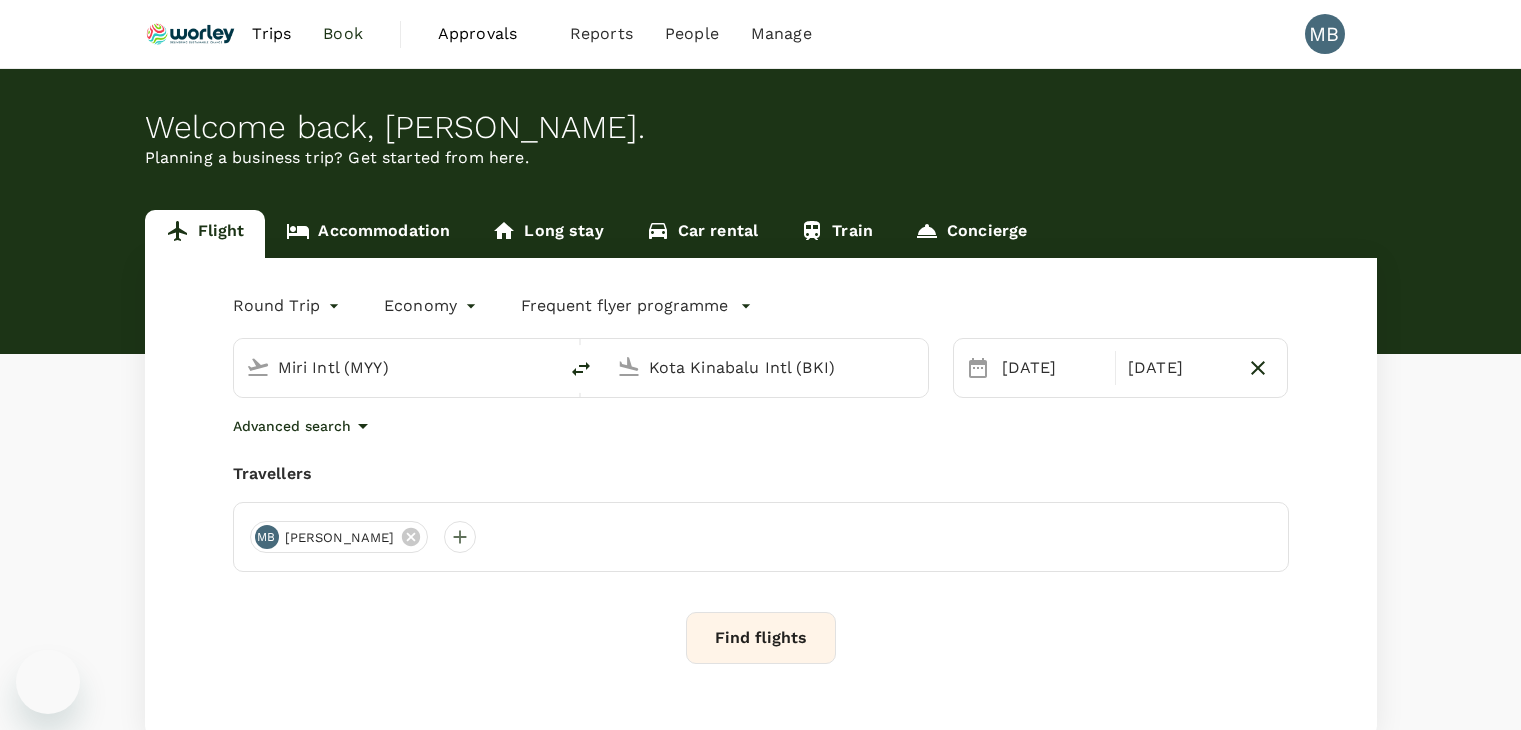 scroll, scrollTop: 0, scrollLeft: 0, axis: both 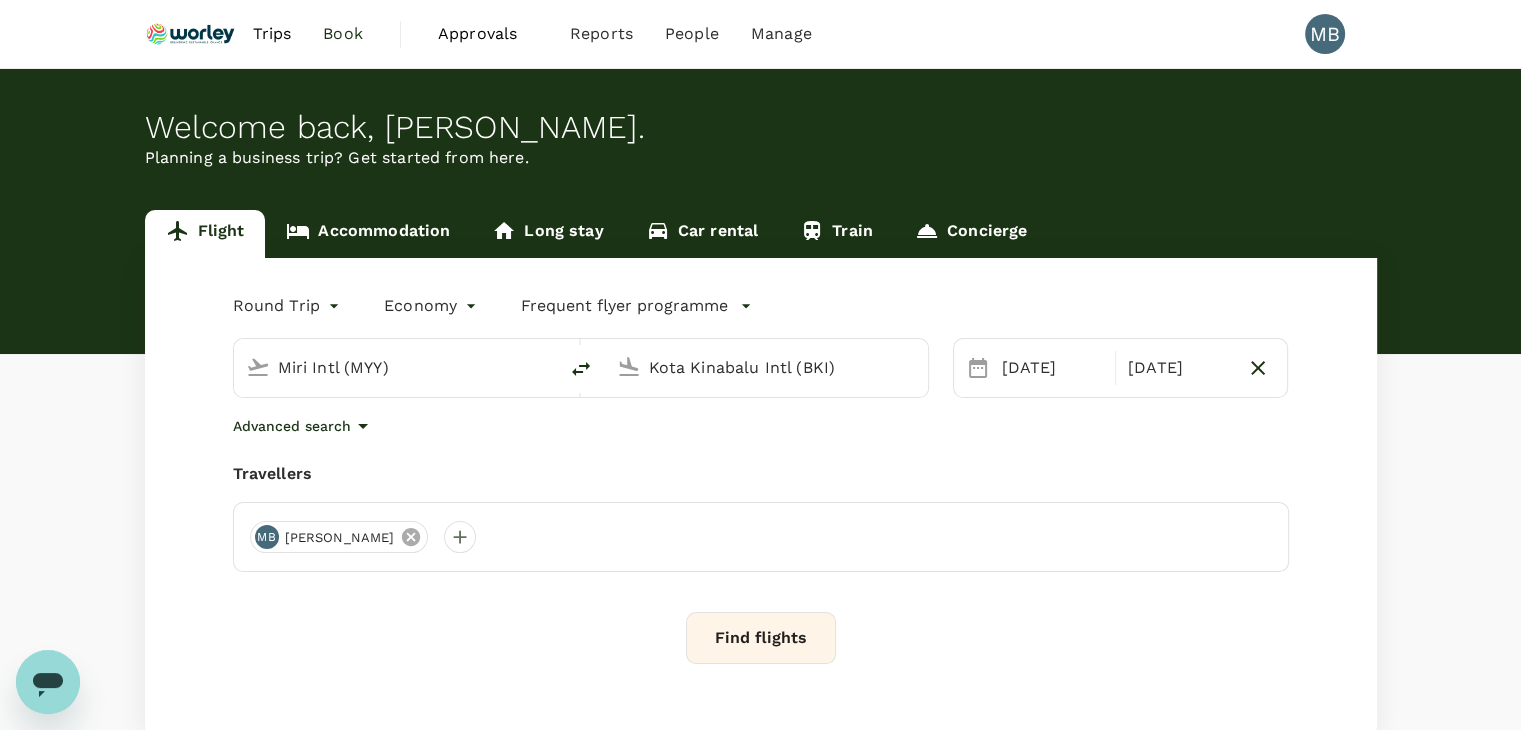 click 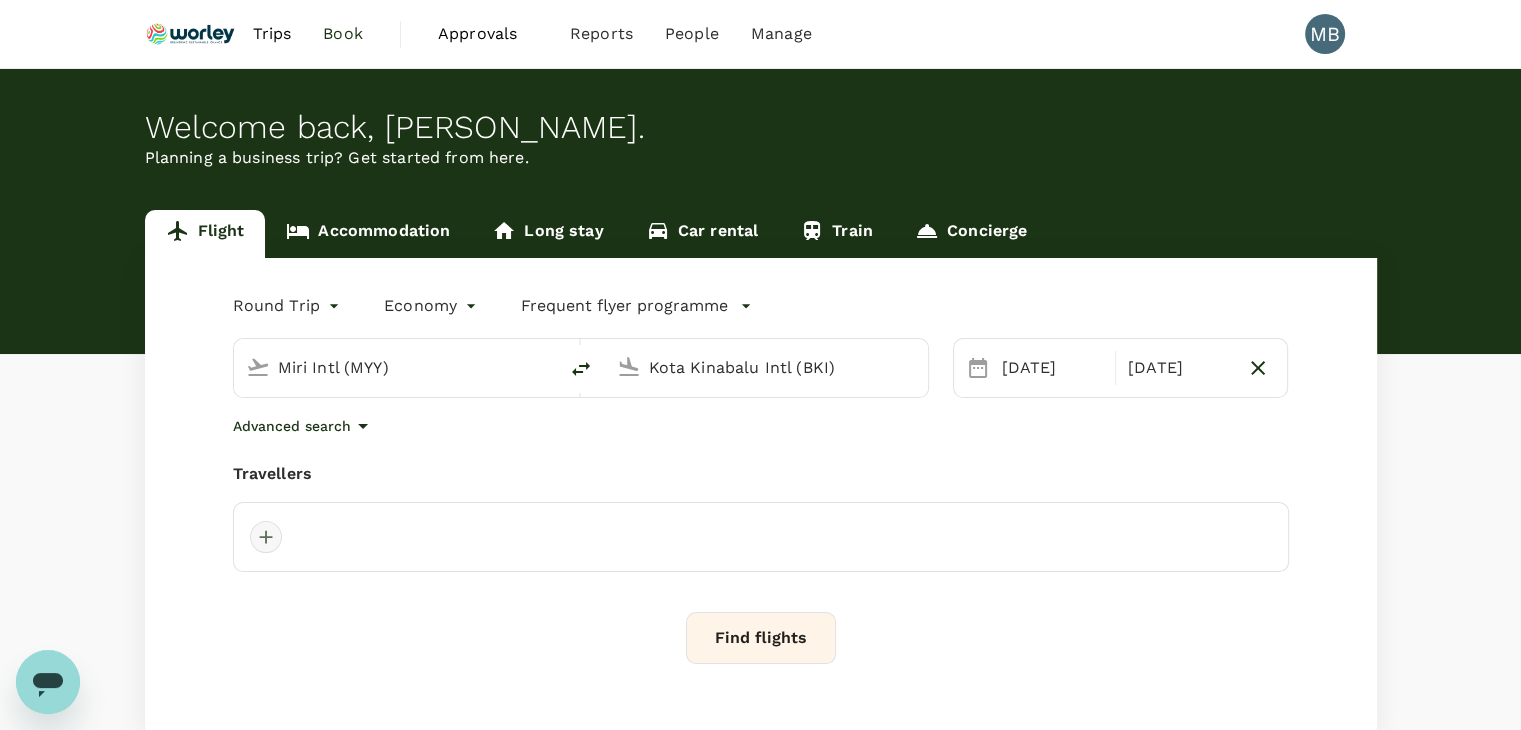 click at bounding box center (266, 537) 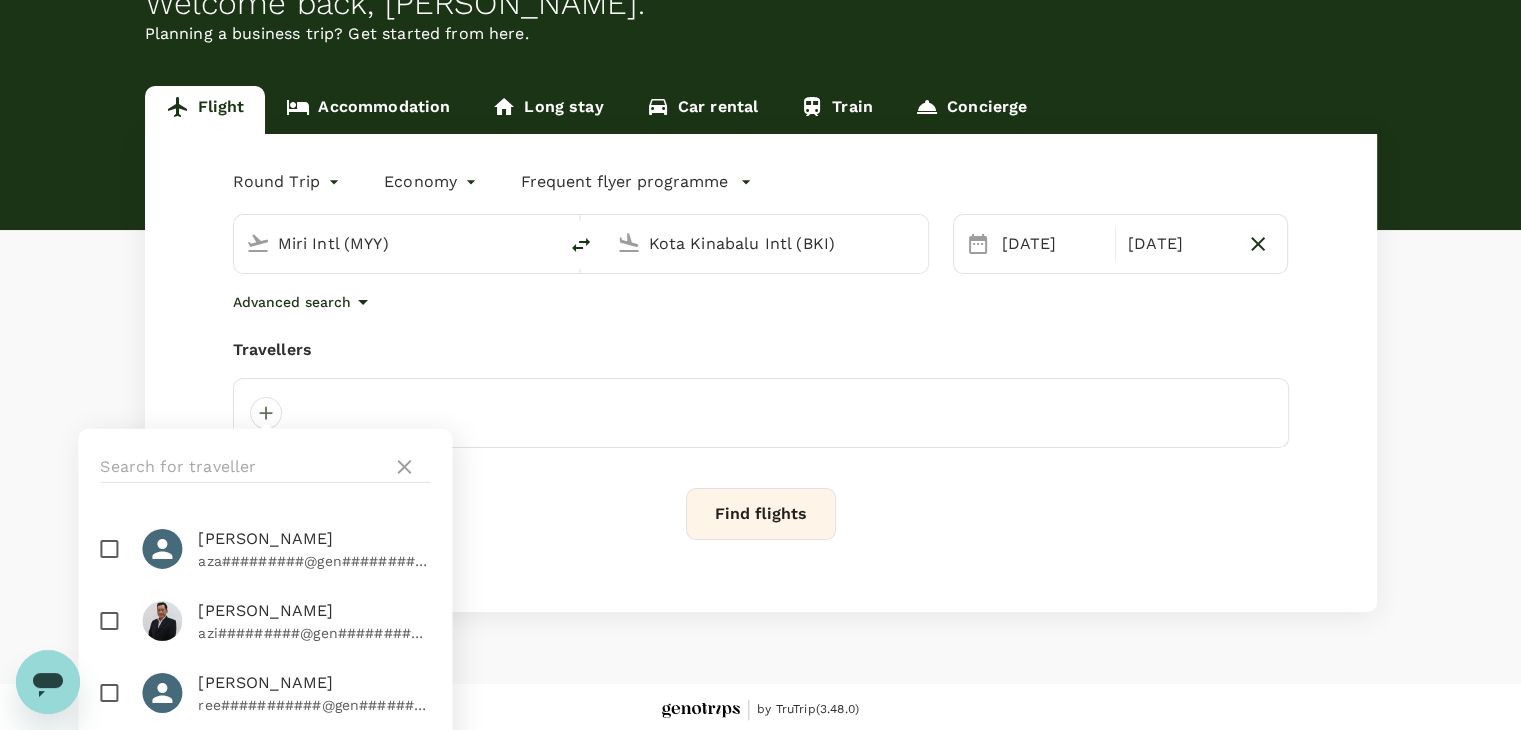 scroll, scrollTop: 130, scrollLeft: 0, axis: vertical 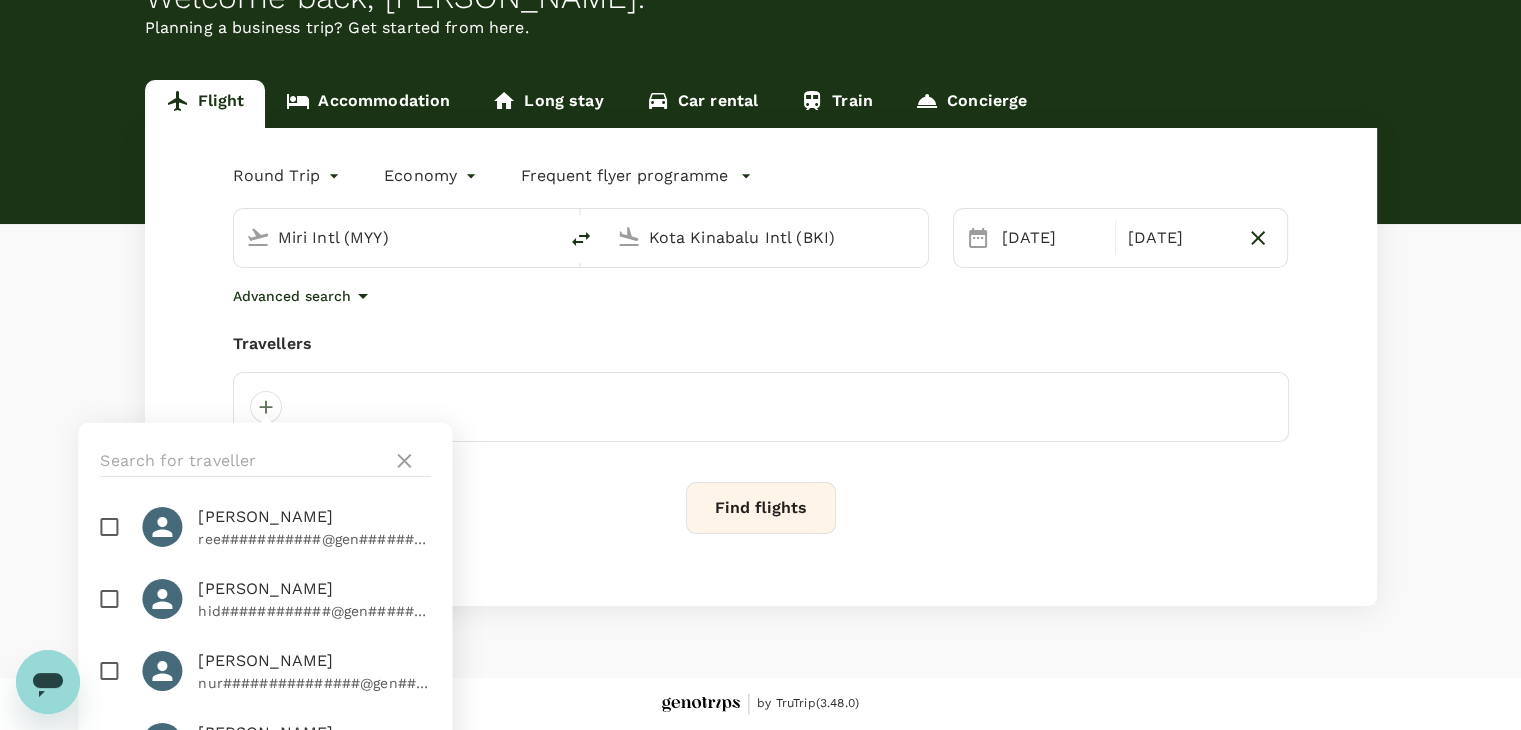click at bounding box center [109, 599] 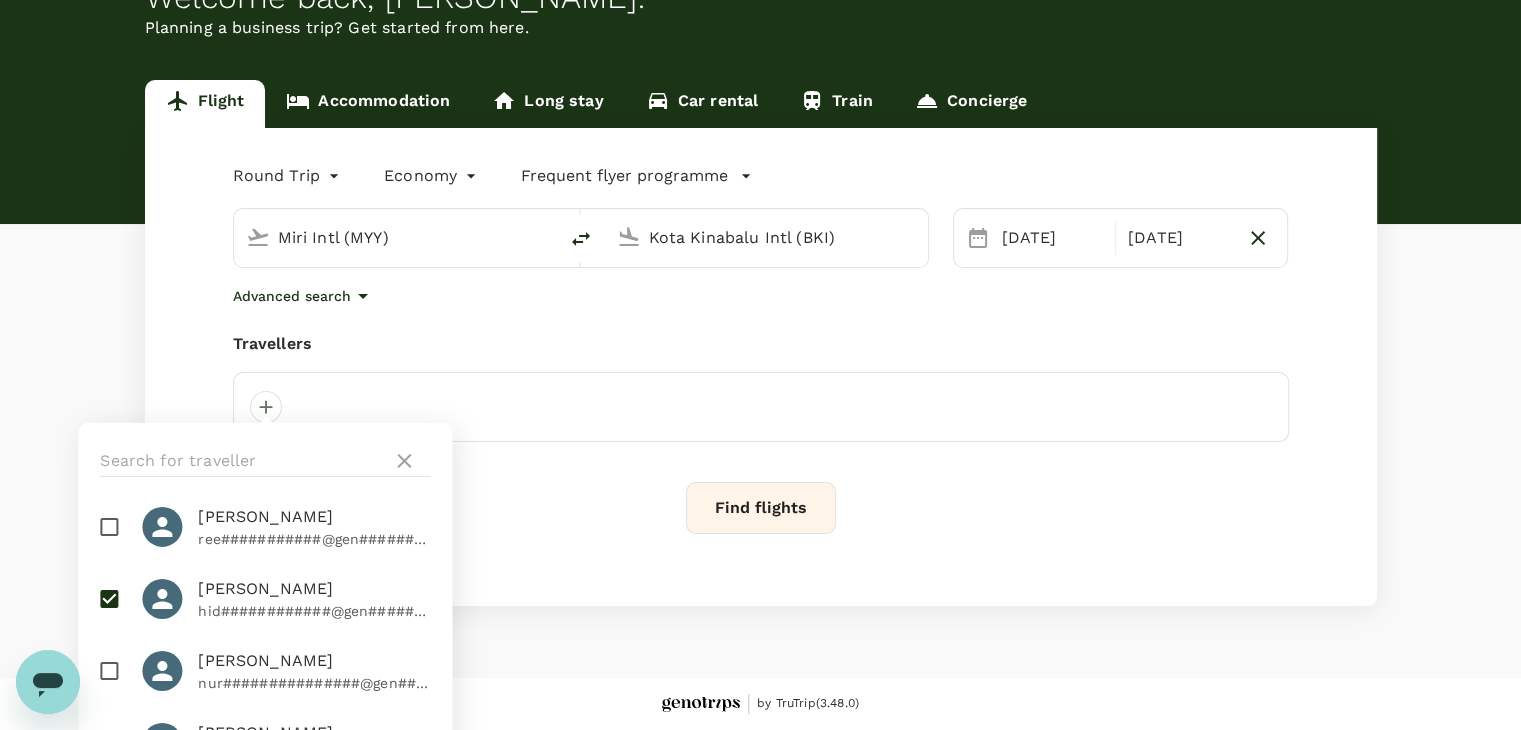 click on "Round Trip roundtrip Economy economy Frequent flyer programme Miri Intl (MYY) Kota Kinabalu Intl (BKI) 29 Jul 31 Jul Advanced search Travellers   Azam Javed aza#########@gen############# Aziz Ahmad azi#########@gen############# Jasreena Reena ree###########@gen############# MUHAMMAD HIDAYAT BIN ISKANDAR hid############@gen############# NURHIDAYAH BINTI ABDUL HALIM nur###############@gen############# Syahrizan Binti Abu Hanipah iza#########@gen############# Clear Save Find flights" at bounding box center [761, 367] 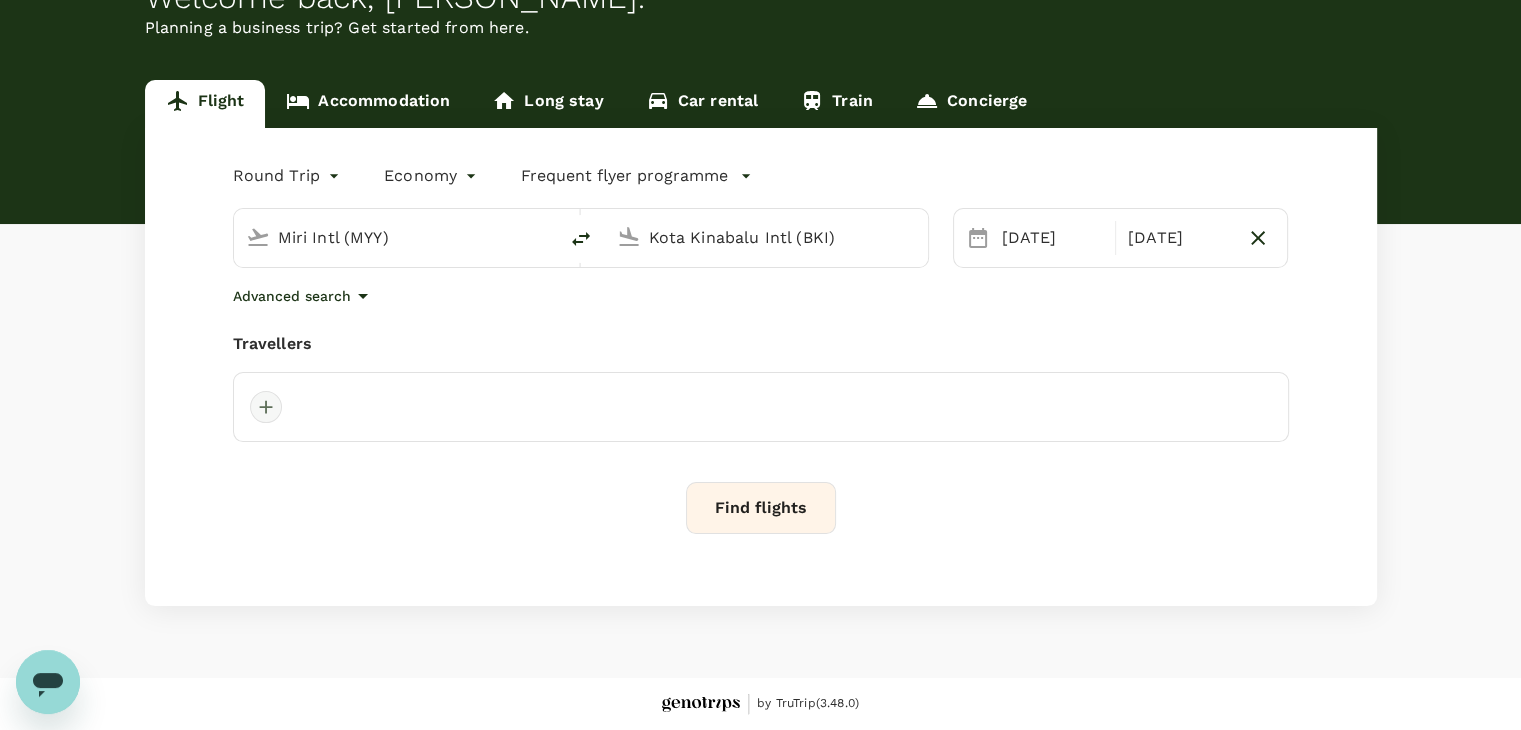 click at bounding box center [266, 407] 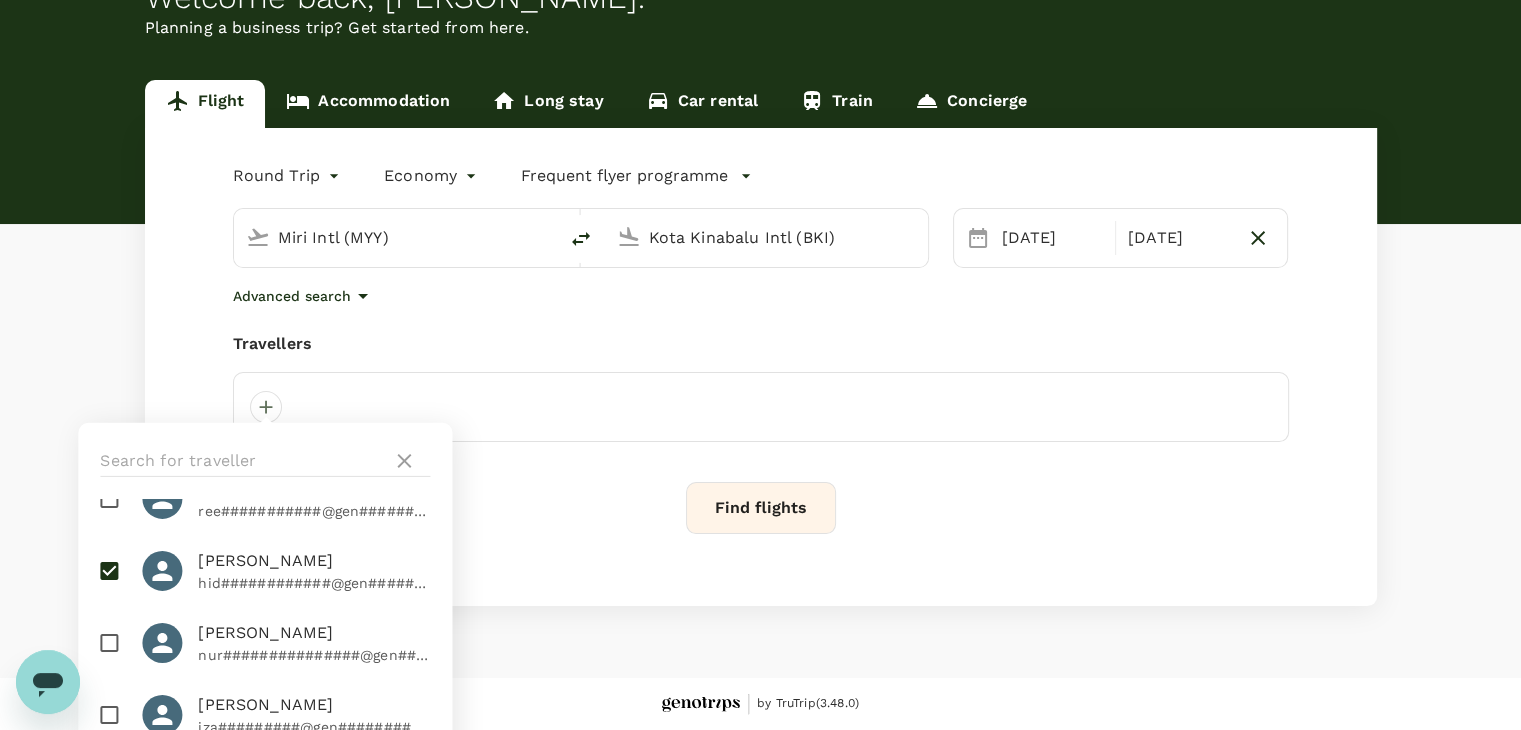 scroll, scrollTop: 260, scrollLeft: 0, axis: vertical 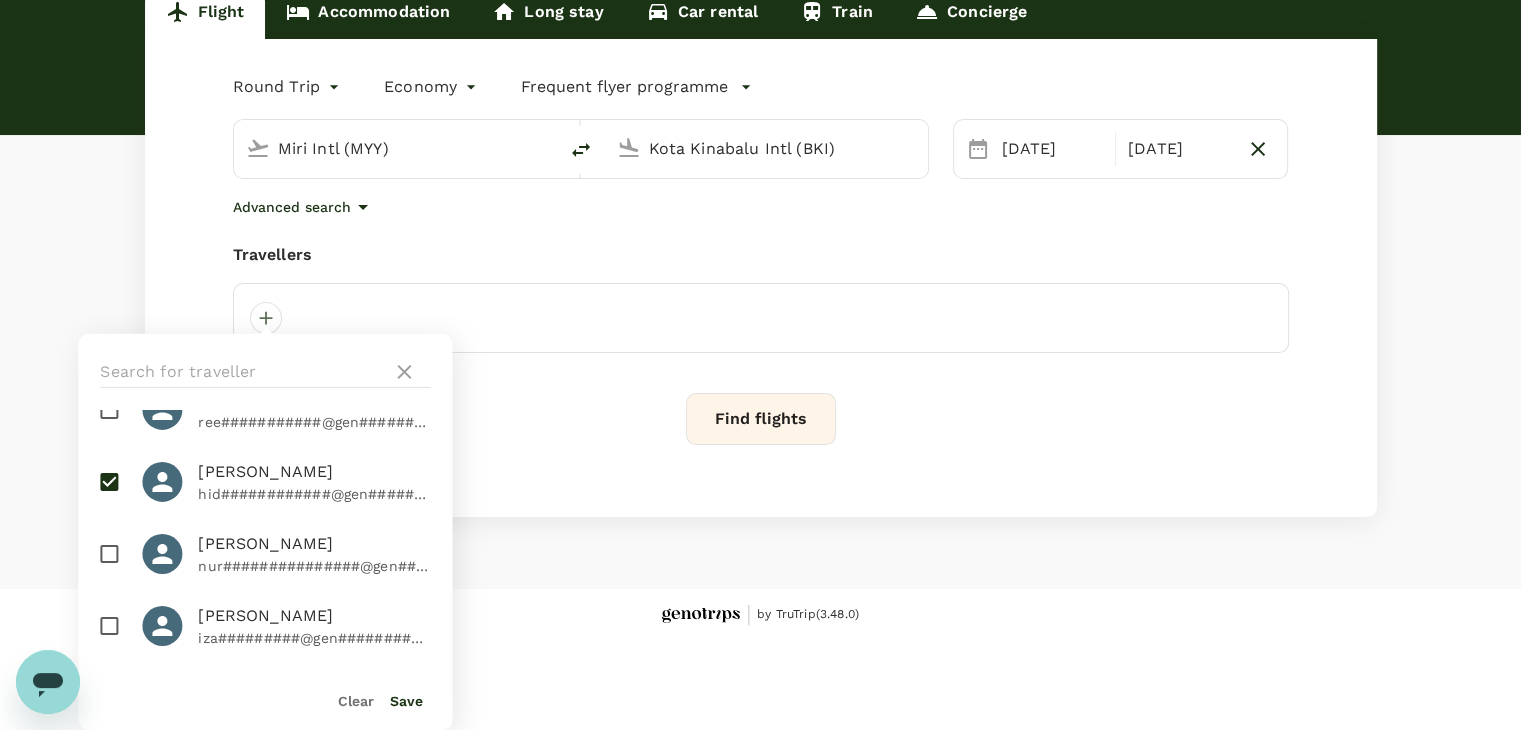 click on "Save" at bounding box center (406, 701) 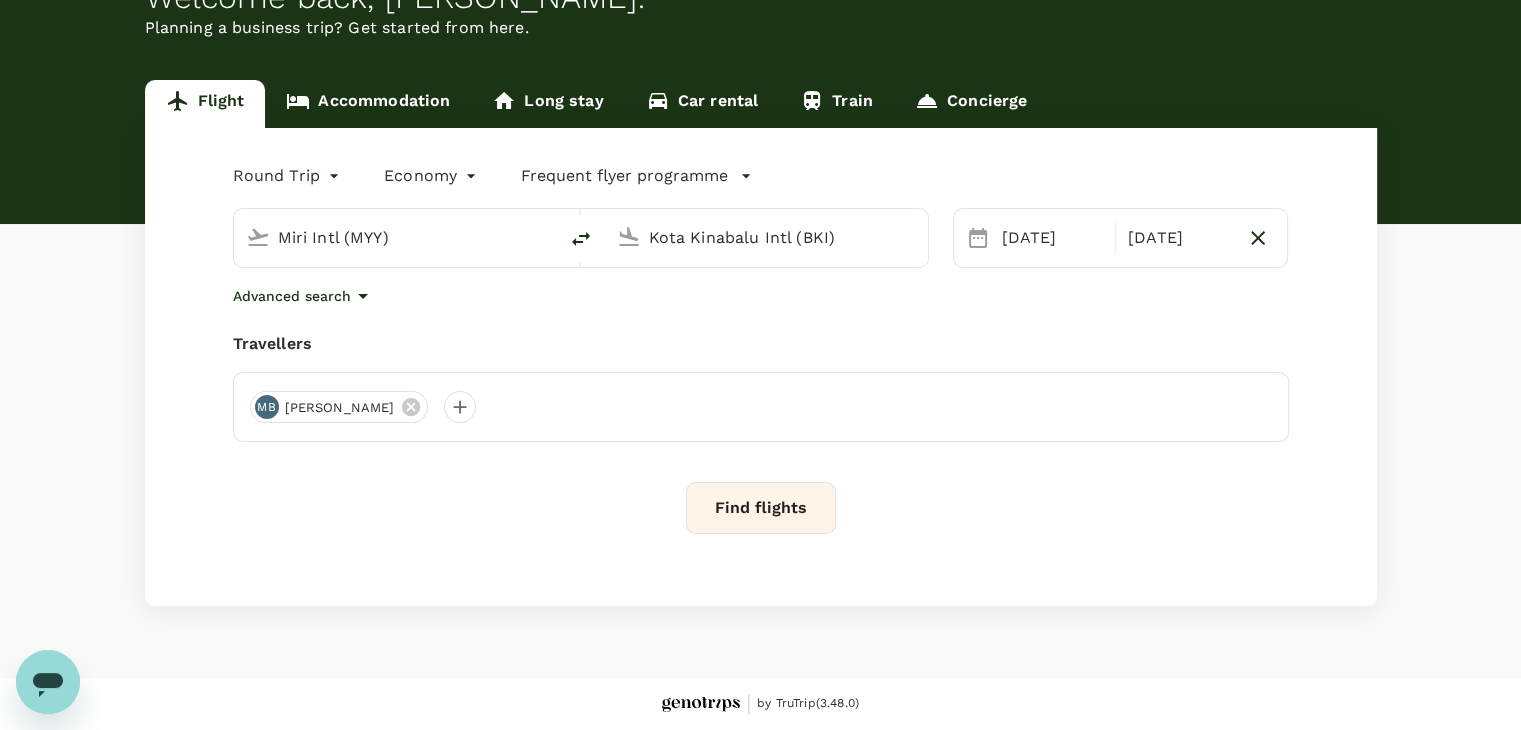 scroll, scrollTop: 130, scrollLeft: 0, axis: vertical 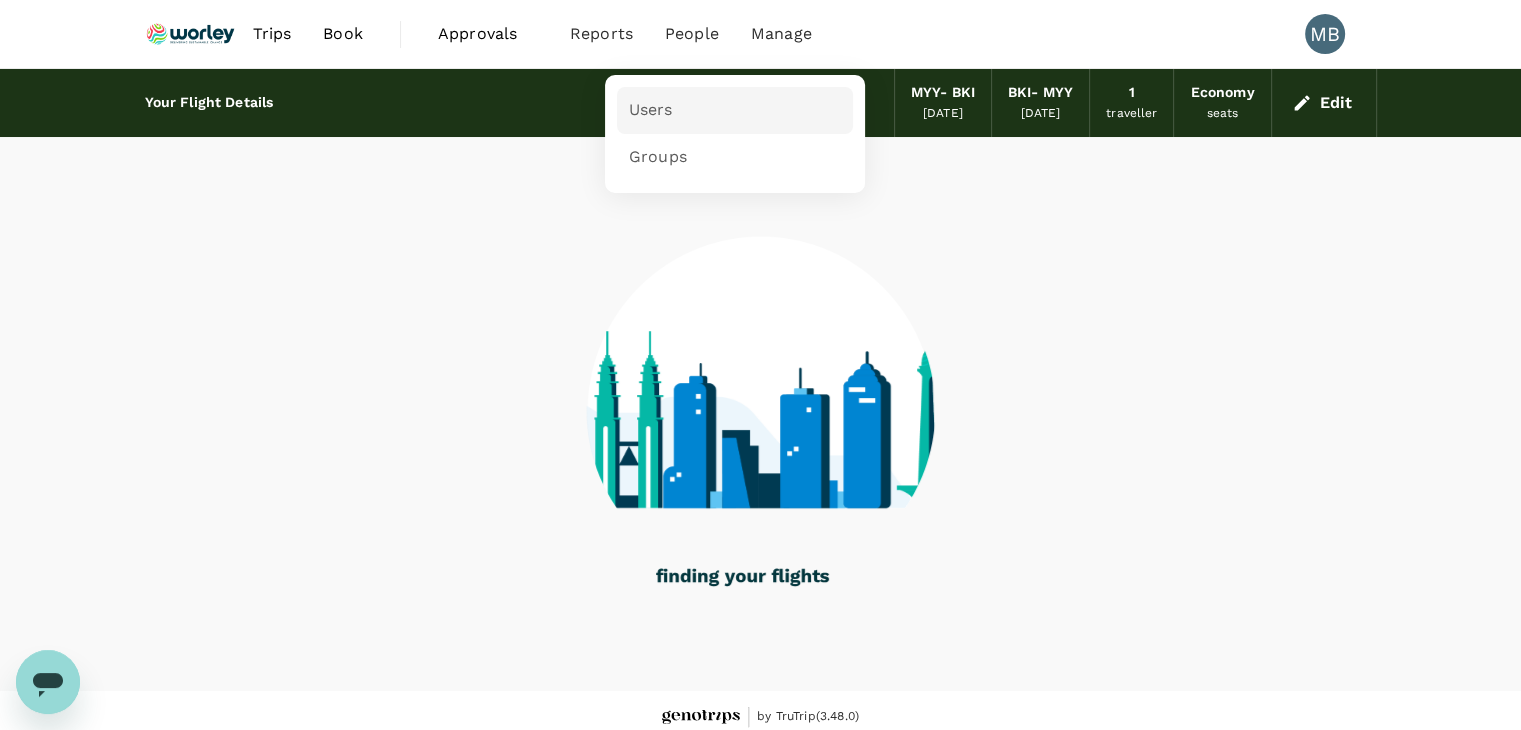 click on "Users" at bounding box center (651, 110) 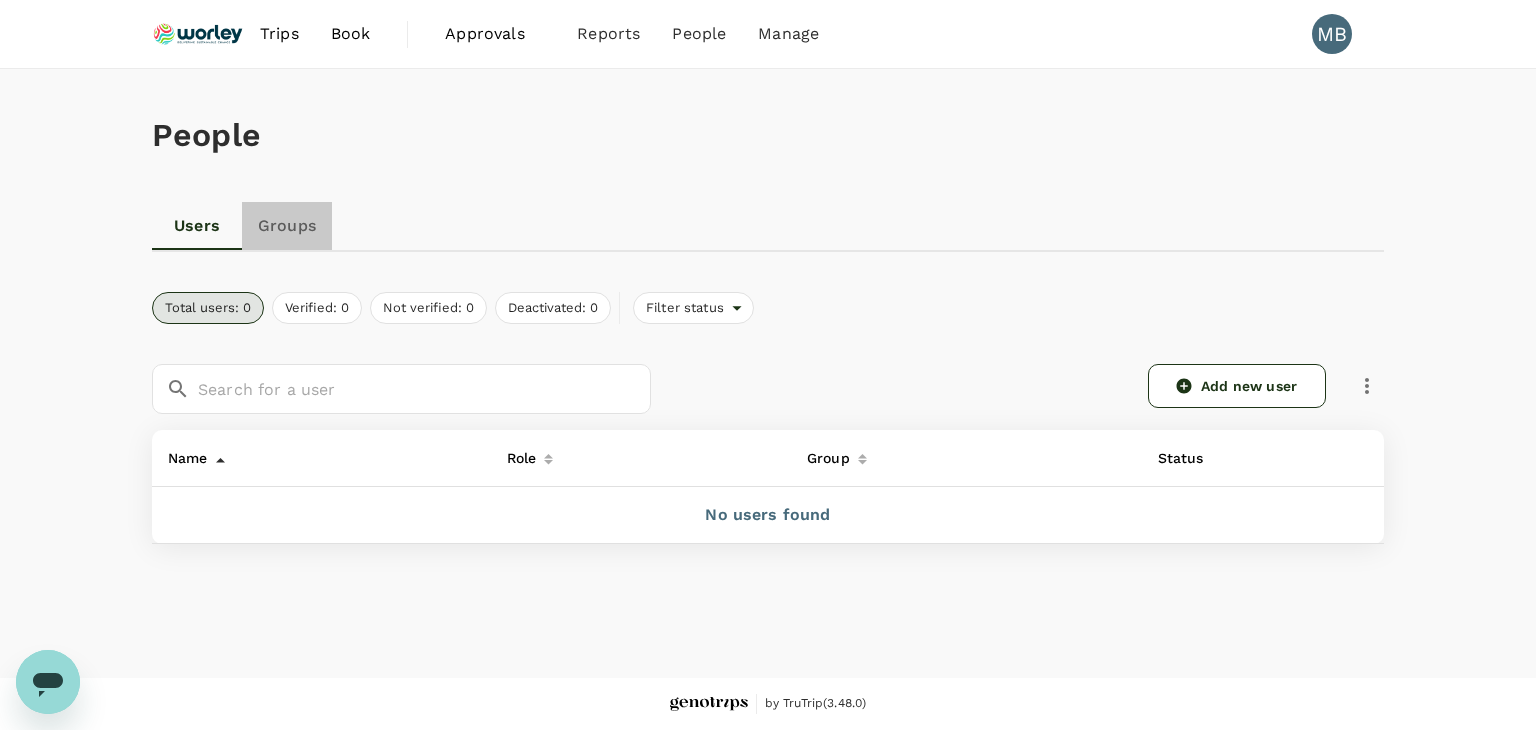 click on "Groups" at bounding box center [287, 226] 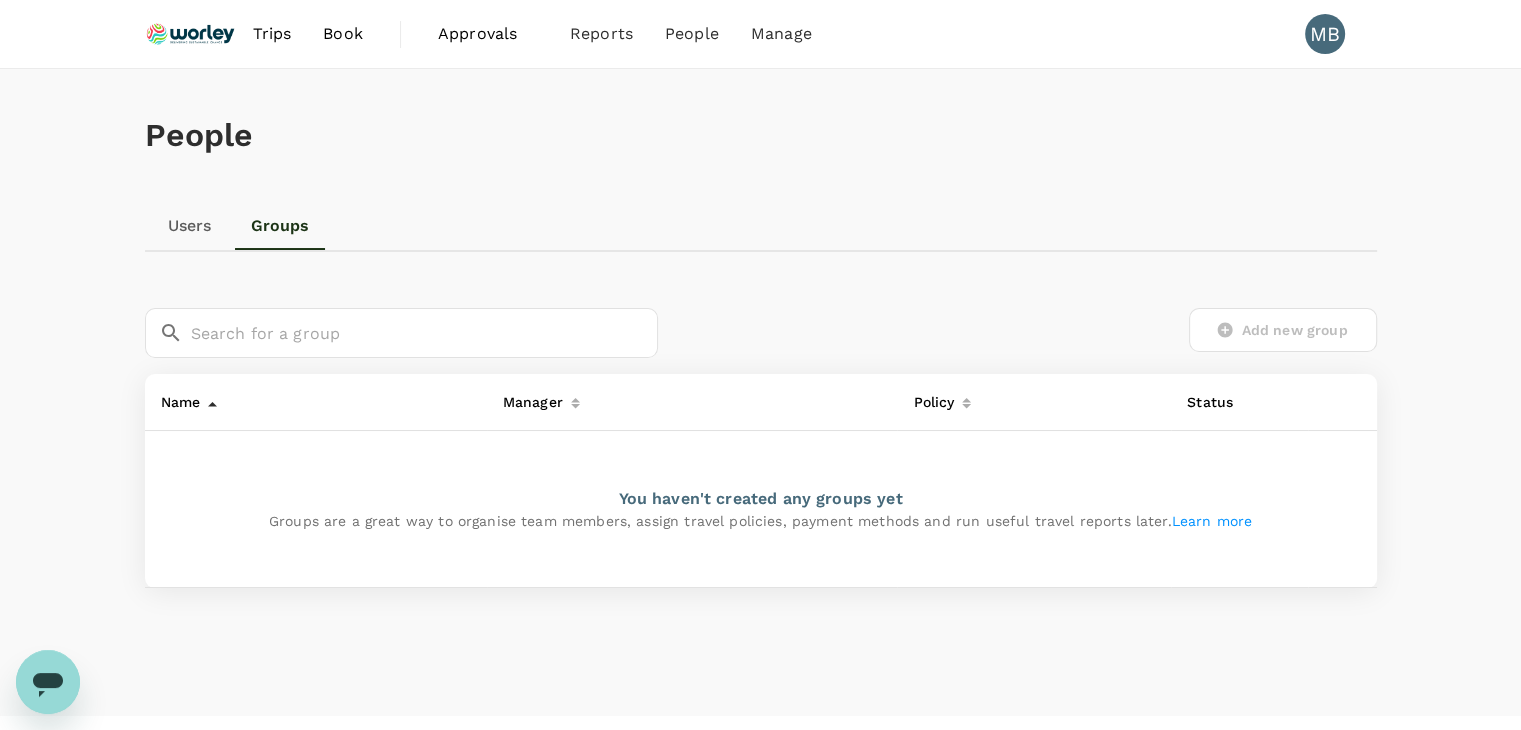 click on "Users" at bounding box center [190, 226] 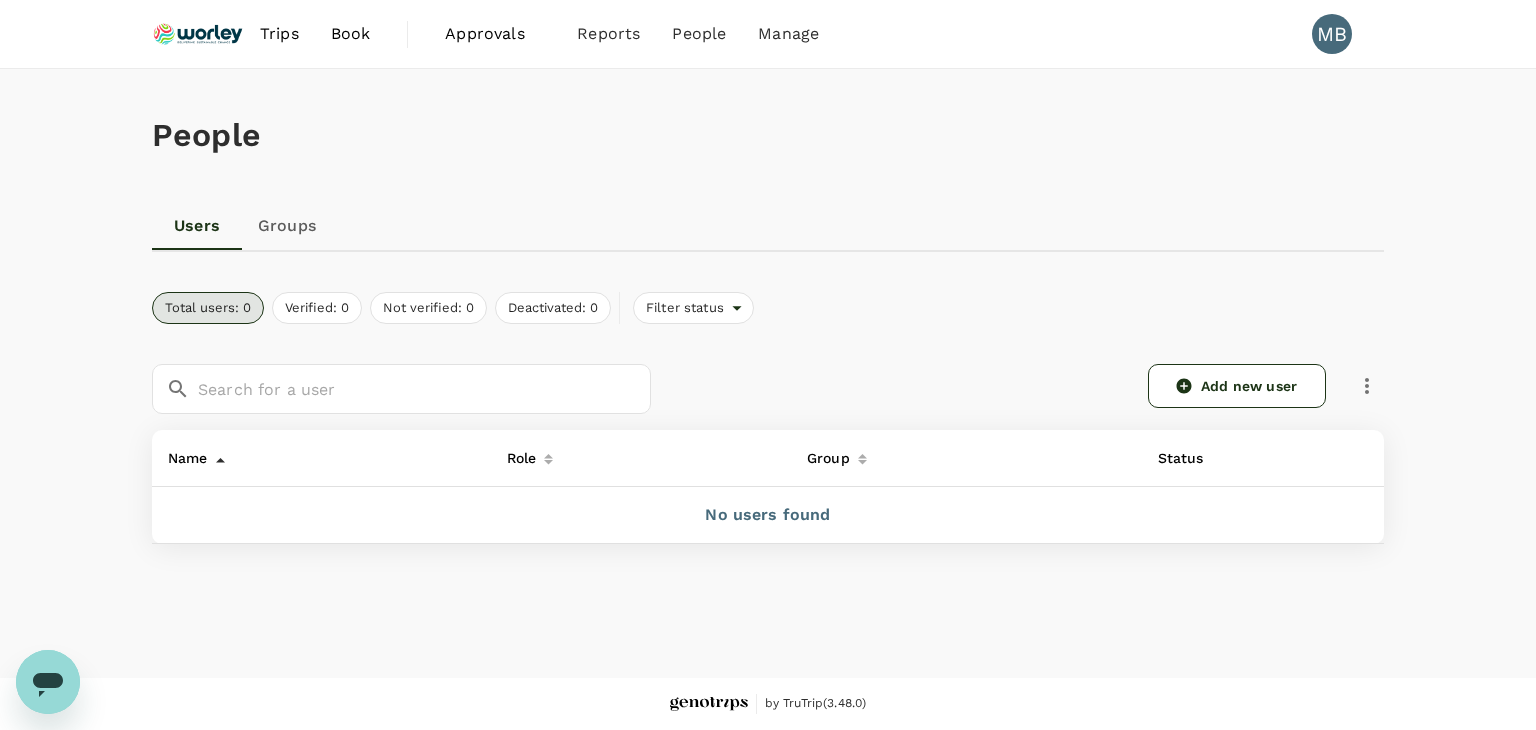 click at bounding box center (198, 34) 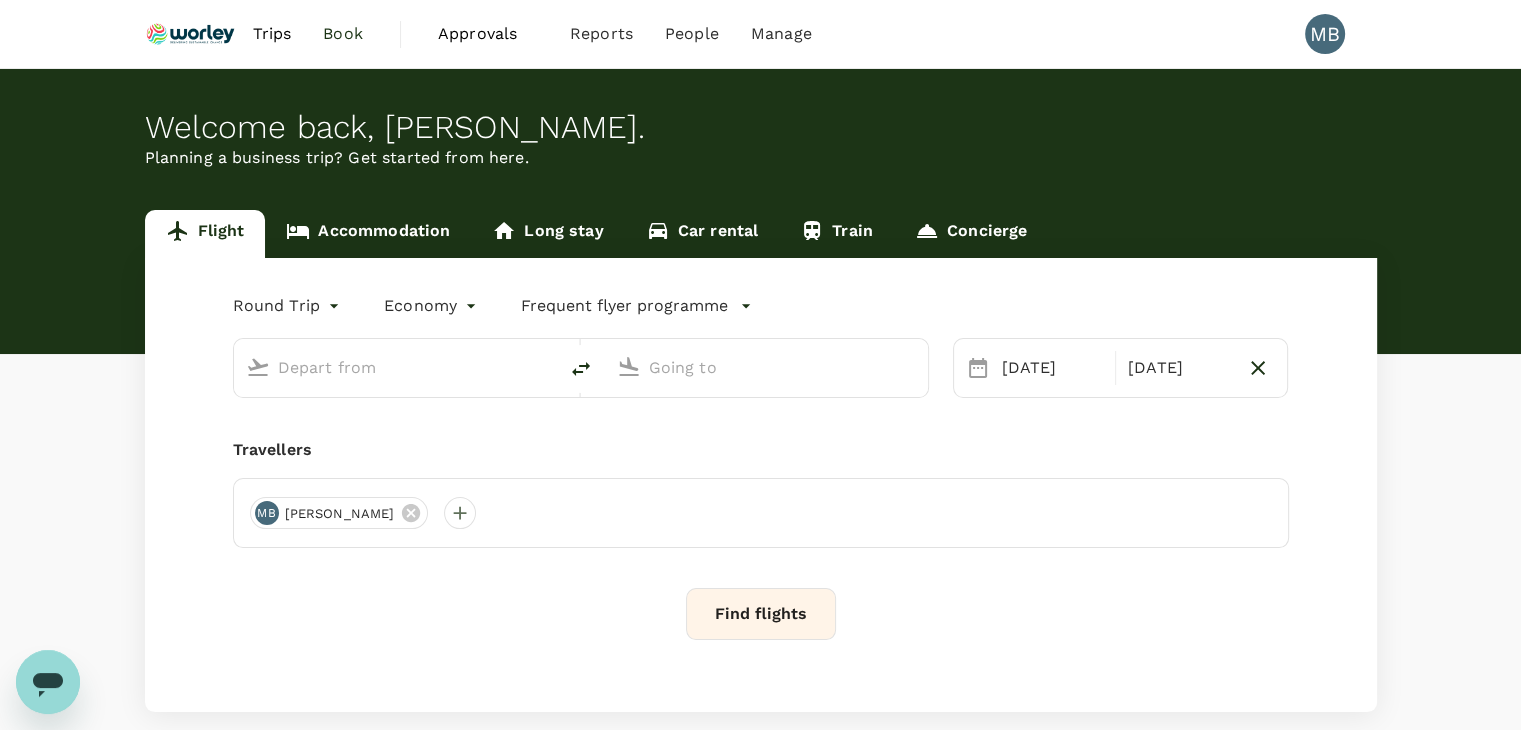 type on "Miri Intl (MYY)" 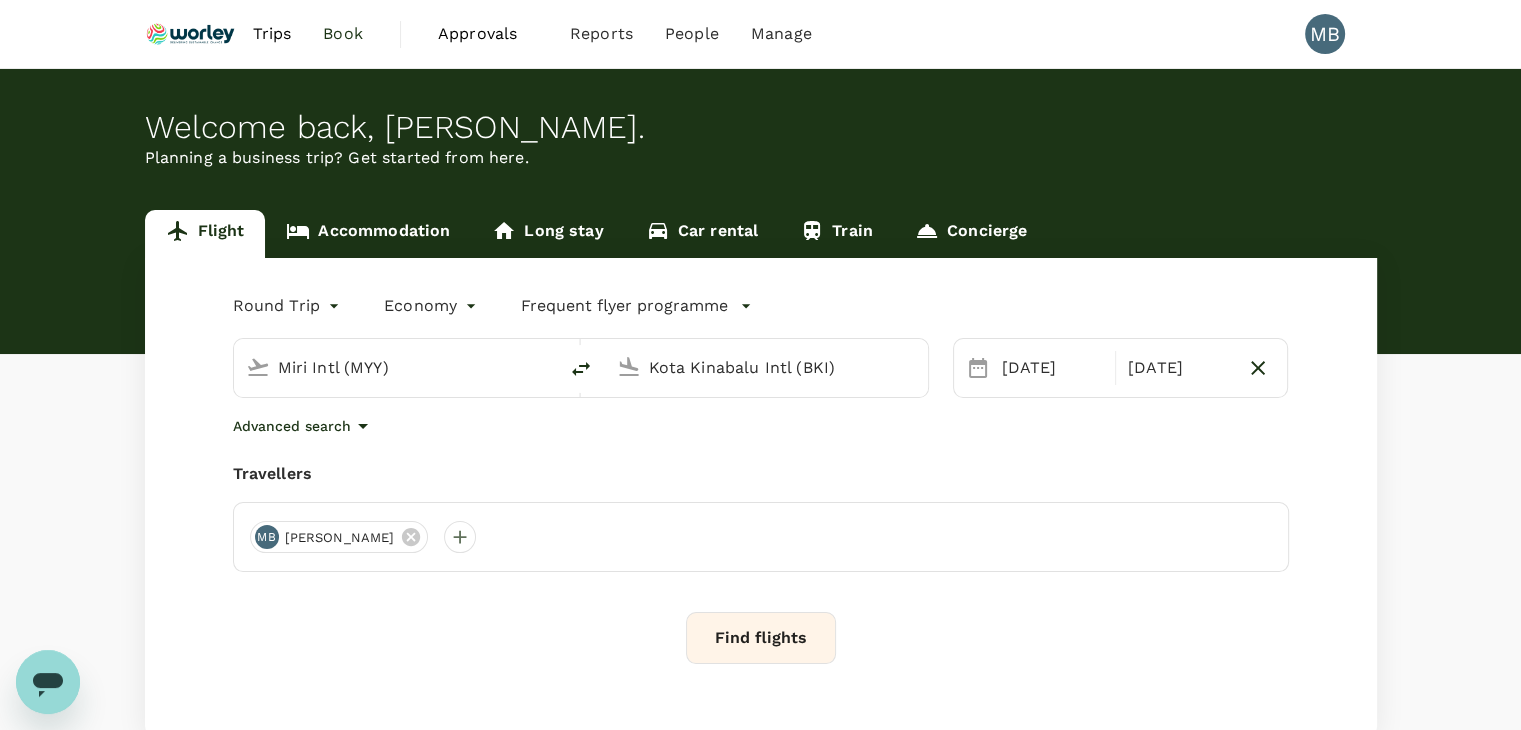 type 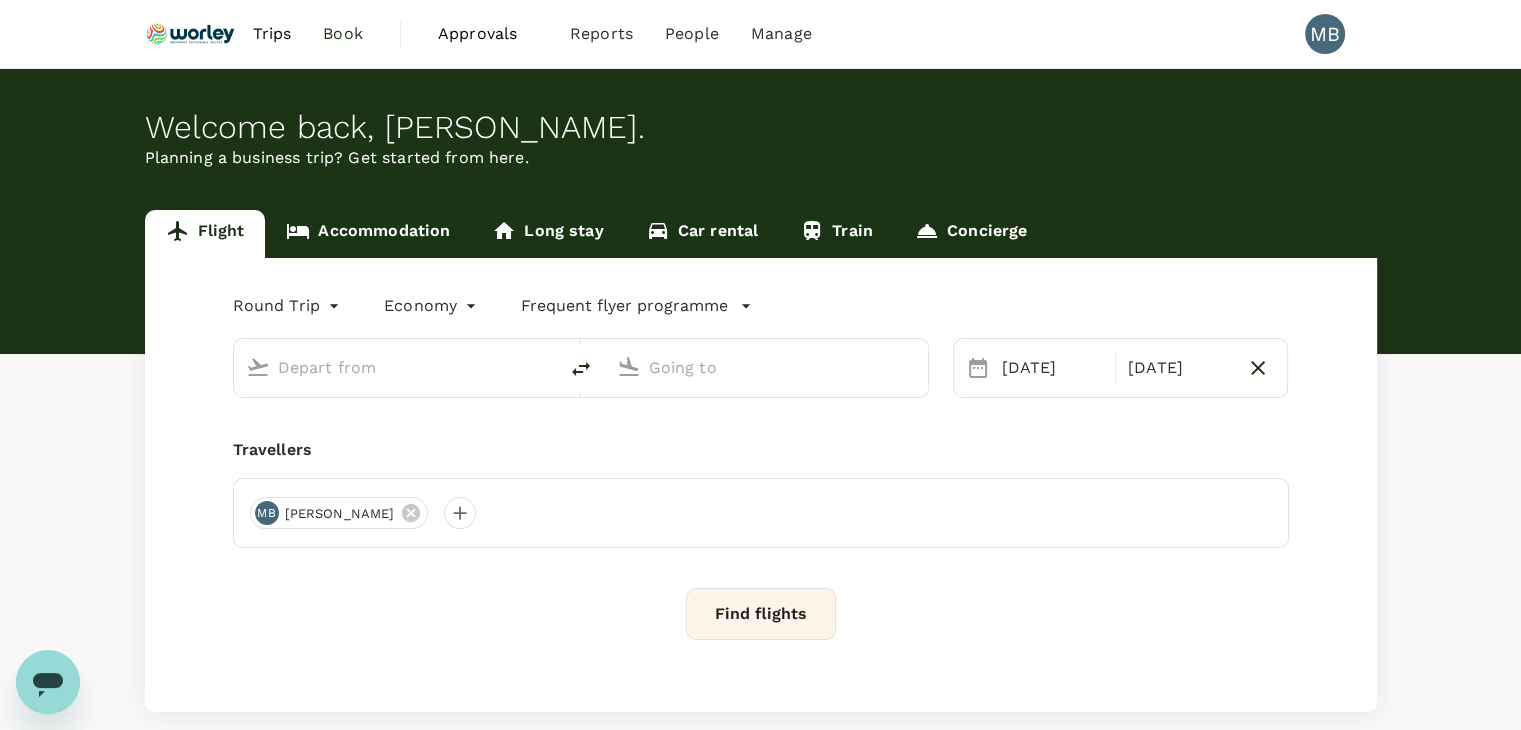 type on "Miri Intl (MYY)" 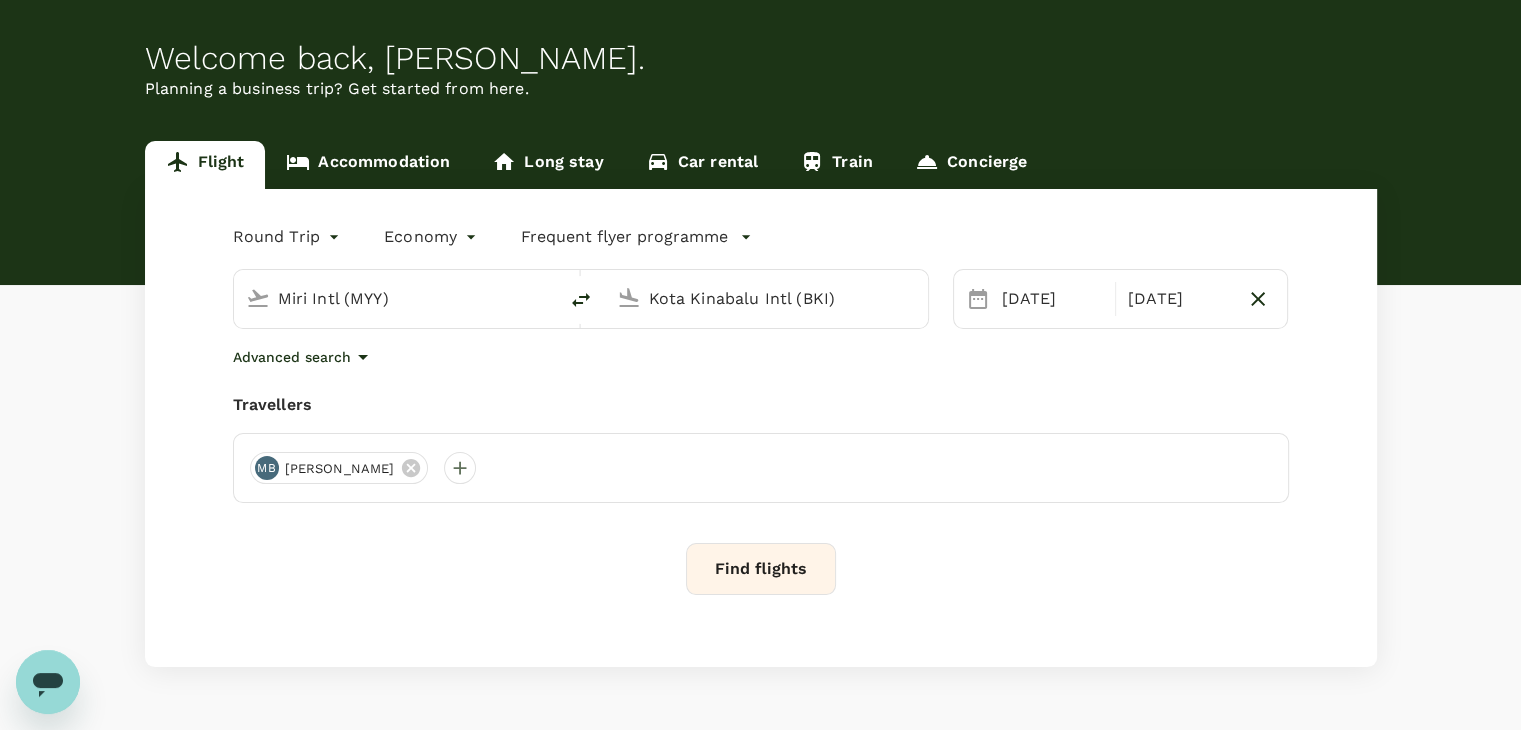 scroll, scrollTop: 100, scrollLeft: 0, axis: vertical 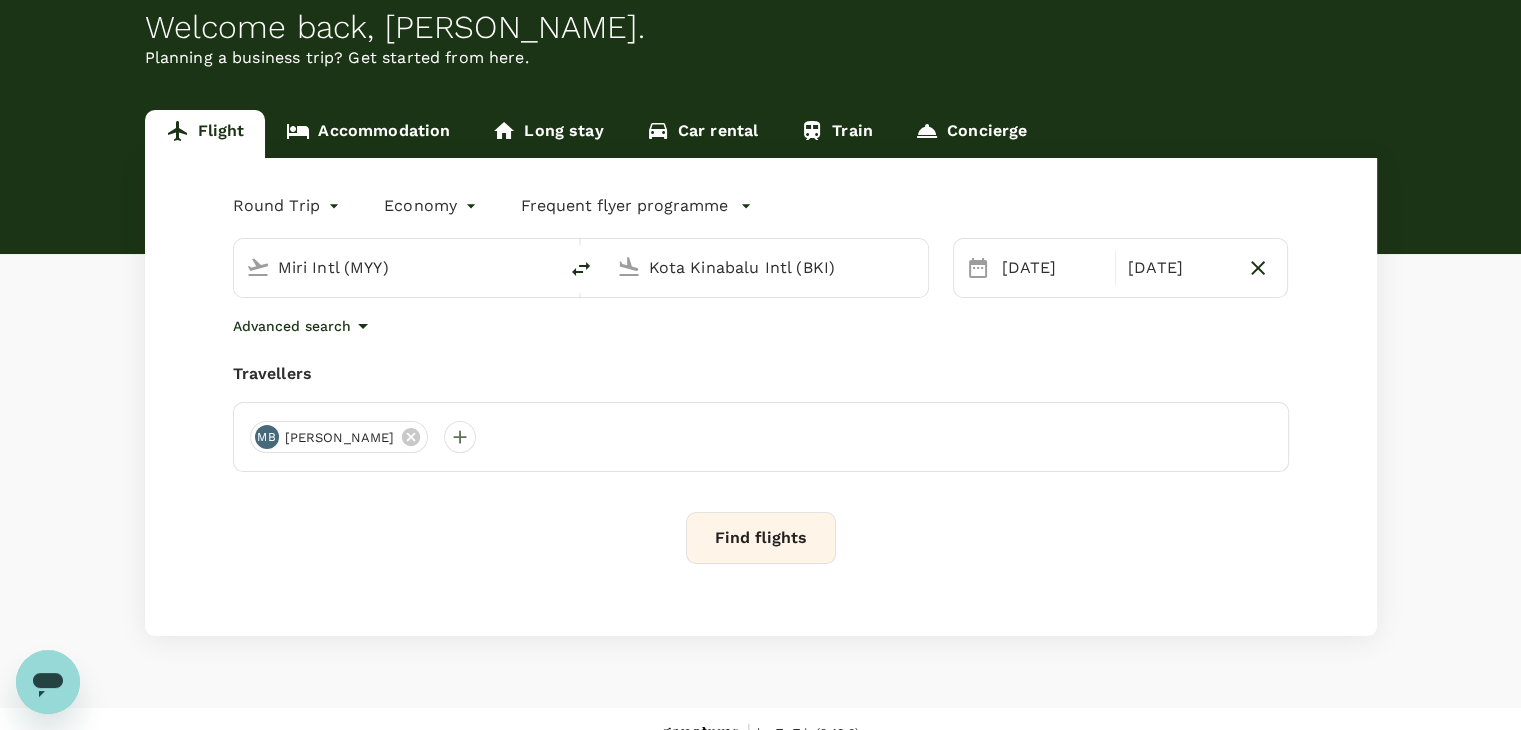 click on "Find flights" at bounding box center (761, 538) 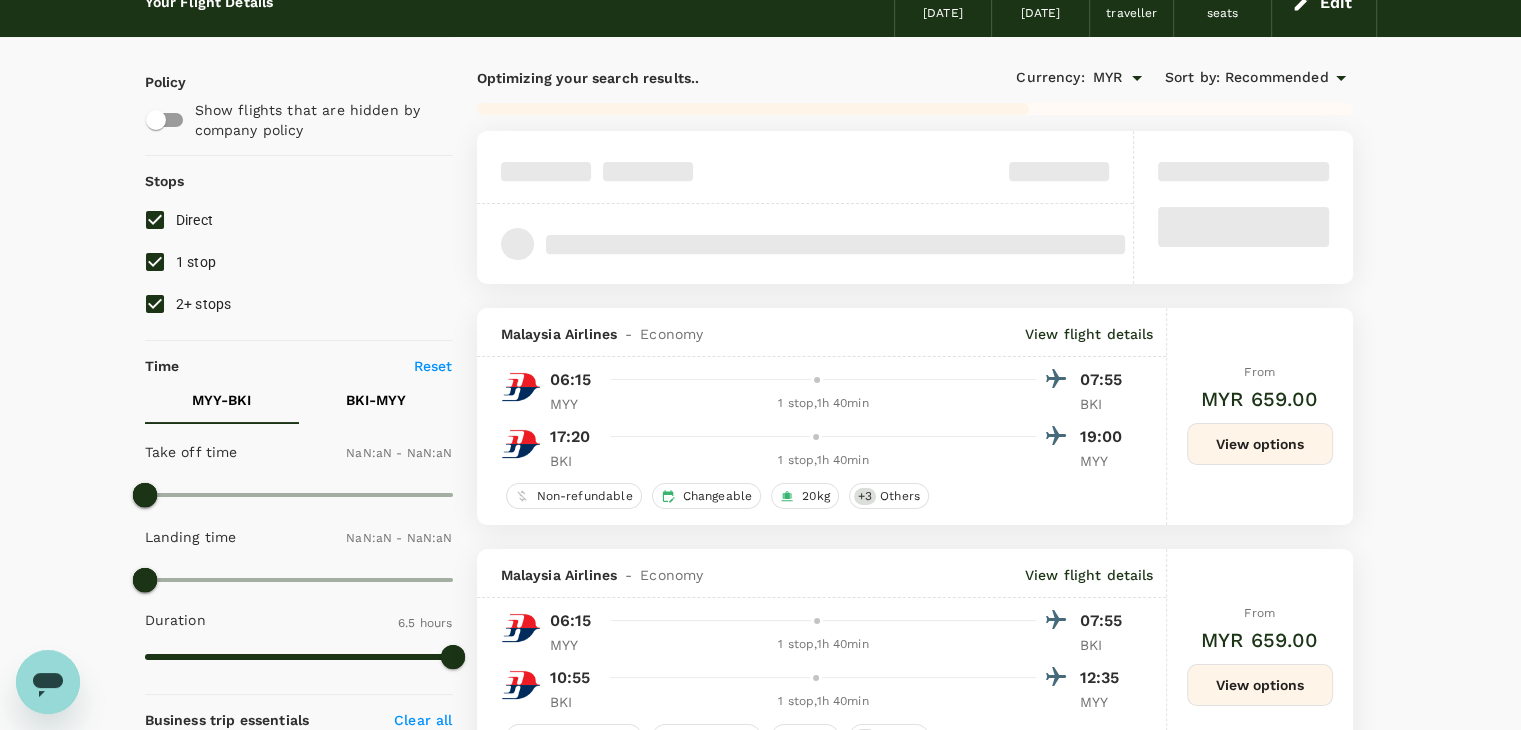 type on "1440" 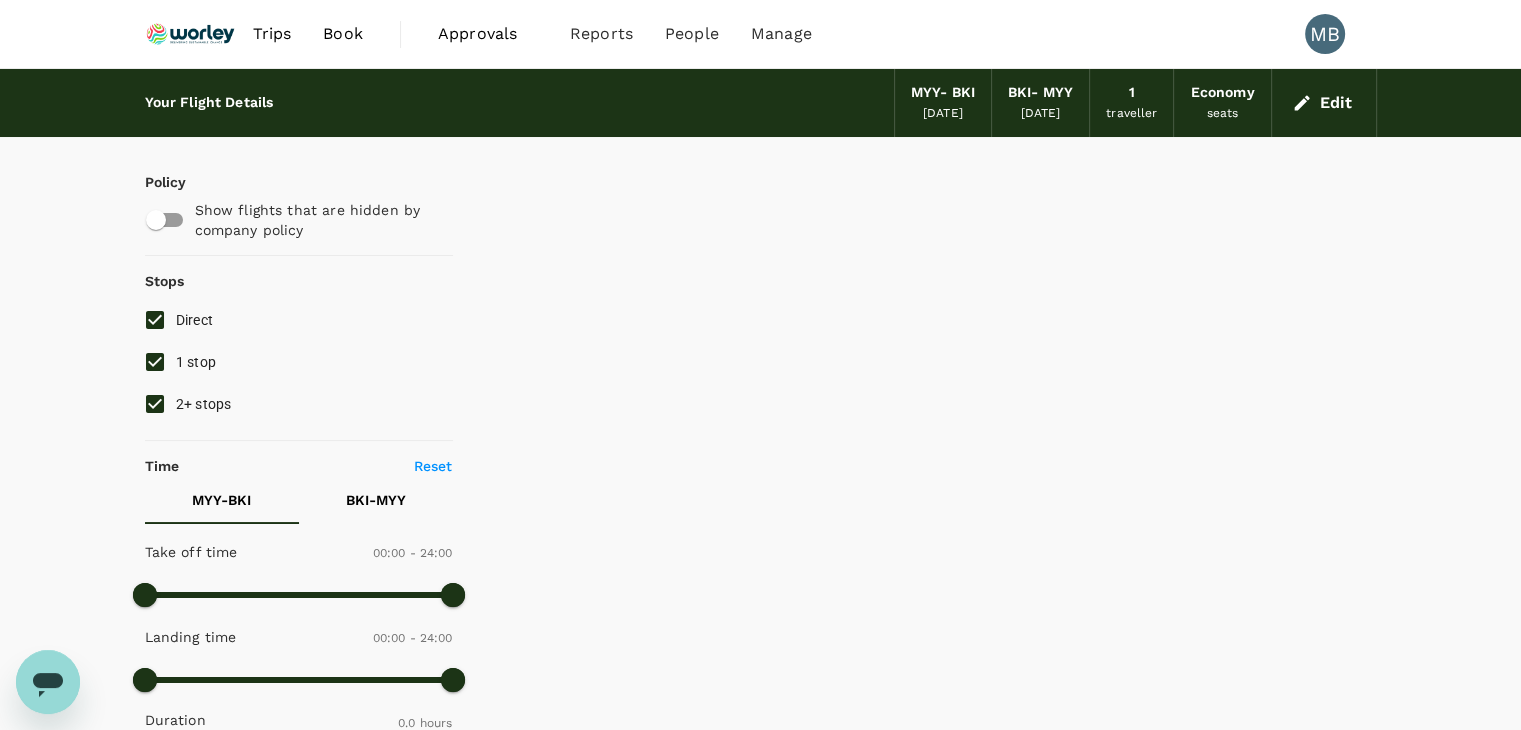 click on "1 stop" at bounding box center [155, 362] 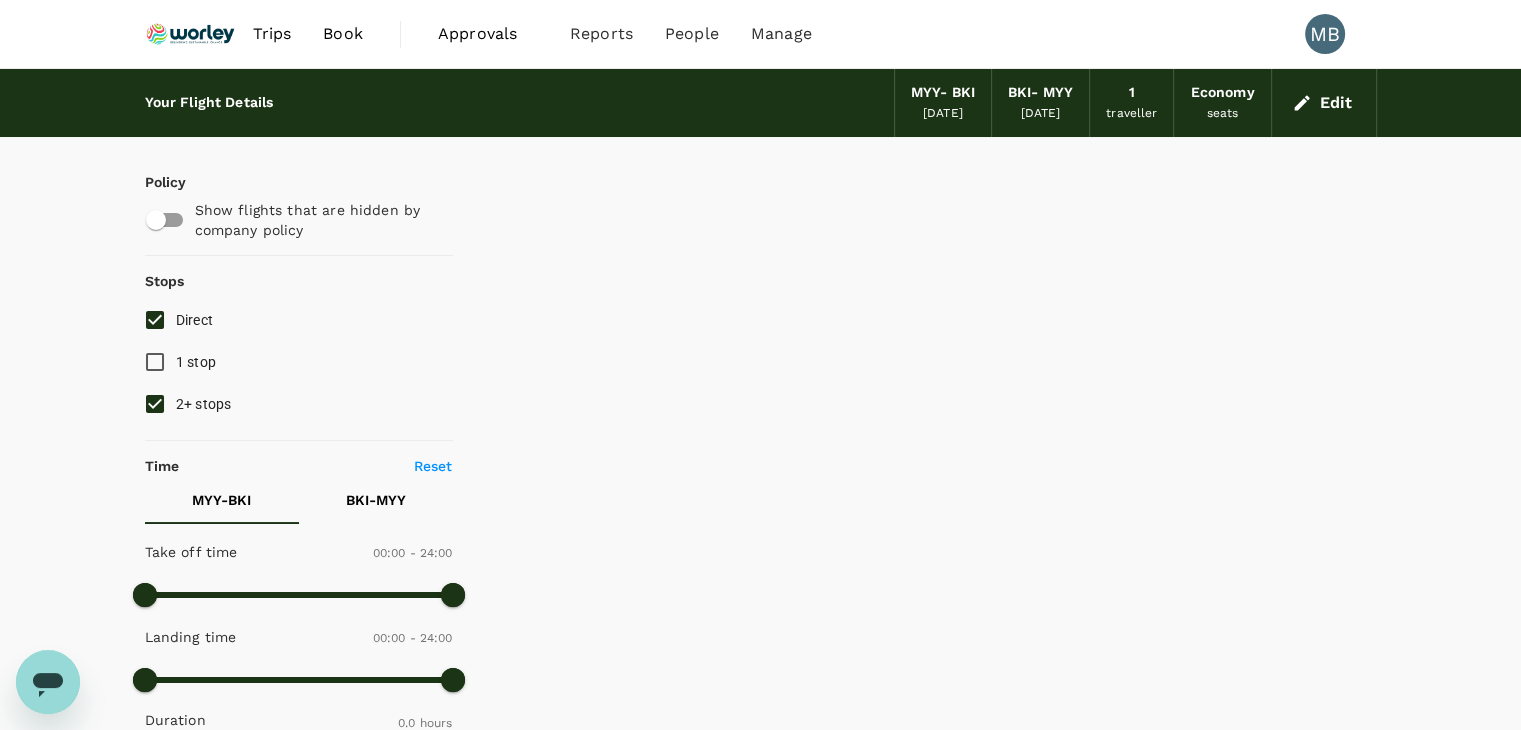 click on "2+ stops" at bounding box center [155, 404] 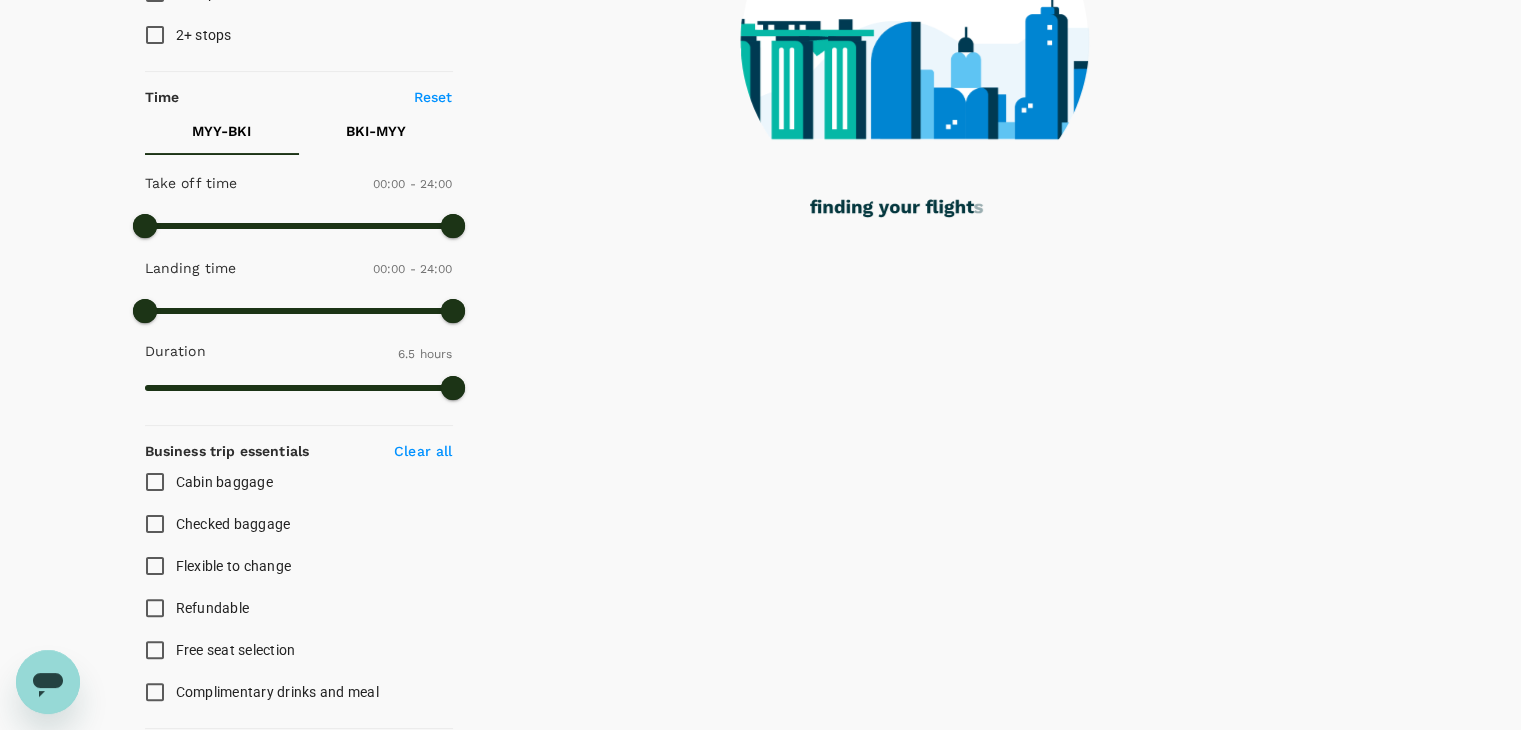scroll, scrollTop: 400, scrollLeft: 0, axis: vertical 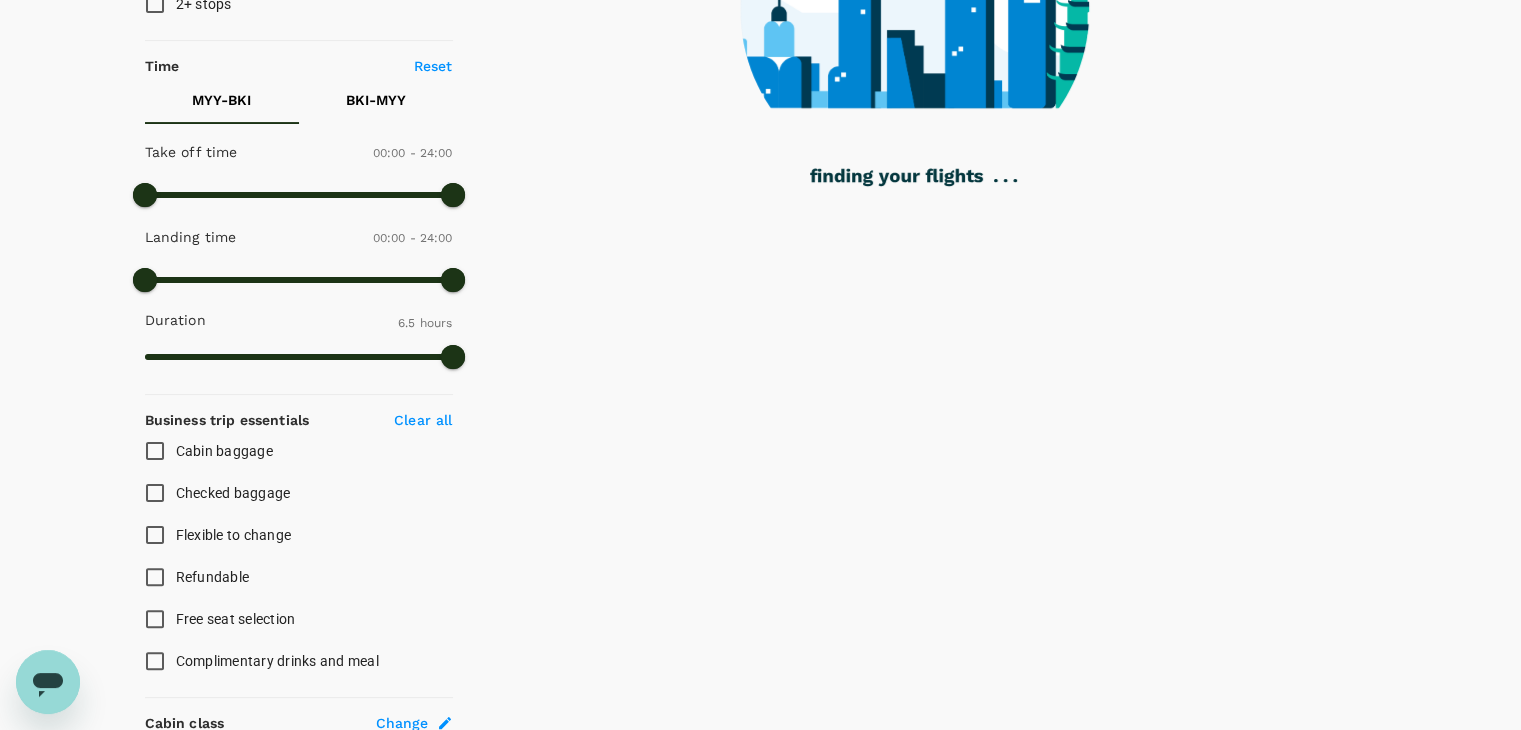 type on "1000" 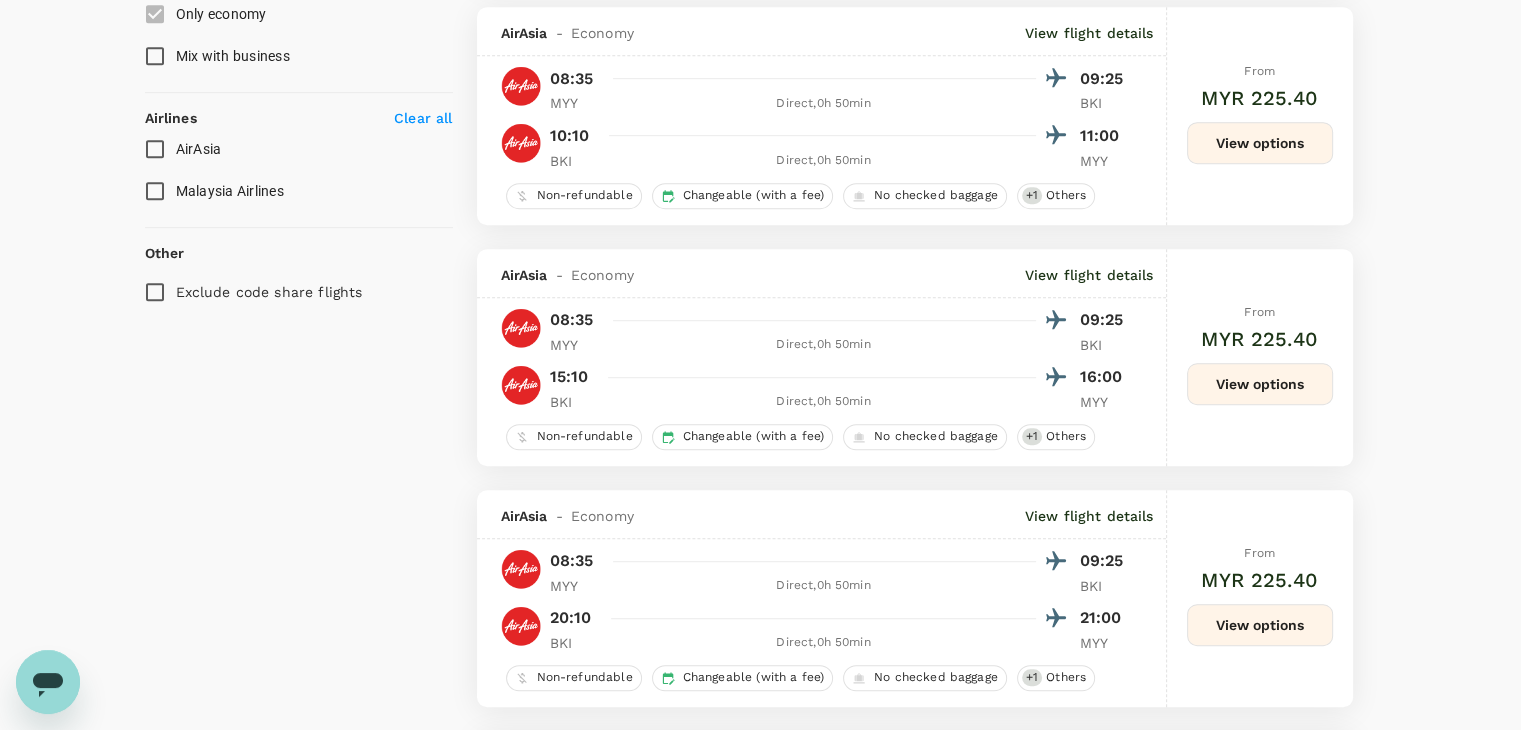 scroll, scrollTop: 1200, scrollLeft: 0, axis: vertical 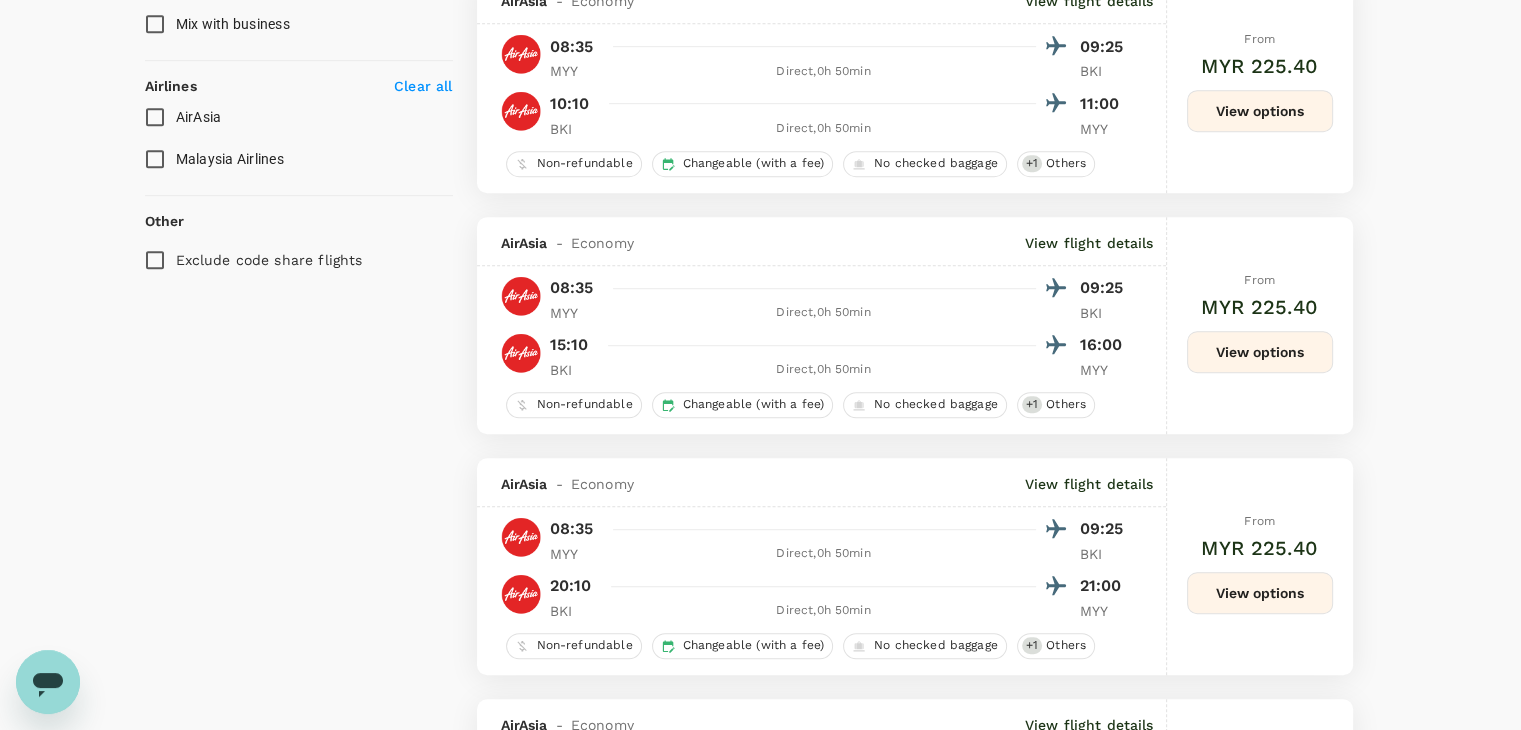 click on "View options" at bounding box center [1260, 352] 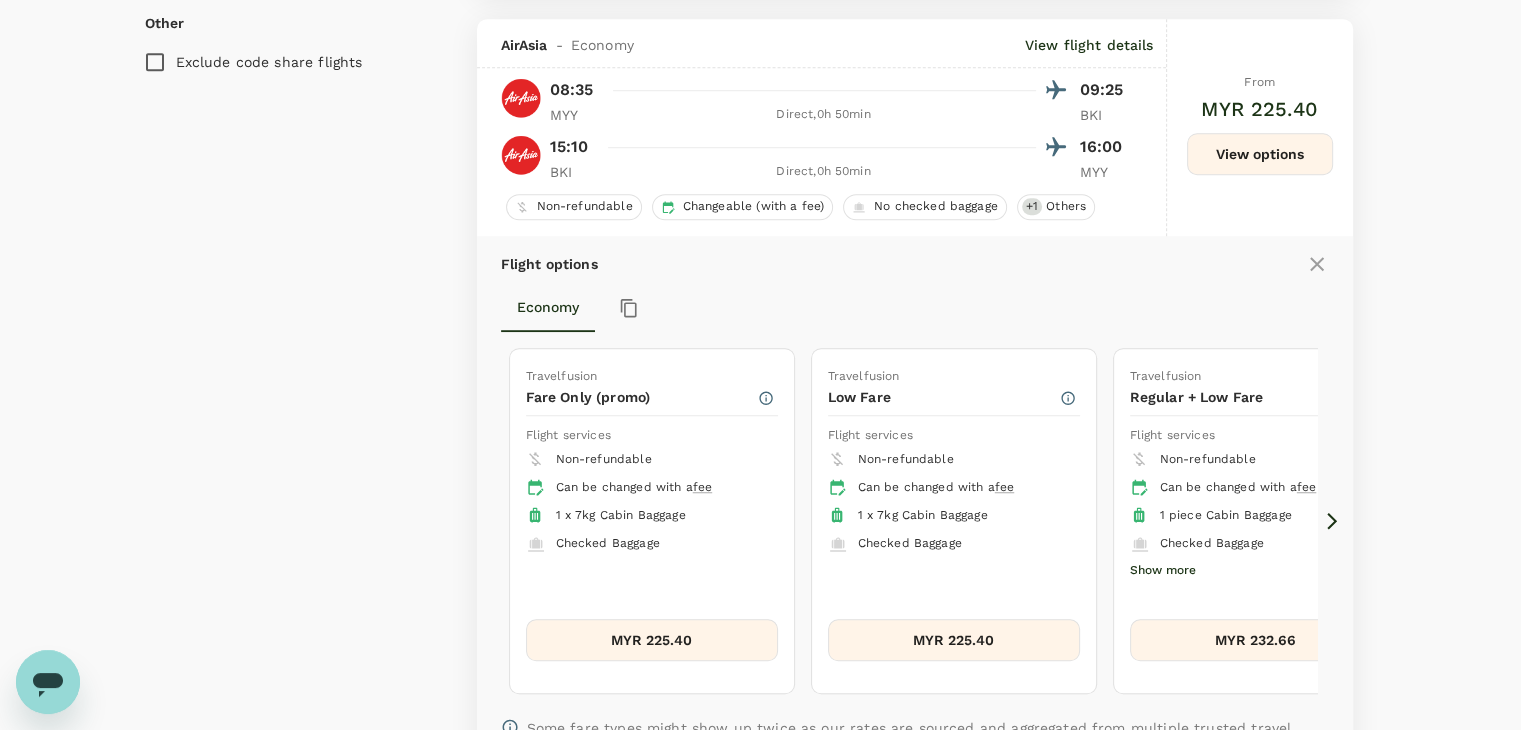 scroll, scrollTop: 1419, scrollLeft: 0, axis: vertical 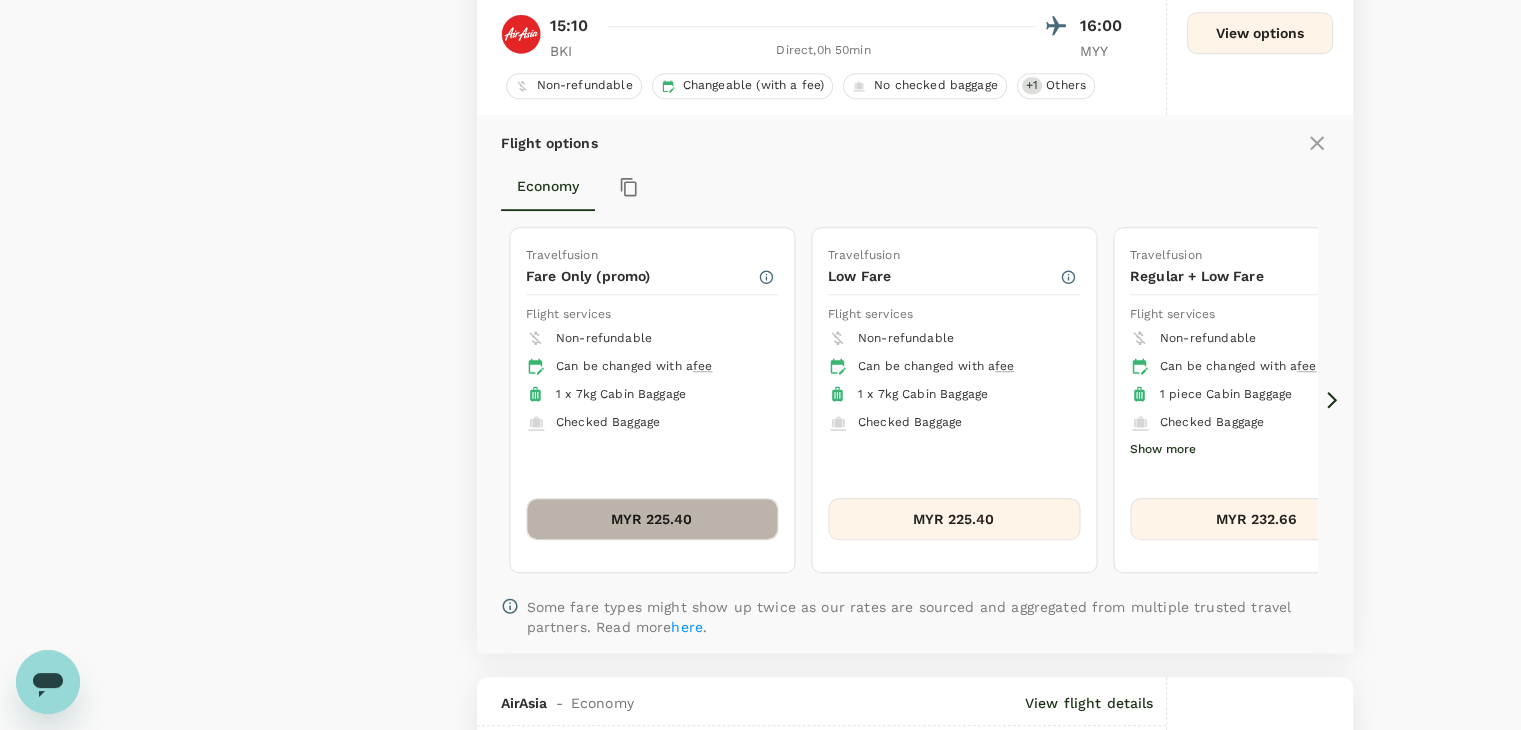 click on "MYR 225.40" at bounding box center [652, 519] 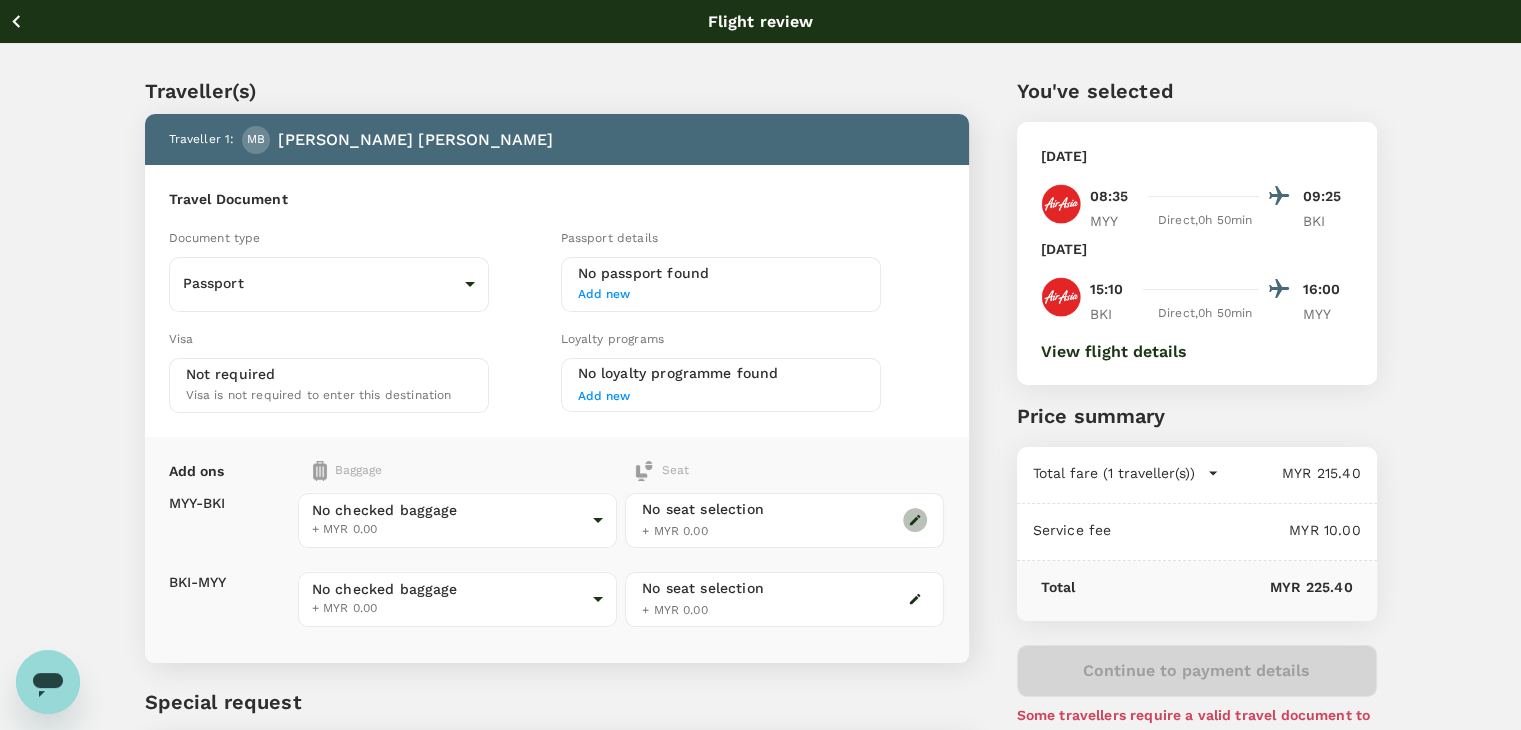 click 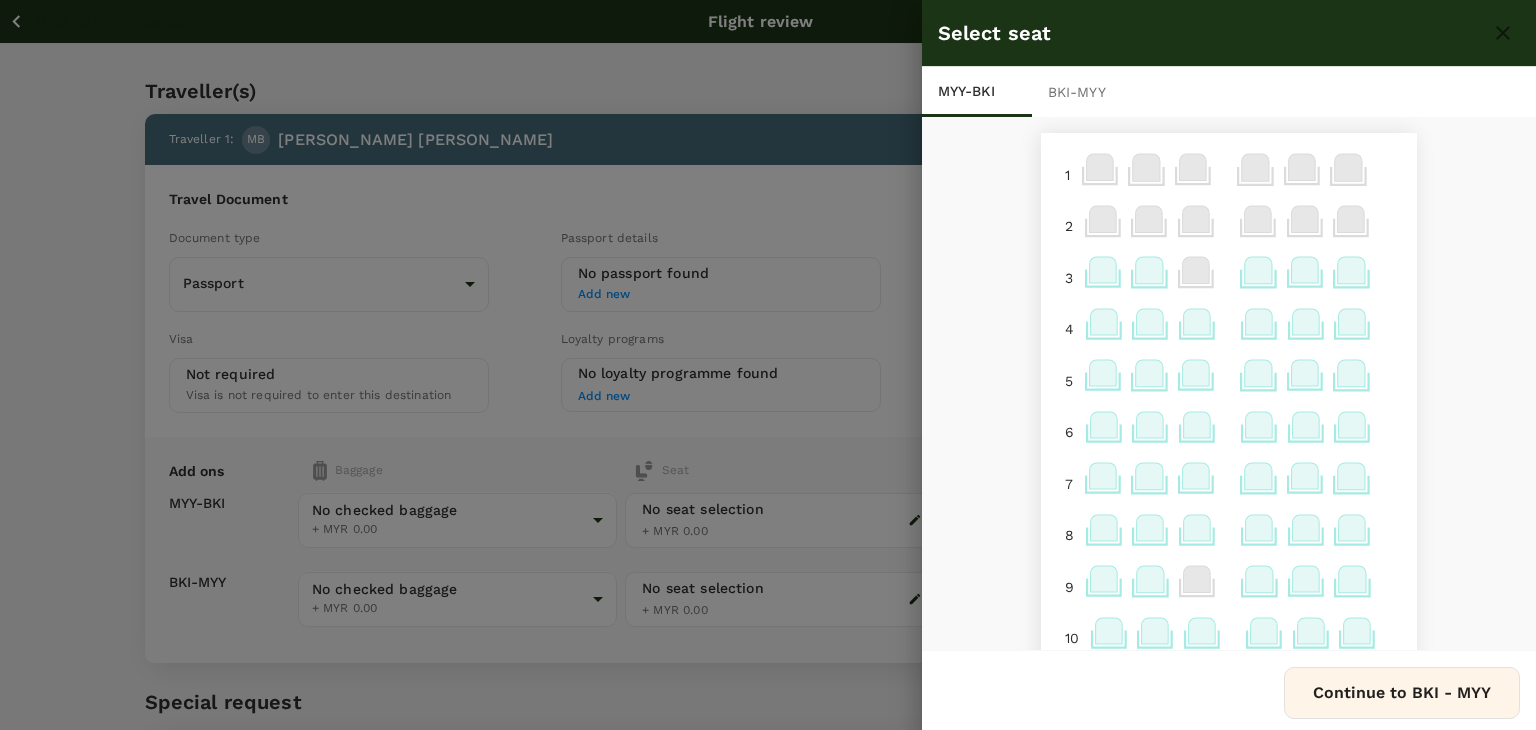 click 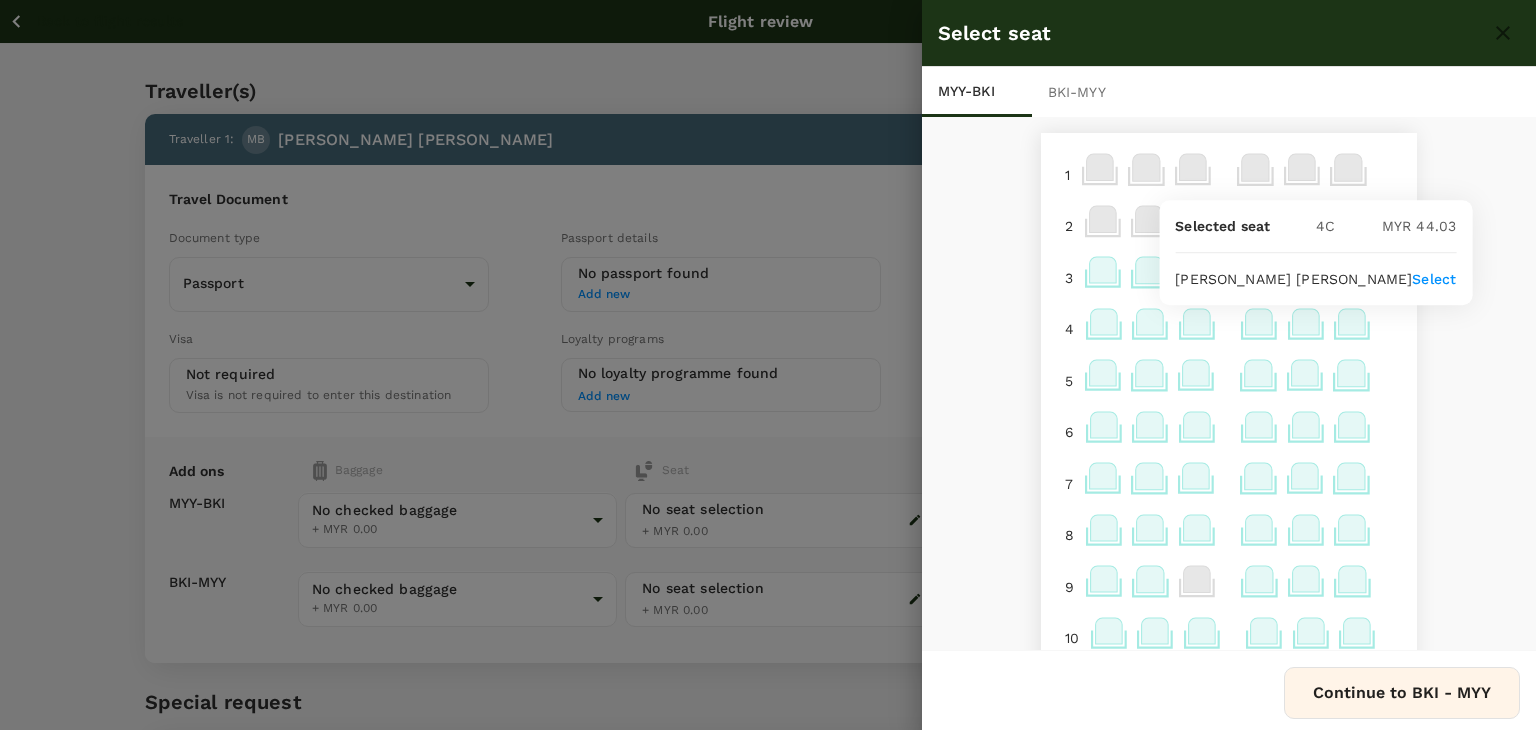 click on "Select" at bounding box center [1434, 279] 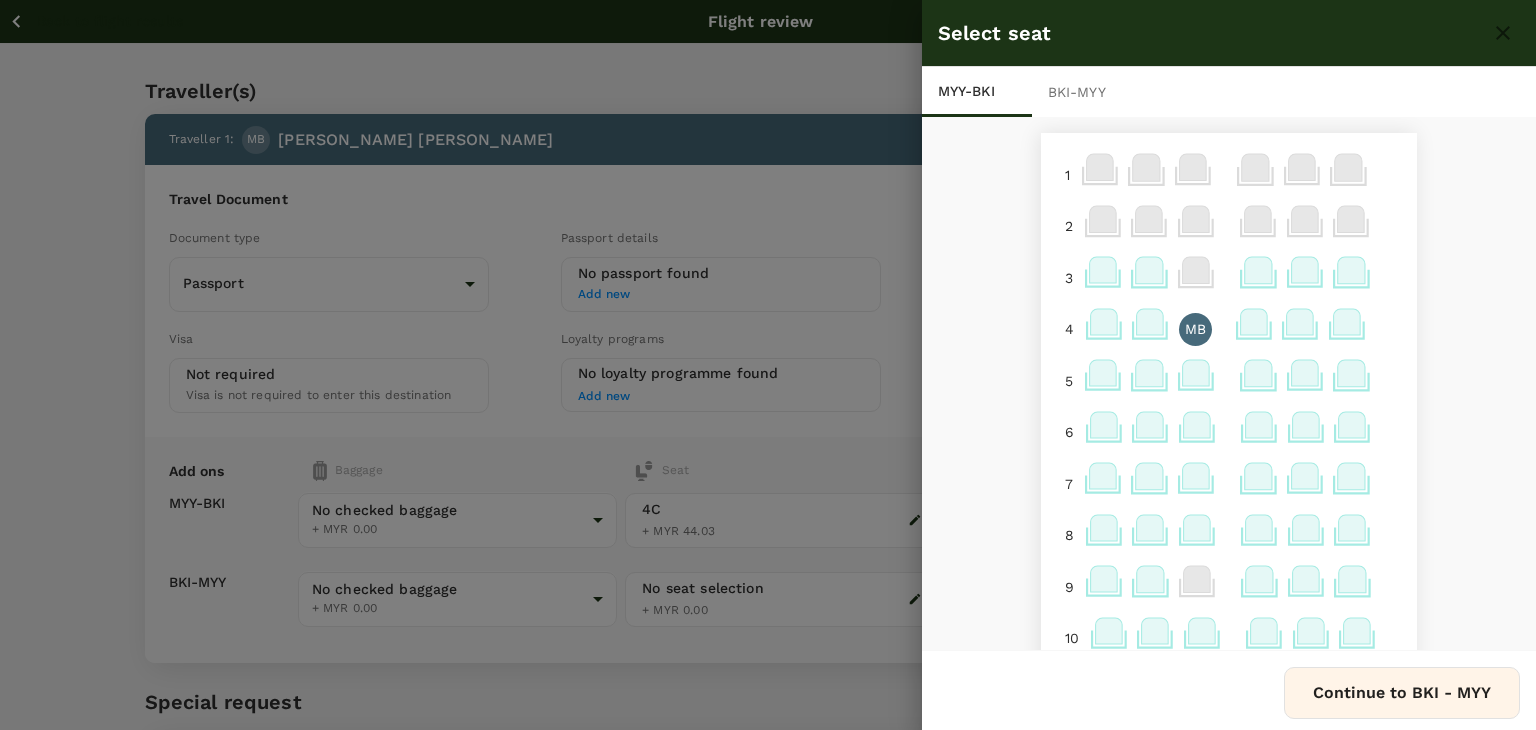 click on "Continue to   BKI - MYY" at bounding box center [1402, 693] 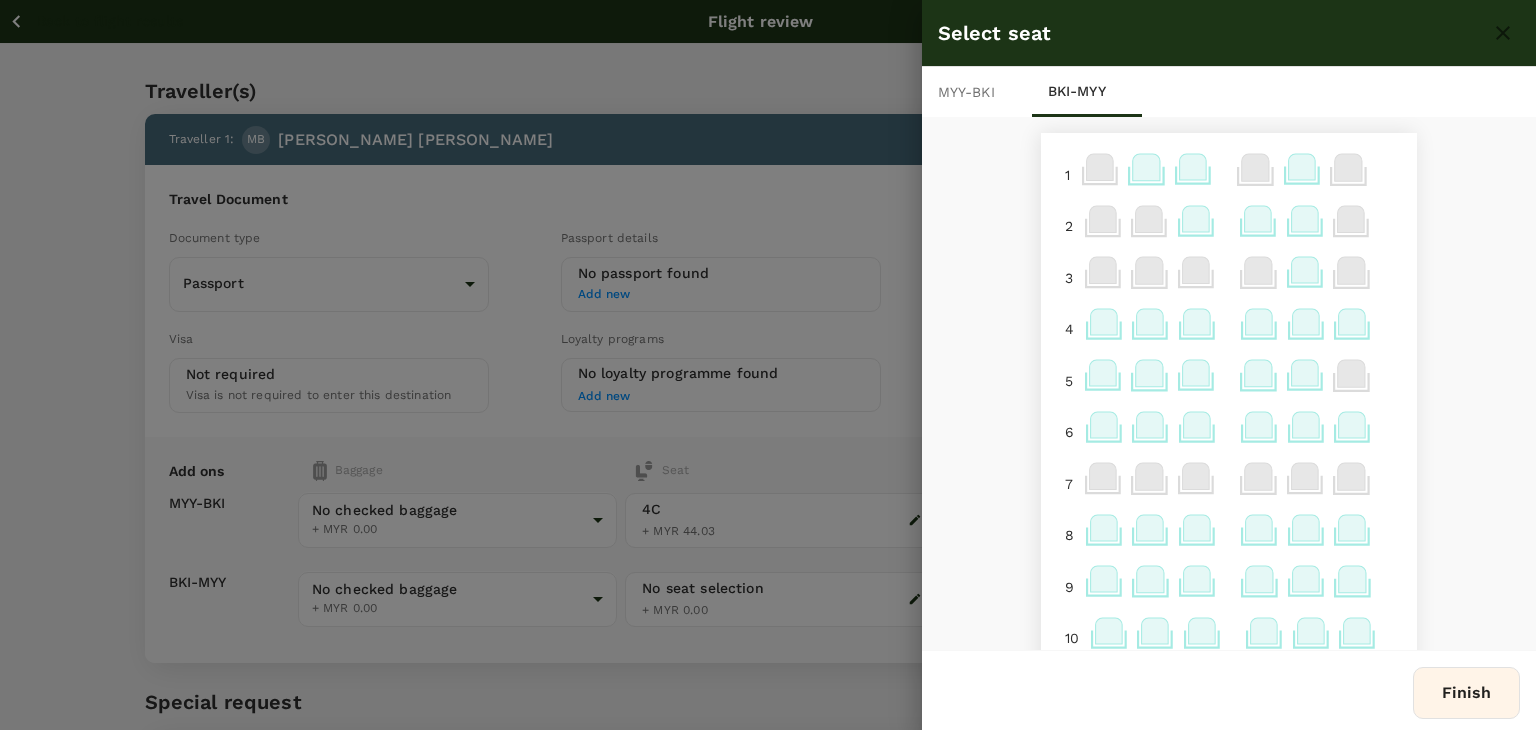 click 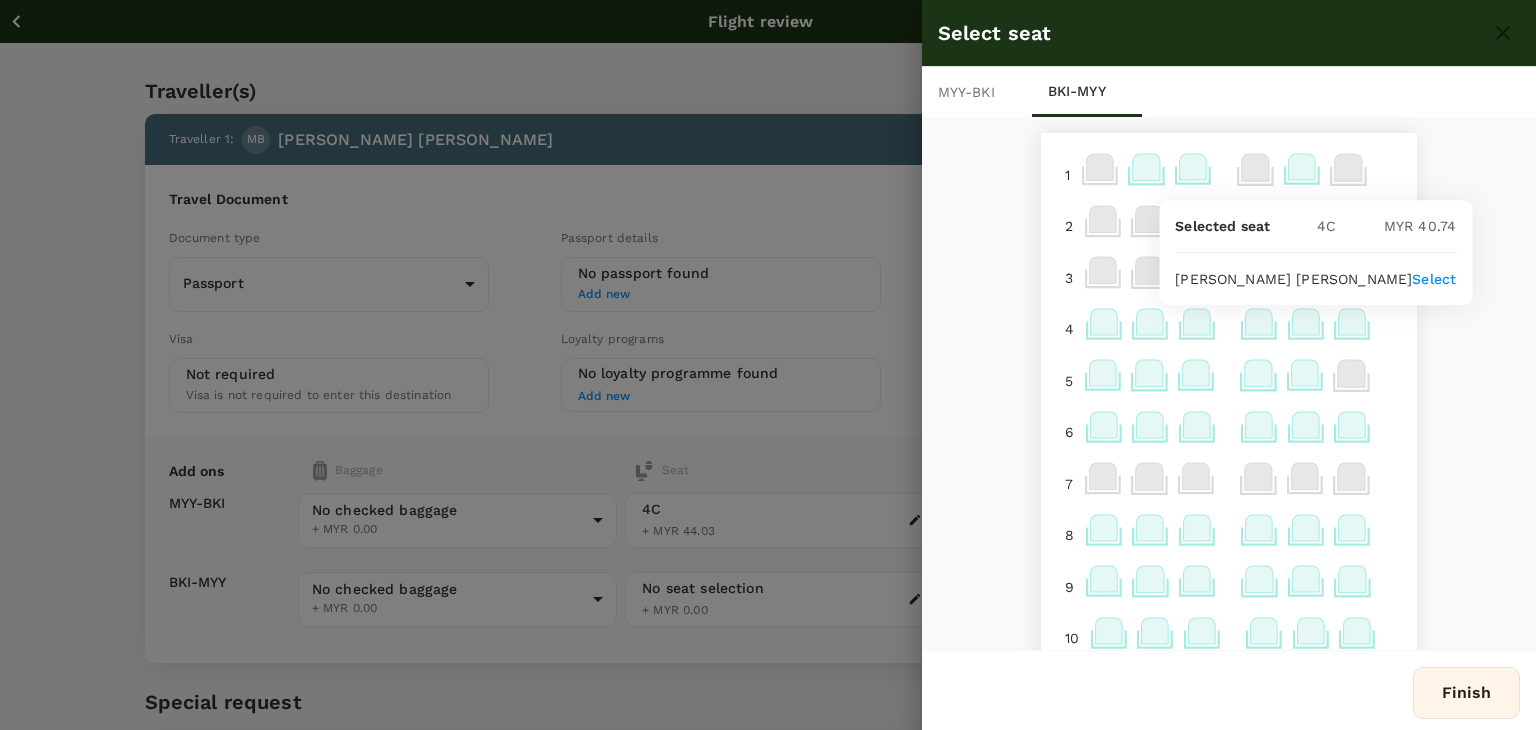 click on "Select" at bounding box center (1434, 279) 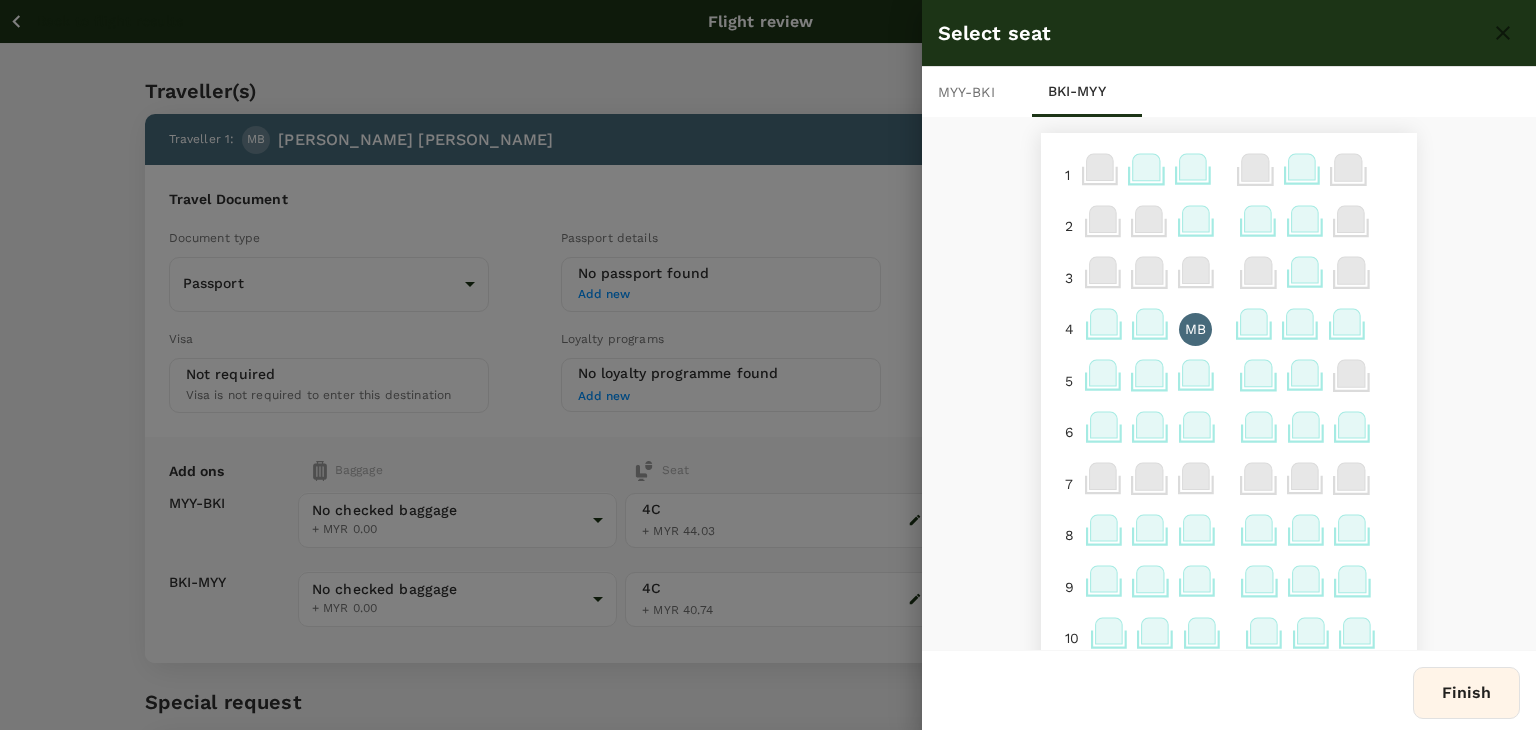 click on "Finish" at bounding box center (1466, 693) 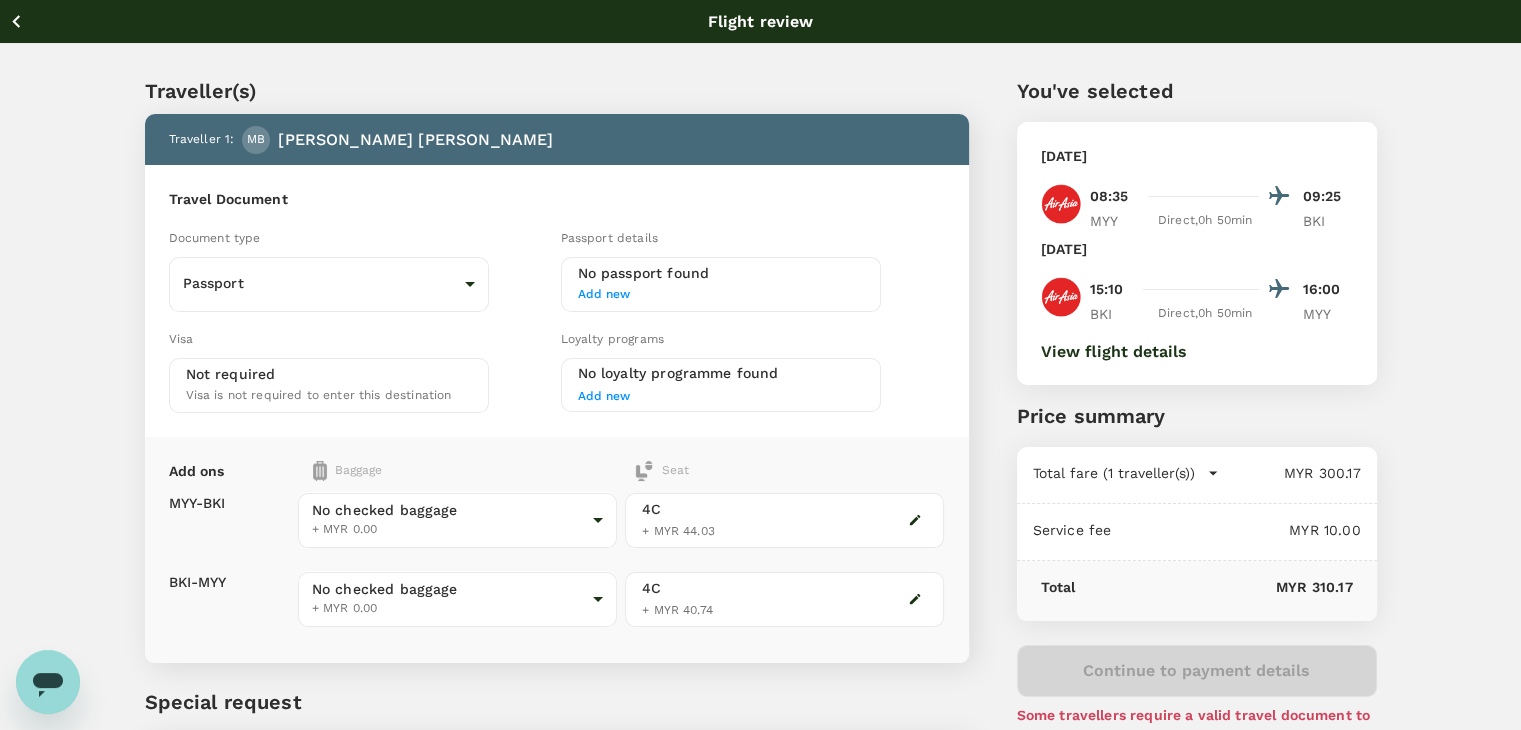 click 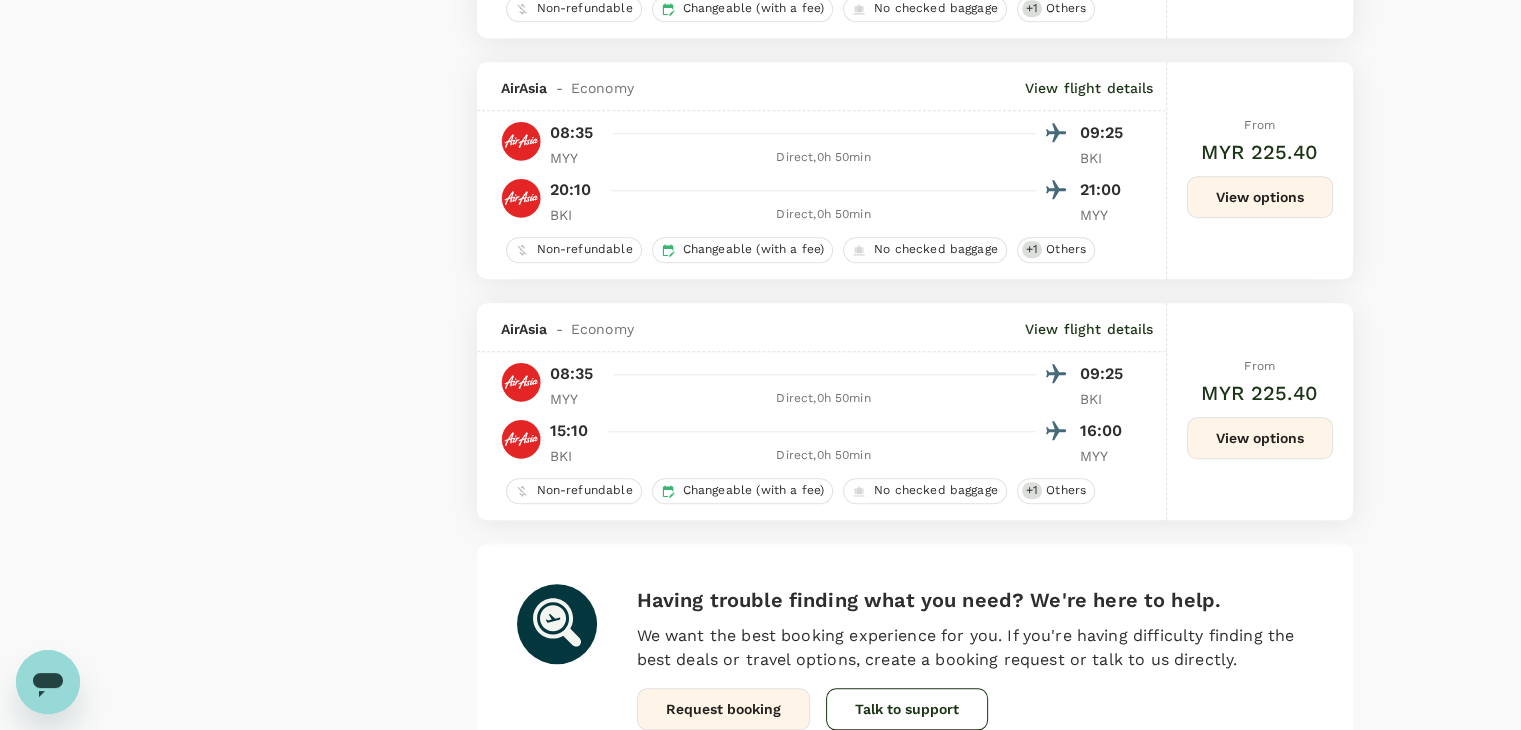 scroll, scrollTop: 1613, scrollLeft: 0, axis: vertical 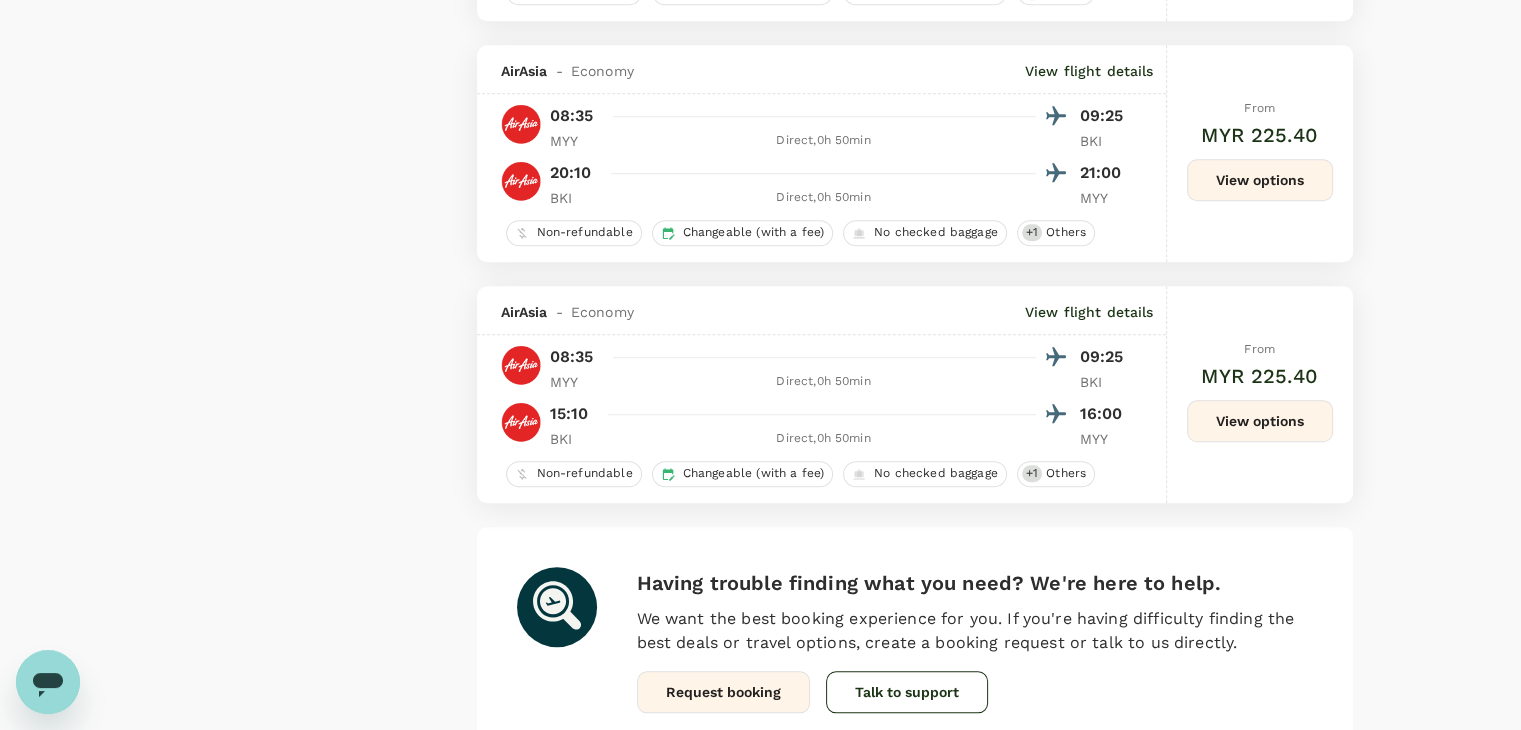 click on "View options" at bounding box center [1260, 421] 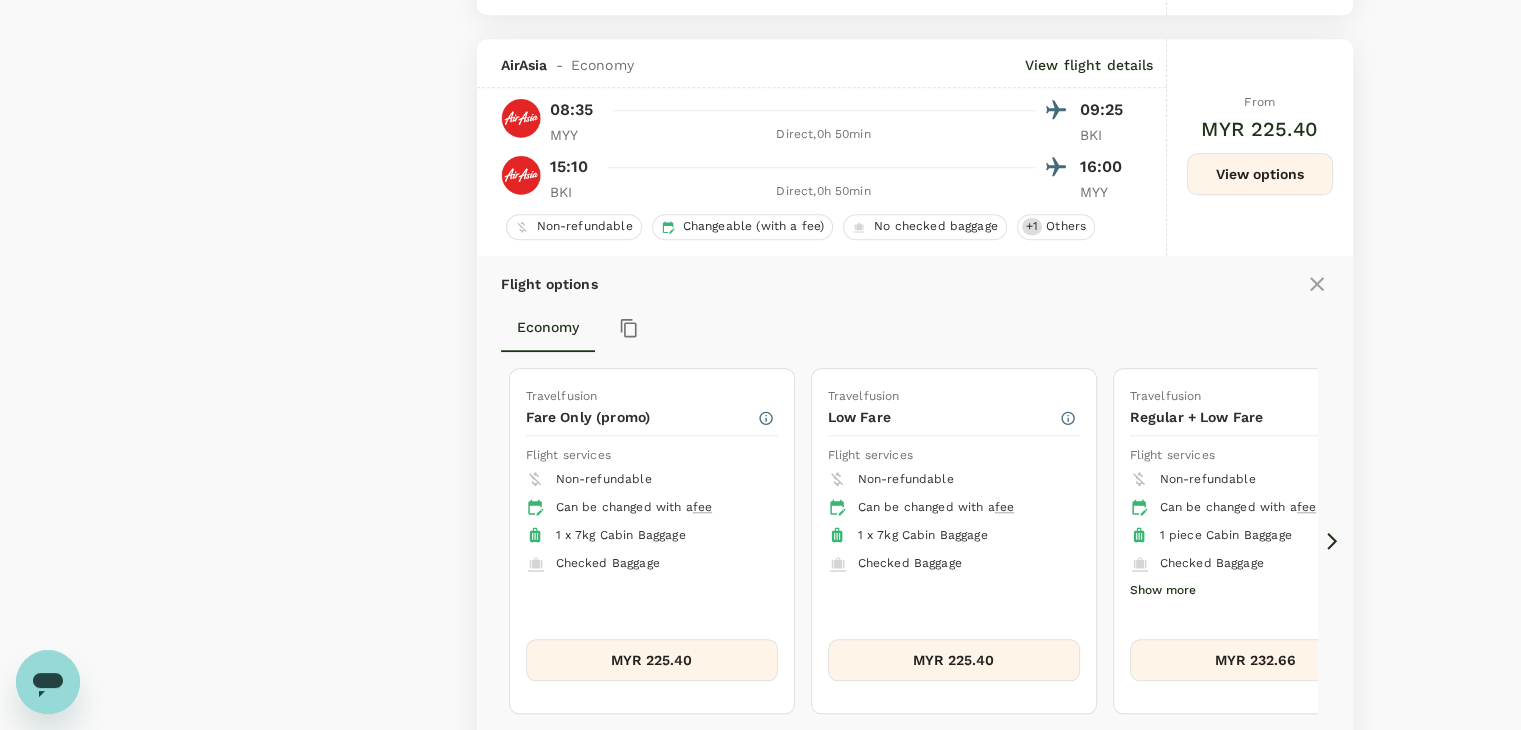 scroll, scrollTop: 1902, scrollLeft: 0, axis: vertical 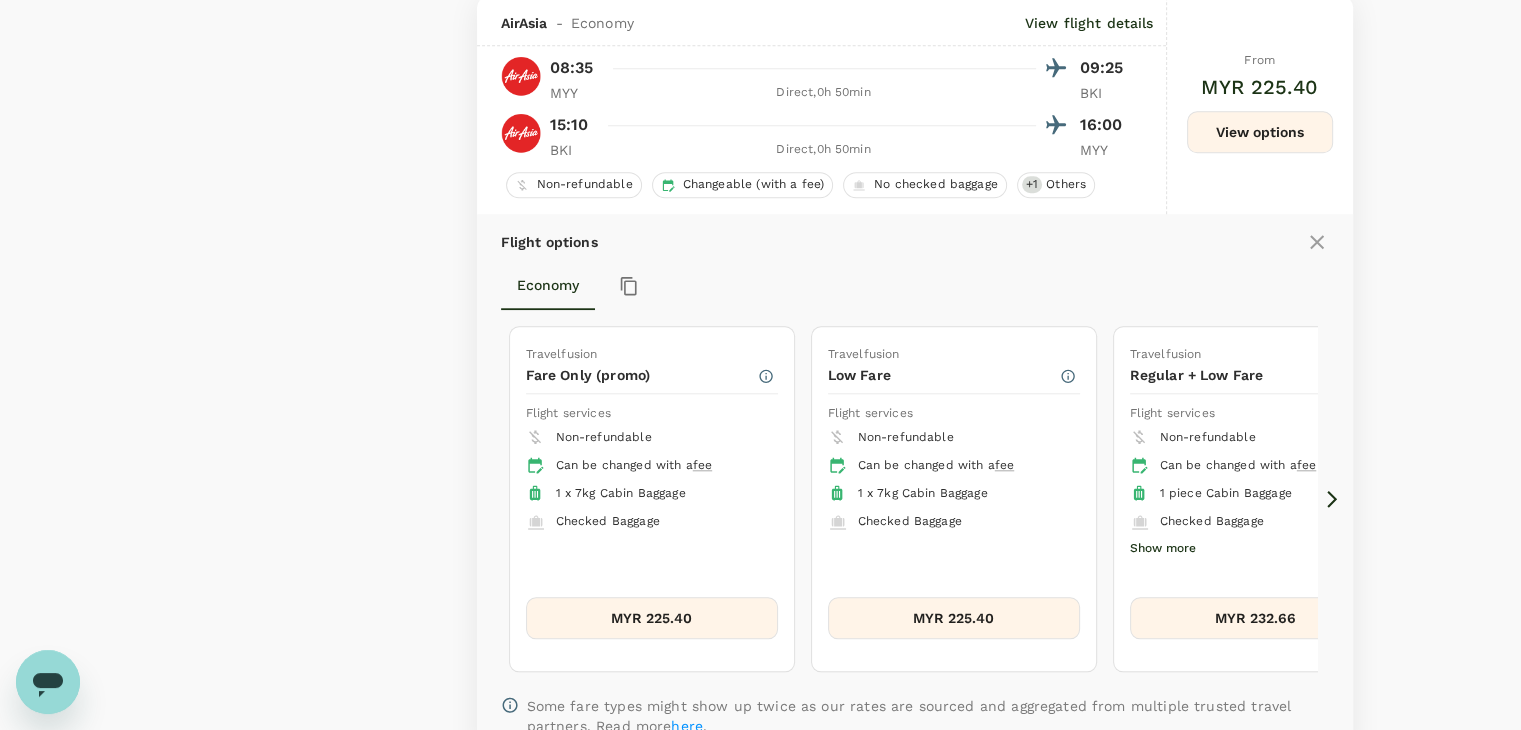click 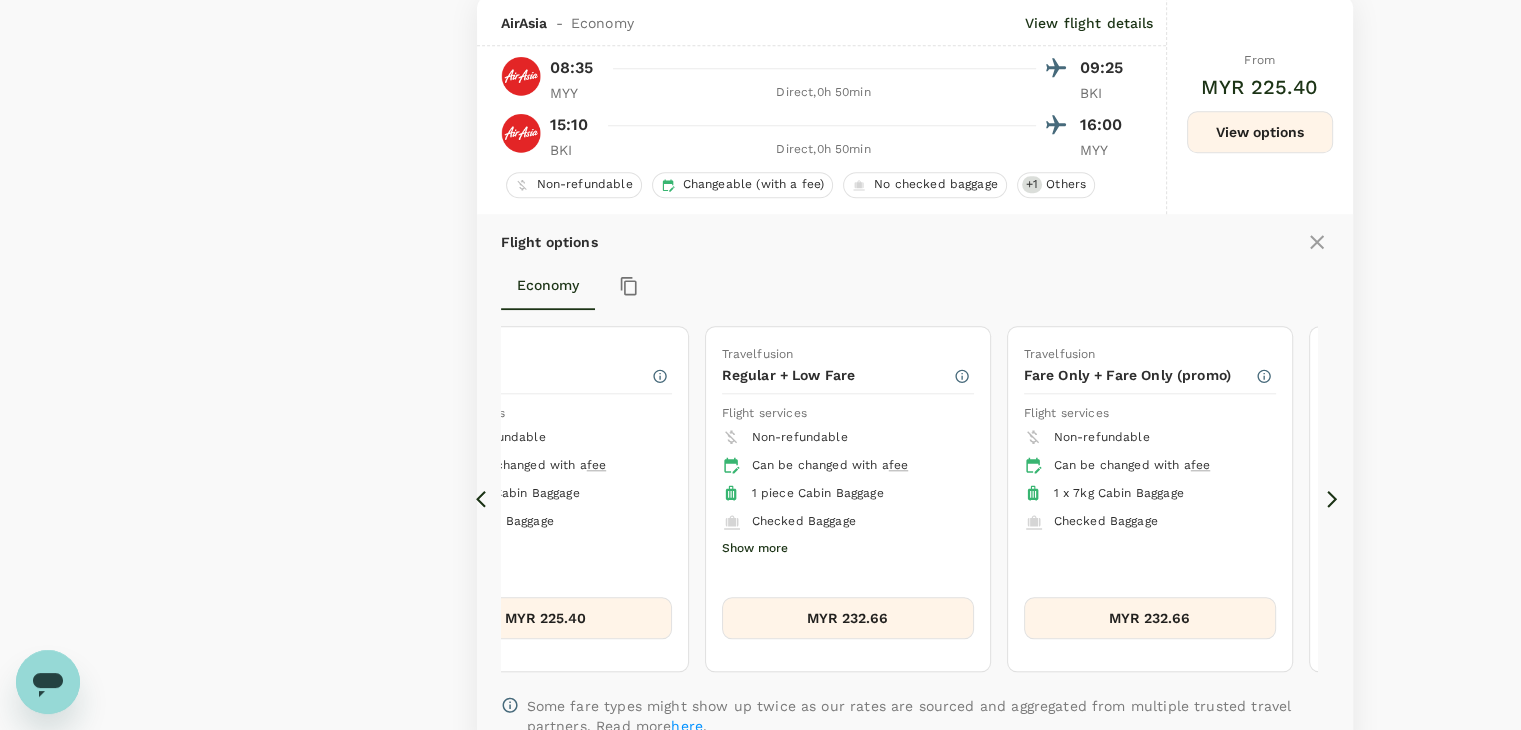 click 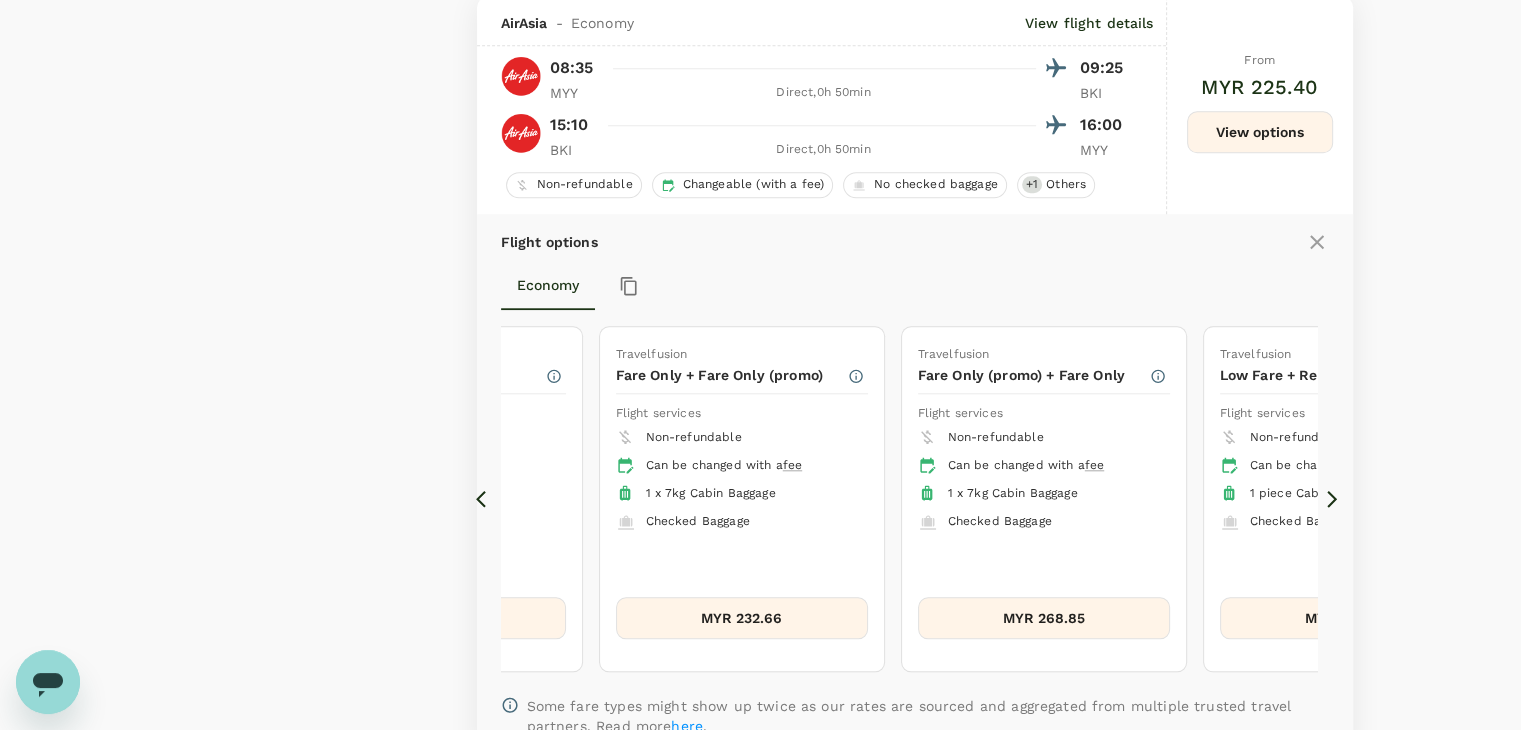 click 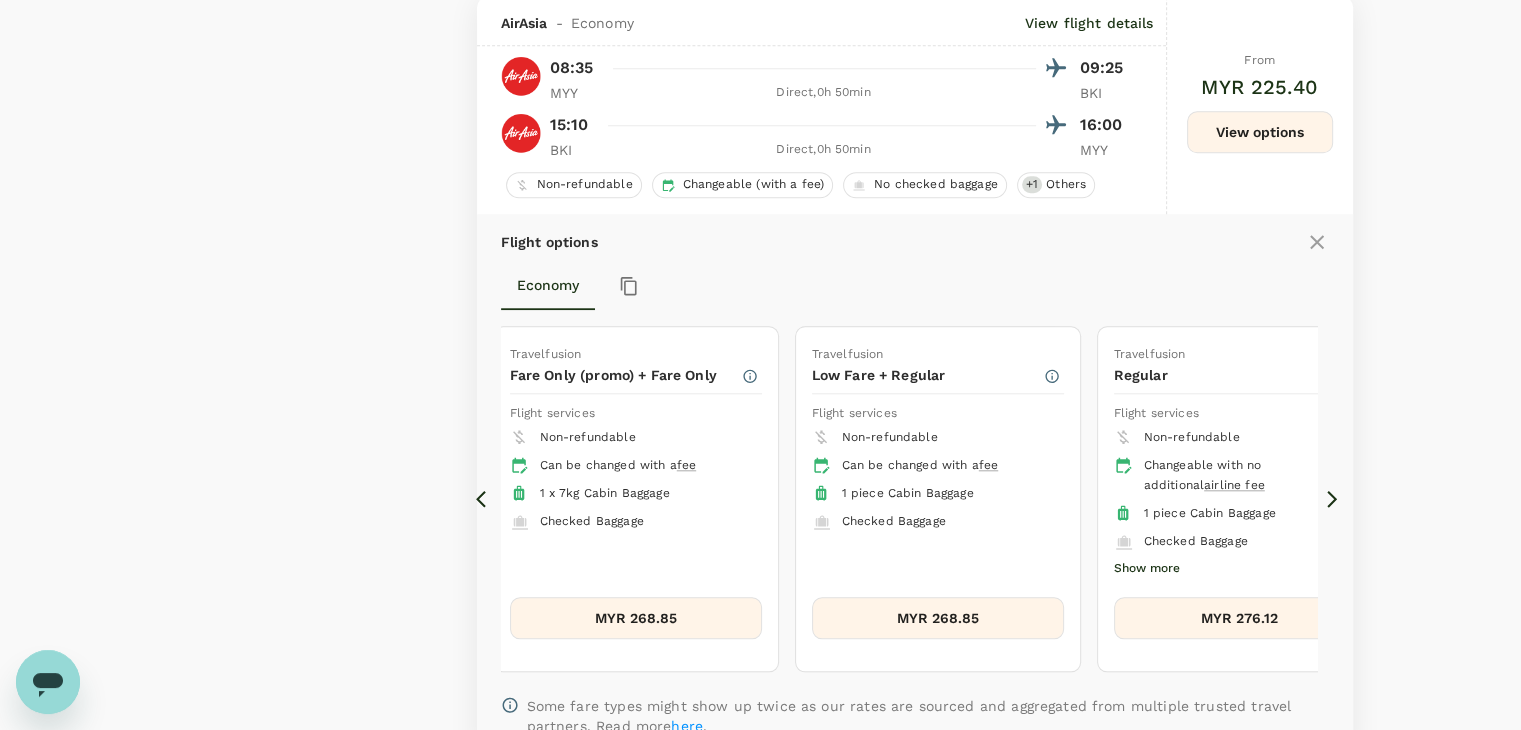 click 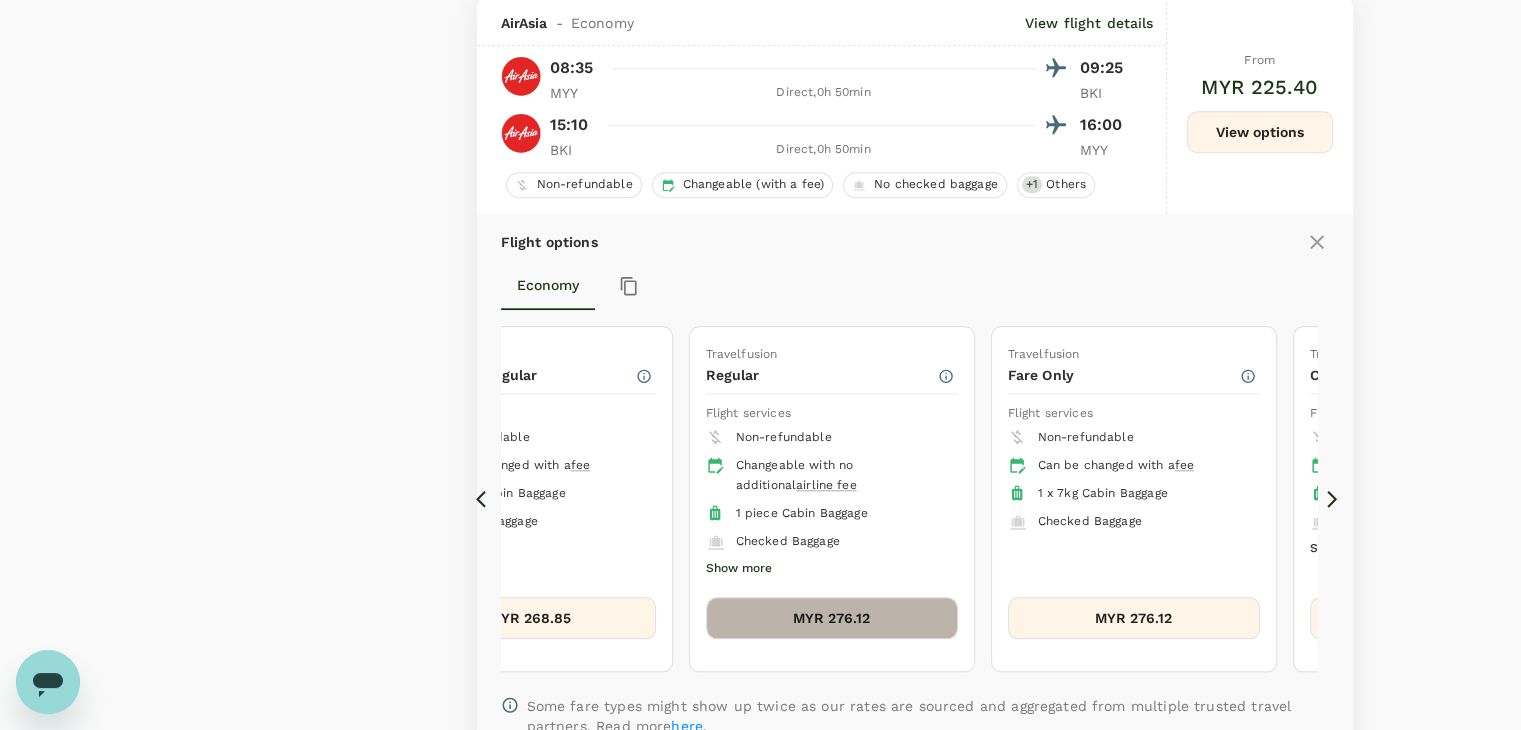 click on "MYR 276.12" at bounding box center (832, 618) 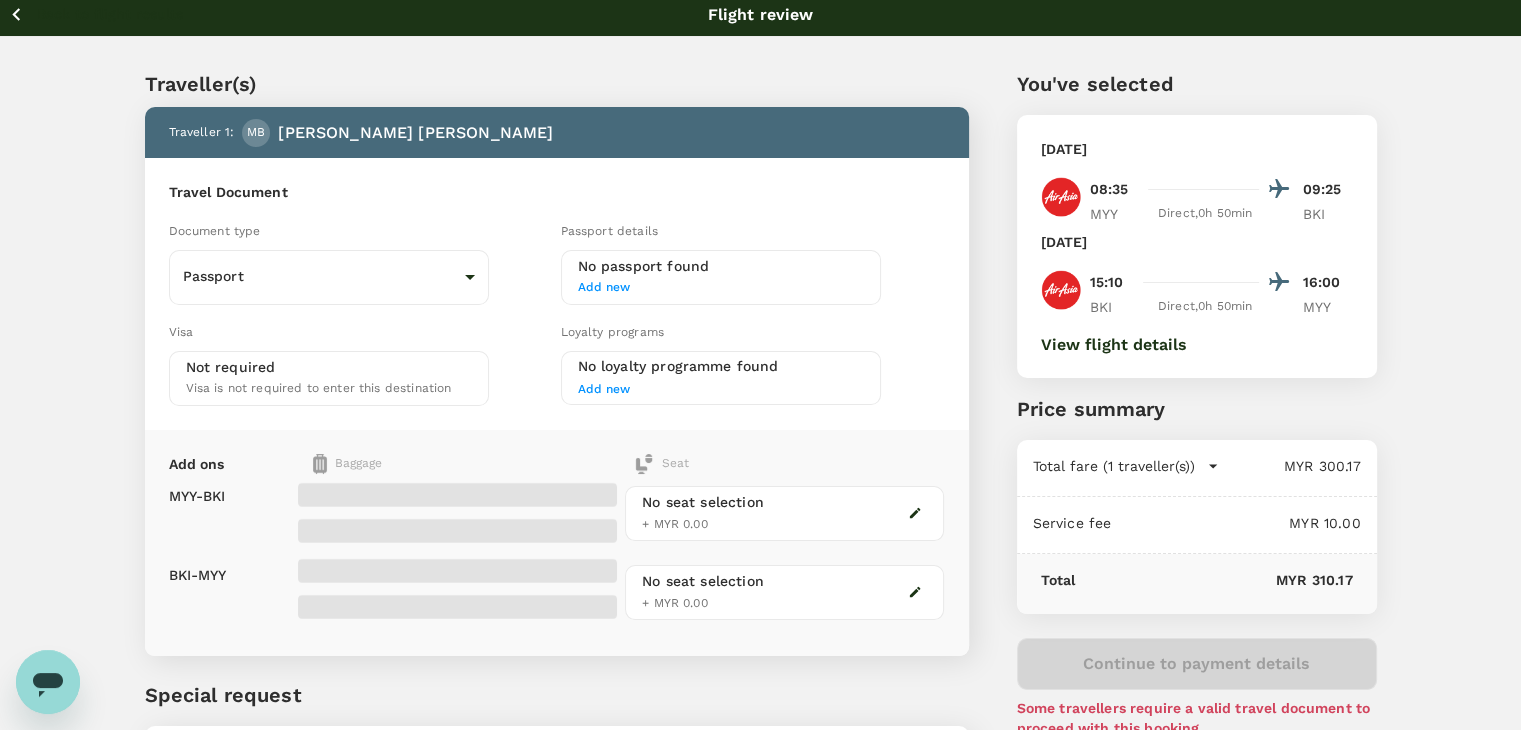 scroll, scrollTop: 0, scrollLeft: 0, axis: both 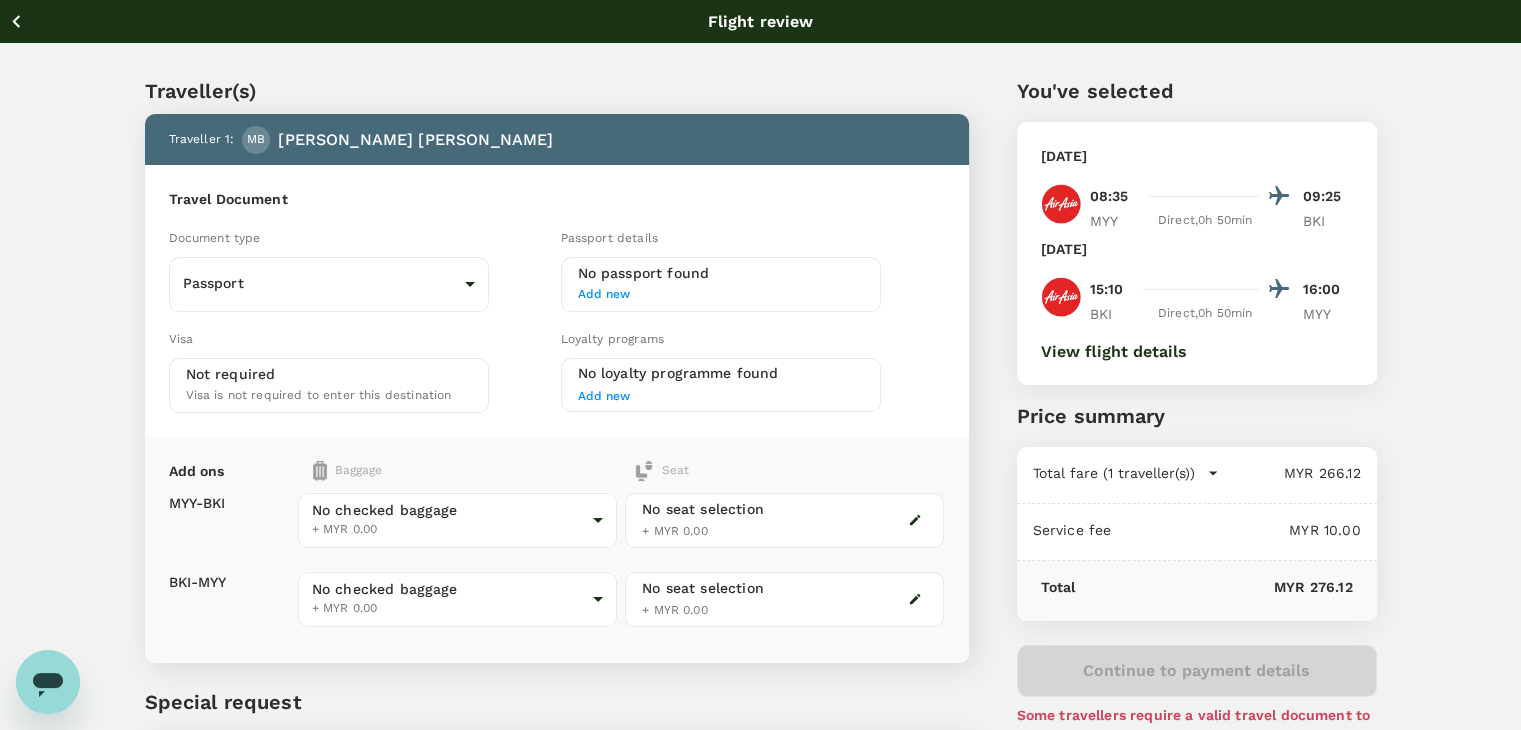 click 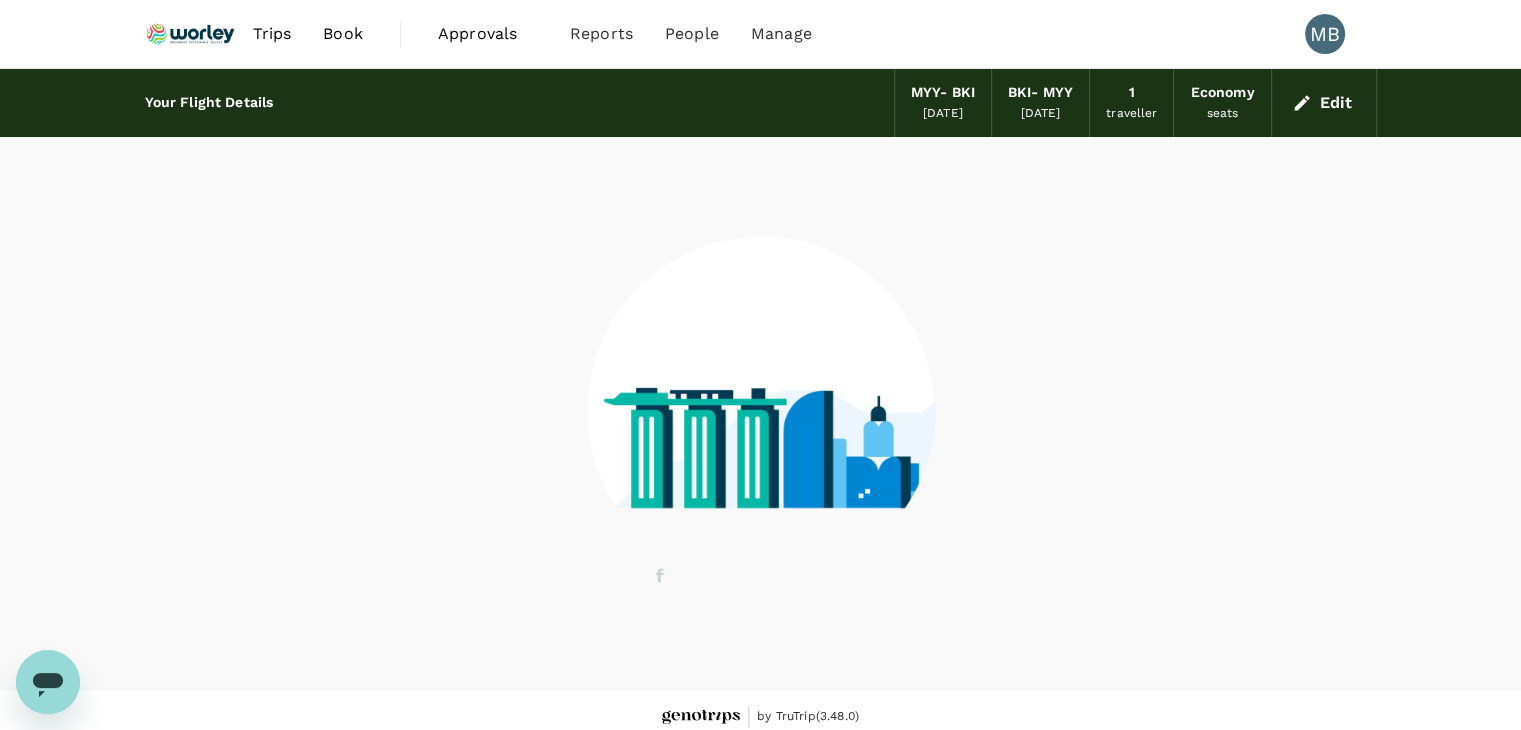 scroll, scrollTop: 13, scrollLeft: 0, axis: vertical 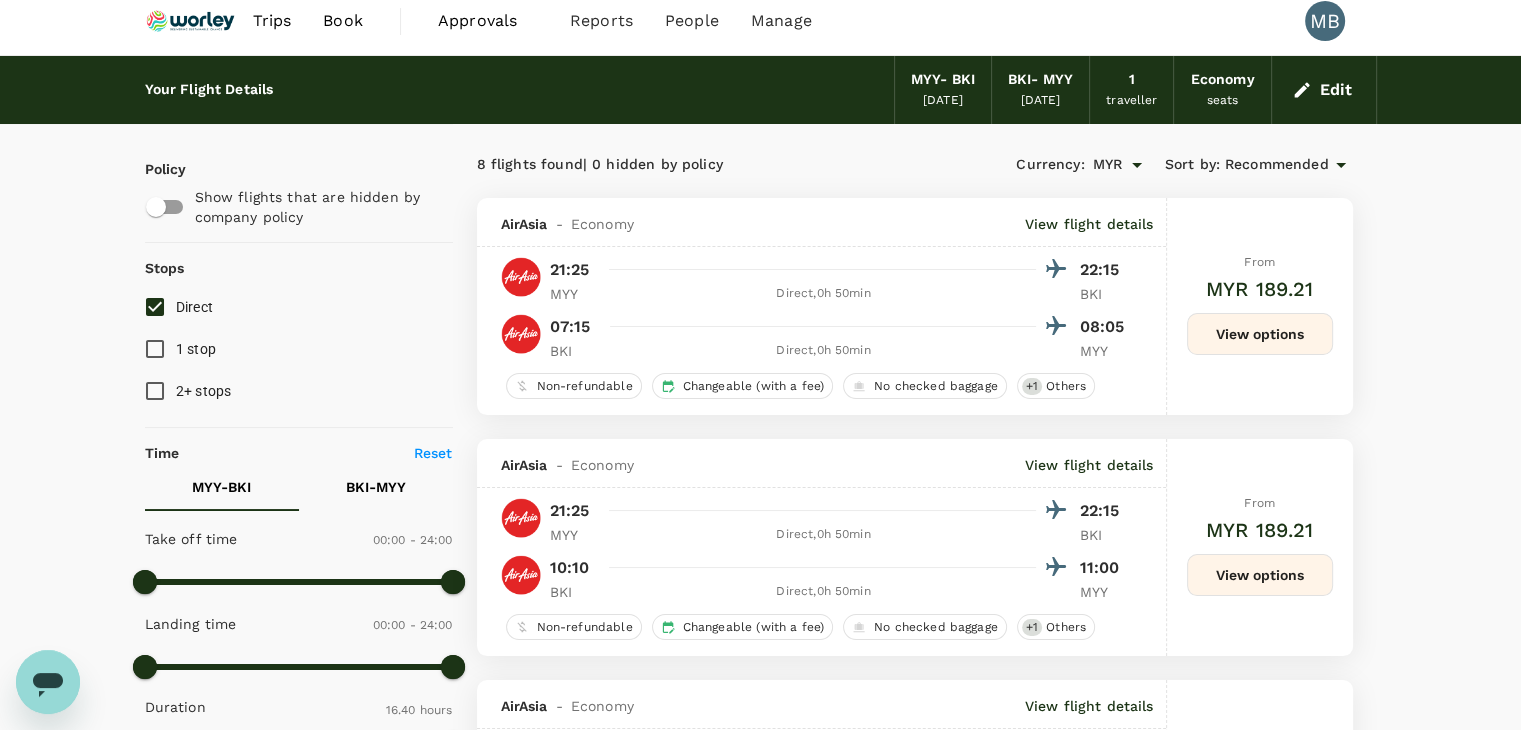 click on "Edit" at bounding box center (1324, 90) 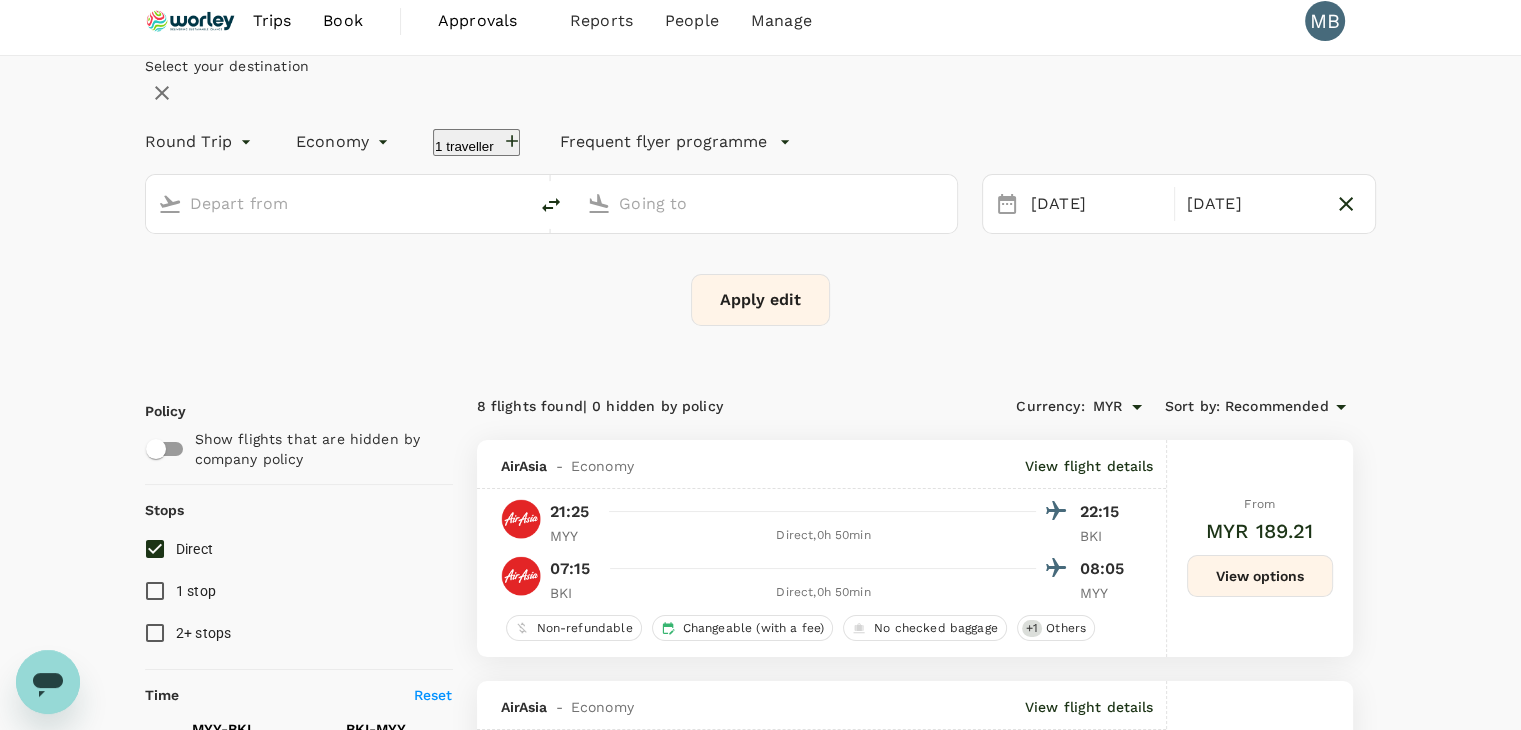 type on "Miri Intl (MYY)" 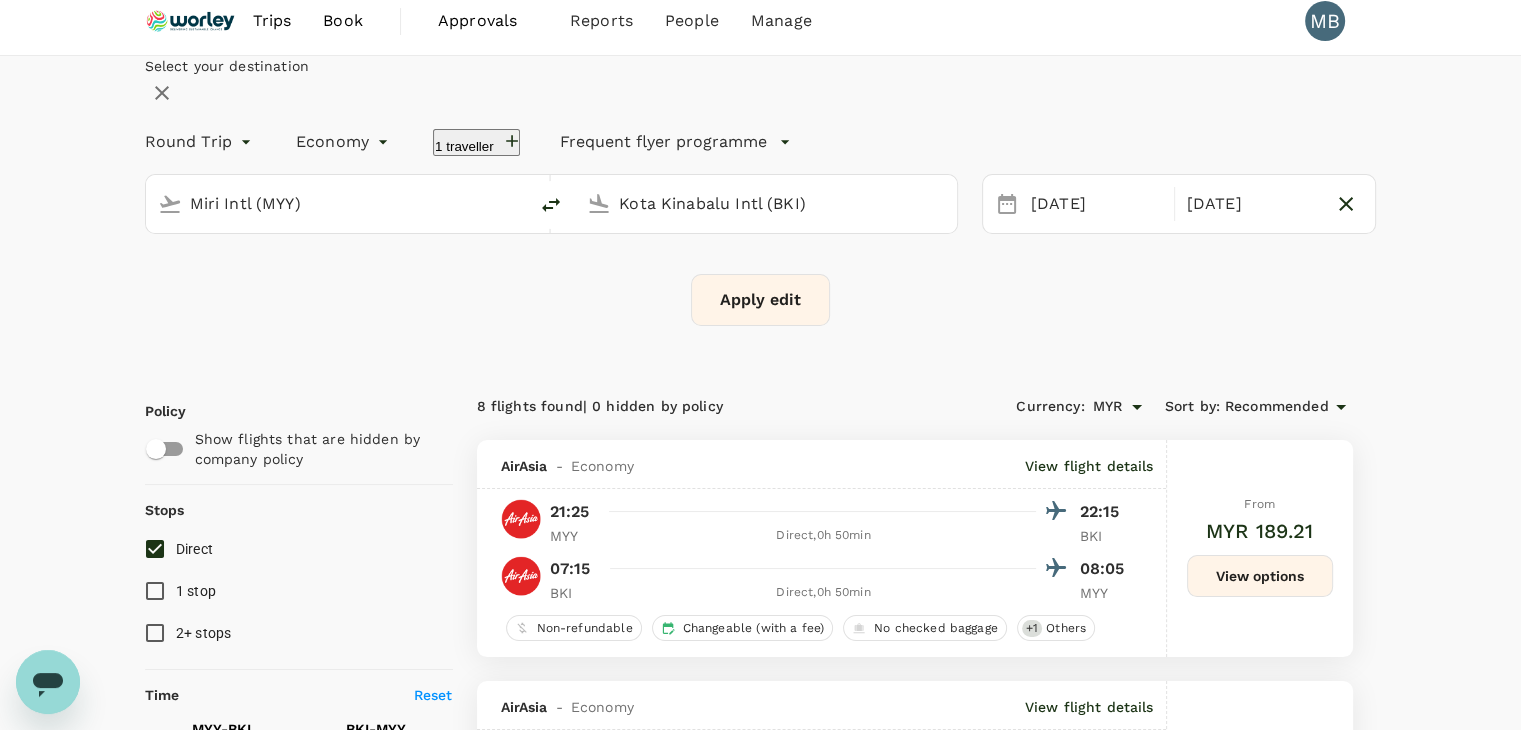 click at bounding box center (191, 21) 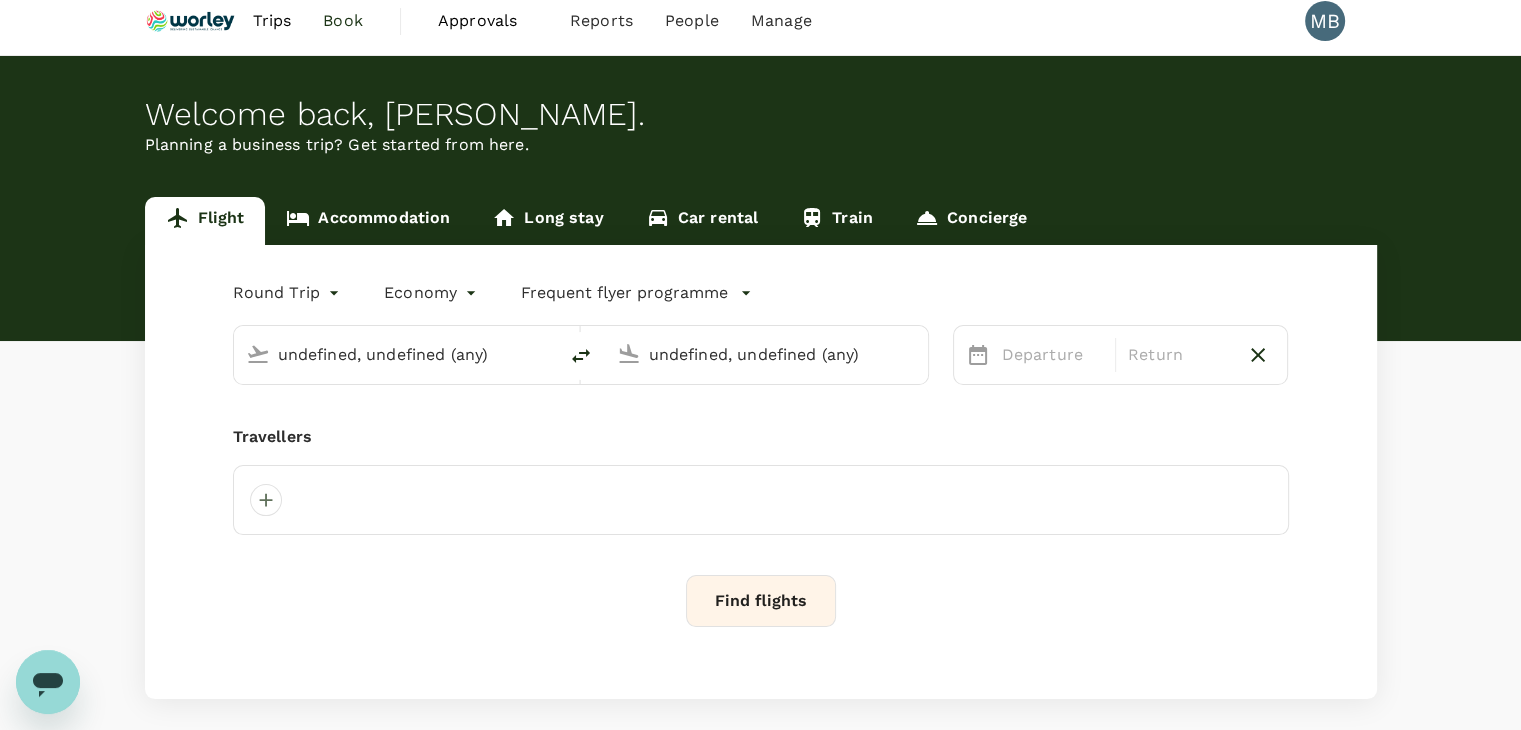scroll, scrollTop: 12, scrollLeft: 0, axis: vertical 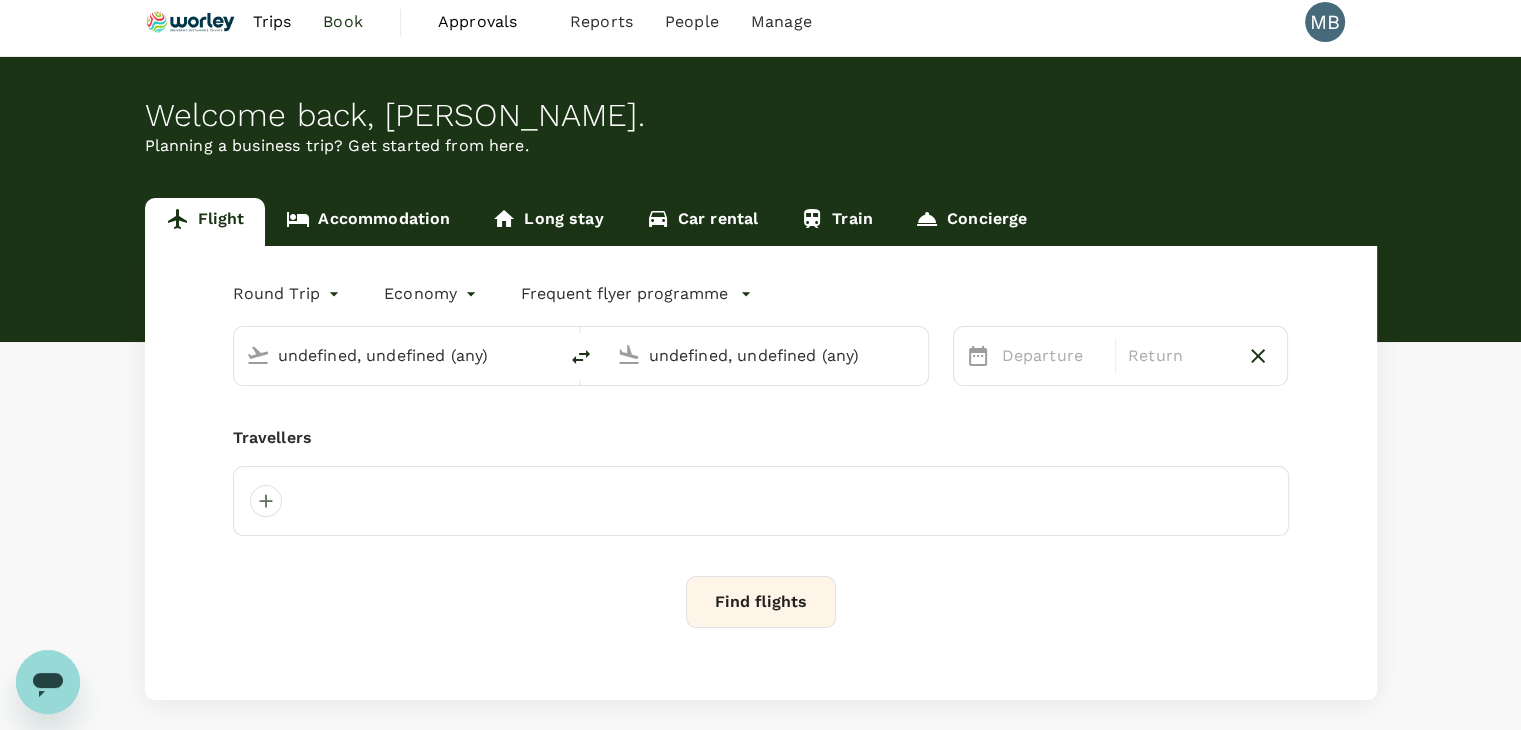 type 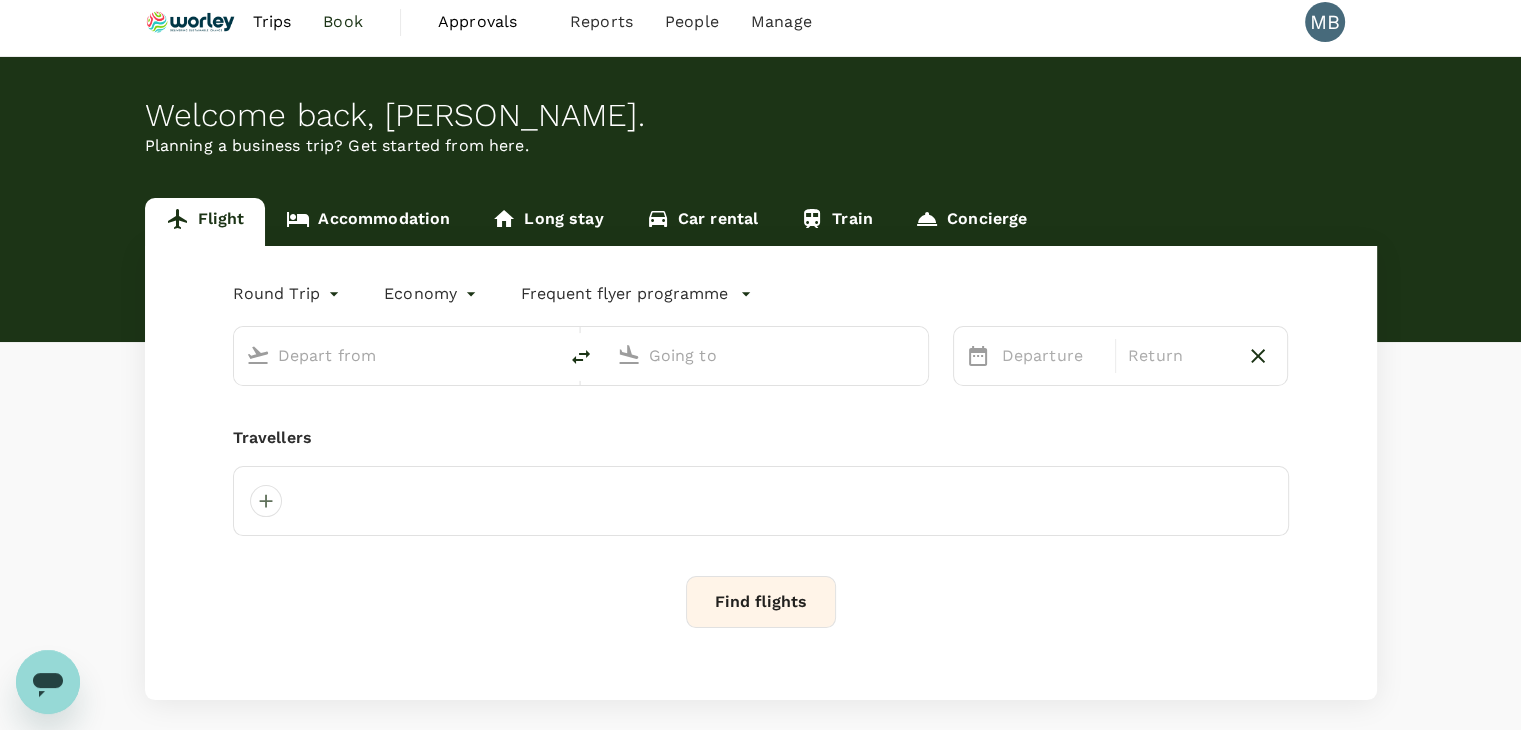 scroll, scrollTop: 0, scrollLeft: 0, axis: both 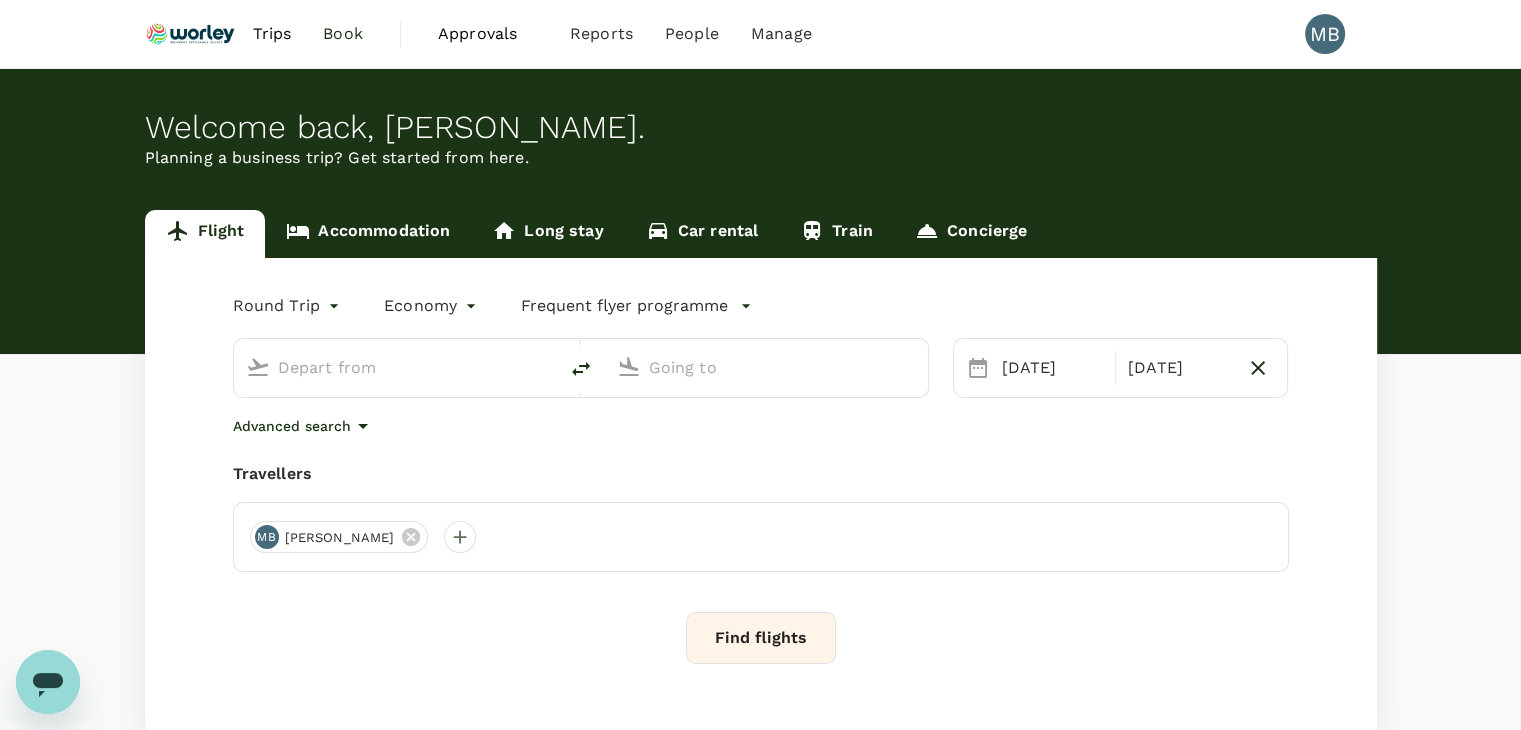 type on "Miri Intl (MYY)" 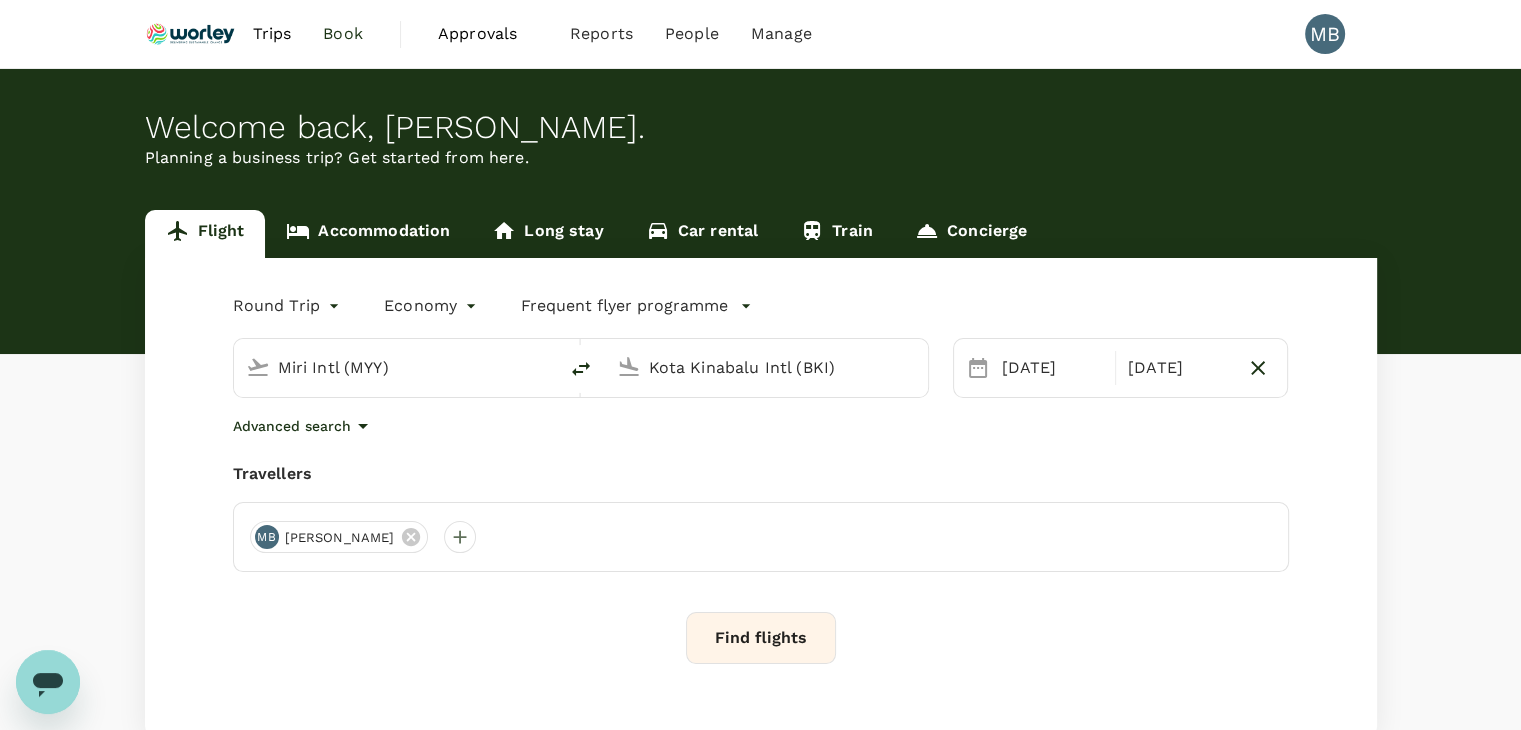 type 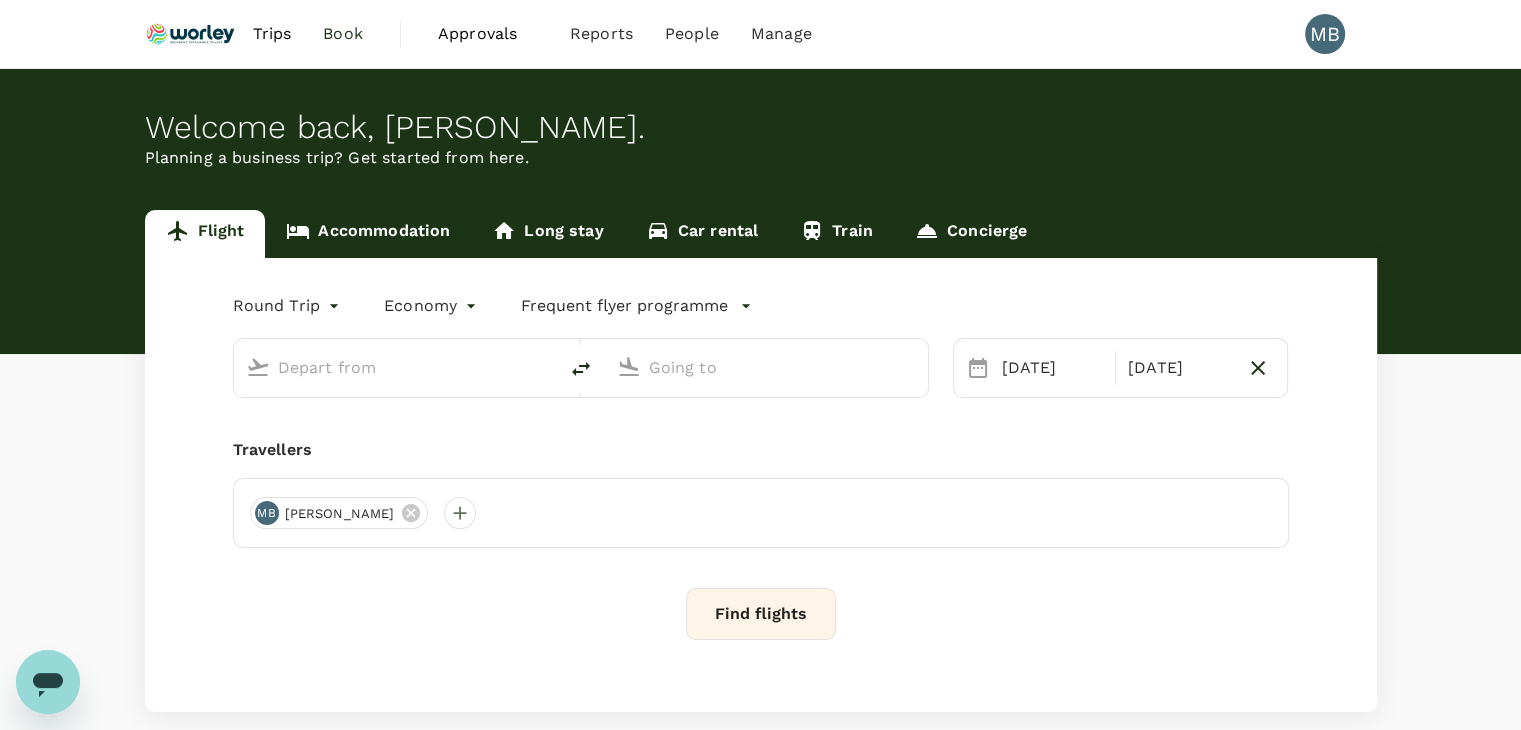 type on "Miri Intl (MYY)" 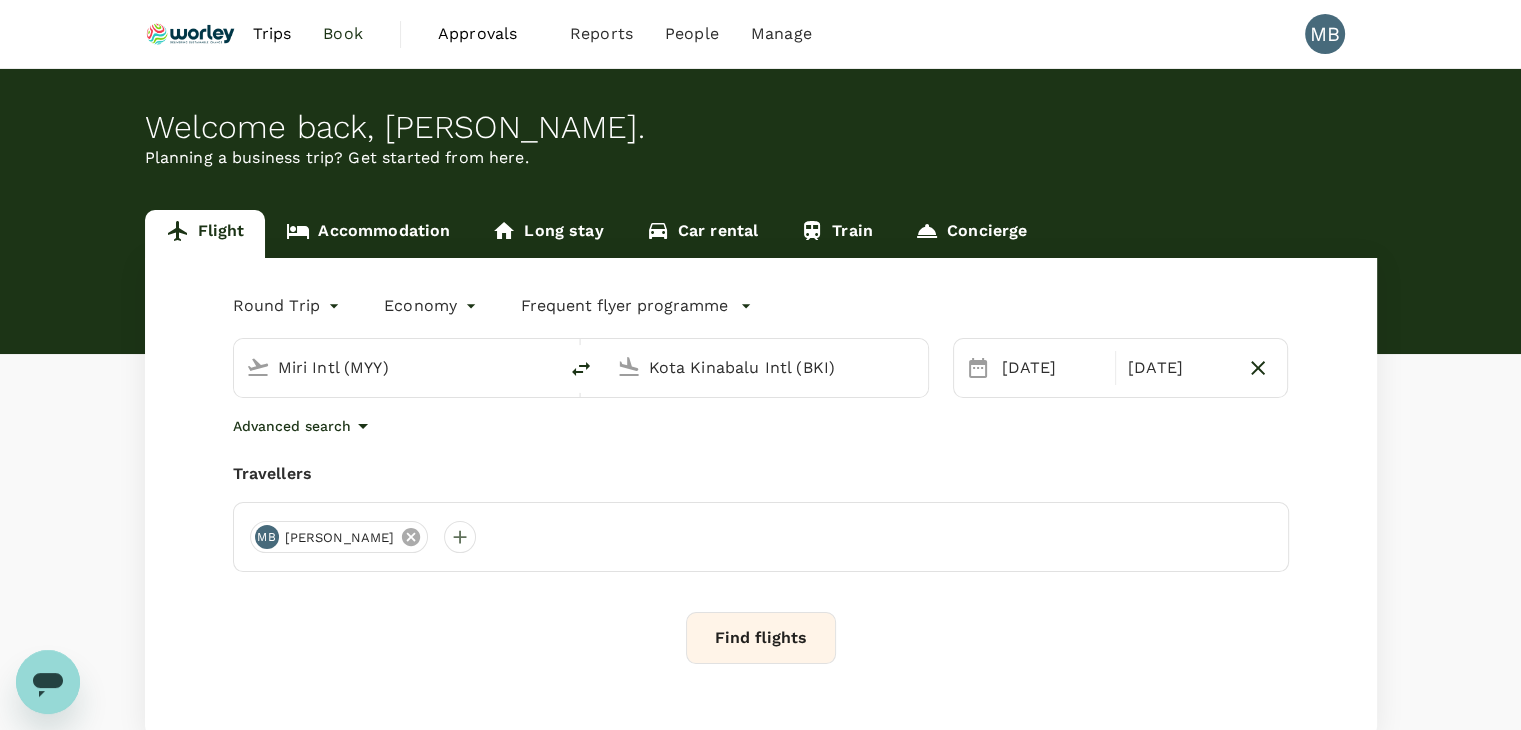 click 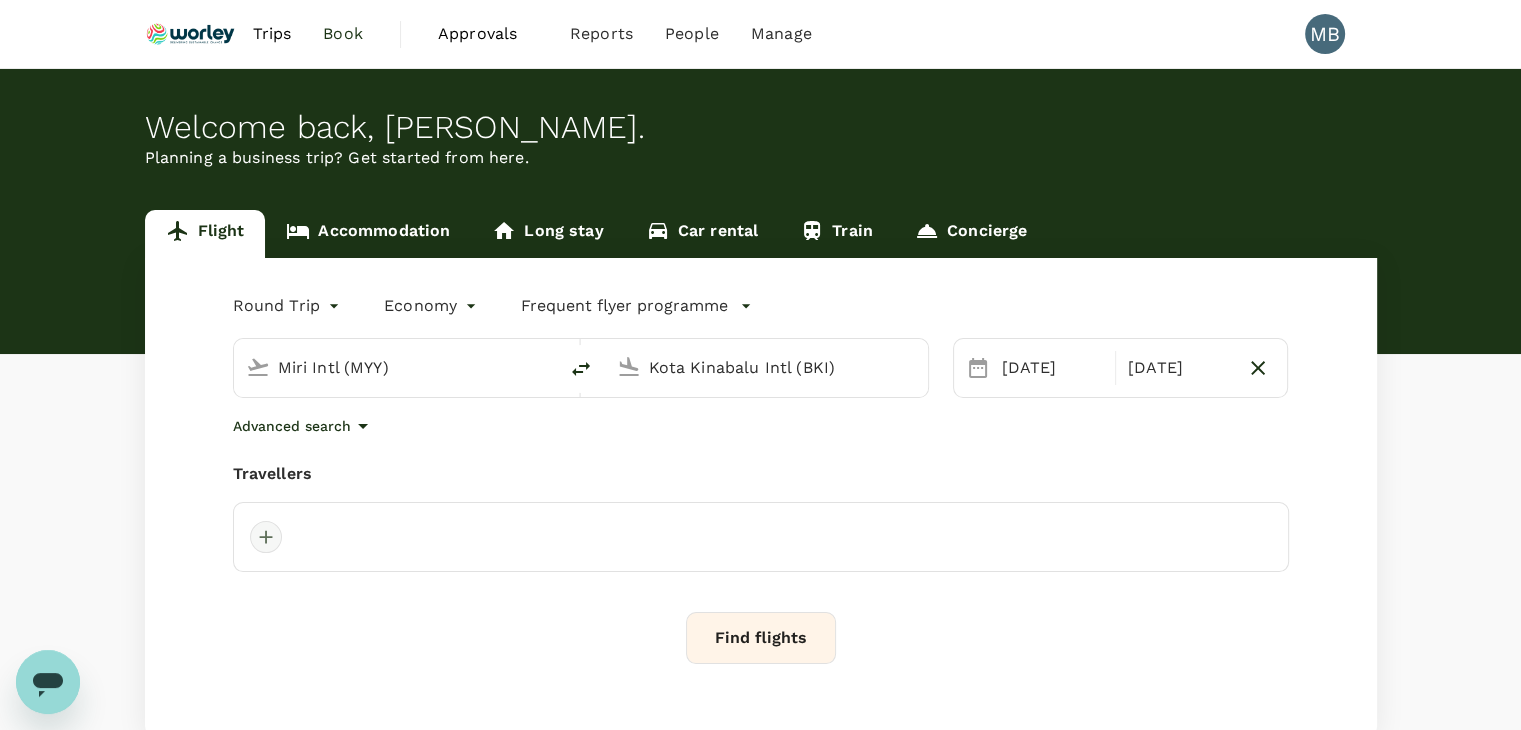 click at bounding box center [266, 537] 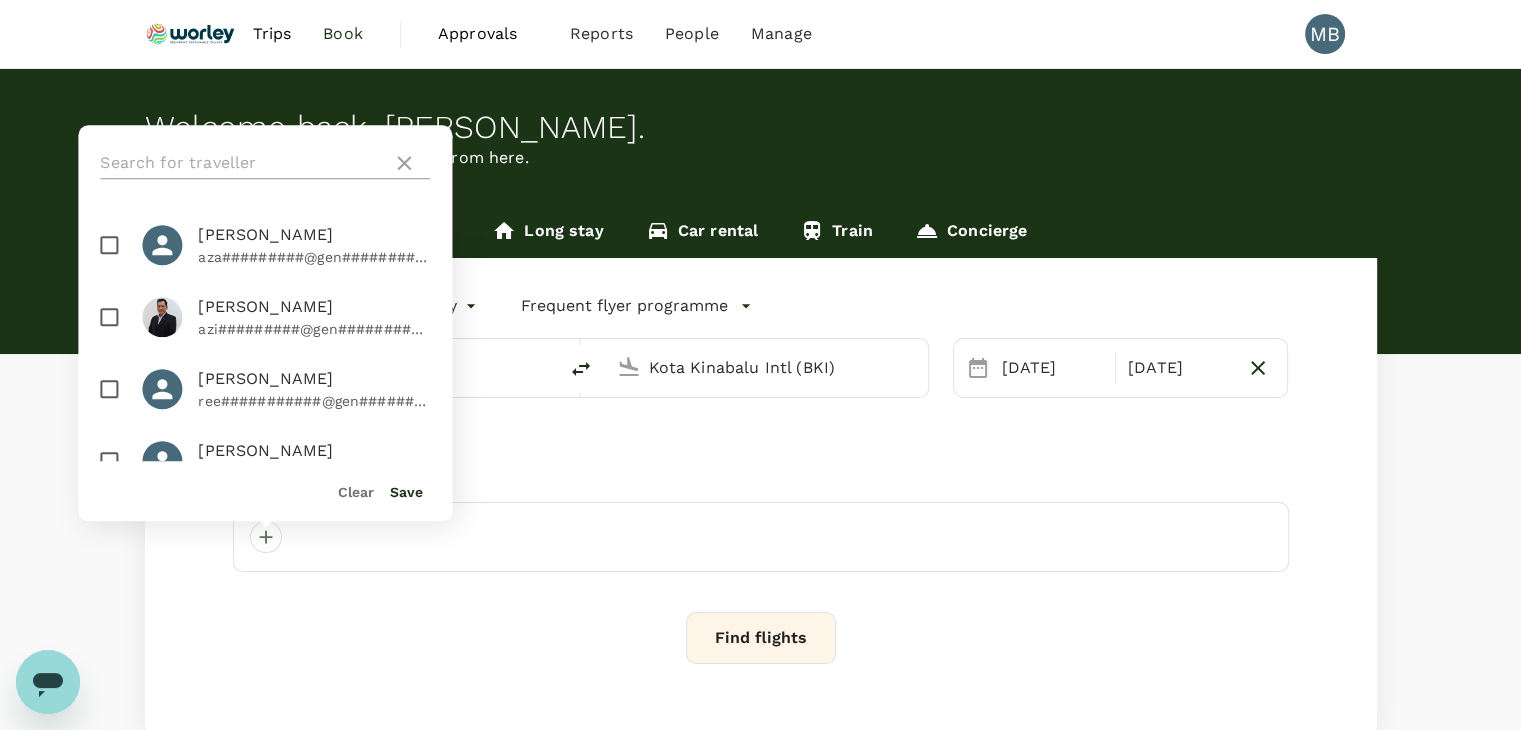 click at bounding box center (242, 163) 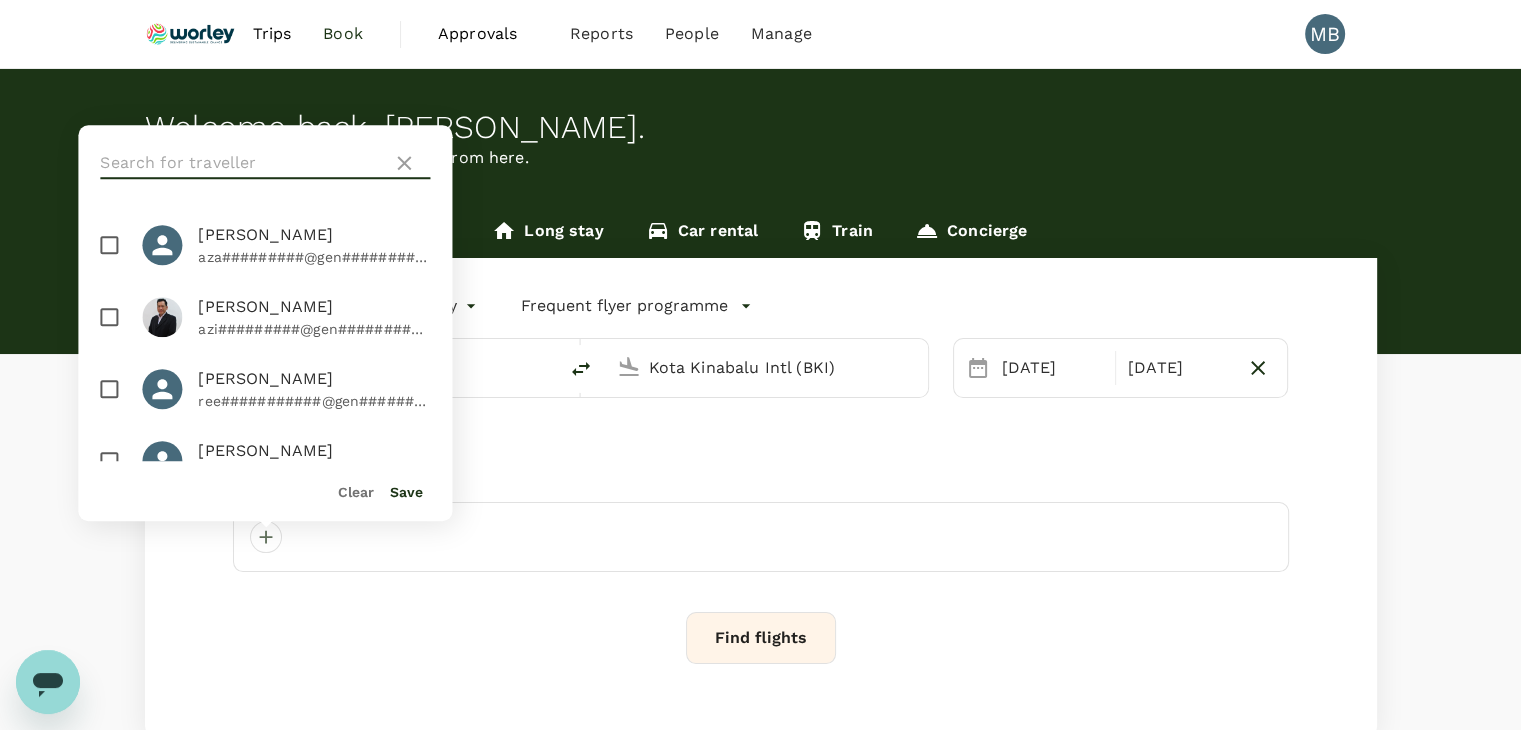 click on "Advanced search" at bounding box center [761, 426] 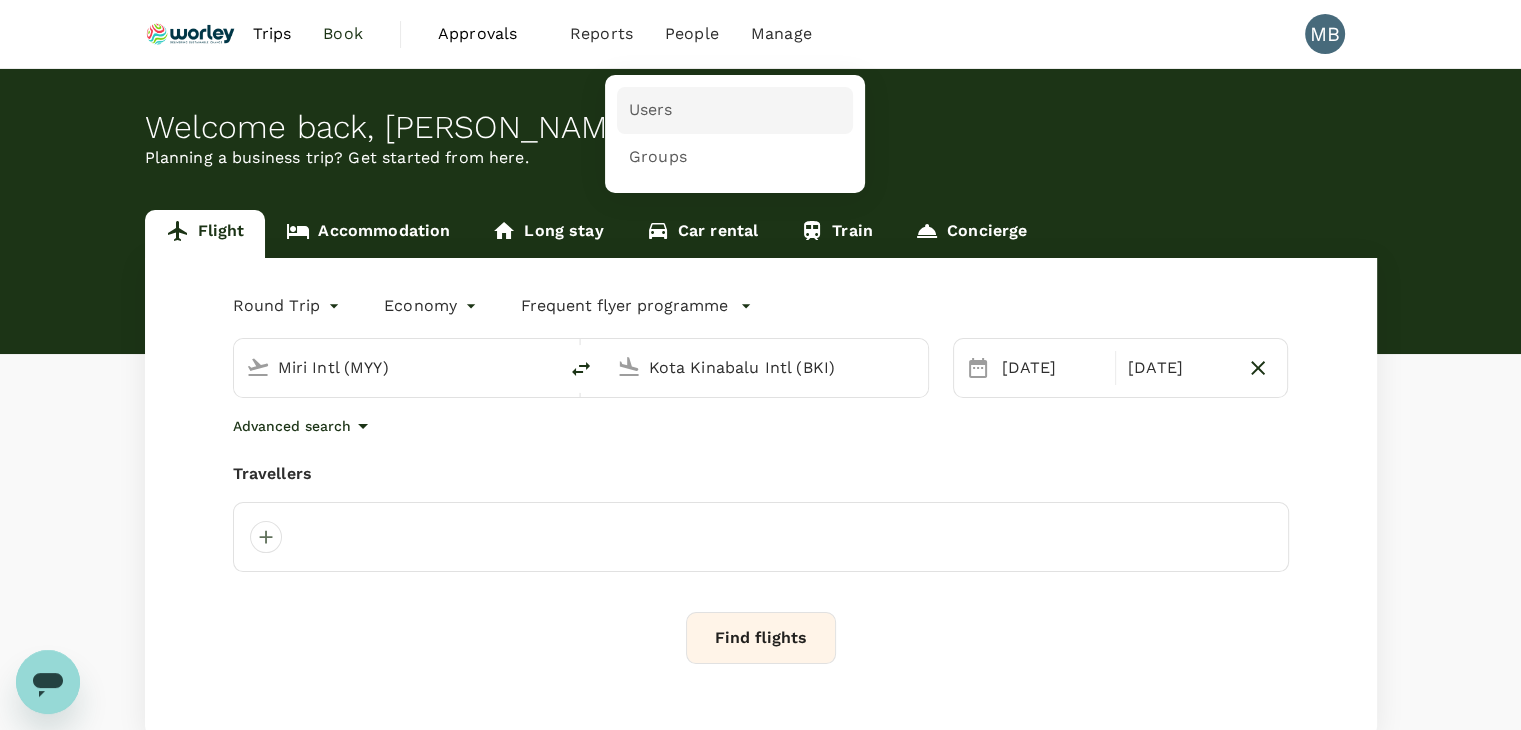 click on "Users" at bounding box center [735, 110] 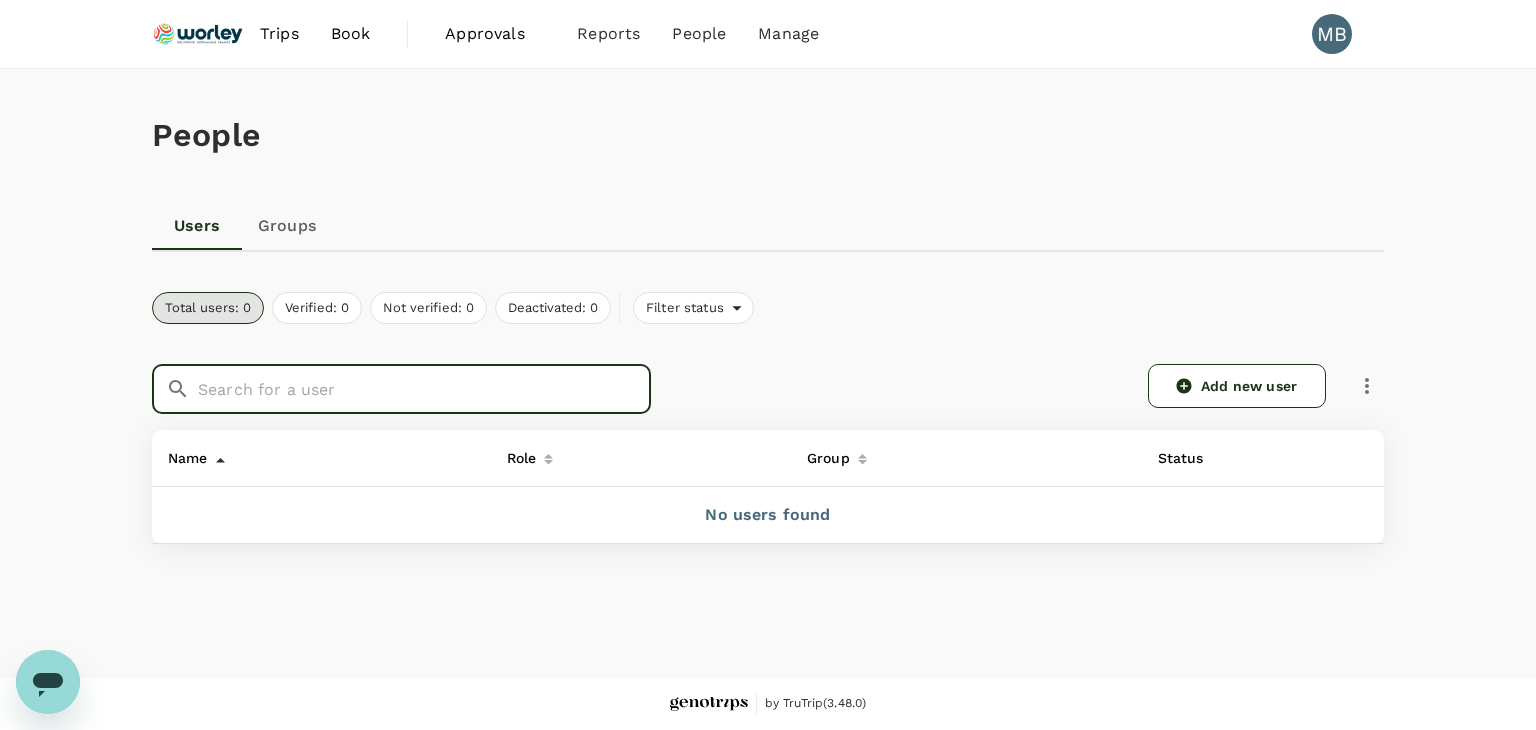 click at bounding box center (424, 389) 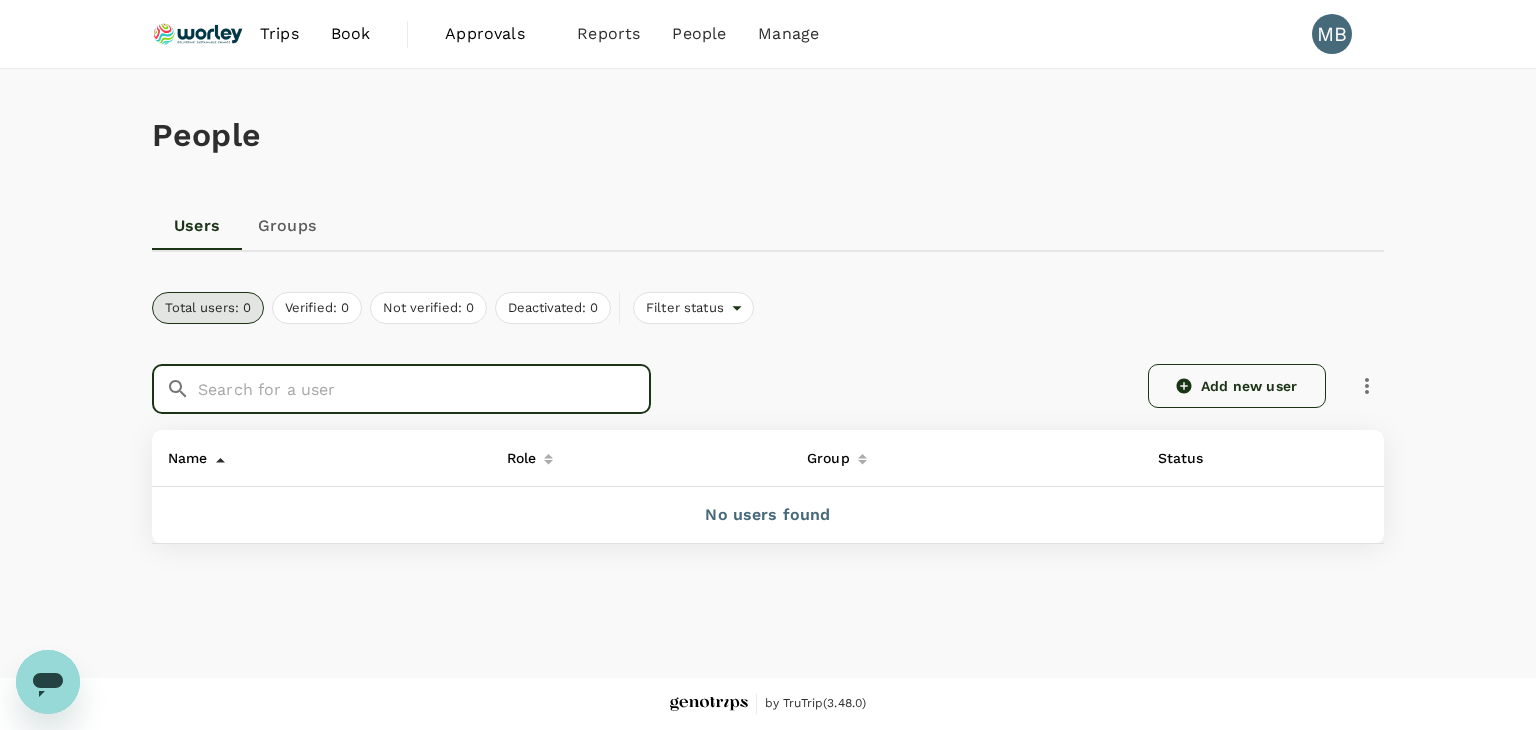 click on "Add new user" at bounding box center (1237, 386) 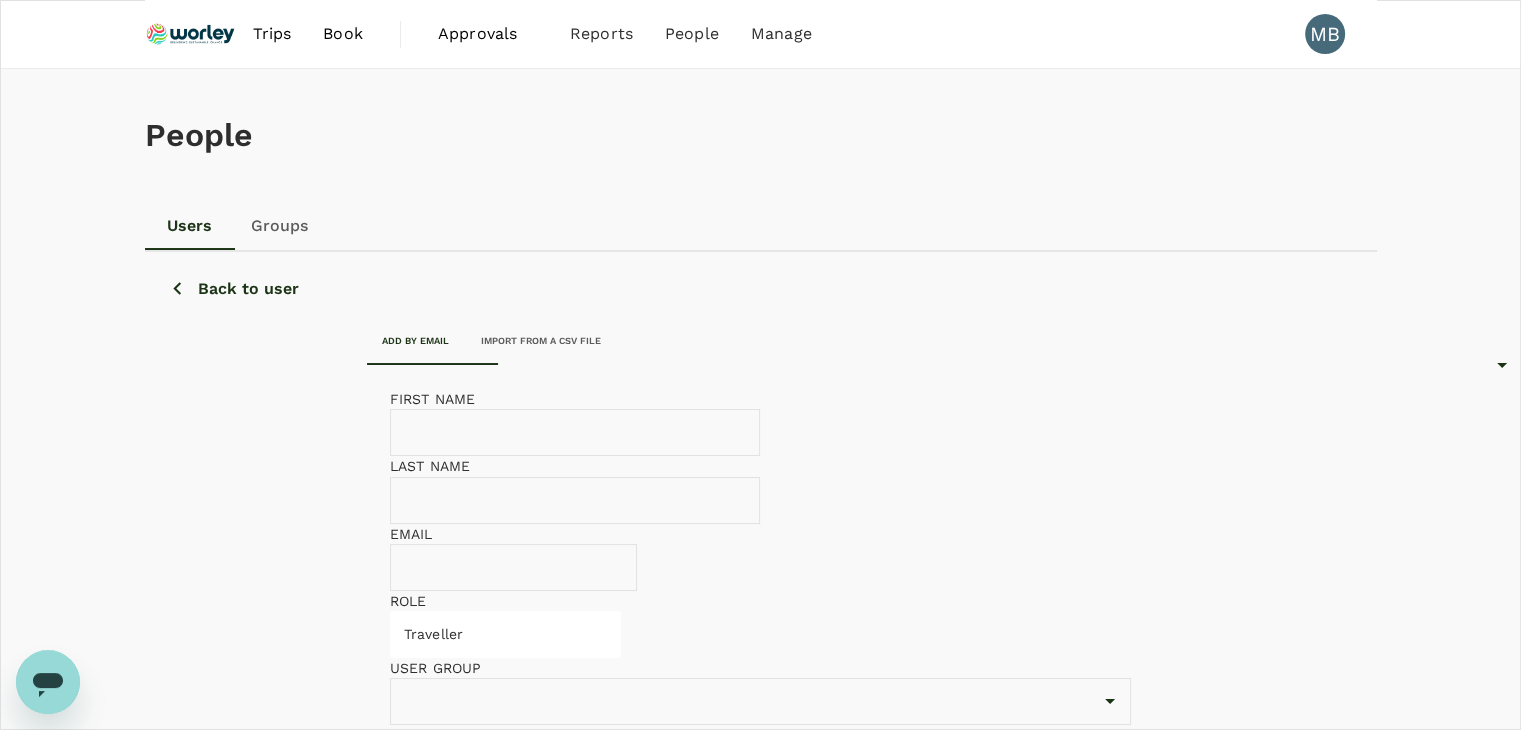 click at bounding box center [589, 432] 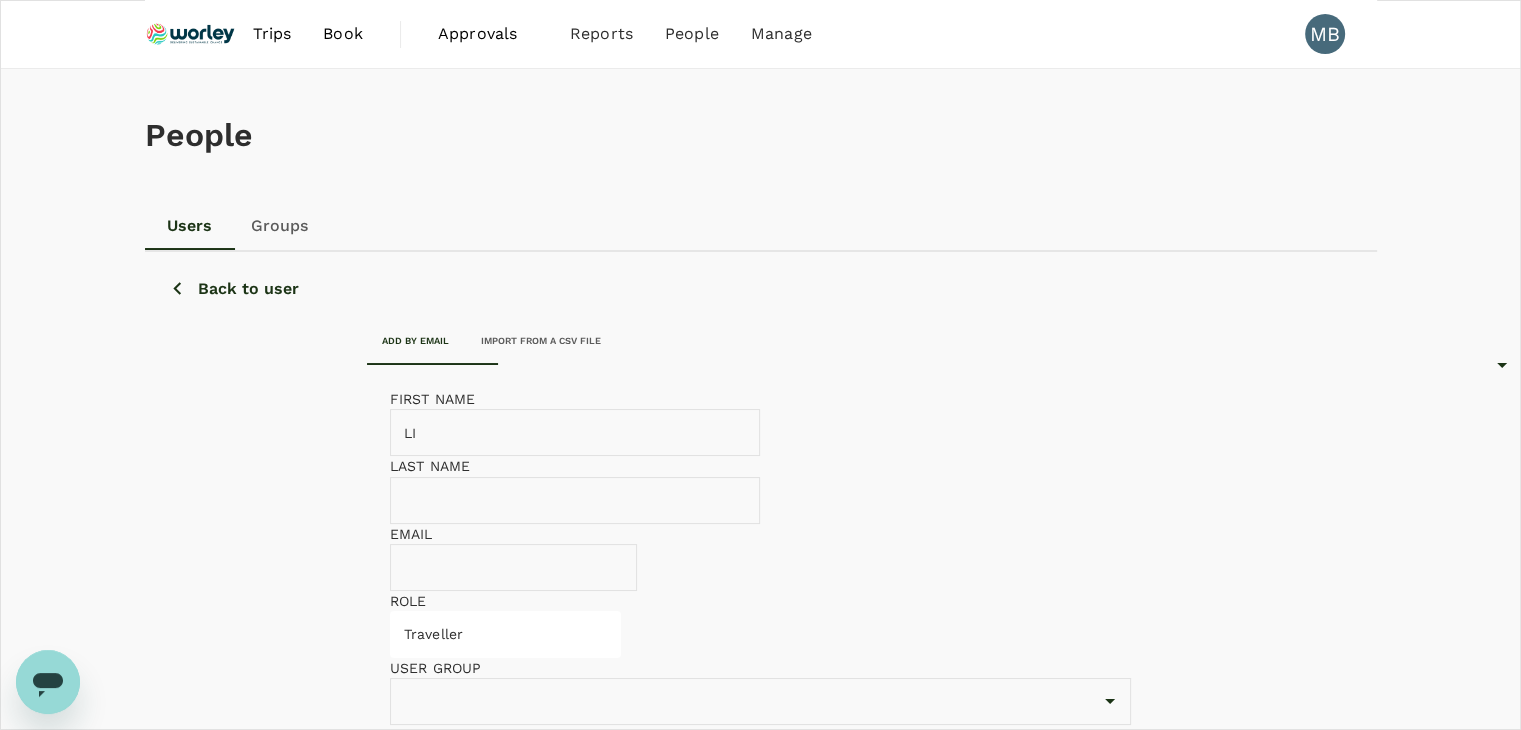 type on "L" 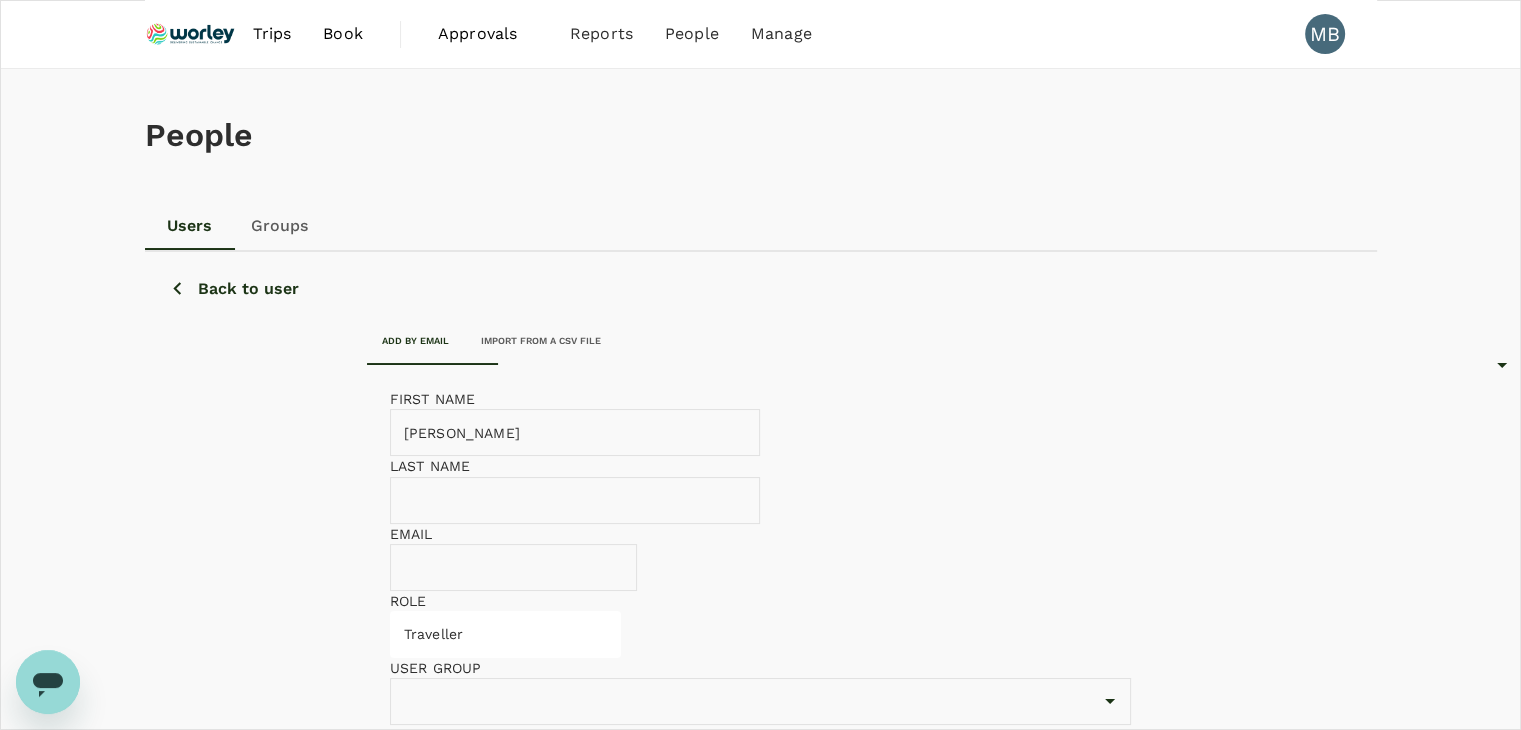 type on "[PERSON_NAME]" 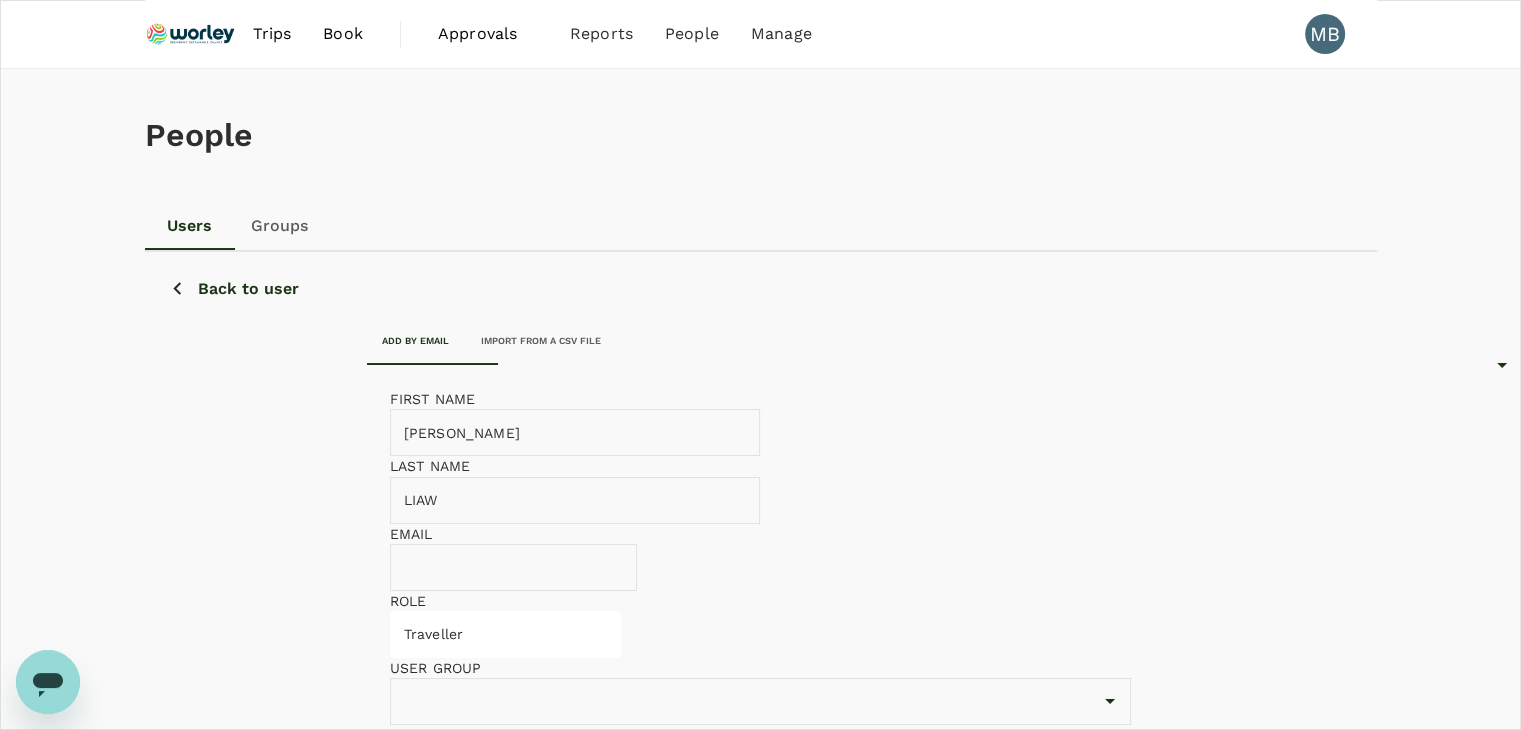 type on "LIAW" 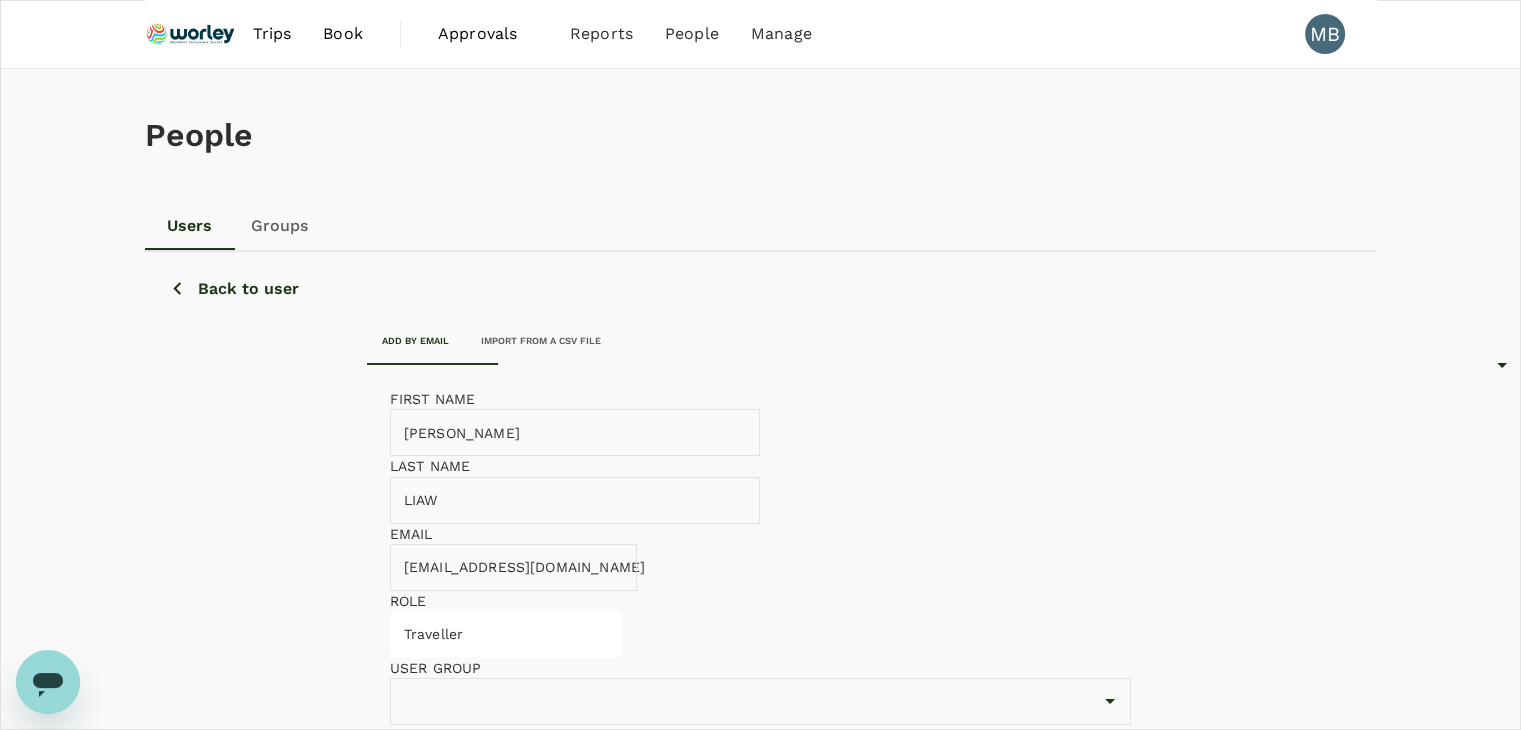 scroll, scrollTop: 0, scrollLeft: 30, axis: horizontal 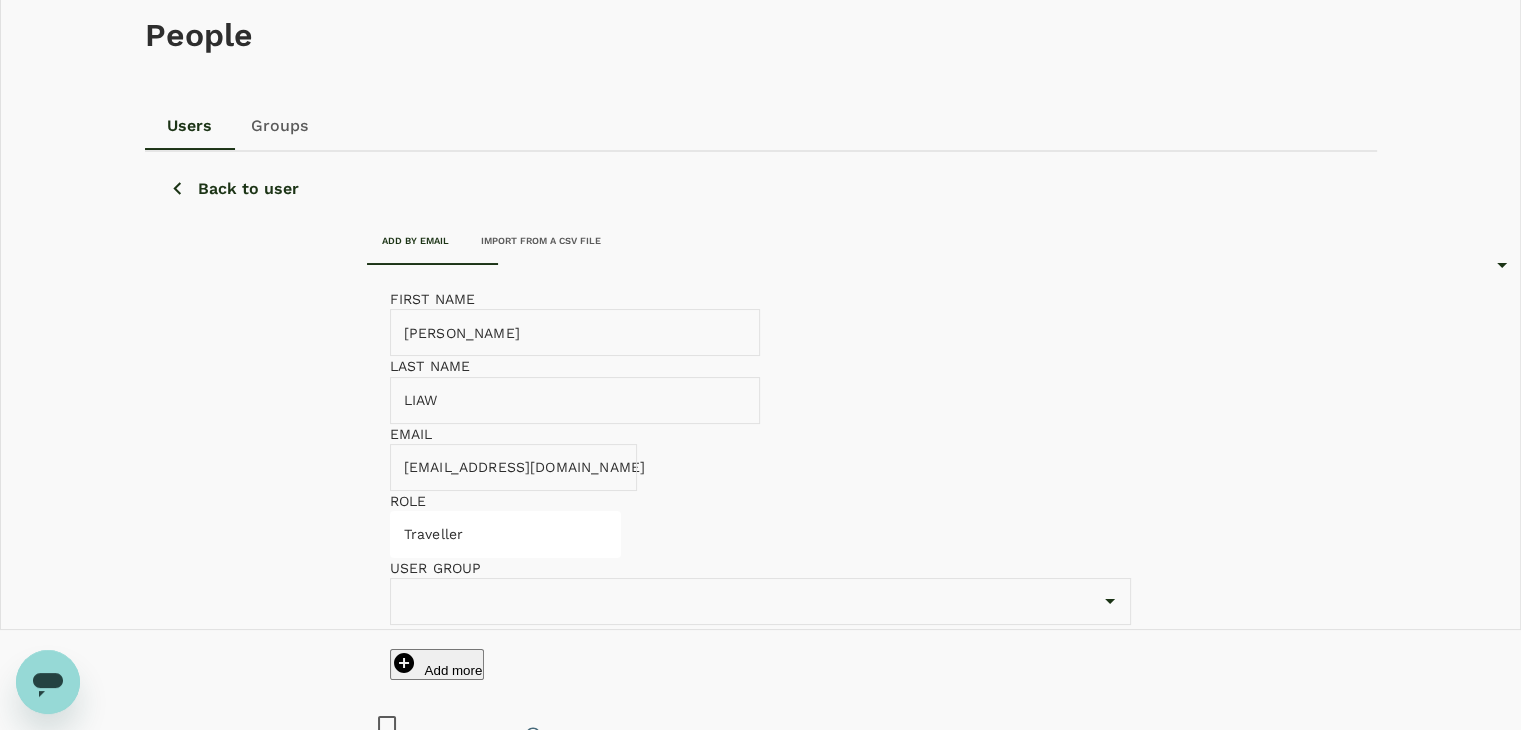 click on "Send invitation email Add 1 user" at bounding box center (760, 745) 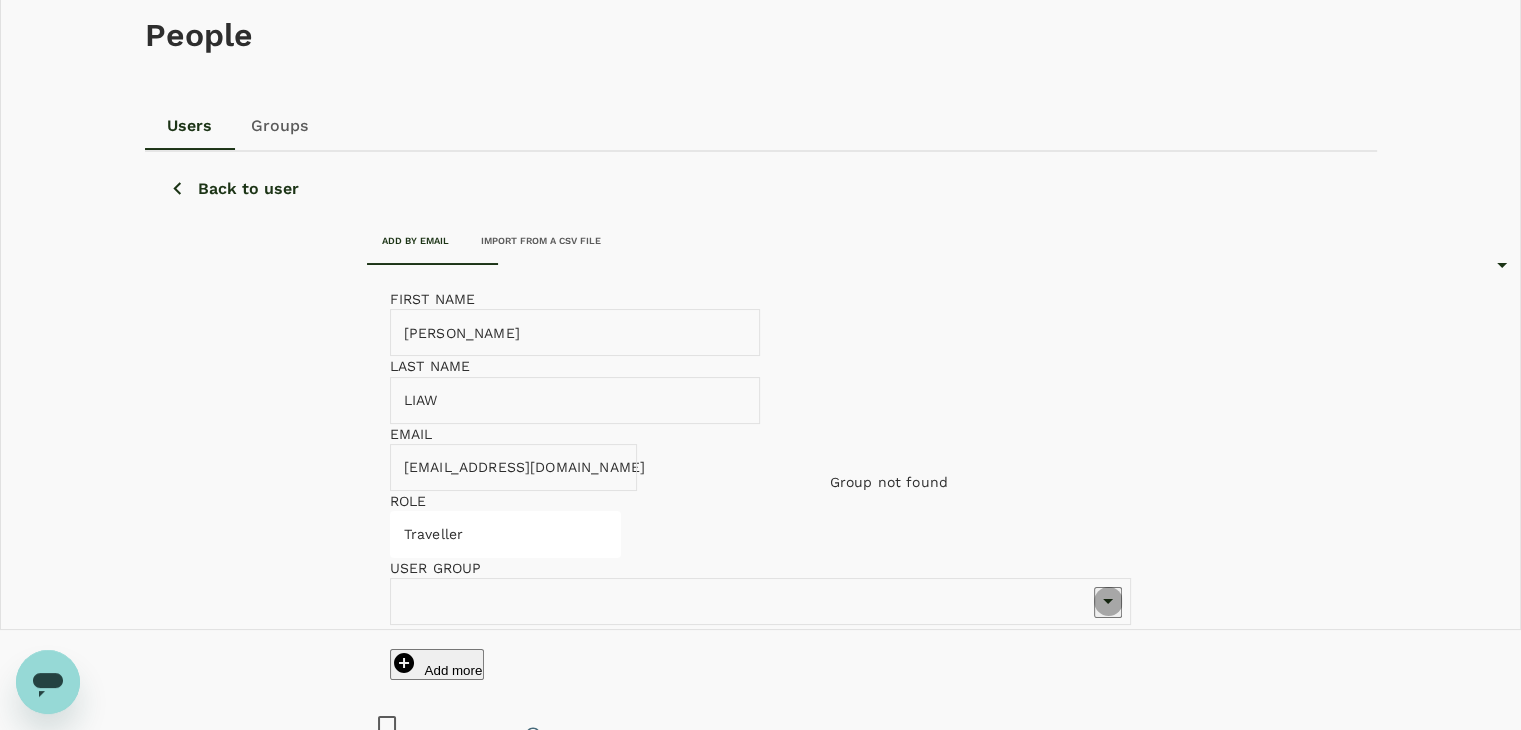 click 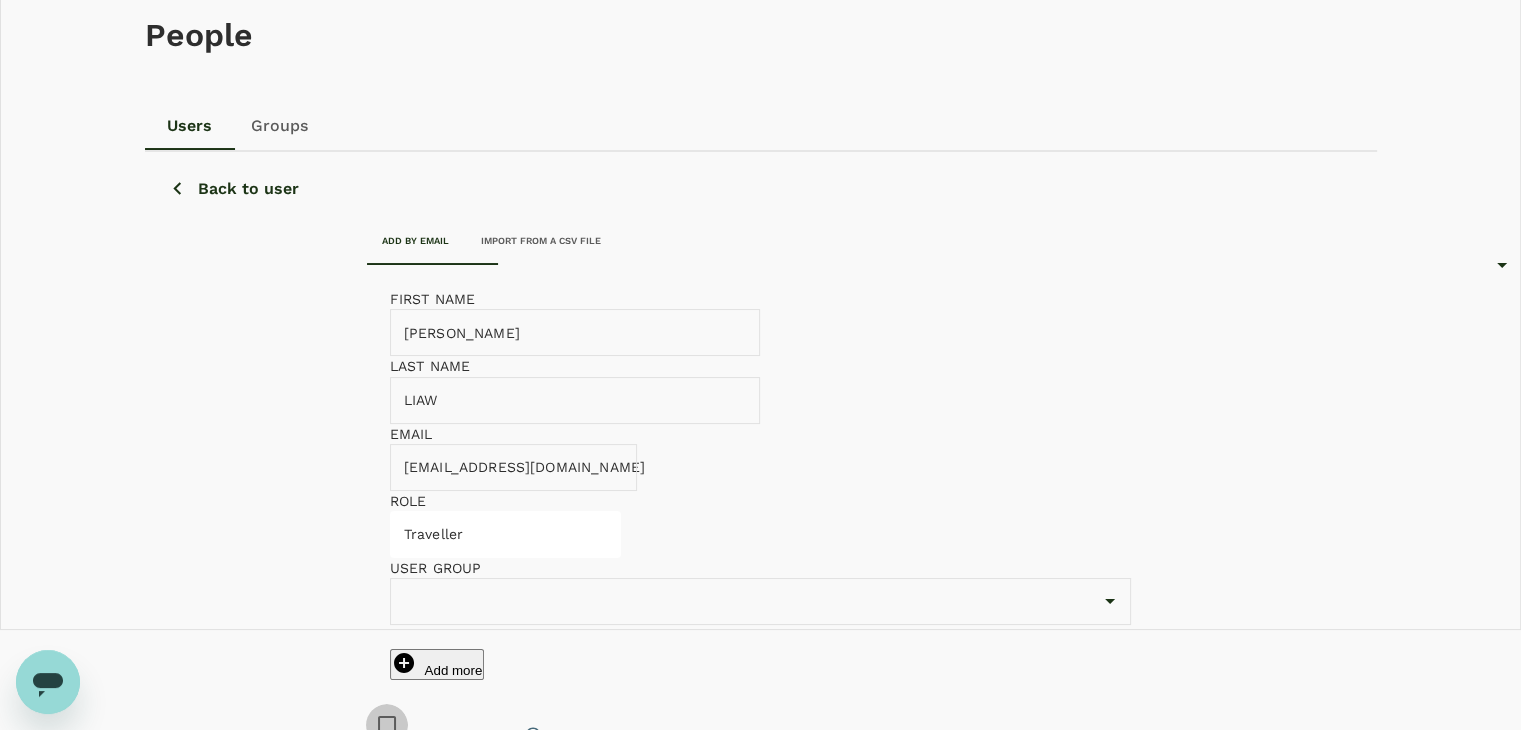 click at bounding box center (387, 725) 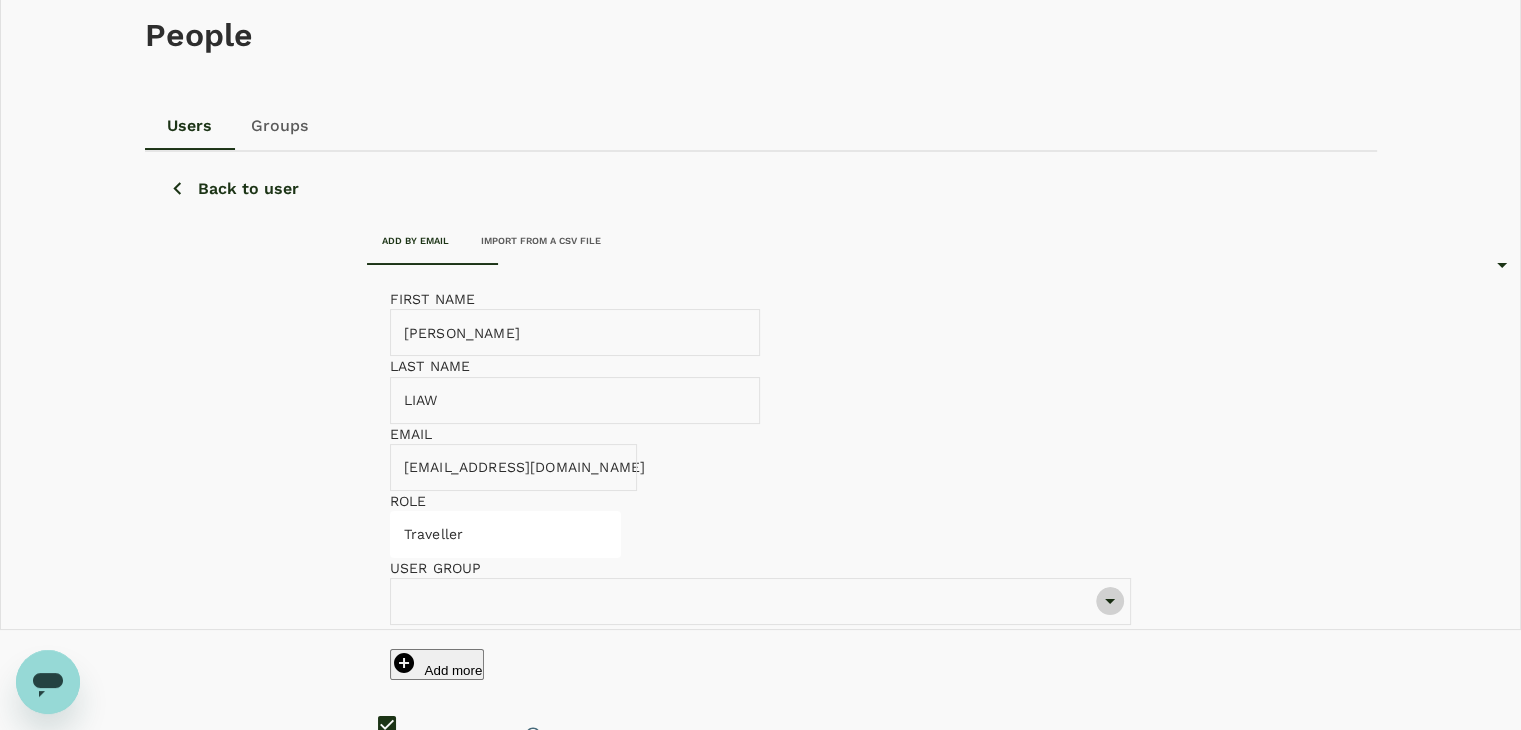 click 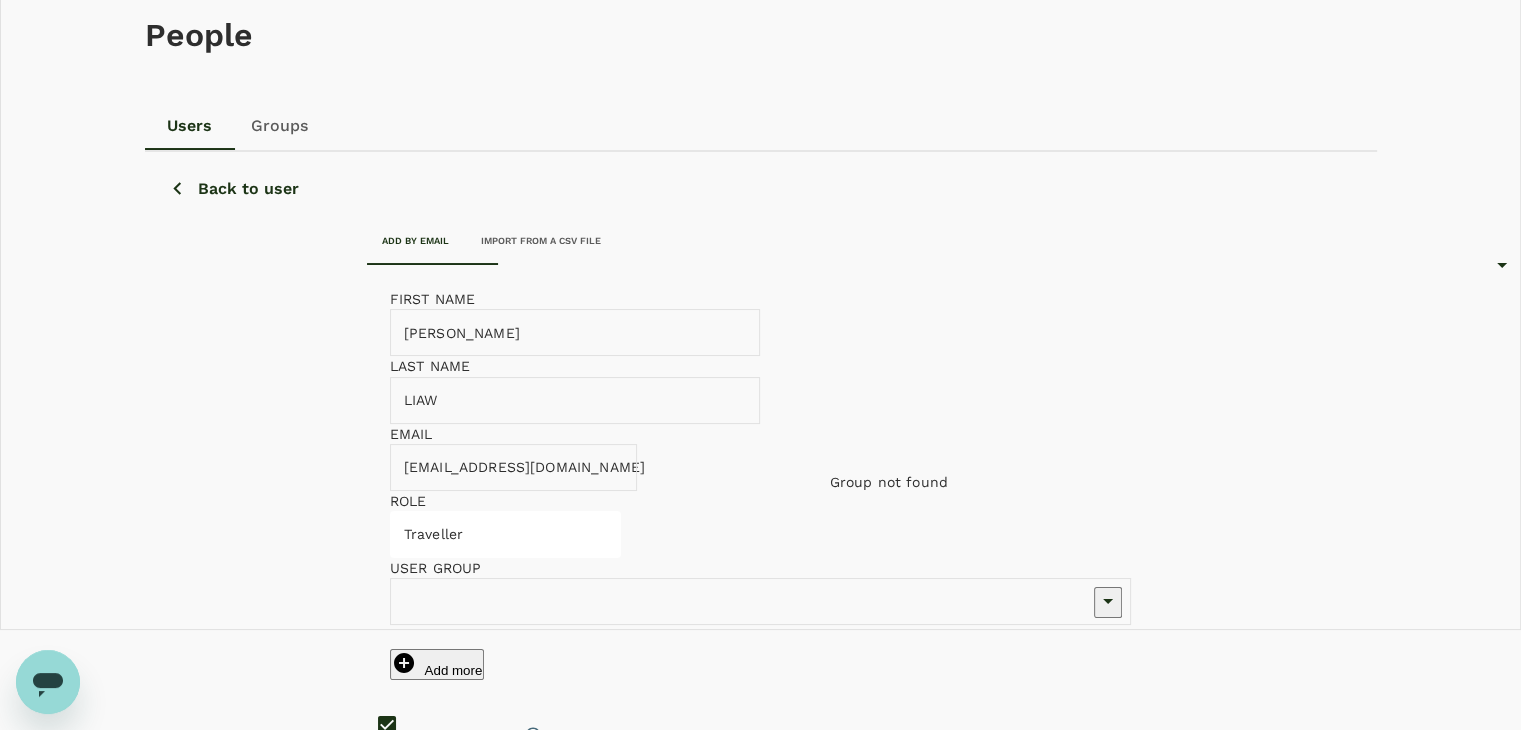 scroll, scrollTop: 0, scrollLeft: 0, axis: both 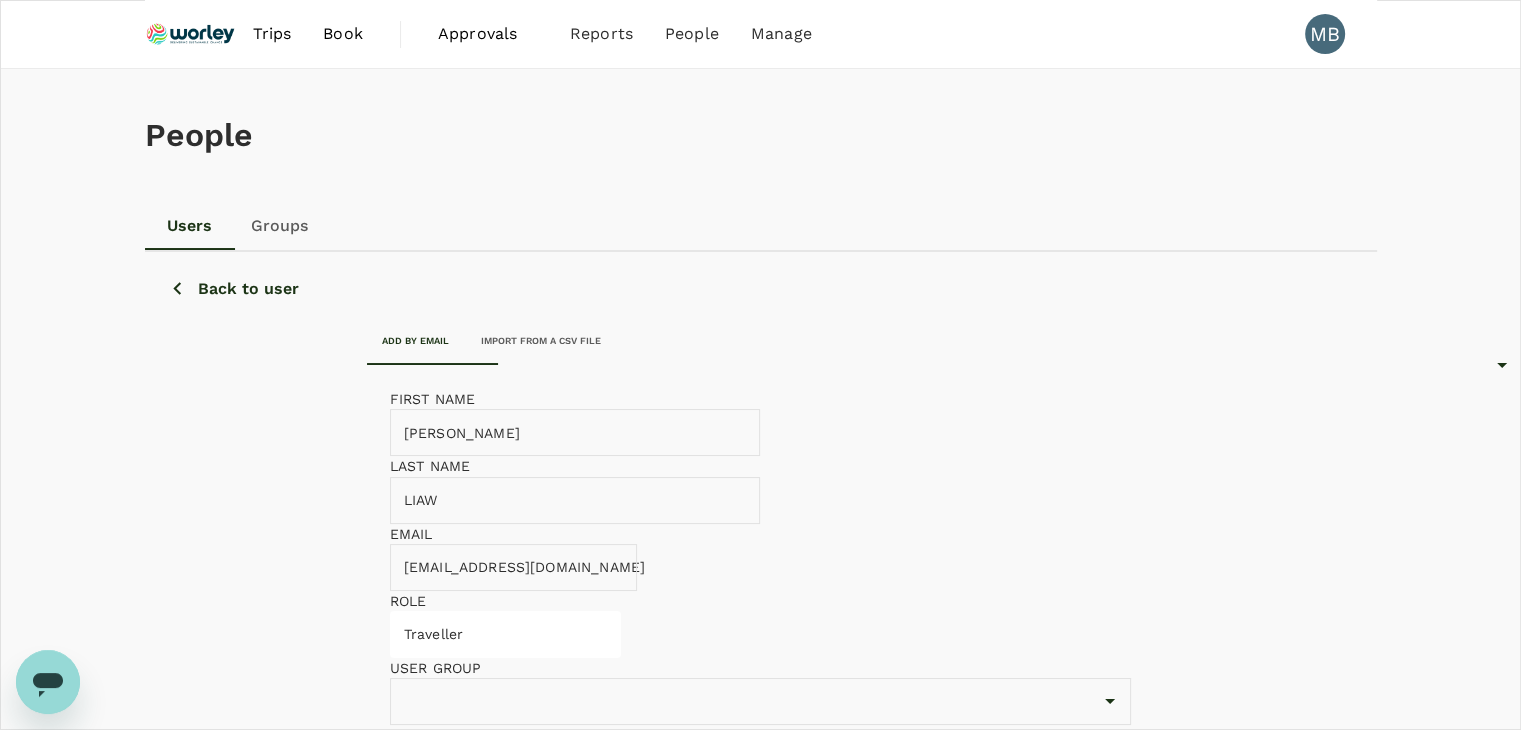 drag, startPoint x: 411, startPoint y: 448, endPoint x: 494, endPoint y: 454, distance: 83.21658 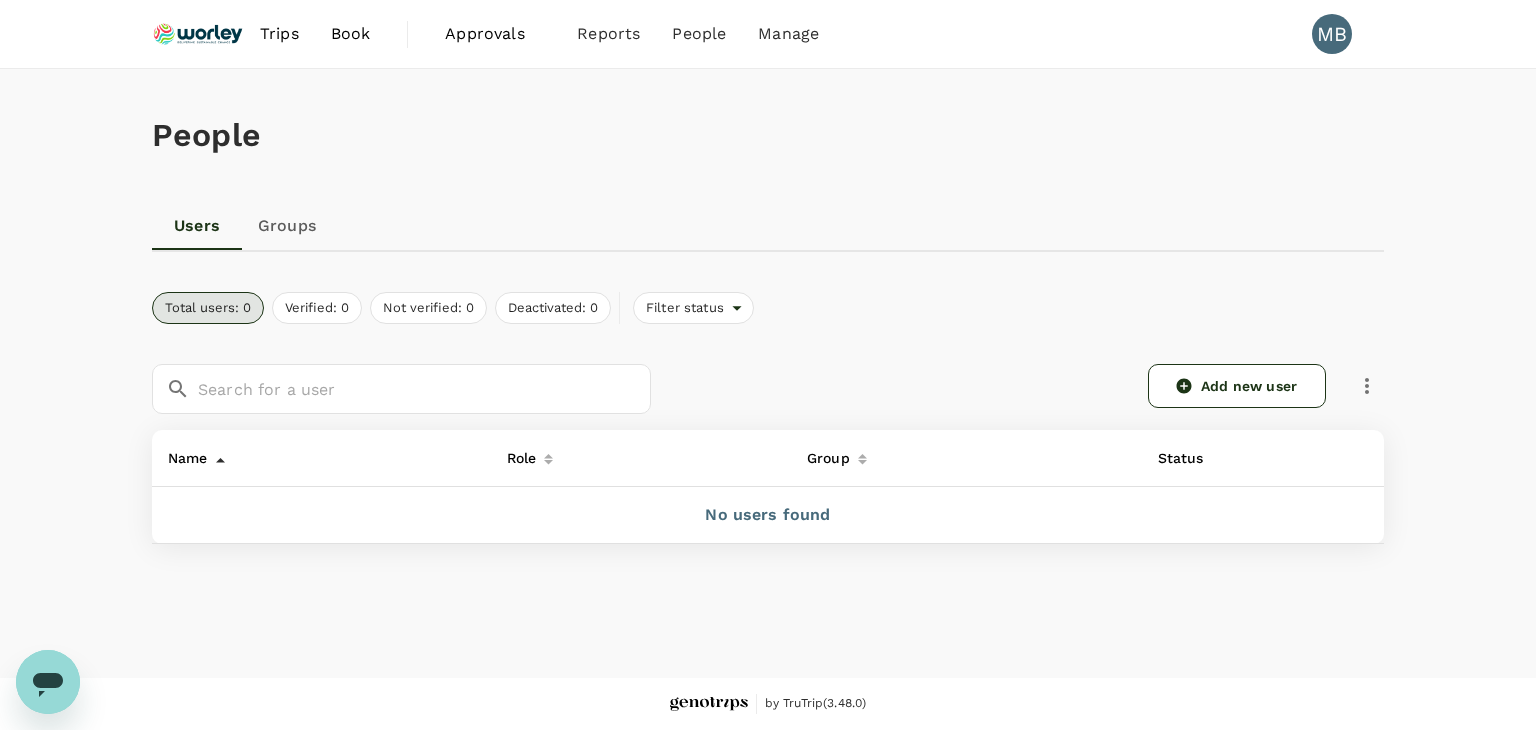 click on "Groups" at bounding box center [287, 226] 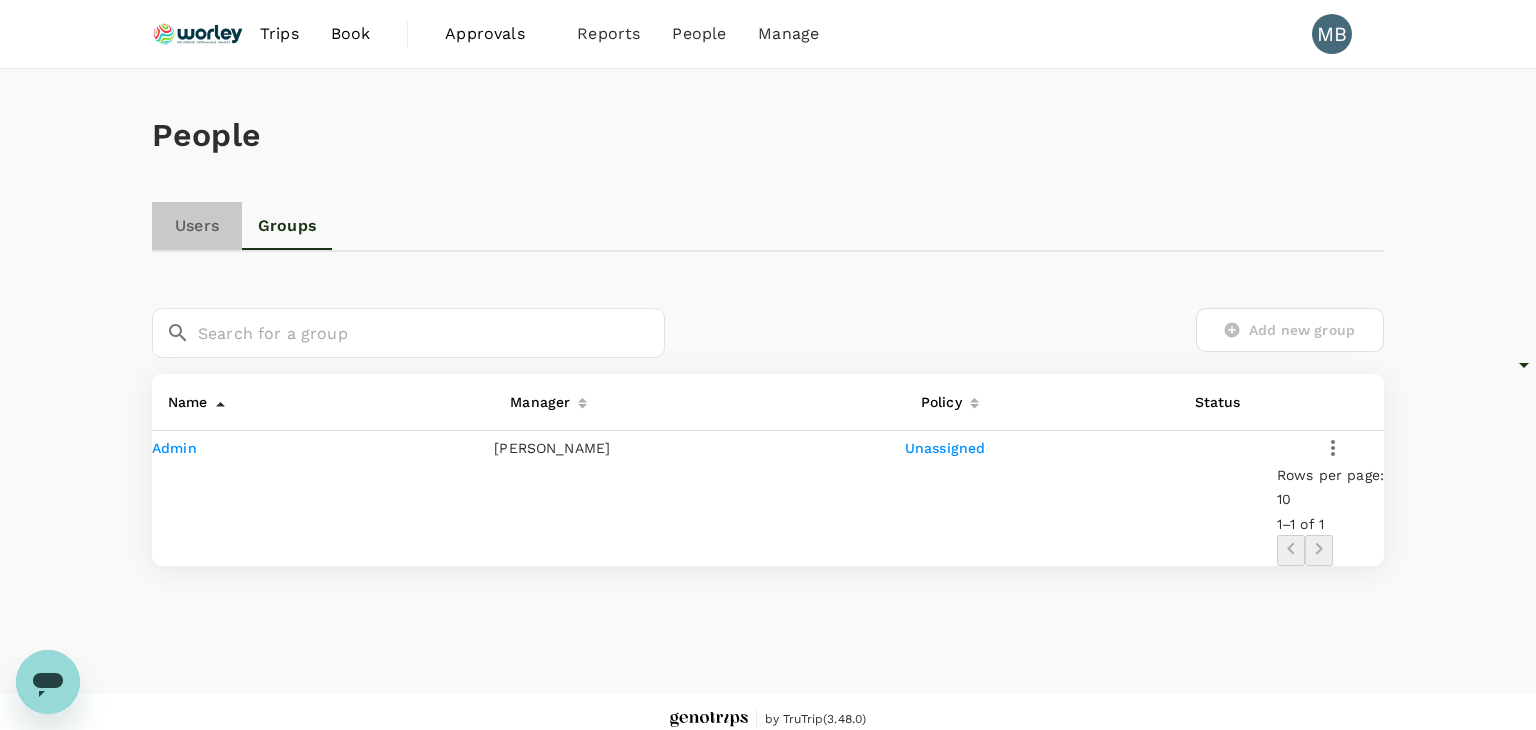 click on "Users" at bounding box center (197, 226) 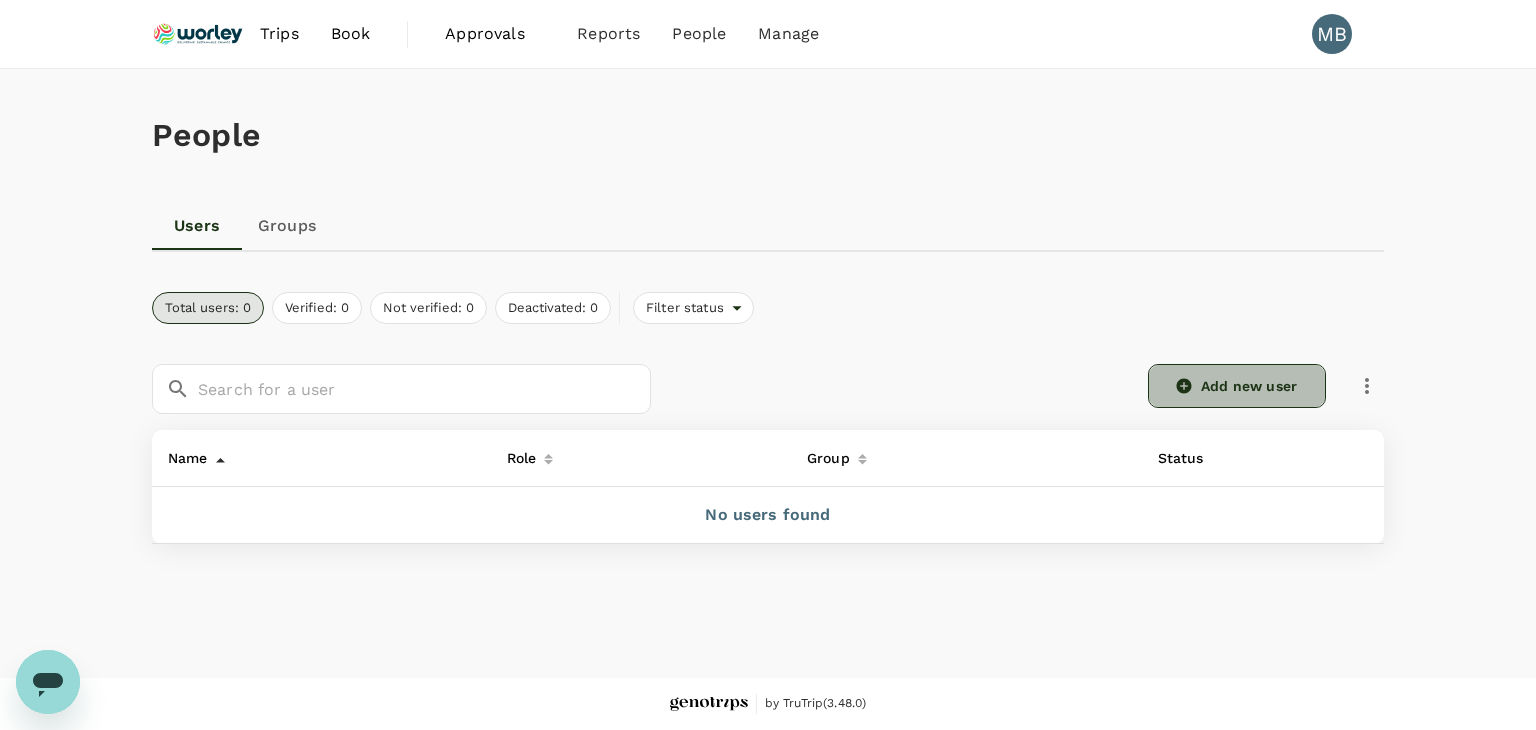 click on "Add new user" at bounding box center [1237, 386] 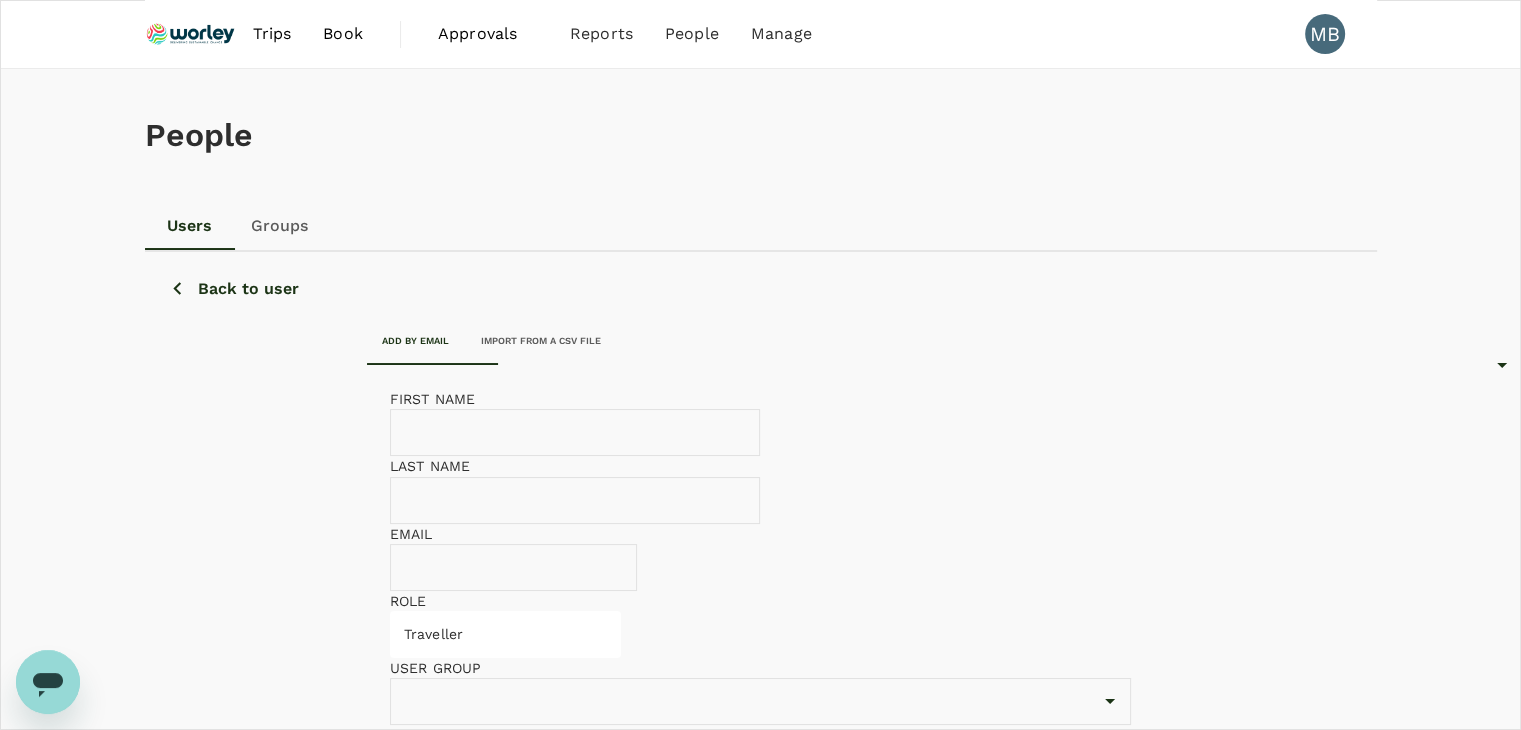 click at bounding box center (589, 432) 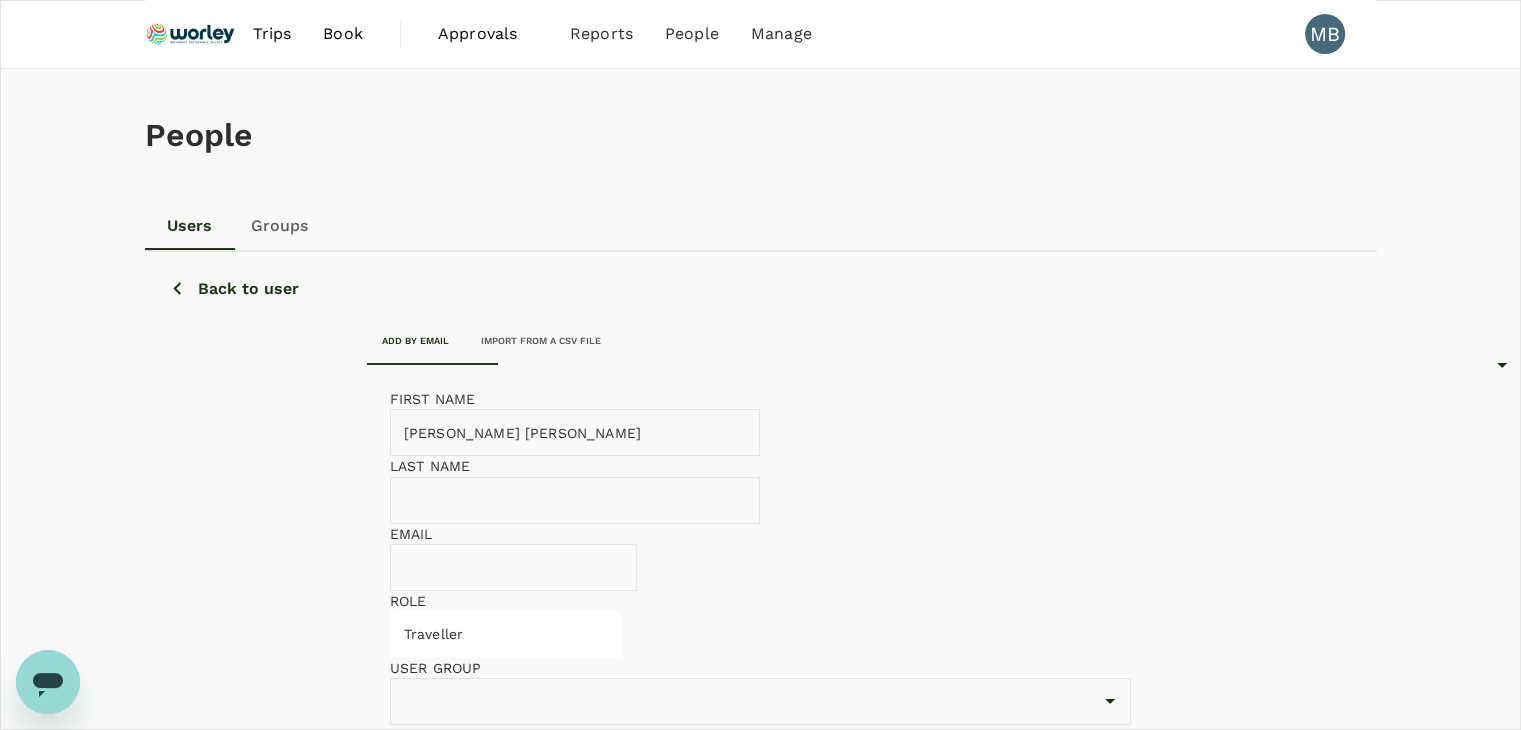 drag, startPoint x: 560, startPoint y: 457, endPoint x: 487, endPoint y: 452, distance: 73.171036 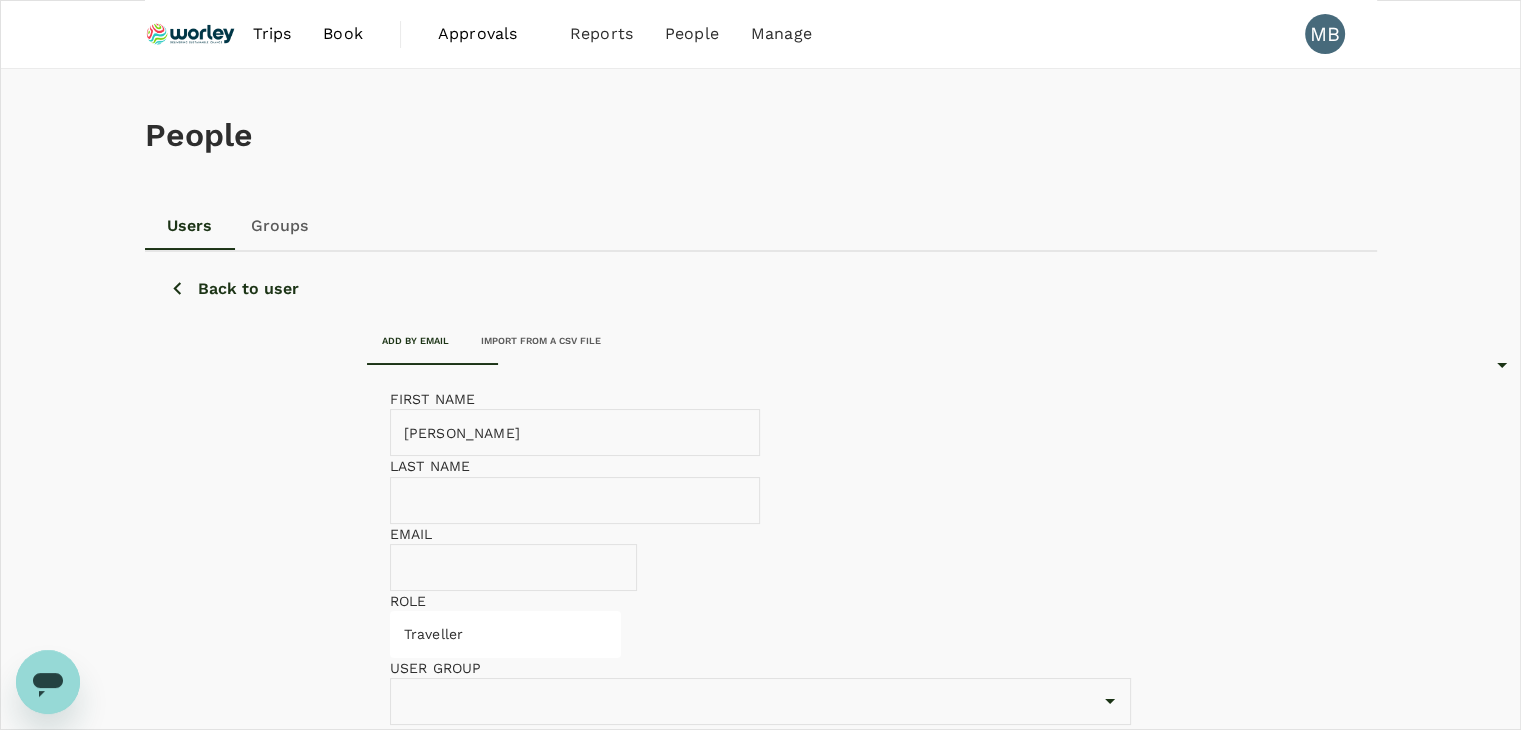 type on "[PERSON_NAME]" 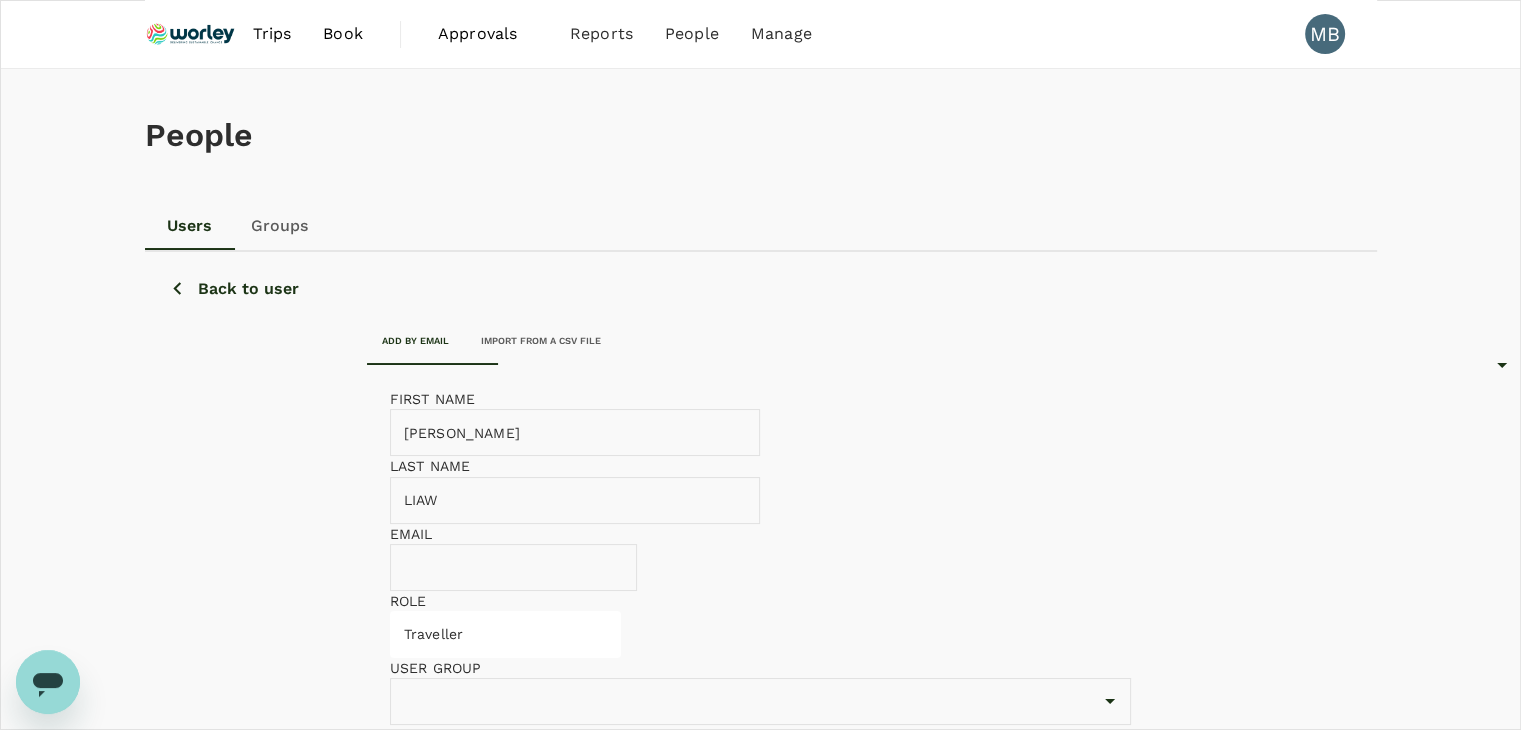 type on "LIAW" 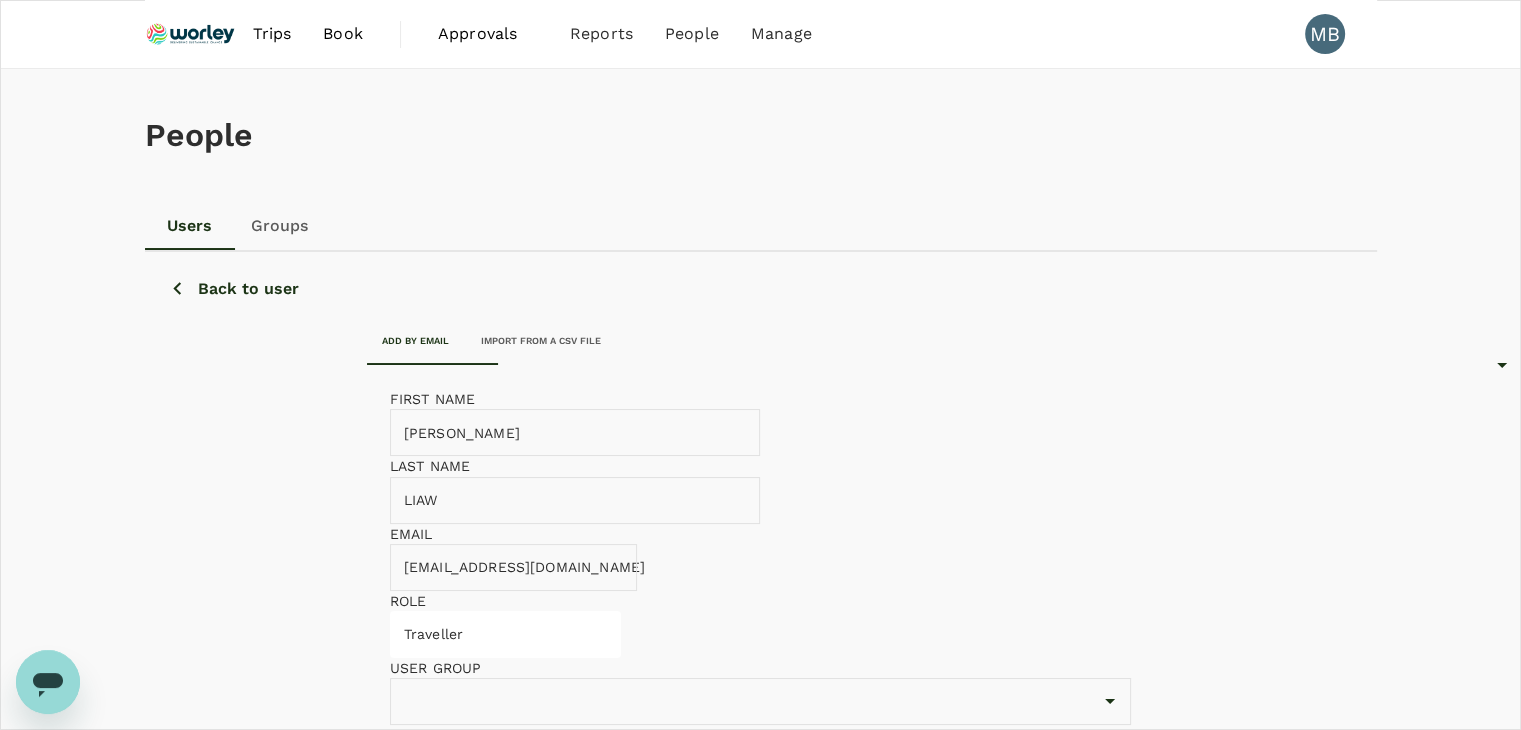 scroll, scrollTop: 0, scrollLeft: 30, axis: horizontal 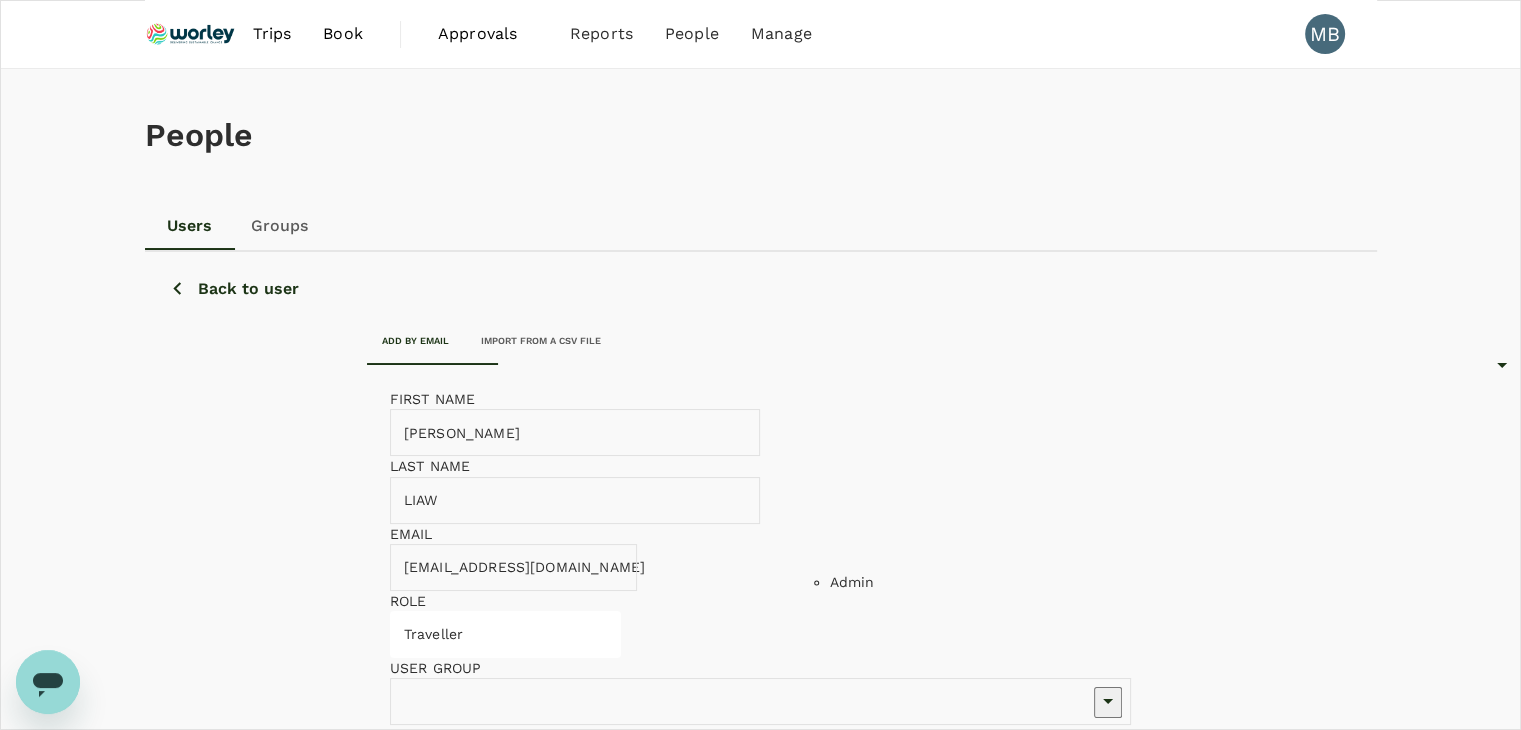 click on "Admin" at bounding box center (975, 582) 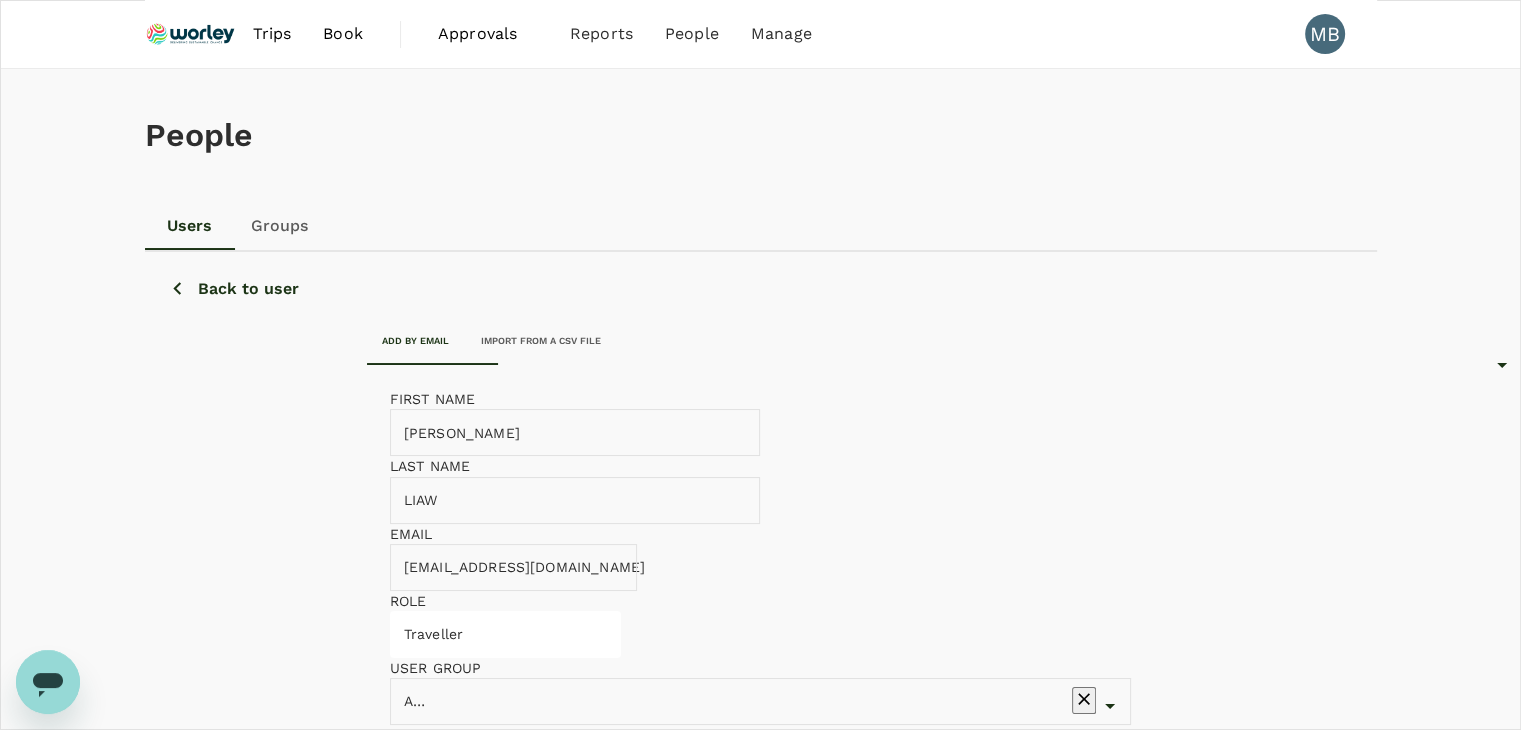 click at bounding box center (387, 825) 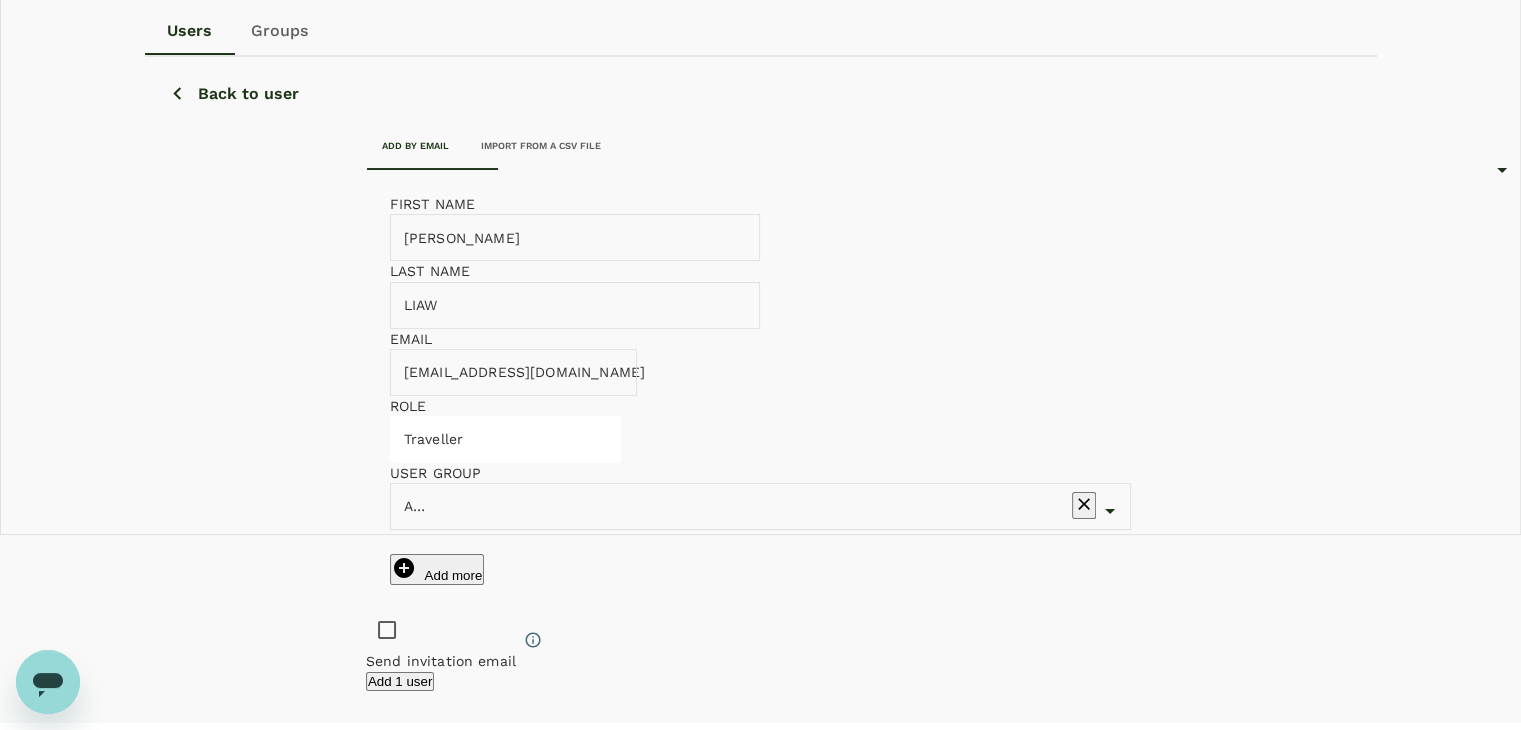 scroll, scrollTop: 200, scrollLeft: 0, axis: vertical 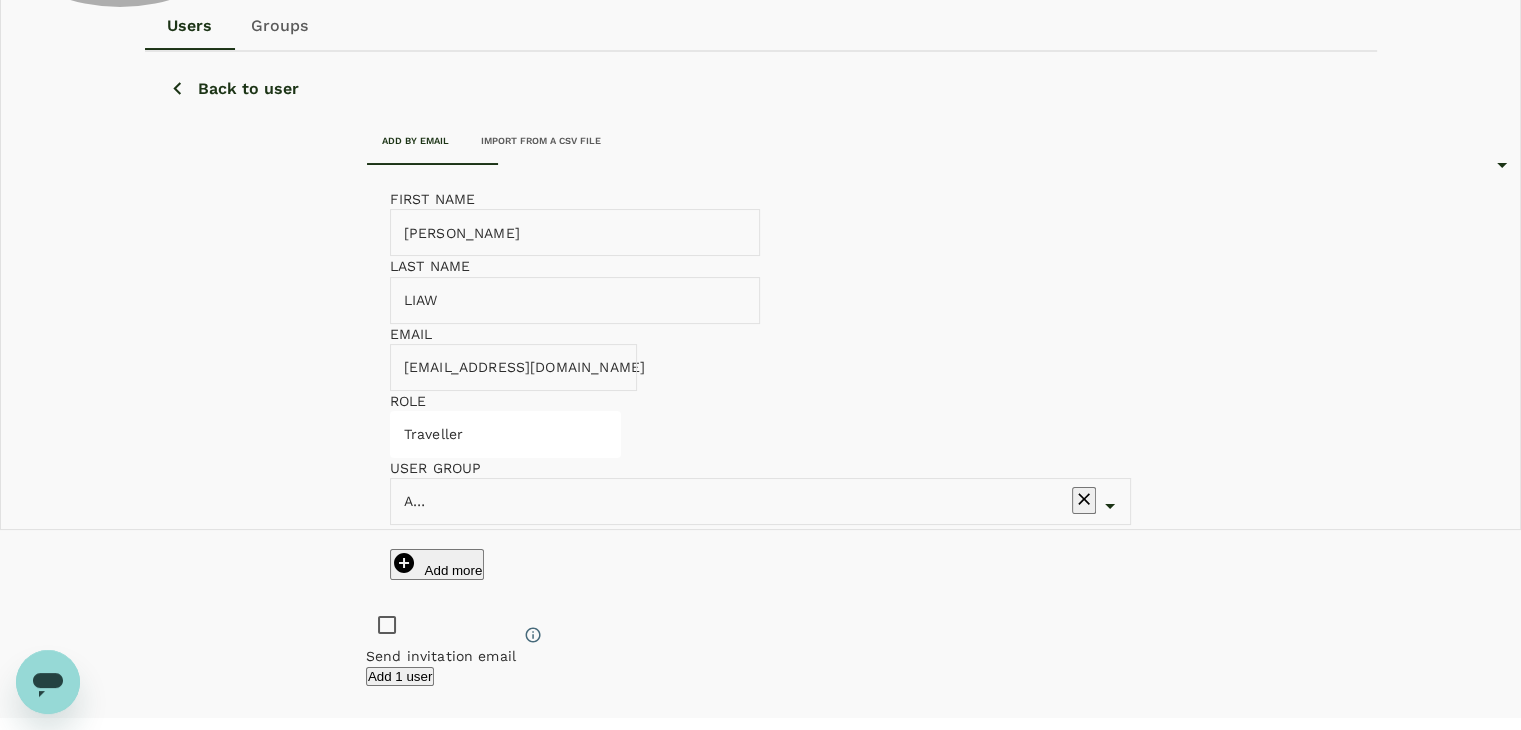 click on "Add 1 user" at bounding box center (400, 676) 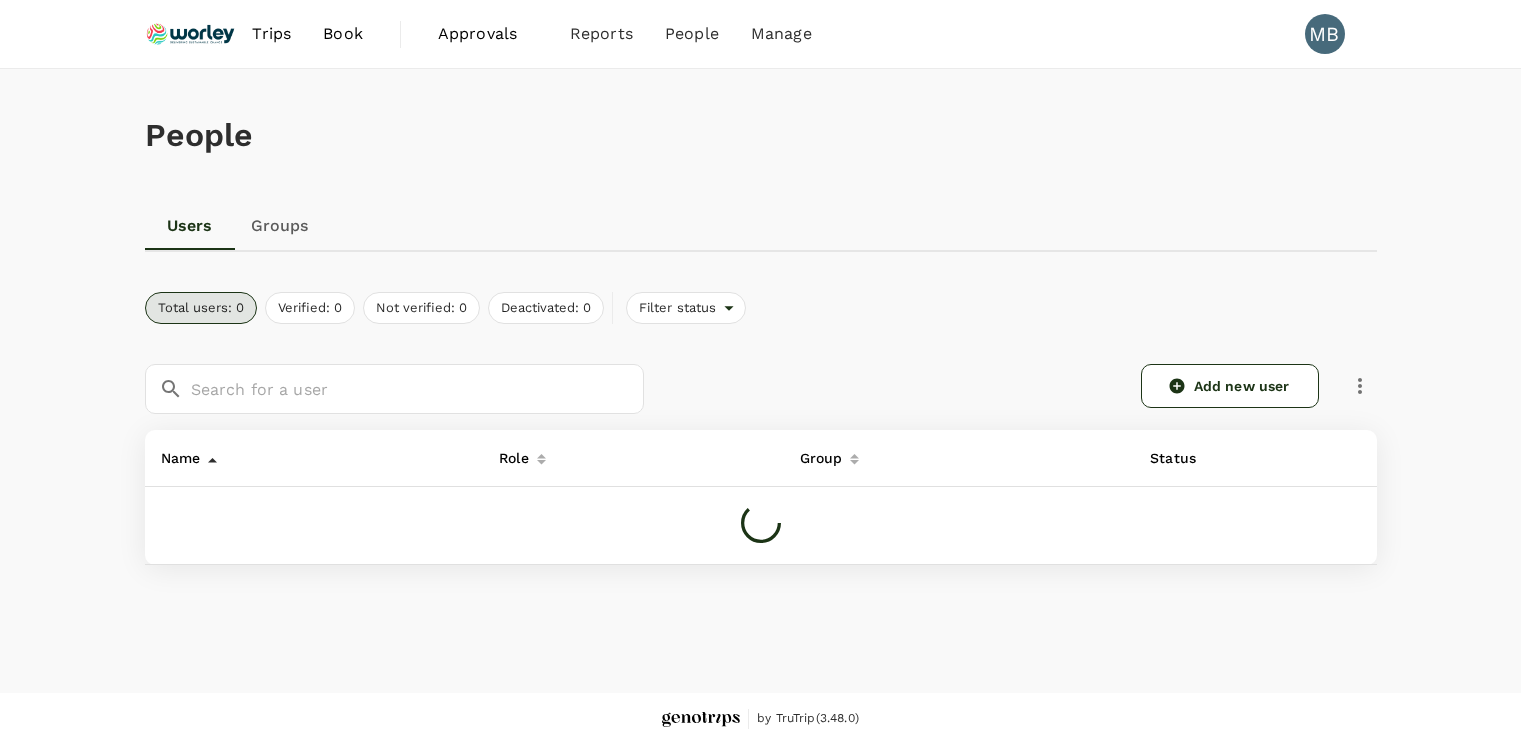scroll, scrollTop: 0, scrollLeft: 0, axis: both 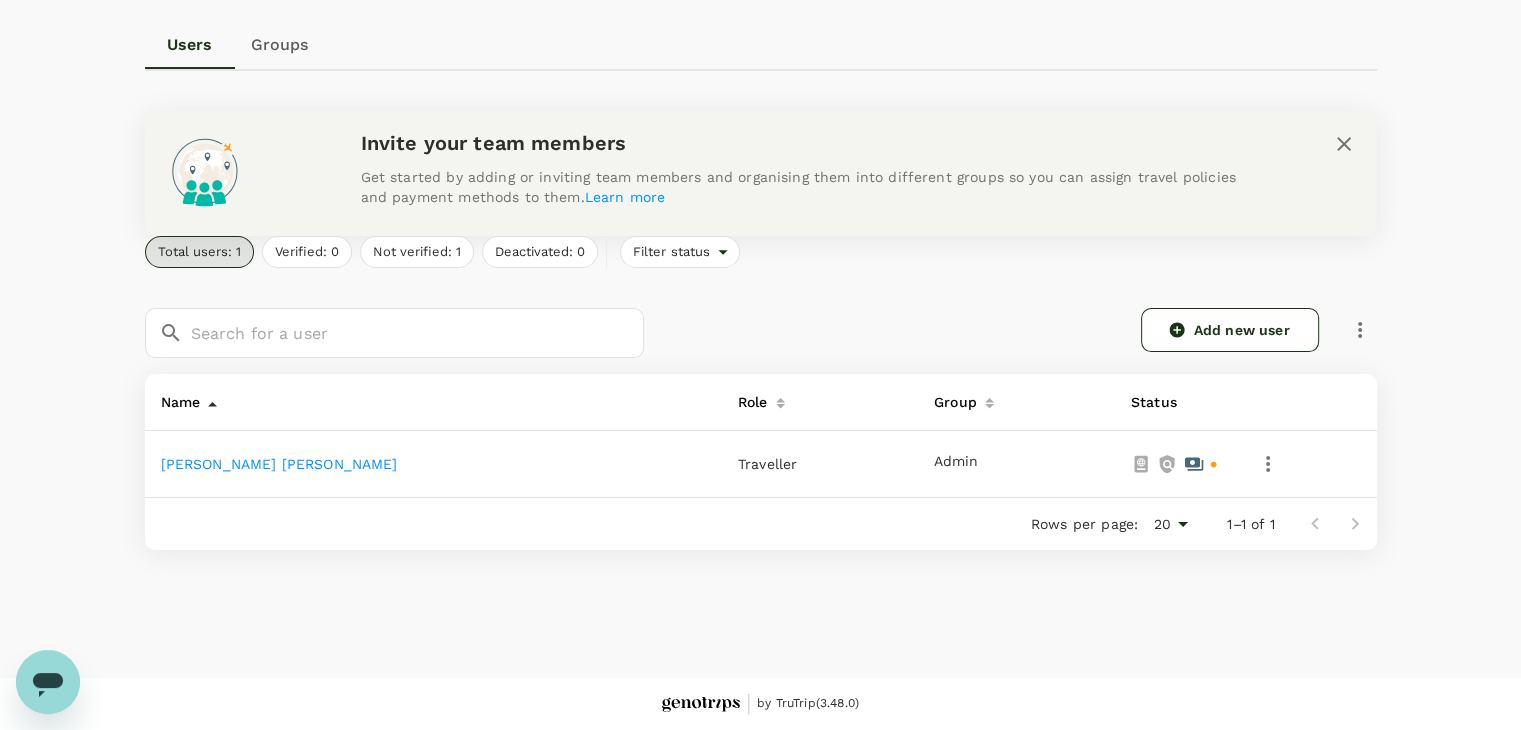 click 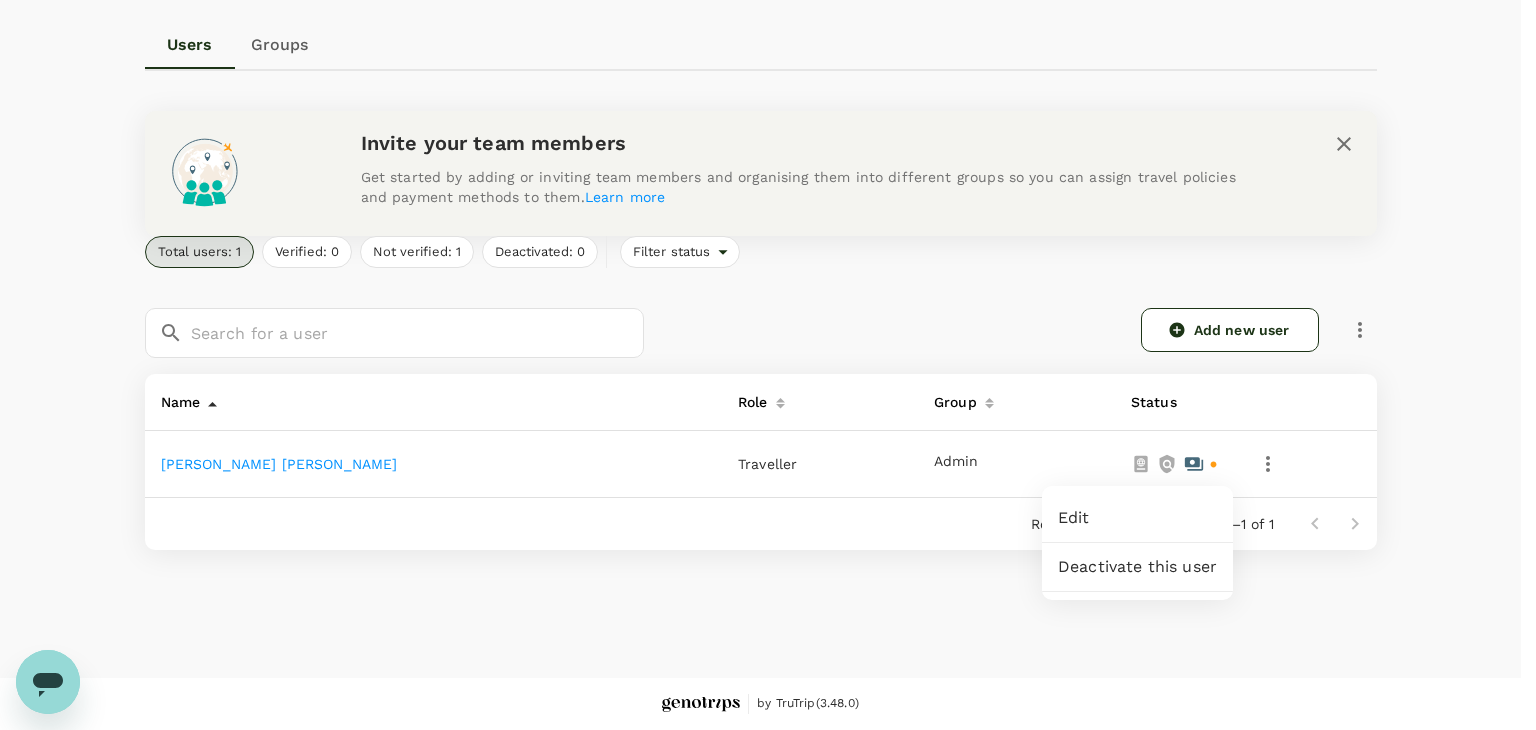click on "Edit" at bounding box center [1137, 518] 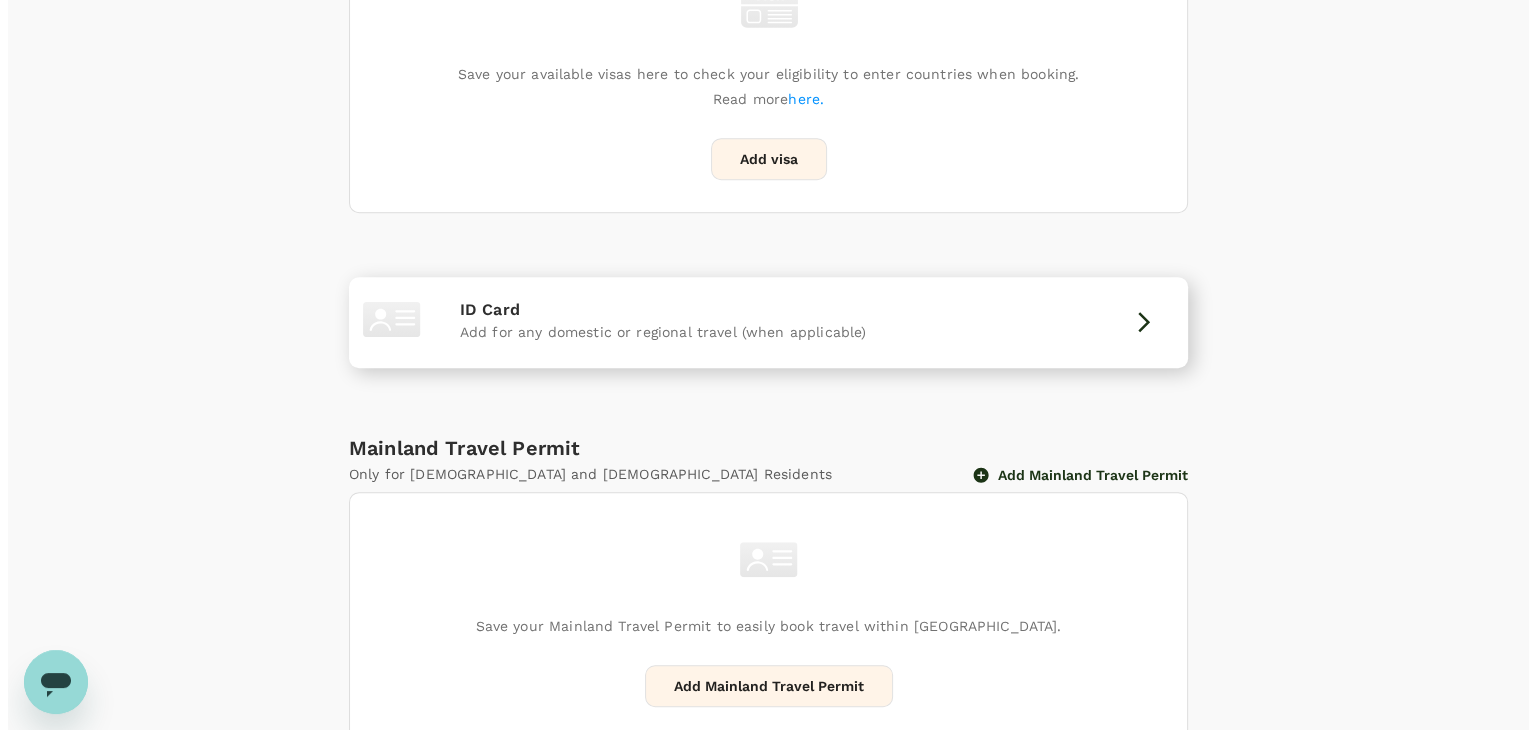 scroll, scrollTop: 940, scrollLeft: 0, axis: vertical 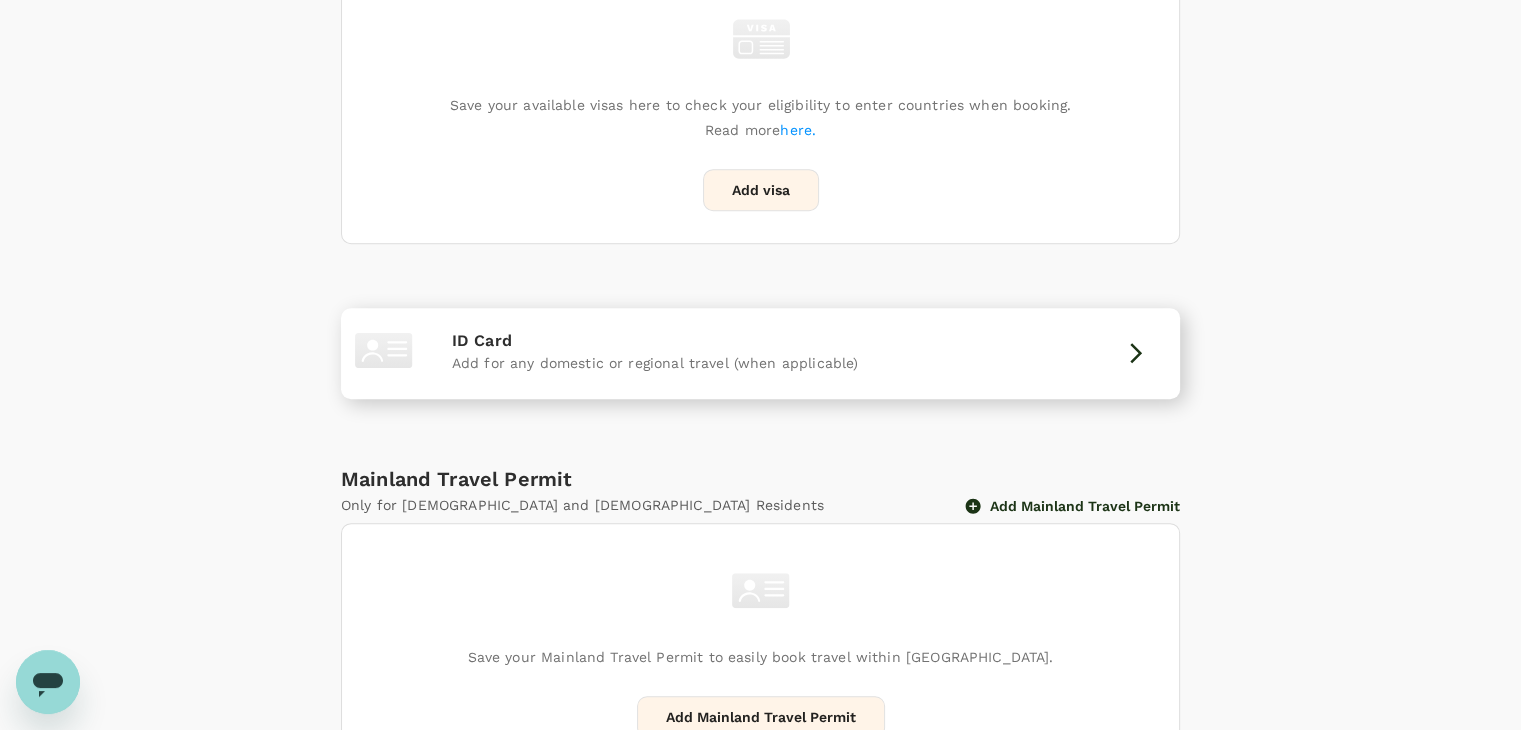 click on "Add for any domestic or regional travel (when applicable)" at bounding box center (760, 363) 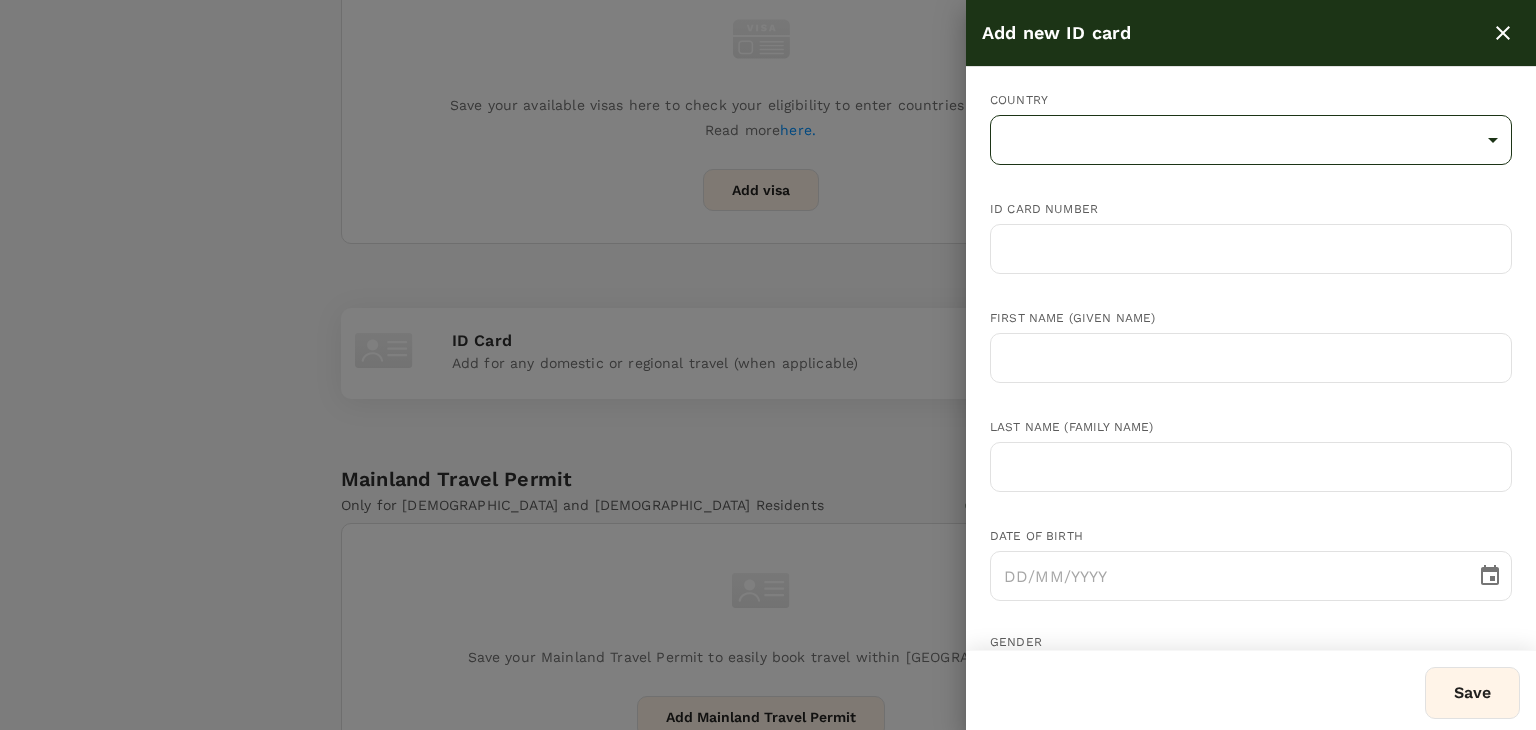 click on "Trips Book Approvals 0 Reports People Manage MB Back to users Last edit was on 25 Jul 2025, 4:11pm SIN ANN LIAW Not invited dayat+sin@genotrips.com.my Role Traveller Country - Group(s) Admin Travel Documents Travel Preferences Travel Policy Travel Record Passport Add passport Save your passport details here for easy, hassle-free bookings. Read more  here . Add passport Visa Add Visa Save your available visas here to check your eligibility to enter countries when booking. Read more  here. Add visa ID Card Add for any domestic or regional travel (when applicable) Mainland Travel Permit Only for Hong Kong and Macao Residents Add Mainland Travel Permit Save your Mainland Travel Permit to easily book travel within China. Add Mainland Travel Permit by TruTrip  ( 3.48.0   ) Add new ID card Country ​ ​ ID card number ​ First name (Given name) ​ Last name (Family name) ​ Date of birth ​ Gender Female Male Expiry date (if applicable) ​ Save" at bounding box center (768, -43) 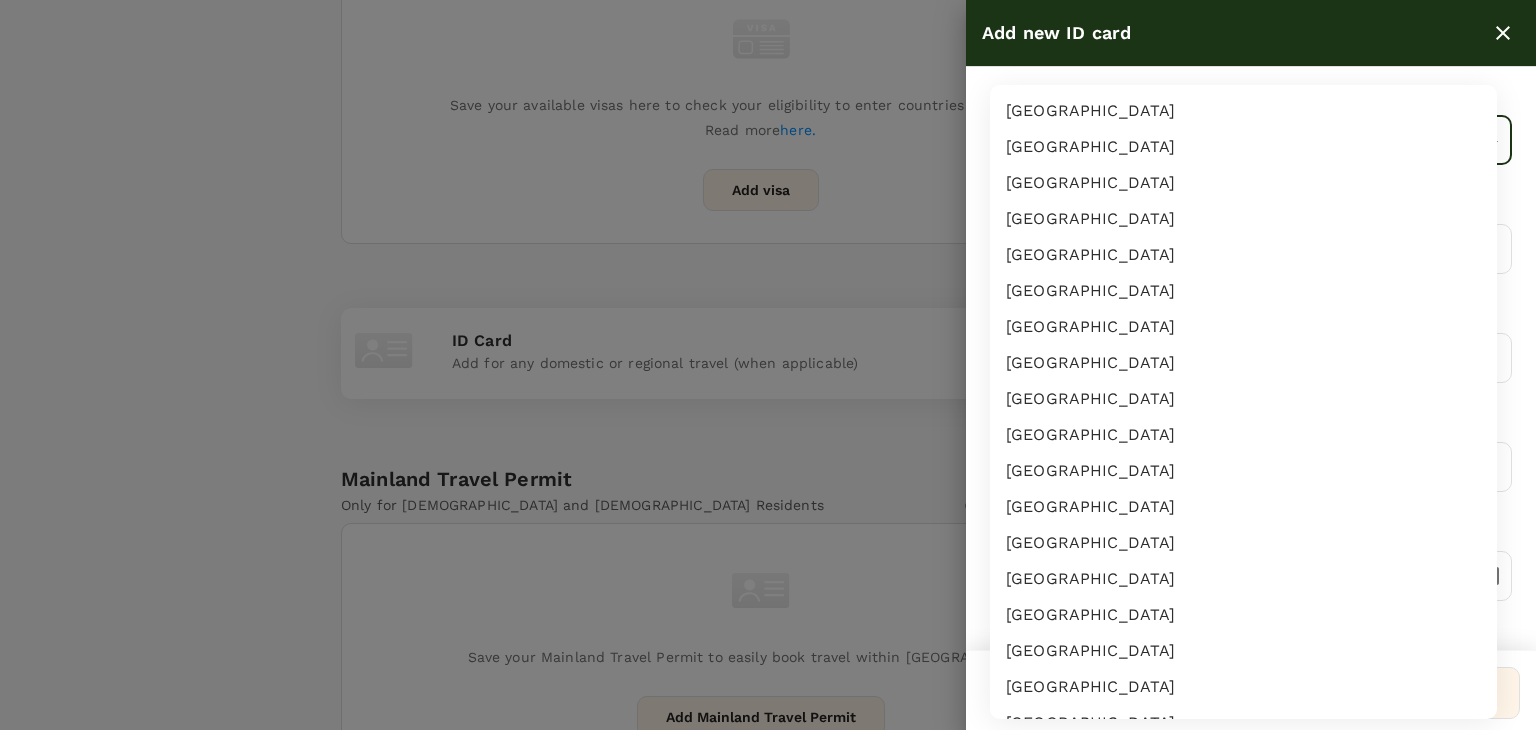 type 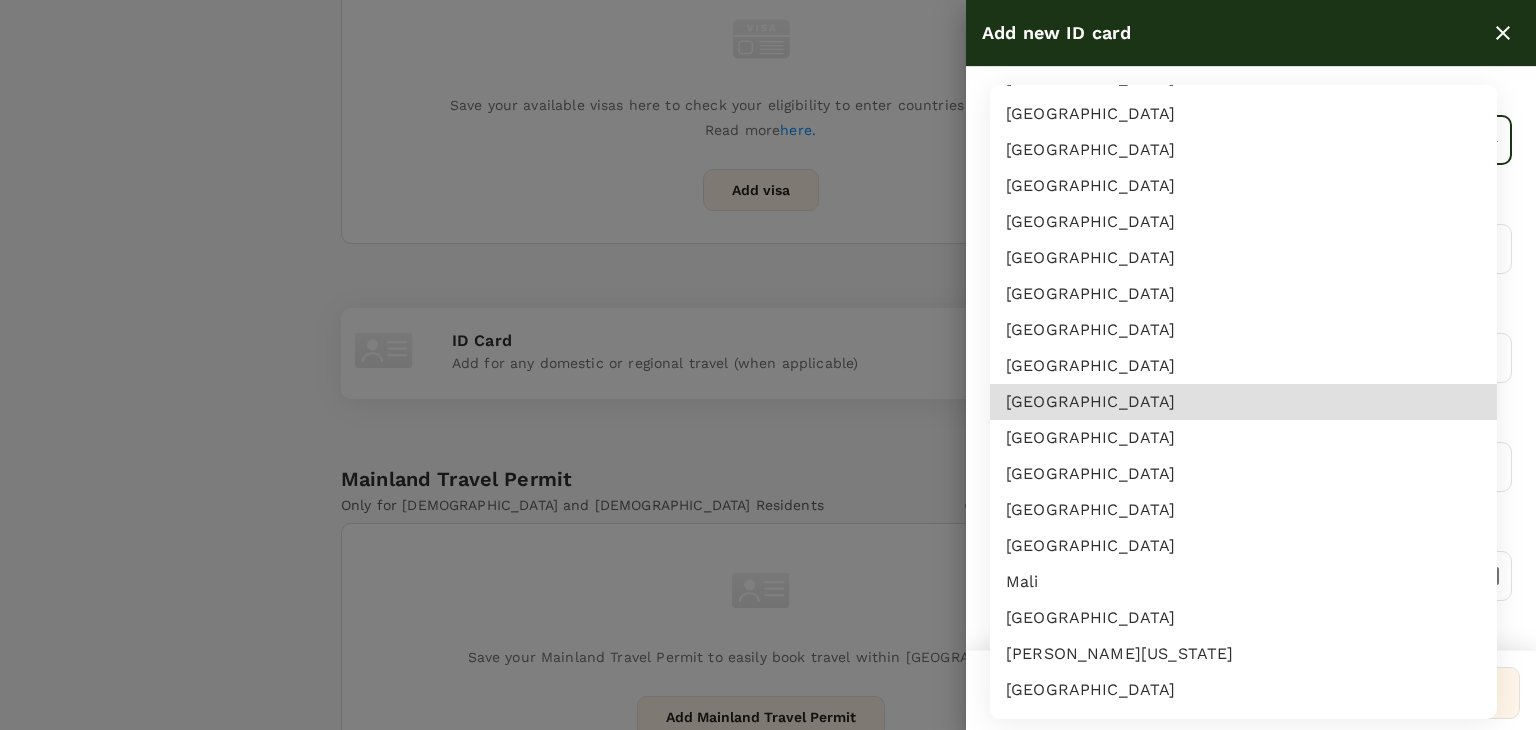 type 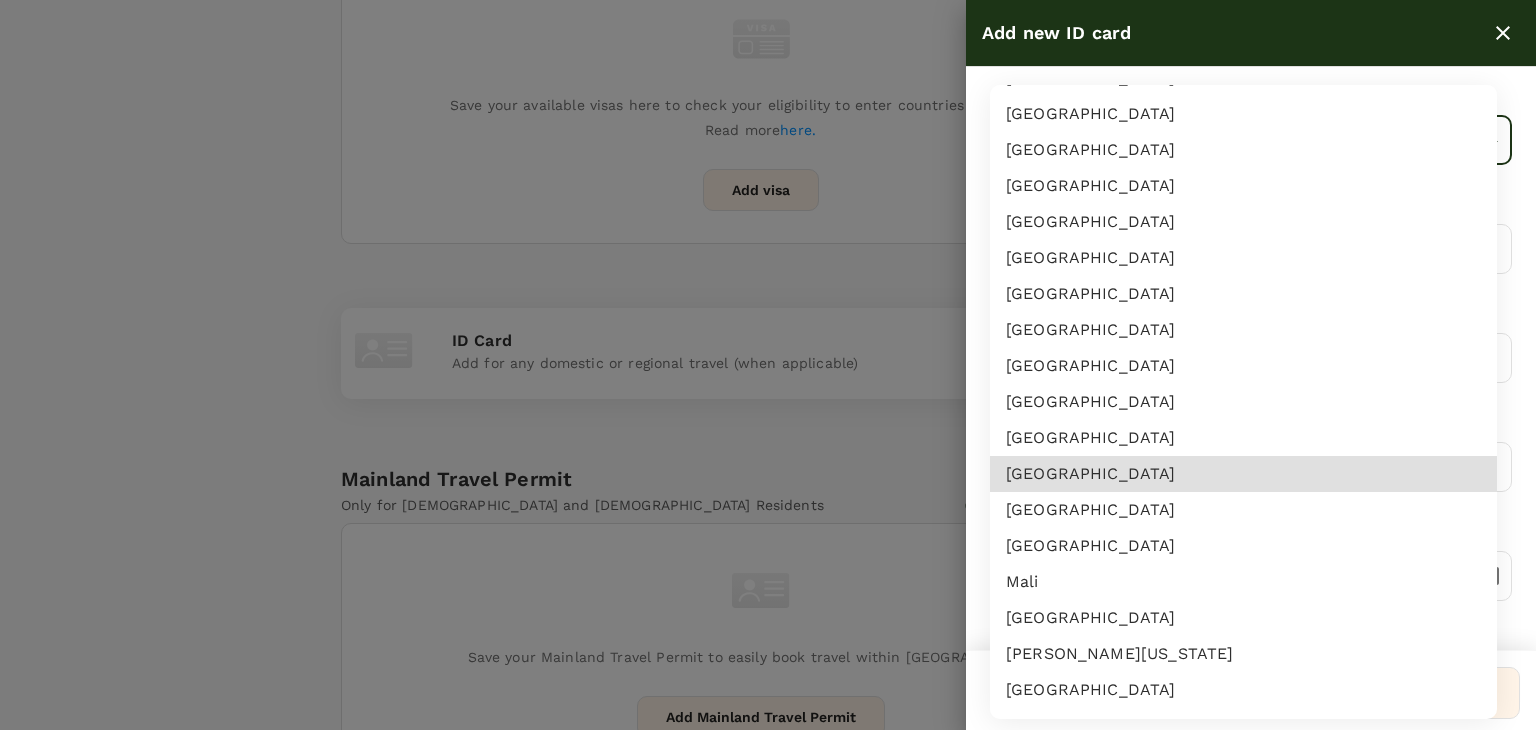 click on "Malaysia" at bounding box center [1243, 510] 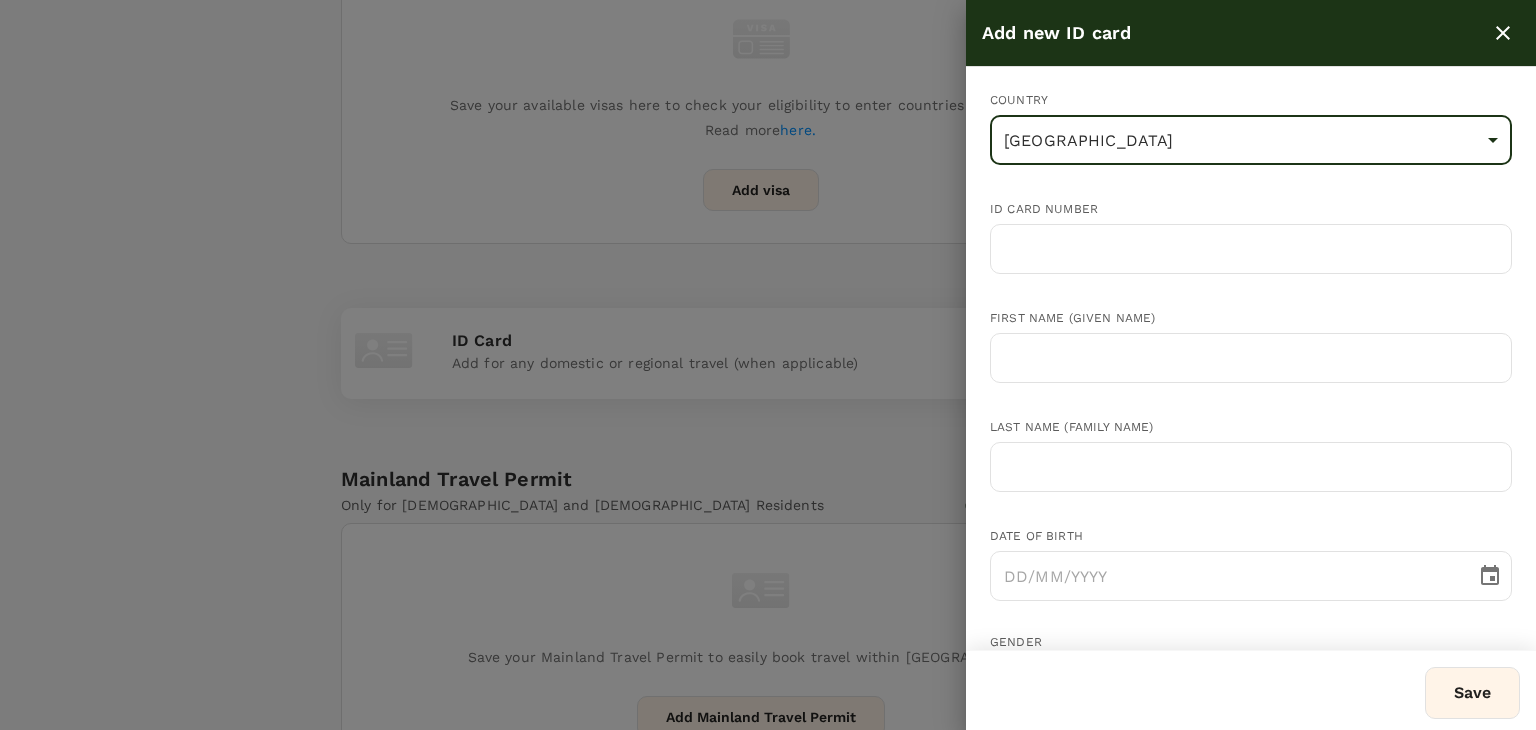 type on "MY" 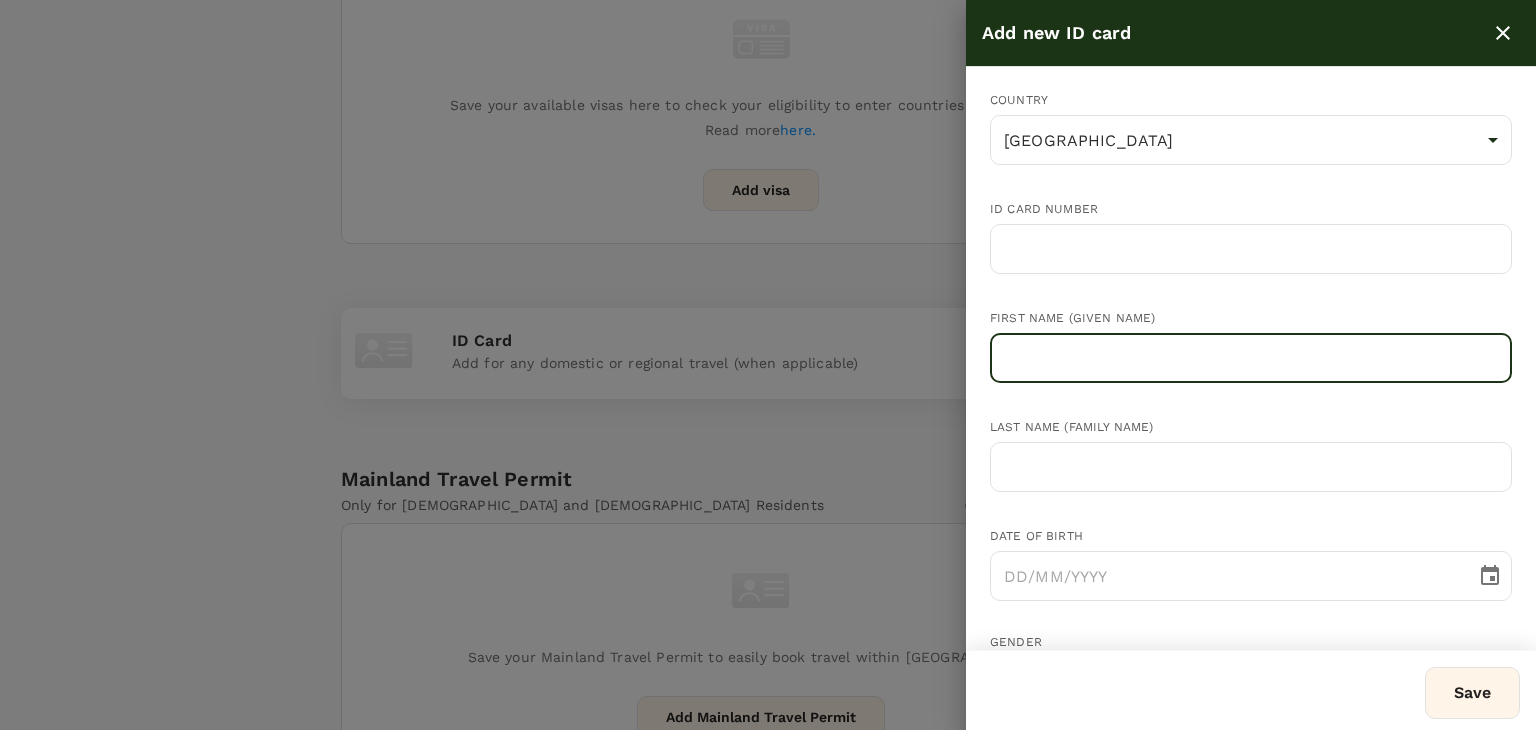 click at bounding box center [1251, 358] 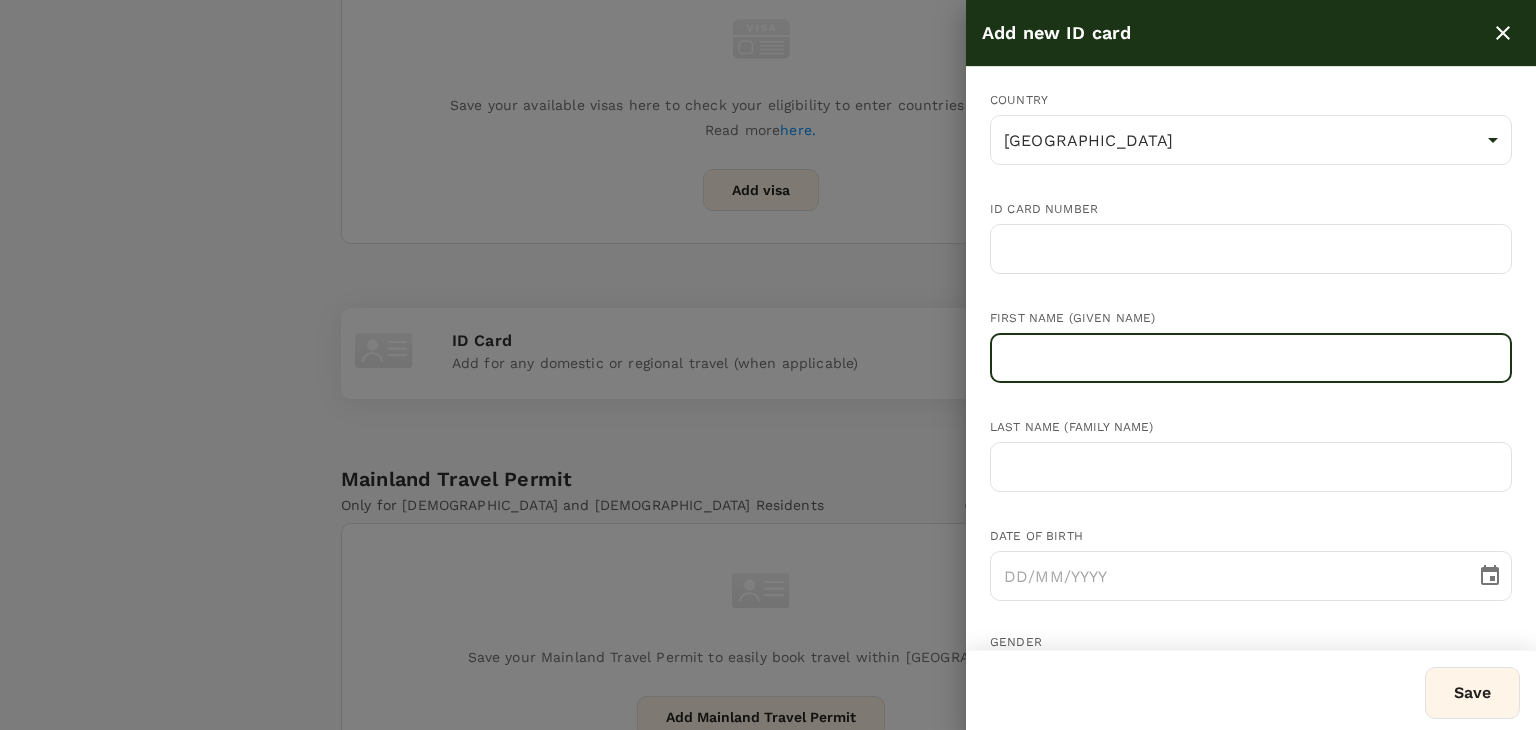 paste on "LIAW" 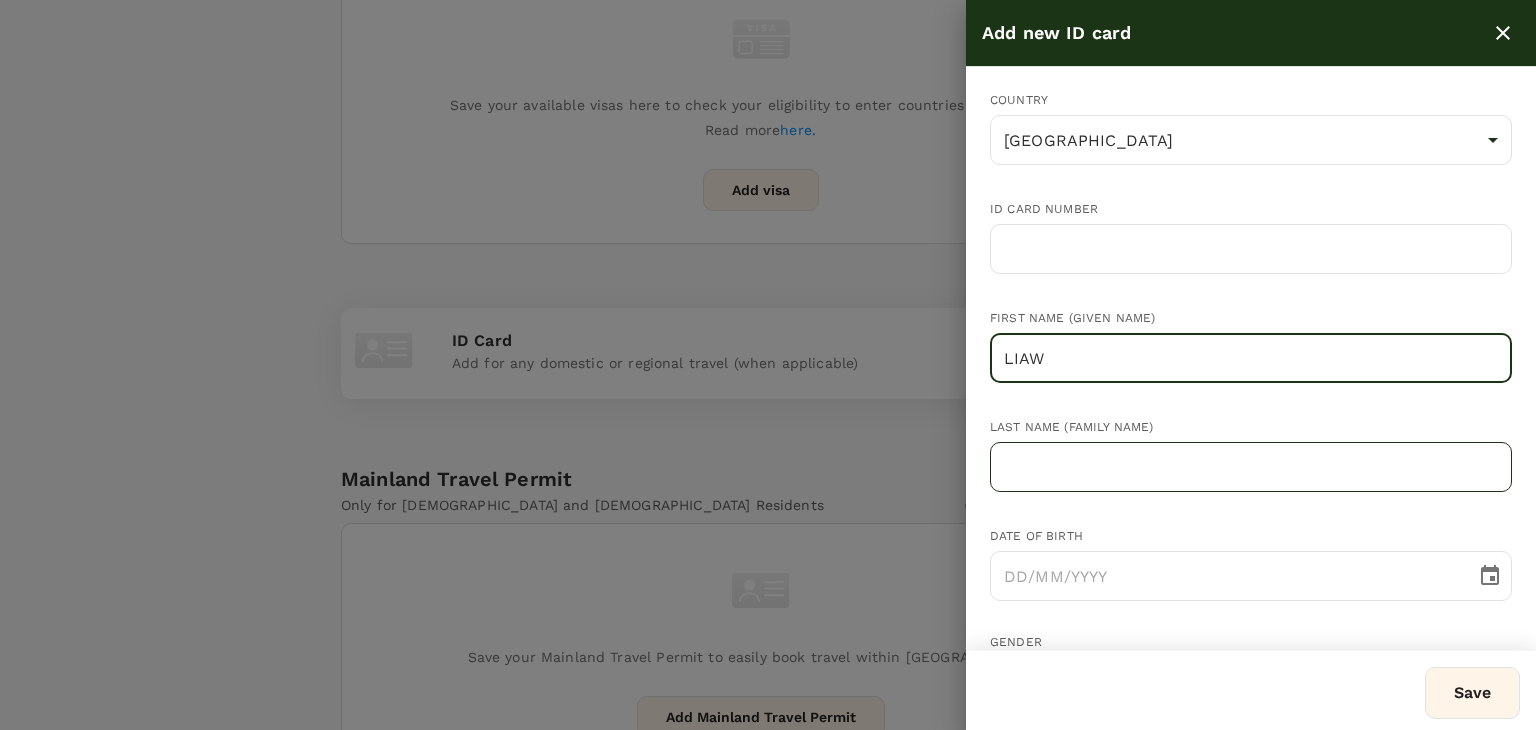 type on "LIAW" 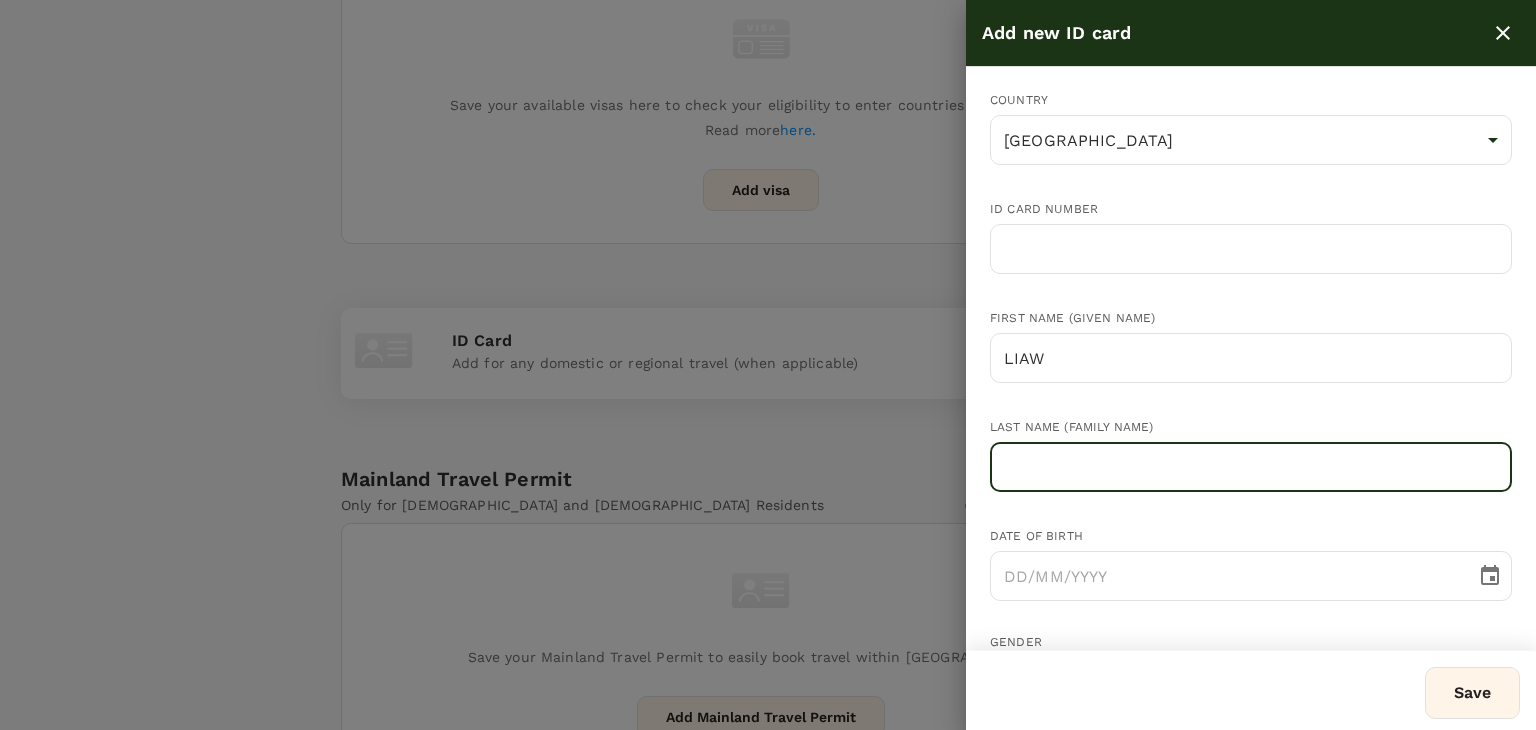 paste on "LIAW" 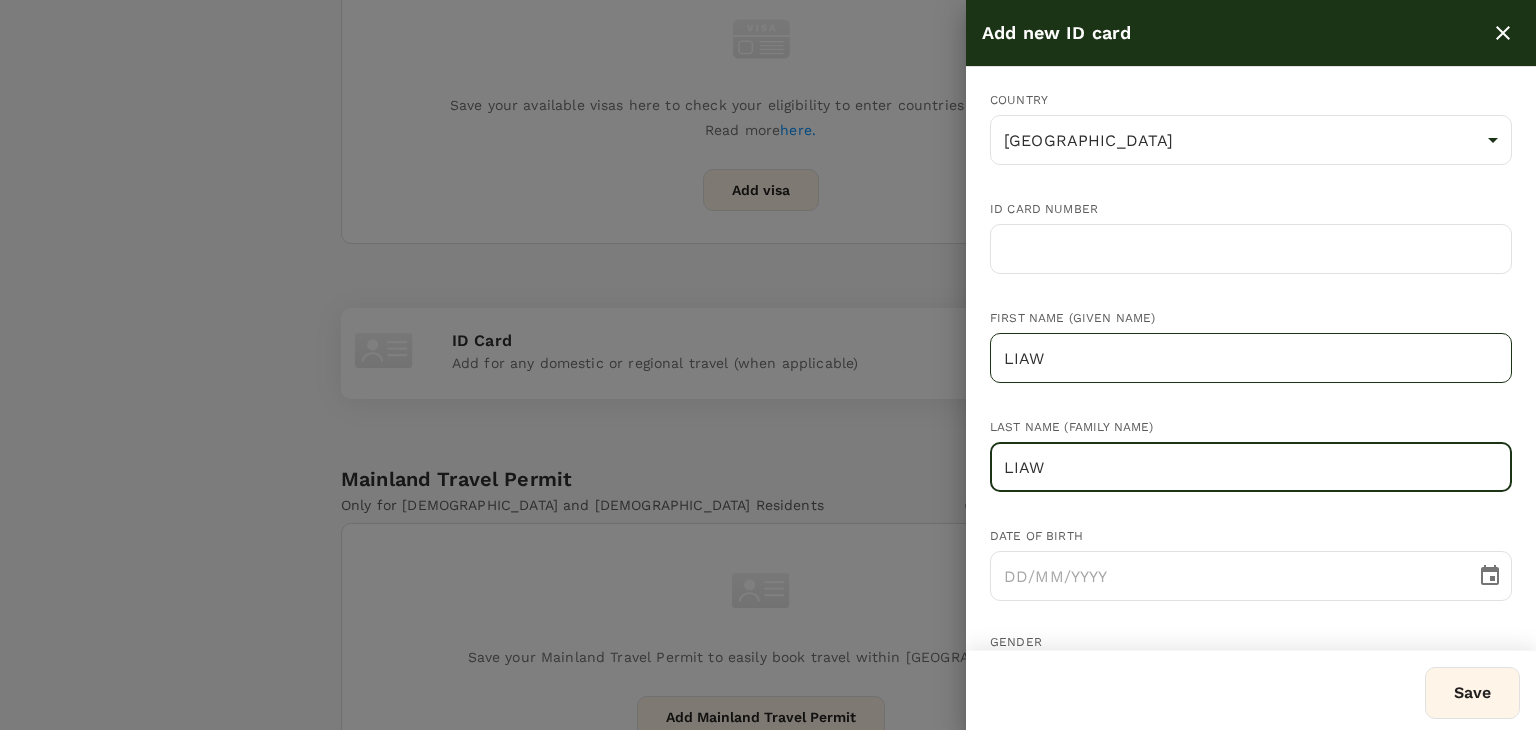 type on "LIAW" 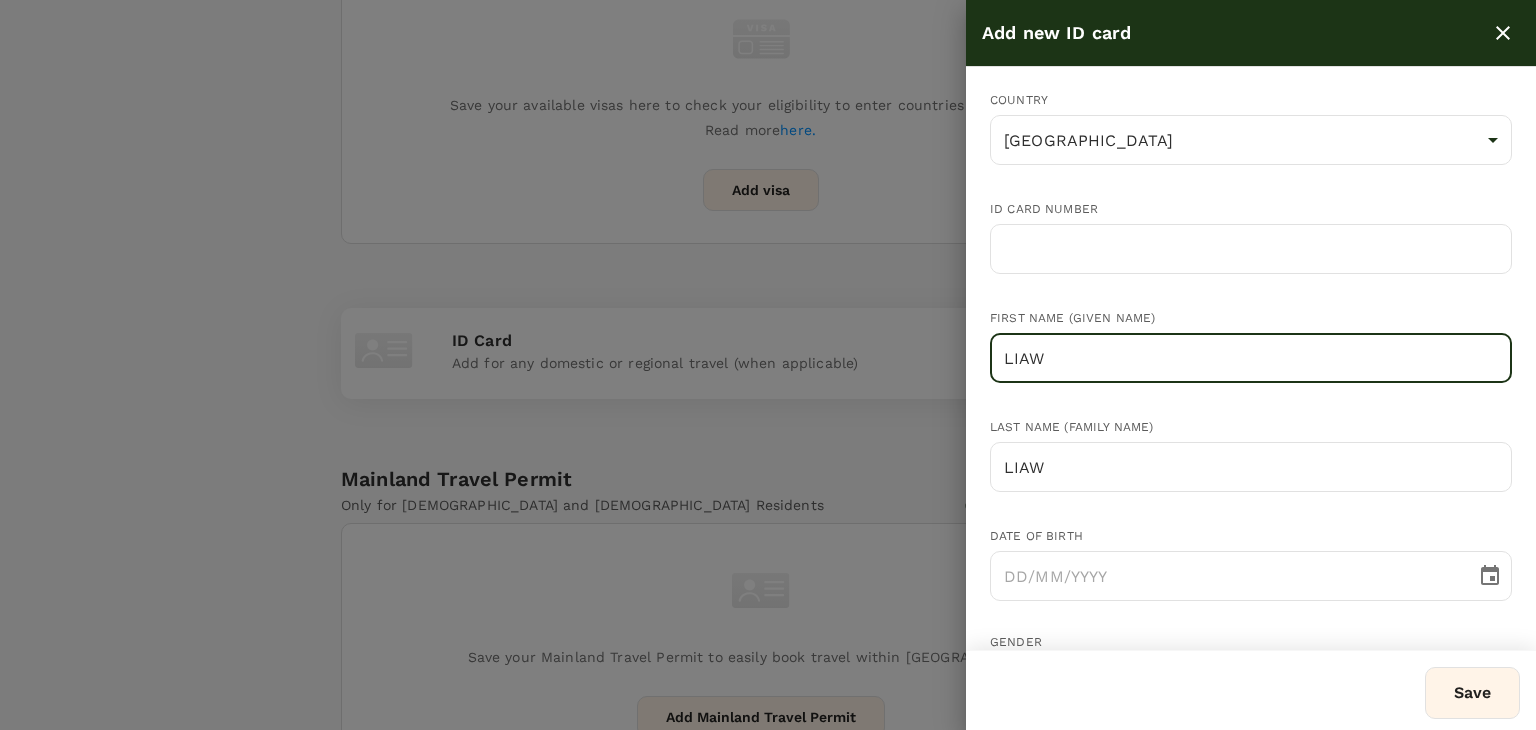 drag, startPoint x: 1045, startPoint y: 353, endPoint x: 968, endPoint y: 362, distance: 77.52419 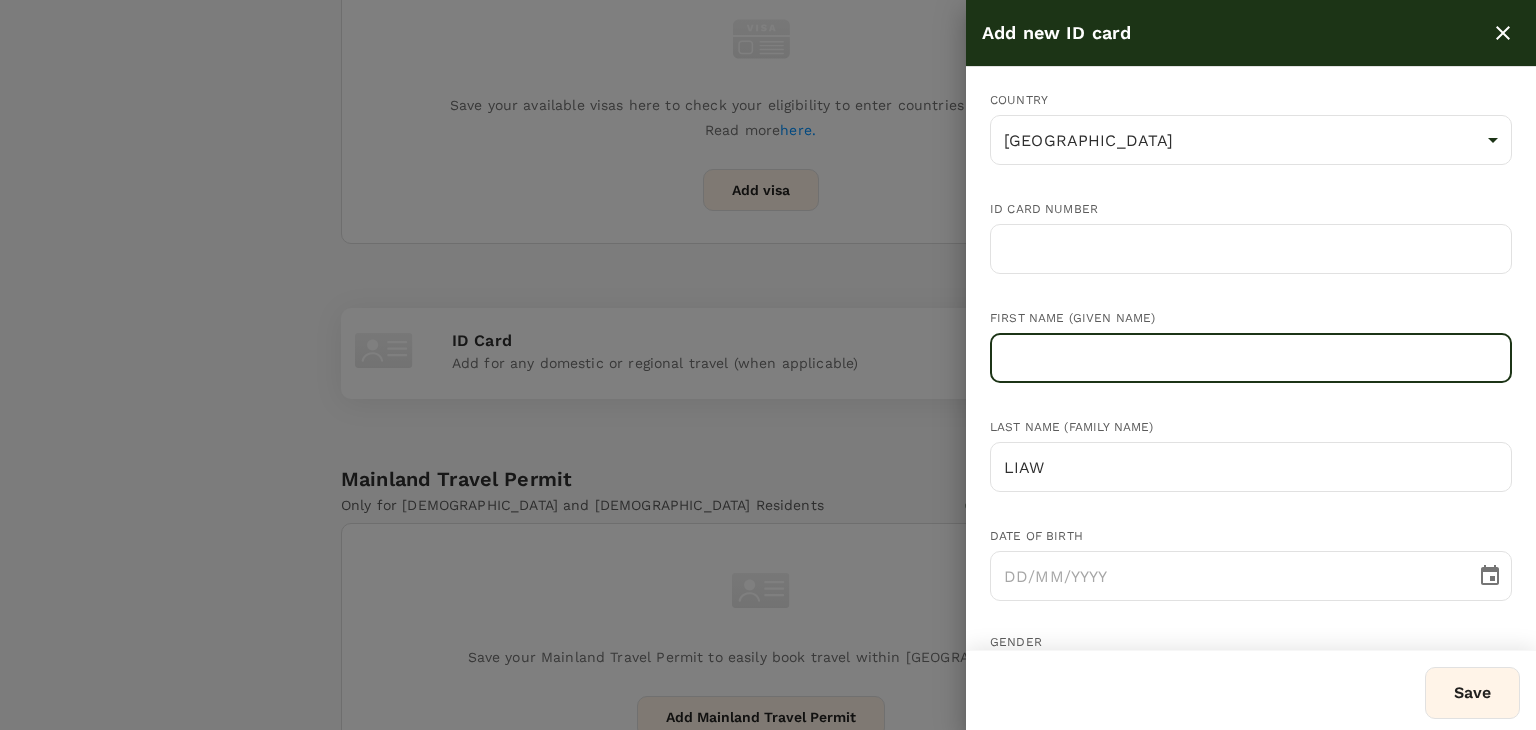 paste on "SIN ANN" 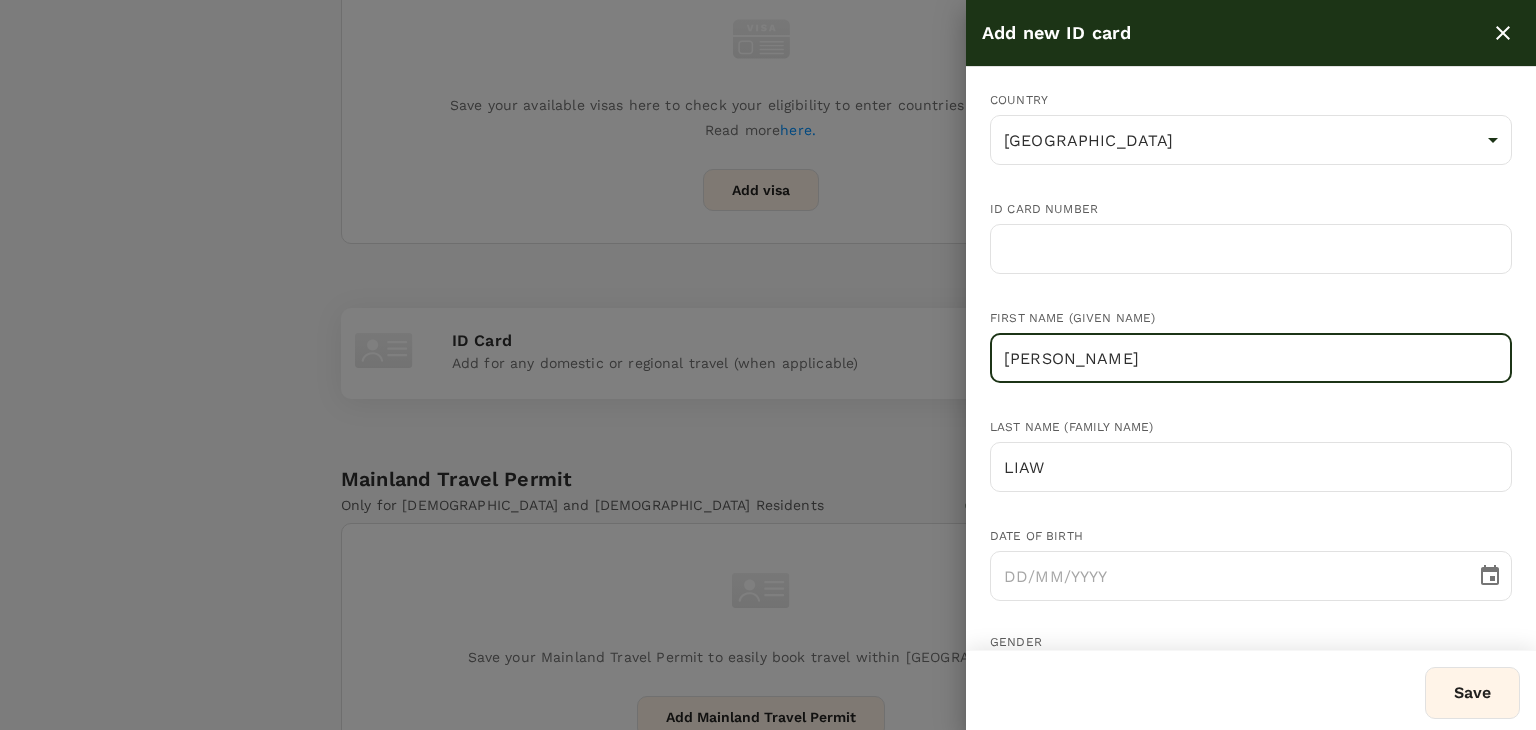 type on "SIN ANN" 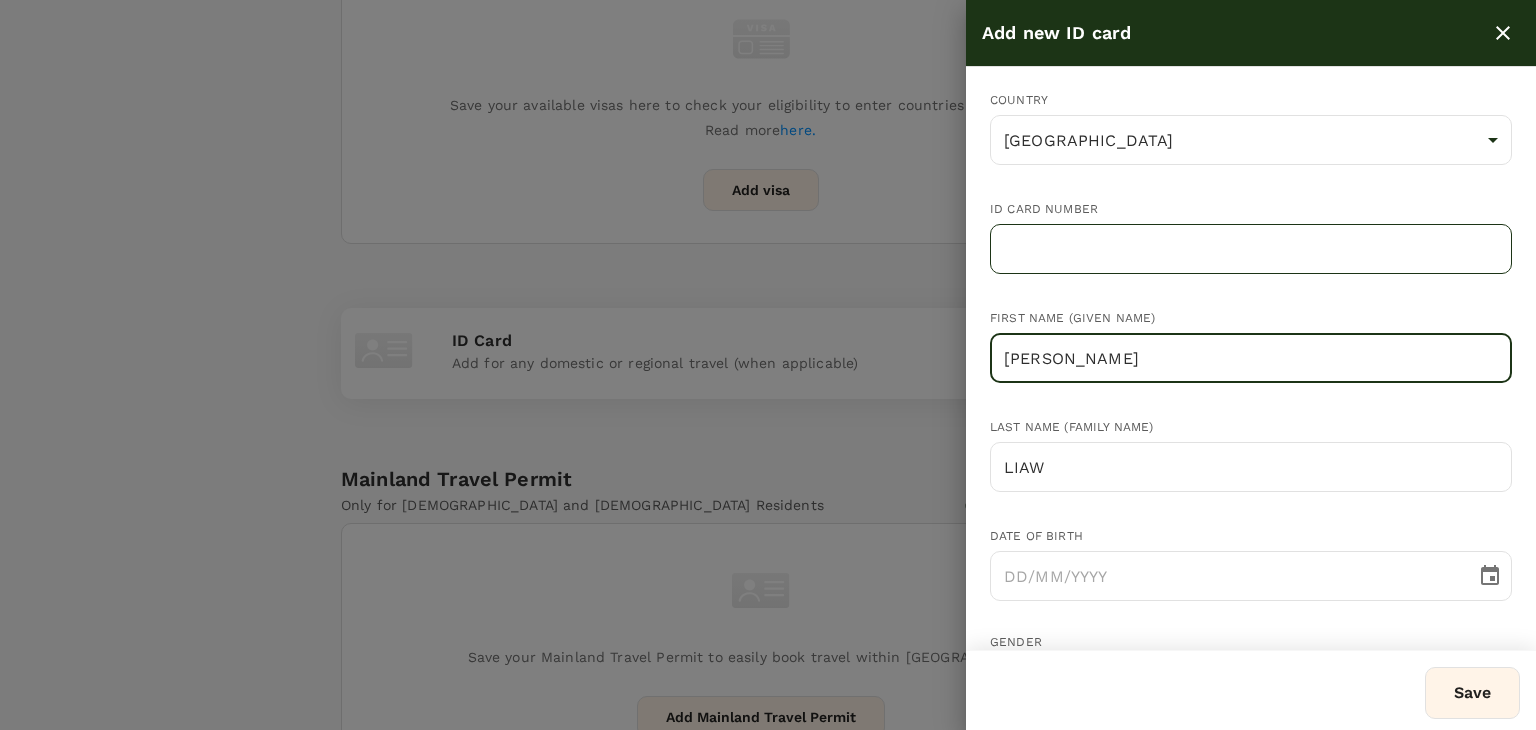 click at bounding box center [1251, 249] 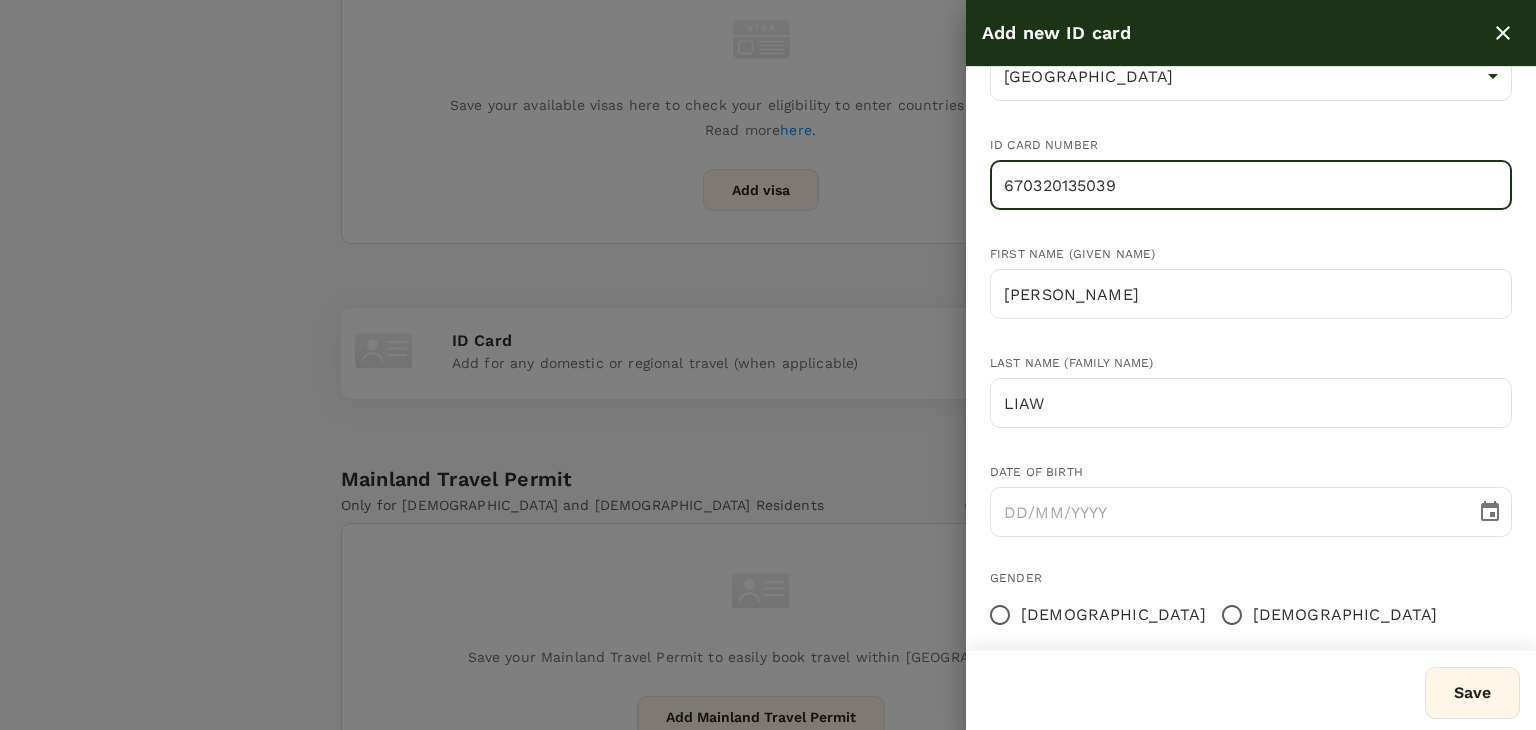 scroll, scrollTop: 195, scrollLeft: 0, axis: vertical 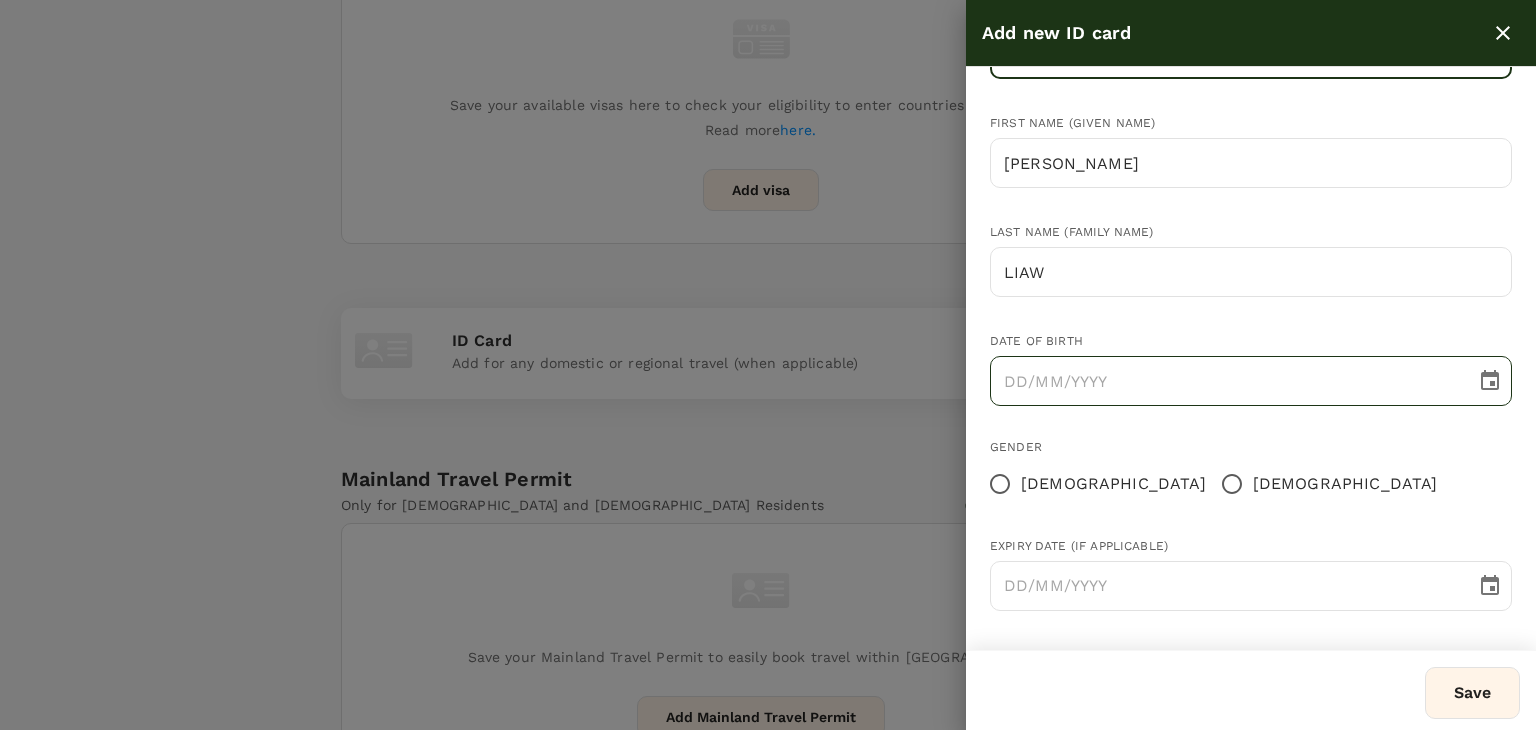 type on "670320135039" 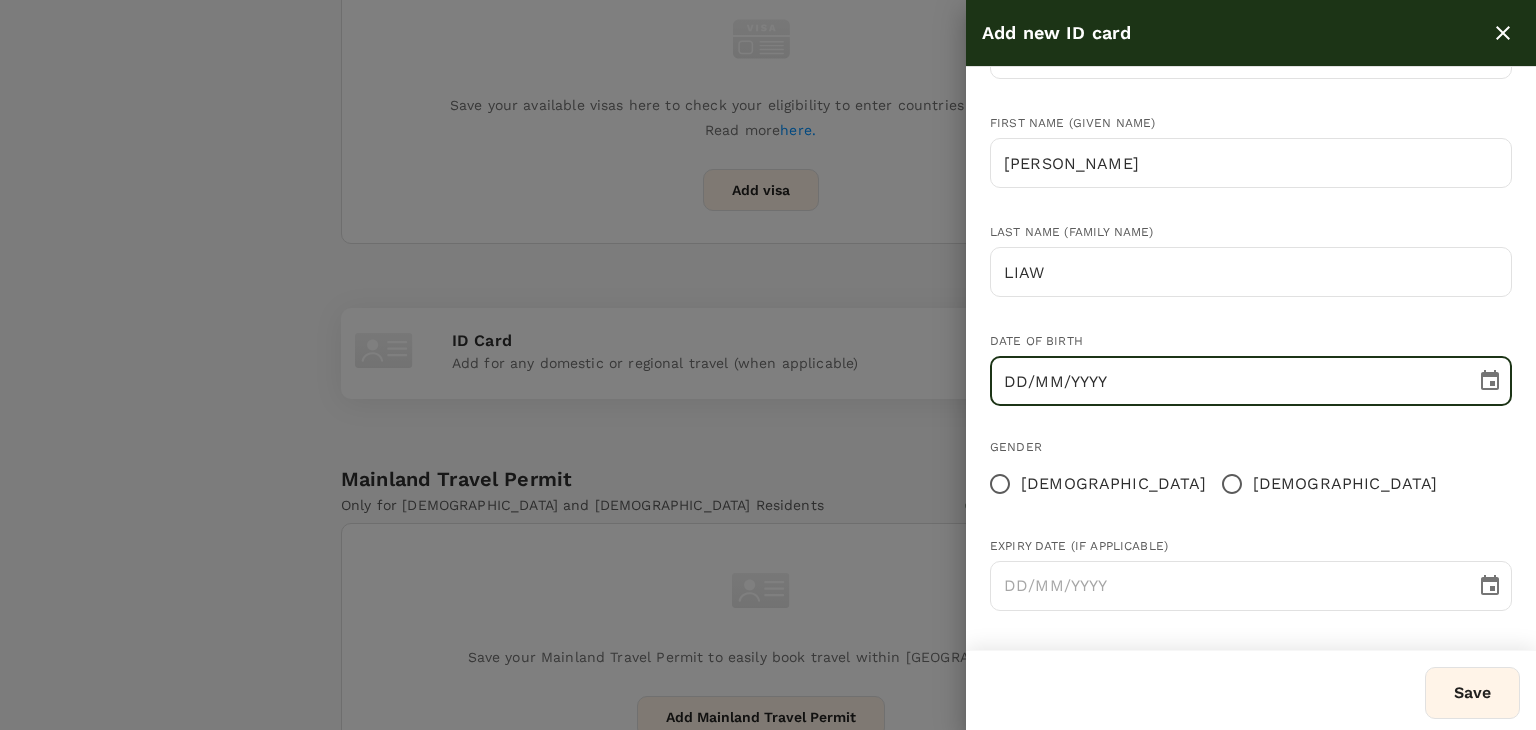 click on "DD/MM/YYYY" at bounding box center [1226, 381] 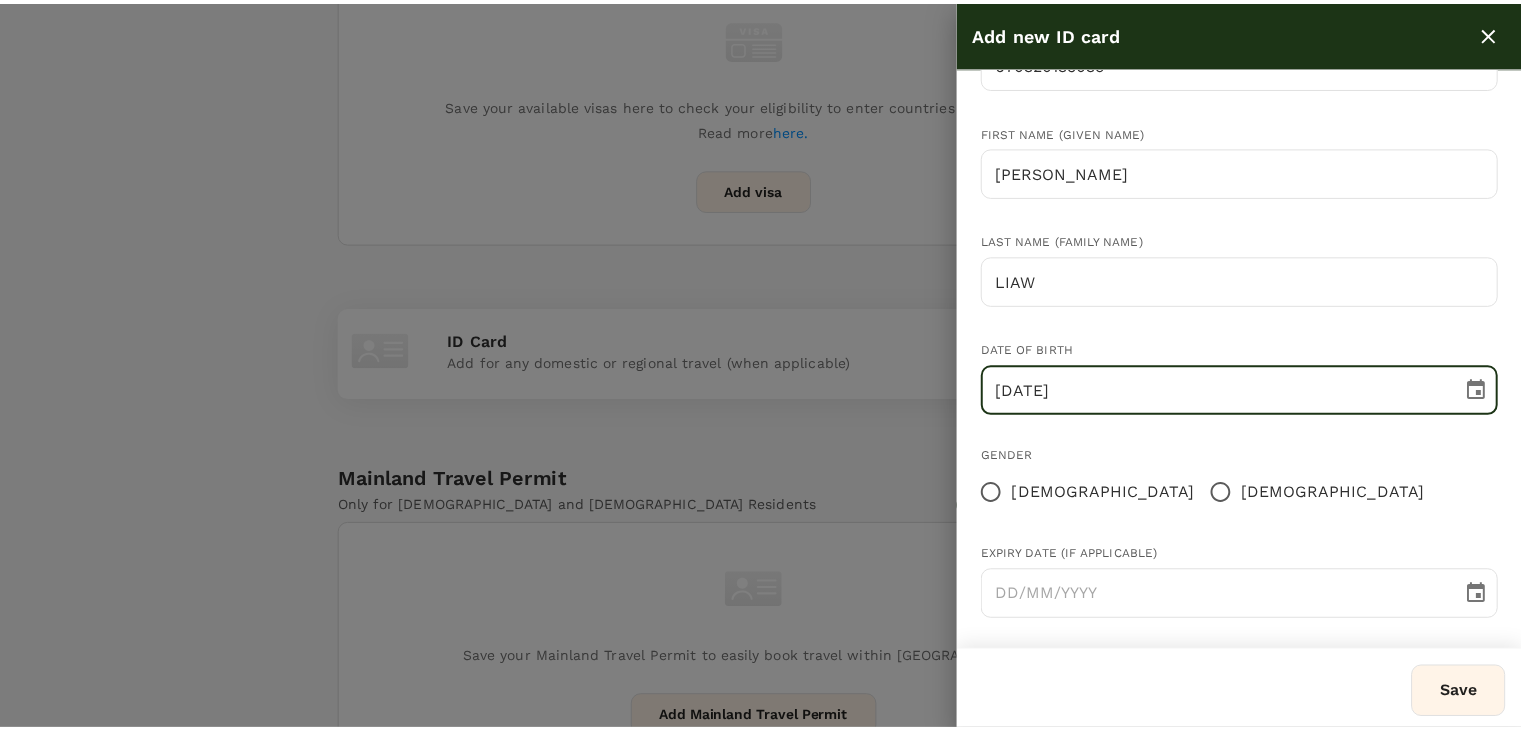 scroll, scrollTop: 195, scrollLeft: 0, axis: vertical 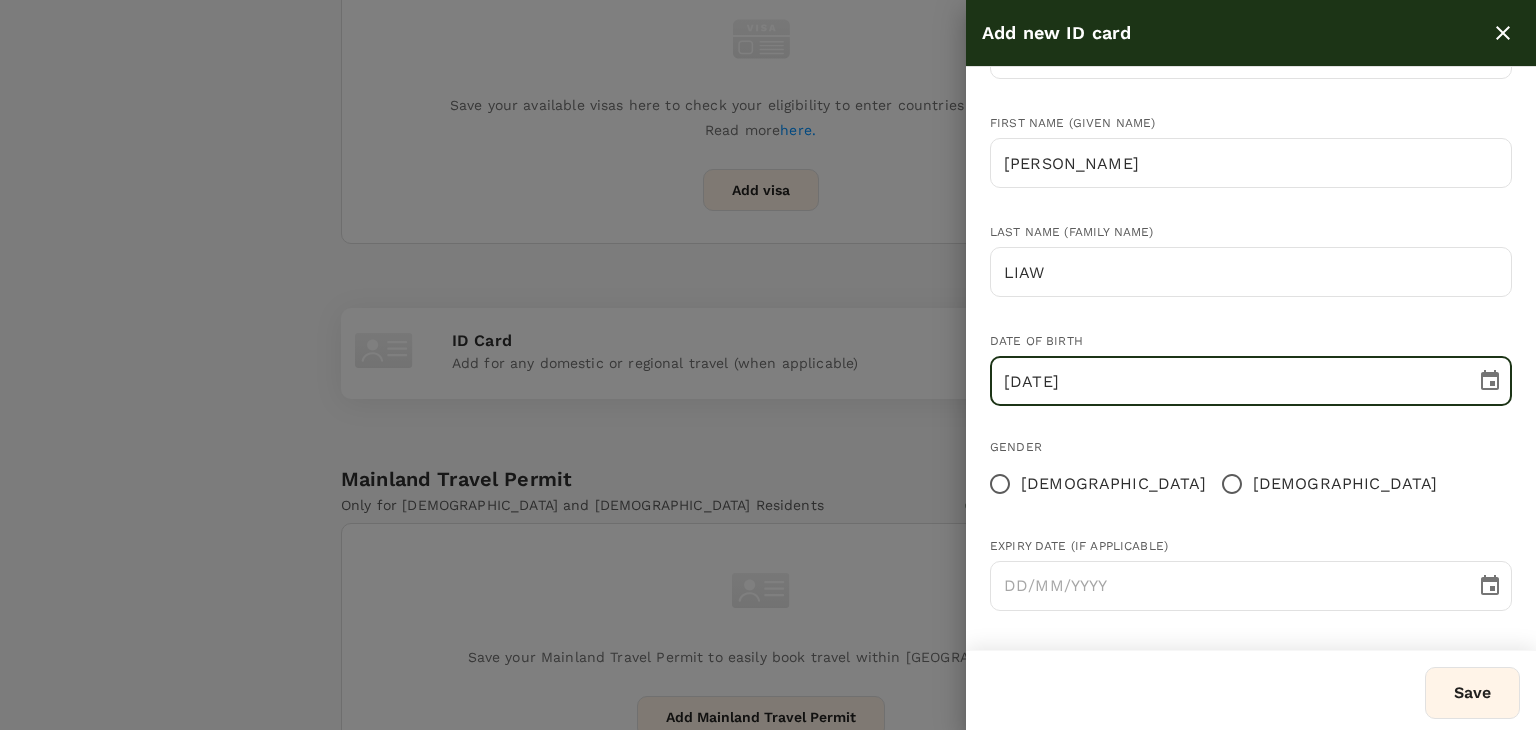 type on "20/03/1967" 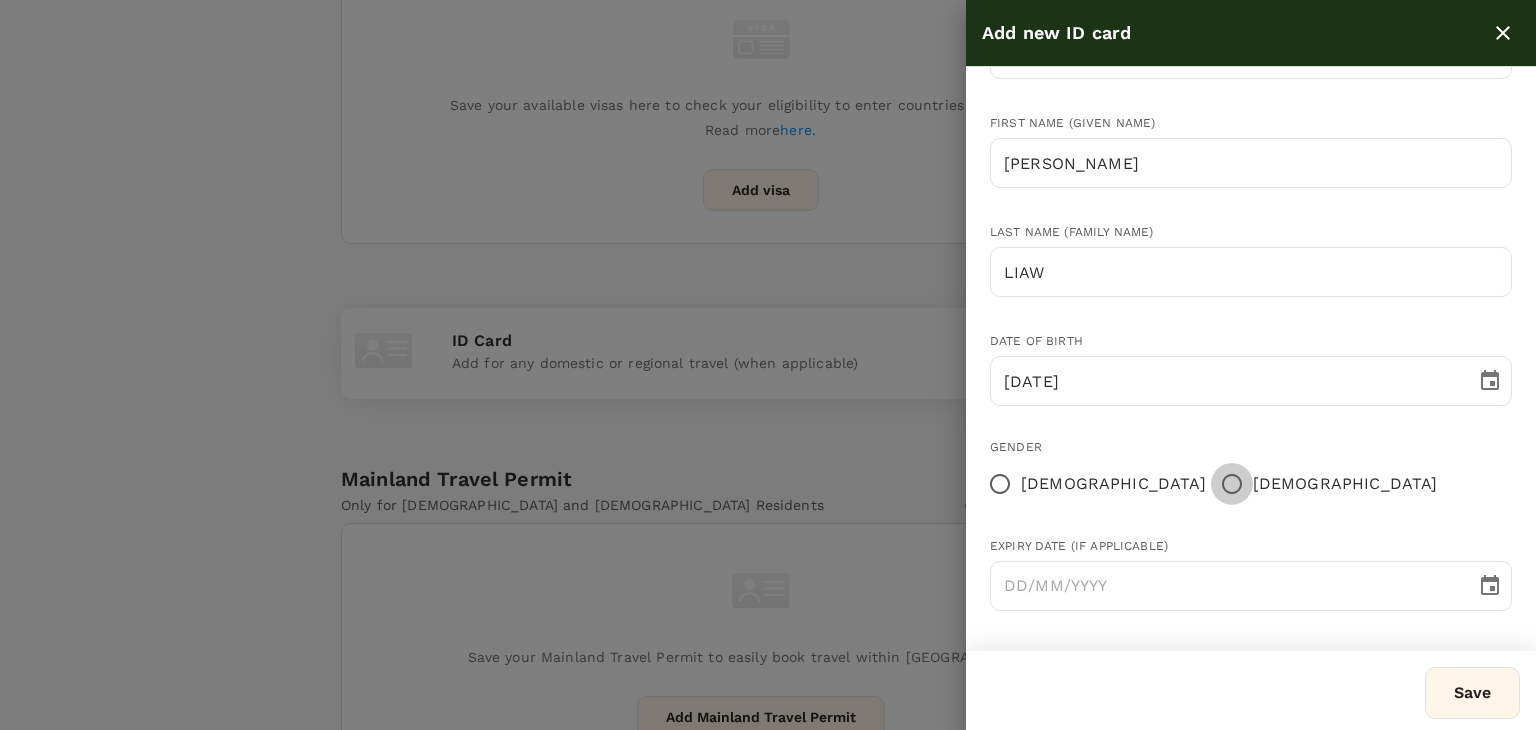 drag, startPoint x: 1105, startPoint y: 481, endPoint x: 1150, endPoint y: 485, distance: 45.17743 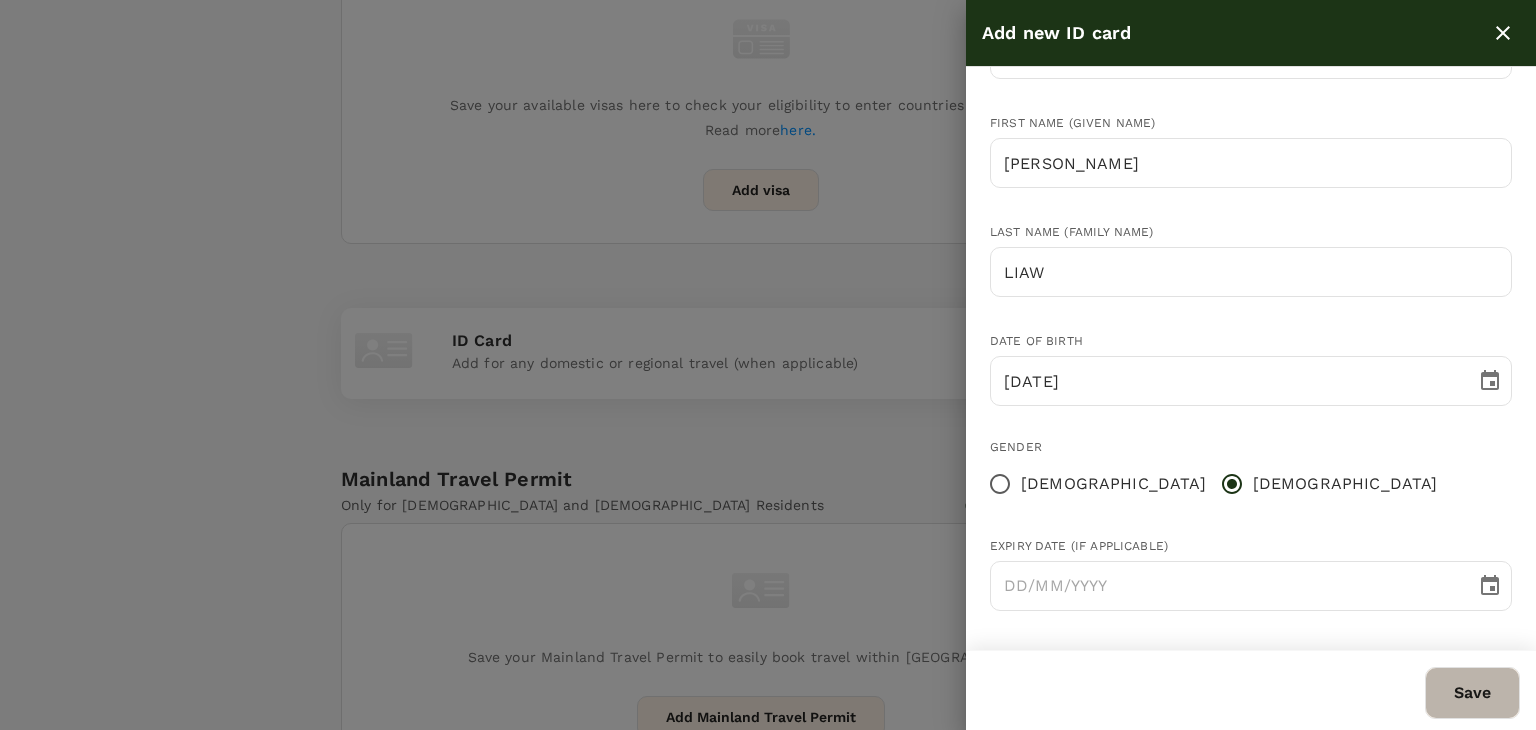 click on "Save" at bounding box center (1472, 693) 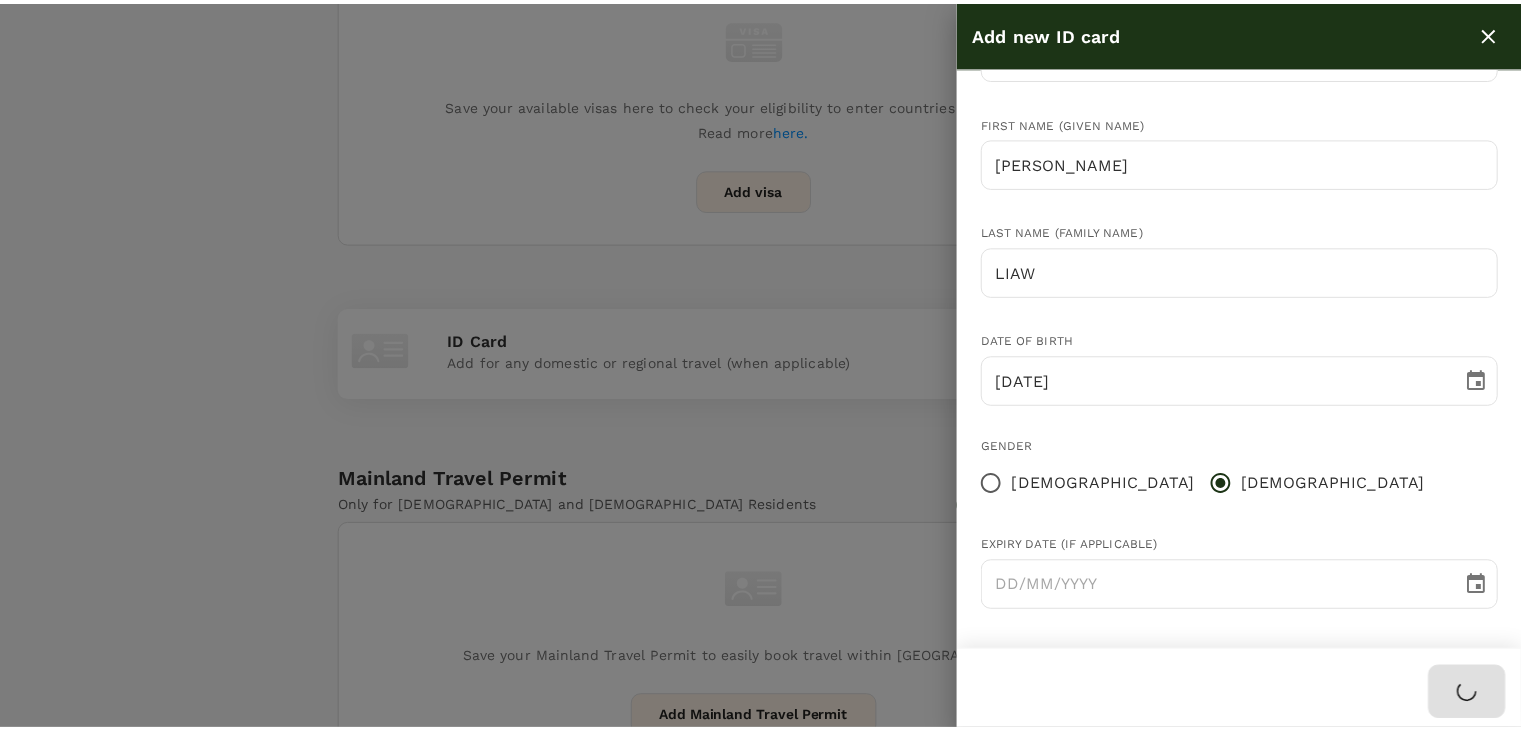 type 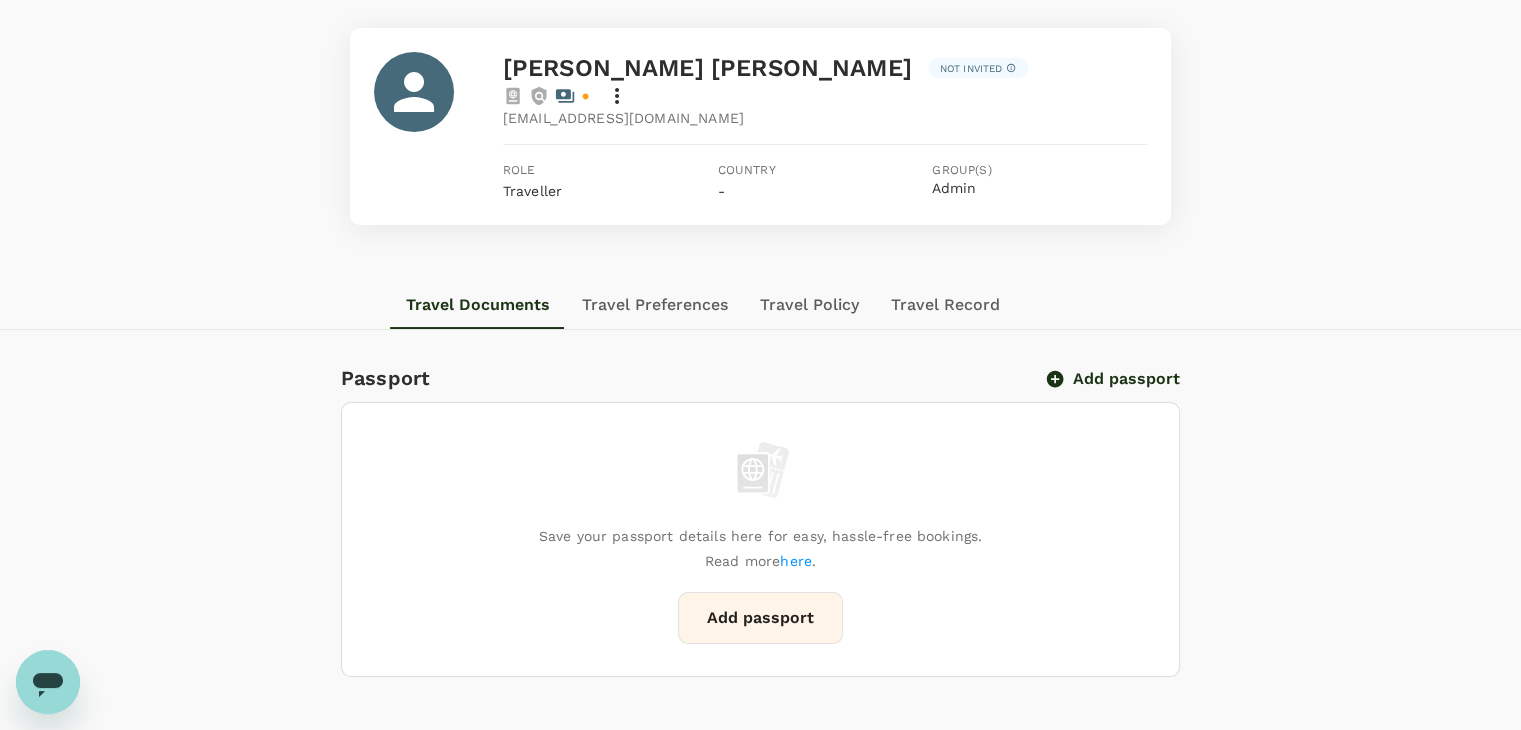 scroll, scrollTop: 0, scrollLeft: 0, axis: both 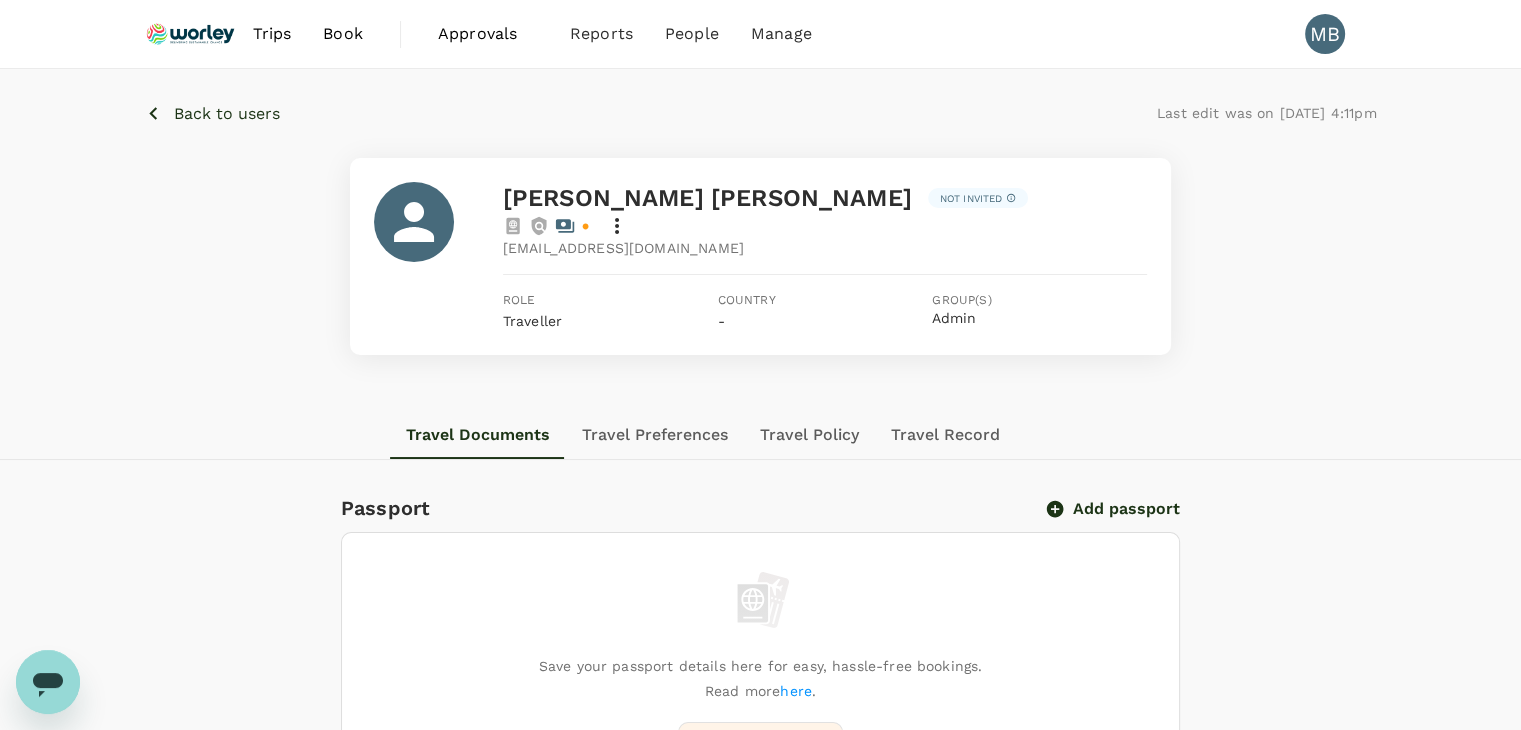 click on "Back to users" at bounding box center [227, 114] 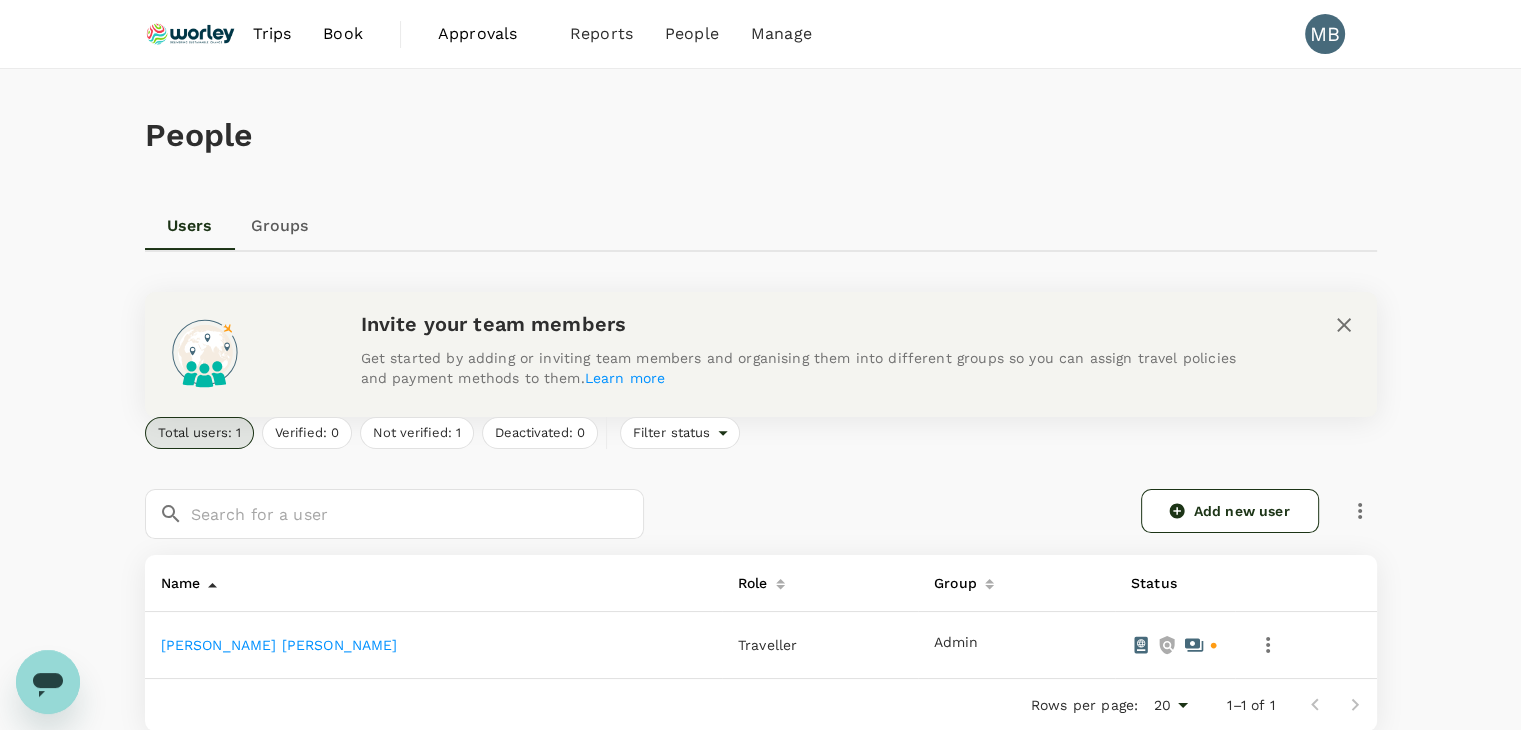 click at bounding box center [191, 34] 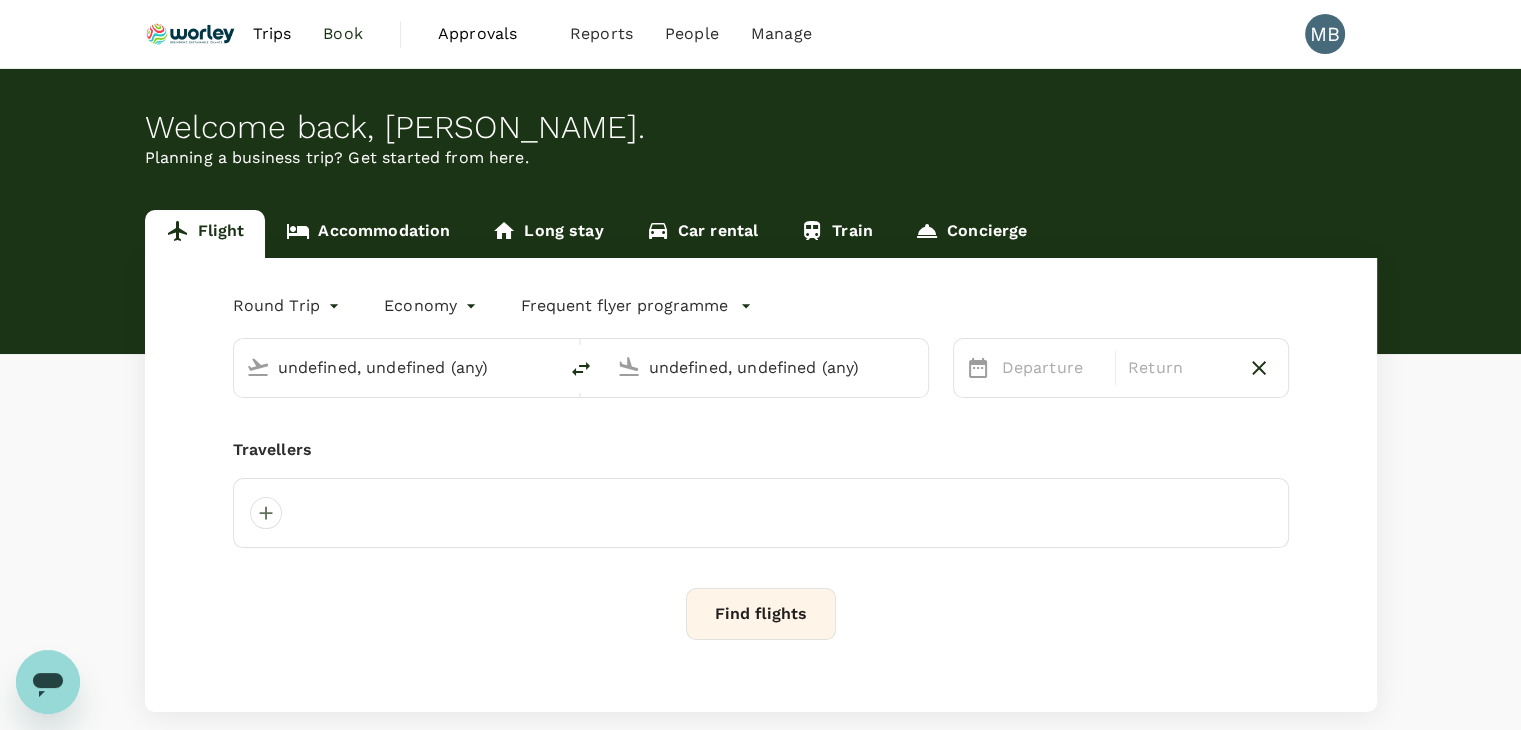 type 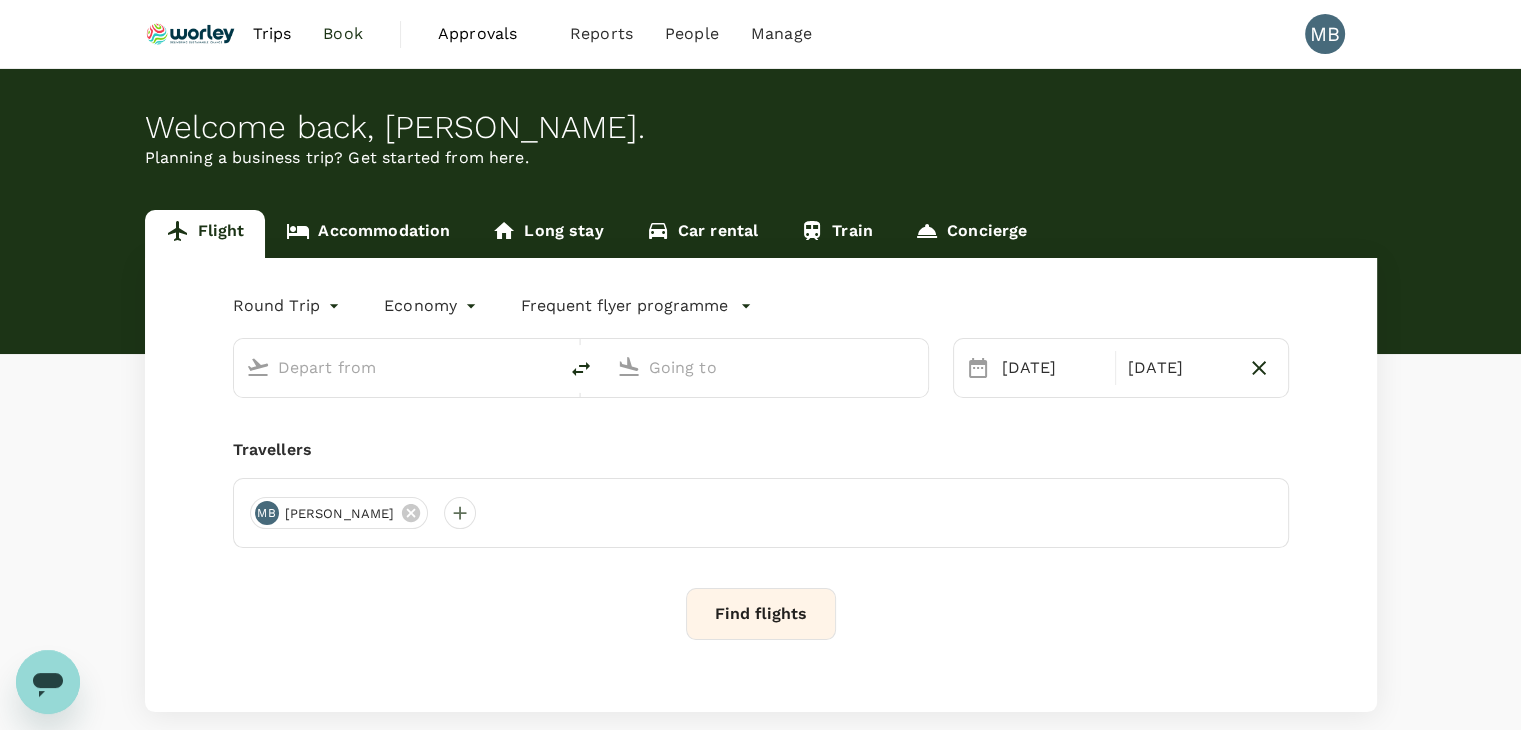 type on "Miri Intl (MYY)" 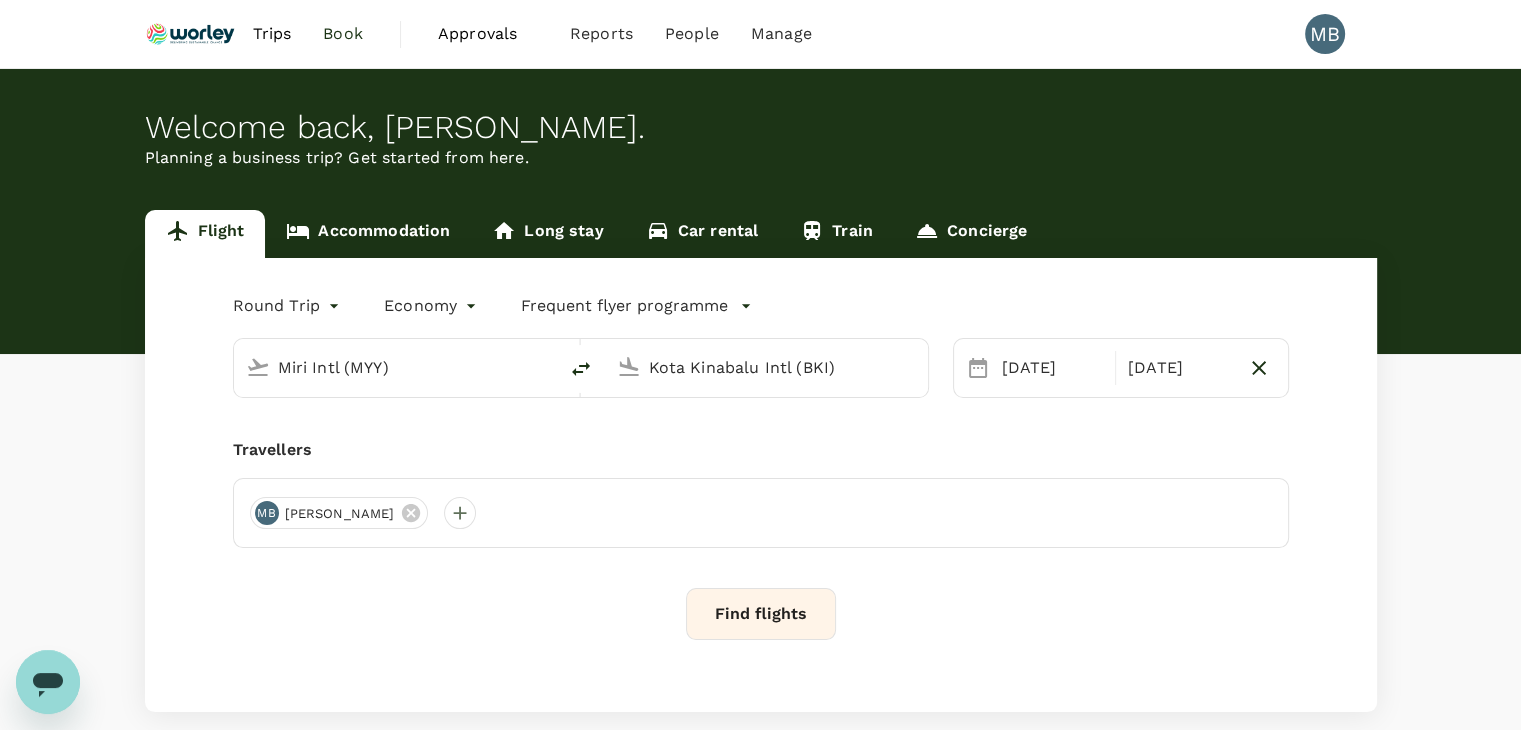 type 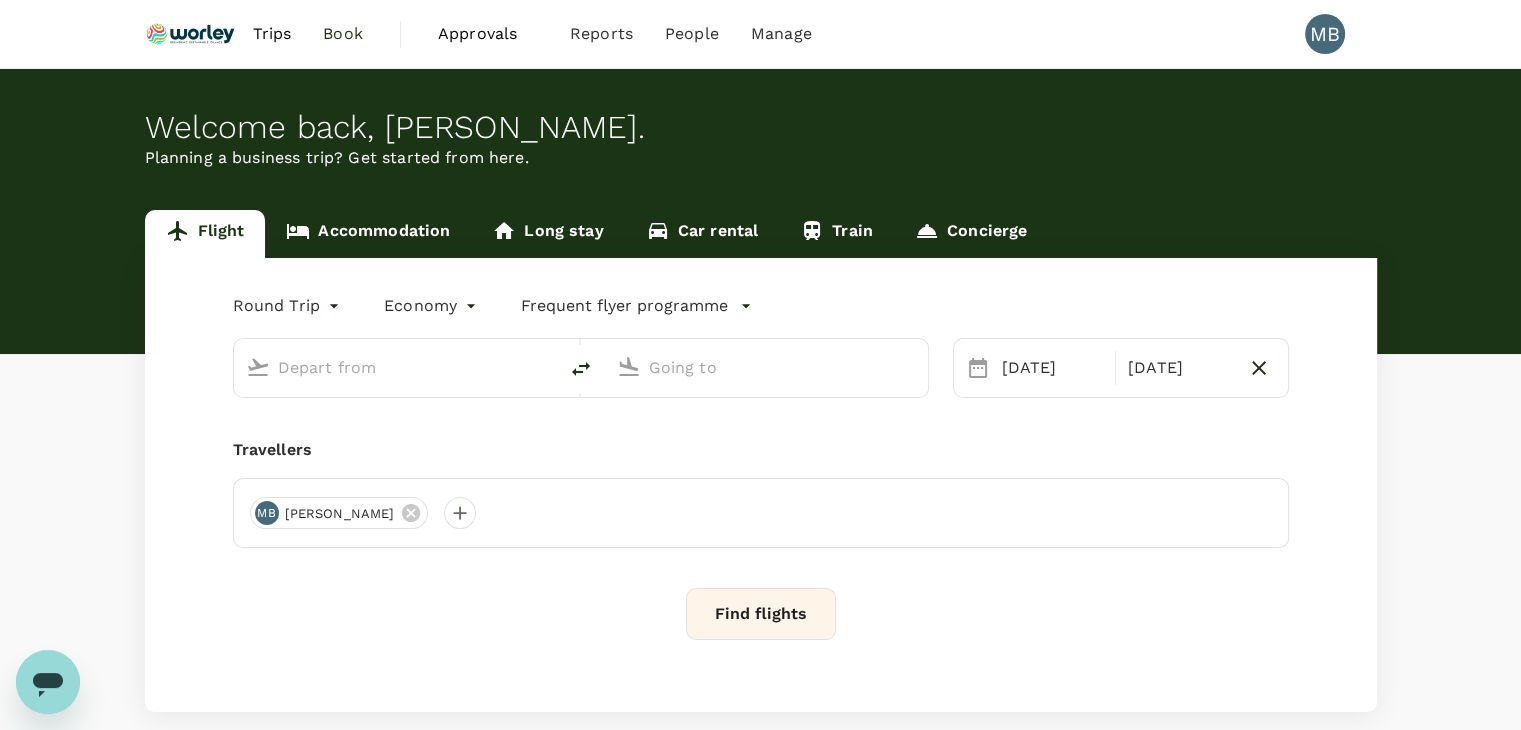 type on "Miri Intl (MYY)" 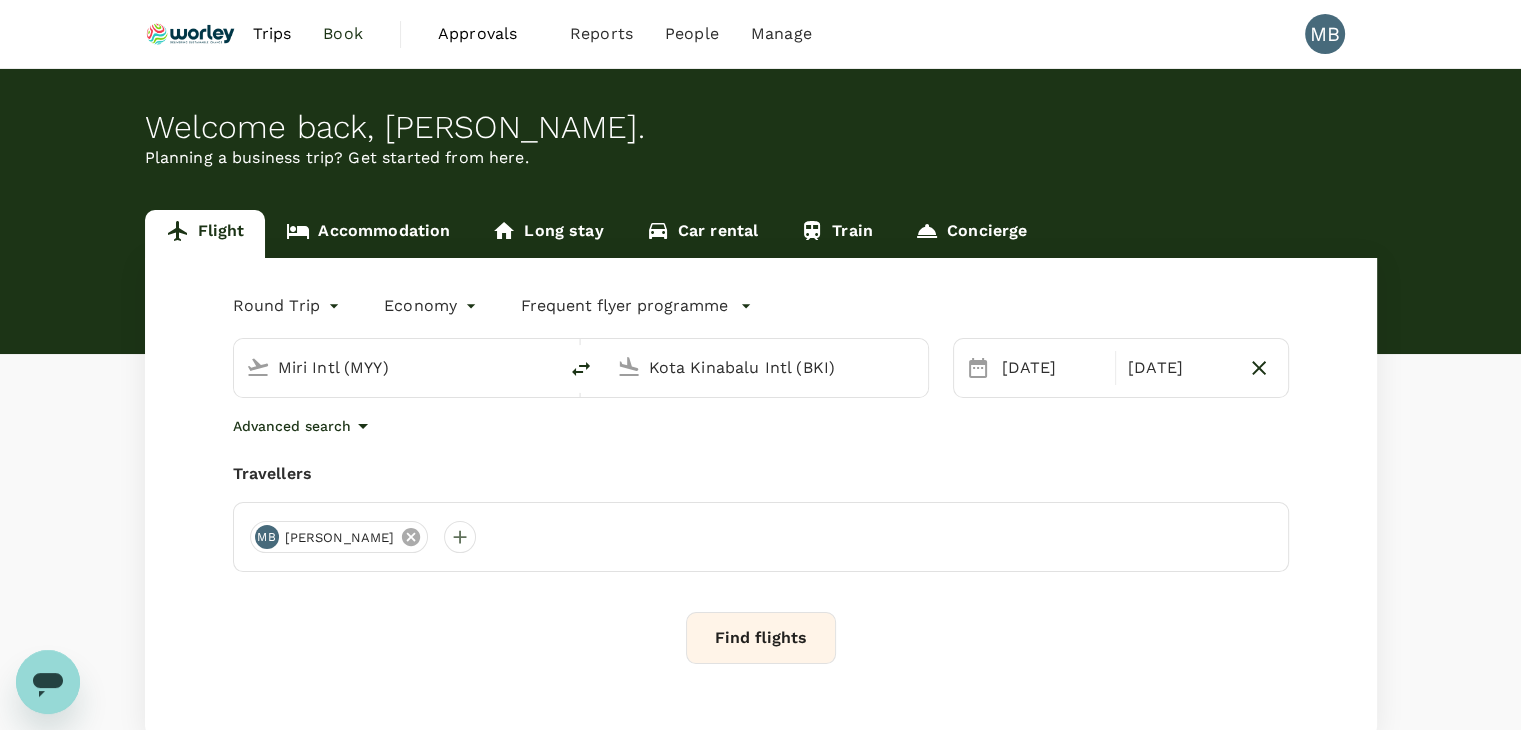 click 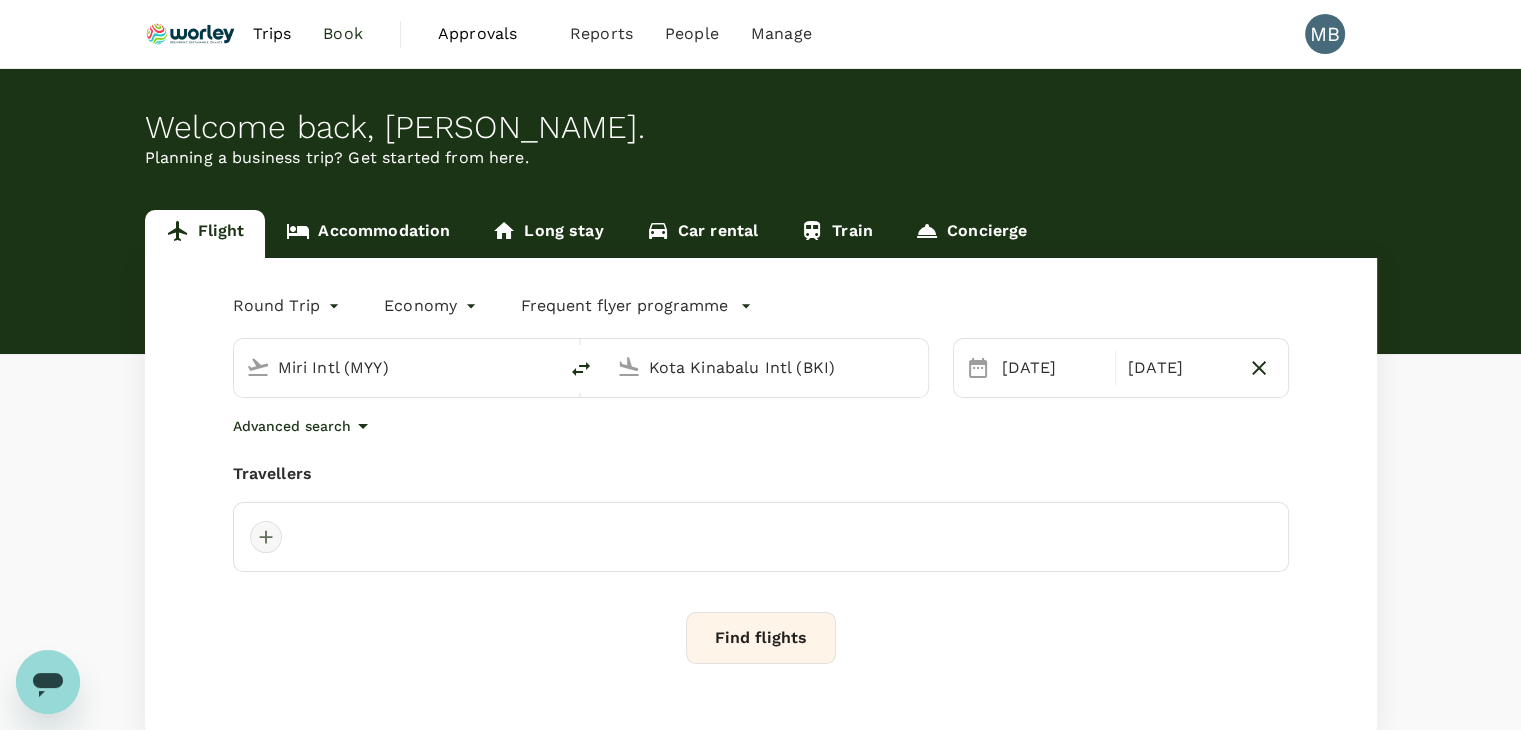 click at bounding box center (266, 537) 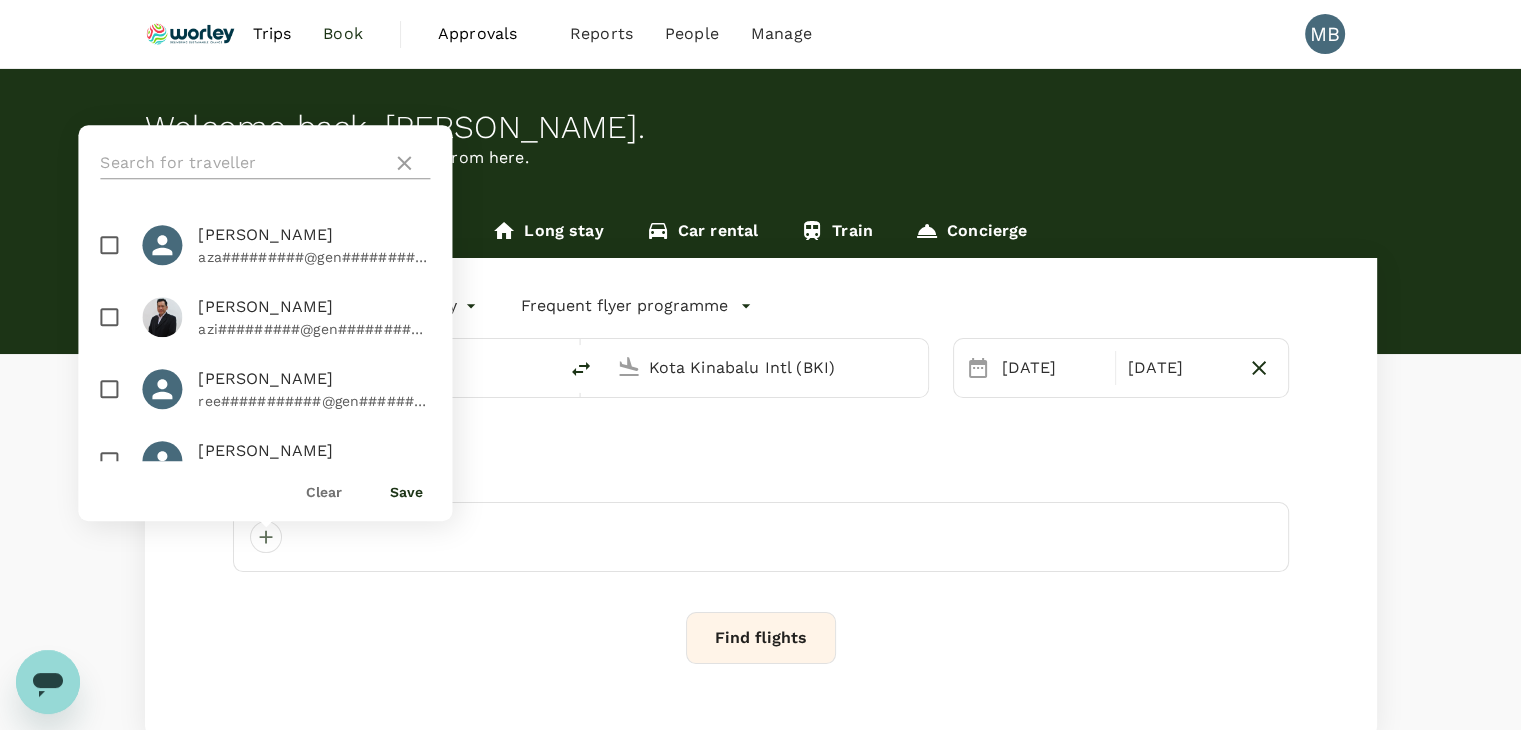 click at bounding box center (242, 163) 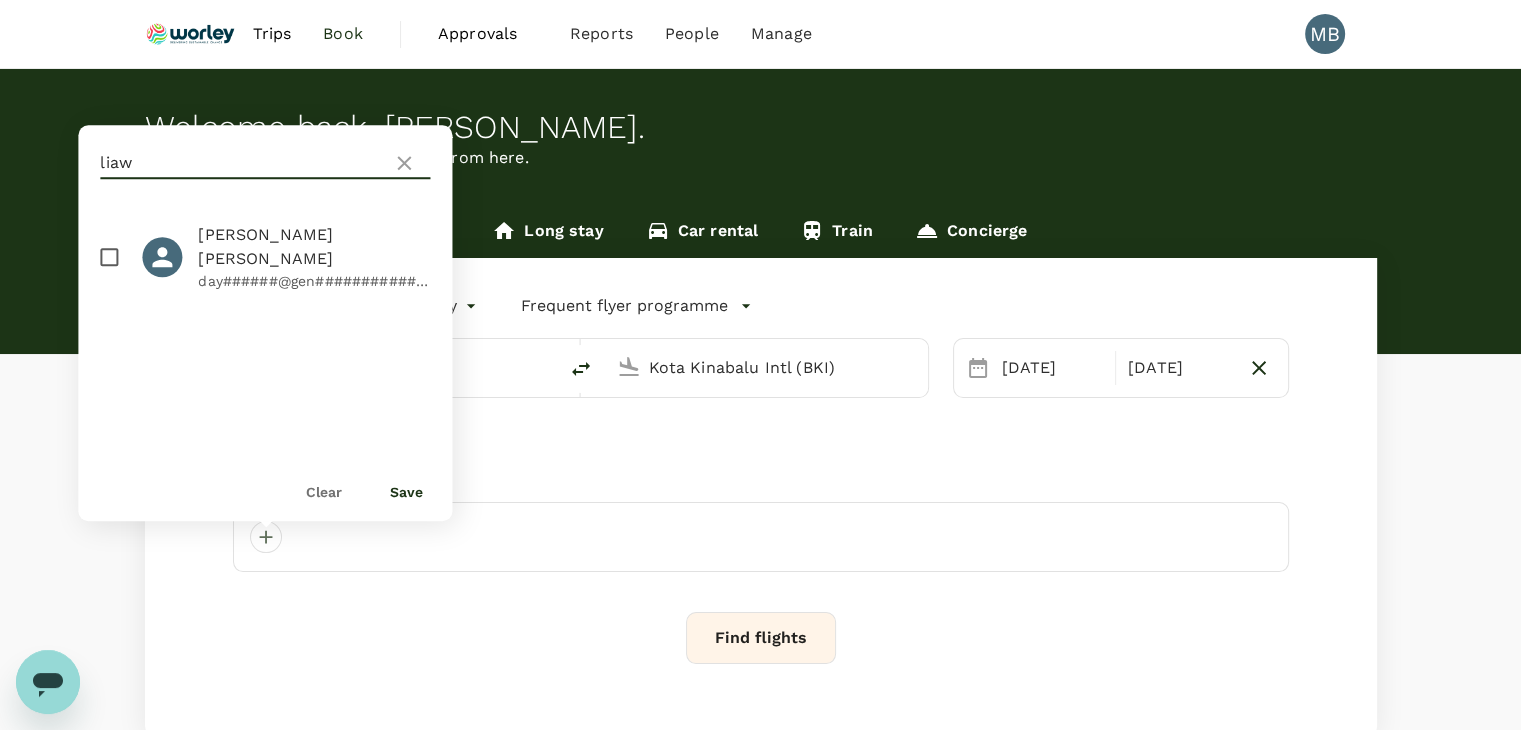 type on "liaw" 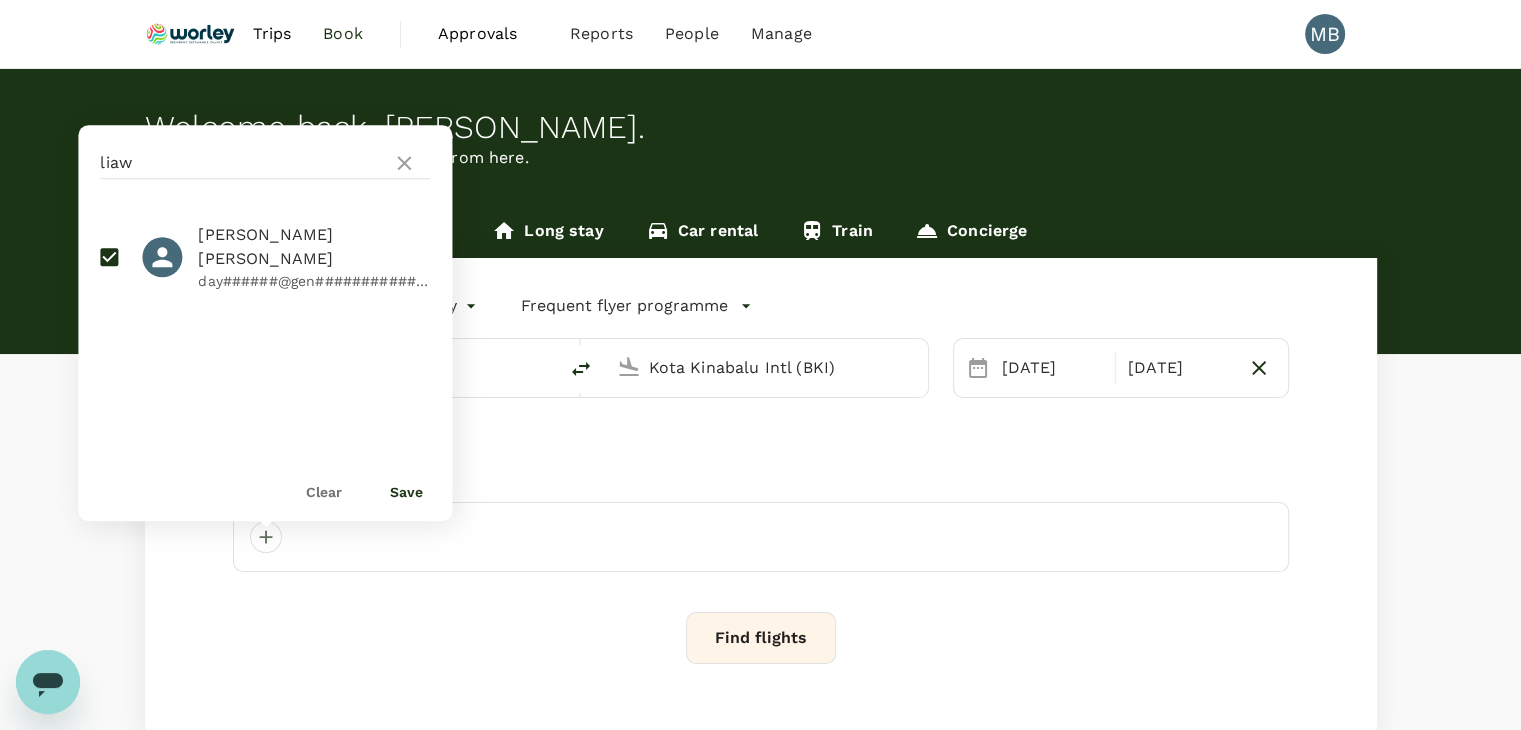 click on "Save" at bounding box center [406, 492] 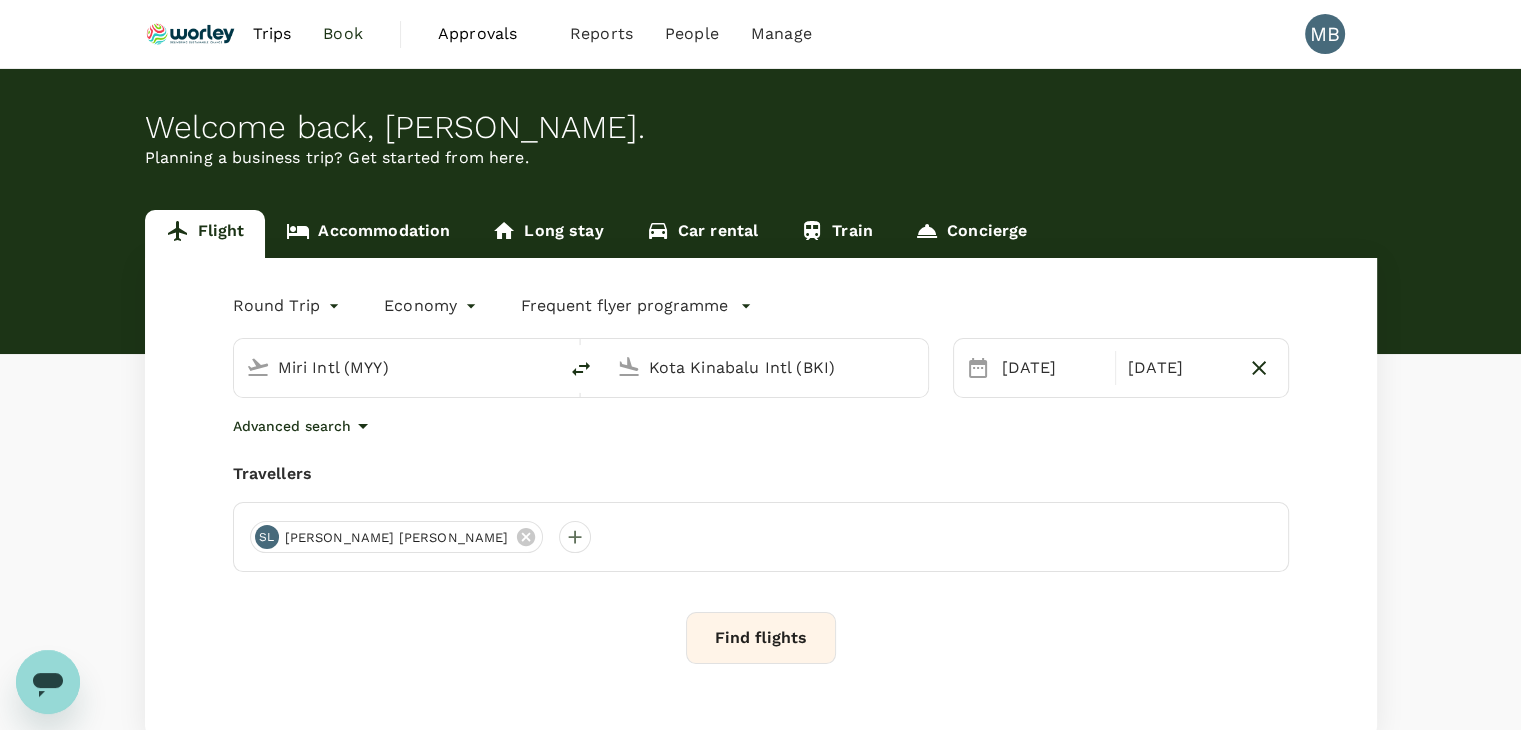 click on "Find flights" at bounding box center (761, 638) 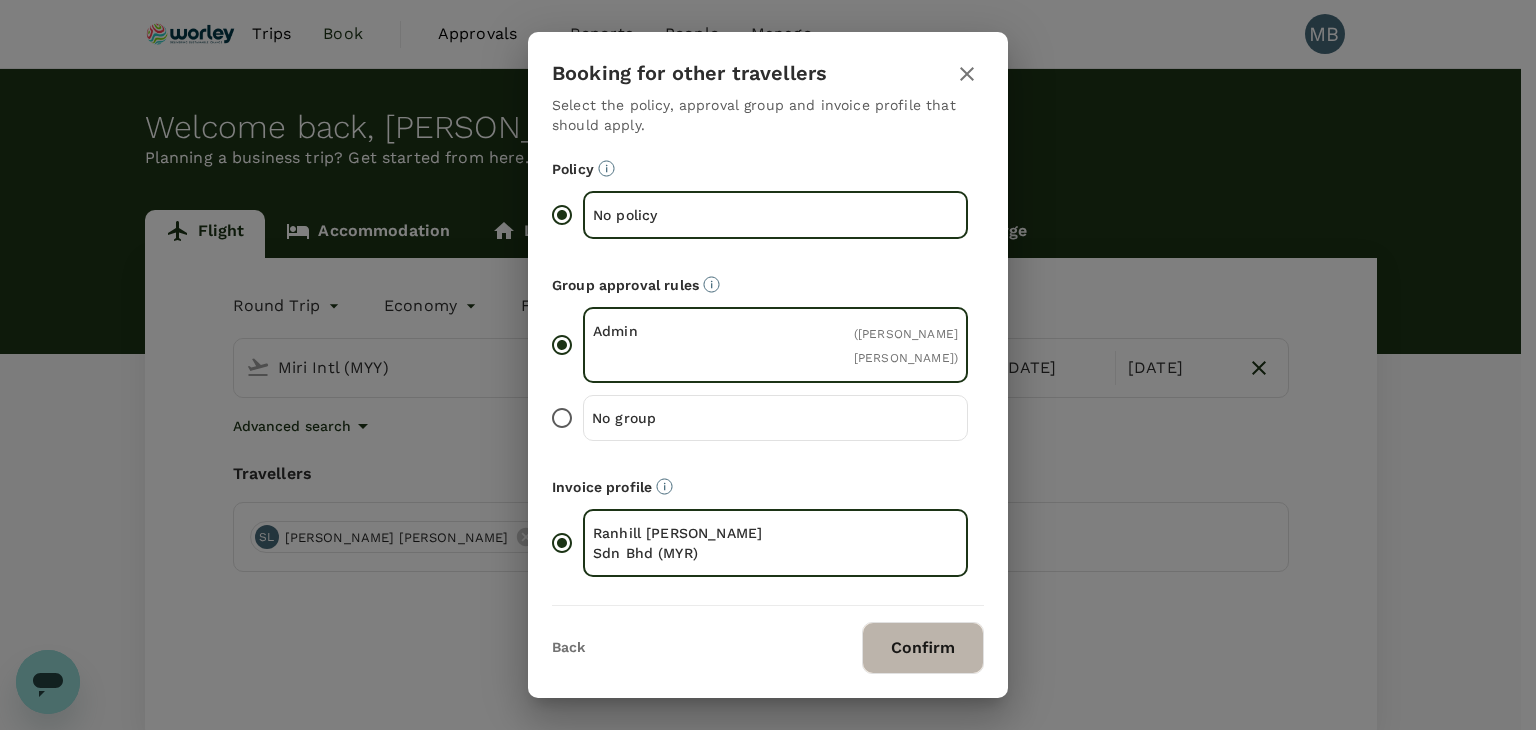 click on "Confirm" at bounding box center (923, 648) 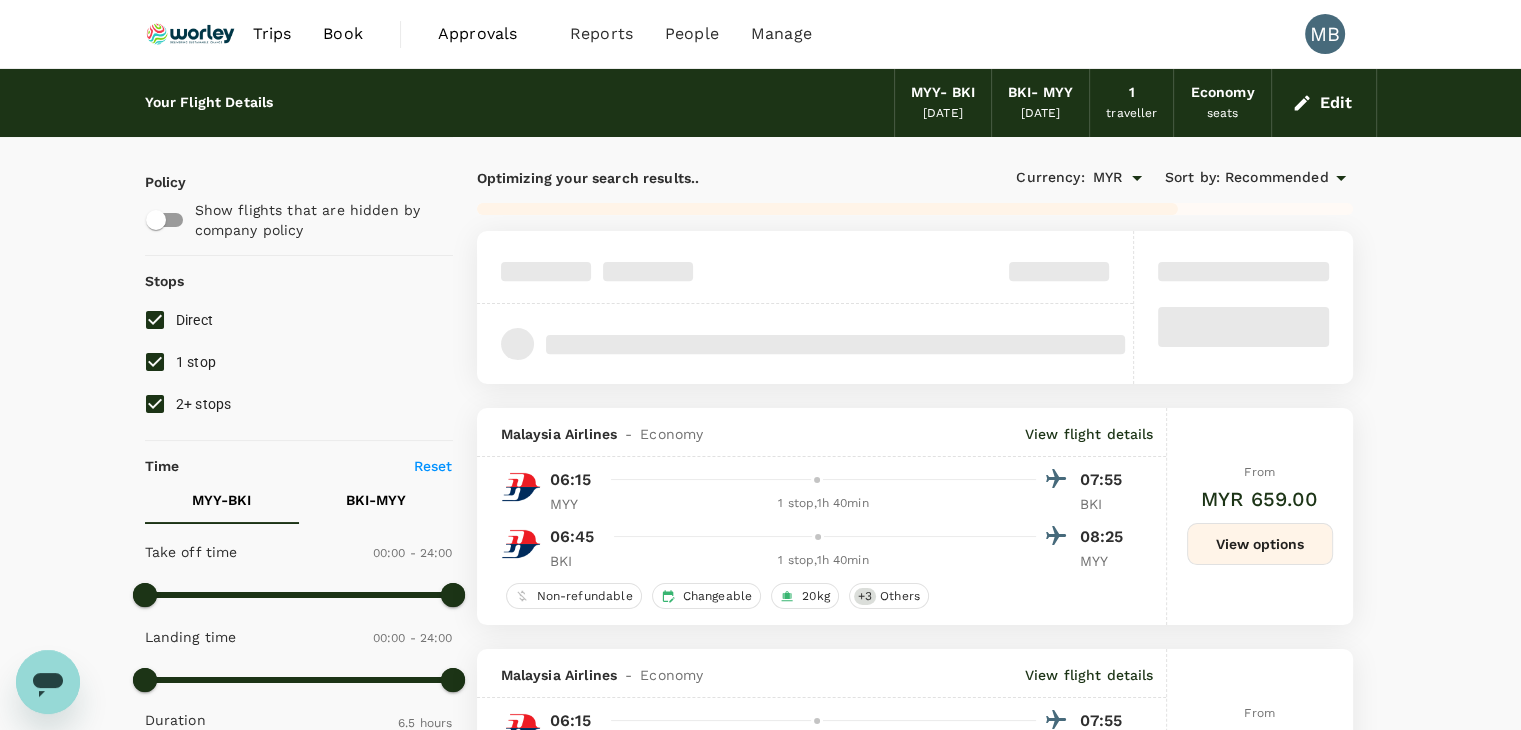 click on "1 stop" at bounding box center (155, 362) 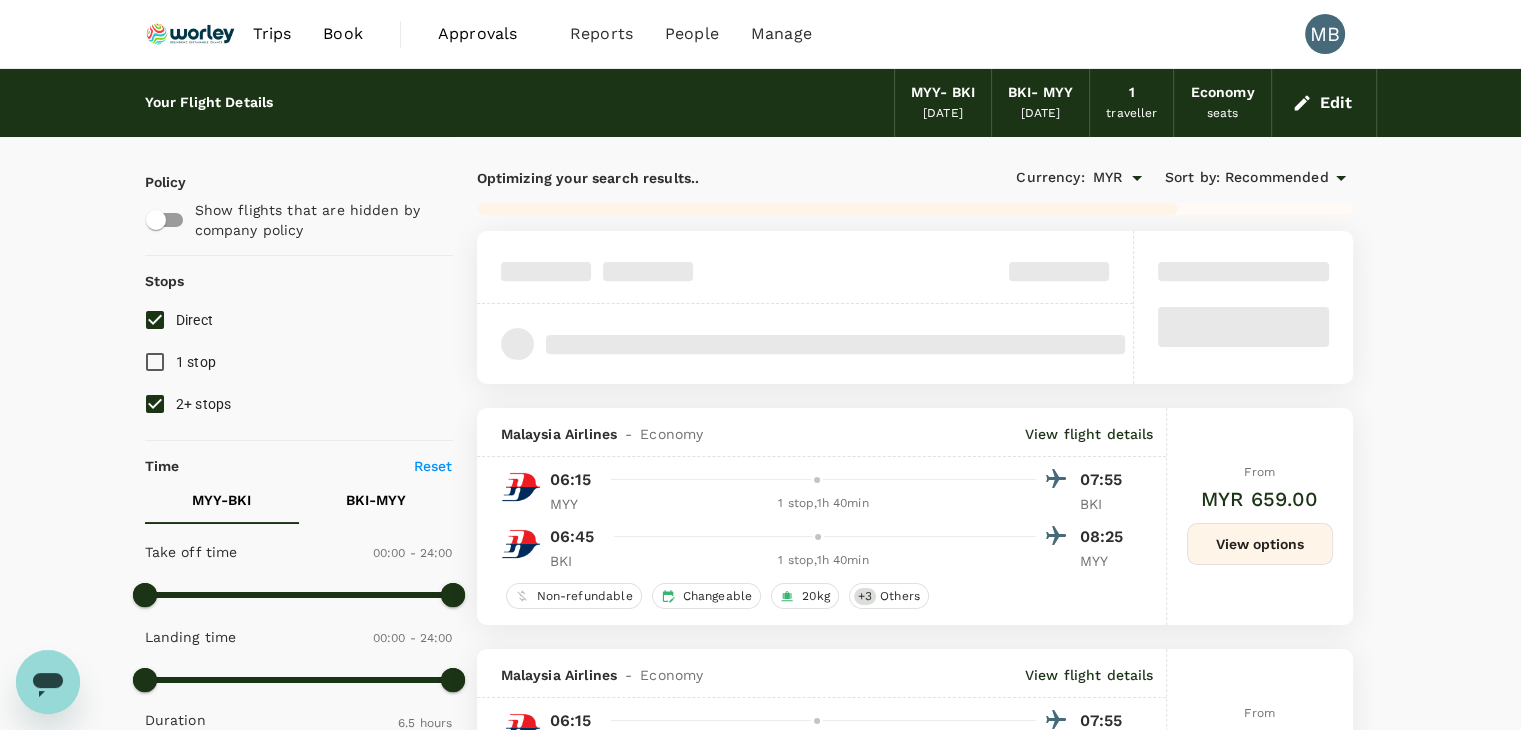 click on "2+ stops" at bounding box center [155, 404] 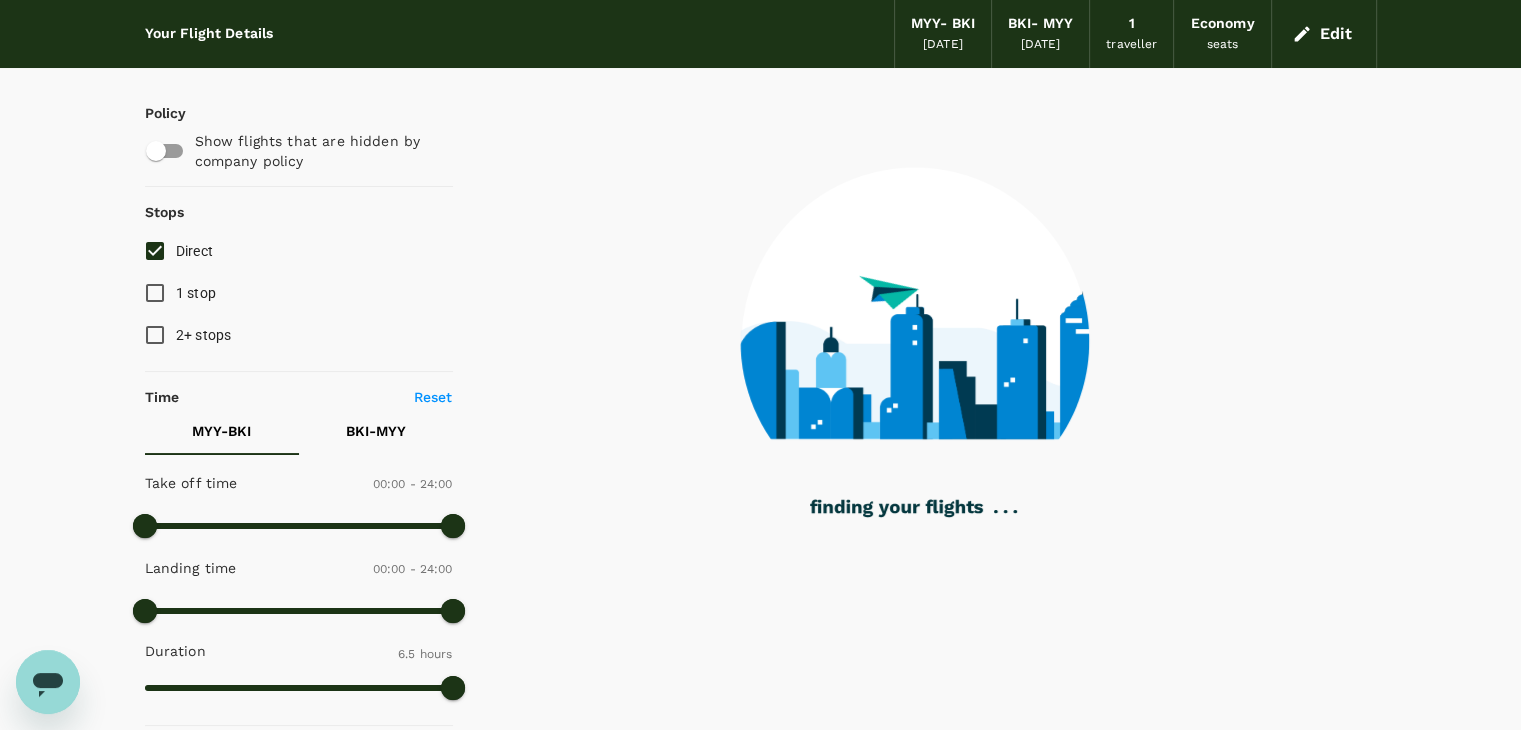 scroll, scrollTop: 0, scrollLeft: 0, axis: both 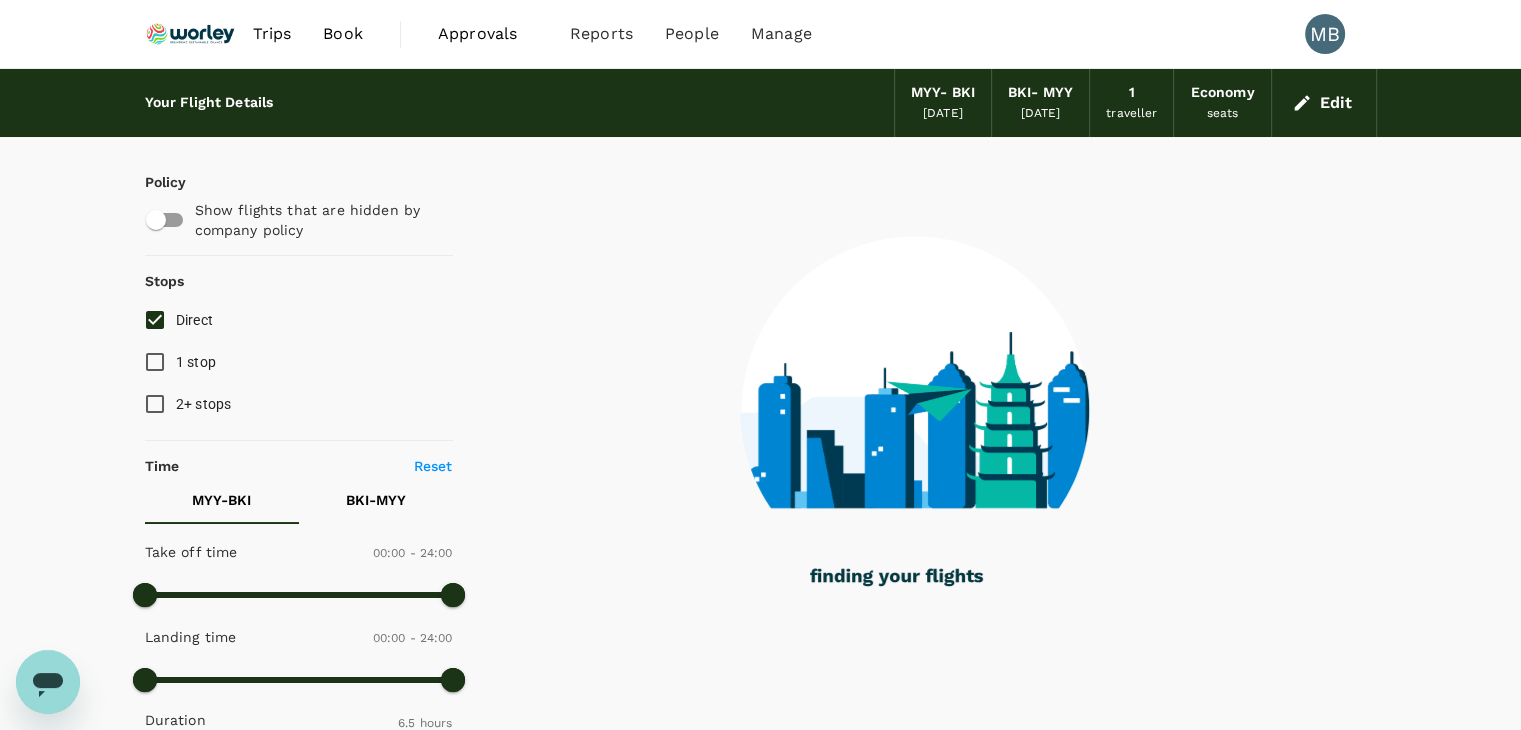 type on "1000" 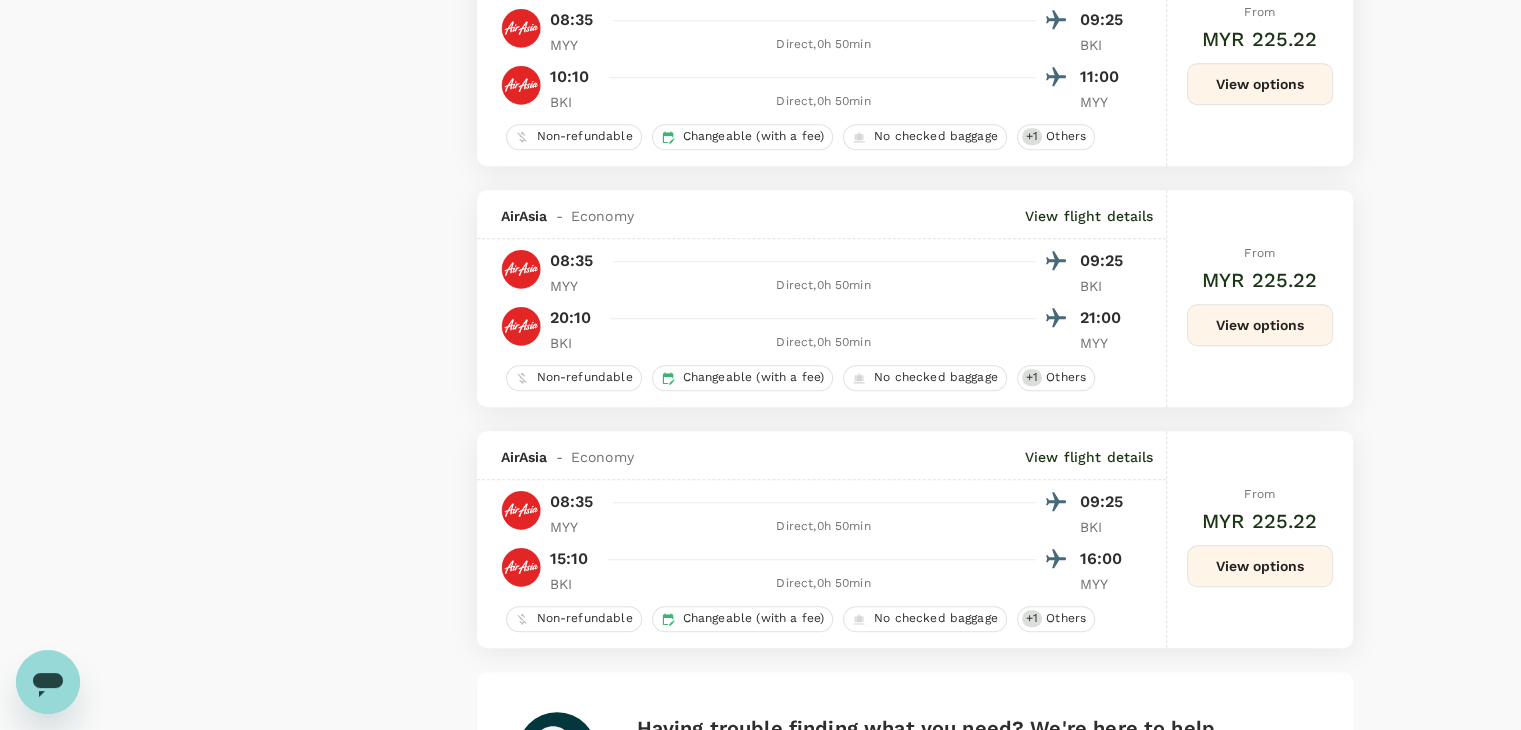 scroll, scrollTop: 1500, scrollLeft: 0, axis: vertical 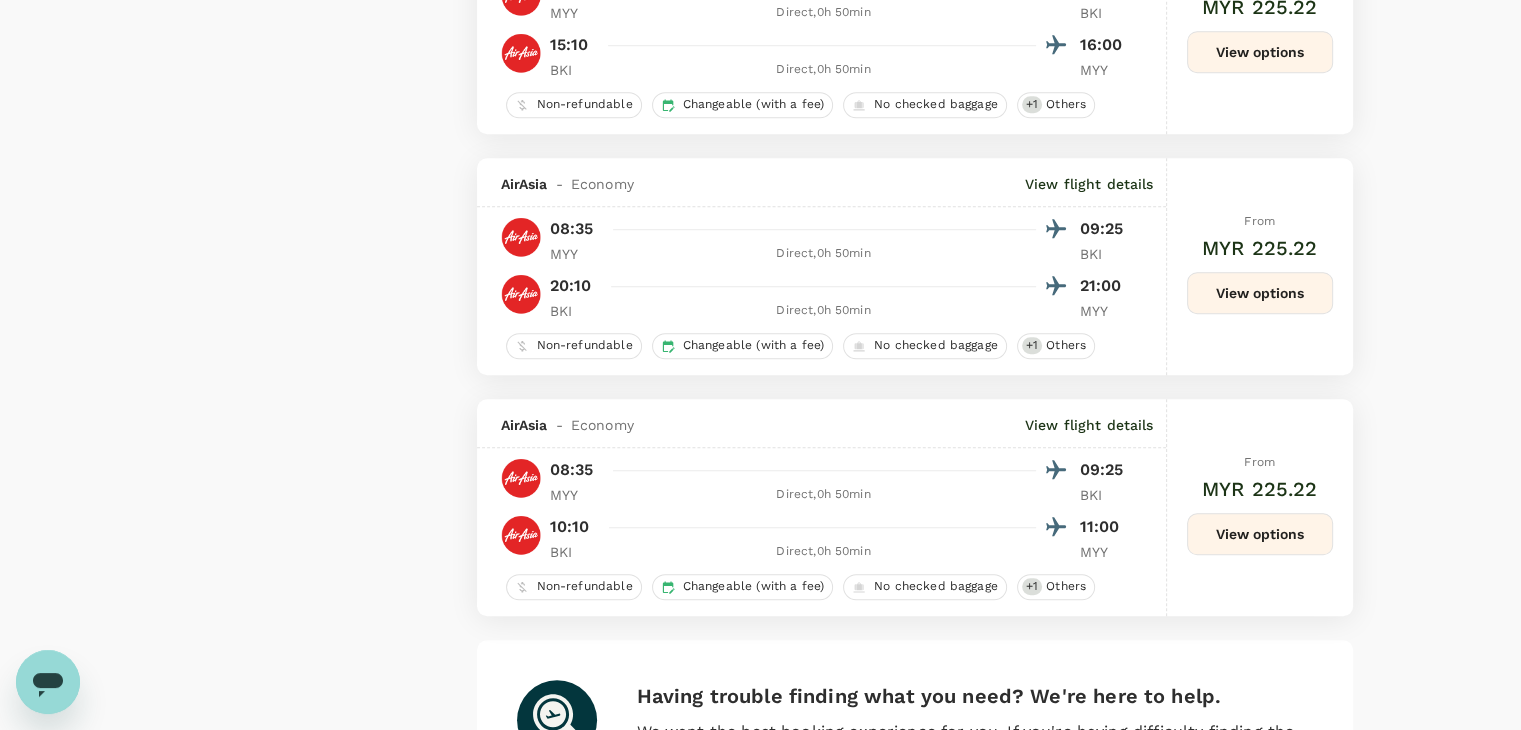 click on "View options" at bounding box center (1260, 534) 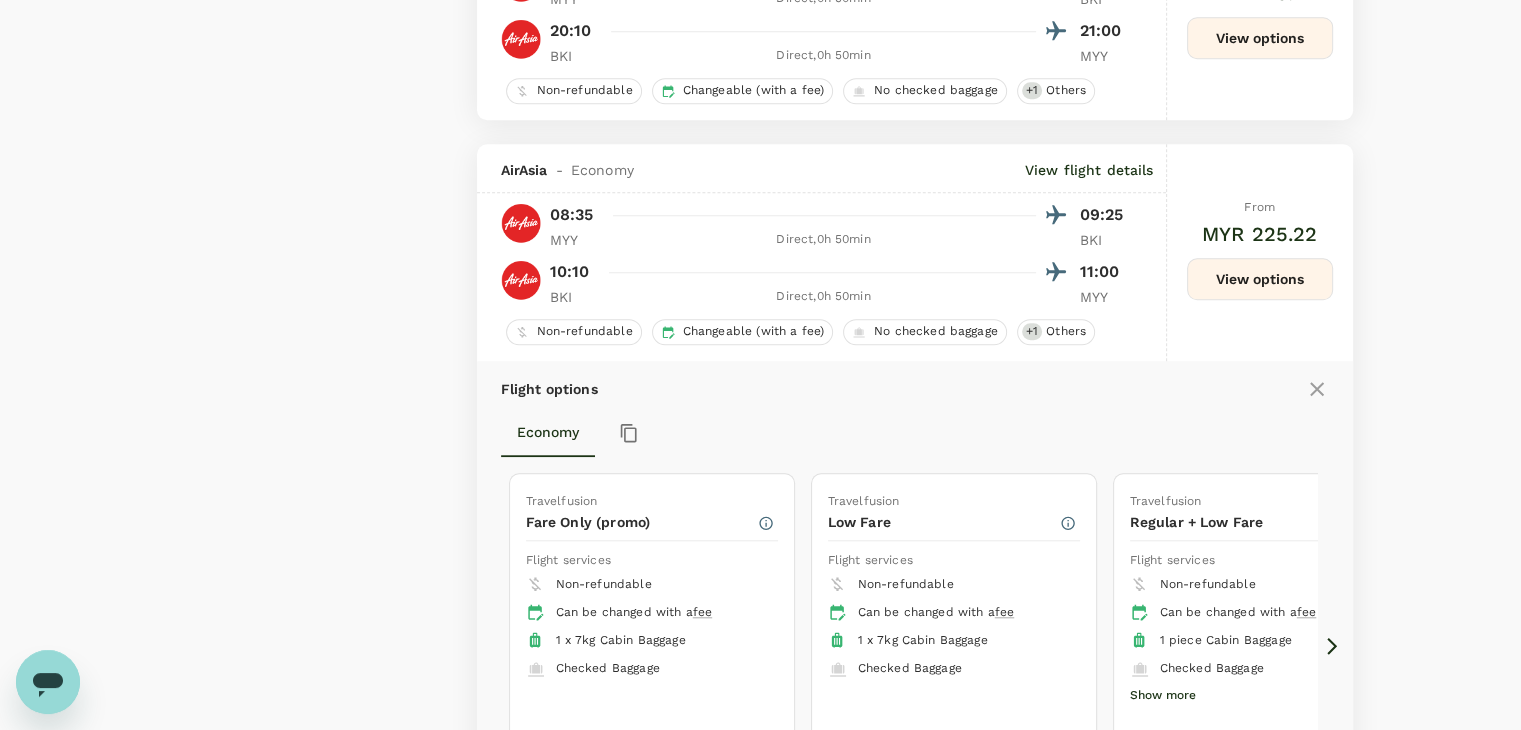 scroll, scrollTop: 1902, scrollLeft: 0, axis: vertical 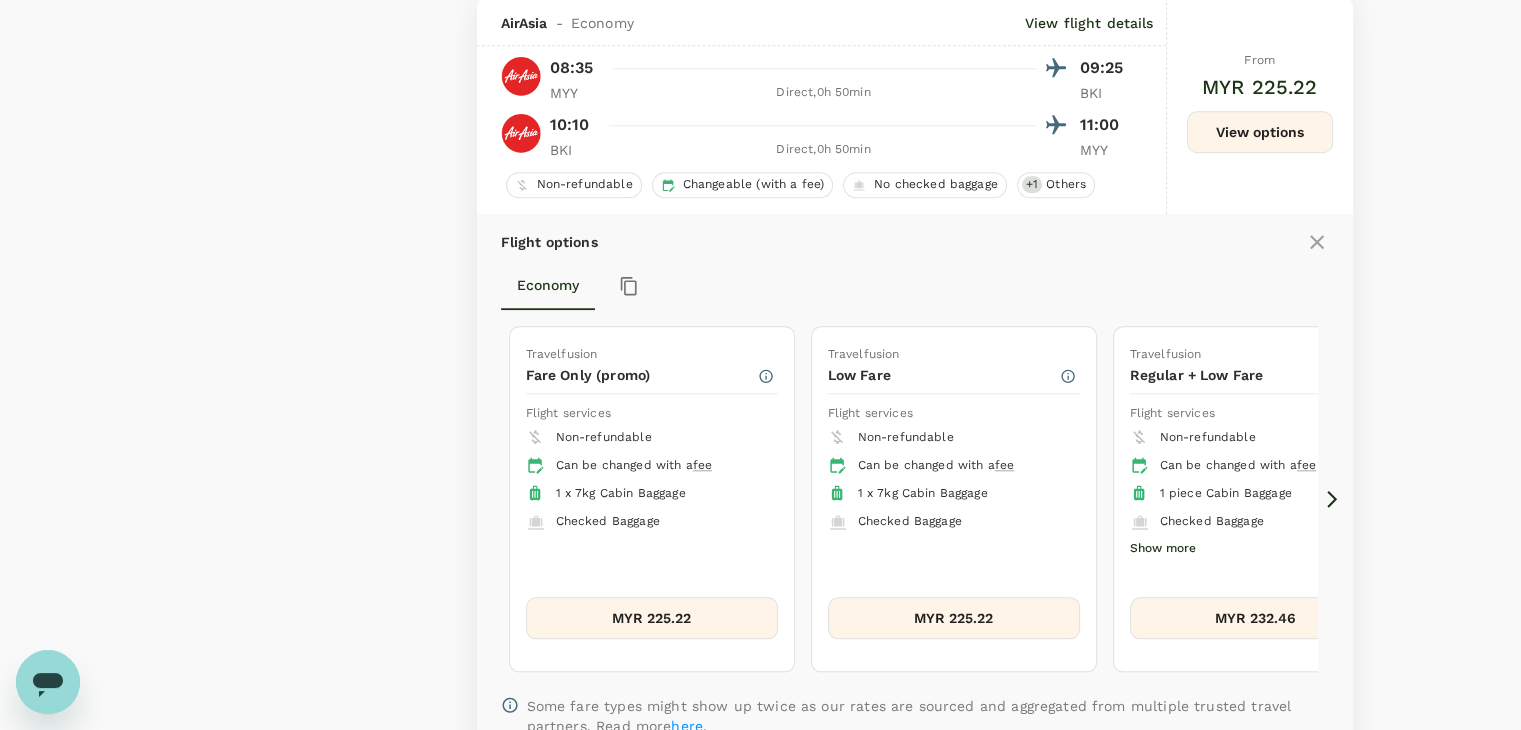 click 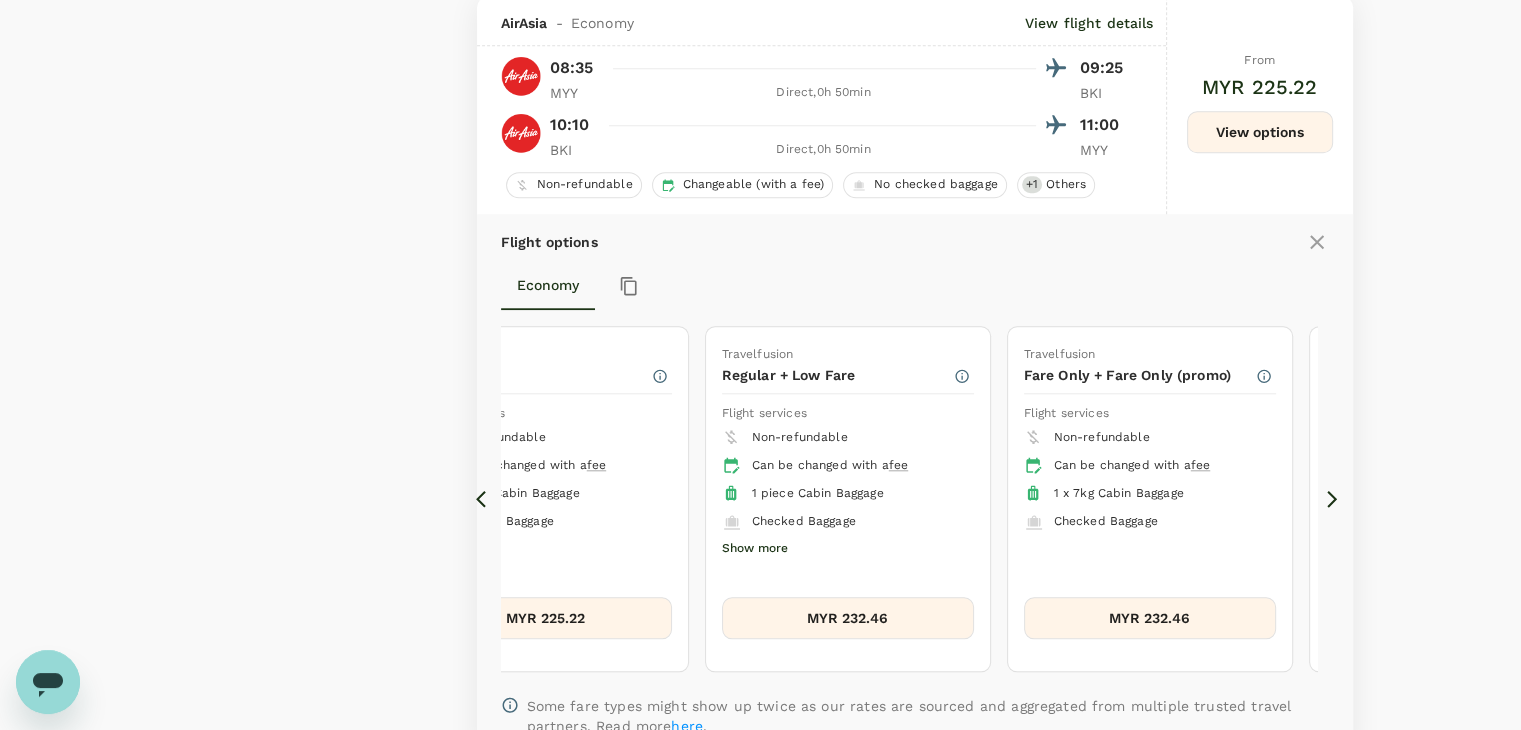 click 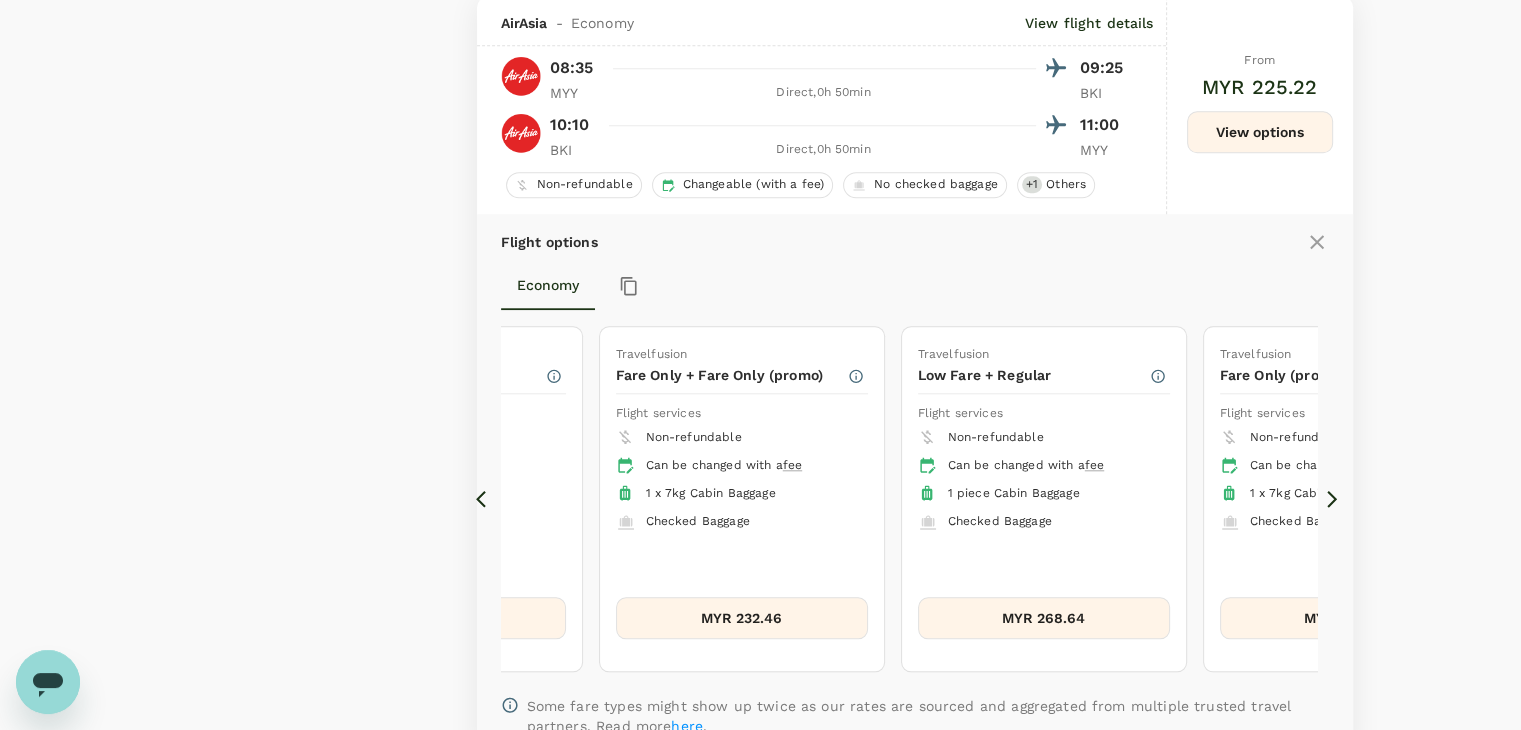 click 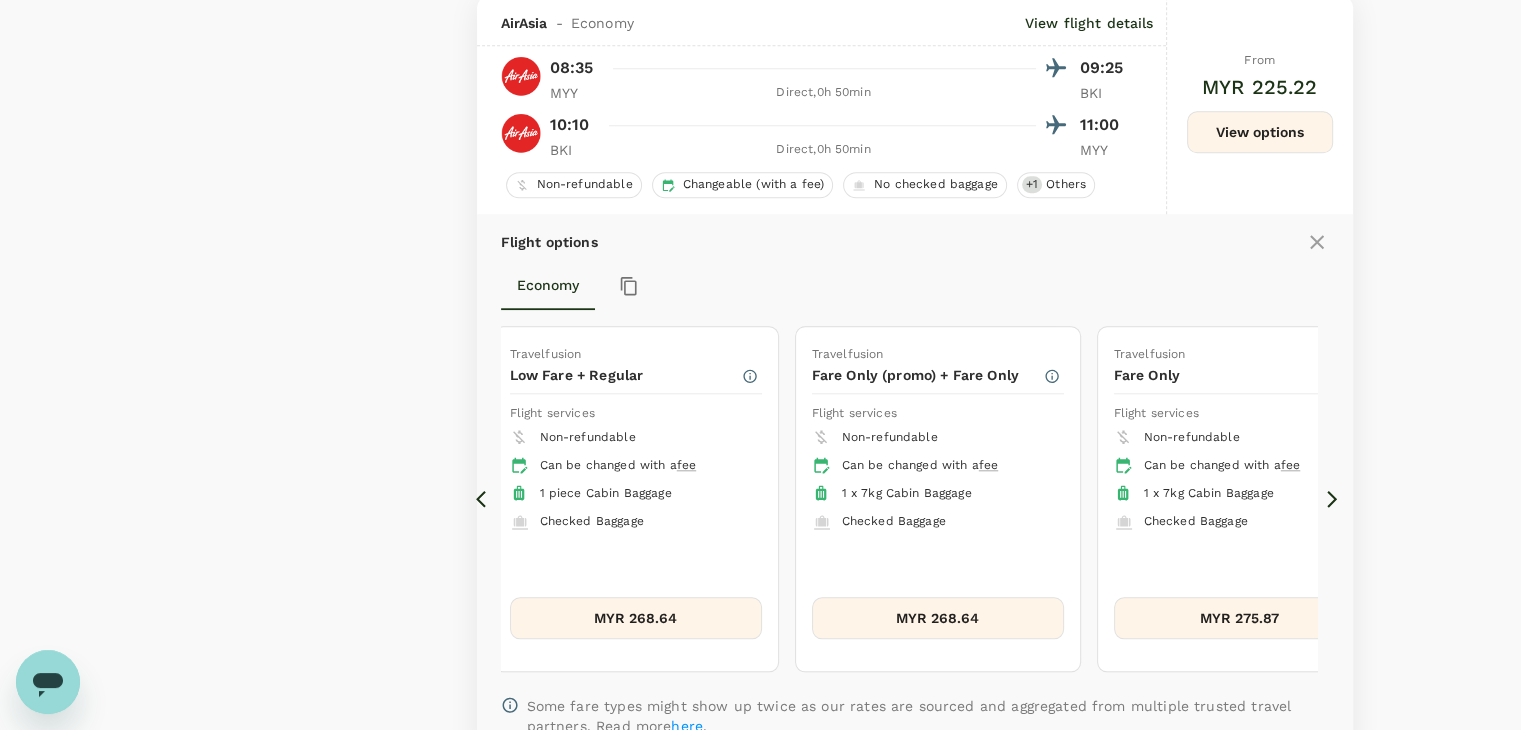 click 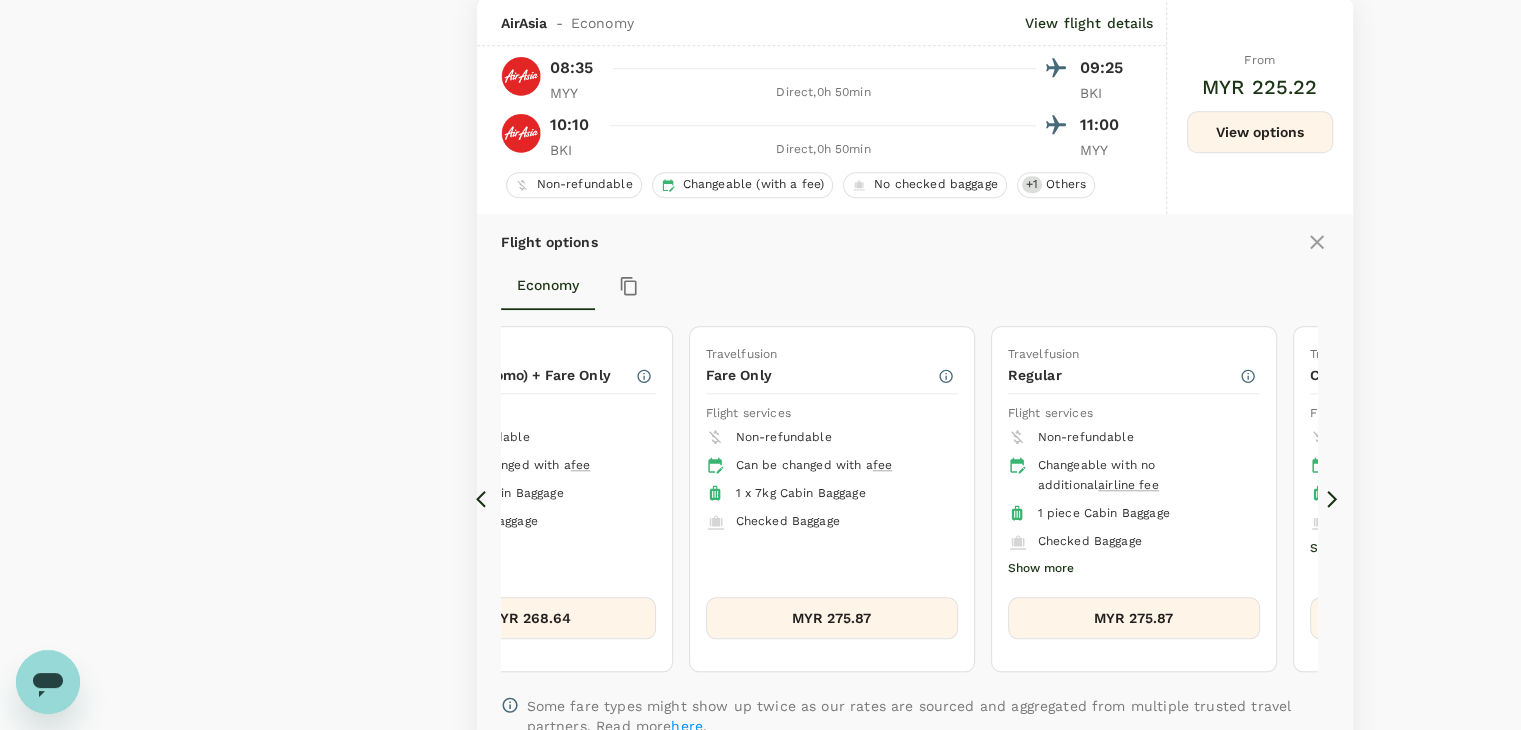 click 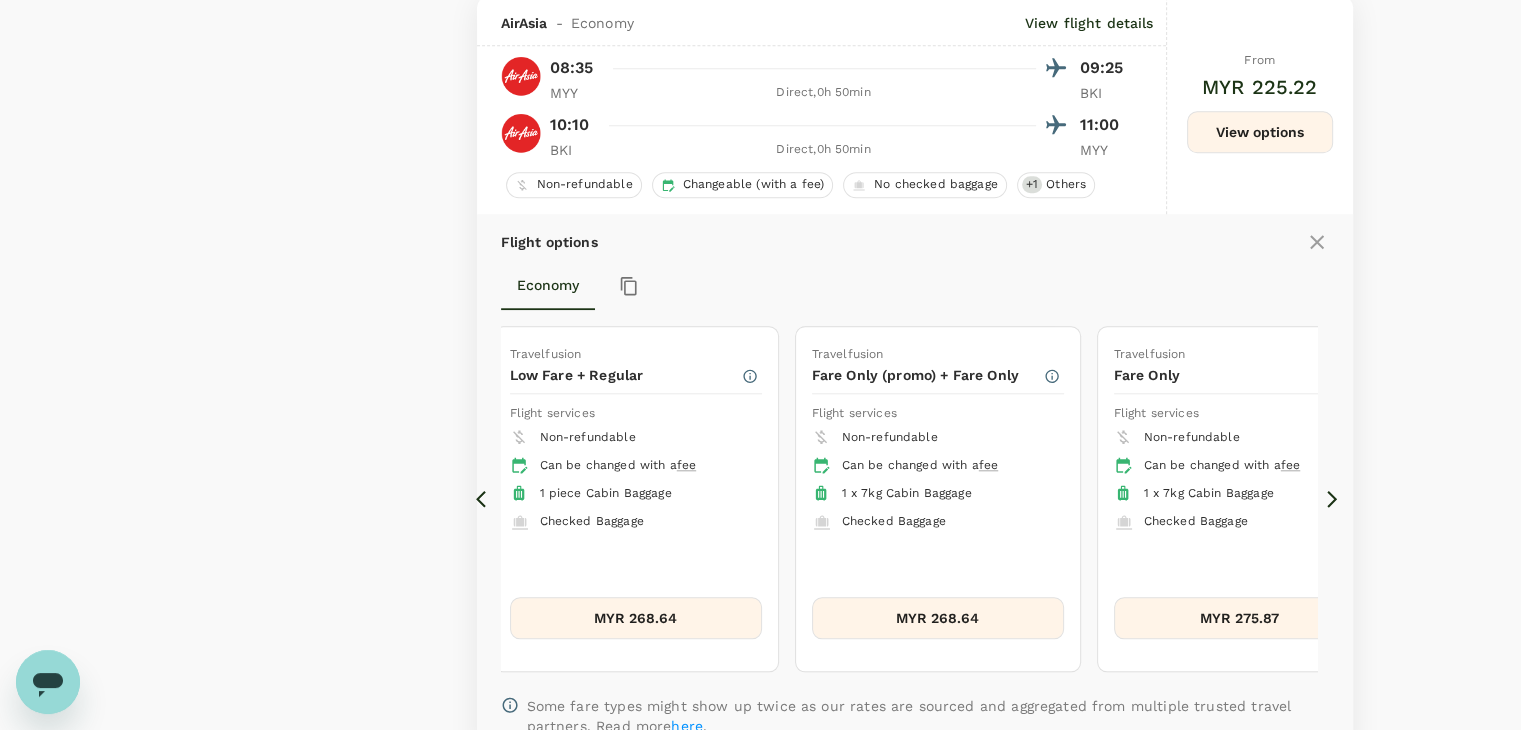 click 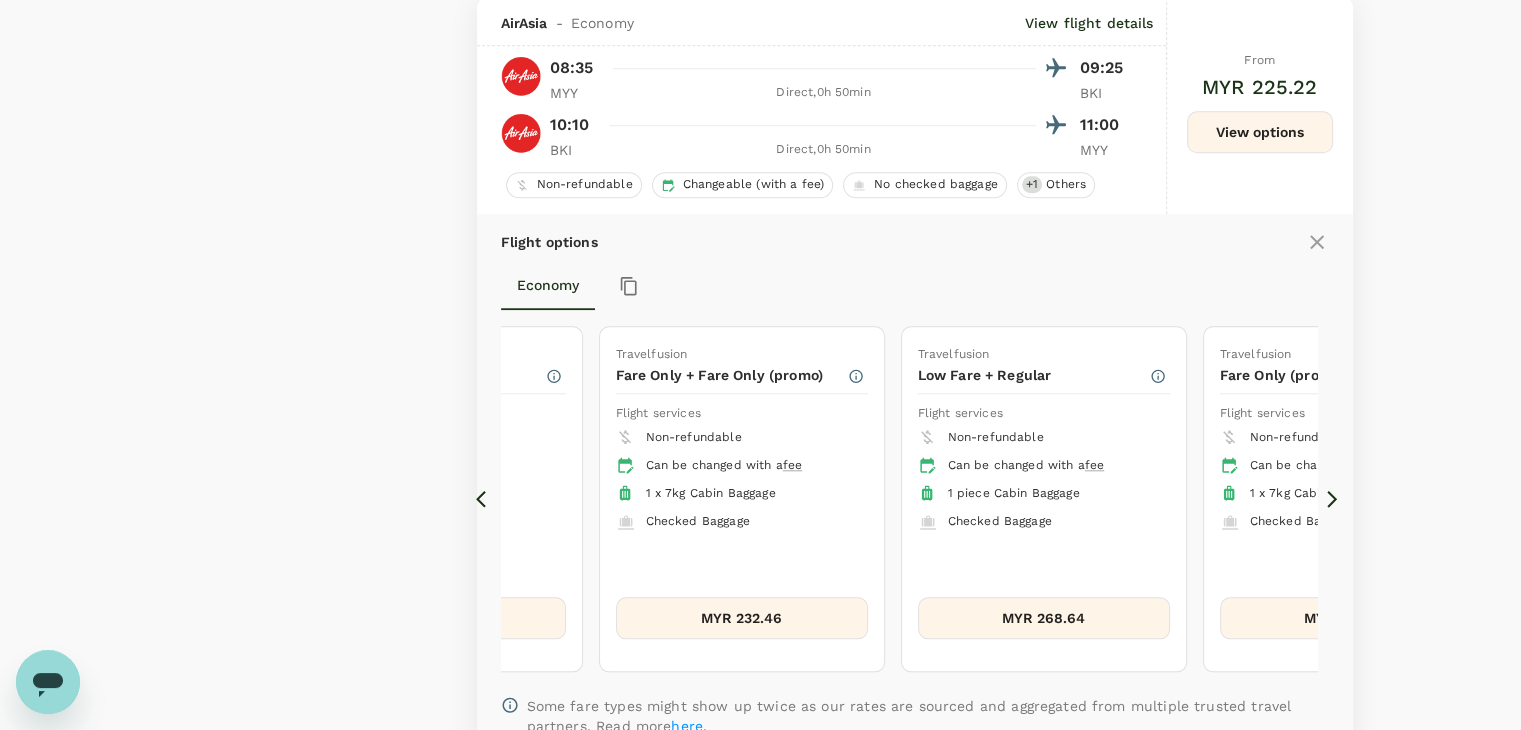 click 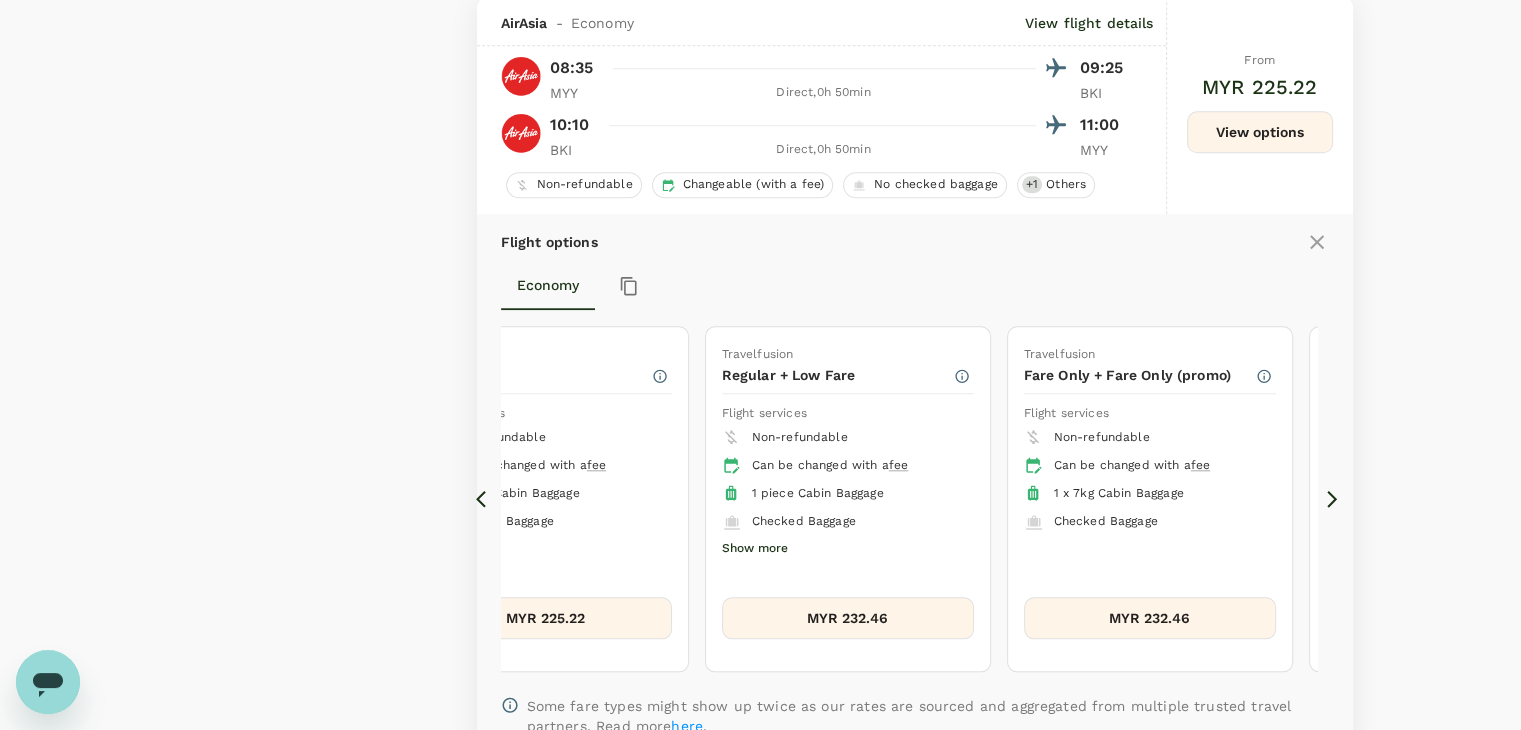 click 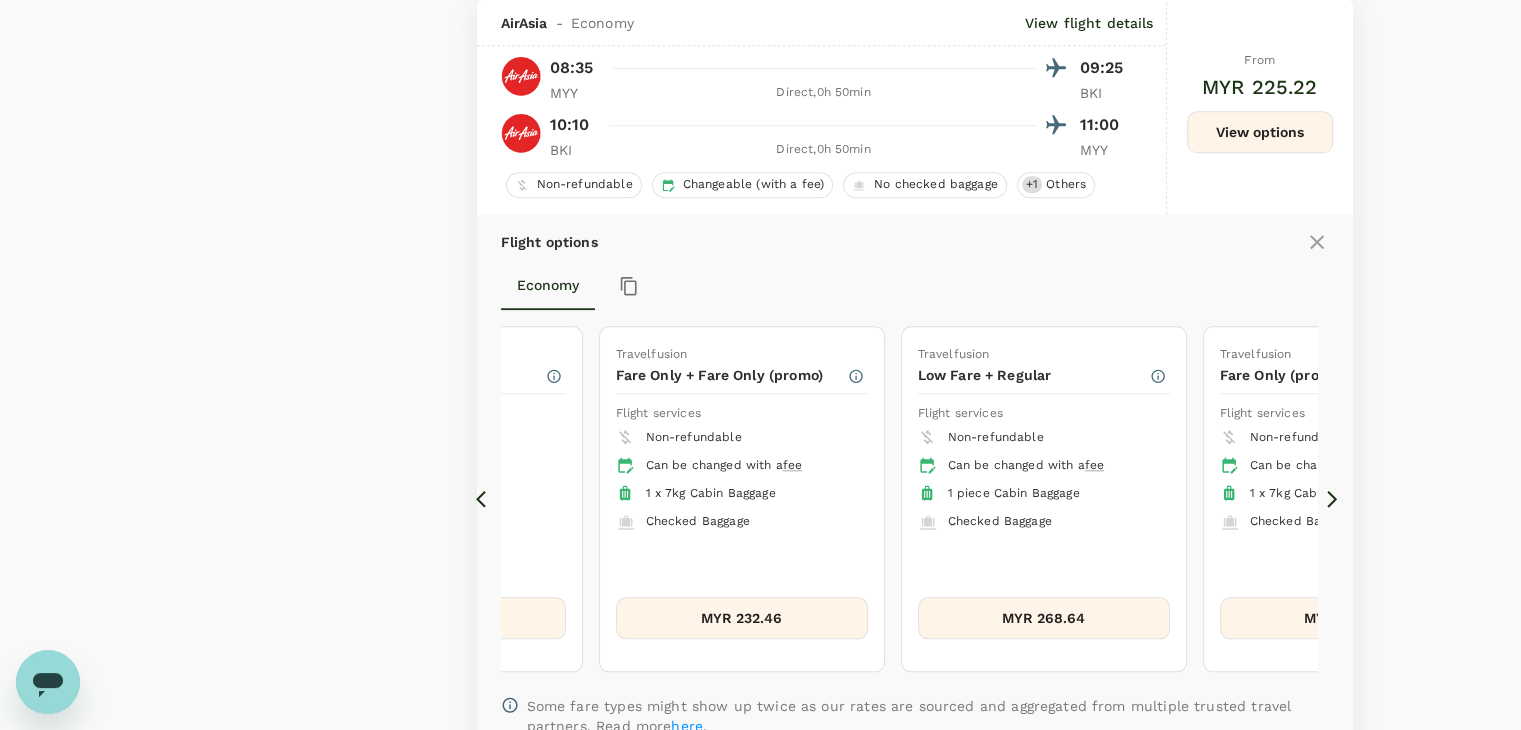 click 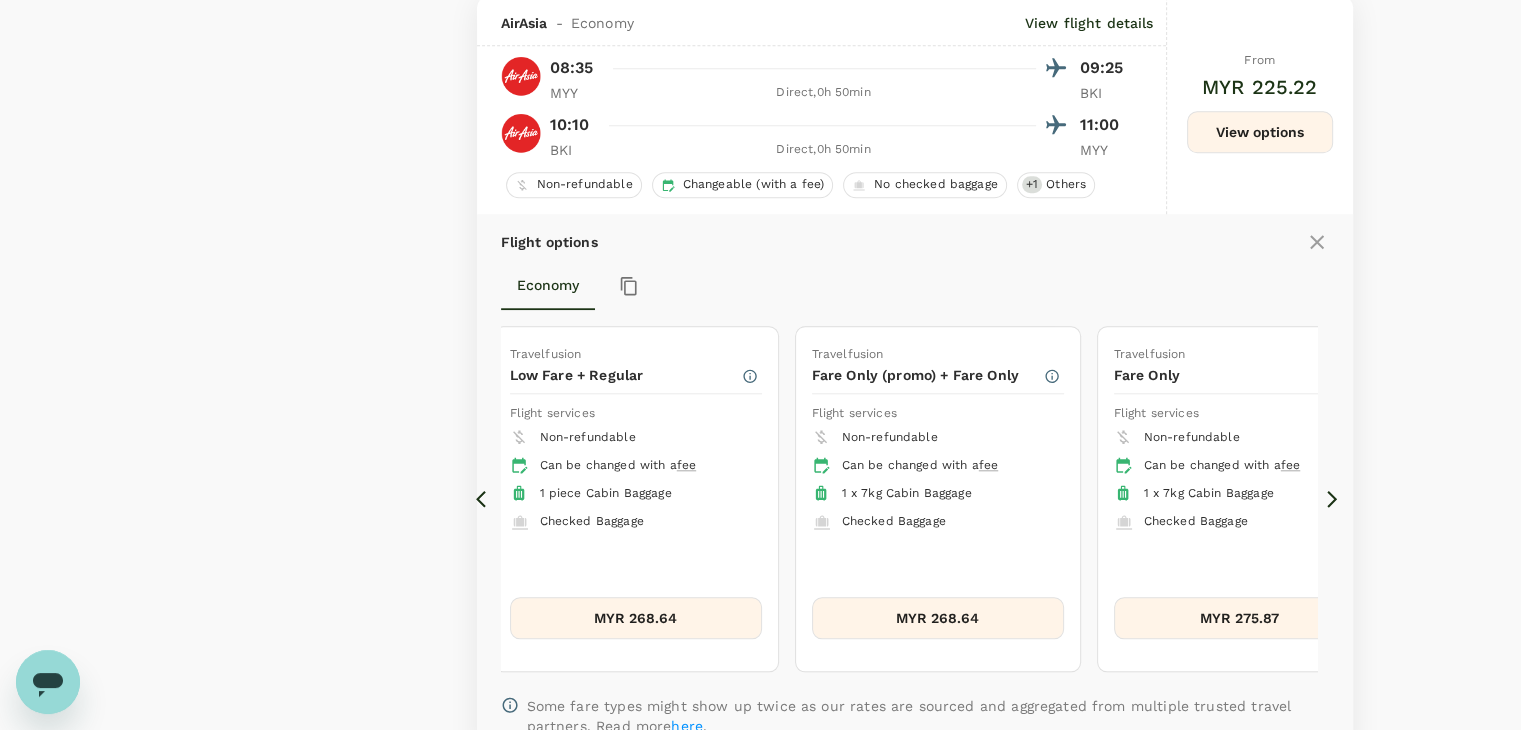 click 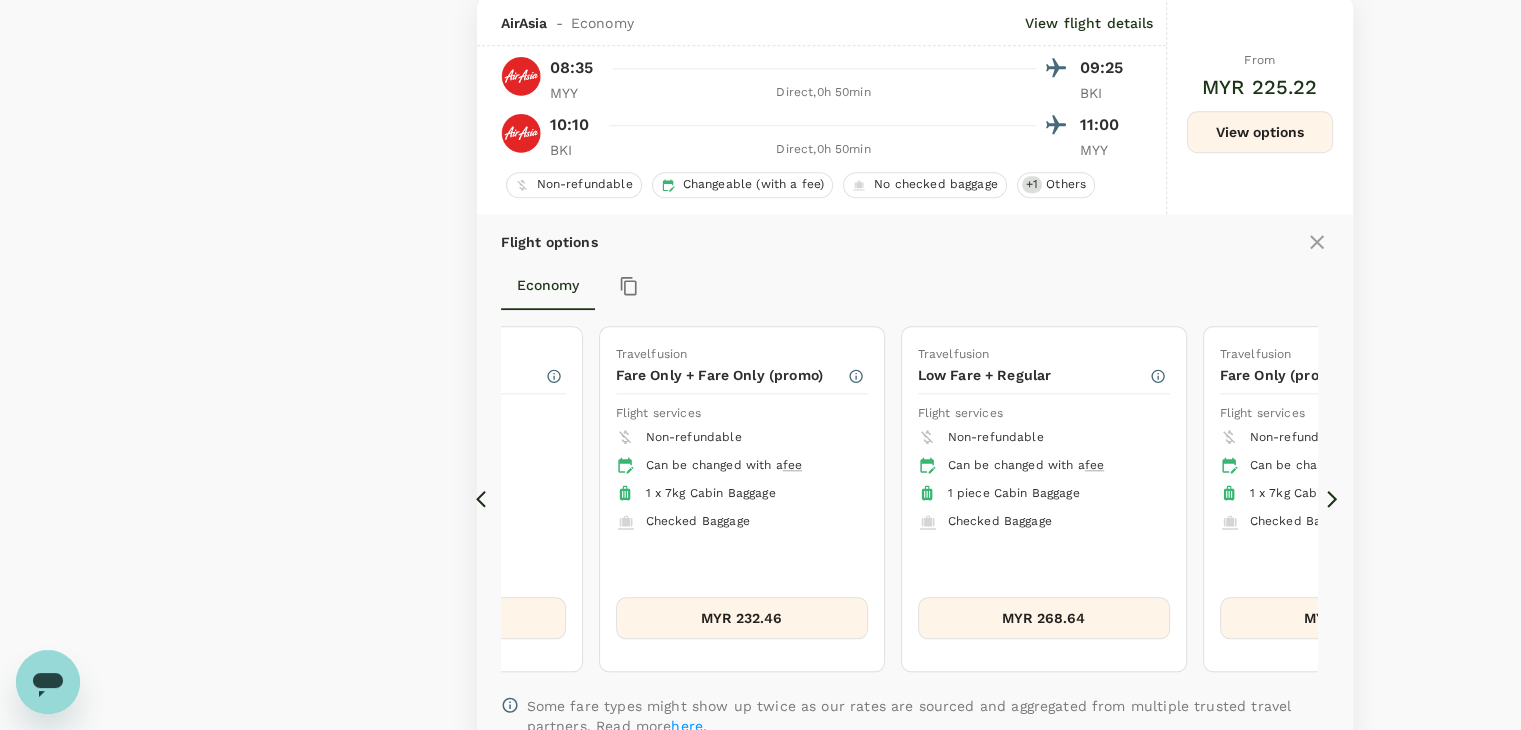 click 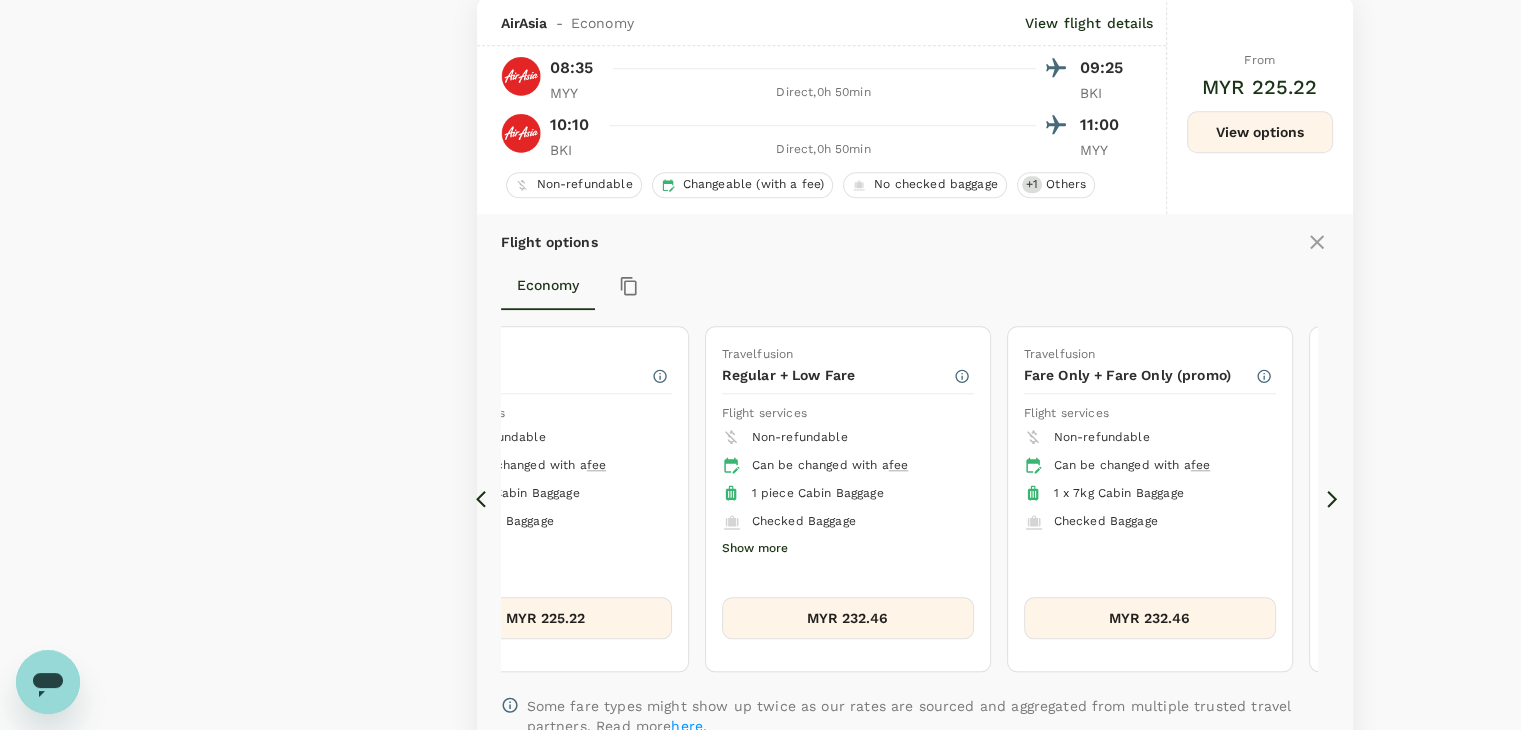 click 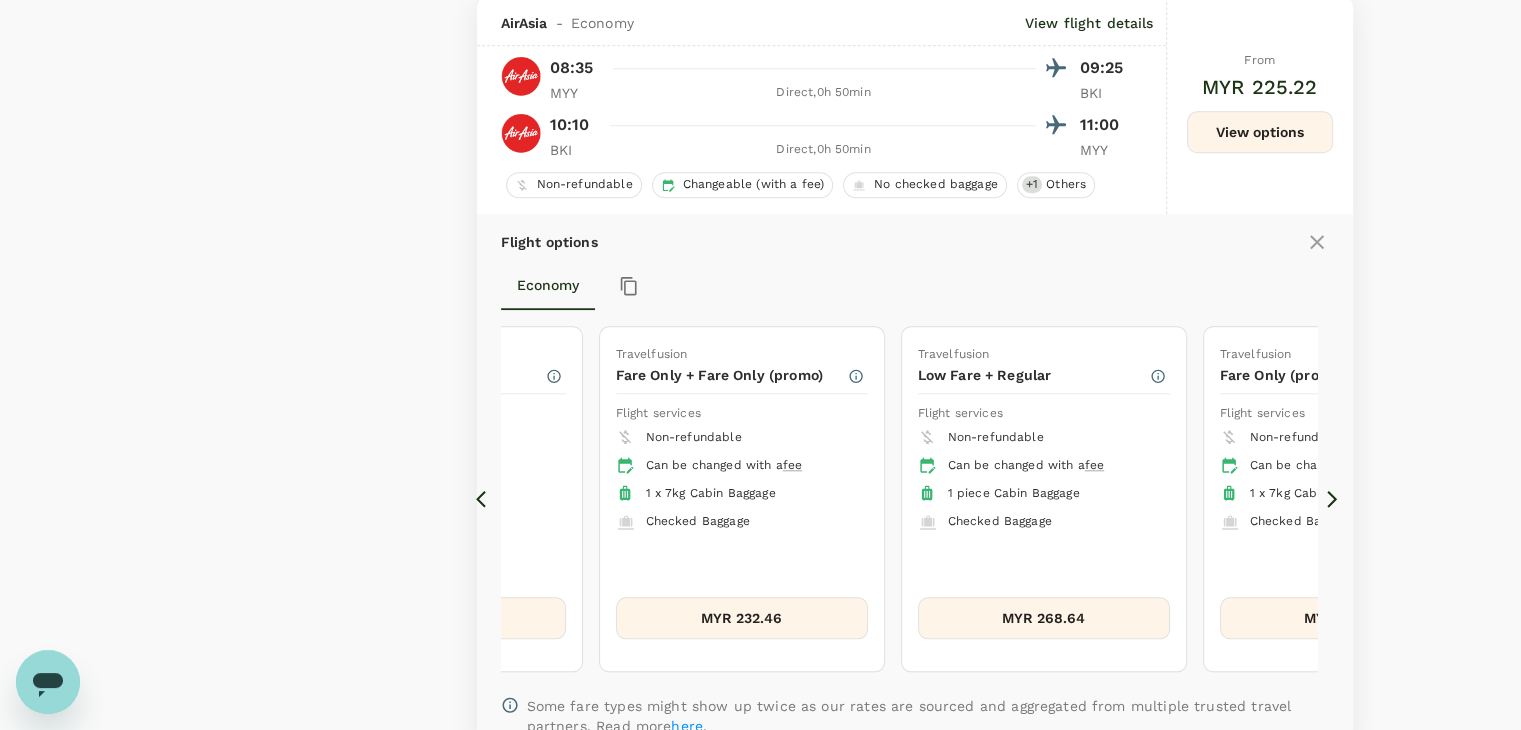 click 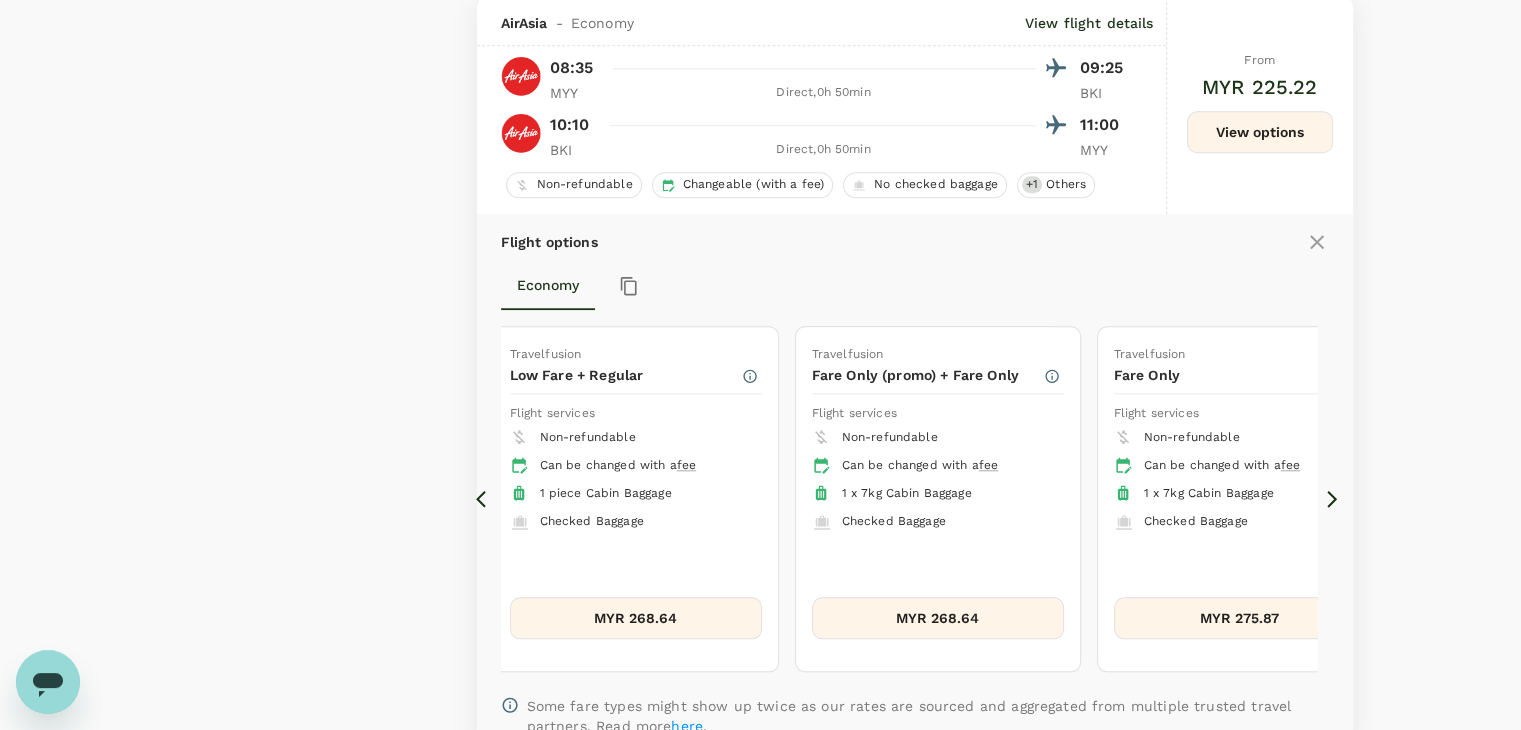 click 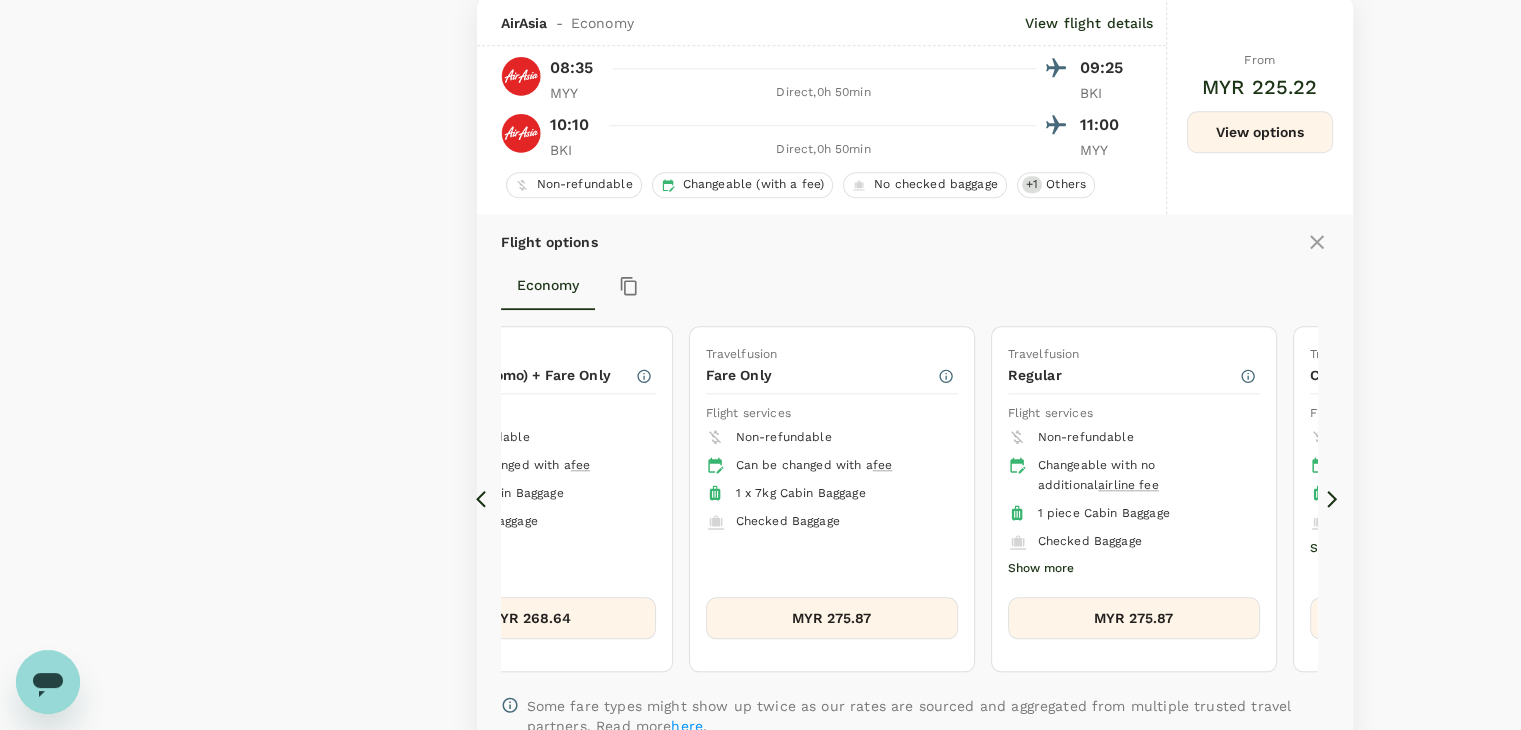 click 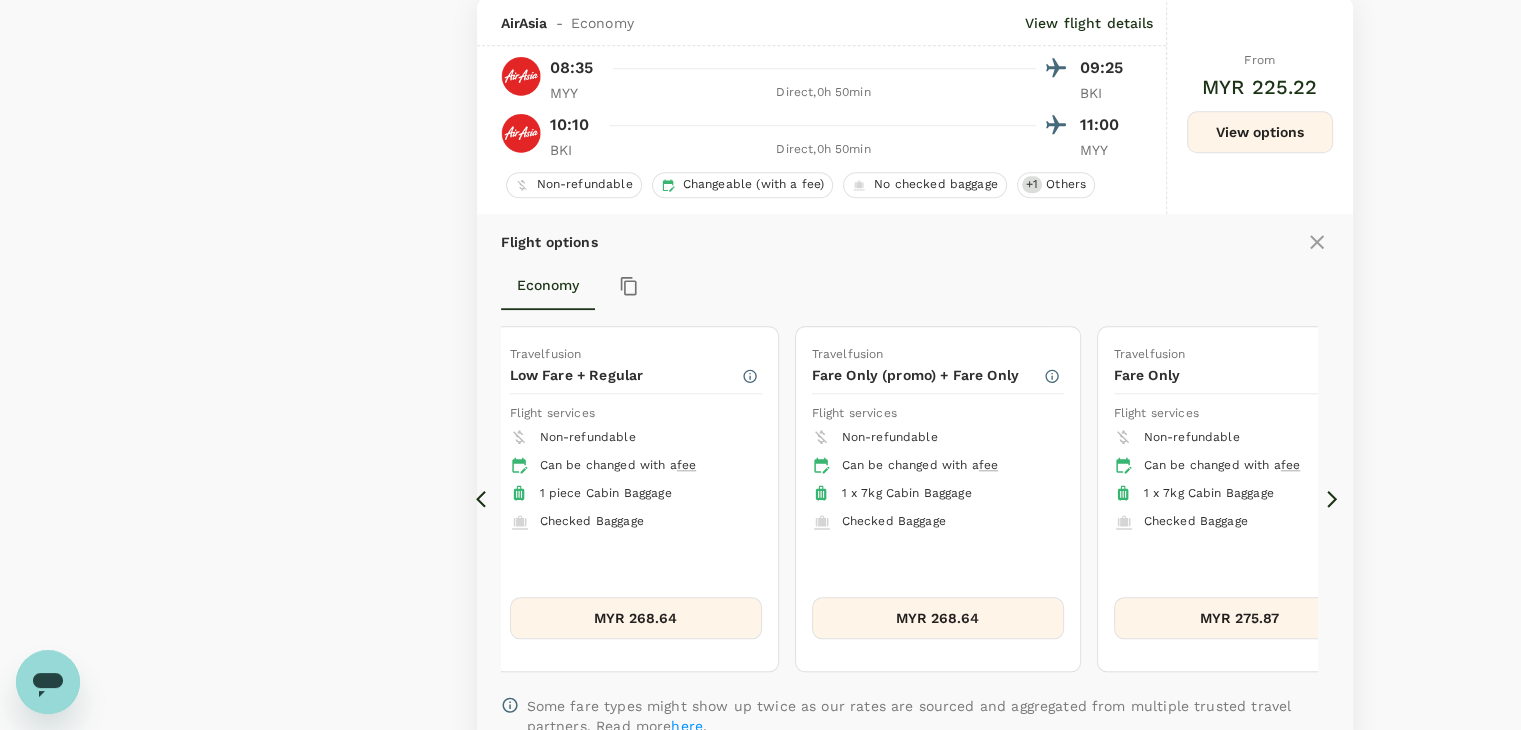 click 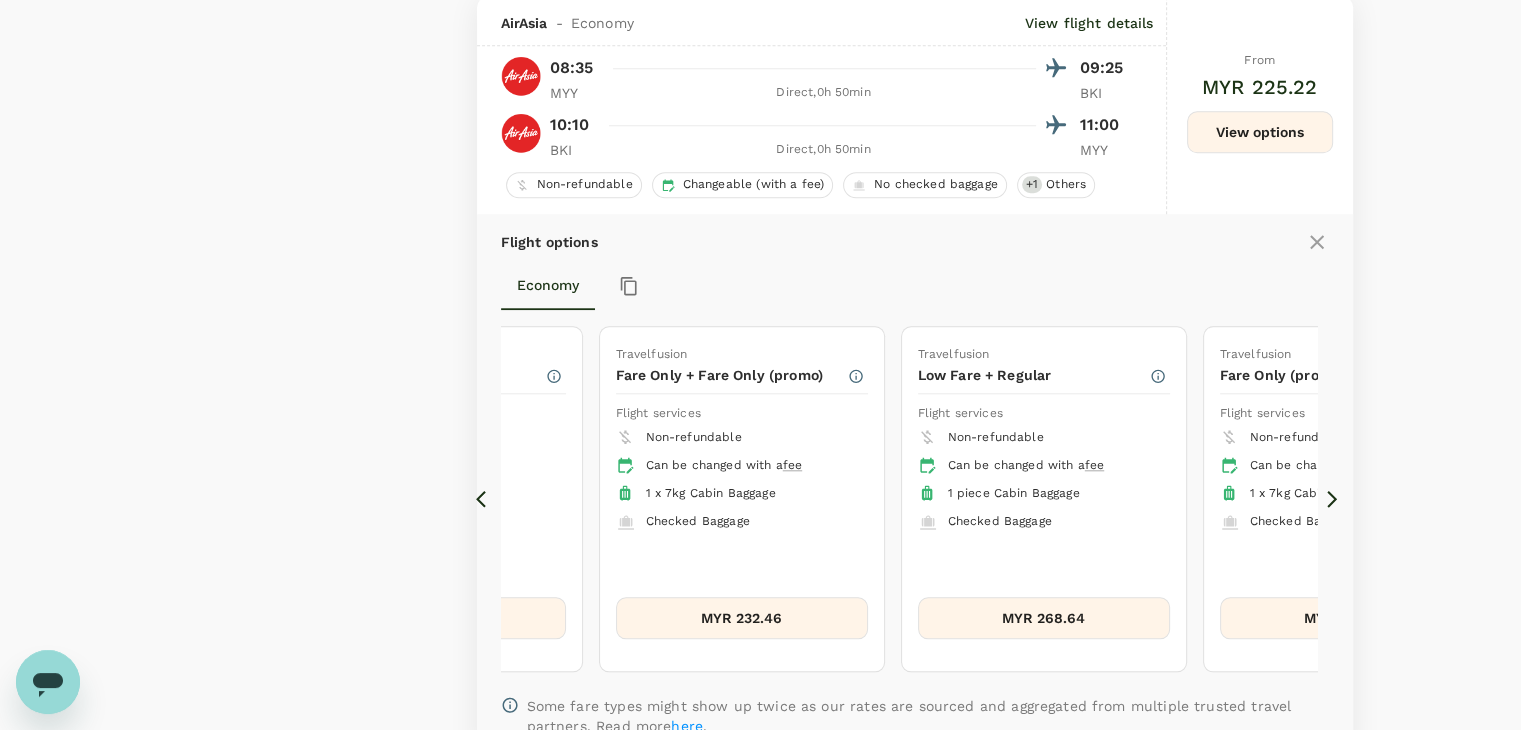 click 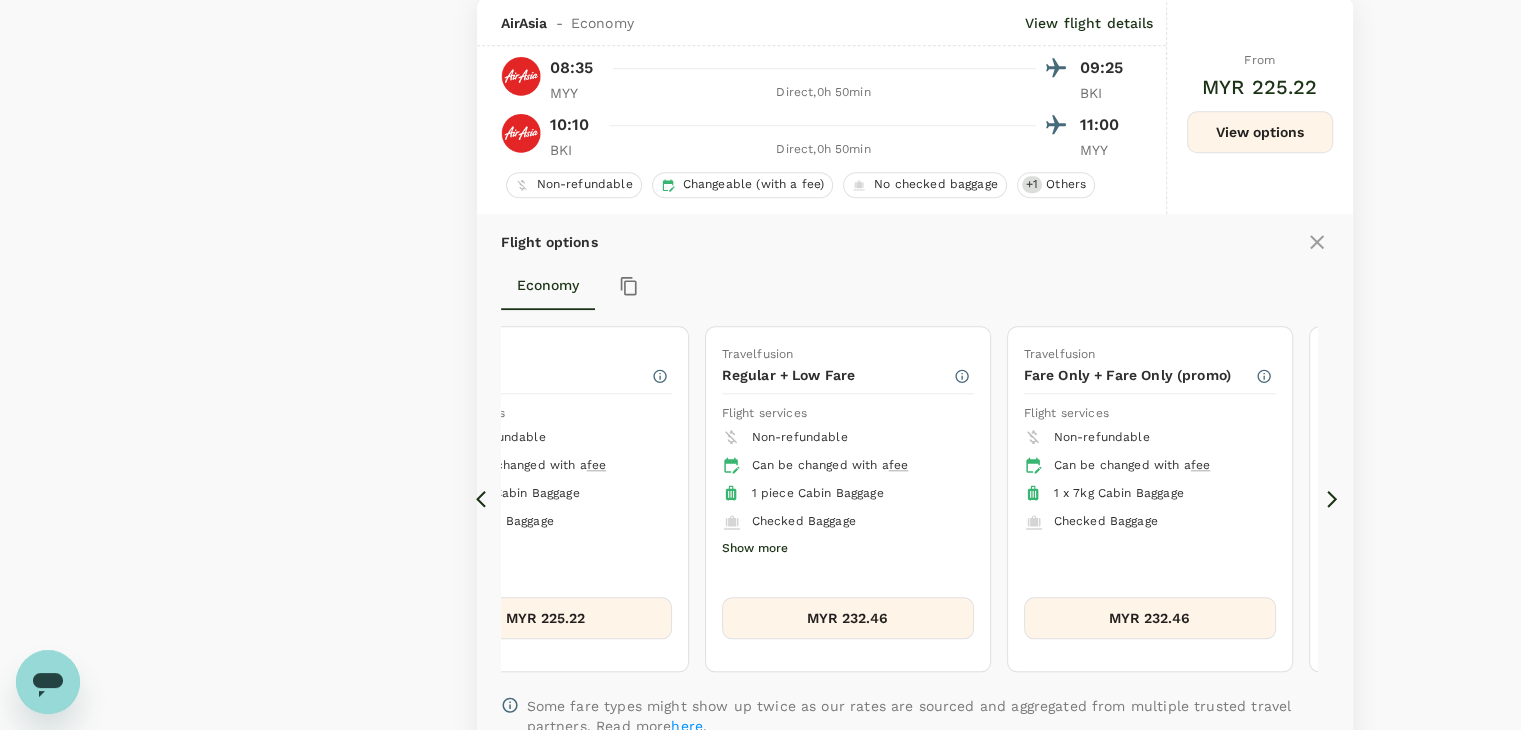 click 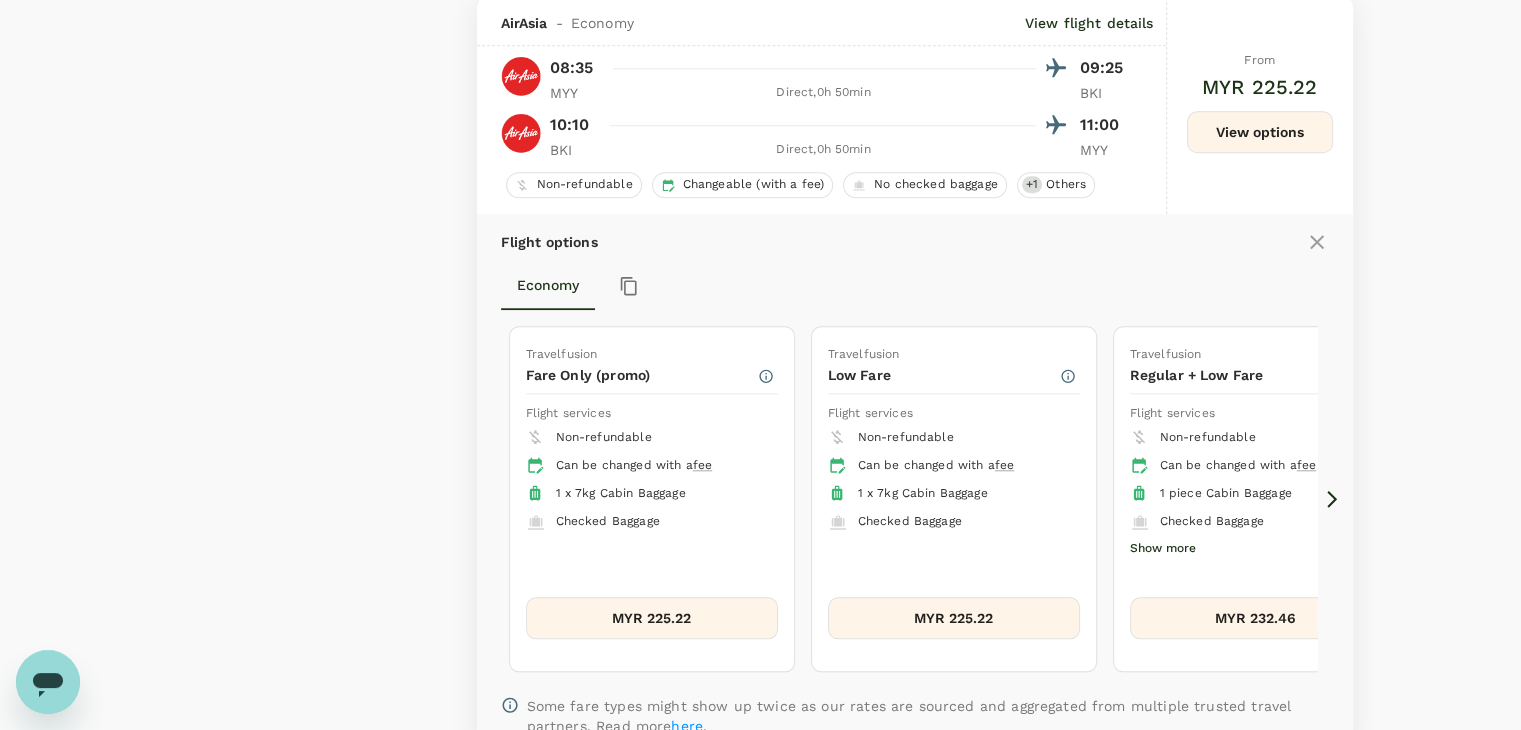 click 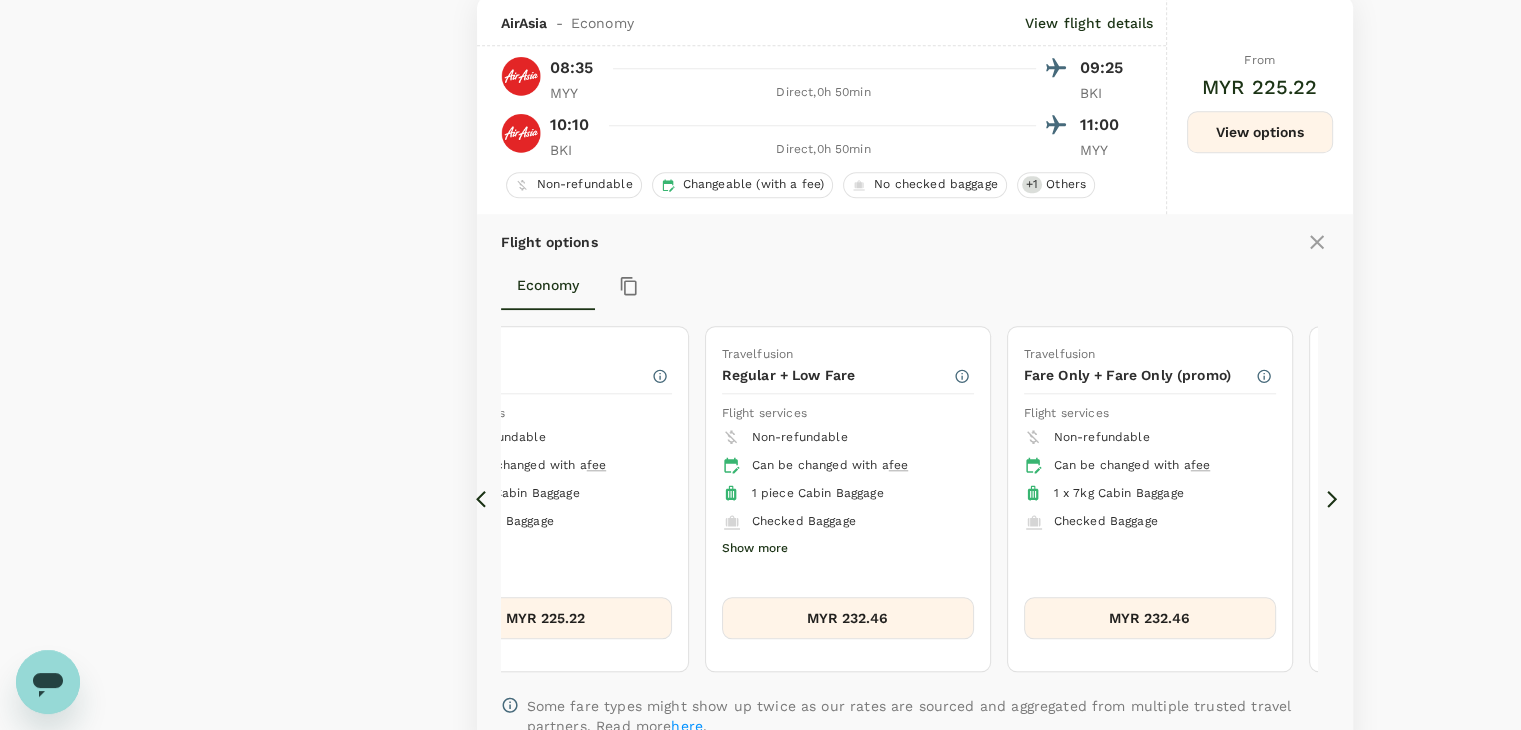 click 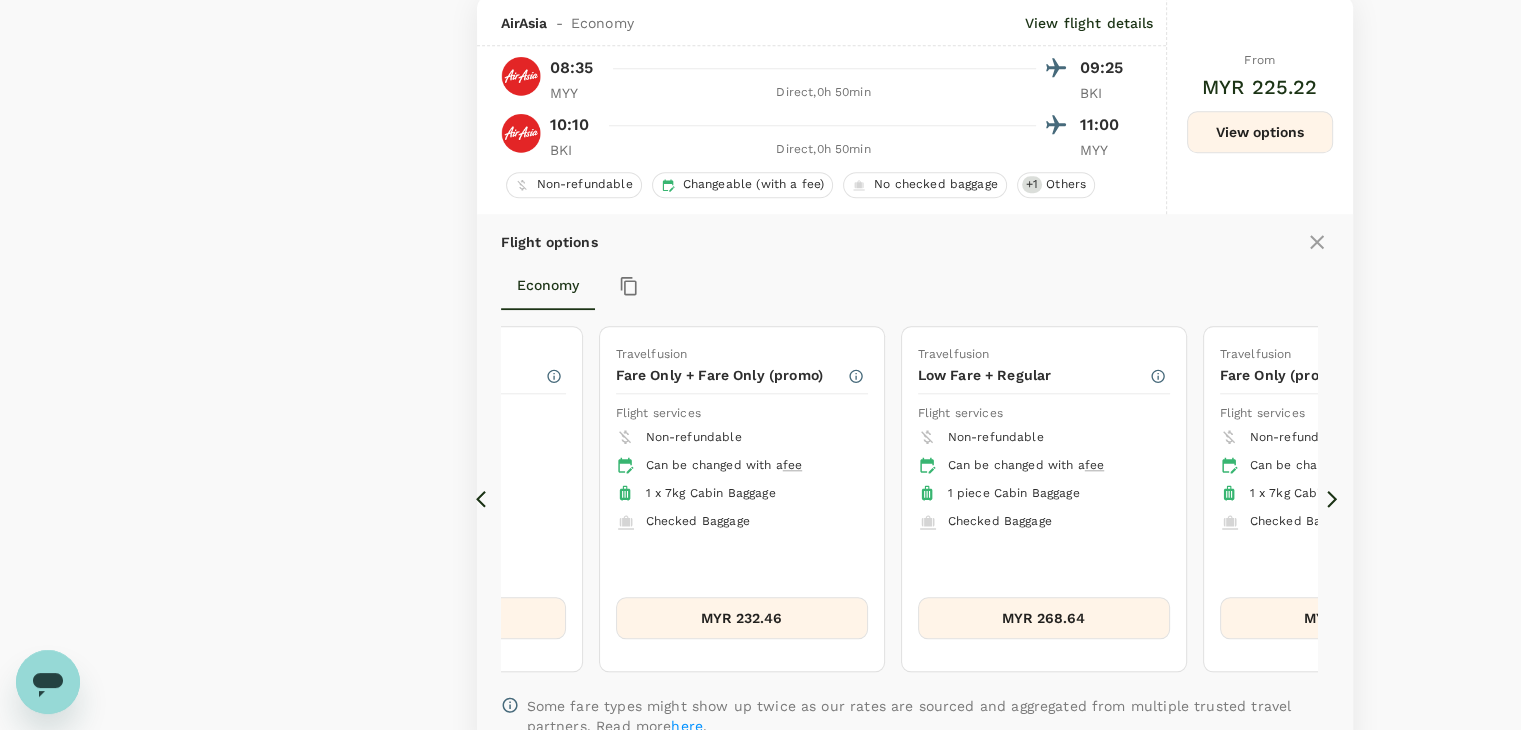 click 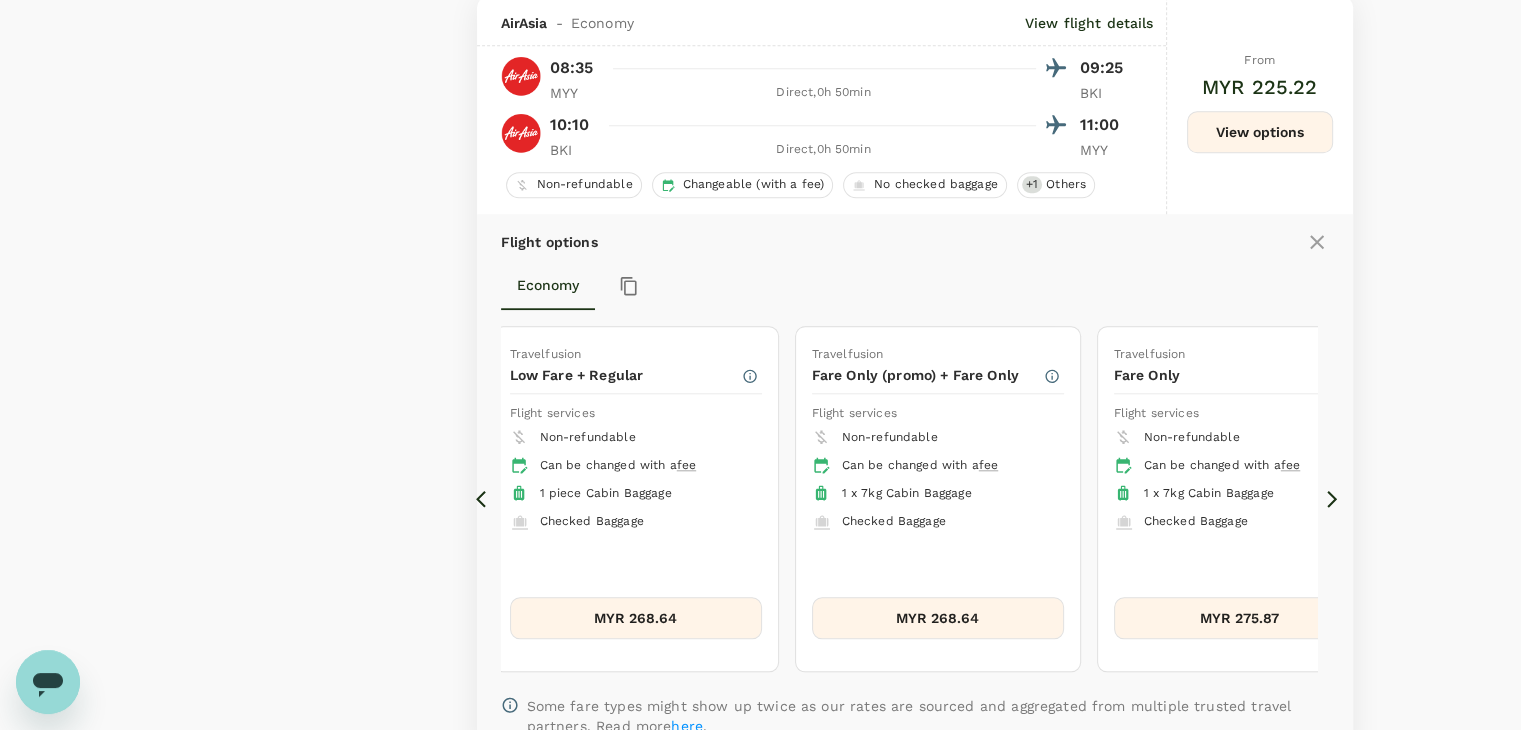 click 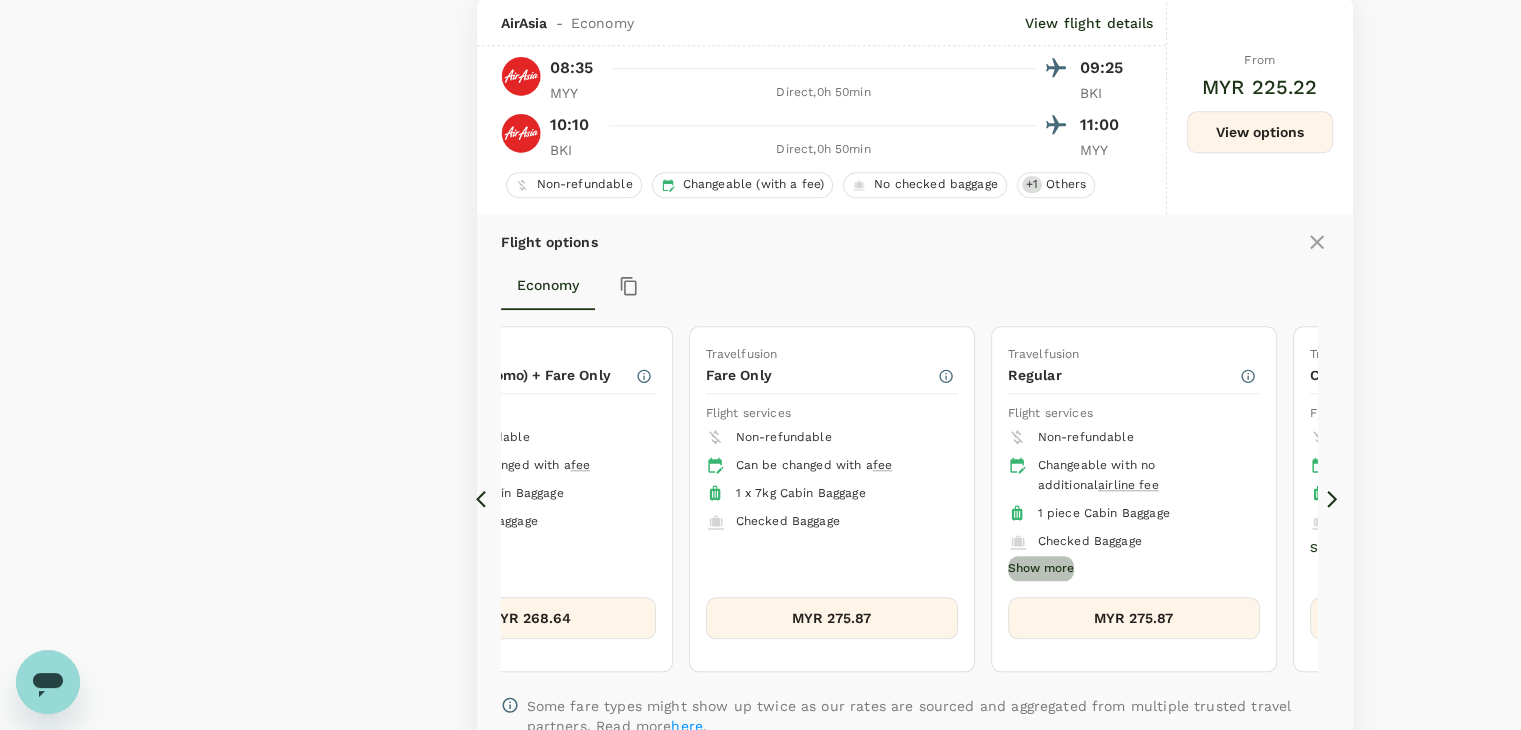 click on "Show more" at bounding box center [1041, 569] 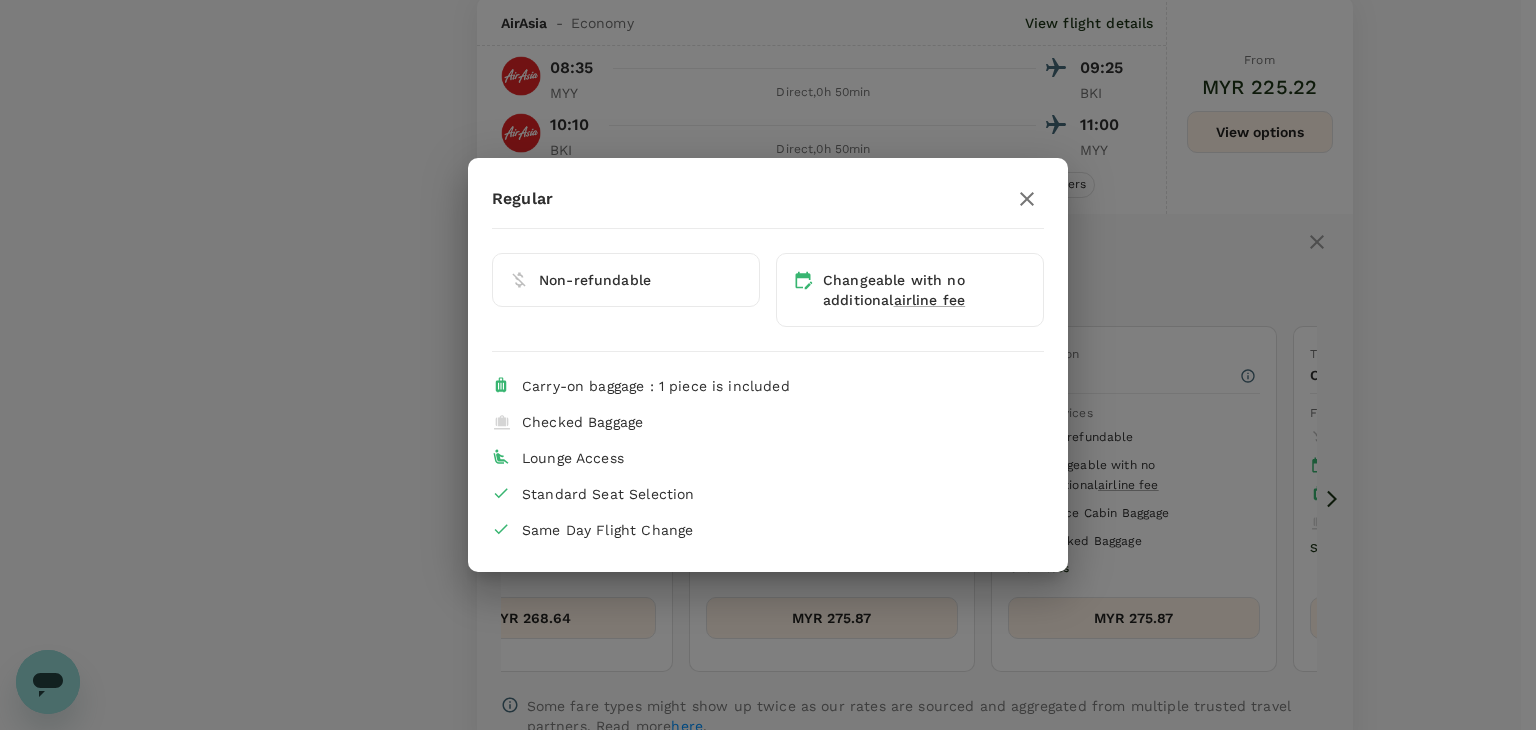 click 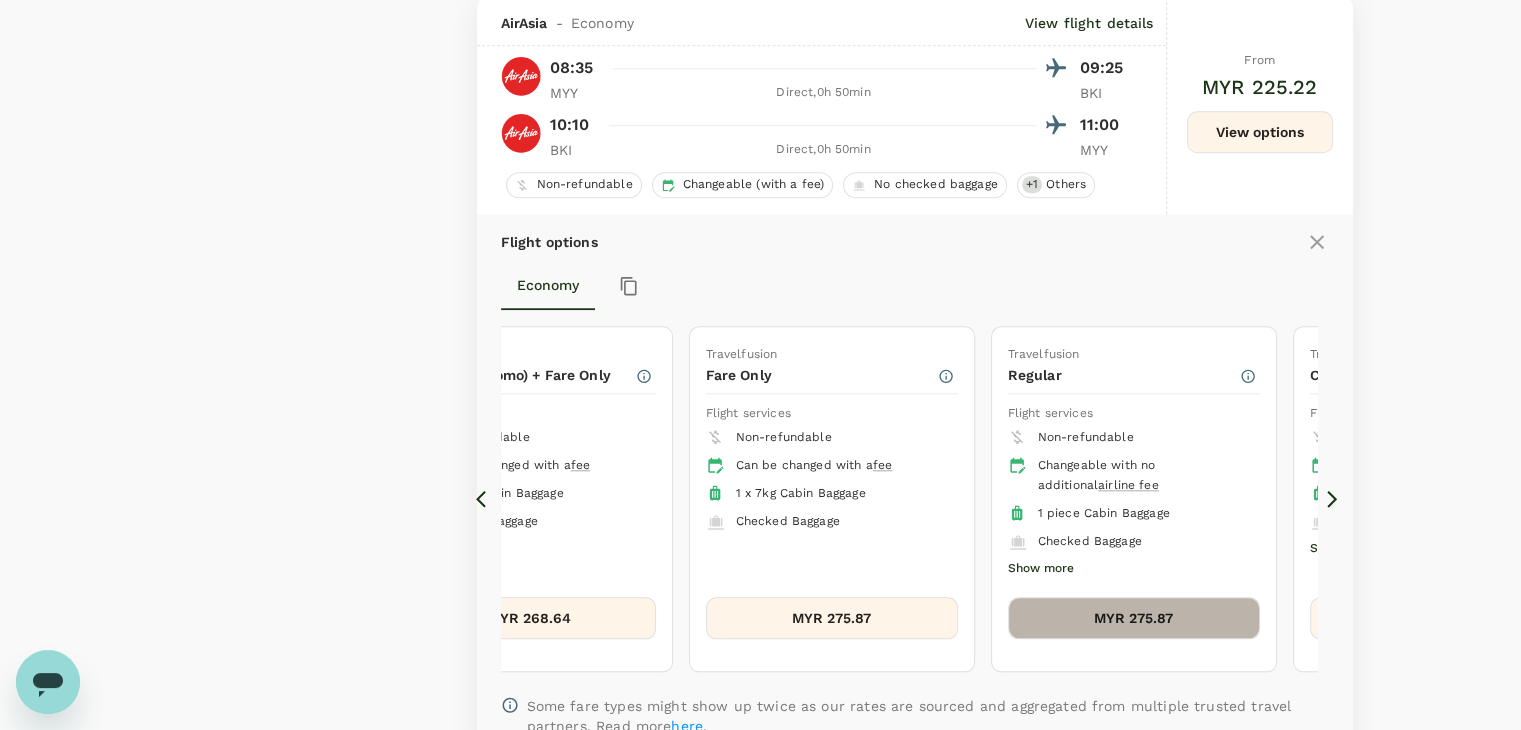 click on "MYR 275.87" at bounding box center [1134, 618] 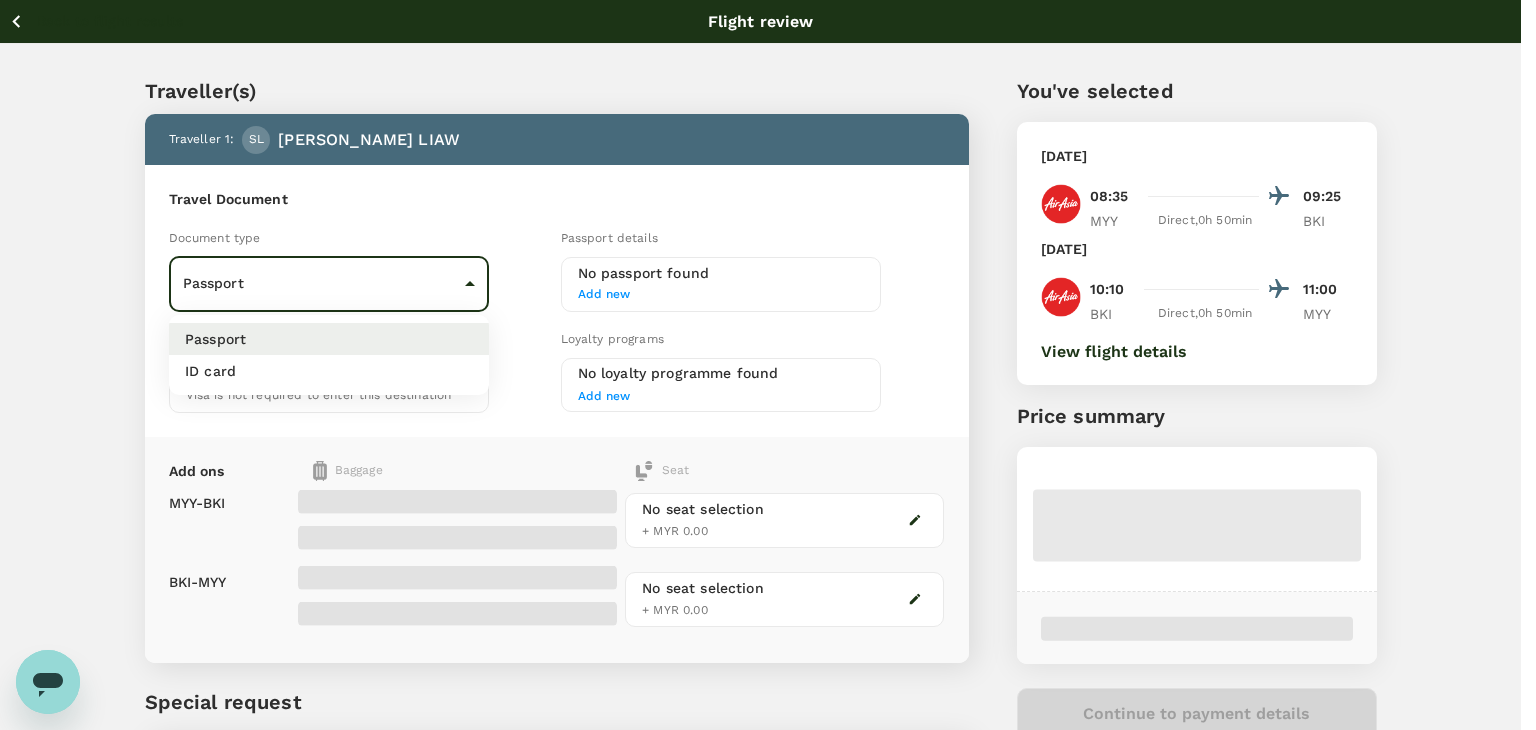 click on "Back to flight results Flight review Traveller(s) Traveller   1 : SL SIN ANN   LIAW Travel Document Document type Passport Passport ​ Passport details No passport found Add new Visa Not required Visa is not required to enter this destination Loyalty programs No loyalty programme found Add new Add ons Baggage Seat MYY  -  BKI BKI  -  MYY No seat selection + MYR 0.00 No seat selection + MYR 0.00 Special request Add any special requests here. Our support team will attend to it and reach out to you as soon as possible. Add request You've selected Tuesday, 29 Jul 2025 08:35 09:25 MYY Direct ,  0h 50min BKI Thursday, 31 Jul 2025 10:10 11:00 BKI Direct ,  0h 50min MYY View flight details Price summary Continue to payment details Some travellers require a valid travel document to proceed with this booking by TruTrip  ( 3.48.0   ) View details Edit Add new Passport ID card" at bounding box center [768, 458] 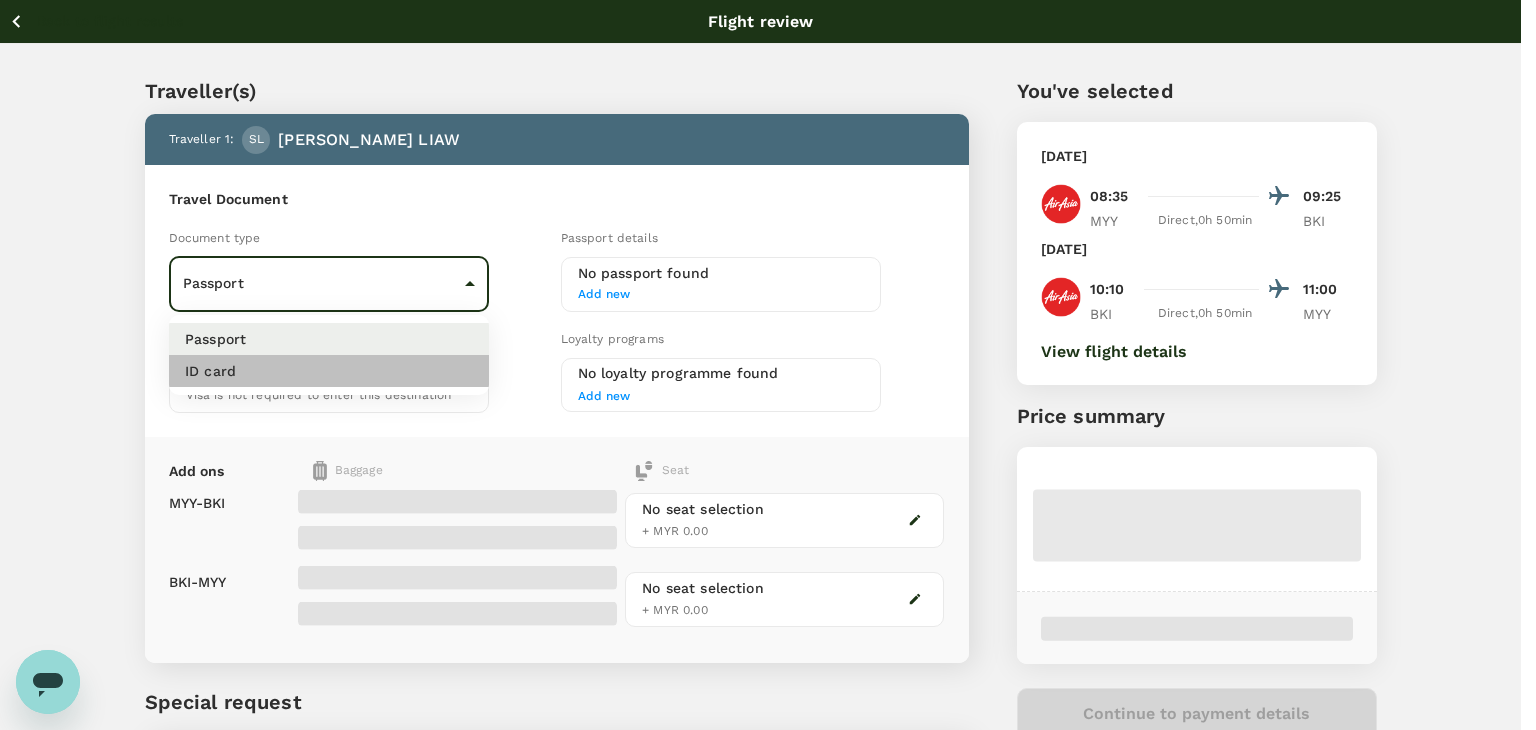 click on "ID card" at bounding box center (329, 371) 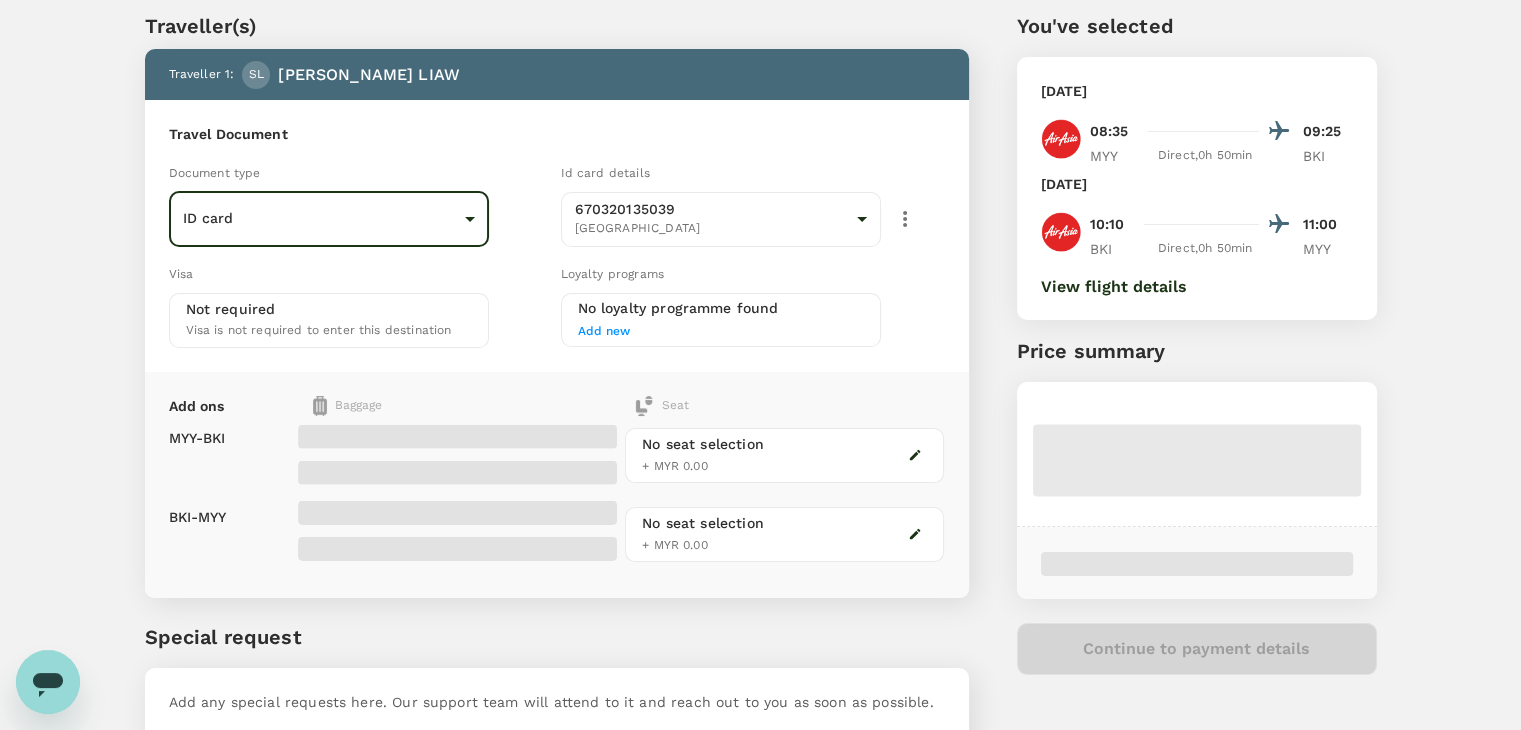scroll, scrollTop: 100, scrollLeft: 0, axis: vertical 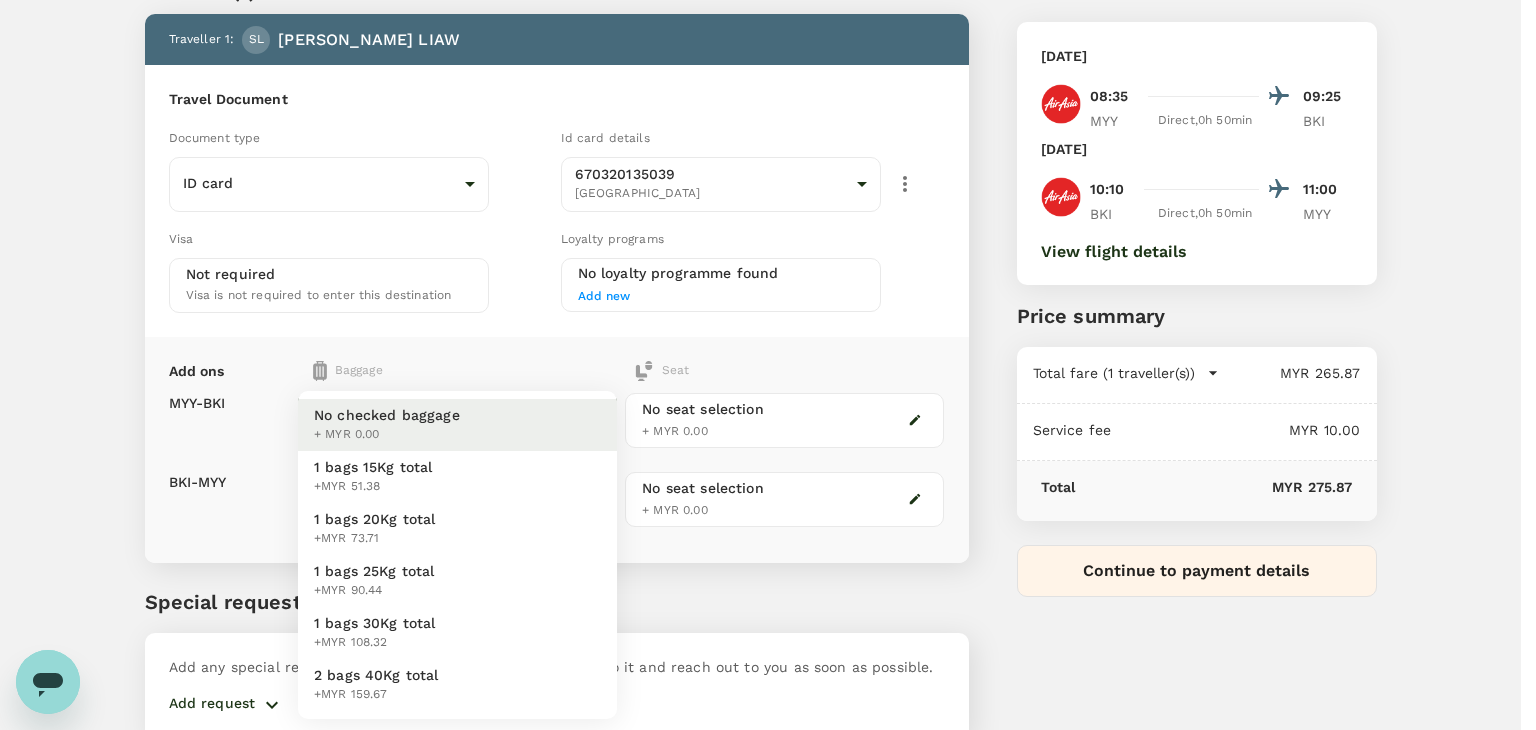 click on "Back to flight results Flight review Traveller(s) Traveller   1 : SL SIN ANN   LIAW Travel Document Document type ID card Id card ​ Id card details 670320135039 Malaysia 9f794001-cc7a-4231-964e-7acbd1486e5b ​ Visa Not required Visa is not required to enter this destination Loyalty programs No loyalty programme found Add new Add ons Baggage Seat MYY  -  BKI BKI  -  MYY No checked baggage + MYR 0.00 ​ No checked baggage + MYR 0.00 ​ No seat selection + MYR 0.00 No seat selection + MYR 0.00 Special request Add any special requests here. Our support team will attend to it and reach out to you as soon as possible. Add request You've selected Tuesday, 29 Jul 2025 08:35 09:25 MYY Direct ,  0h 50min BKI Thursday, 31 Jul 2025 10:10 11:00 BKI Direct ,  0h 50min MYY View flight details Price summary Total fare (1 traveller(s)) MYR 265.87 Air fare MYR 265.87 Baggage fee MYR 0.00 Seat fee MYR 0.00 Service fee MYR 10.00 Total MYR 275.87 Continue to payment details by TruTrip  ( 3.48.0   ) Edit Add new View details" at bounding box center [768, 358] 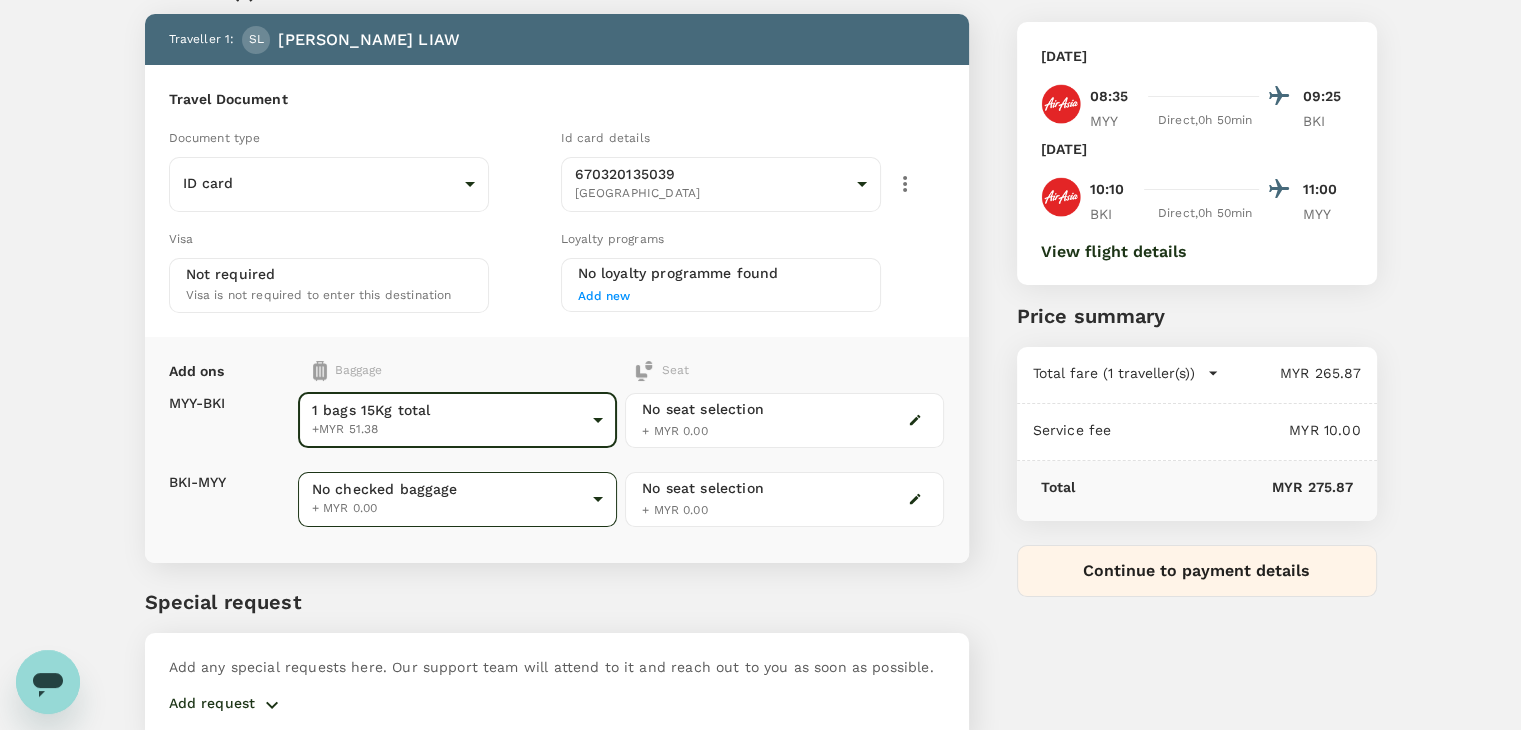 click on "Back to flight results Flight review Traveller(s) Traveller   1 : SL SIN ANN   LIAW Travel Document Document type ID card Id card ​ Id card details 670320135039 Malaysia 9f794001-cc7a-4231-964e-7acbd1486e5b ​ Visa Not required Visa is not required to enter this destination Loyalty programs No loyalty programme found Add new Add ons Baggage Seat MYY  -  BKI BKI  -  MYY 1 bags 15Kg total +MYR 51.38 1 - 51.38 ​ No checked baggage + MYR 0.00 ​ No seat selection + MYR 0.00 No seat selection + MYR 0.00 Special request Add any special requests here. Our support team will attend to it and reach out to you as soon as possible. Add request You've selected Tuesday, 29 Jul 2025 08:35 09:25 MYY Direct ,  0h 50min BKI Thursday, 31 Jul 2025 10:10 11:00 BKI Direct ,  0h 50min MYY View flight details Price summary Total fare (1 traveller(s)) MYR 265.87 Air fare MYR 265.87 Baggage fee MYR 0.00 Seat fee MYR 0.00 Service fee MYR 10.00 Total MYR 275.87 Continue to payment details by TruTrip  ( 3.48.0   ) Edit Add new" at bounding box center (760, 358) 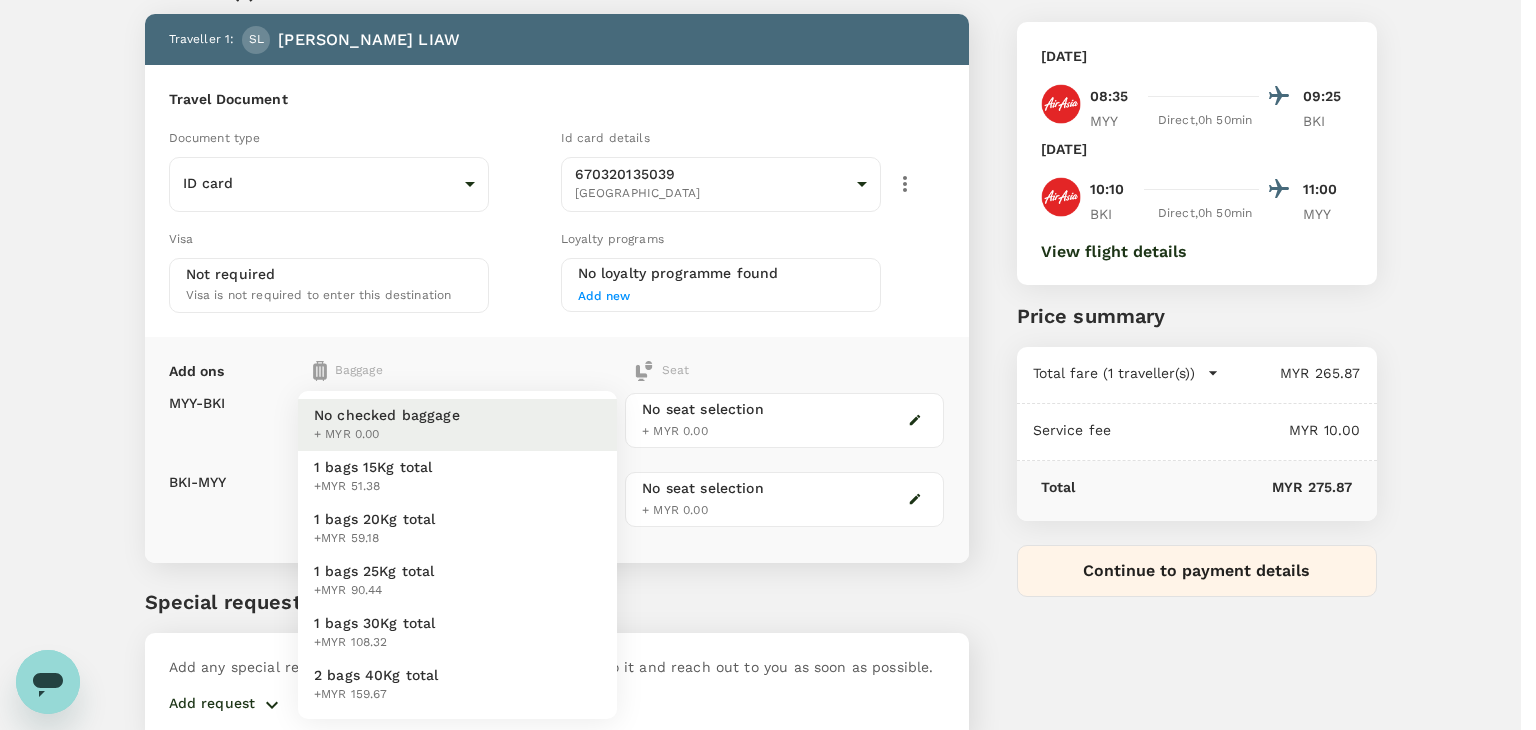 click on "1 bags 15Kg total +MYR 51.38" at bounding box center [457, 477] 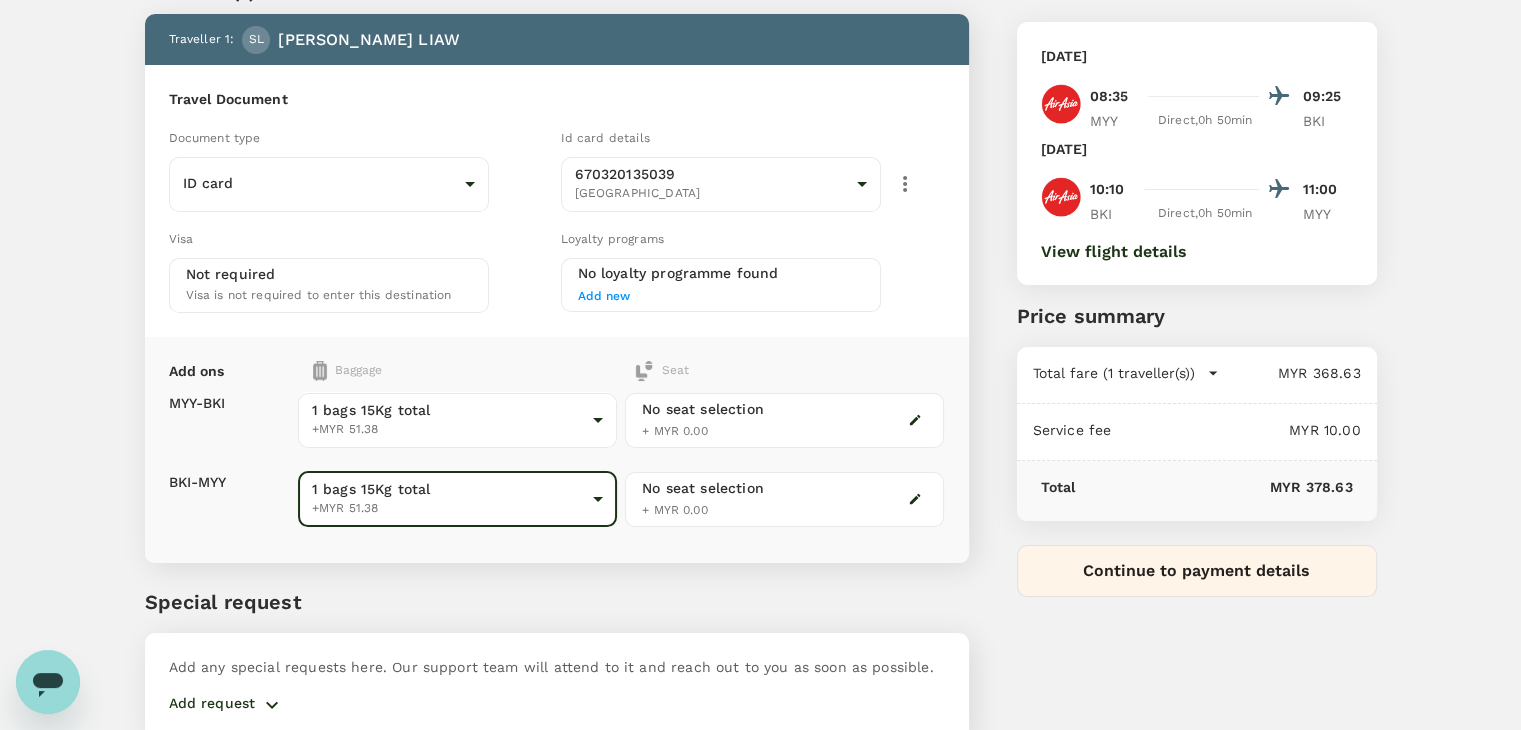 click 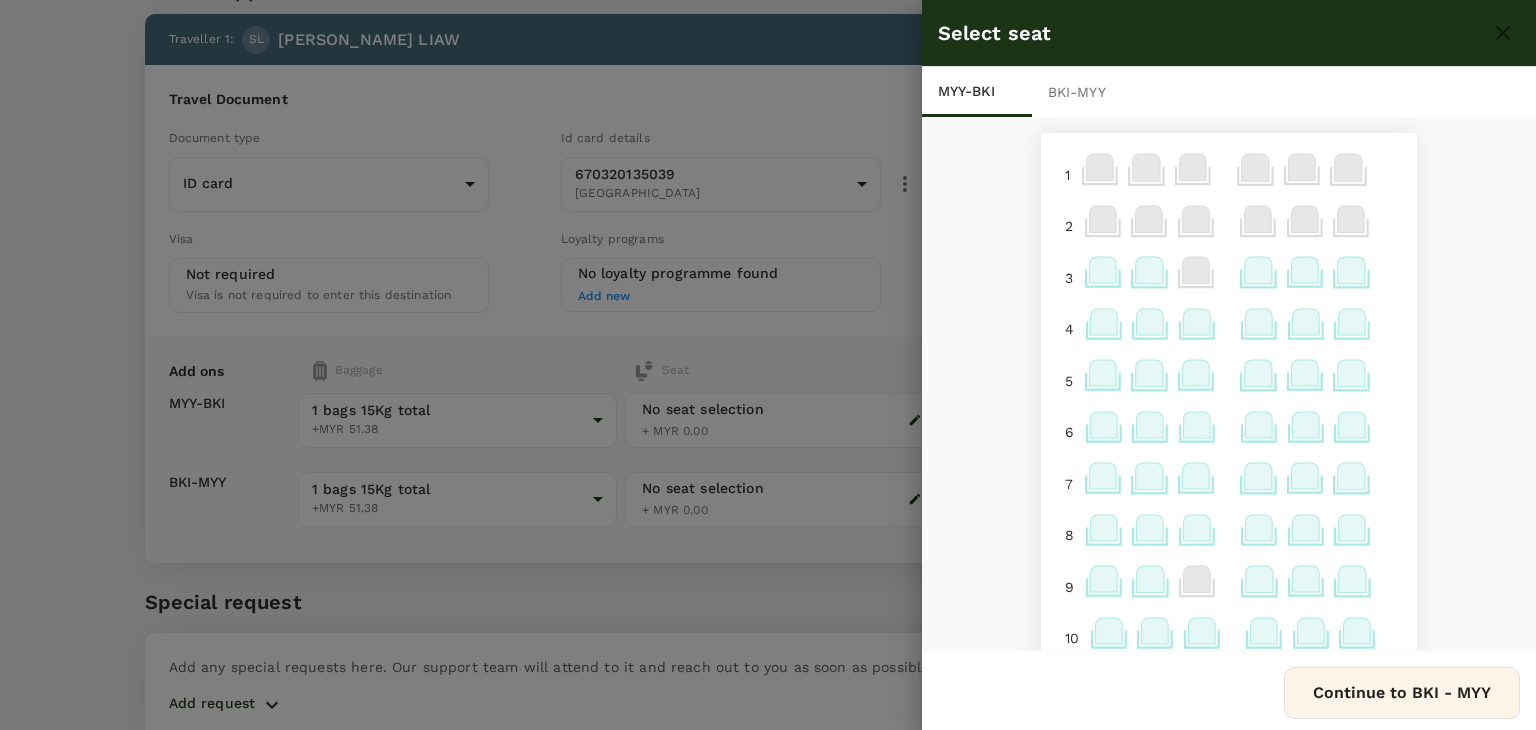 click 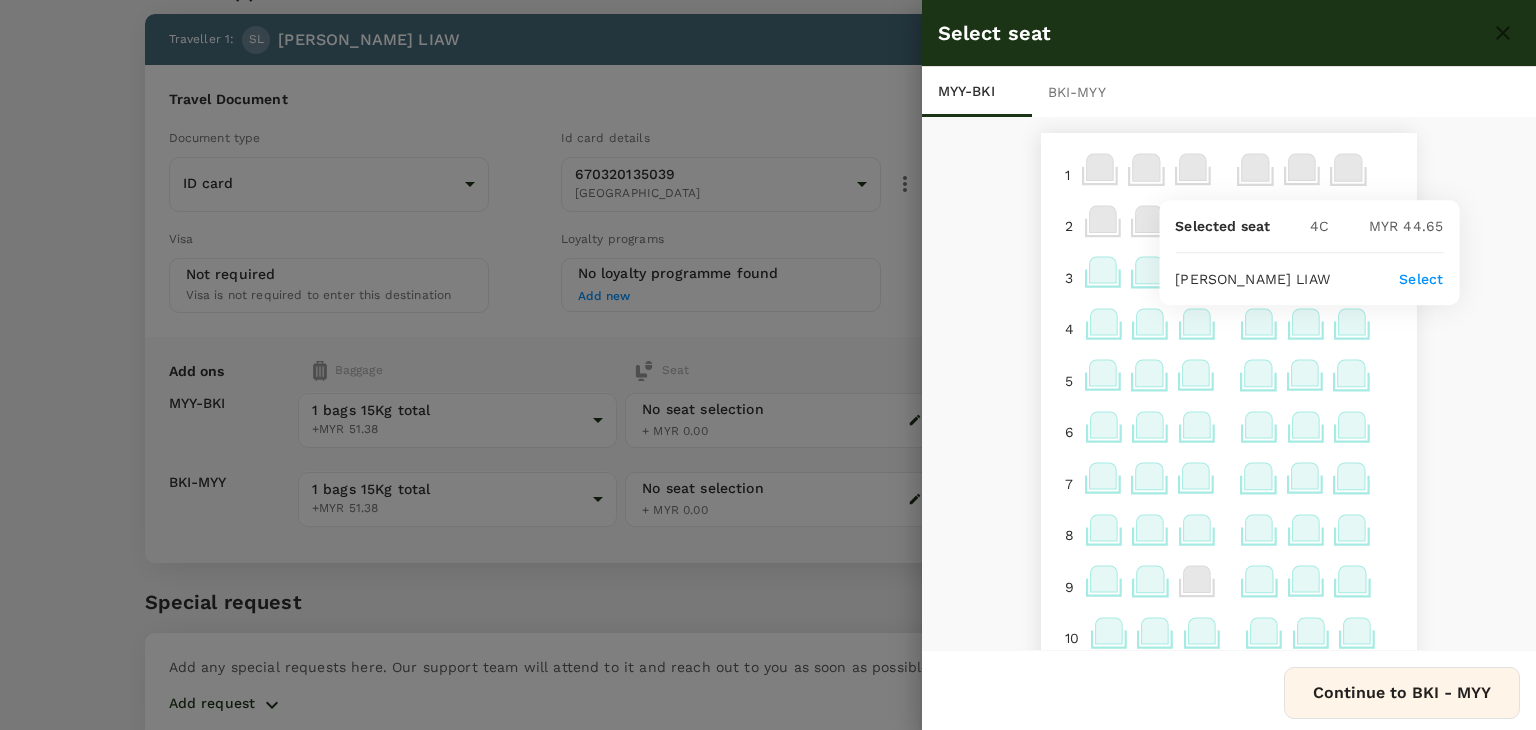 click on "Select" at bounding box center (1421, 279) 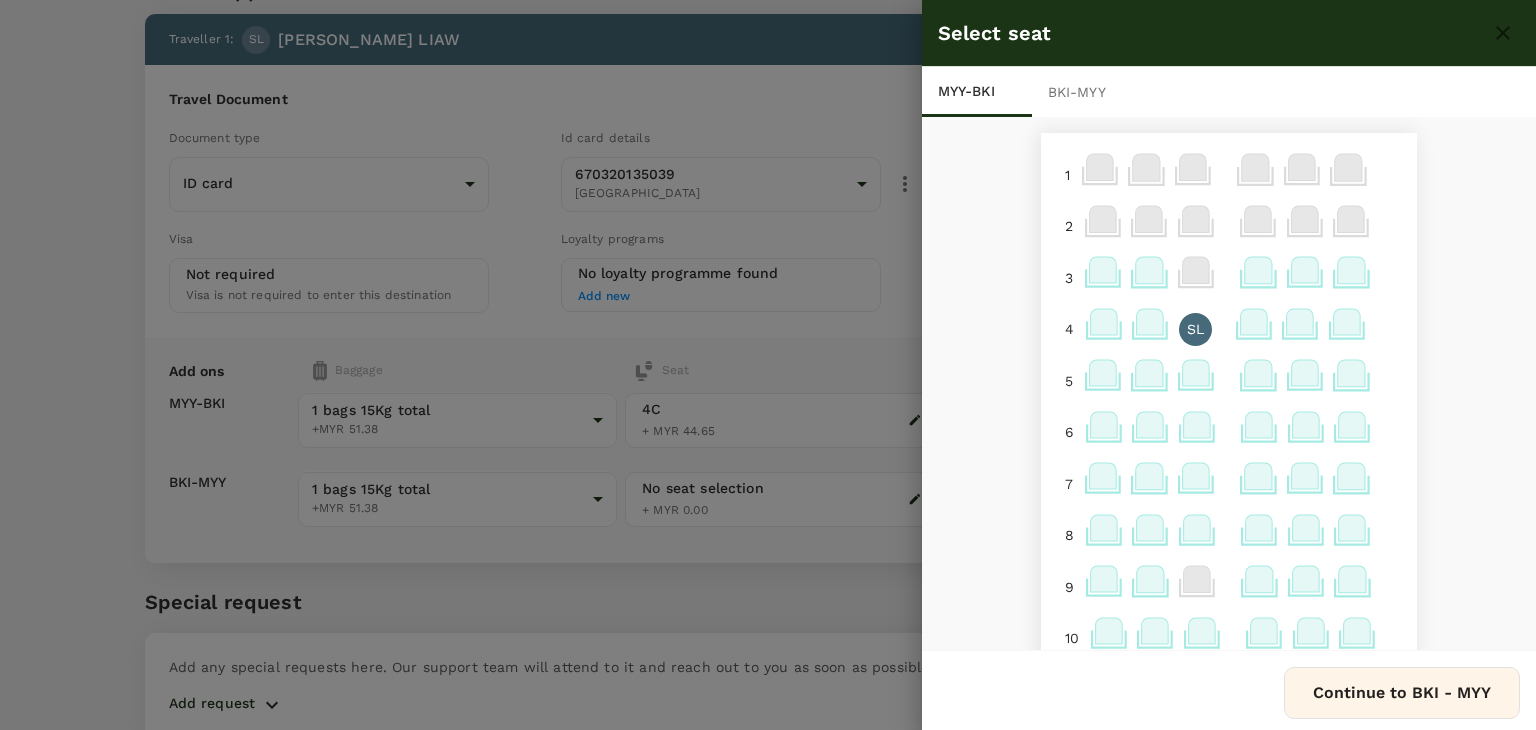 click on "Continue to   BKI - MYY" at bounding box center (1402, 693) 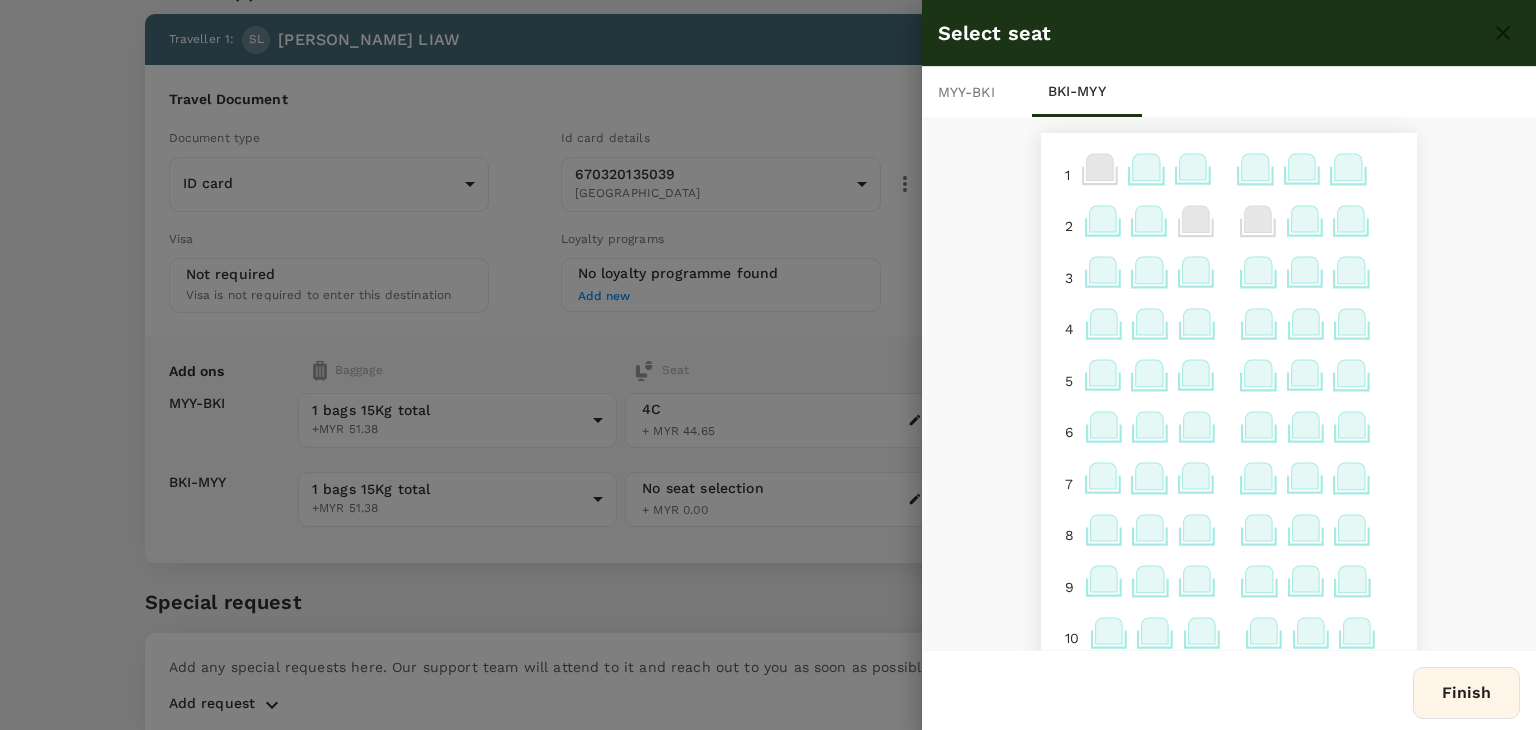 click 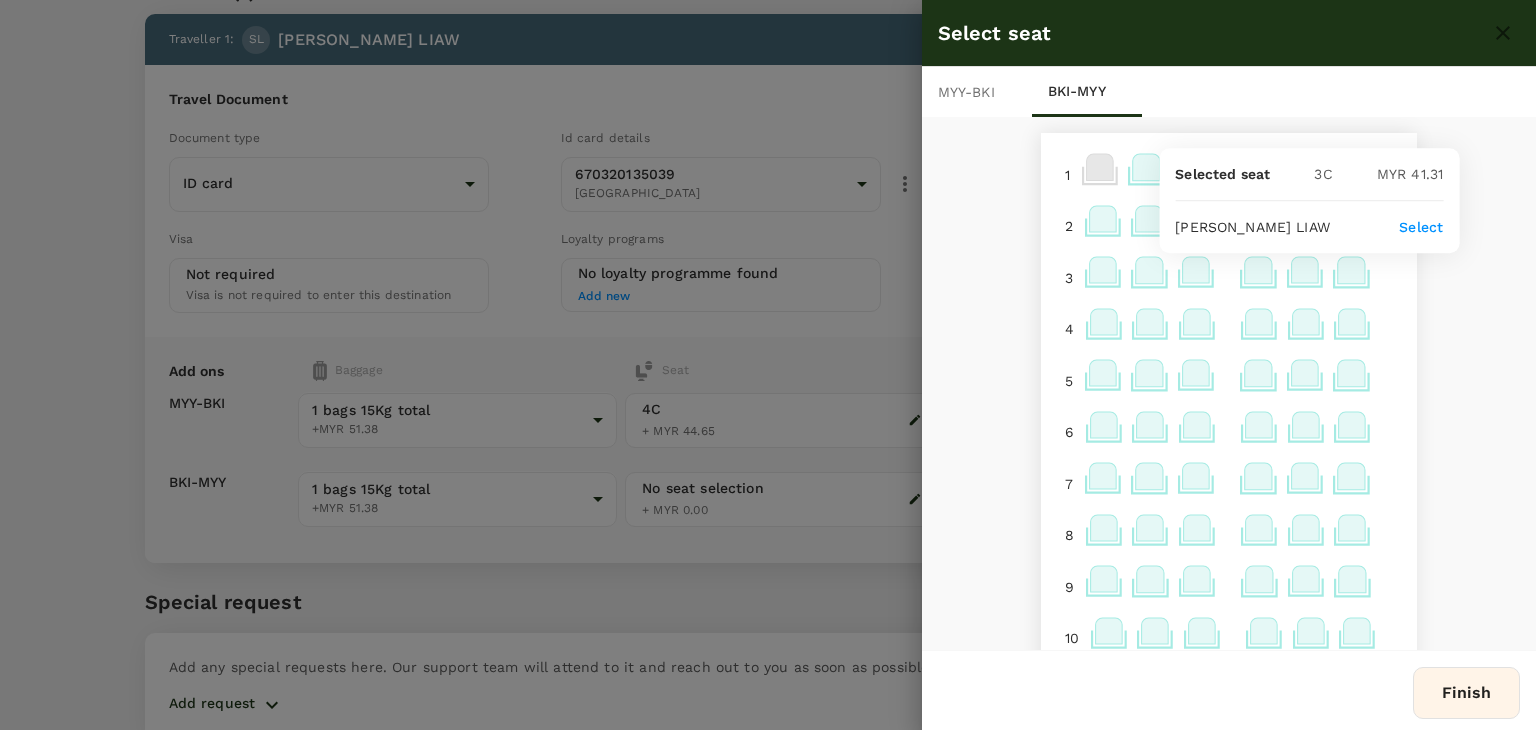 click on "Select" at bounding box center (1421, 227) 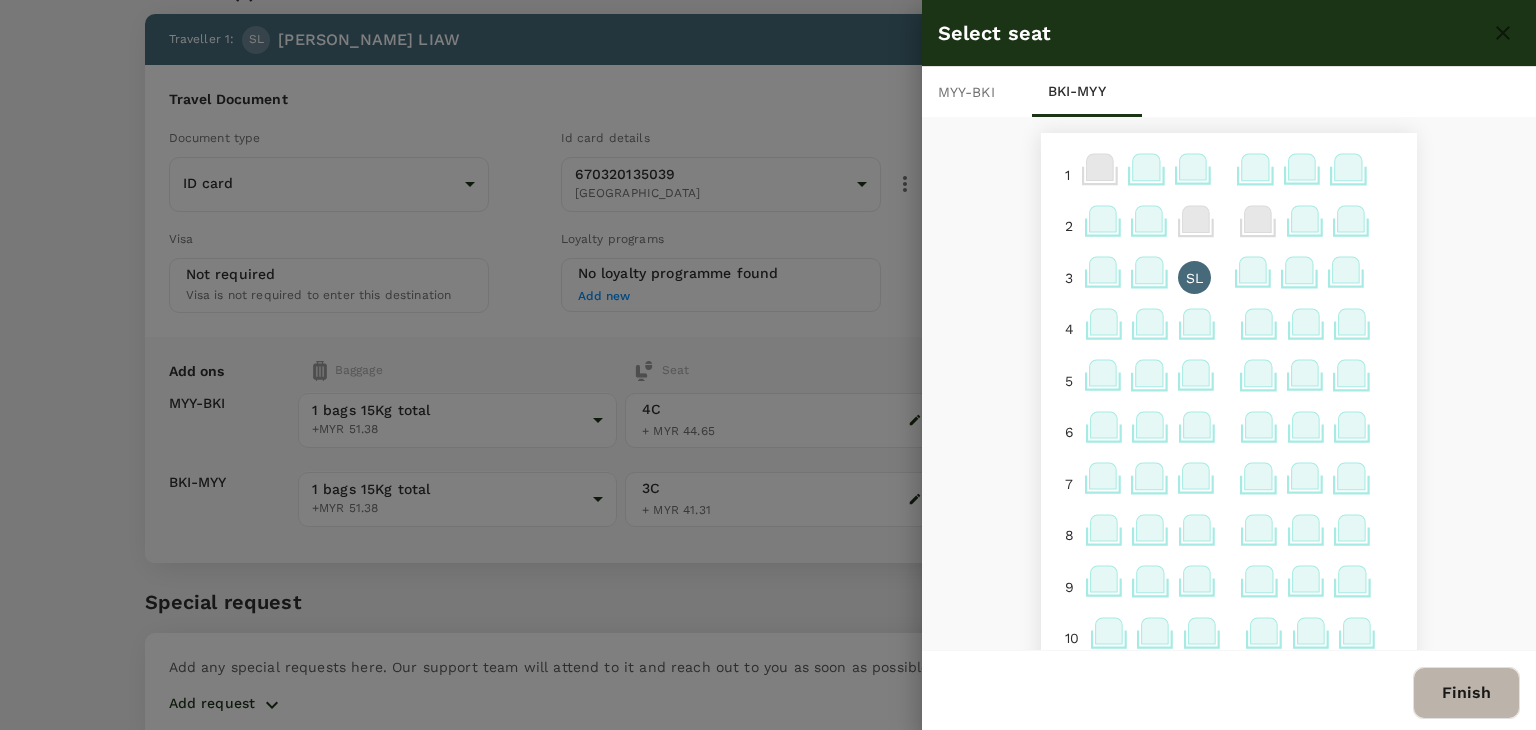click on "Finish" at bounding box center (1466, 693) 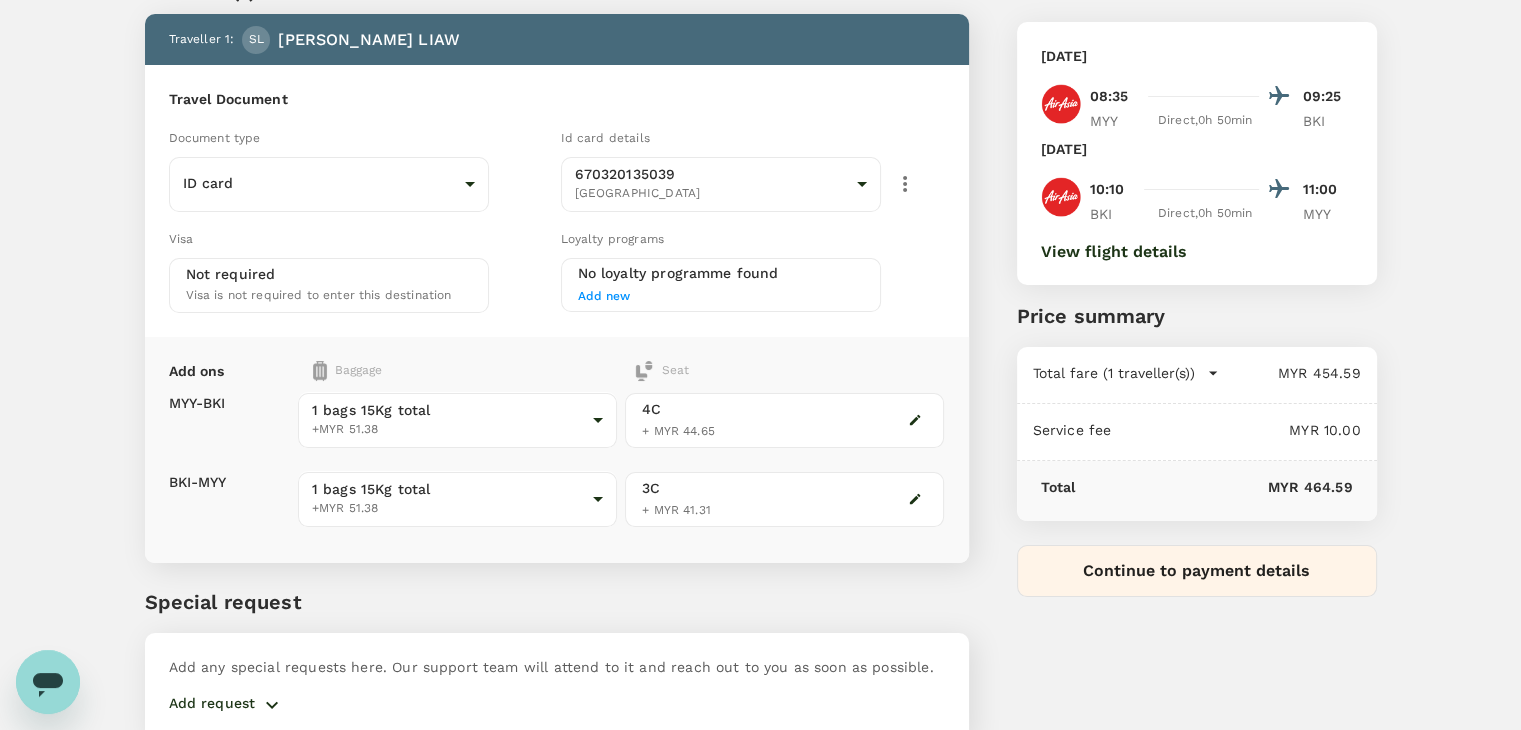 click 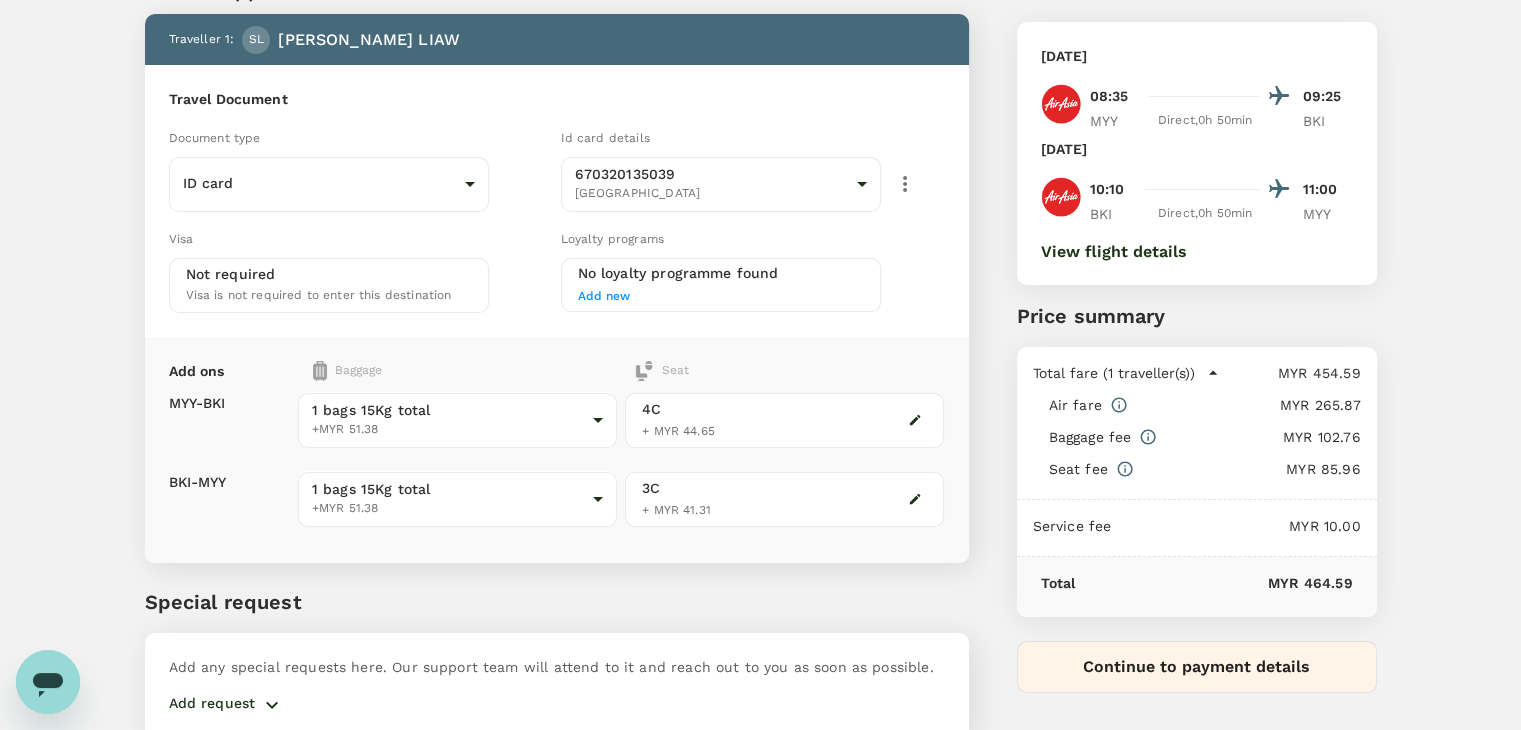 click 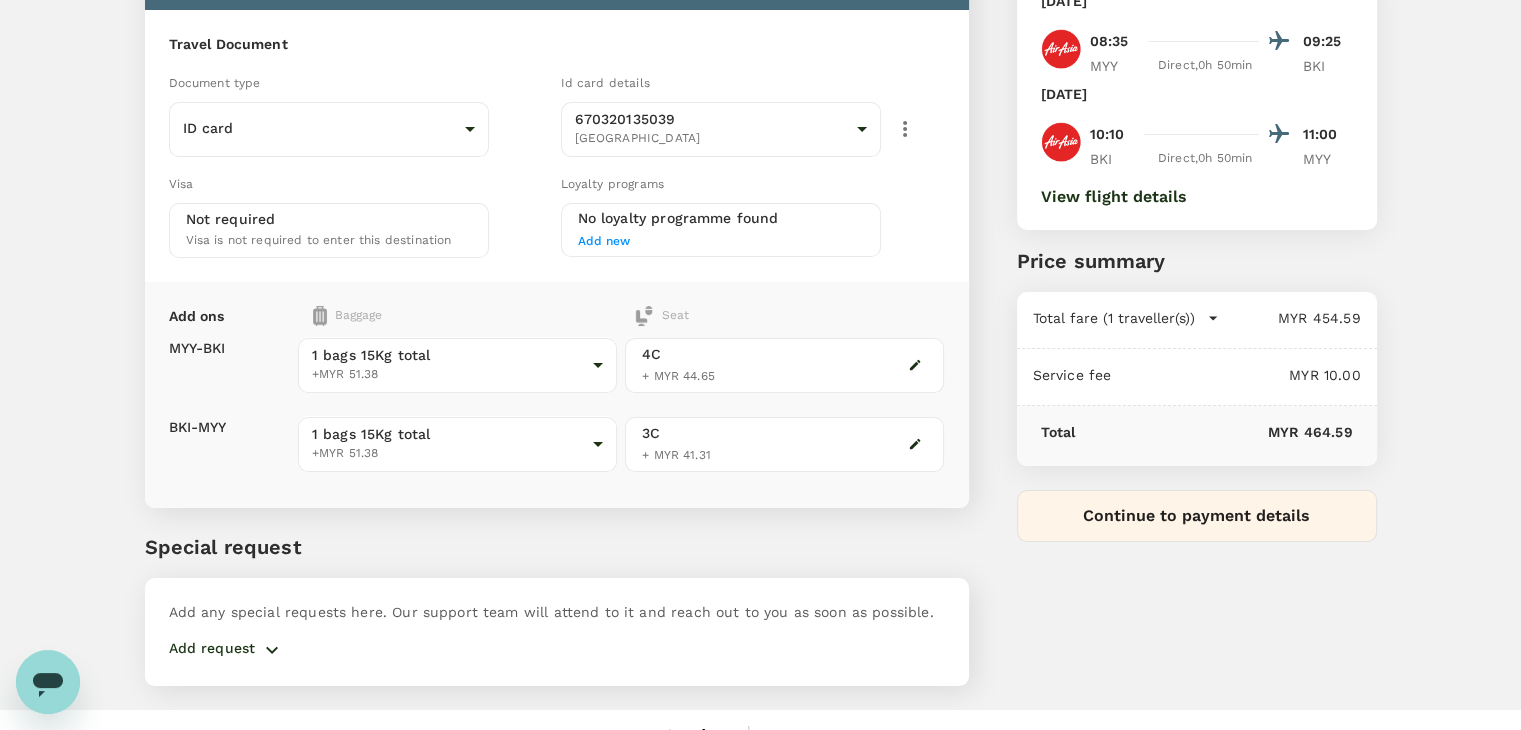scroll, scrollTop: 184, scrollLeft: 0, axis: vertical 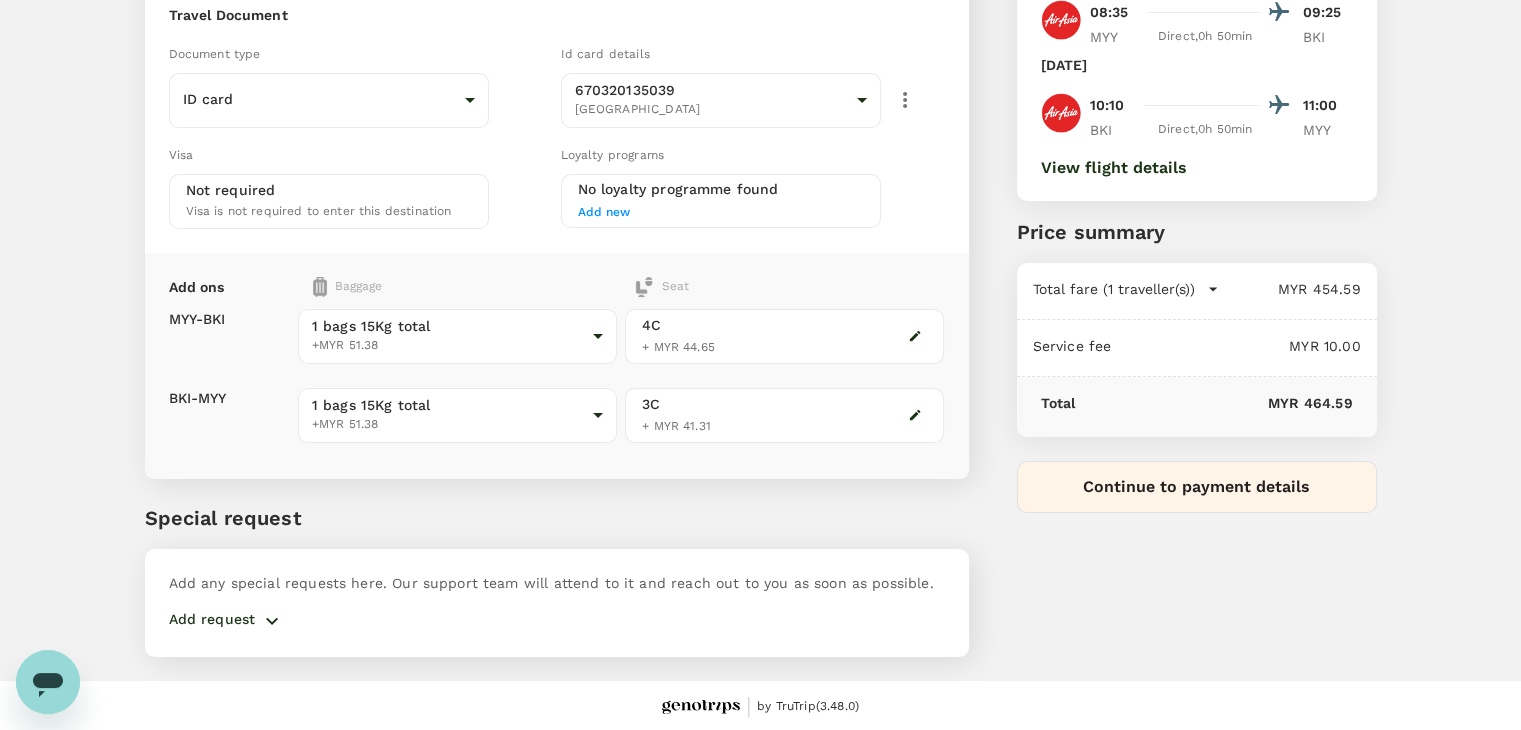 click 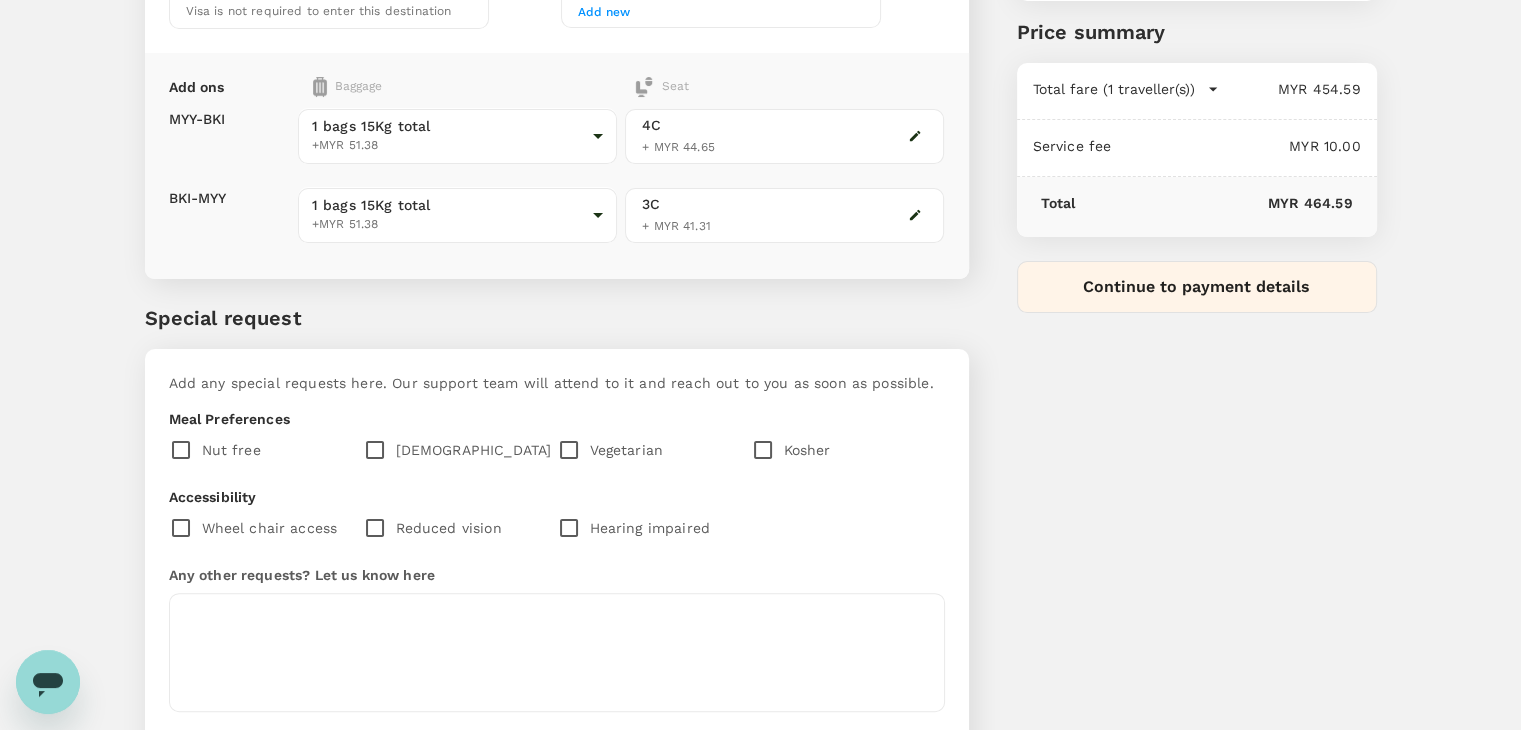 scroll, scrollTop: 484, scrollLeft: 0, axis: vertical 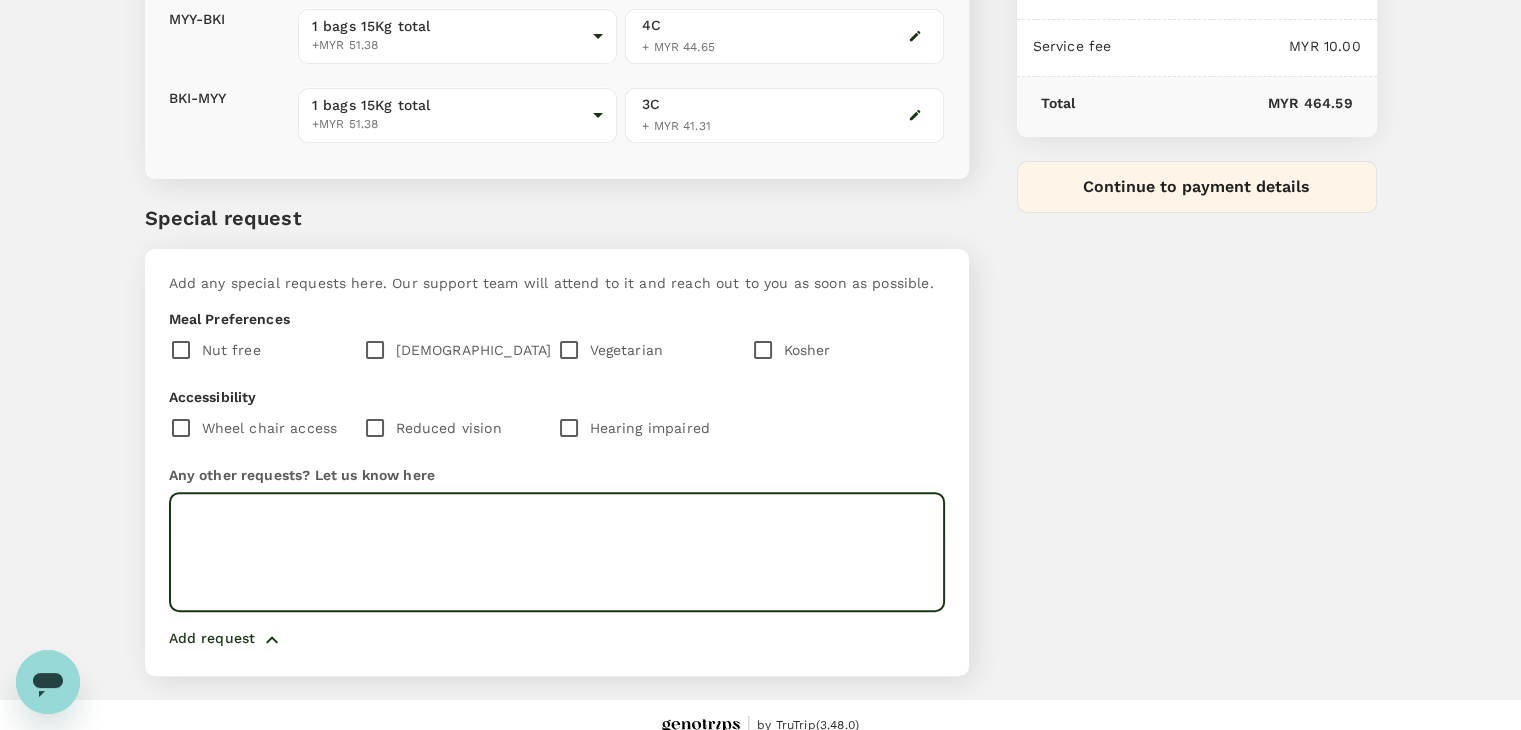 click at bounding box center [557, 552] 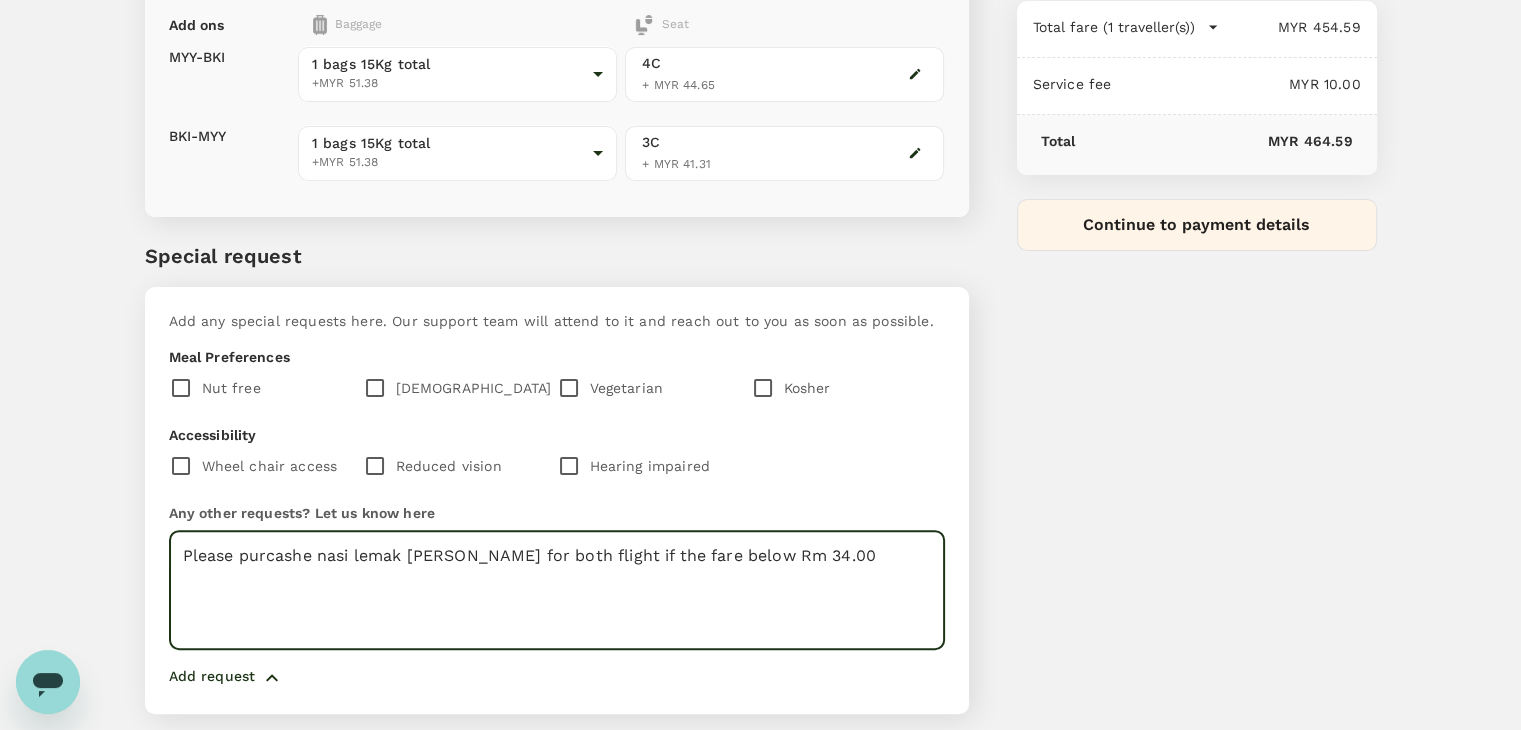 scroll, scrollTop: 484, scrollLeft: 0, axis: vertical 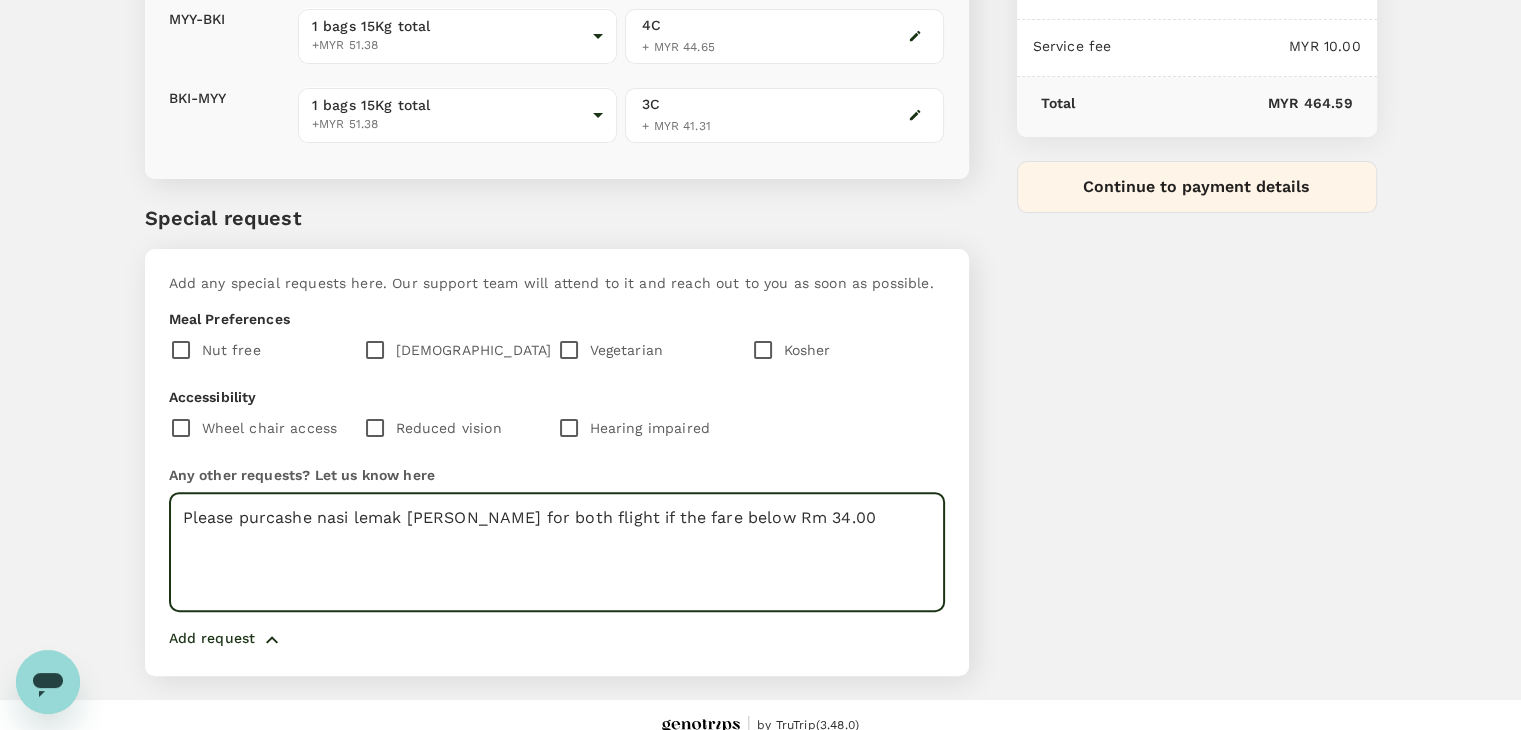 click on "Please purcashe nasi lemak pak naseer for both flight if the fare below Rm 34.00" at bounding box center (557, 552) 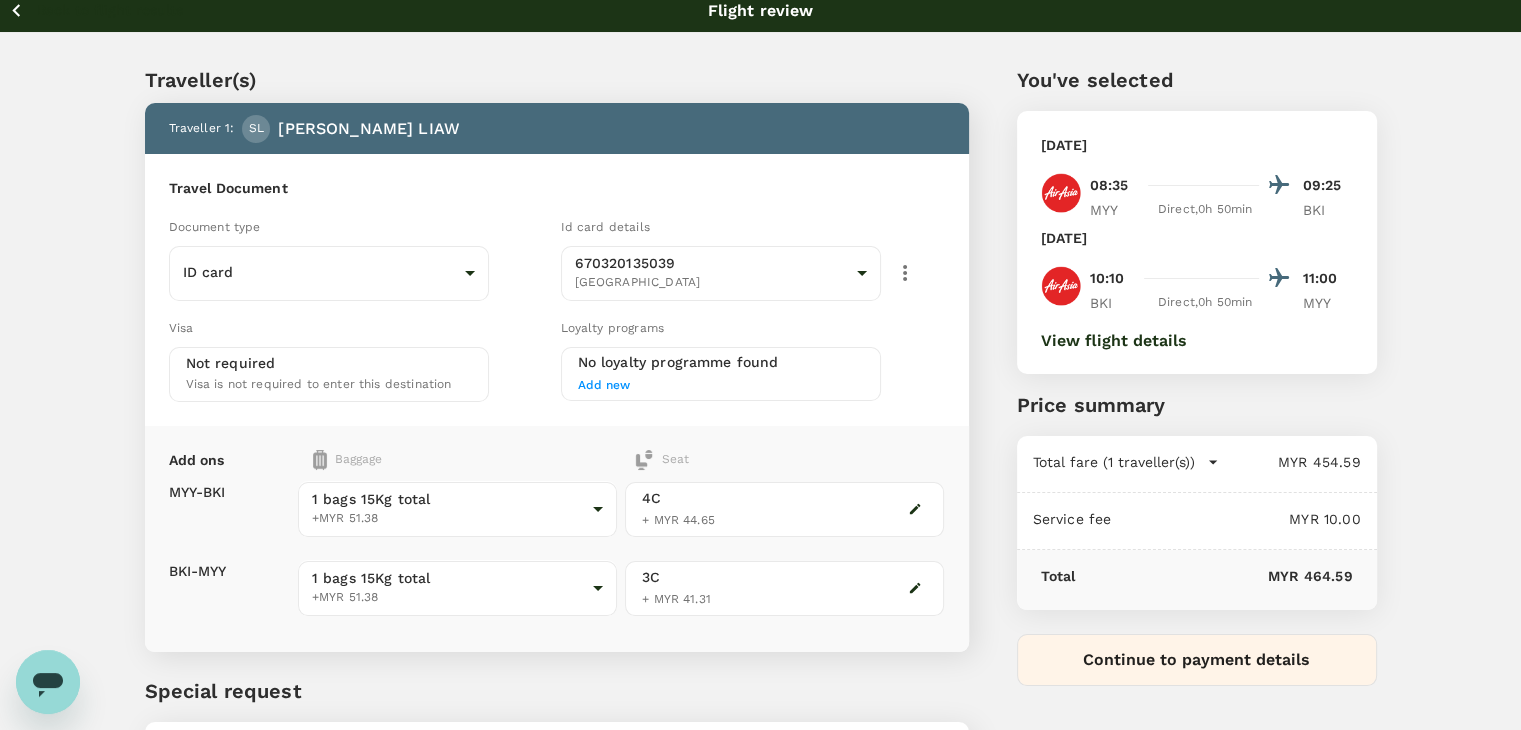 scroll, scrollTop: 0, scrollLeft: 0, axis: both 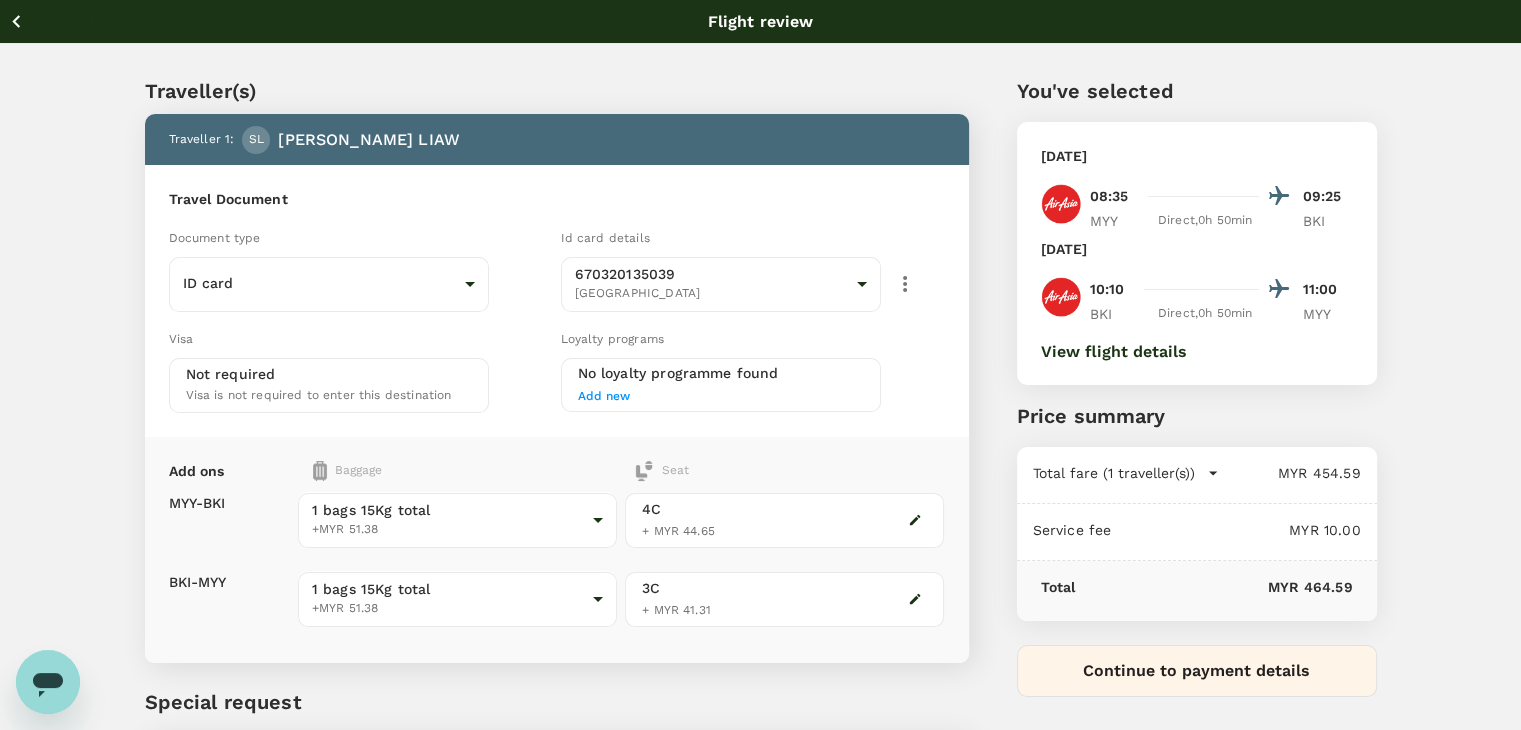 type on "Please purchase nasi lemak pak naseer for both flight if the fare below Rm 34.00" 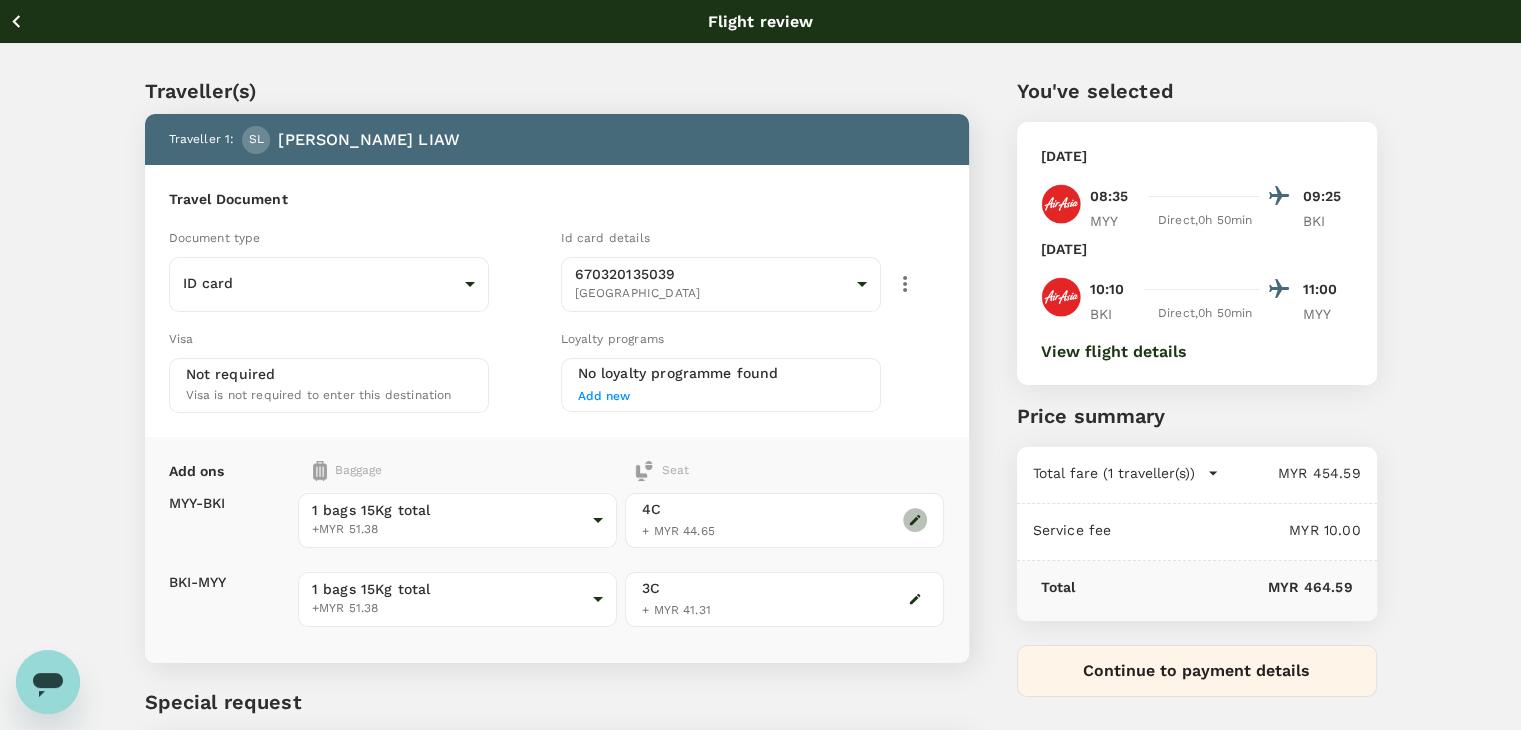 click 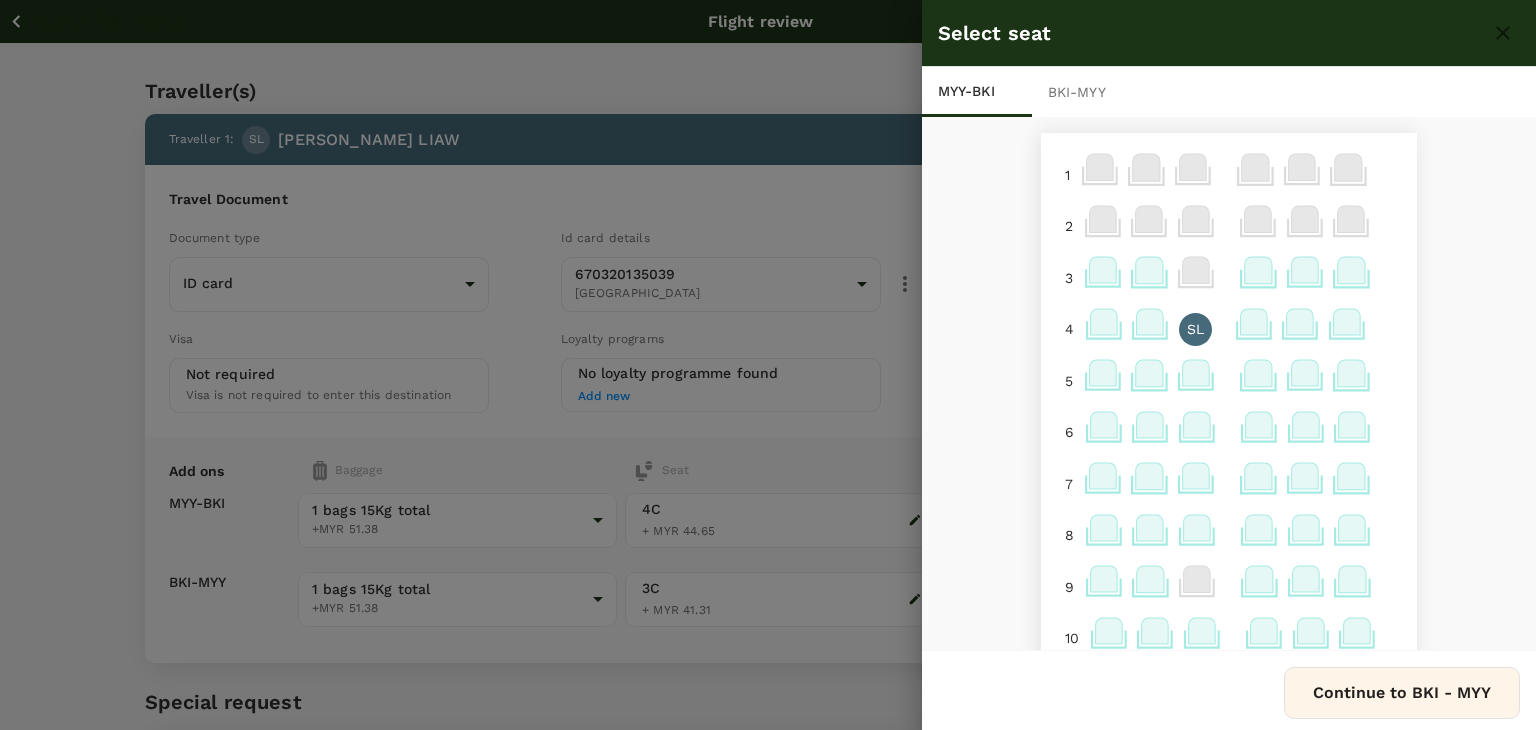 click on "BKI  -  MYY" at bounding box center (1087, 92) 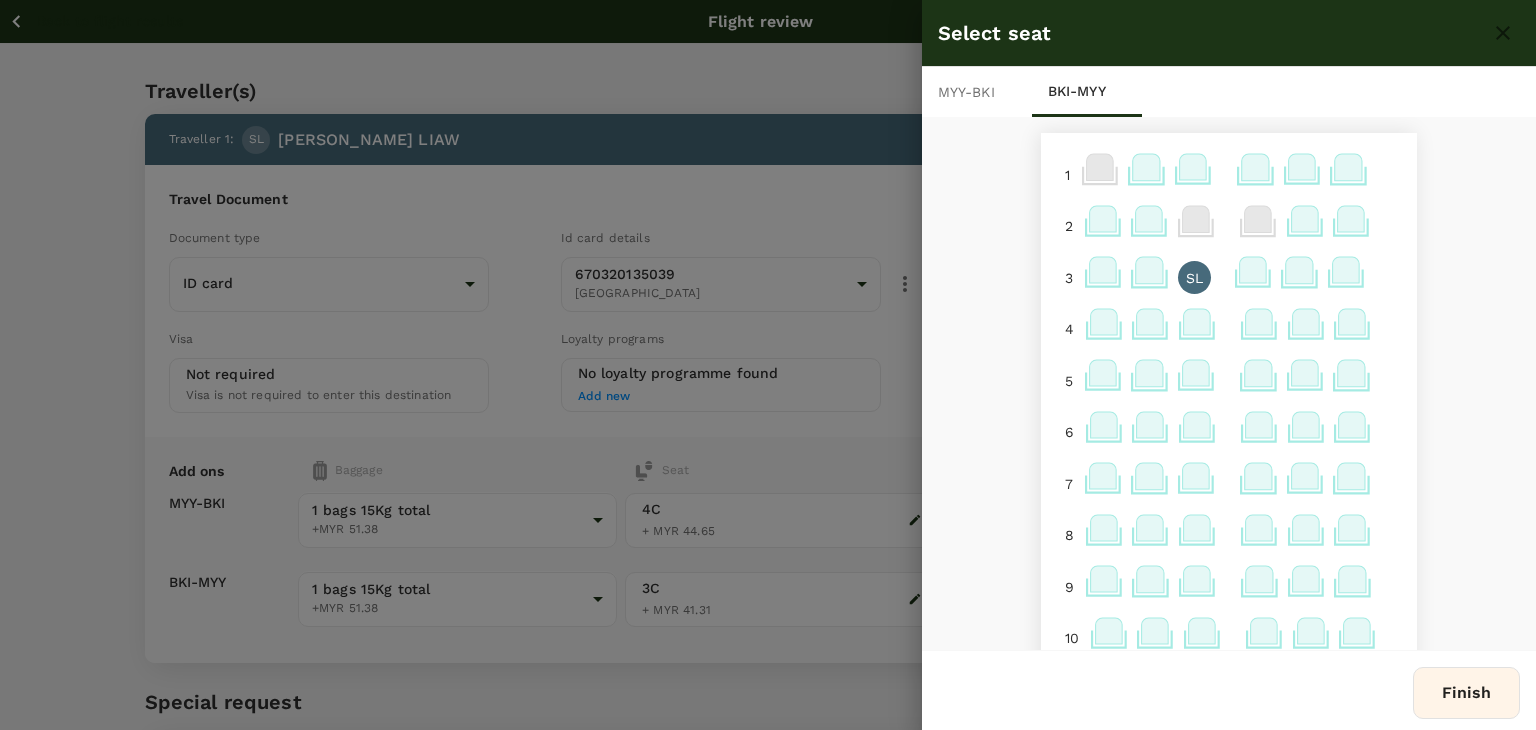 click on "MYY  -  BKI" at bounding box center (977, 92) 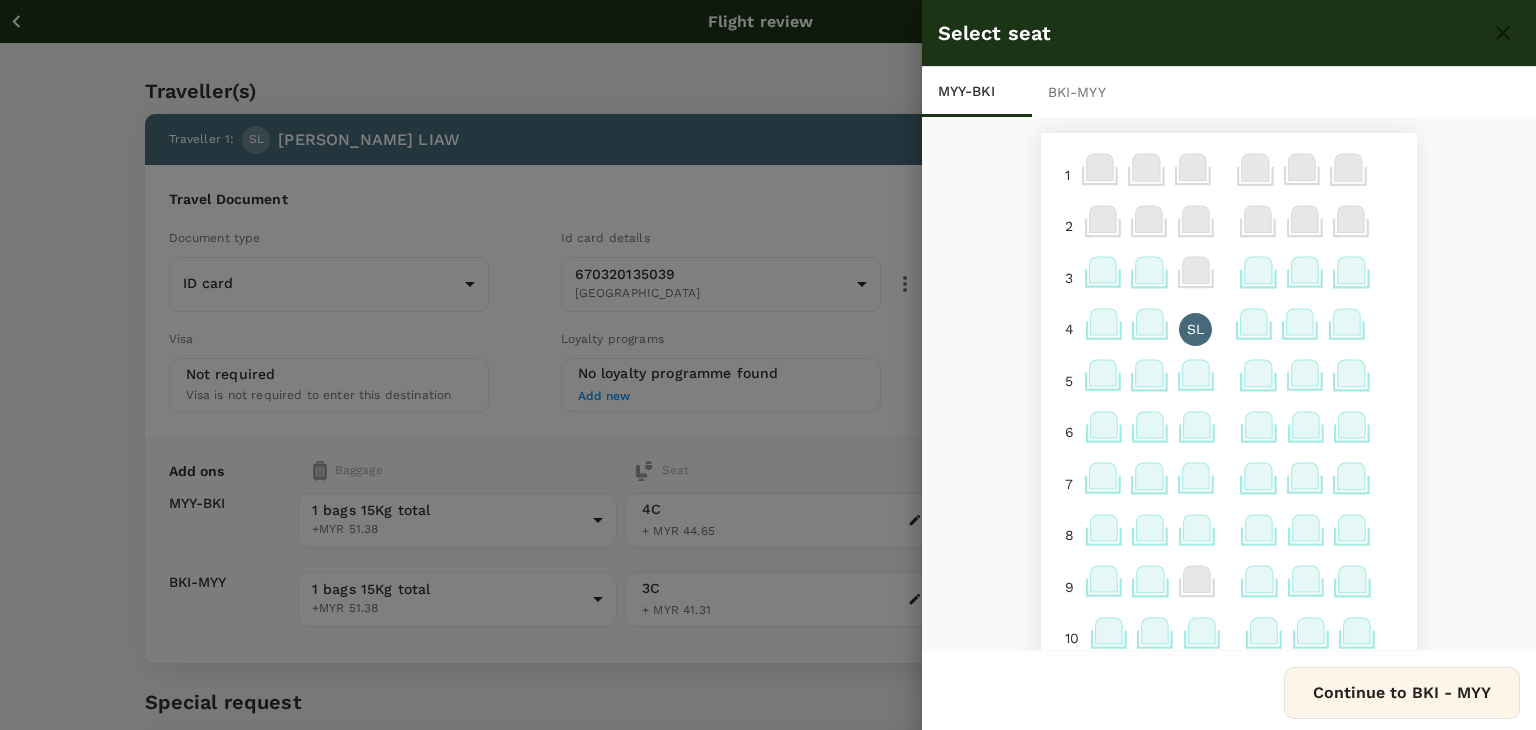 click 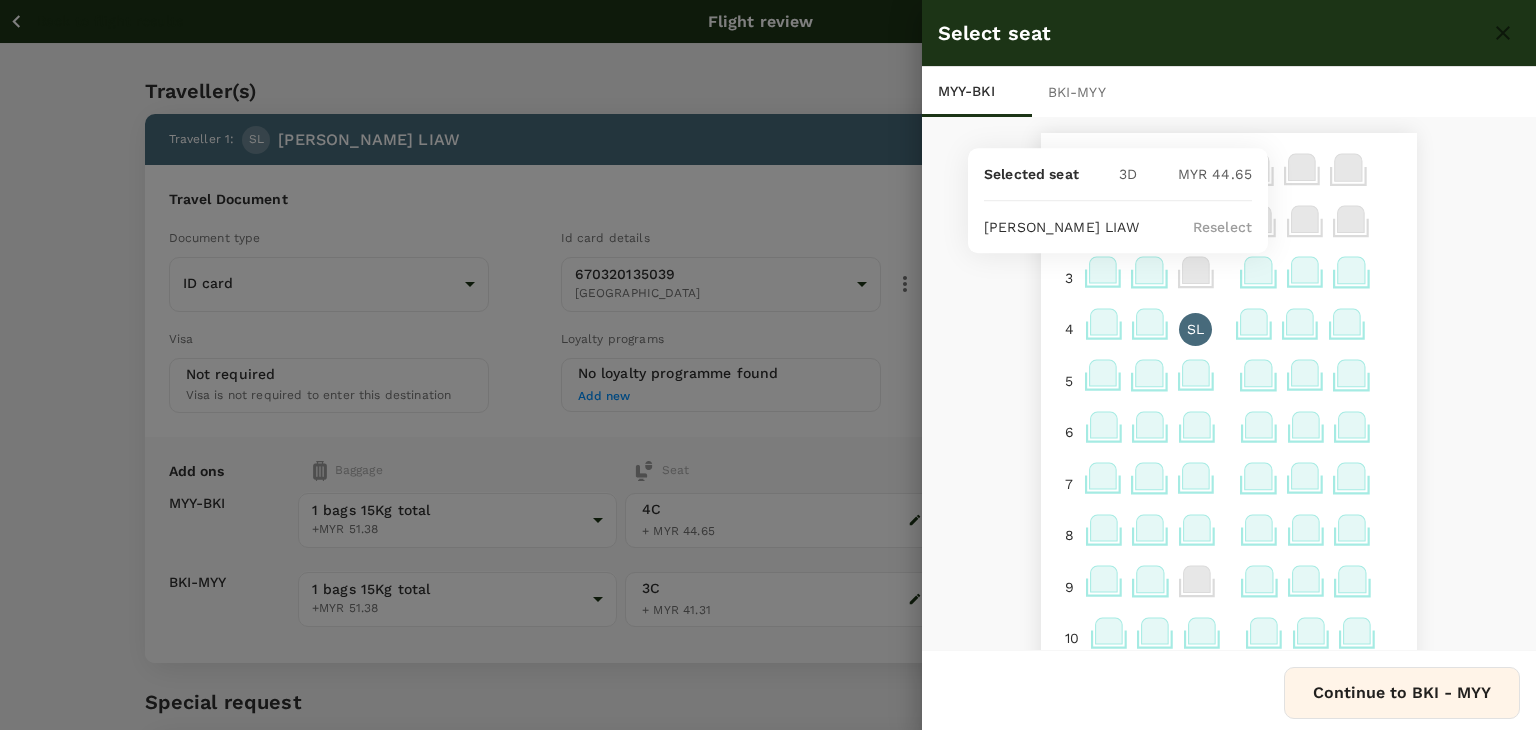click on "Reselect" at bounding box center [1222, 227] 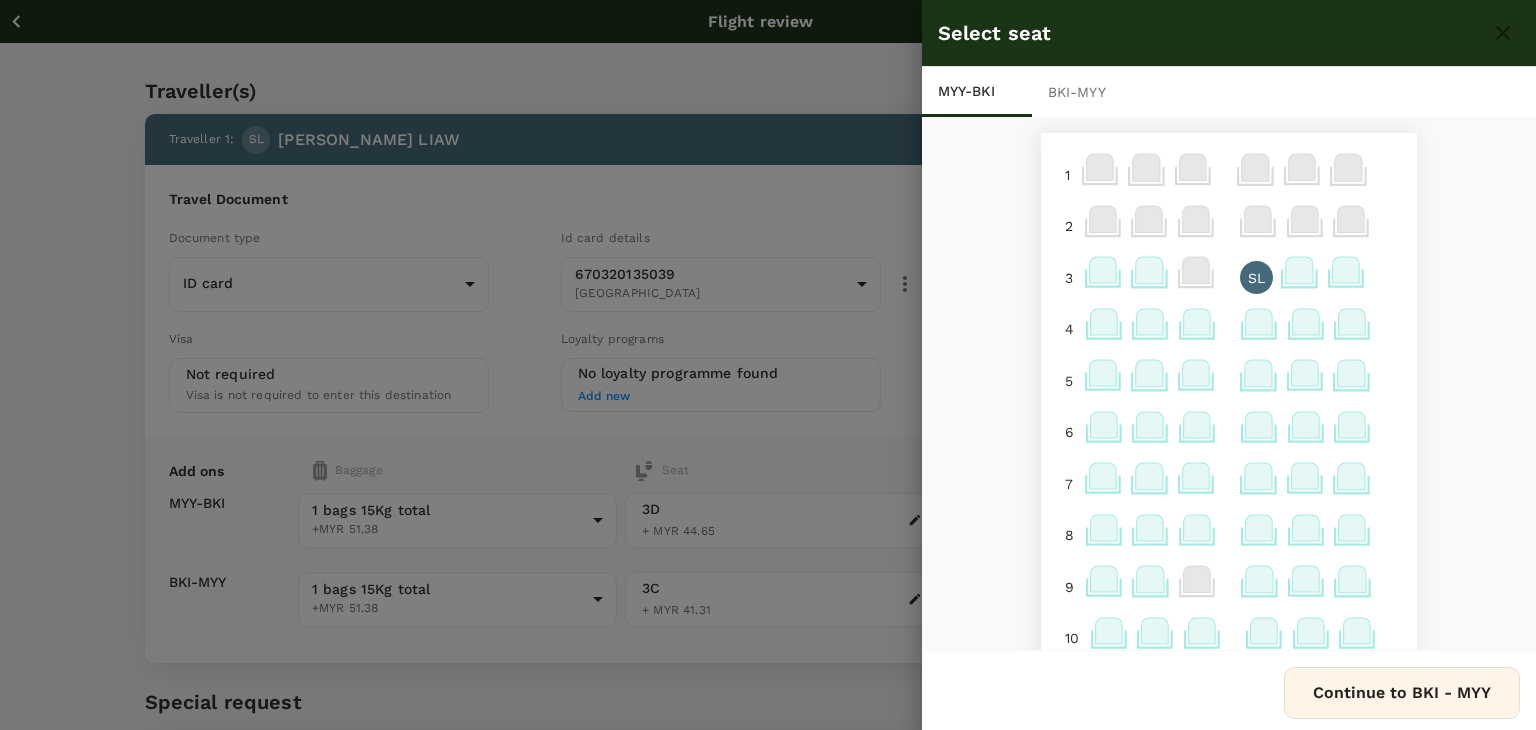 click on "SL" at bounding box center (1256, 278) 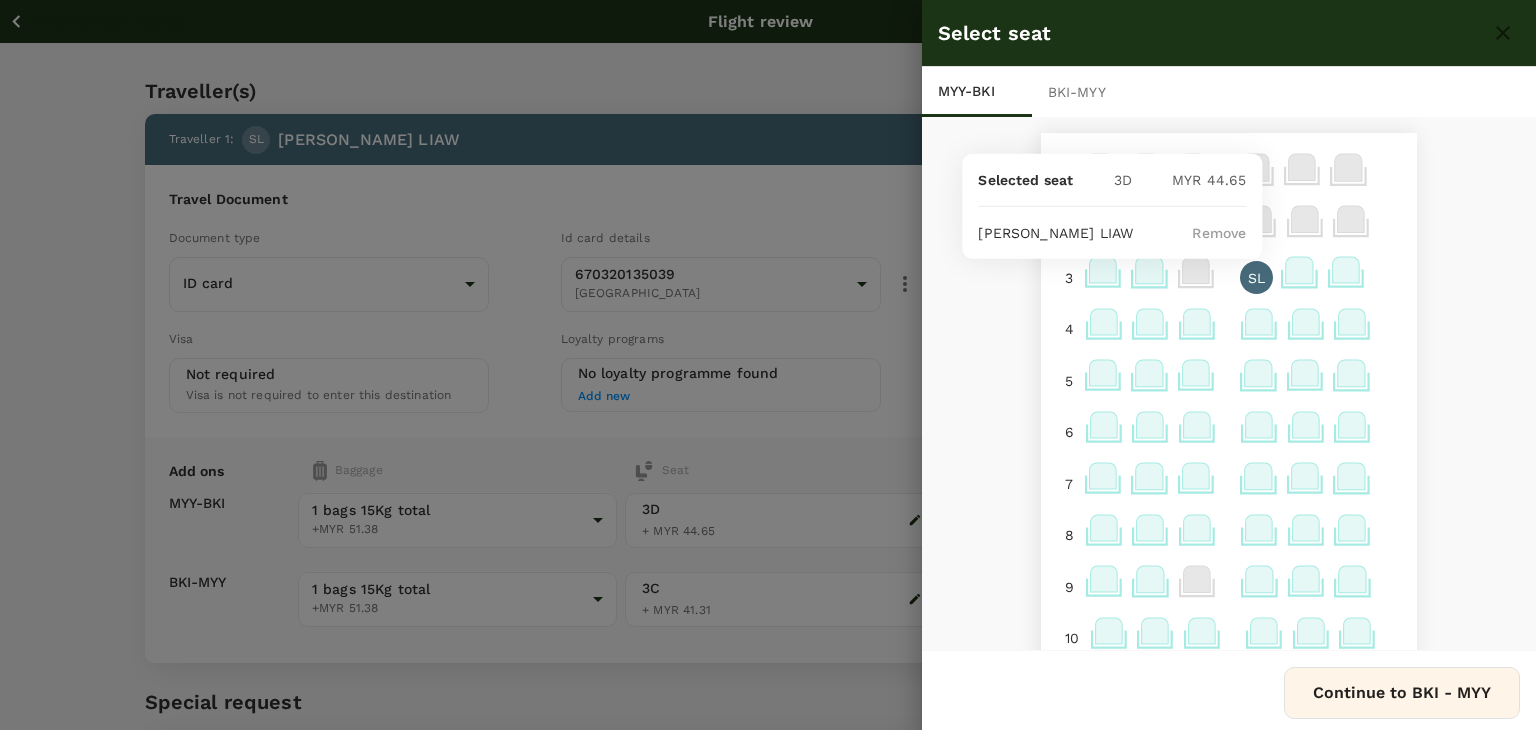 click 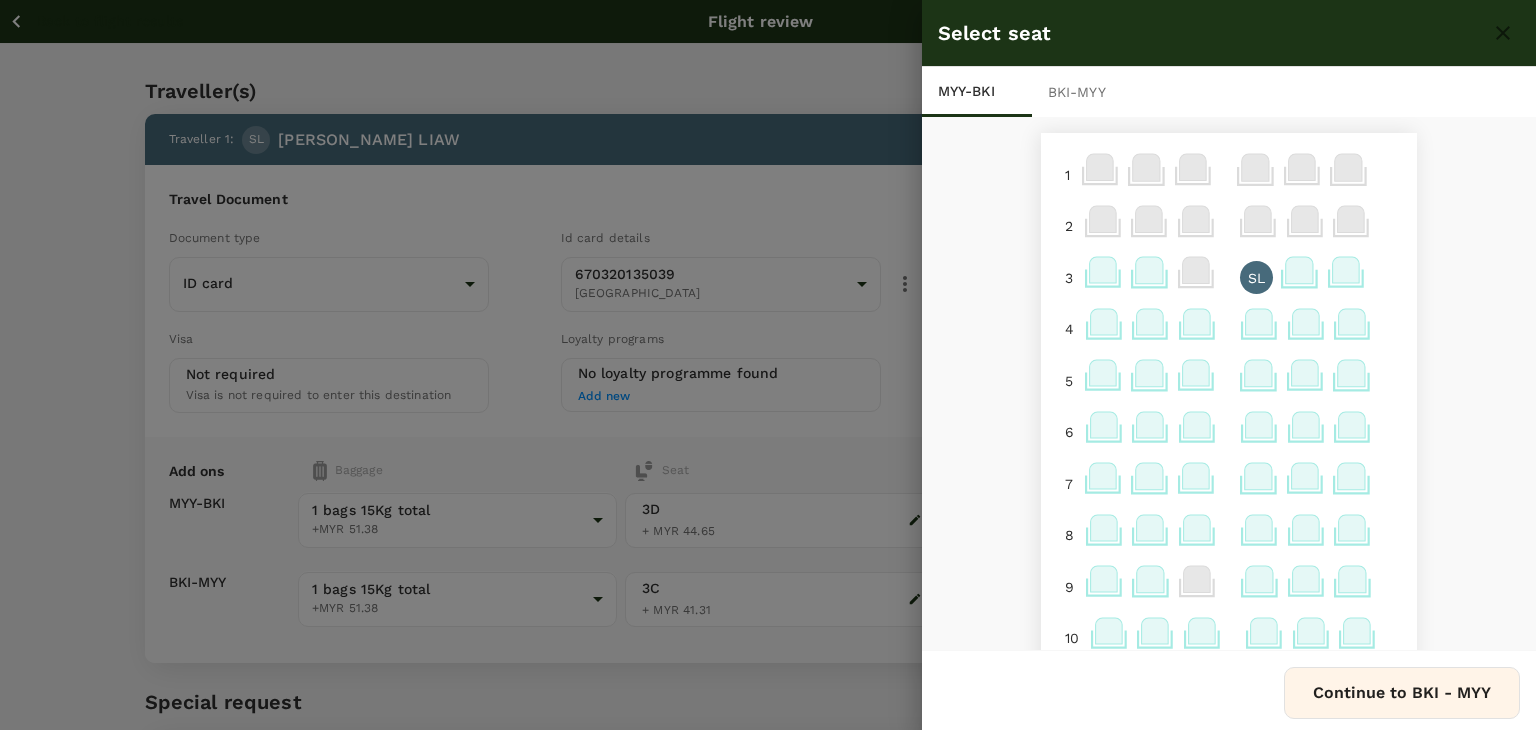 click 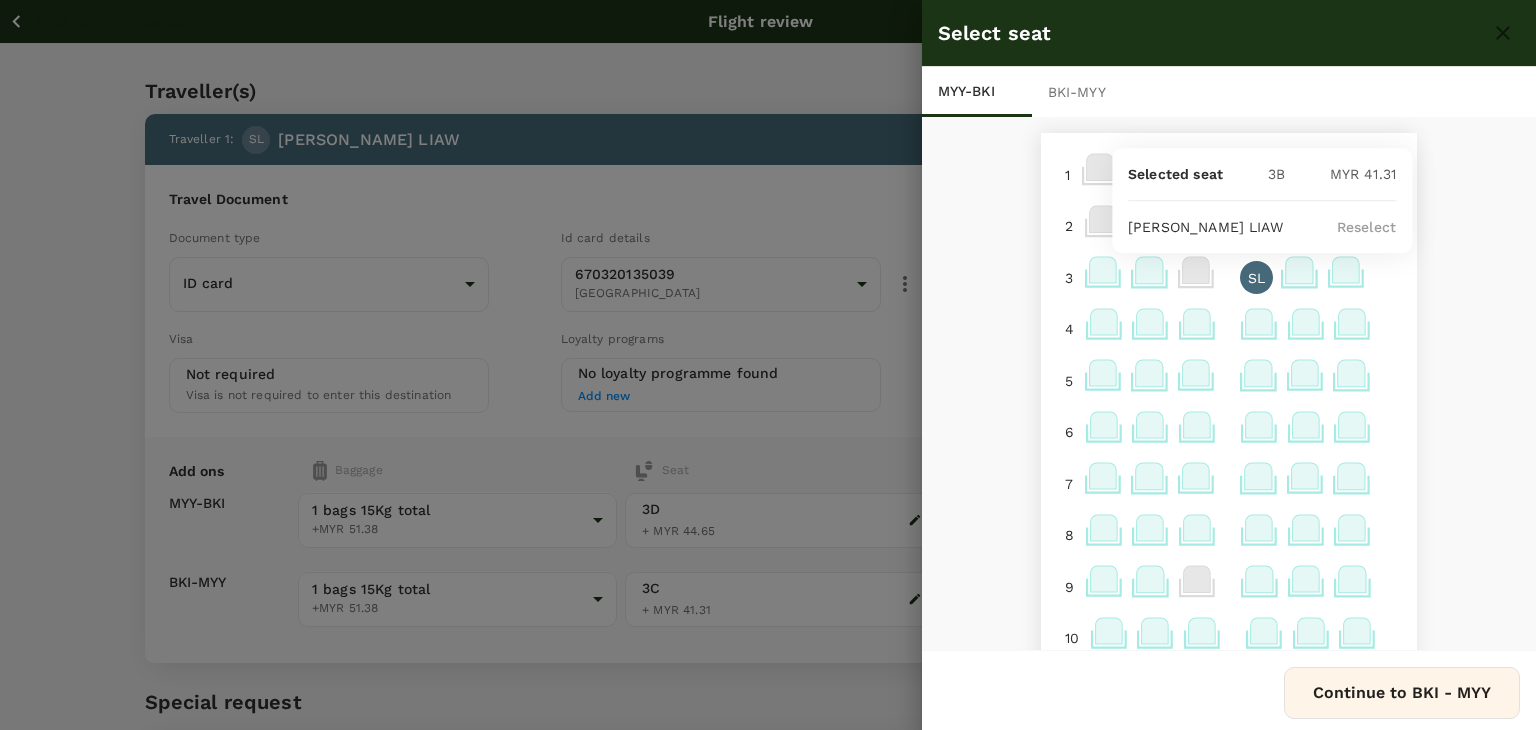 click 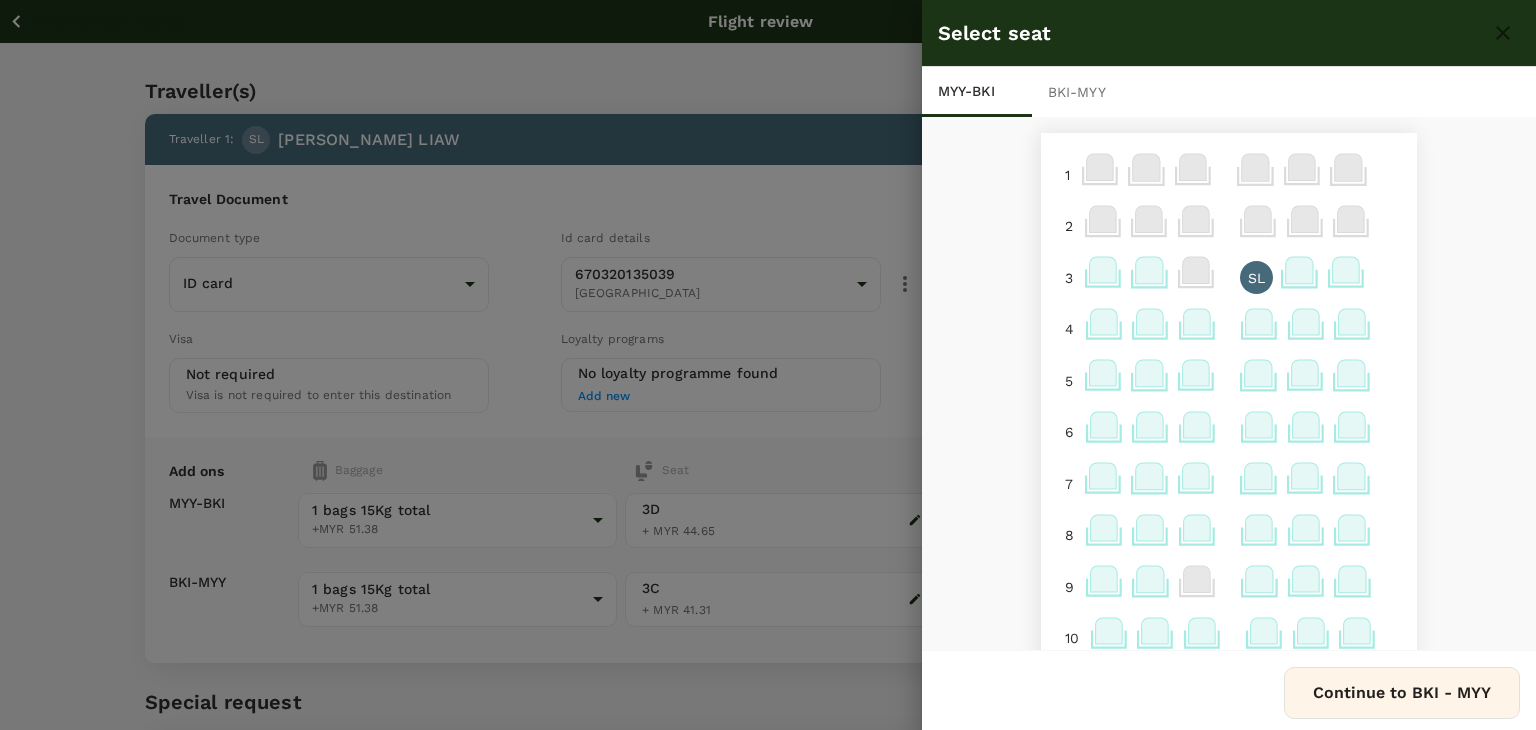 click 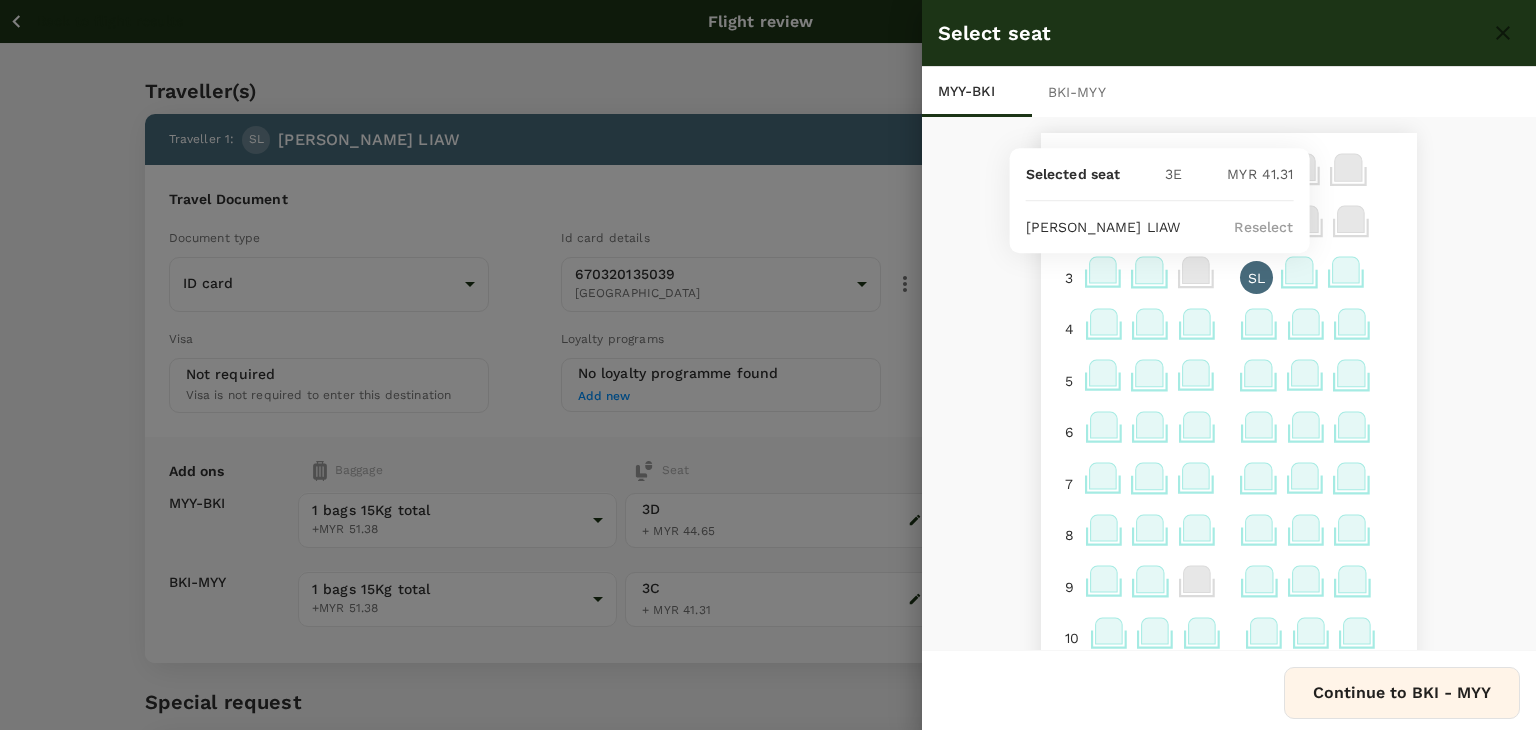 click 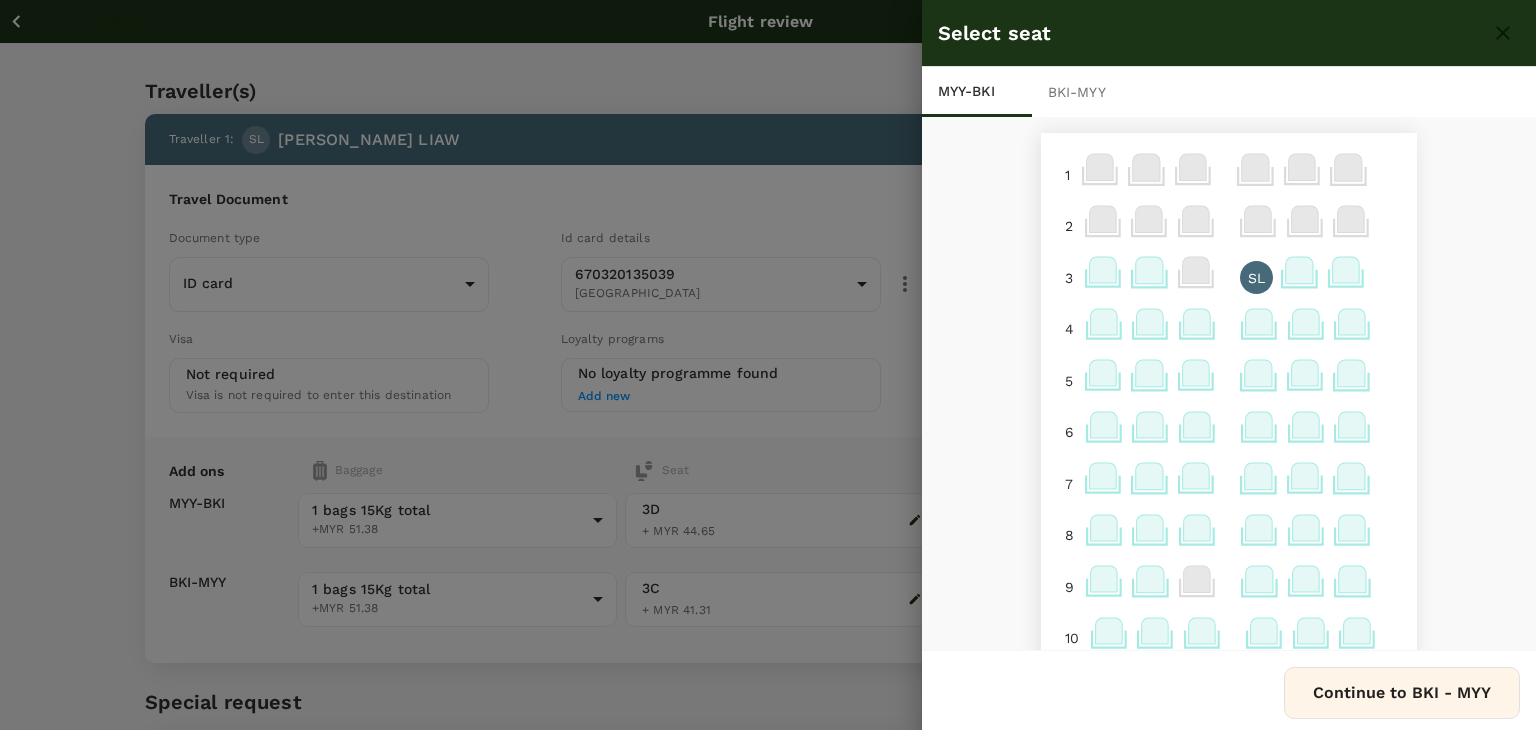 click 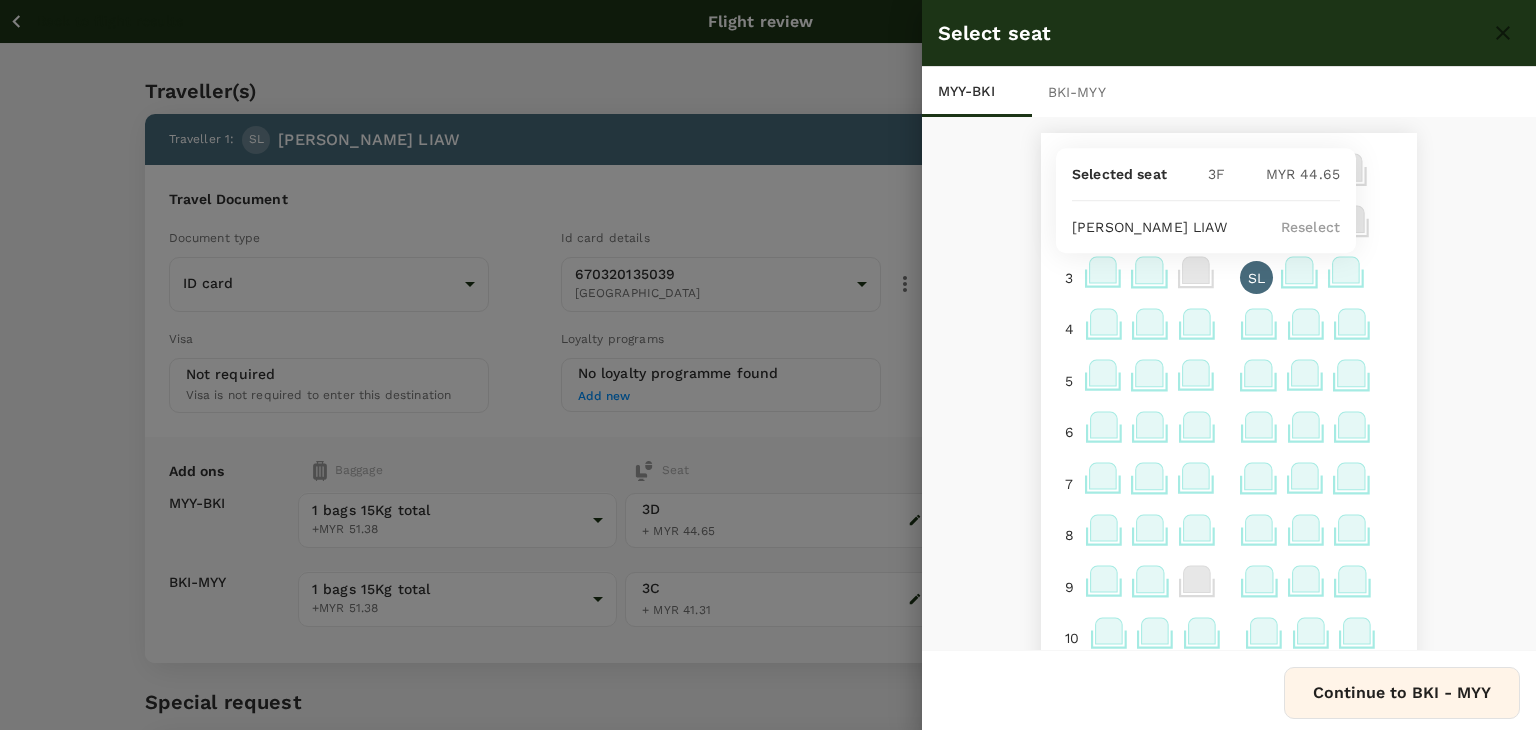 click on "SL" at bounding box center (1256, 278) 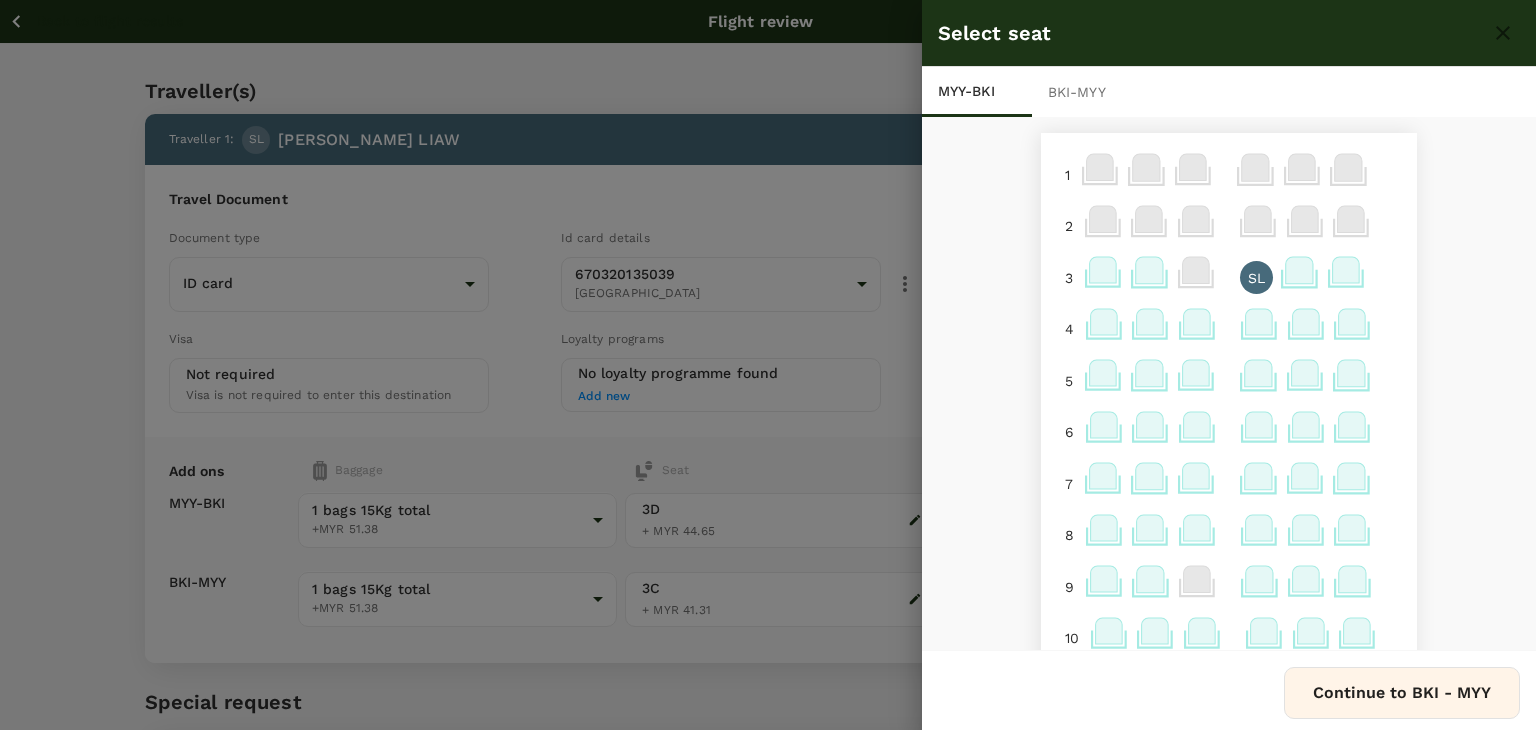 click on "SL" at bounding box center (1256, 278) 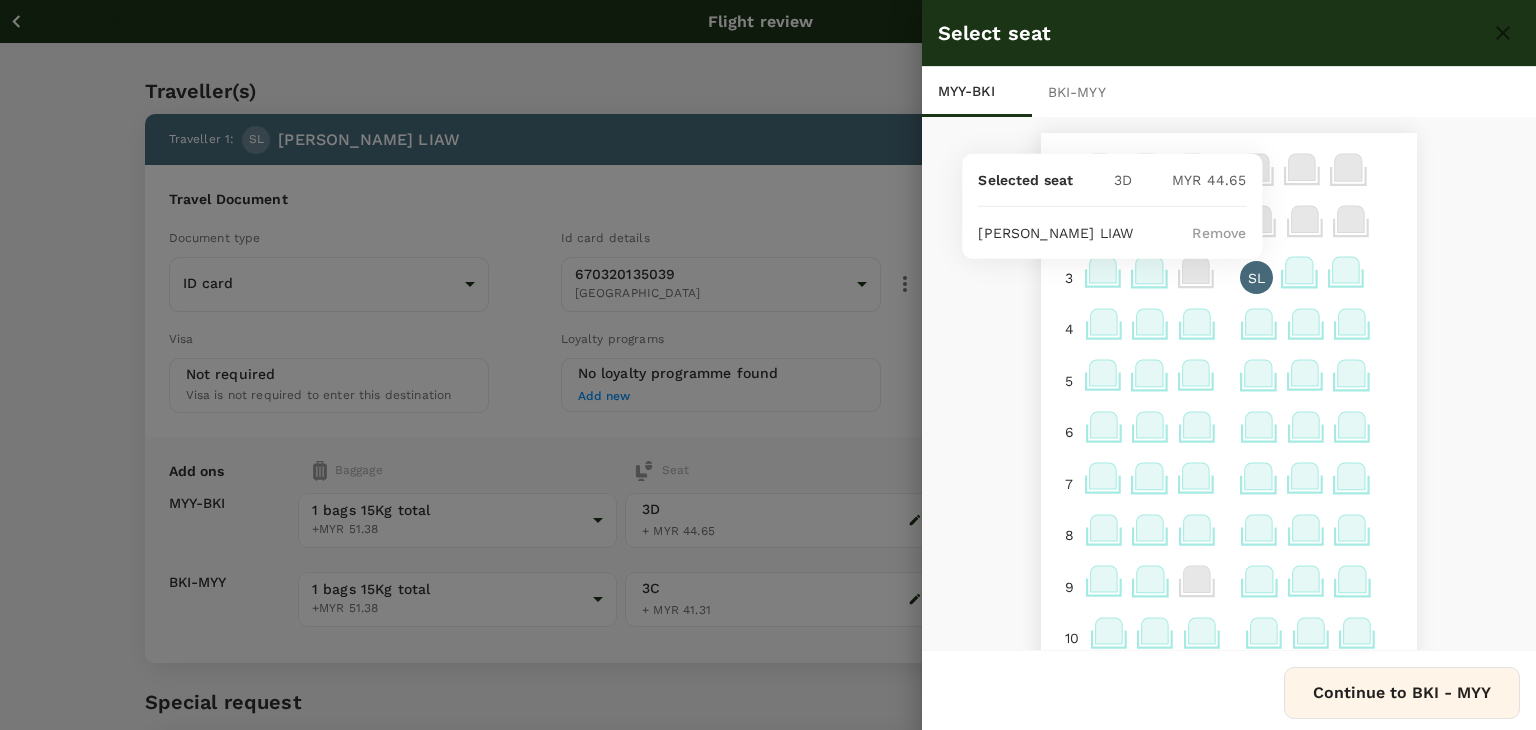 click 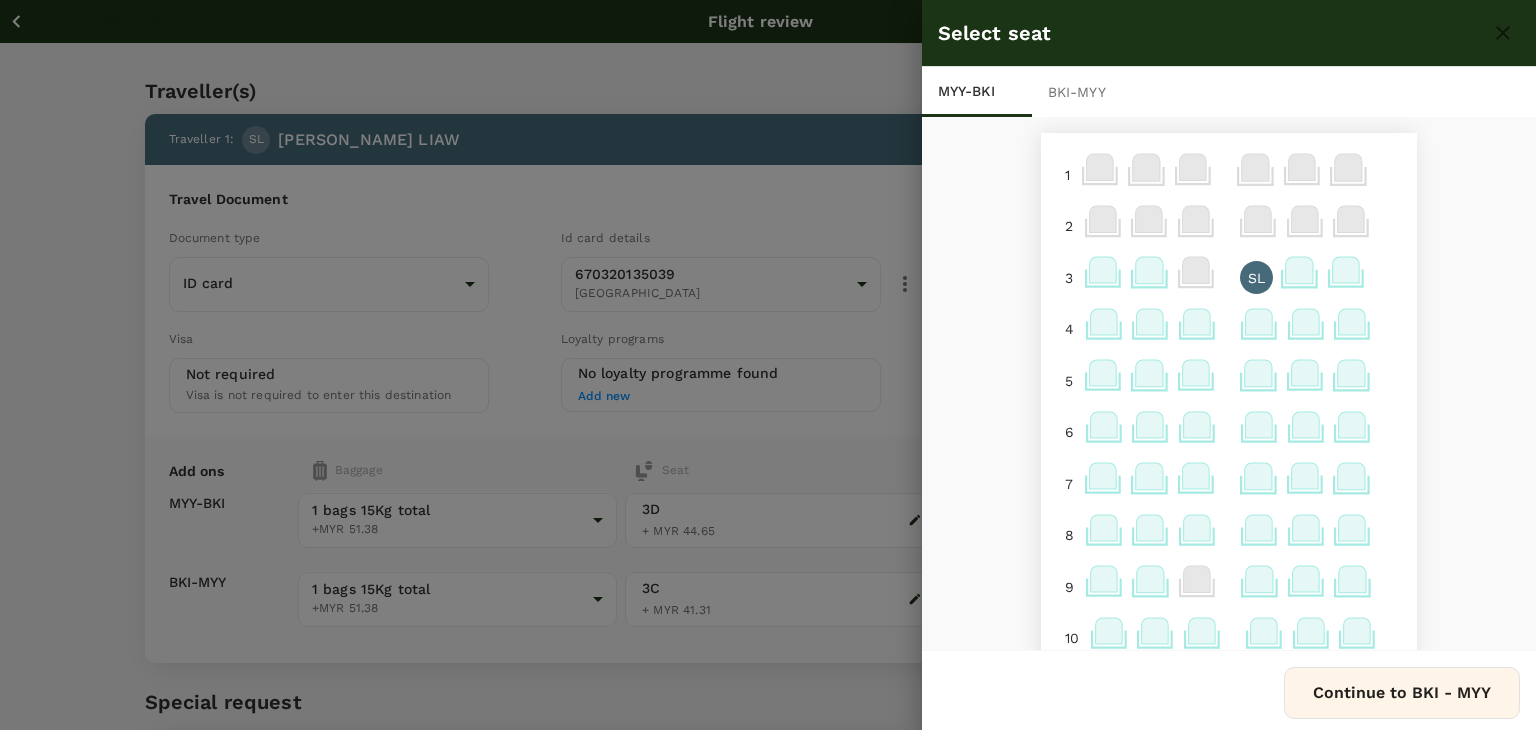 click on "SL" at bounding box center [1256, 278] 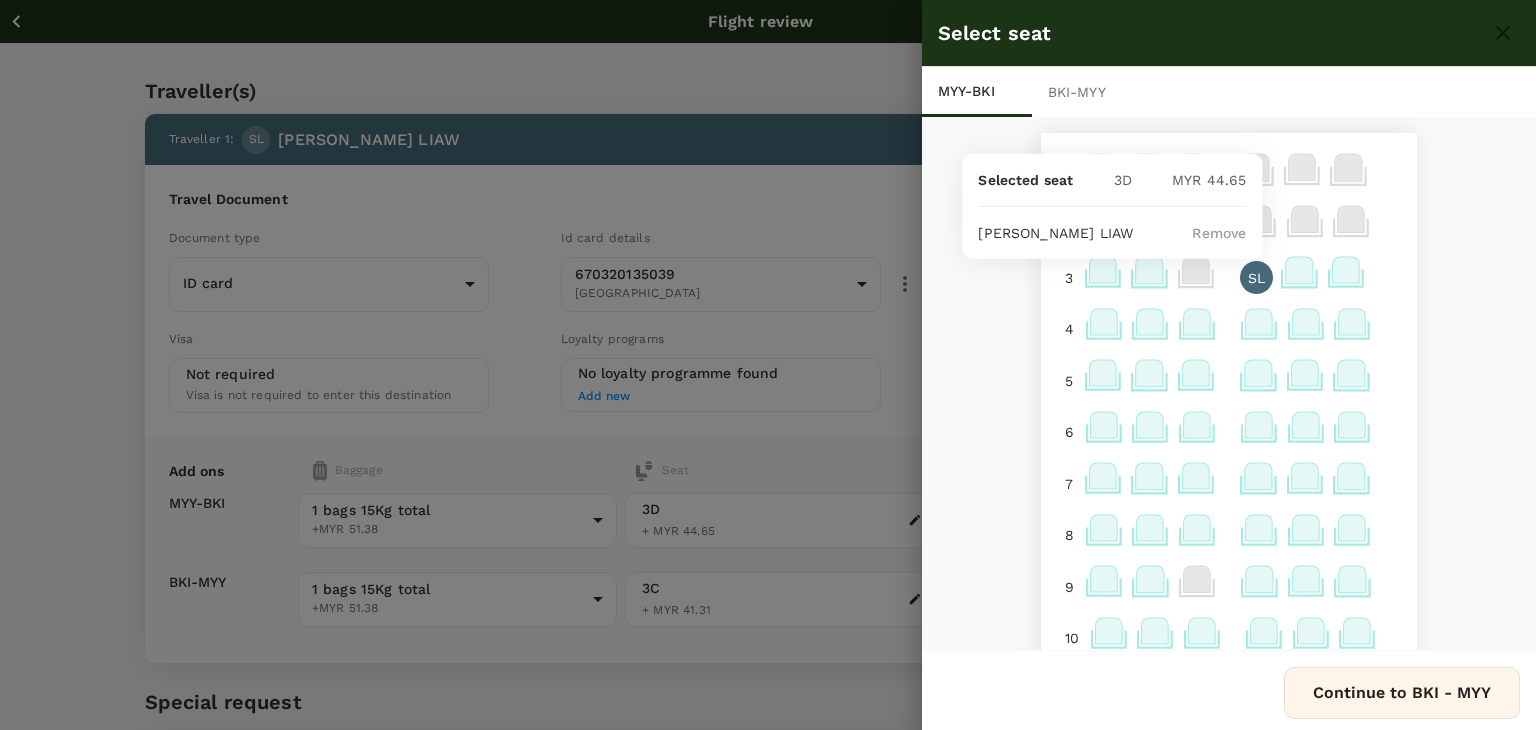 click on "SL" at bounding box center [1256, 278] 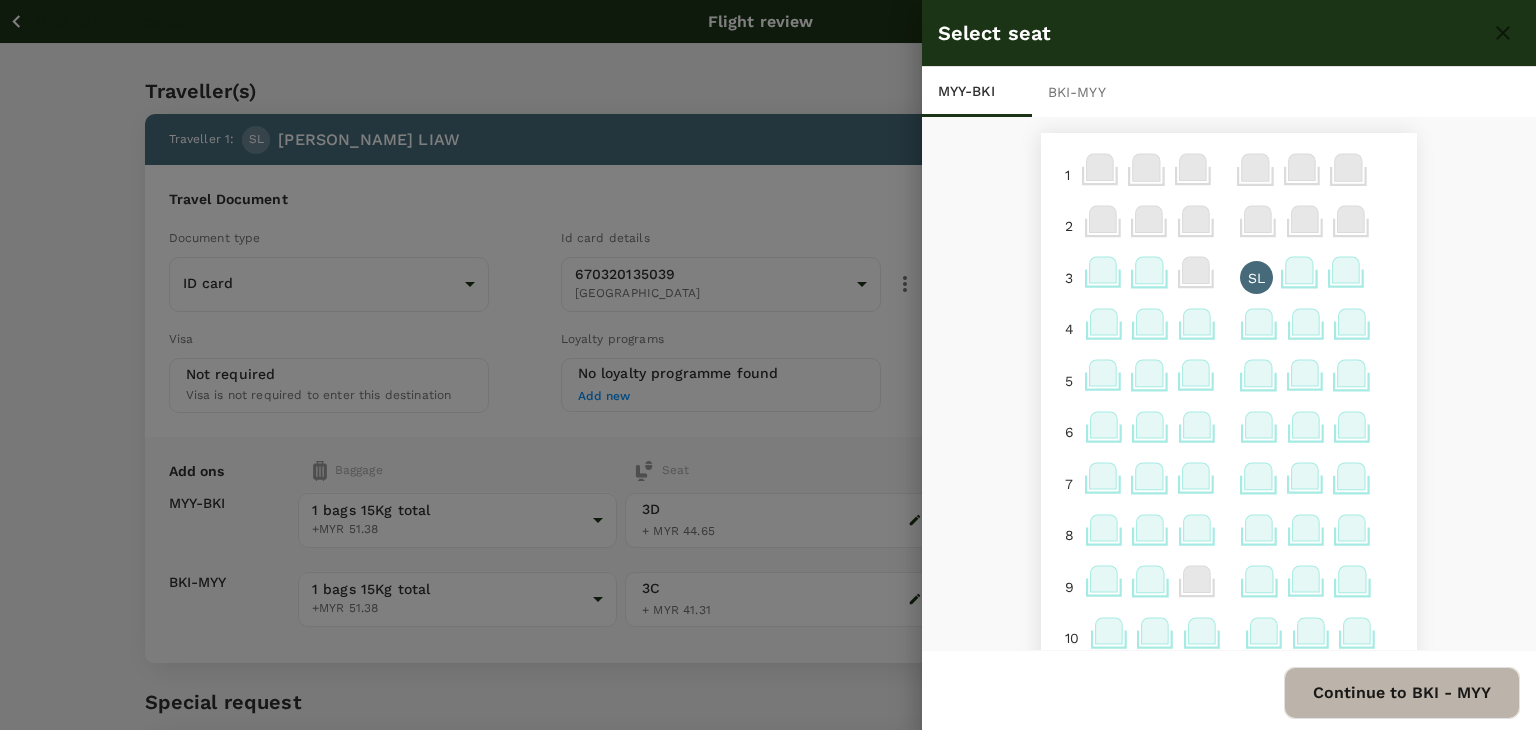 click on "Continue to   BKI - MYY" at bounding box center [1402, 693] 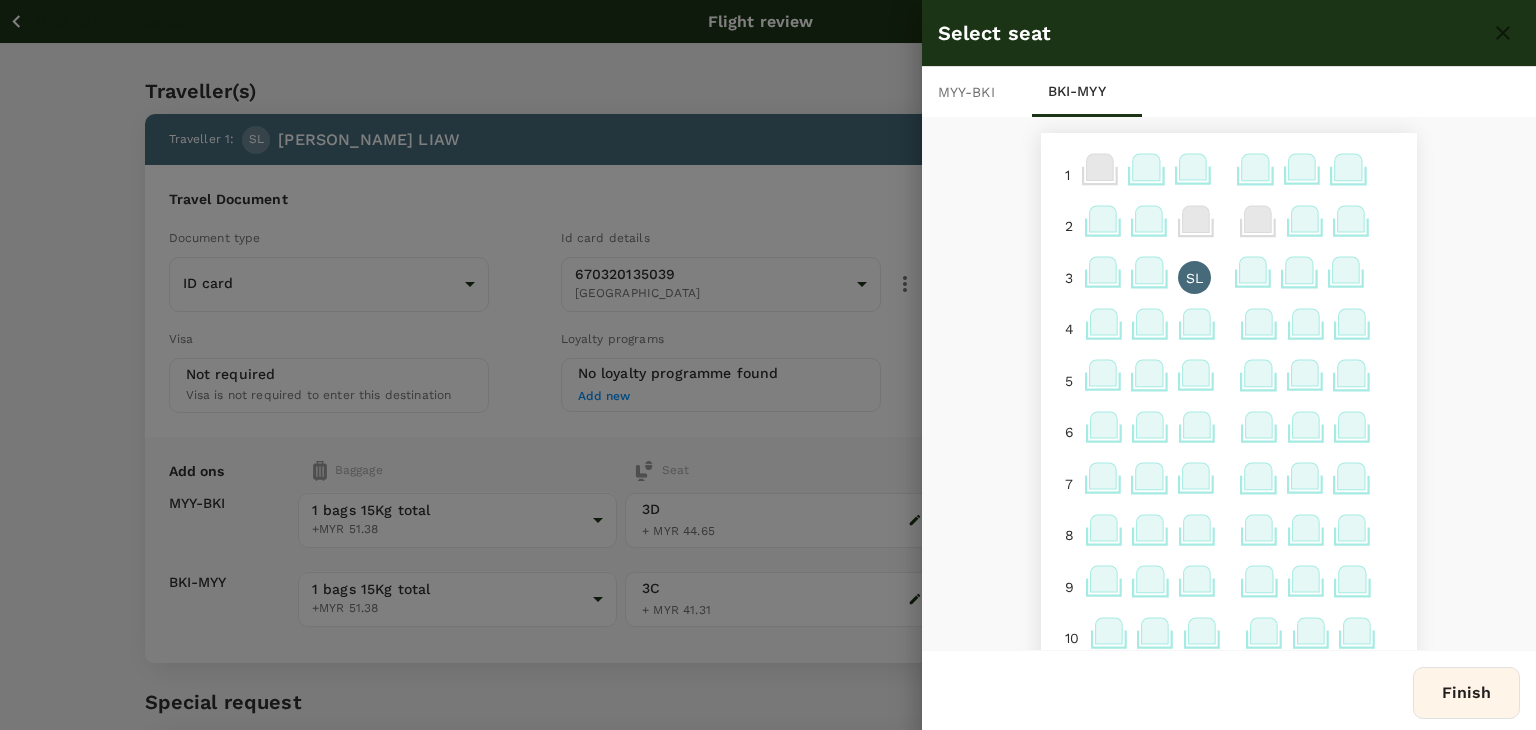 click 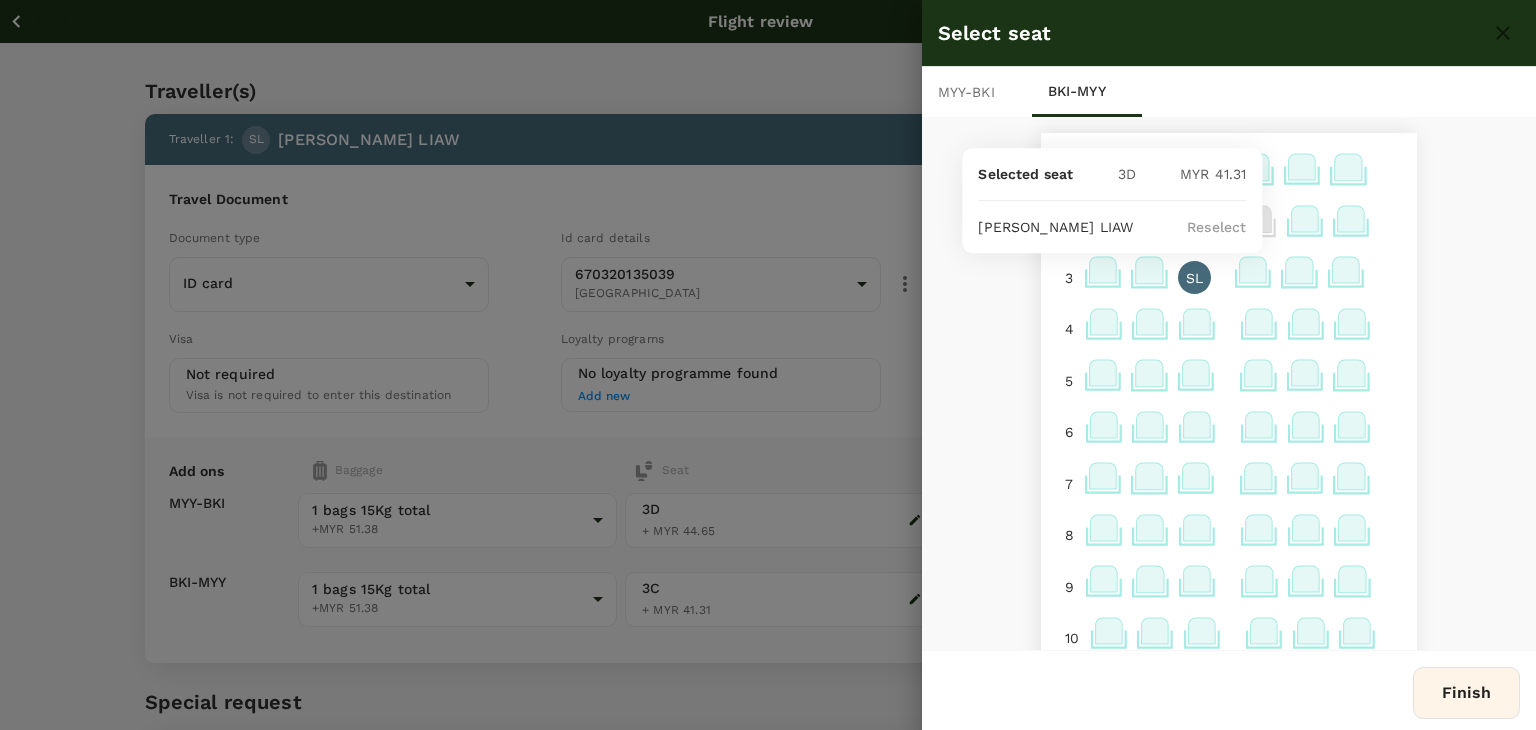 click on "Reselect" at bounding box center (1216, 227) 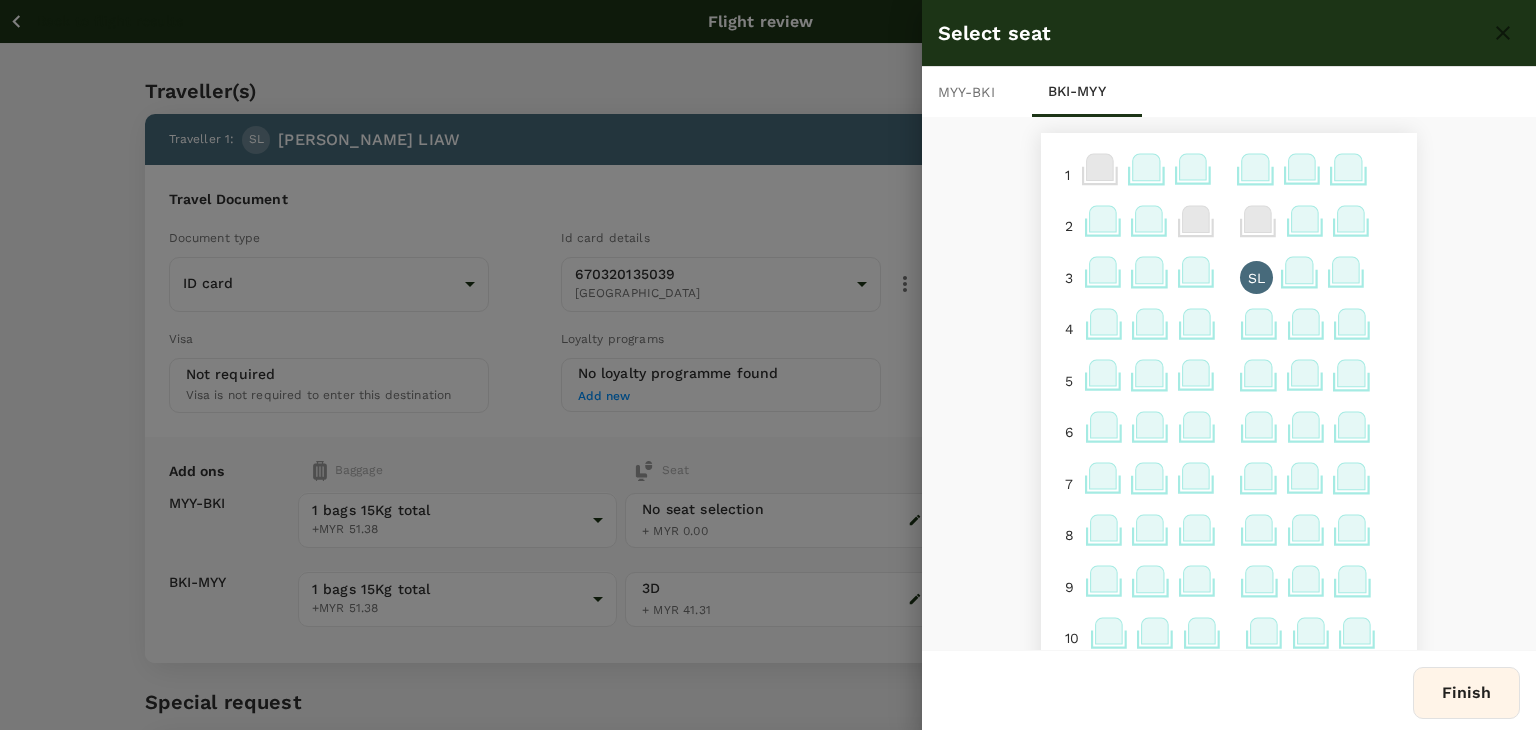 click on "SL" at bounding box center [1256, 277] 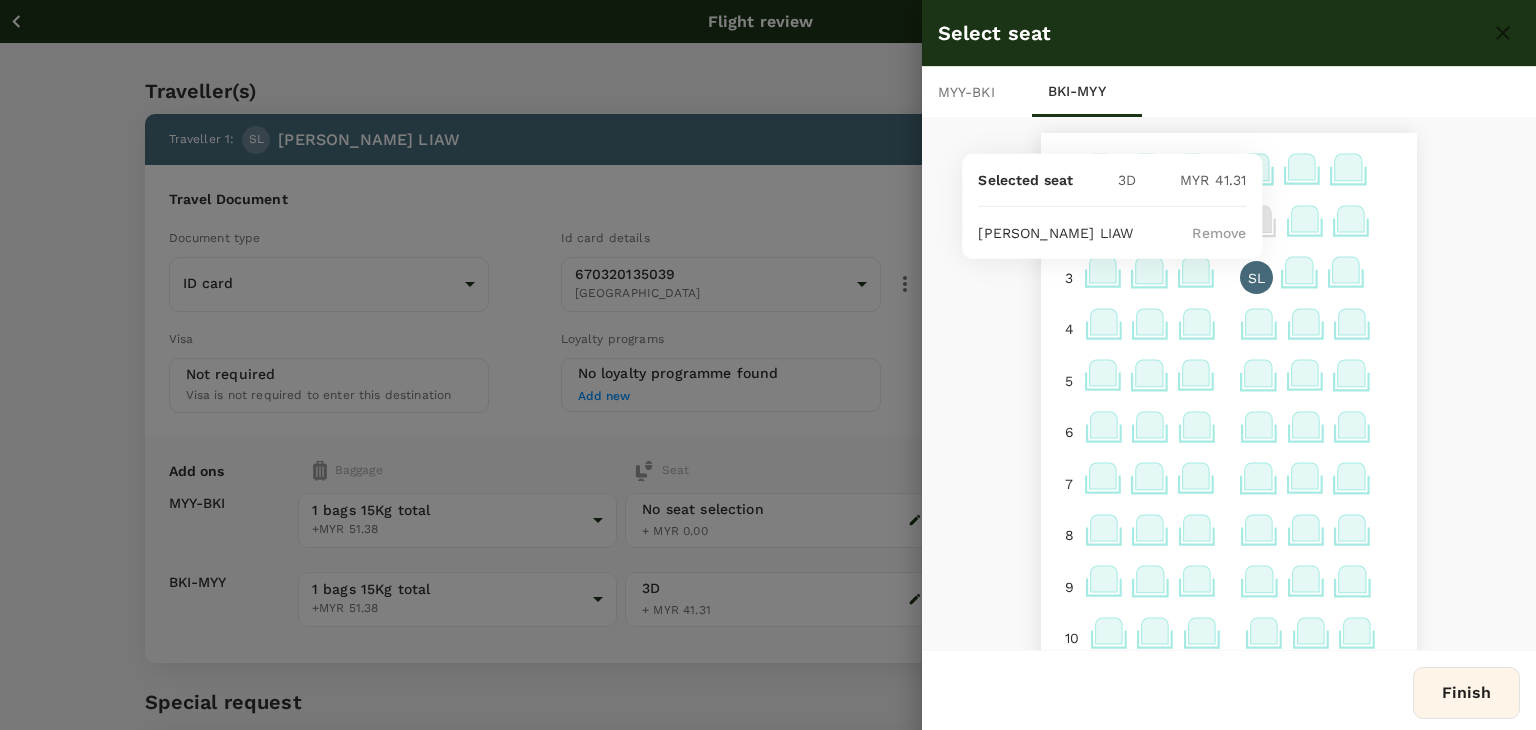 click on "Finish" at bounding box center [1466, 693] 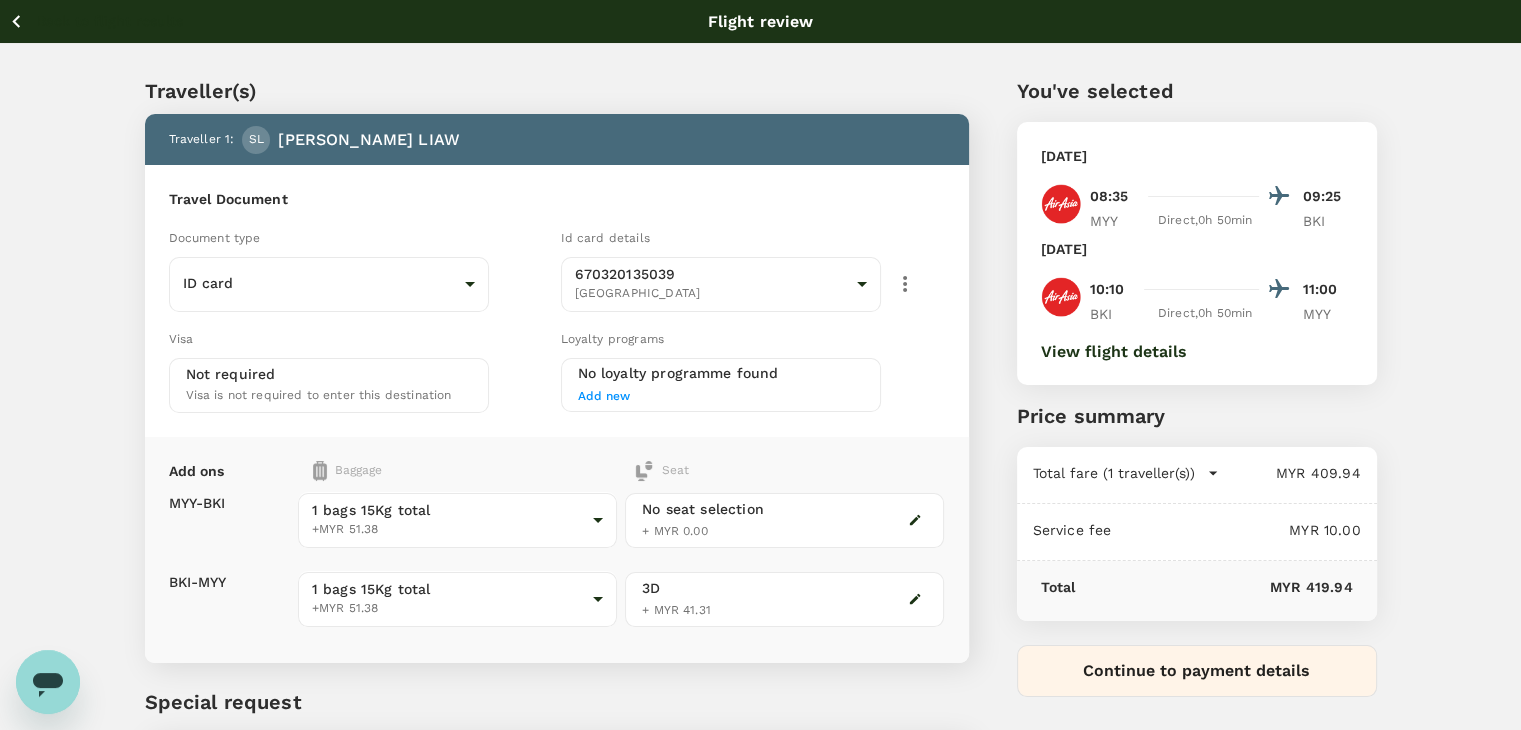 click 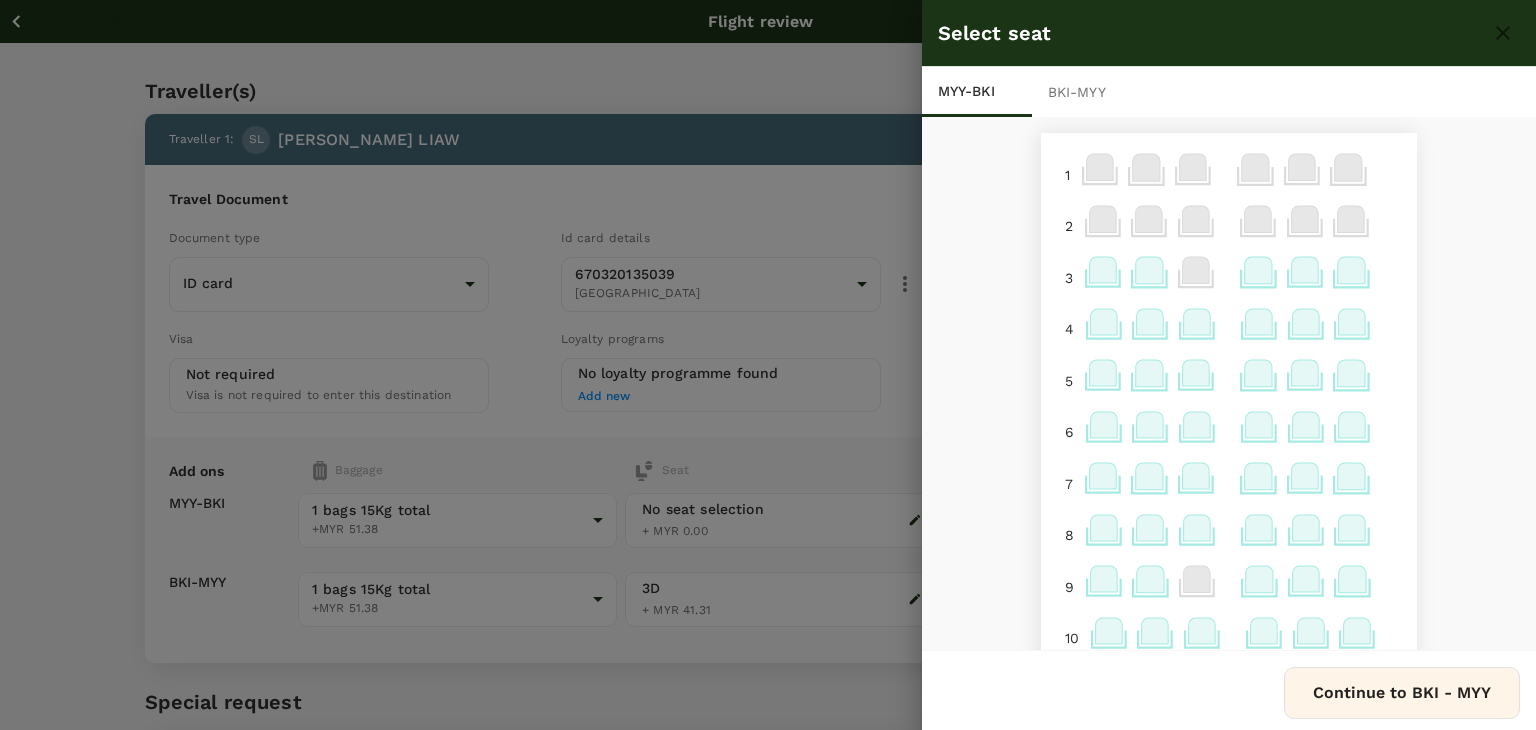 click 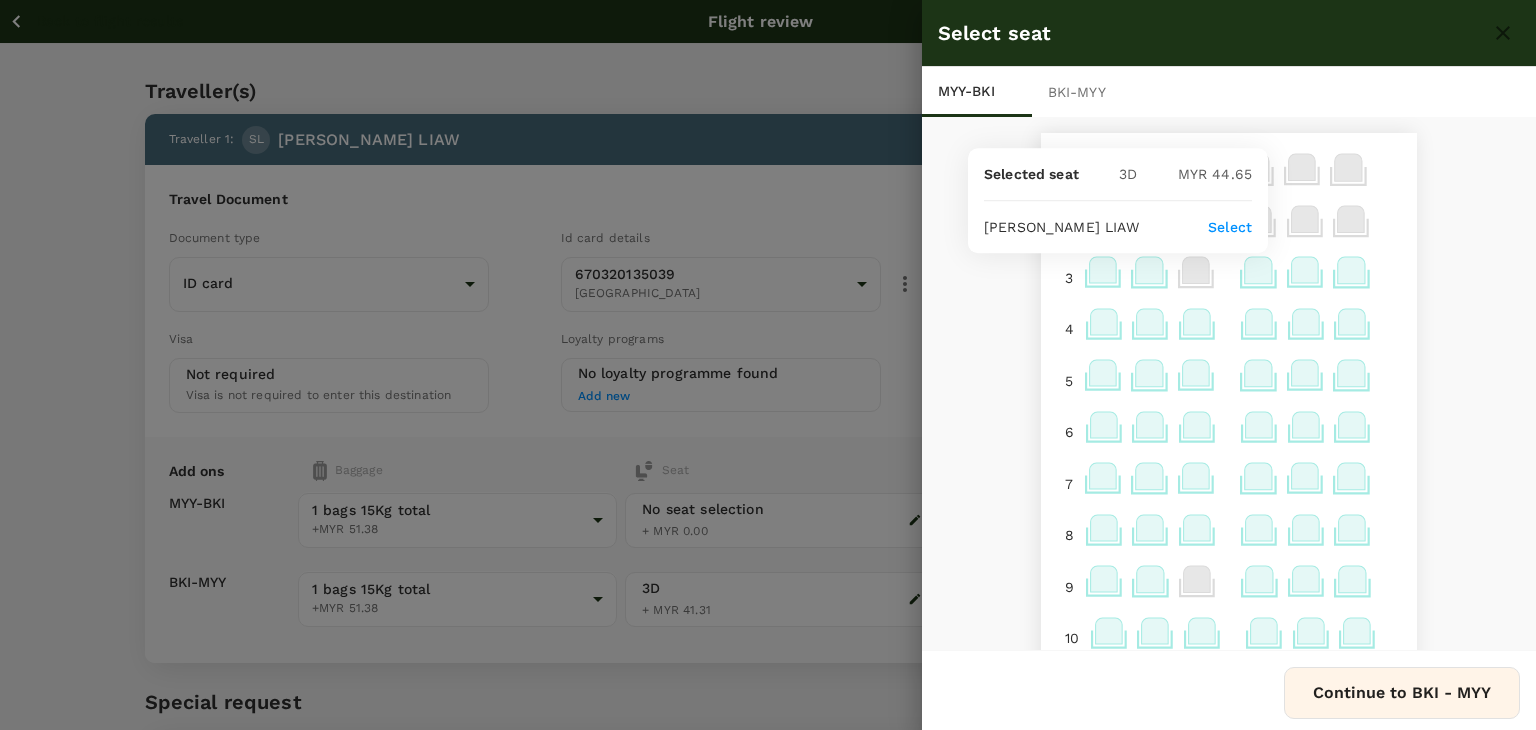click on "Select" at bounding box center (1230, 227) 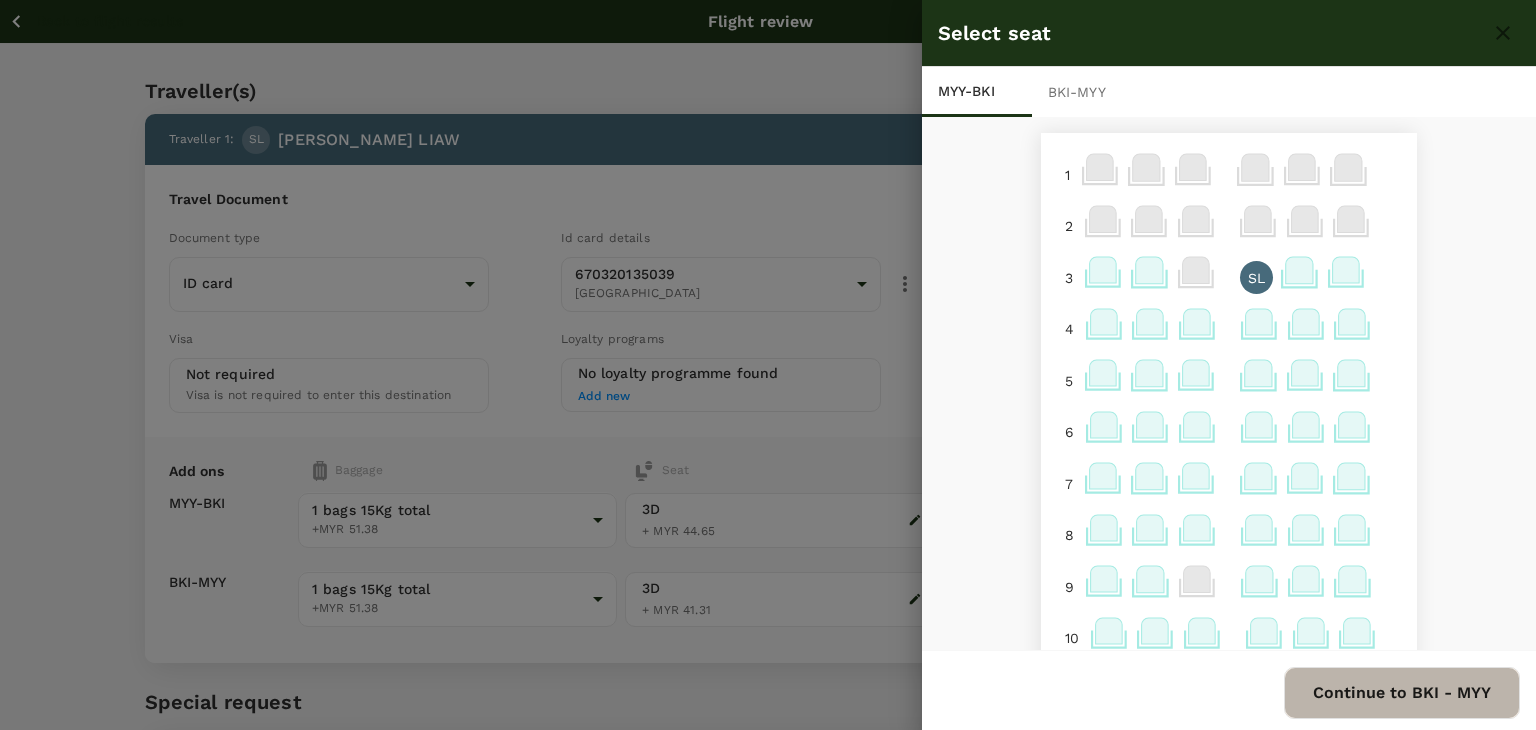 click on "Continue to   BKI - MYY" at bounding box center (1402, 693) 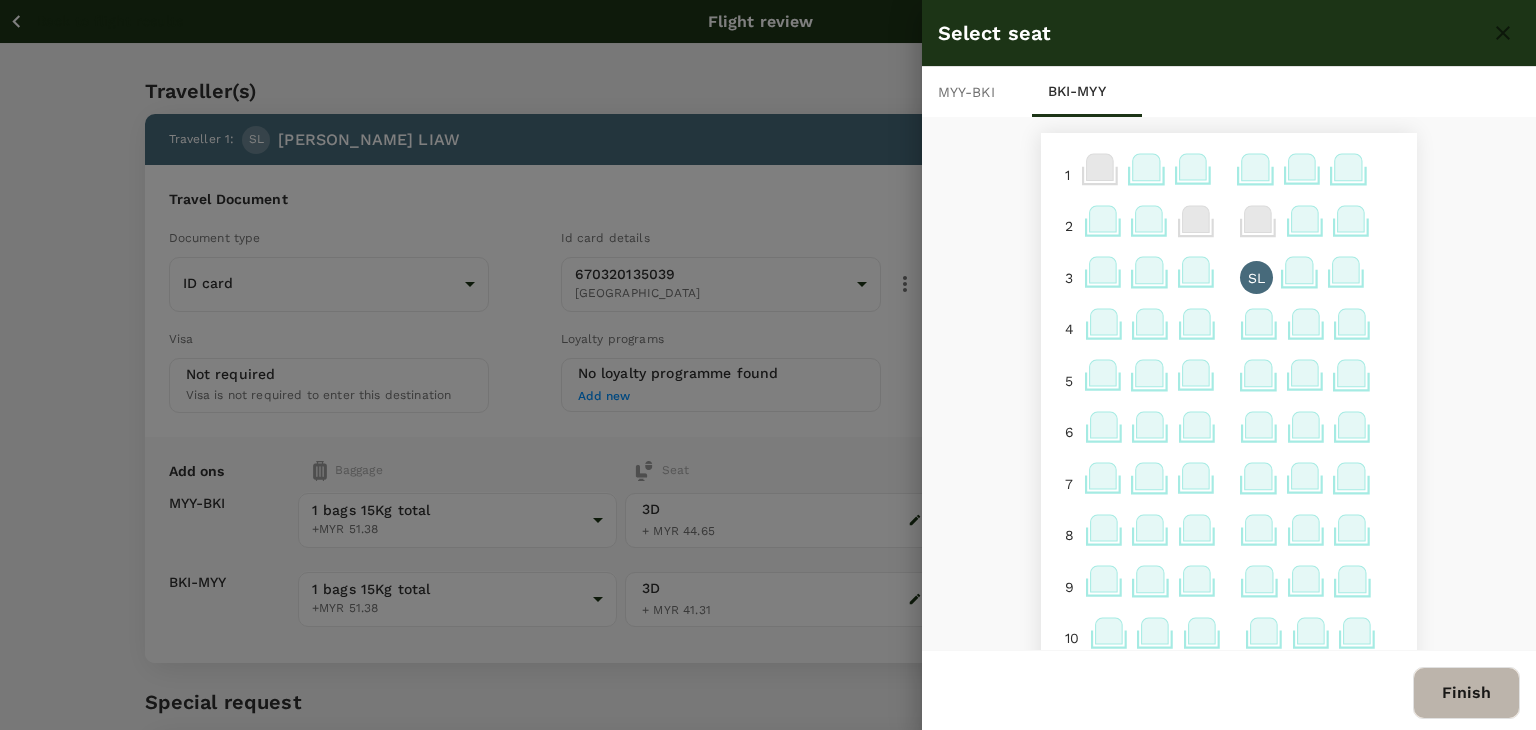 click on "Finish" at bounding box center (1466, 693) 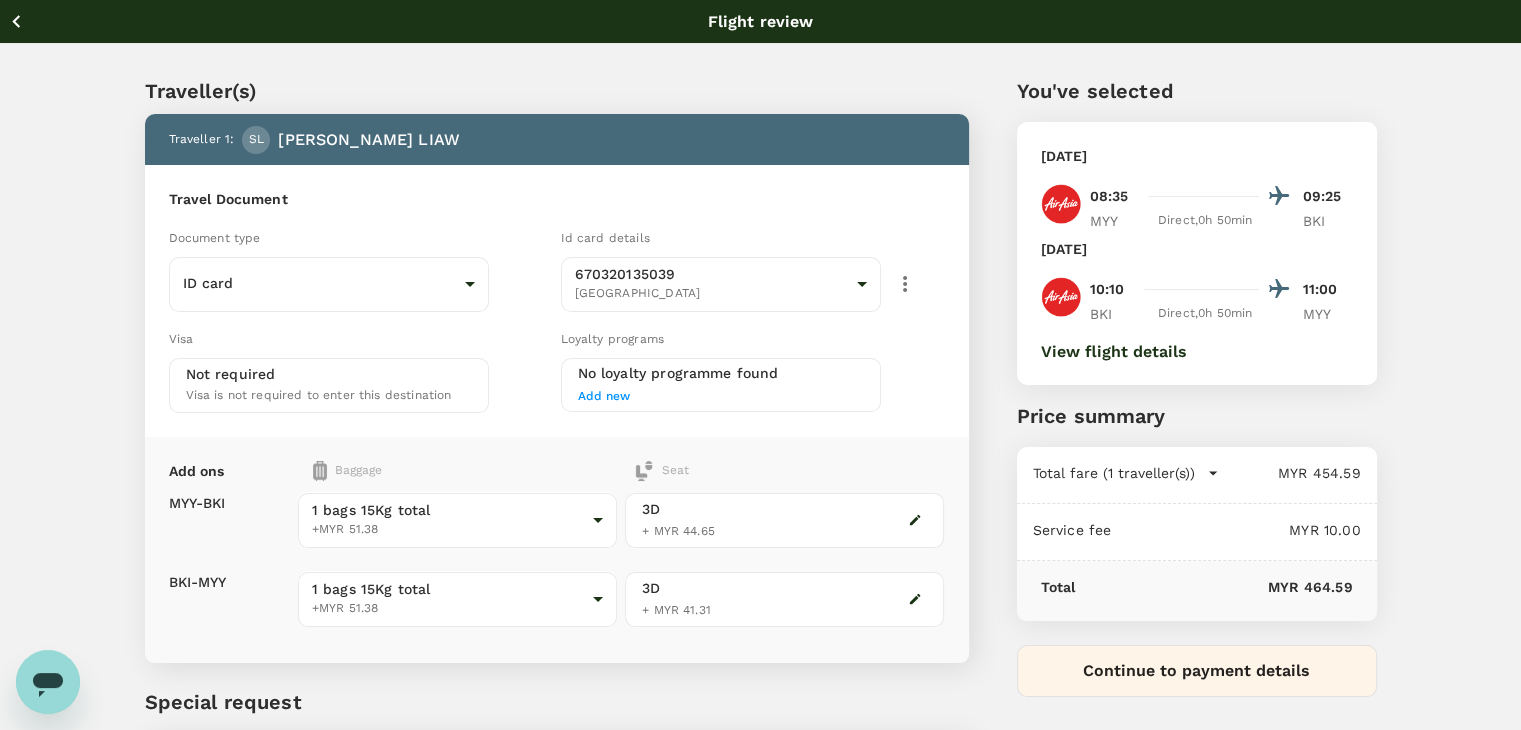 type 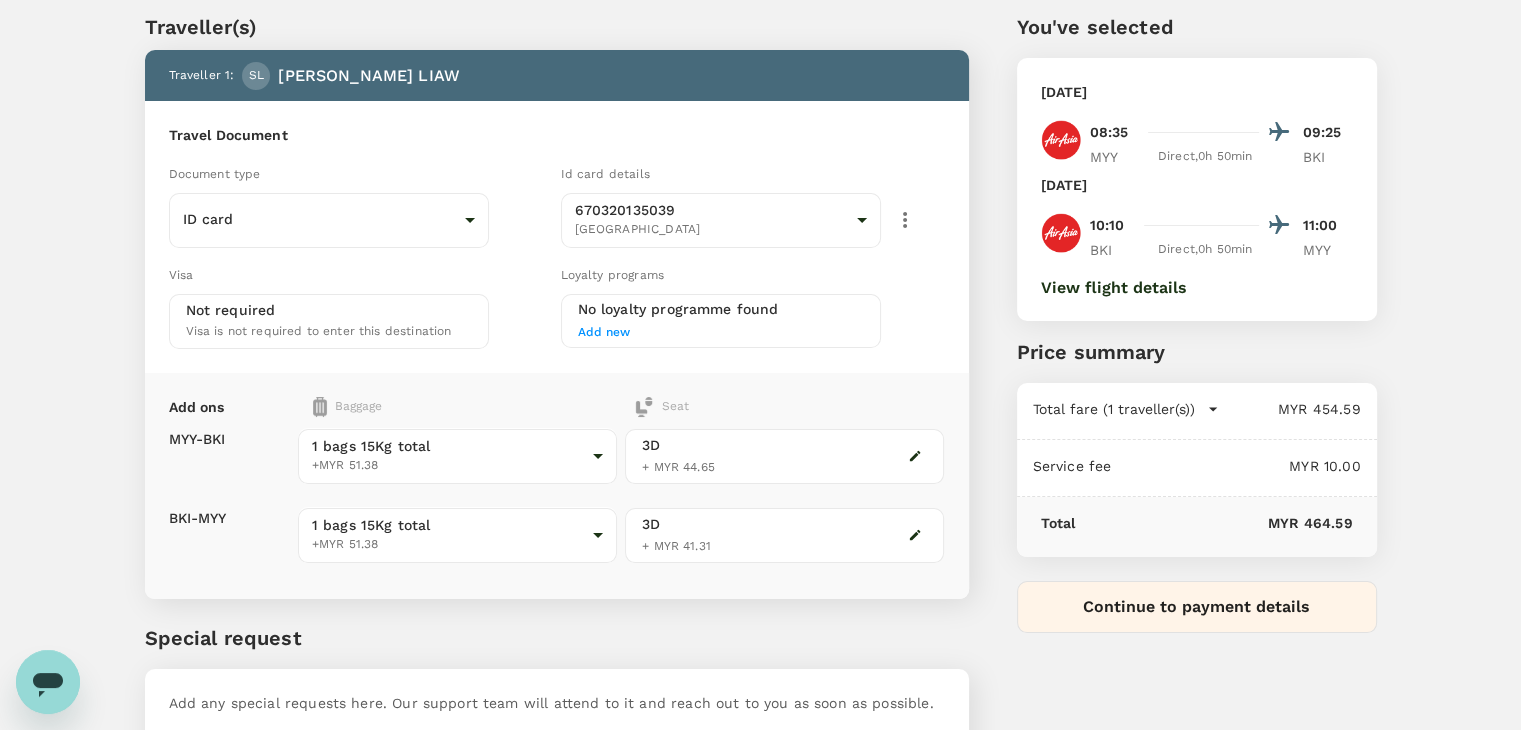 scroll, scrollTop: 100, scrollLeft: 0, axis: vertical 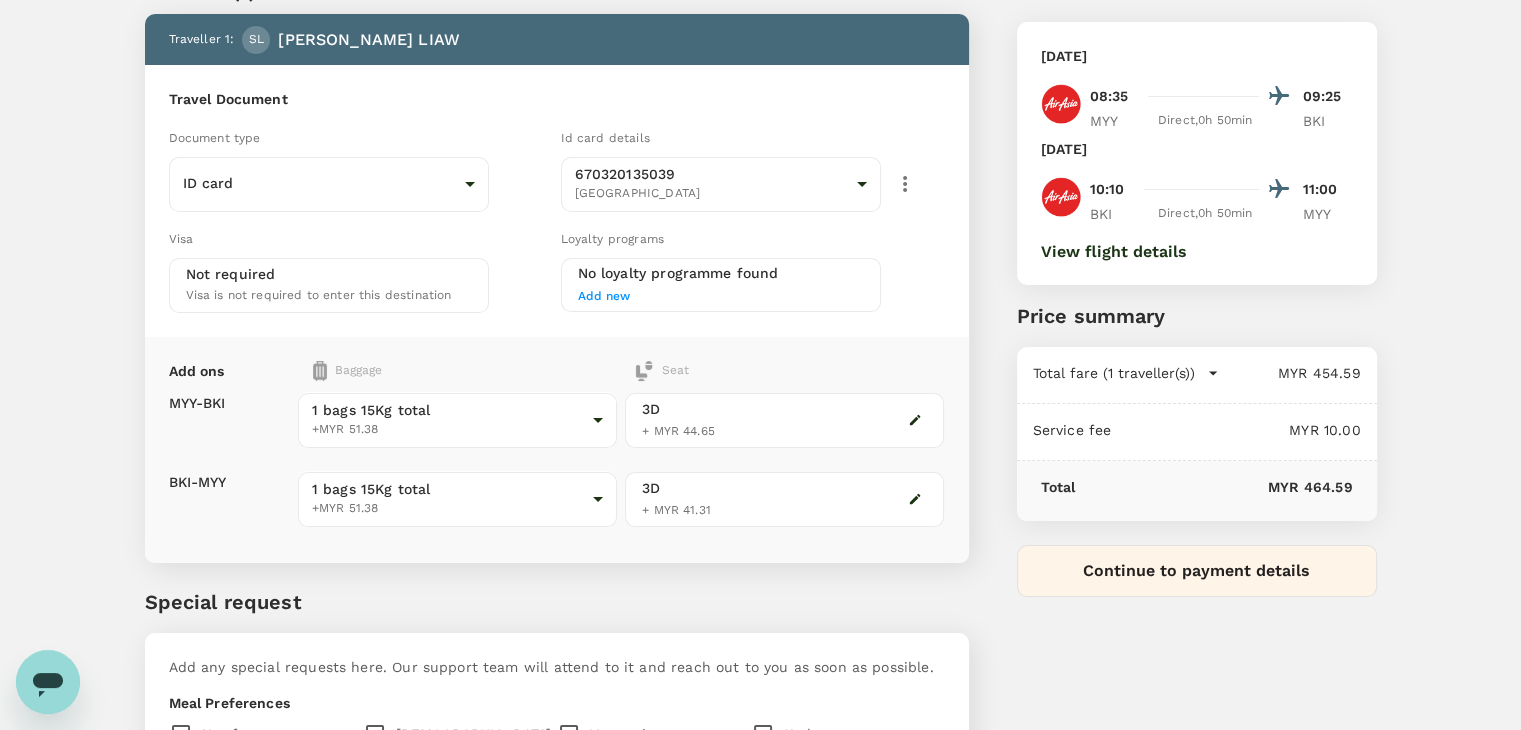 click 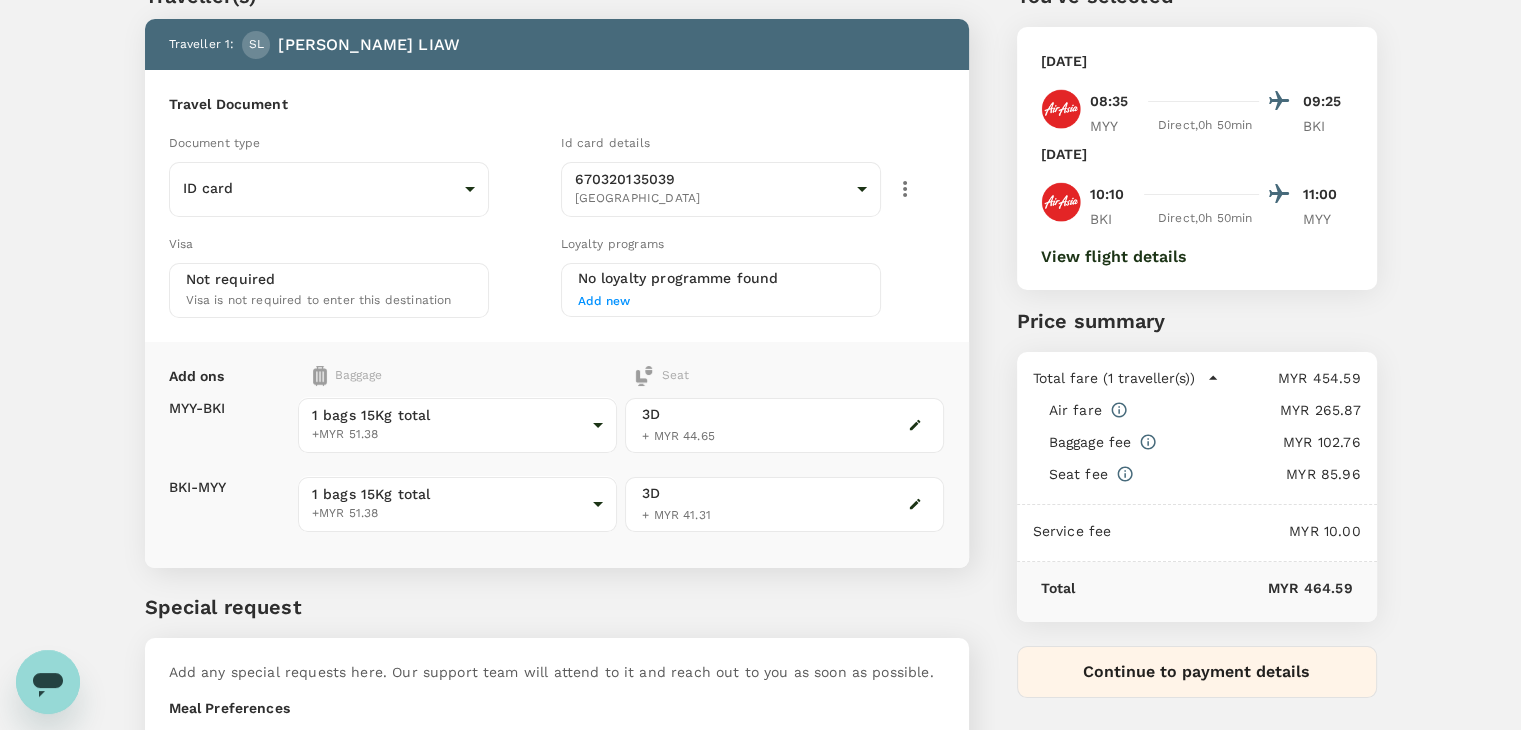 scroll, scrollTop: 100, scrollLeft: 0, axis: vertical 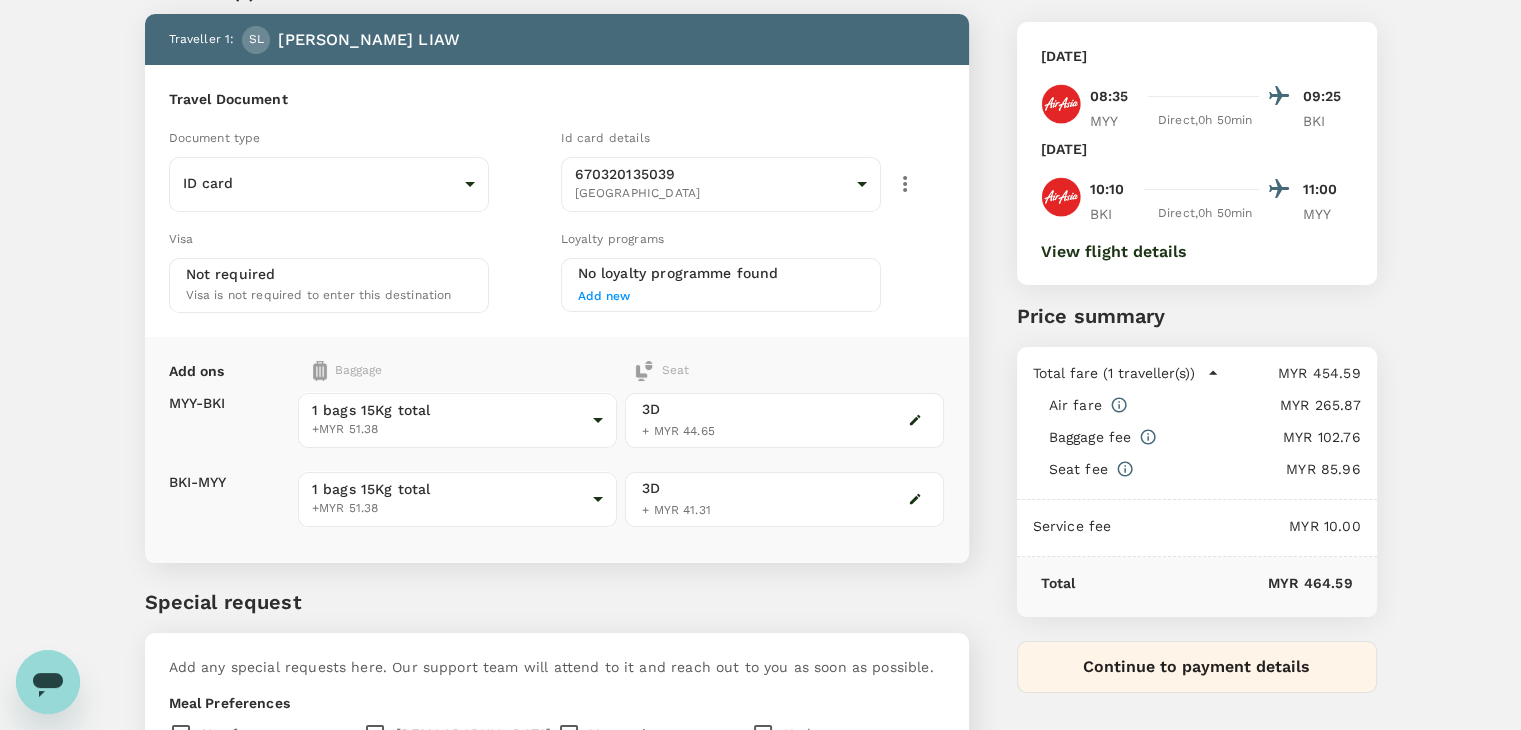 click 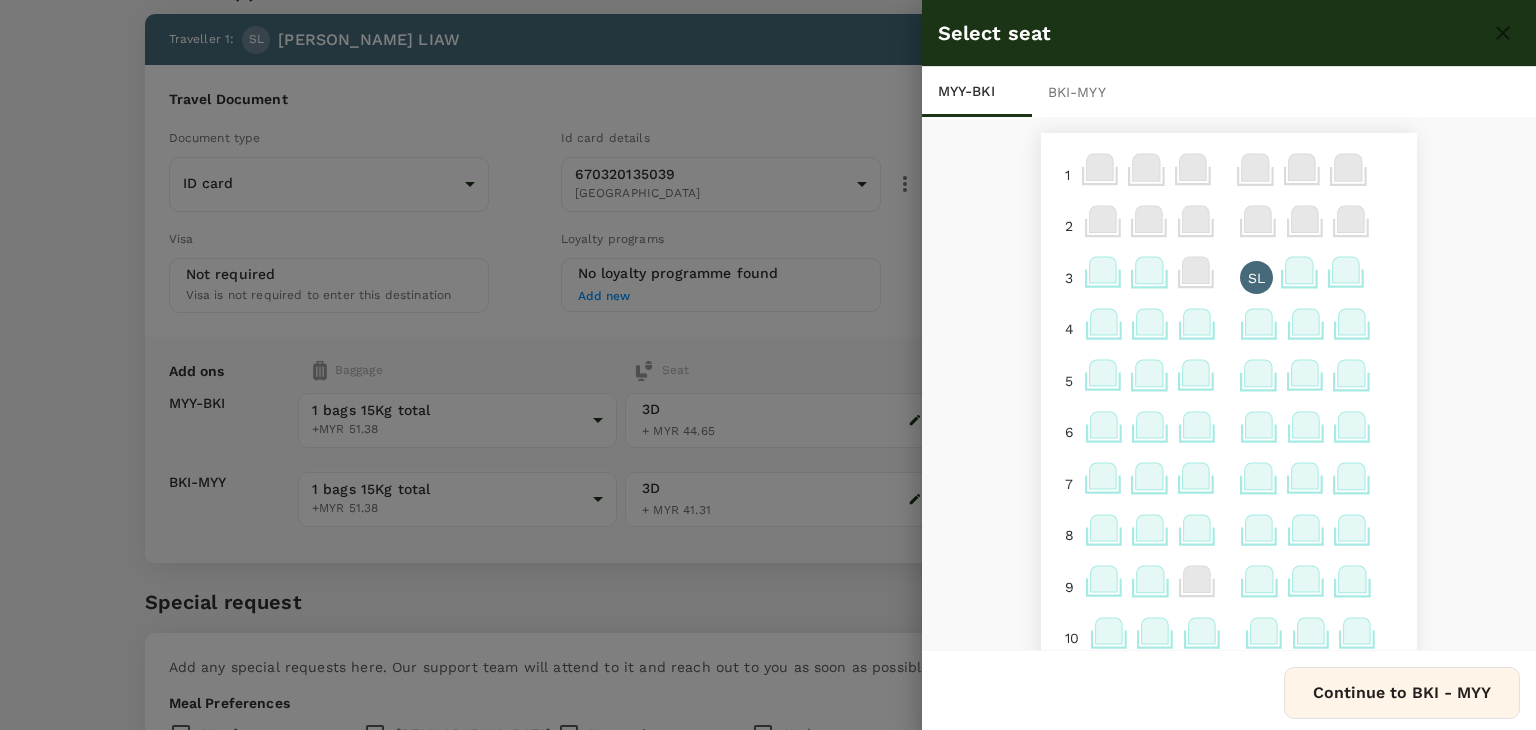 click on "BKI  -  MYY" at bounding box center [1087, 92] 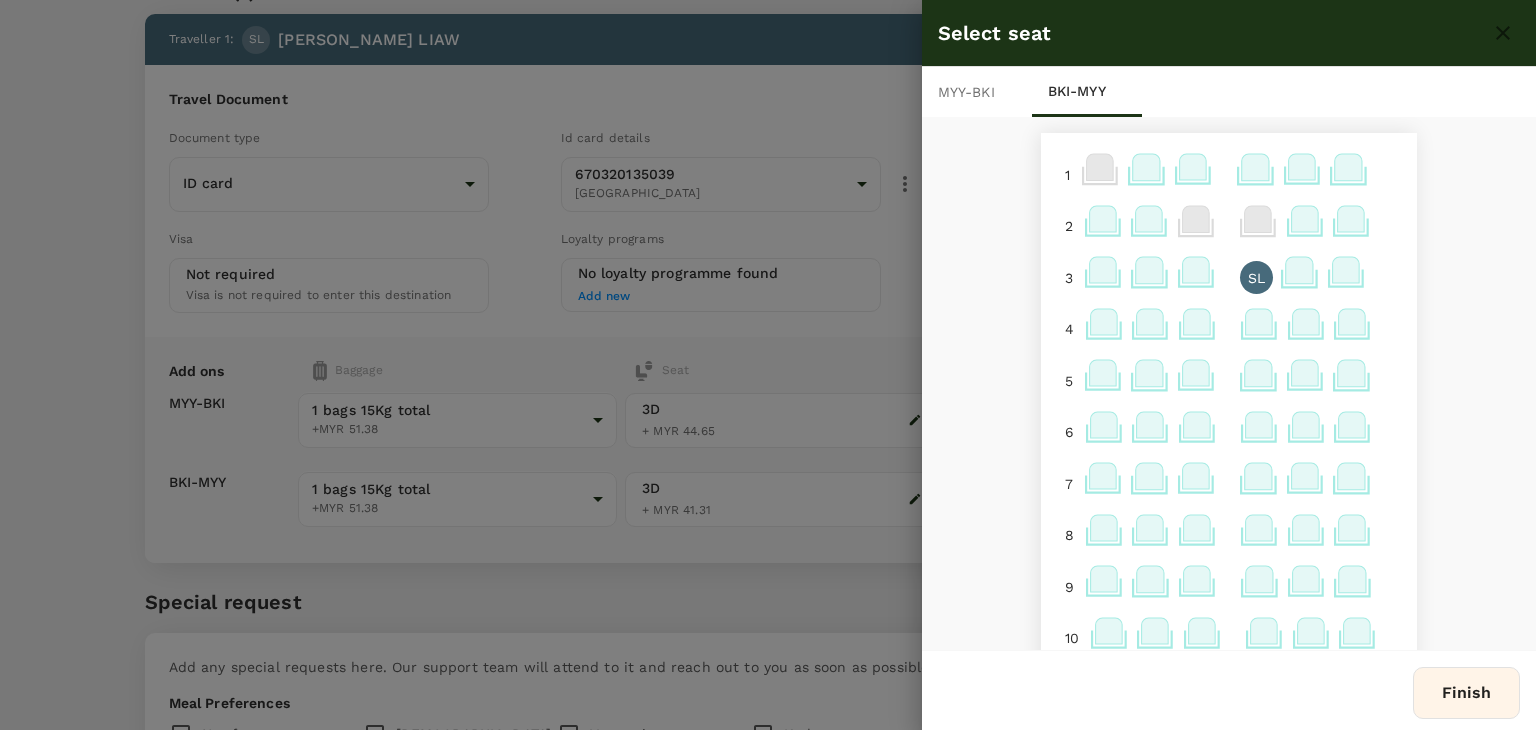 click on "MYY  -  BKI" at bounding box center [977, 92] 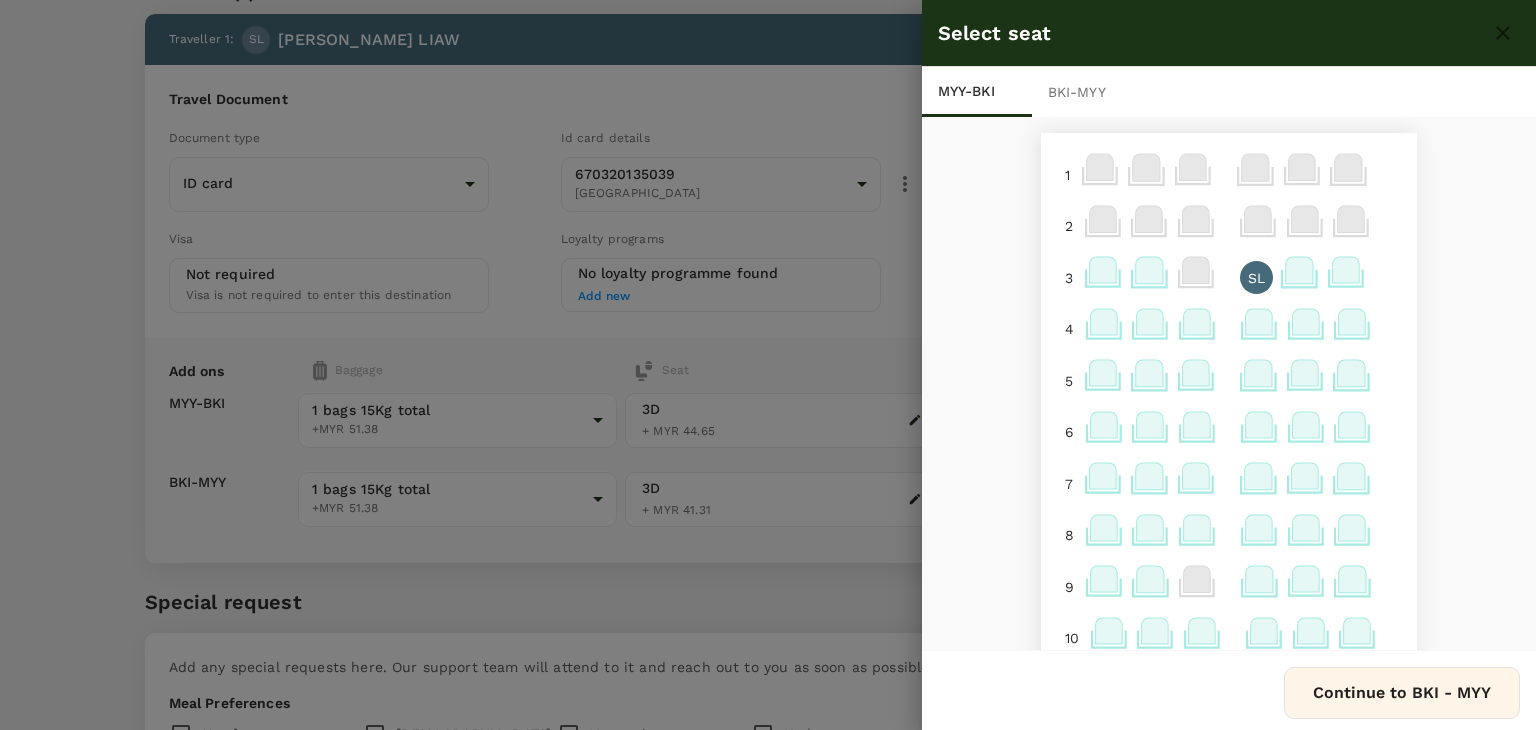 click on "BKI  -  MYY" at bounding box center [1087, 92] 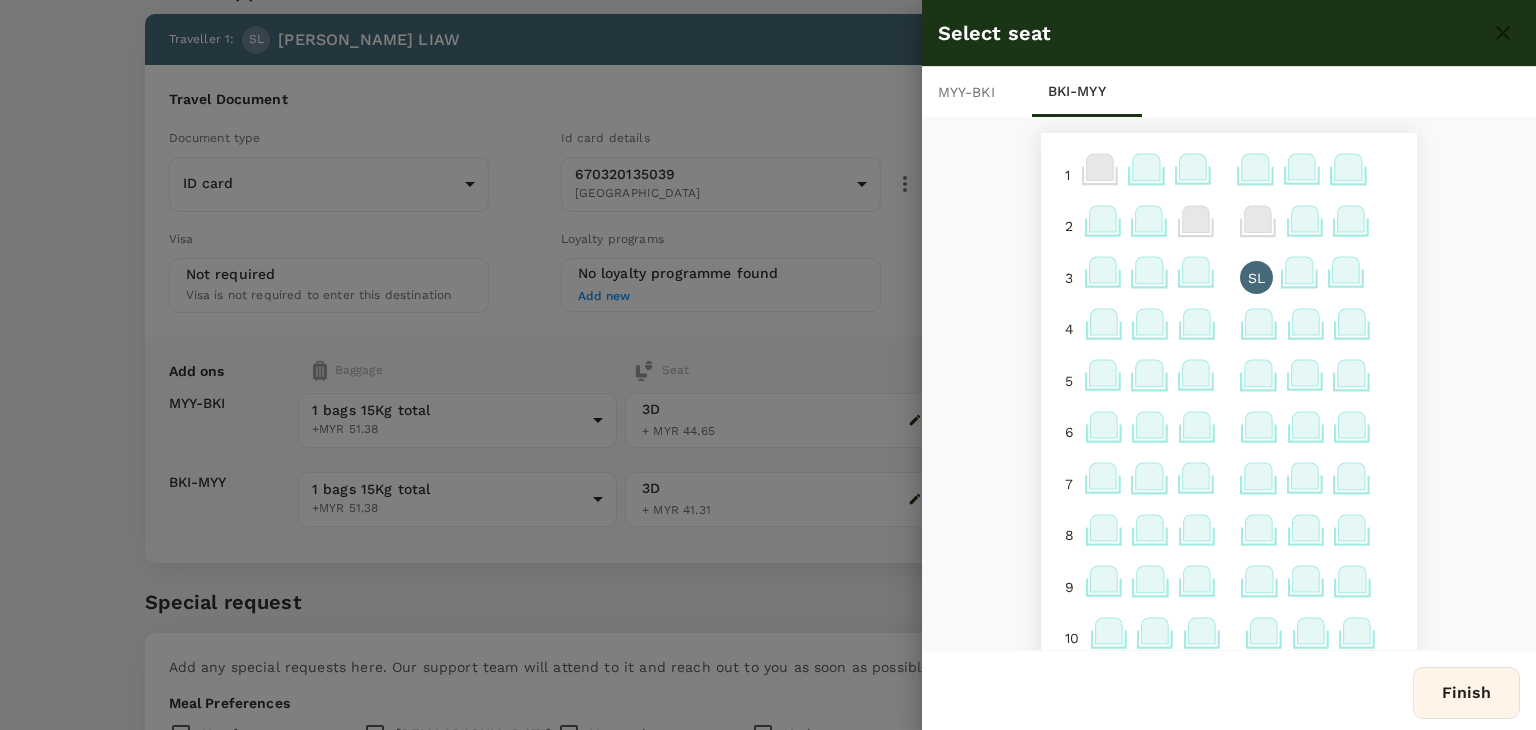 click 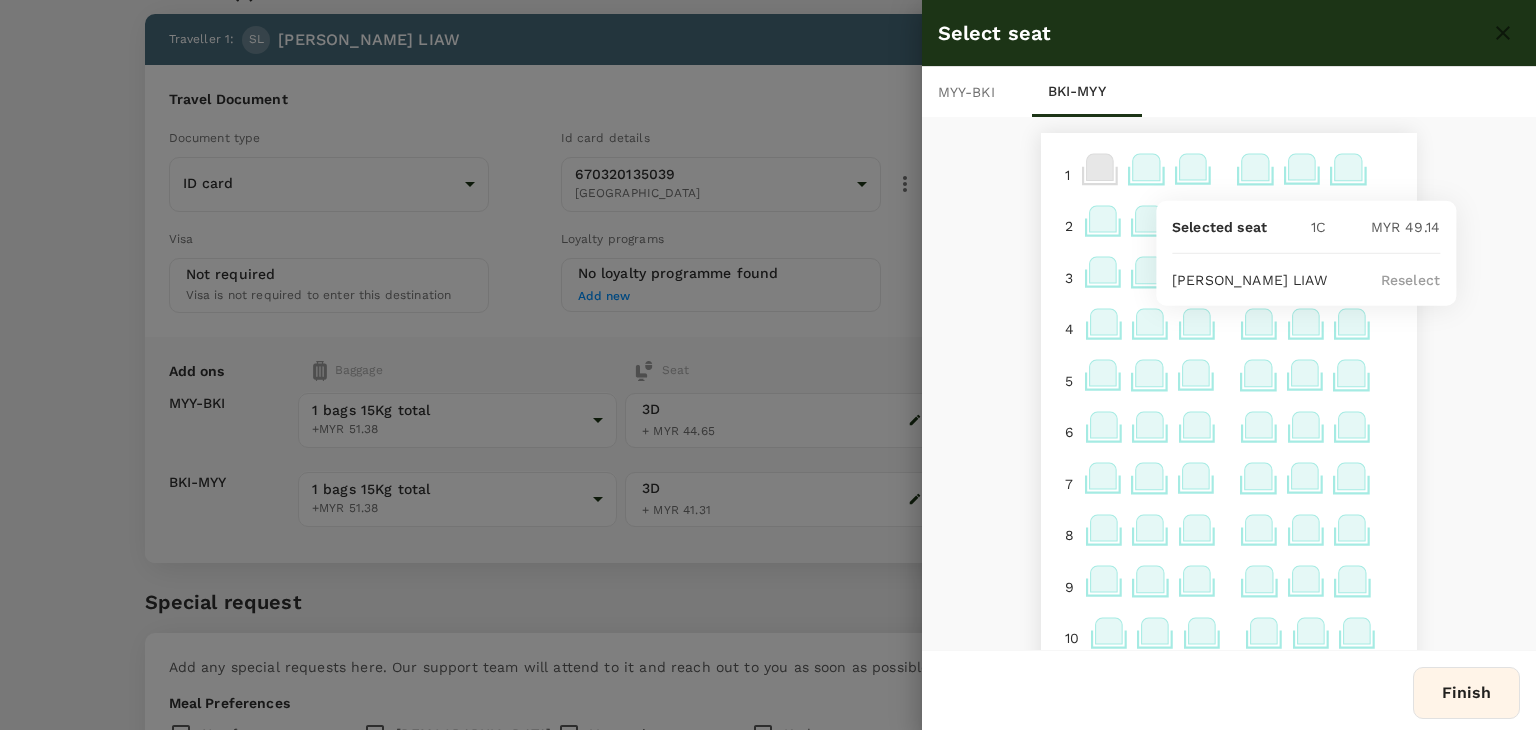 click on "Reselect" at bounding box center (1410, 280) 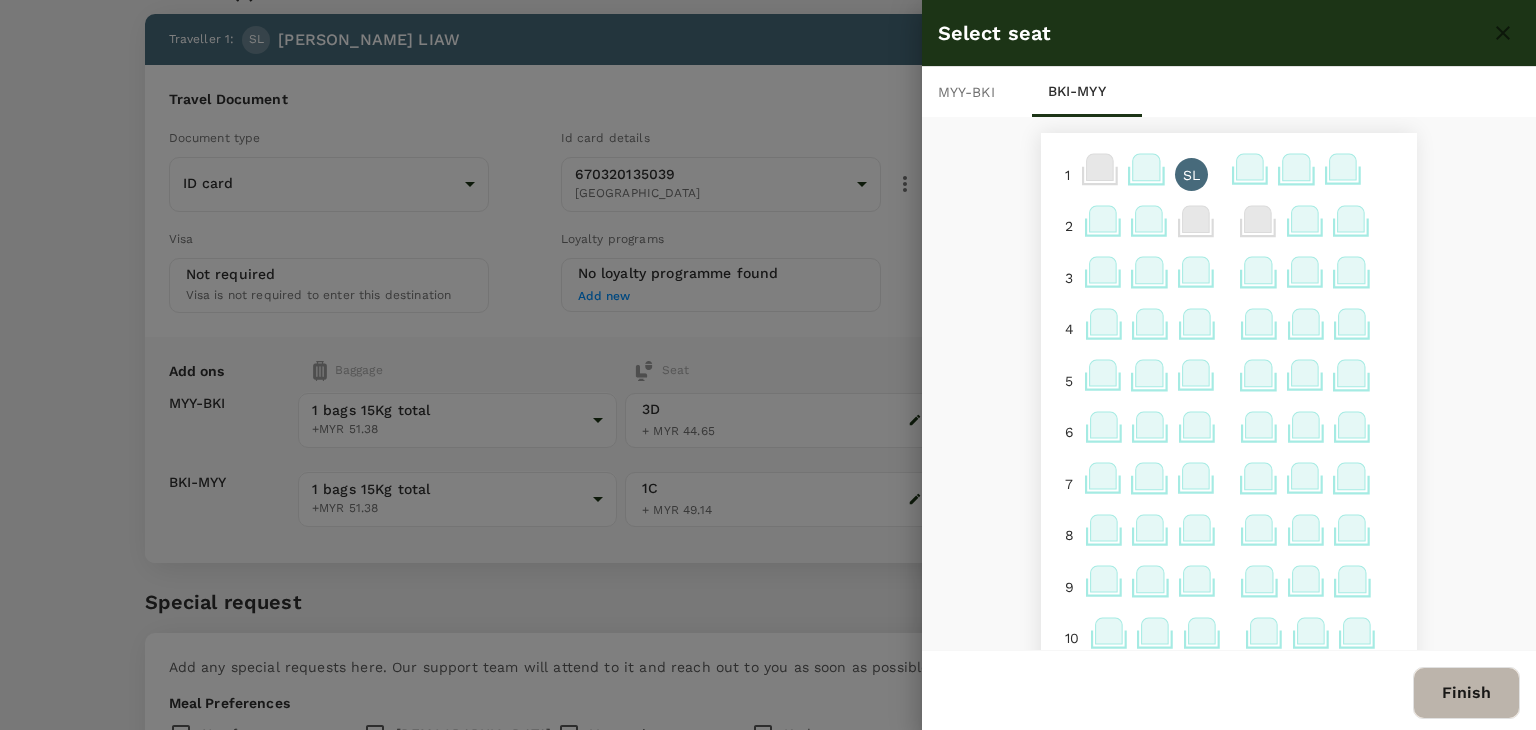 click on "Finish" at bounding box center (1466, 693) 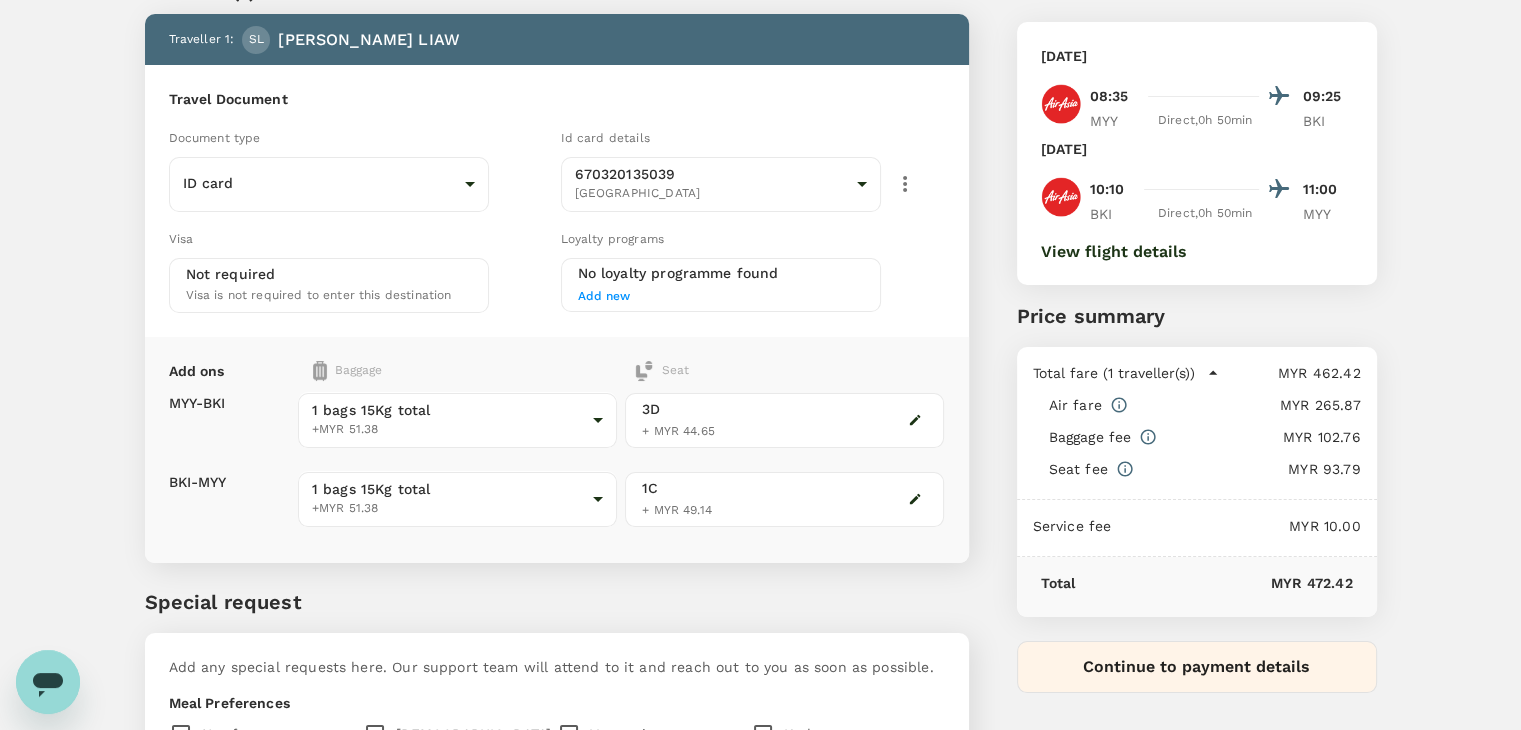 scroll, scrollTop: 0, scrollLeft: 0, axis: both 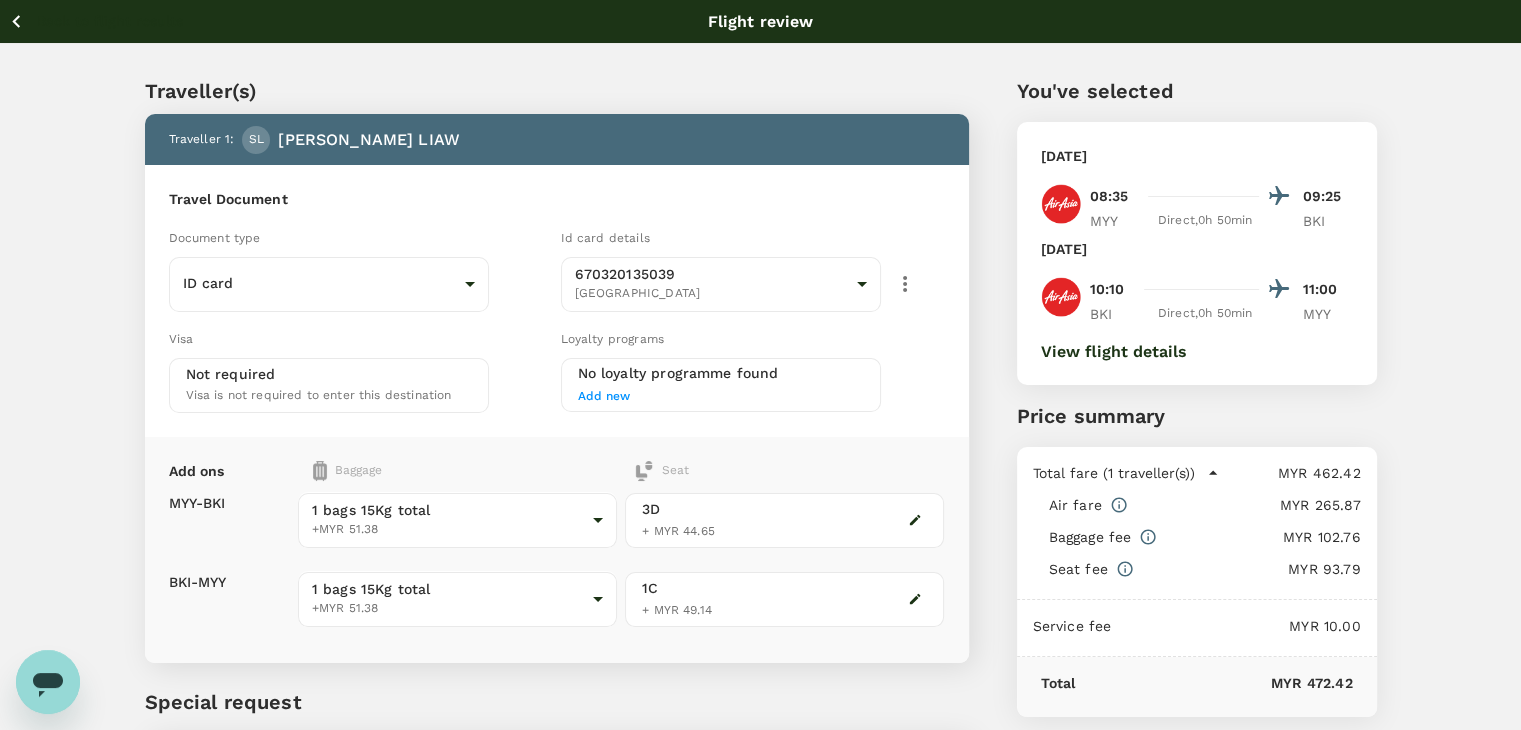 click 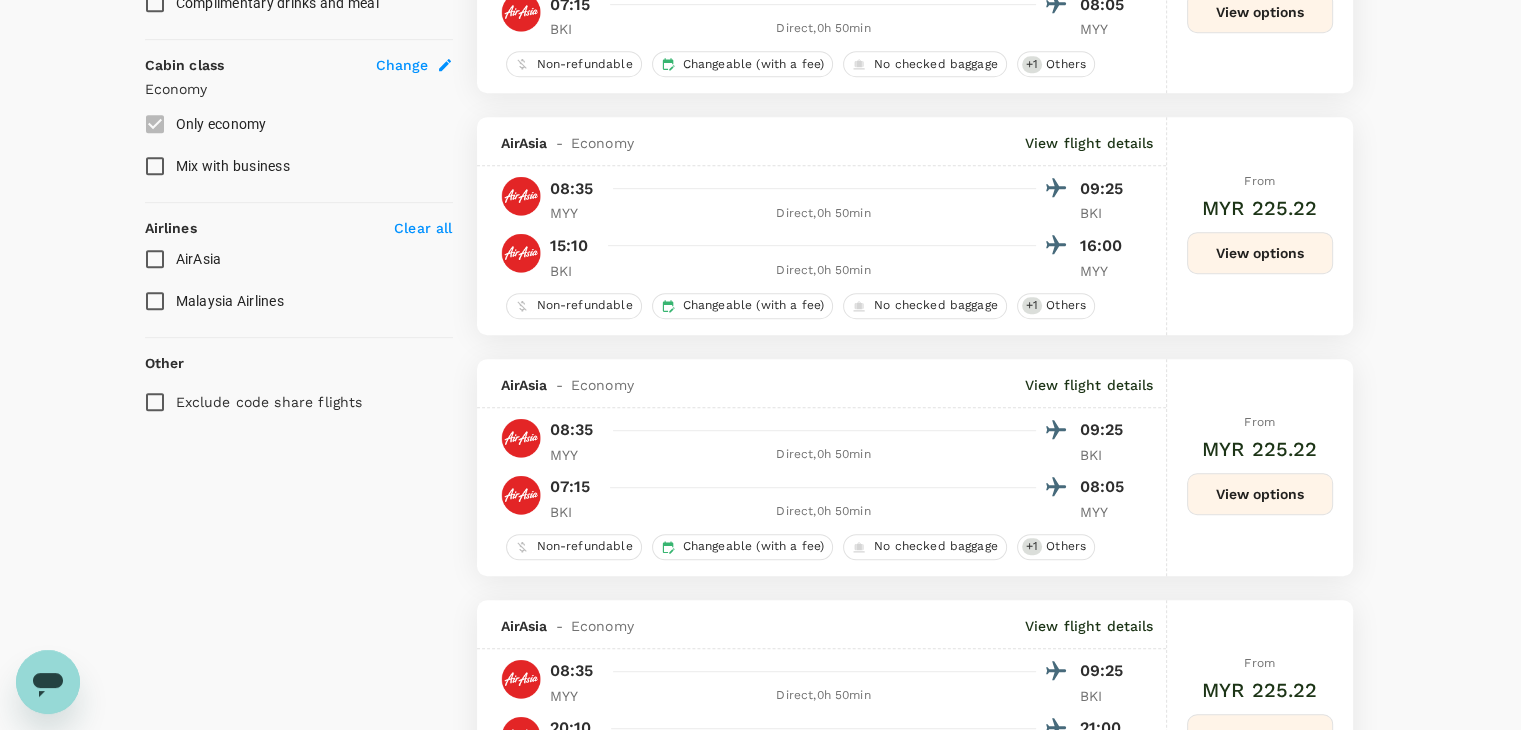 scroll, scrollTop: 996, scrollLeft: 0, axis: vertical 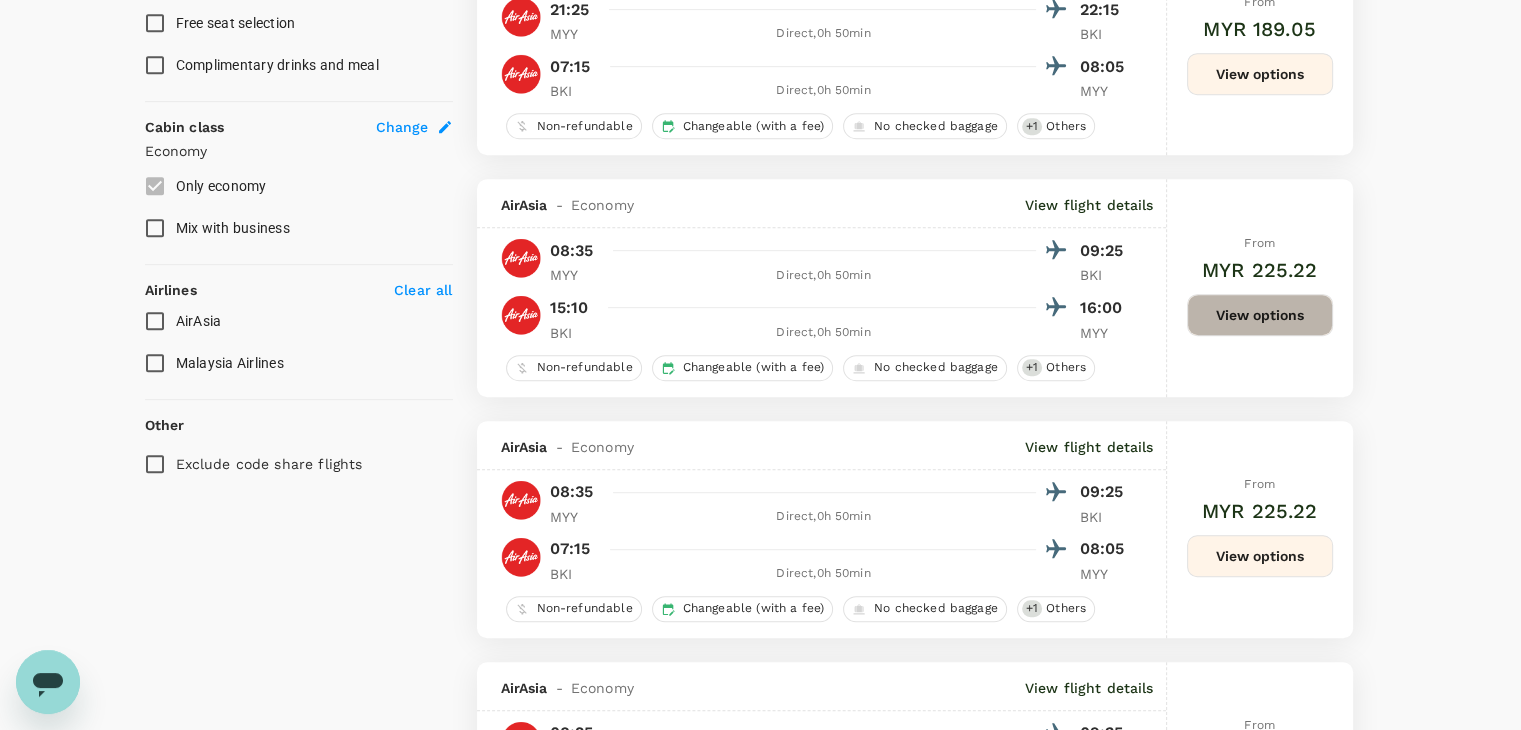 click on "View options" at bounding box center (1260, 315) 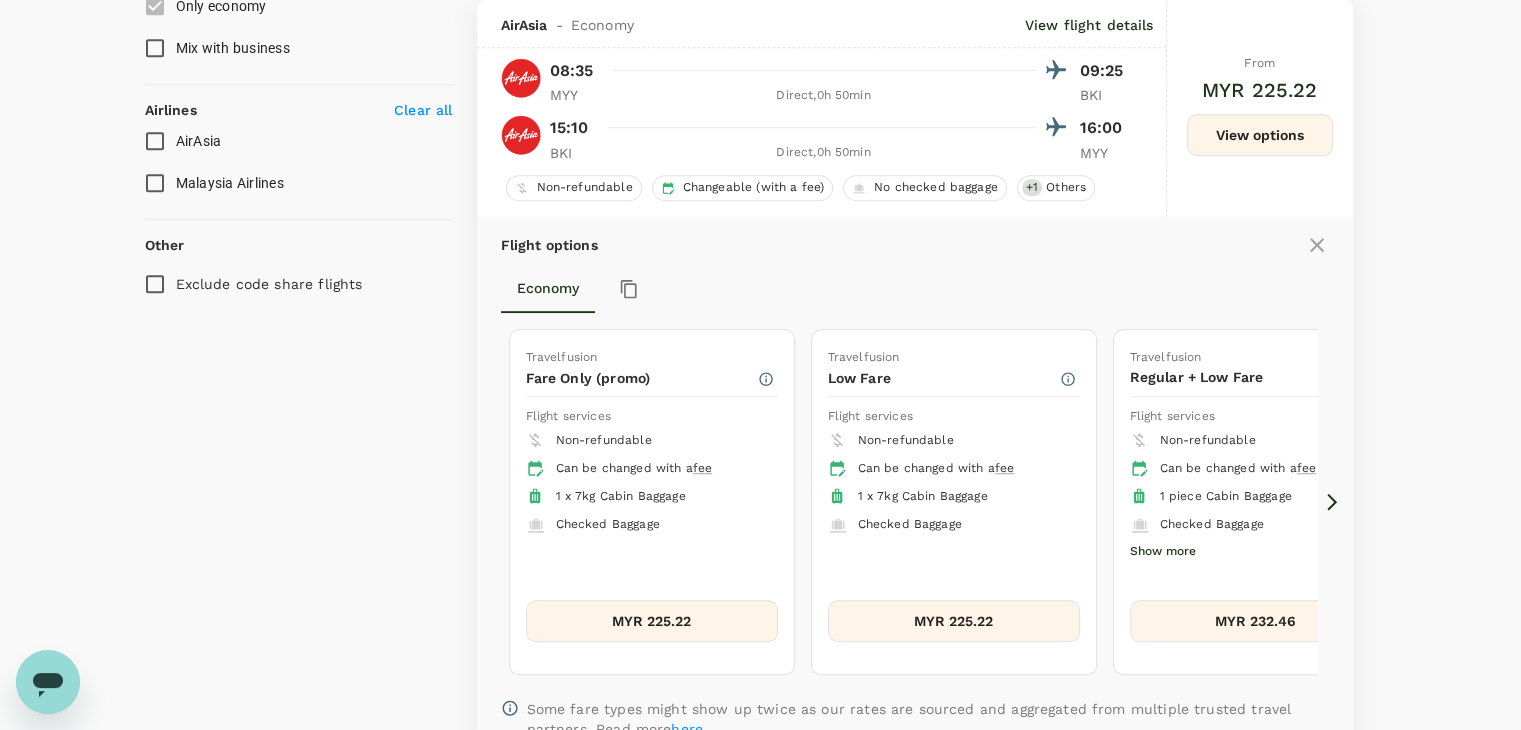 scroll, scrollTop: 1177, scrollLeft: 0, axis: vertical 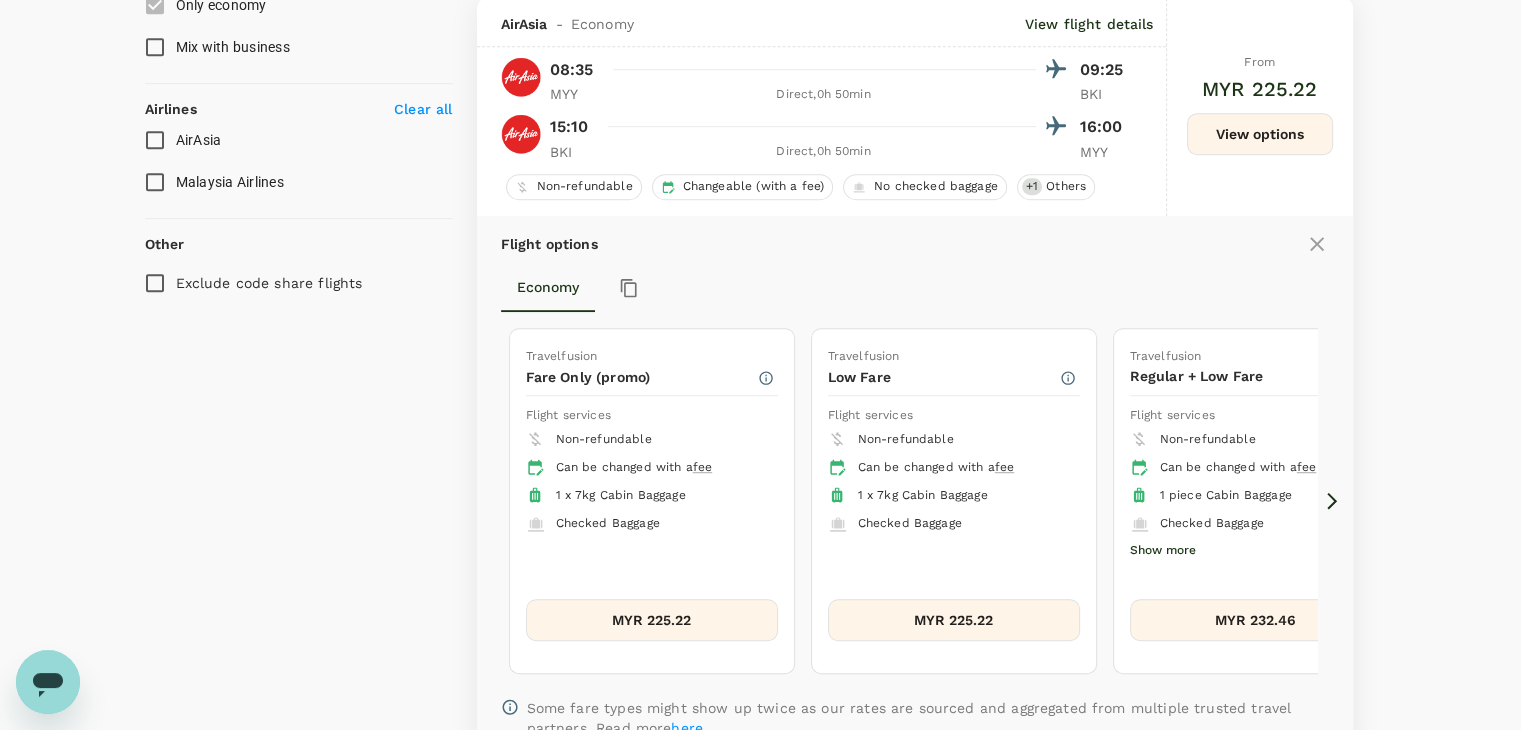 click 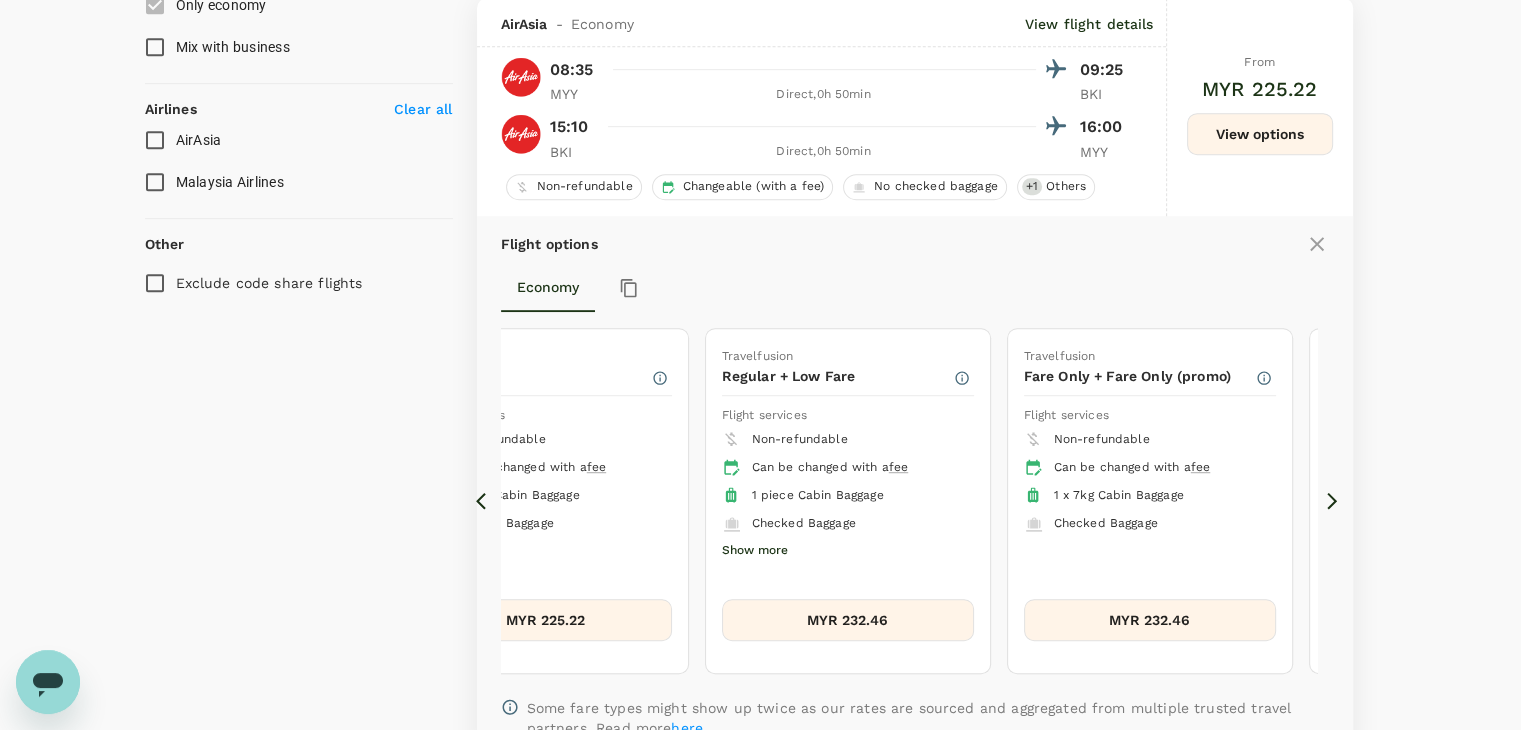click 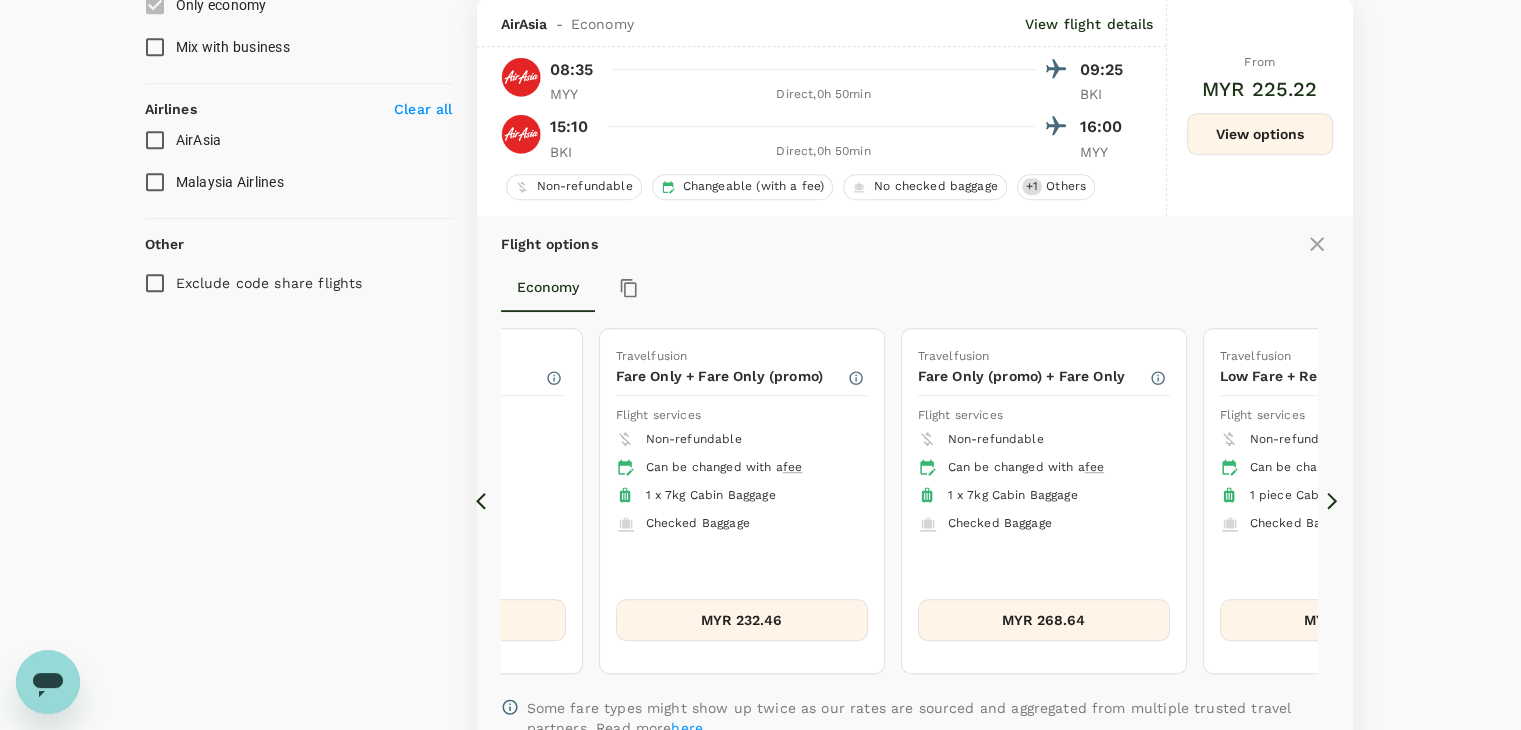 click 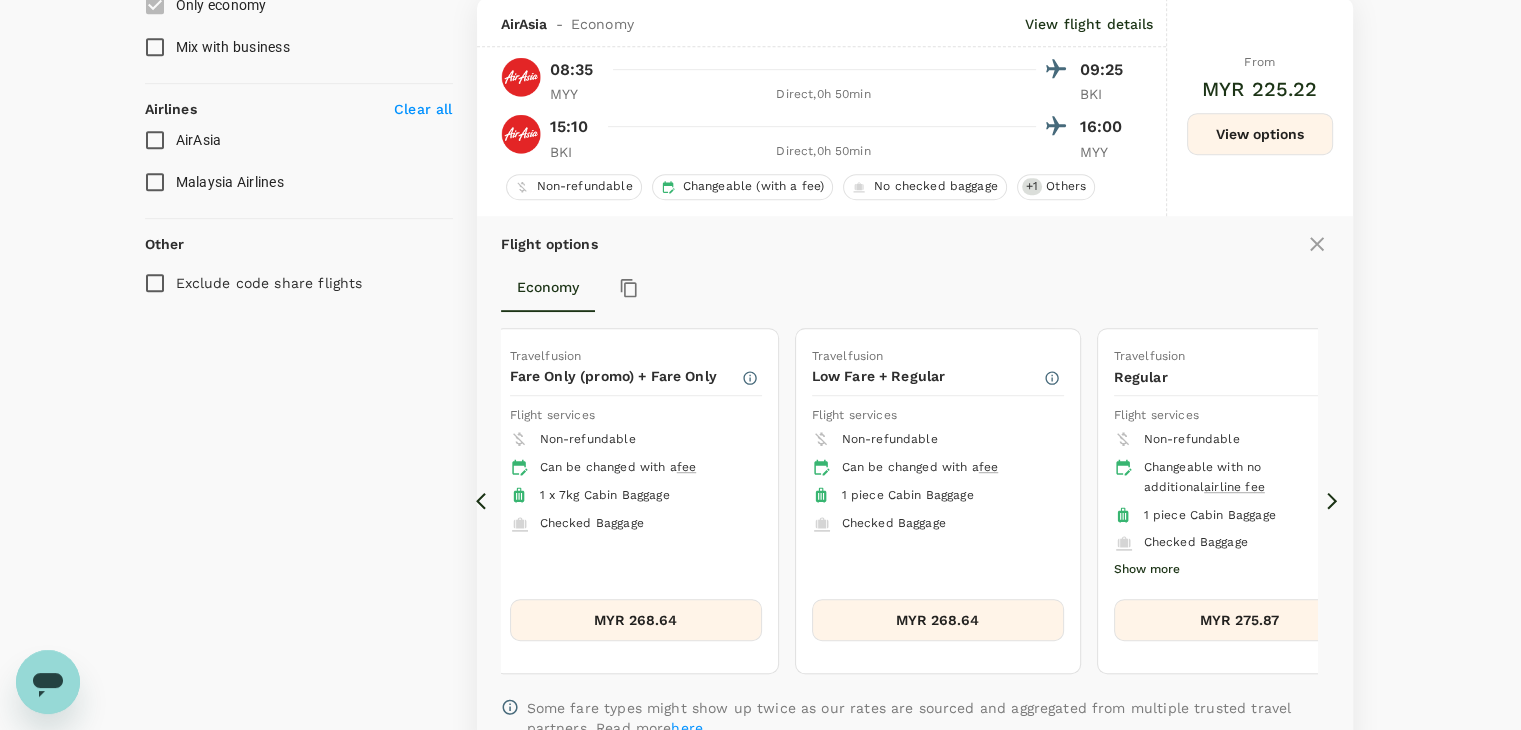 click 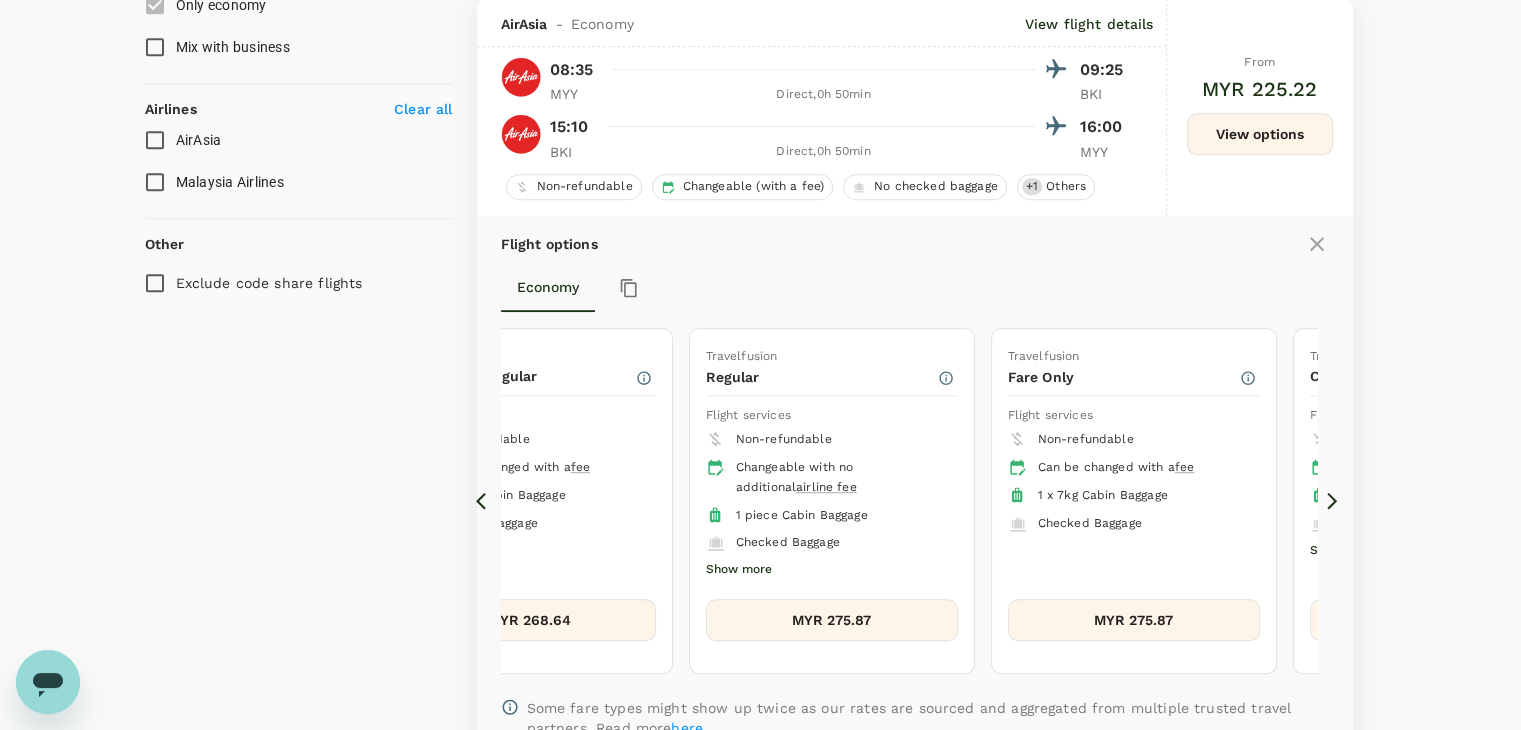 click on "MYR 275.87" at bounding box center [832, 620] 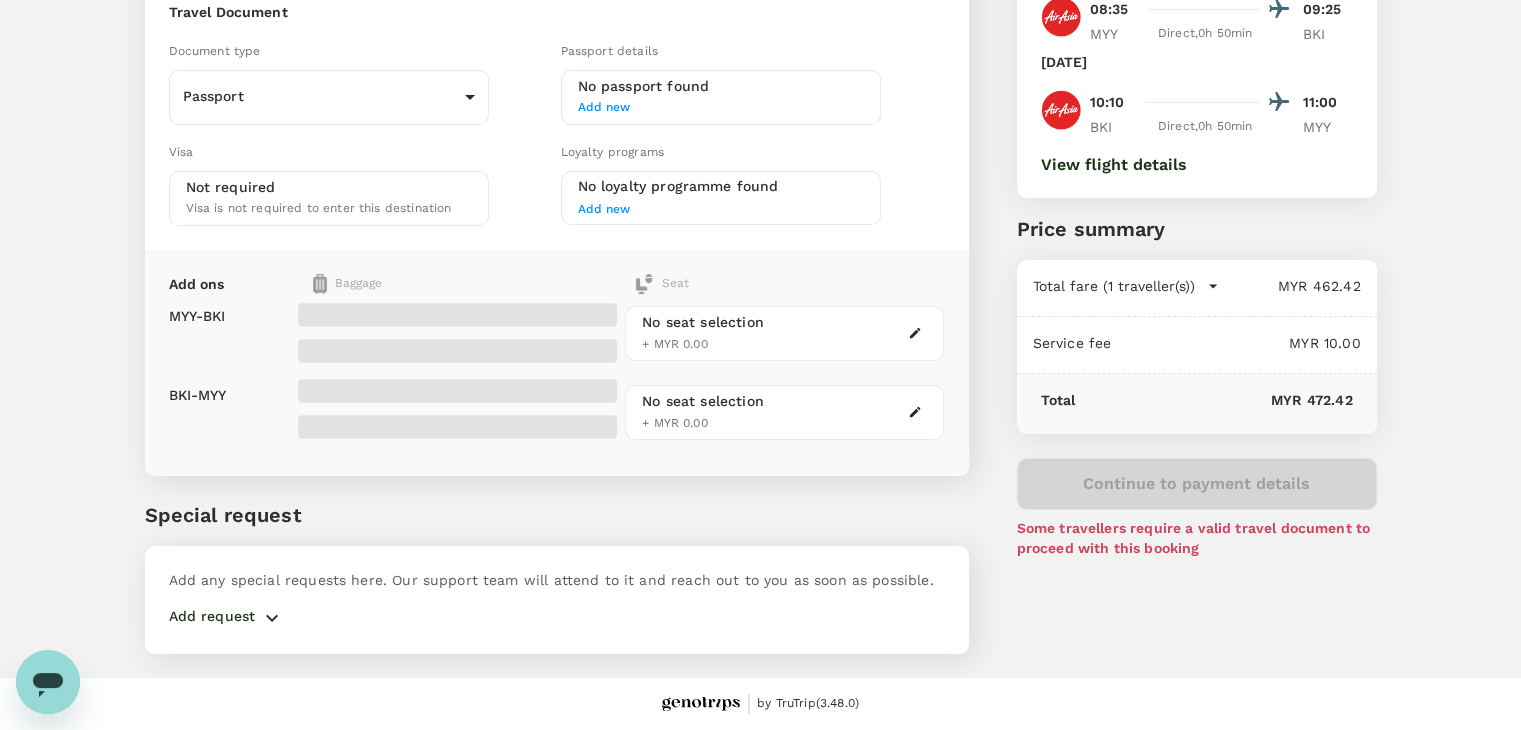 scroll, scrollTop: 0, scrollLeft: 0, axis: both 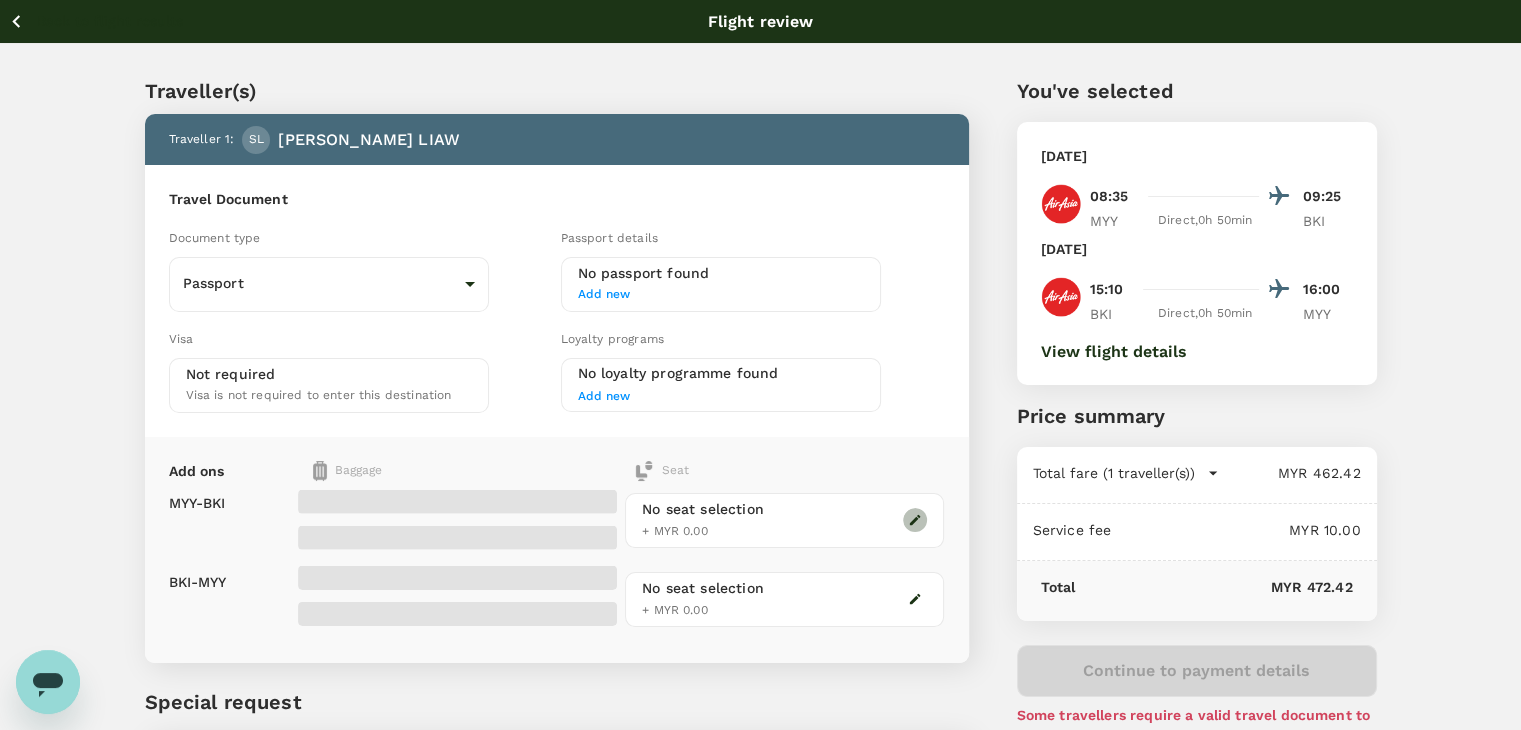 click 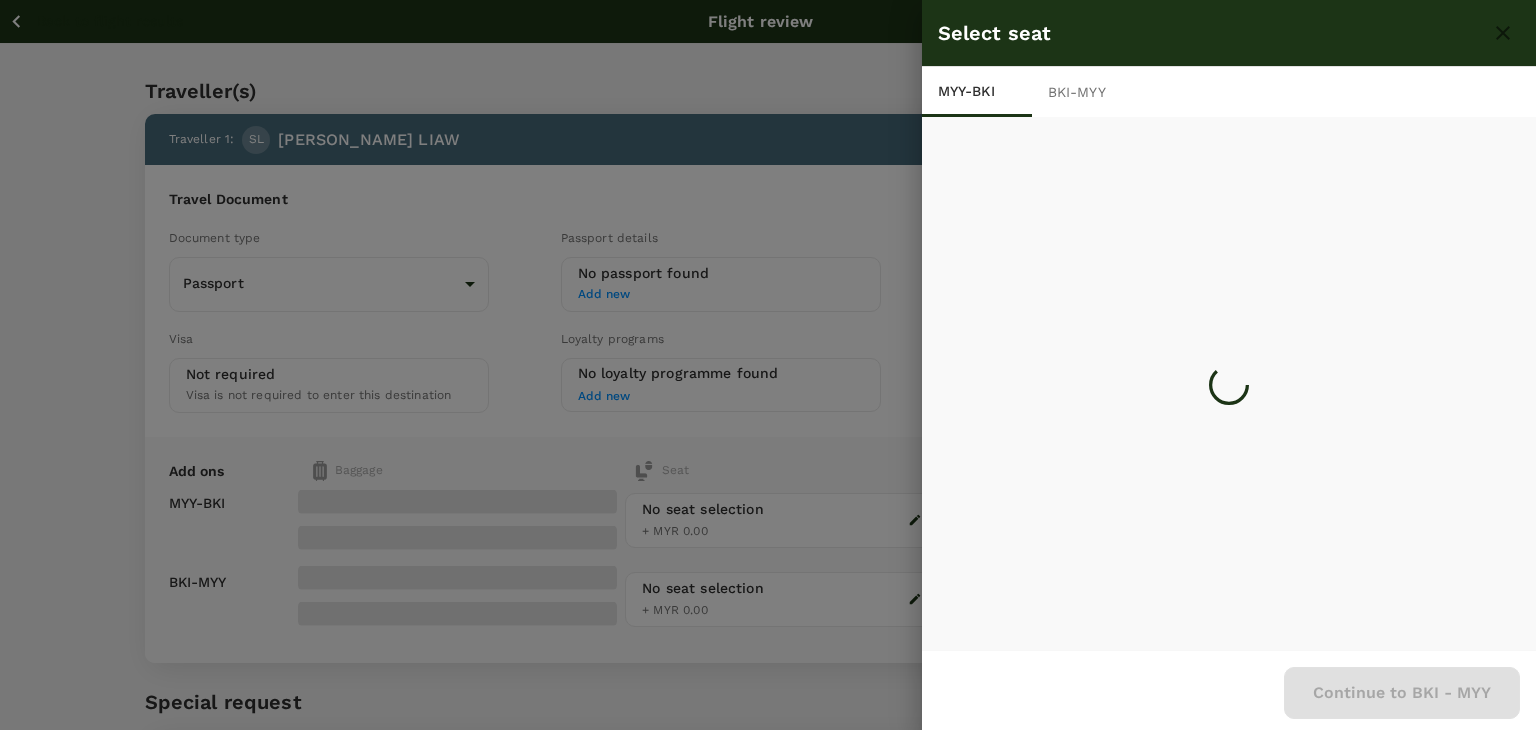 click at bounding box center (768, 365) 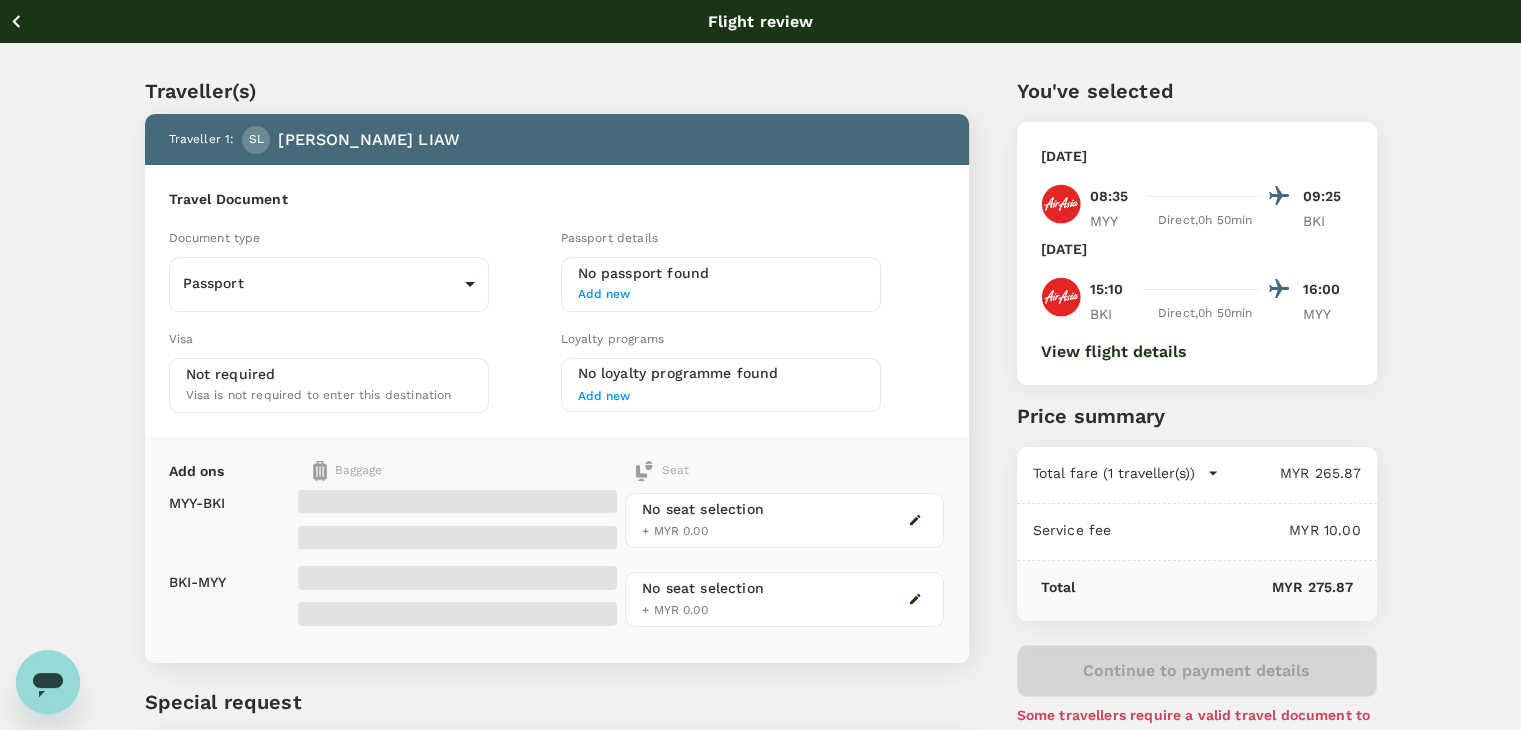 scroll, scrollTop: 184, scrollLeft: 0, axis: vertical 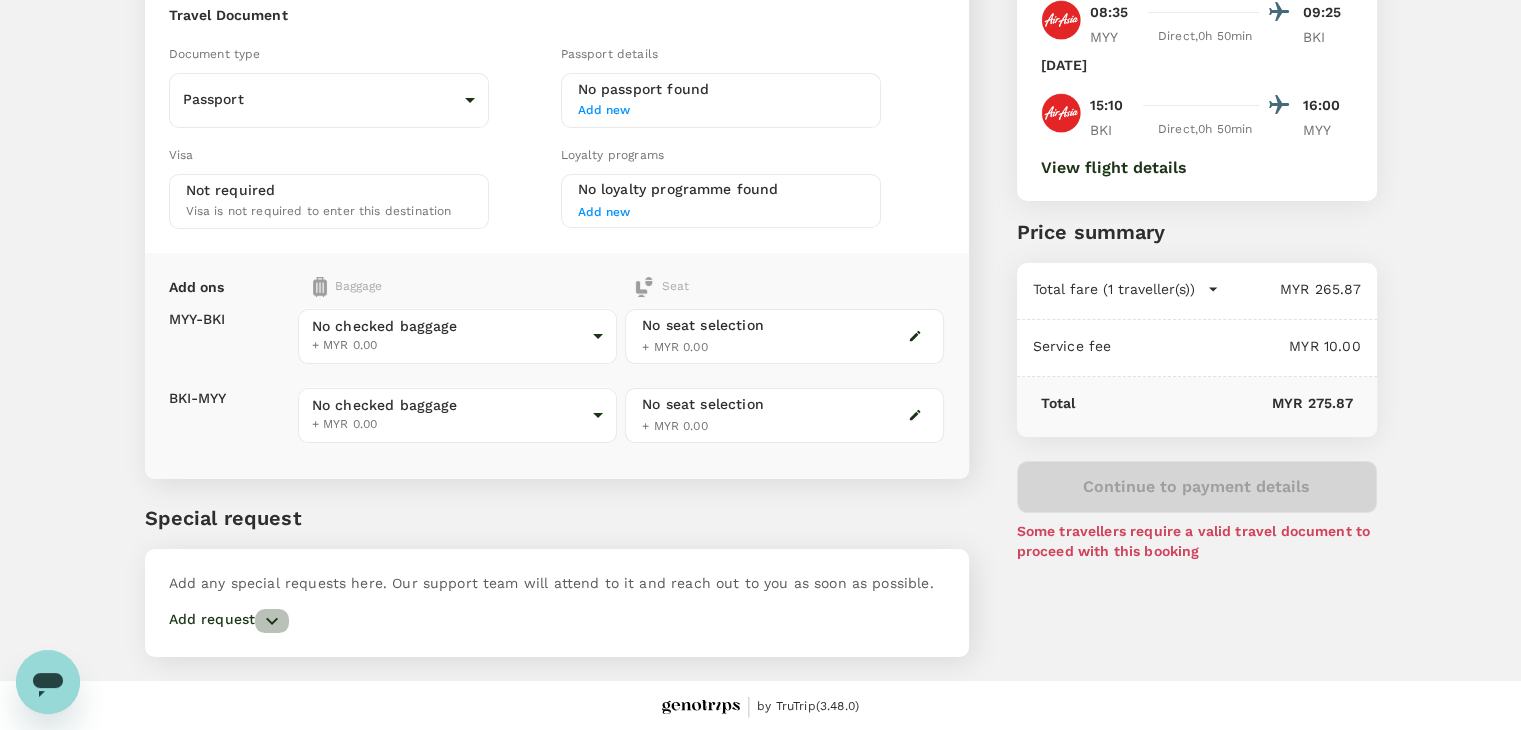 click 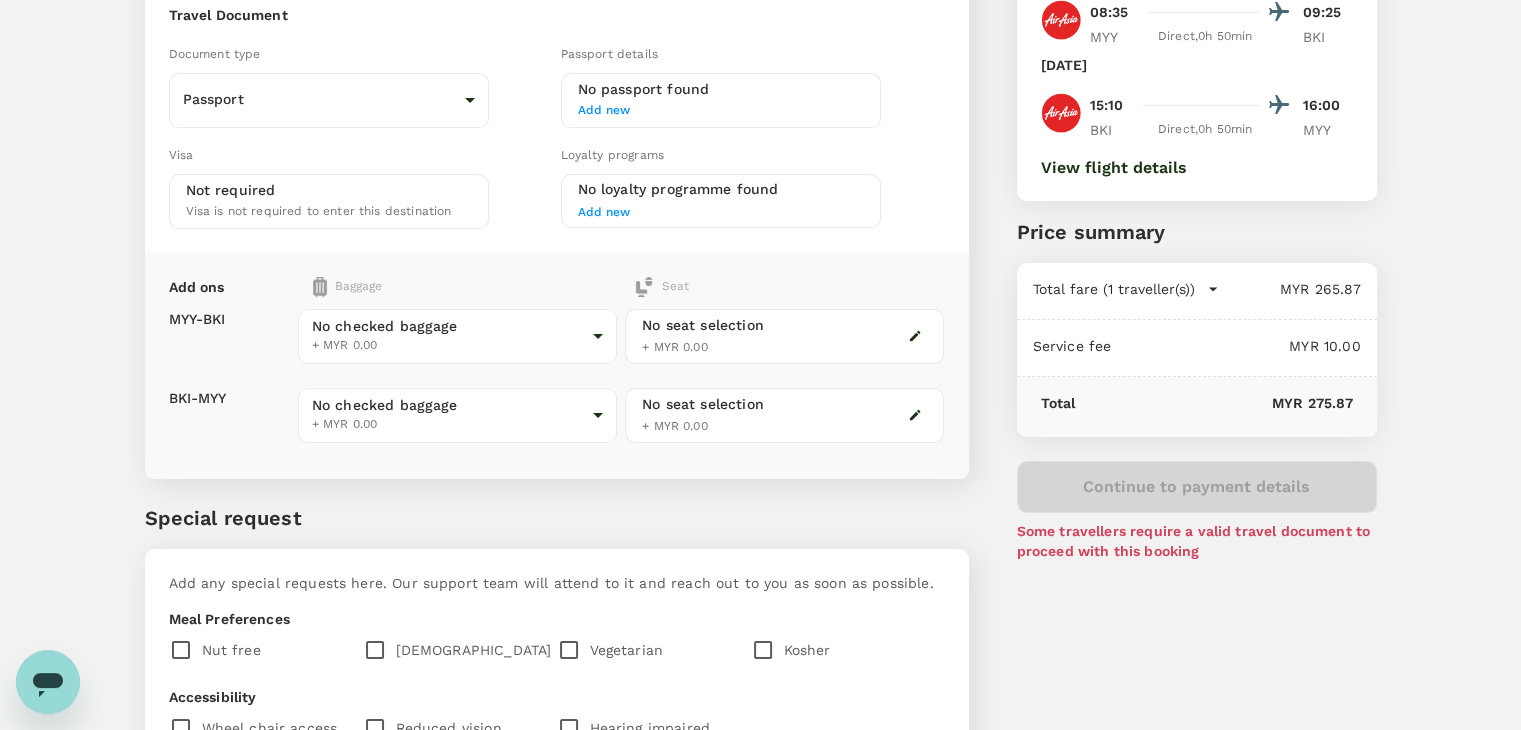 scroll, scrollTop: 384, scrollLeft: 0, axis: vertical 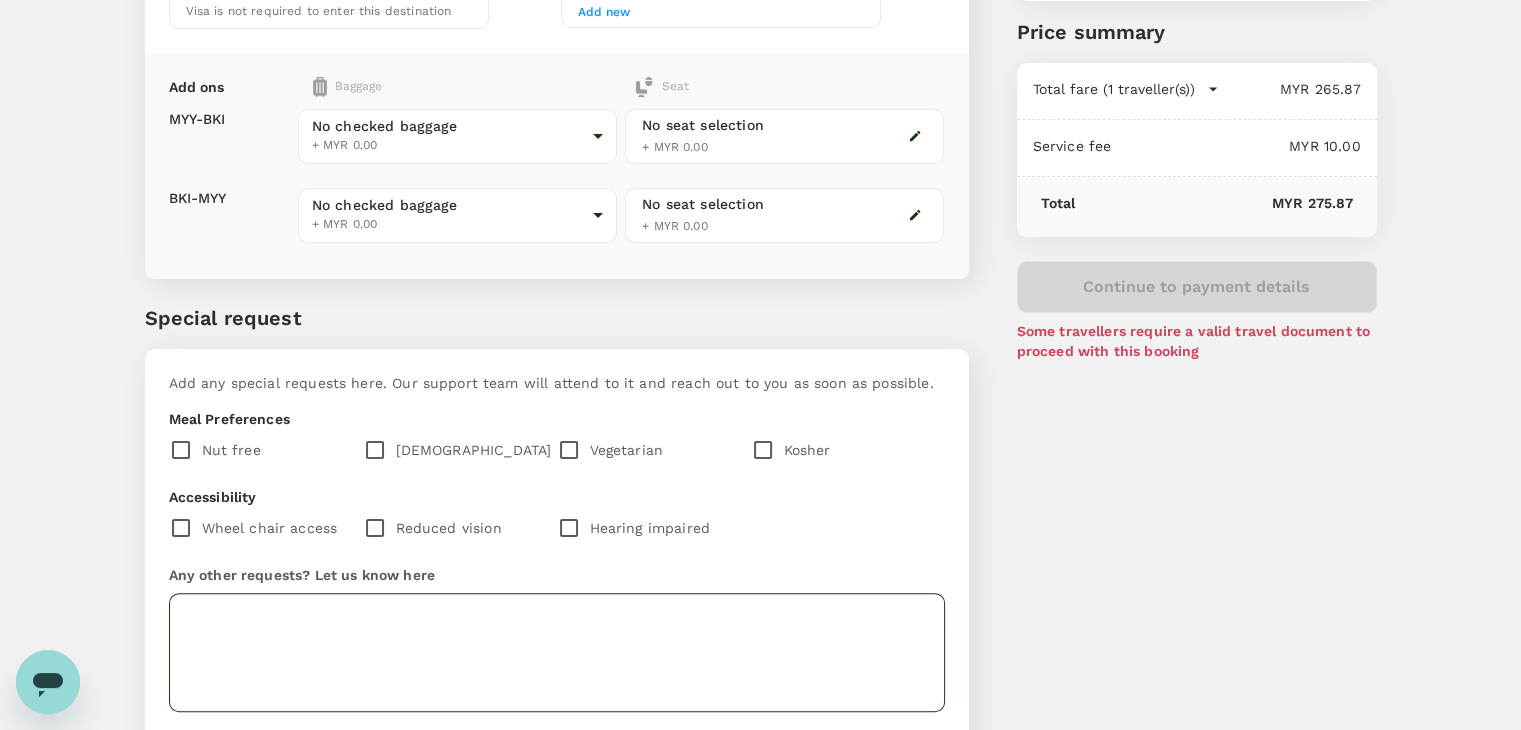 click at bounding box center [557, 652] 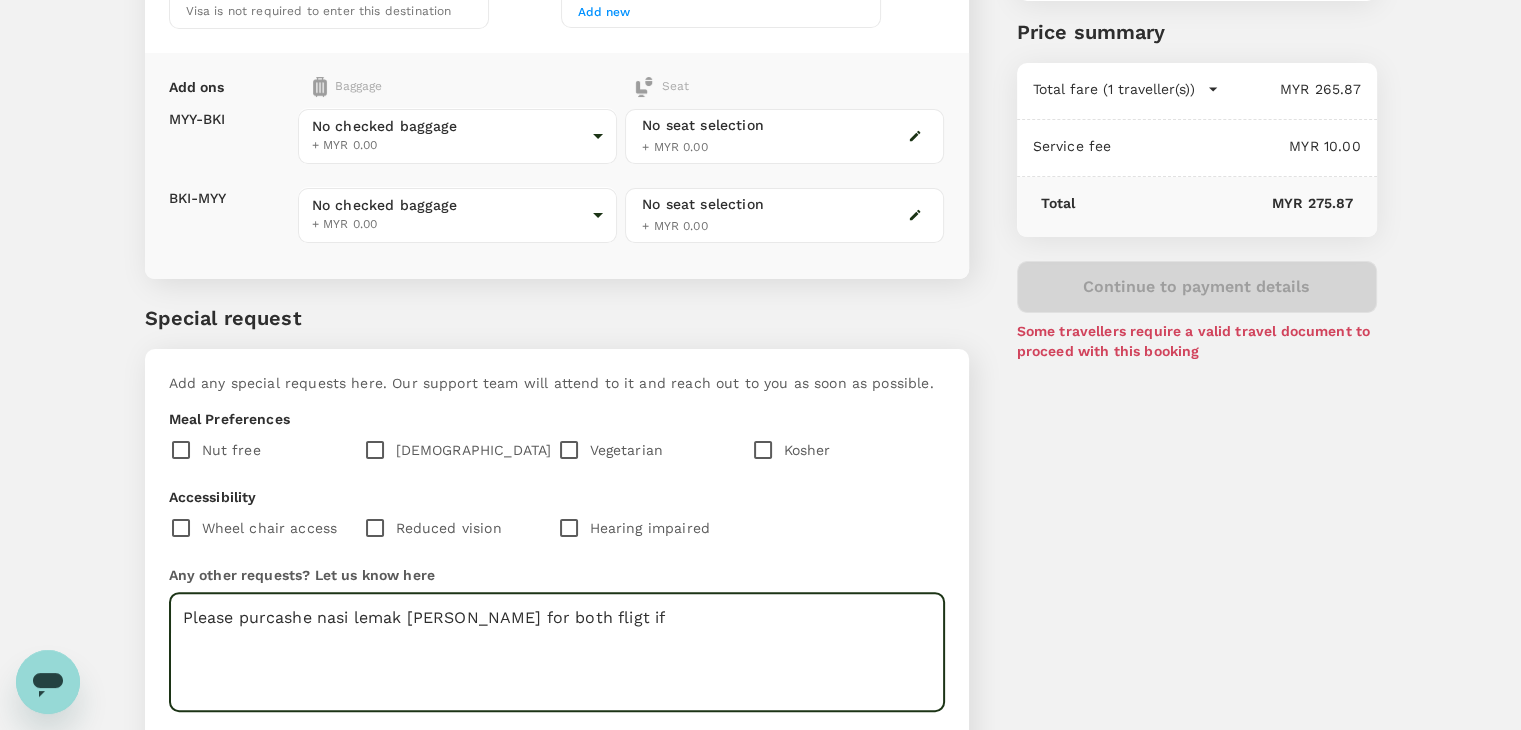 click on "Please purcashe nasi lemak pak naseer for both fligt if" at bounding box center (557, 652) 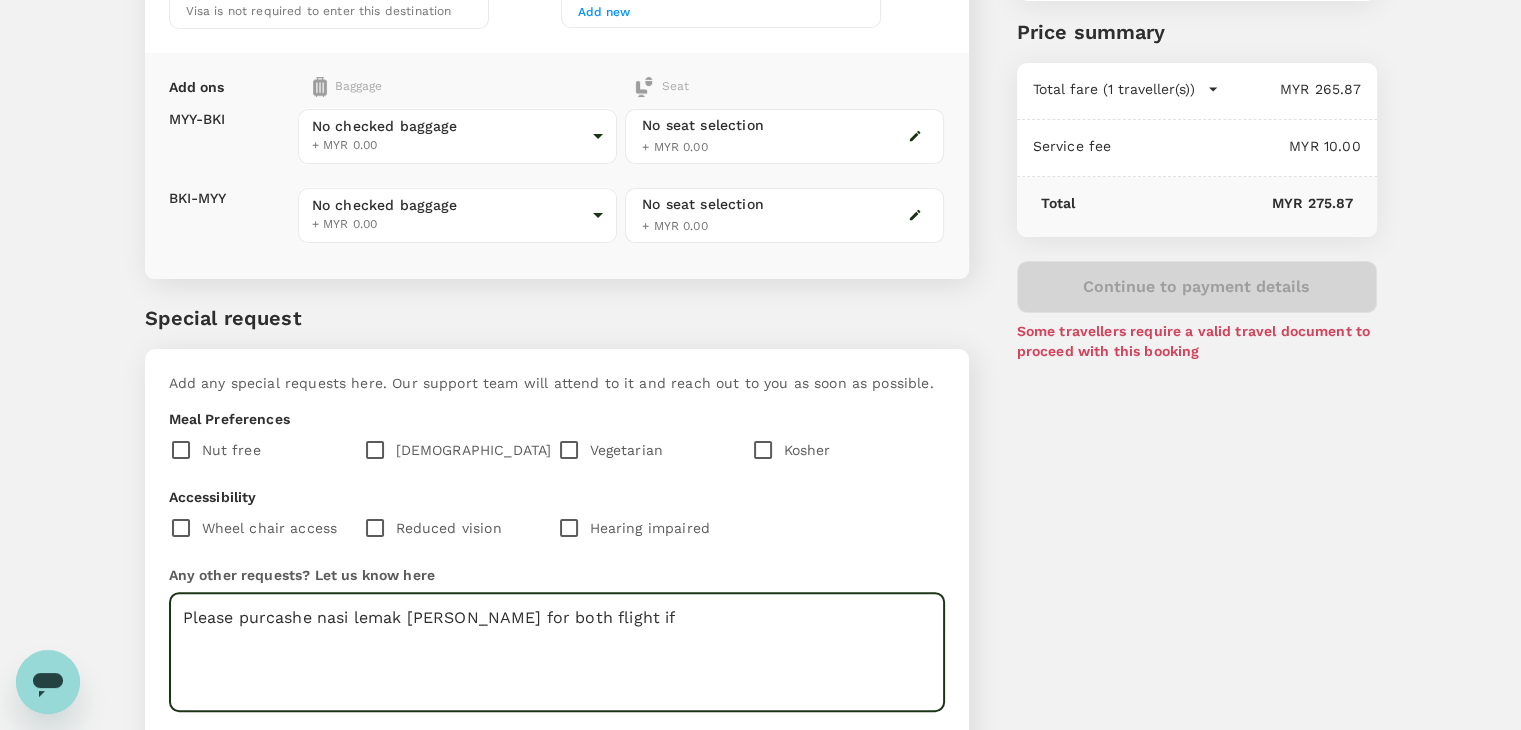click on "Please purcashe nasi lemak pak naseer for both flight if" at bounding box center (557, 652) 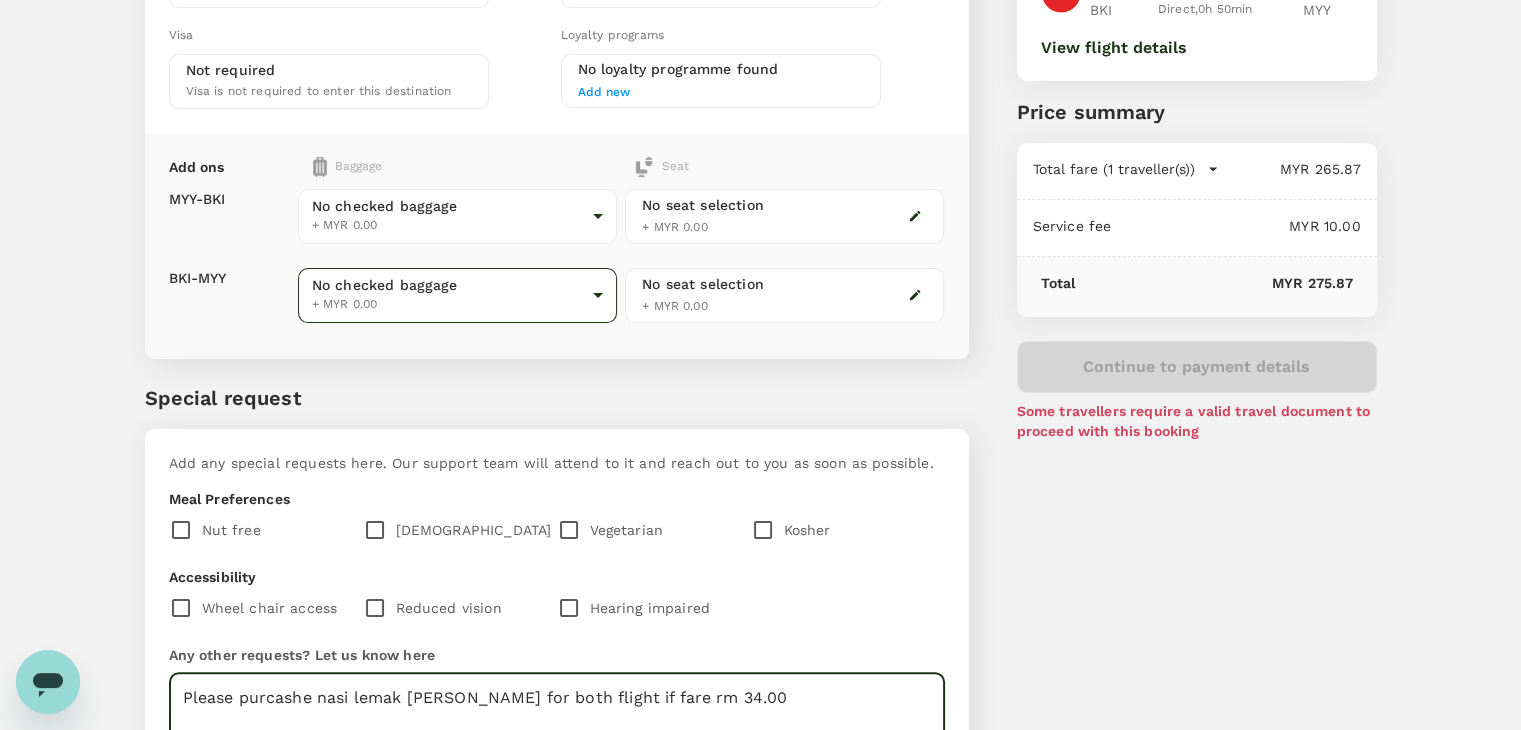 scroll, scrollTop: 184, scrollLeft: 0, axis: vertical 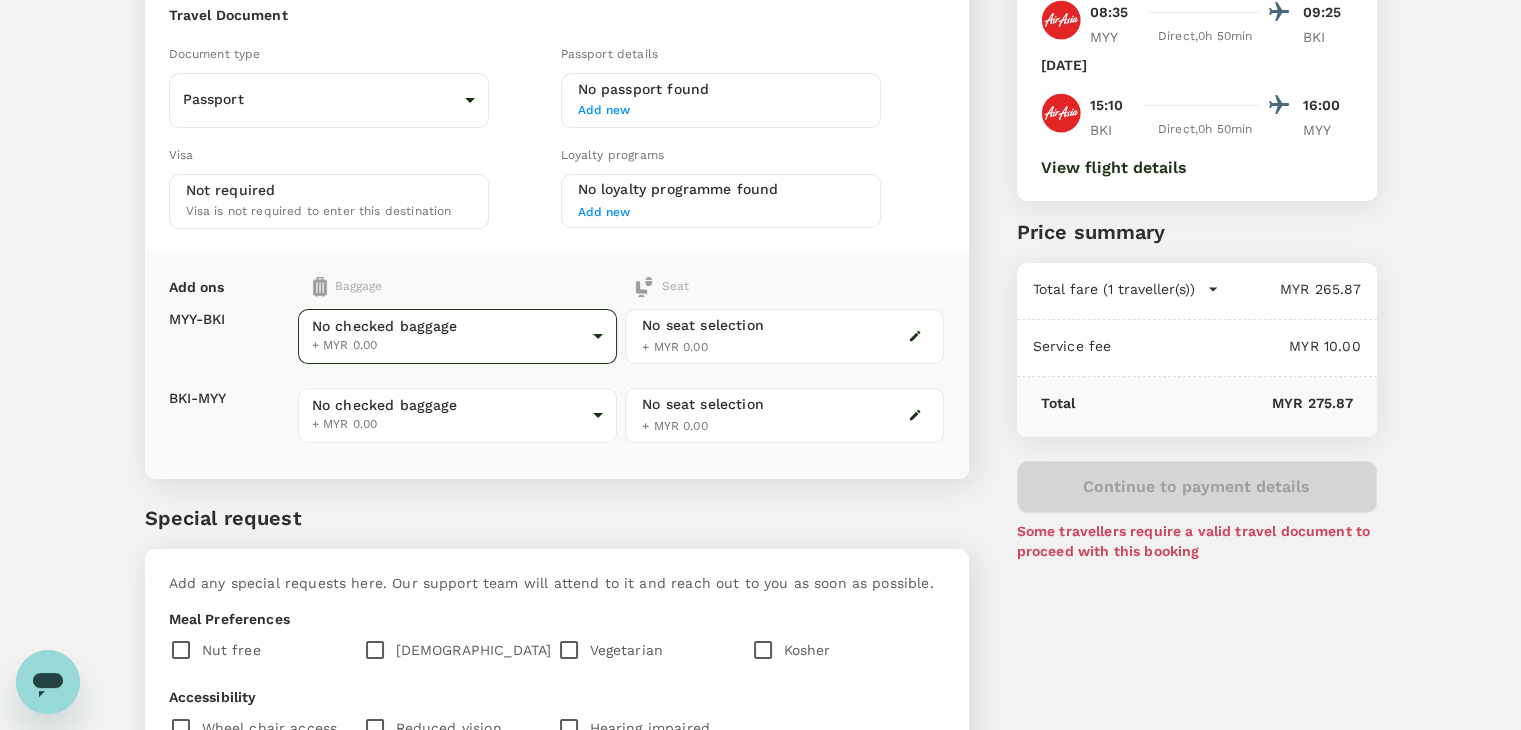 type on "Please purcashe nasi lemak [PERSON_NAME] for both flight if fare rm 34.00" 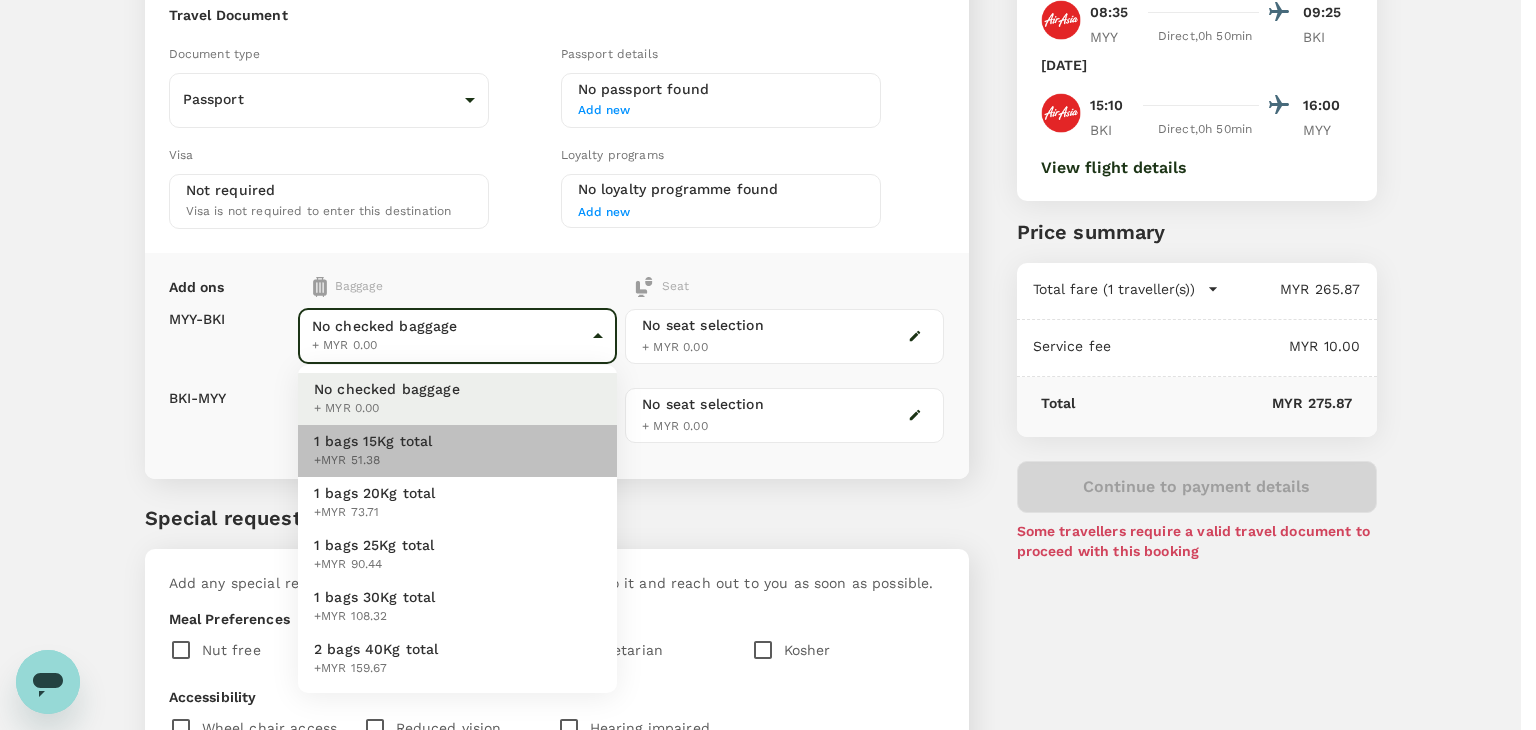 click on "1 bags 15Kg total +MYR 51.38" at bounding box center (457, 451) 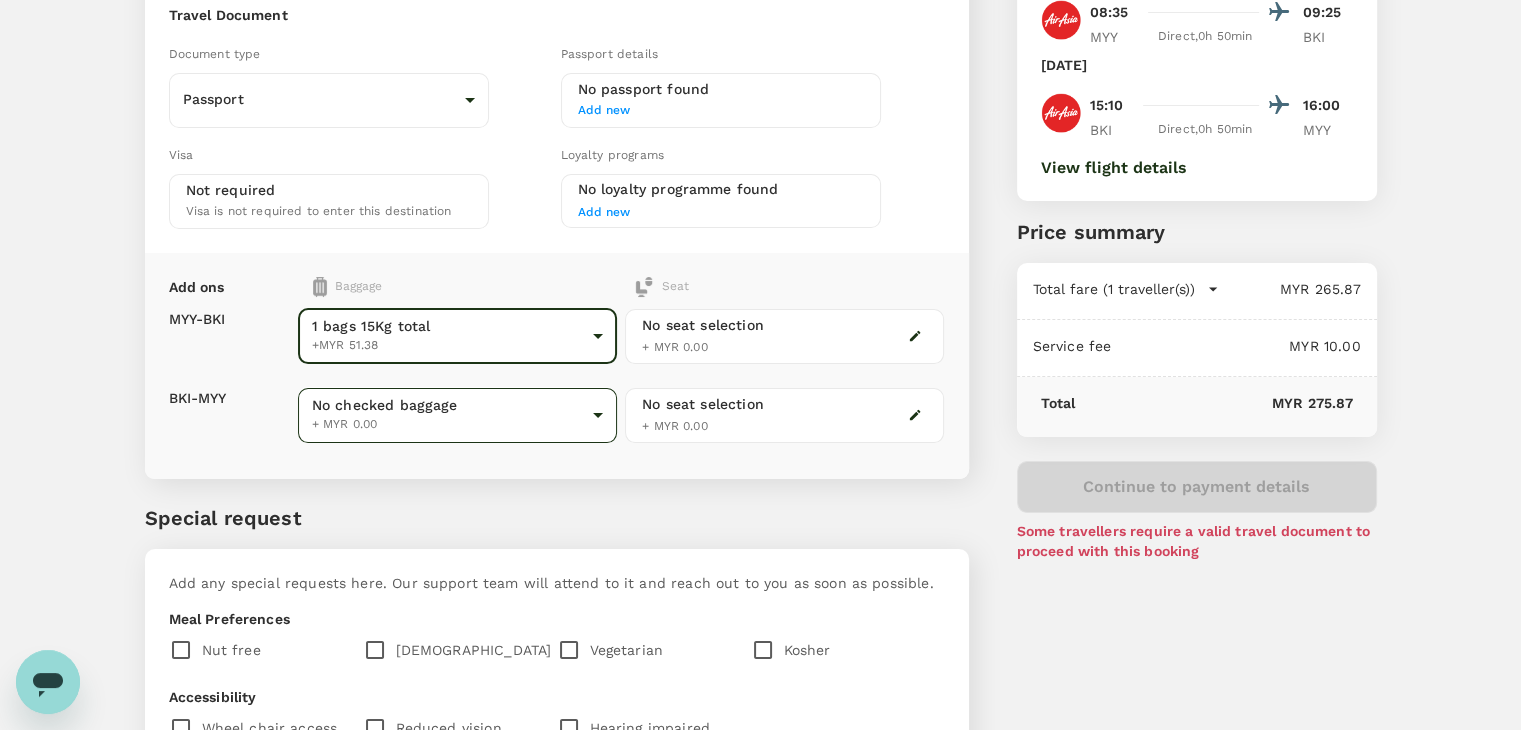 click on "Back to flight results Flight review Traveller(s) Traveller   1 : SL SIN ANN   LIAW Travel Document Document type Passport Passport ​ Passport details No passport found Add new Visa Not required Visa is not required to enter this destination Loyalty programs No loyalty programme found Add new Add ons Baggage Seat MYY  -  BKI BKI  -  MYY 1 bags 15Kg total +MYR 51.38 1 - 51.38 ​ No checked baggage + MYR 0.00 ​ No seat selection + MYR 0.00 No seat selection + MYR 0.00 Special request Add any special requests here. Our support team will attend to it and reach out to you as soon as possible. Meal Preferences Nut free Halal Vegetarian Kosher Accessibility Wheel chair access Reduced vision Hearing impaired Any other requests? Let us know here Please purcashe nasi lemak pak naseer for both flight if fare rm 34.00 x ​ Add request You've selected Tuesday, 29 Jul 2025 08:35 09:25 MYY Direct ,  0h 50min BKI Thursday, 31 Jul 2025 15:10 16:00 BKI Direct ,  0h 50min MYY View flight details Price summary MYR 265.87 )" at bounding box center (760, 434) 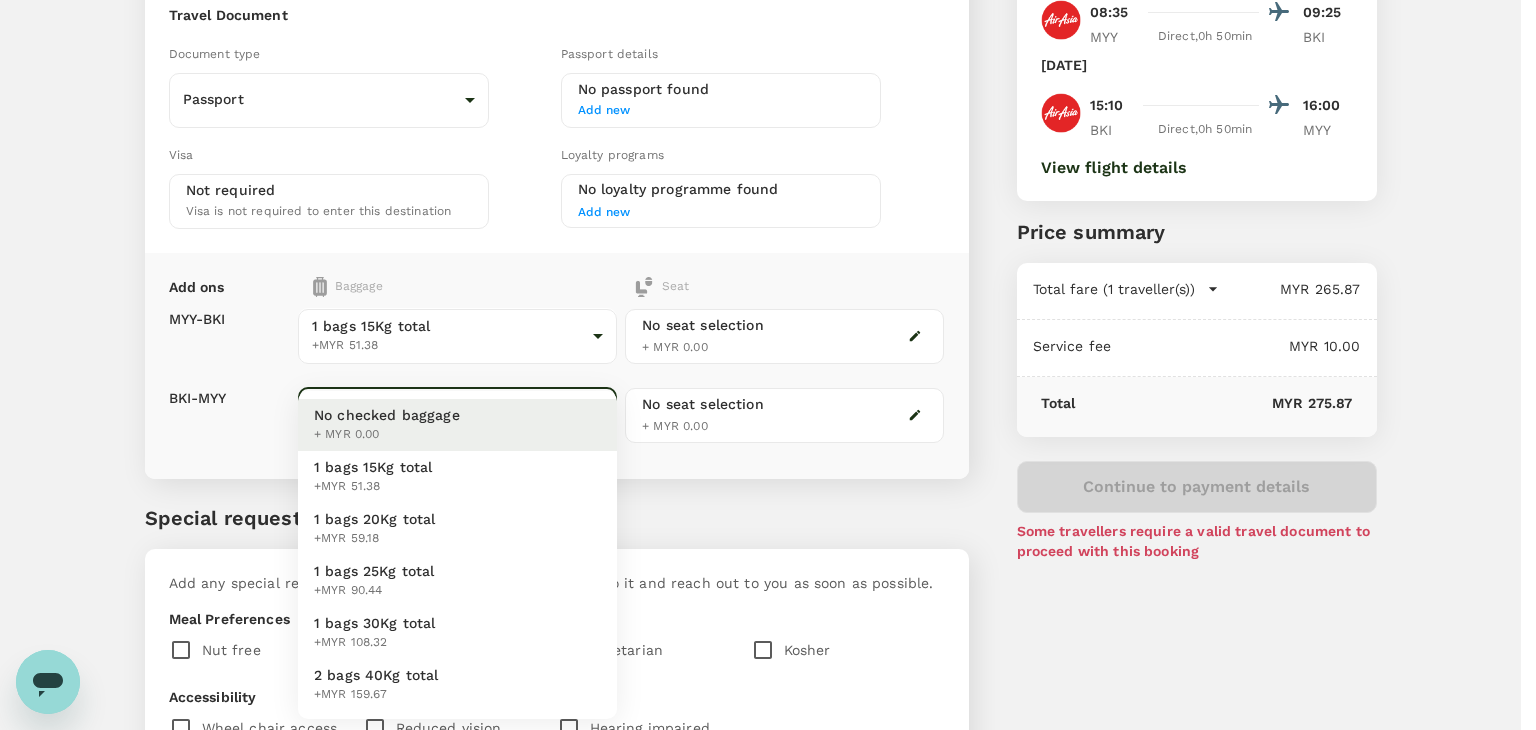 click on "1 bags 15Kg total +MYR 51.38" at bounding box center [457, 477] 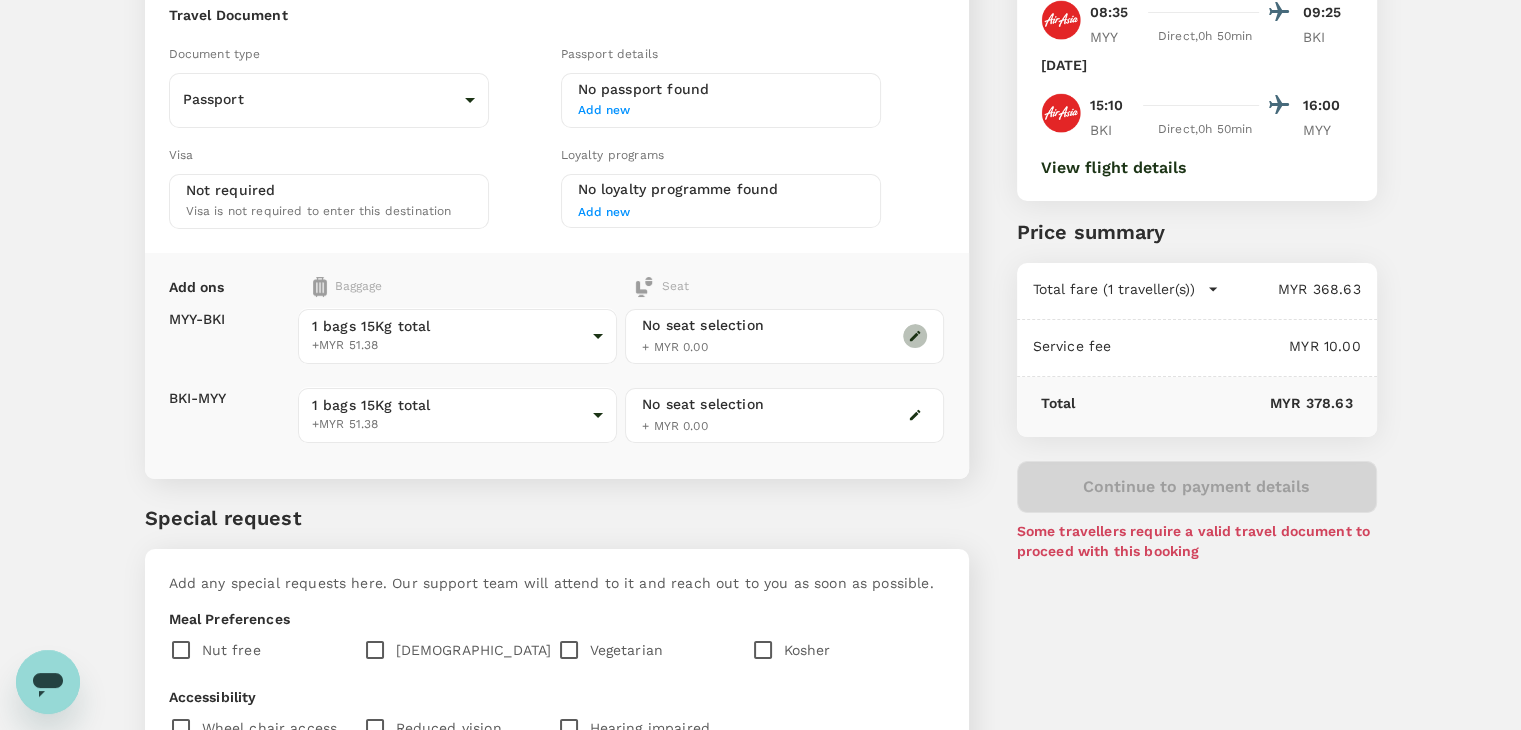 click 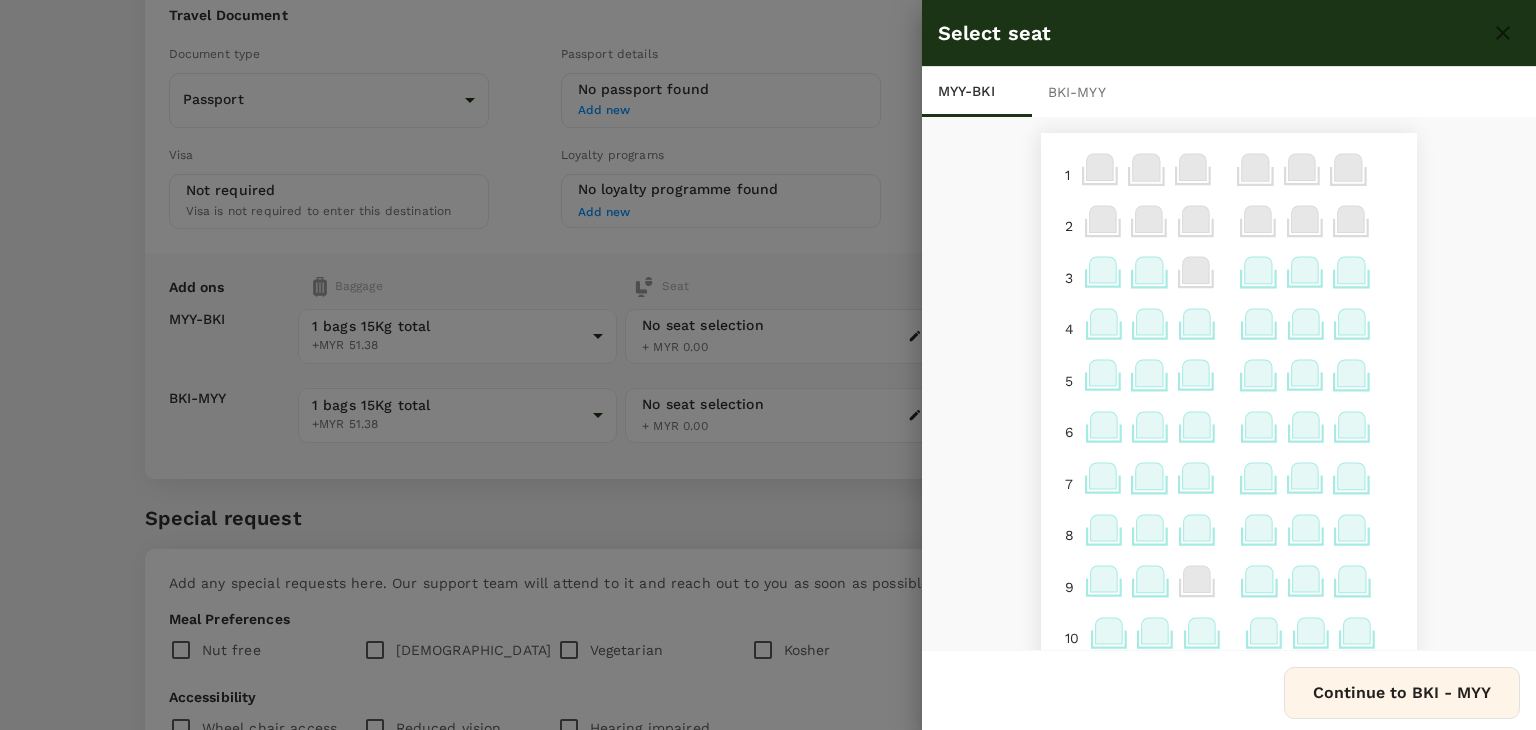 click 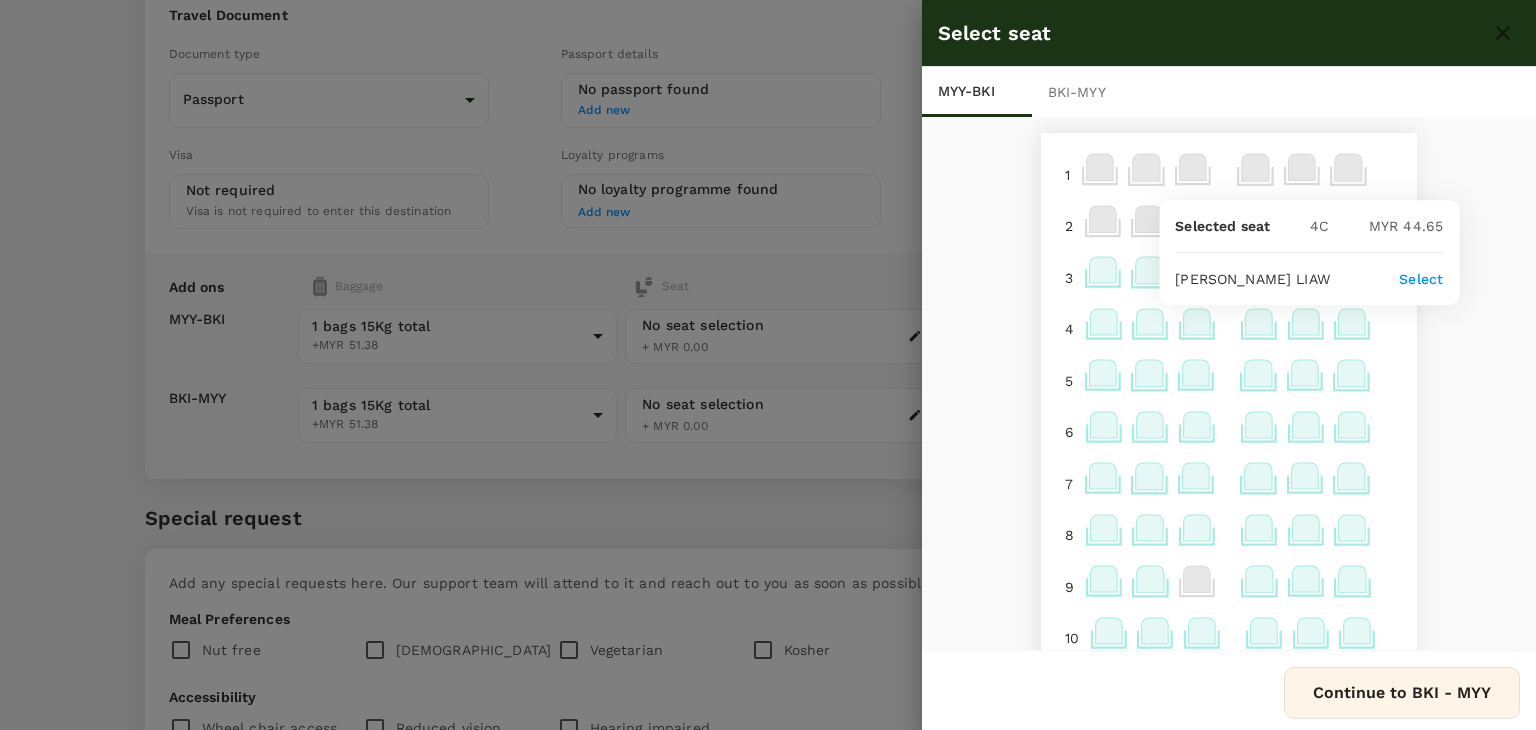 click on "Select" at bounding box center (1421, 279) 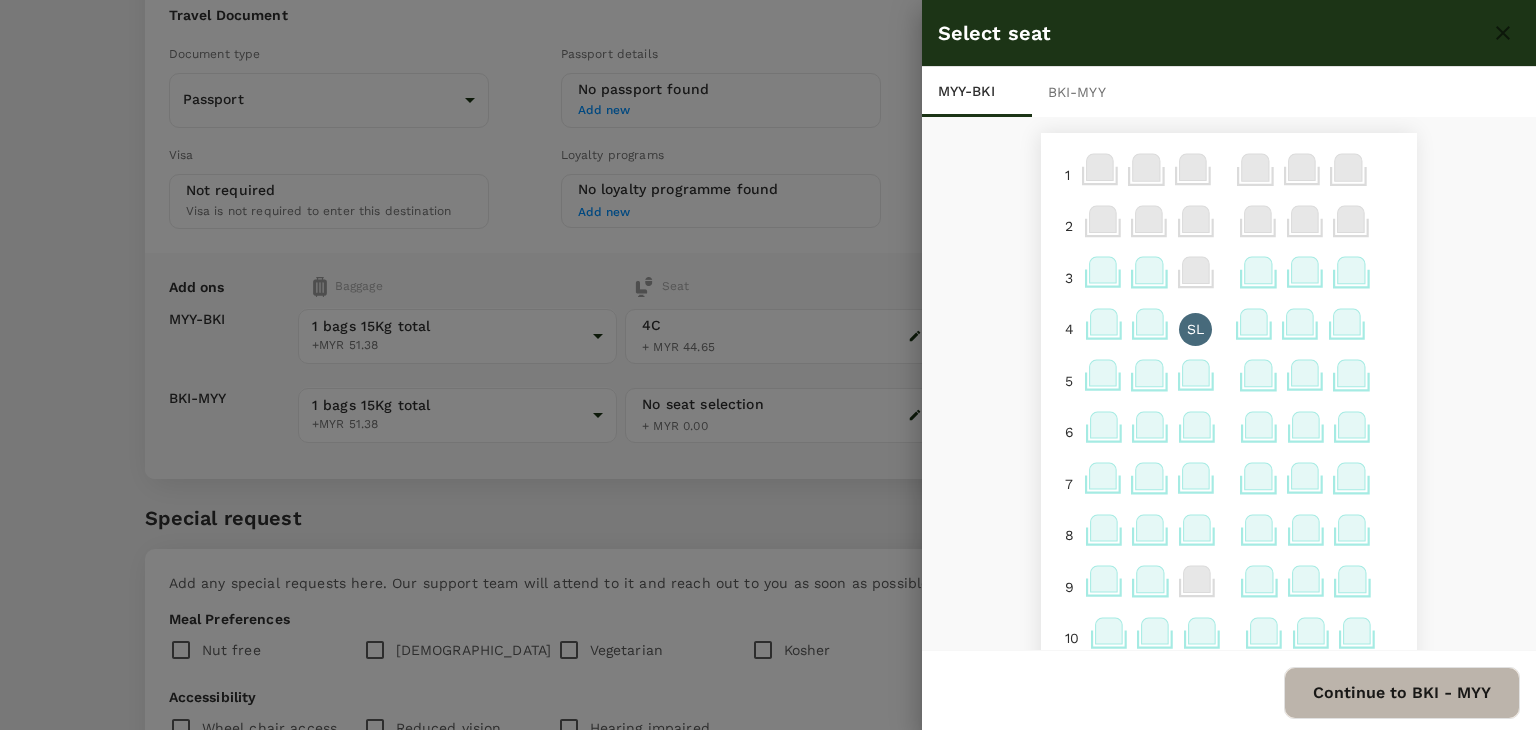 click on "Continue to   BKI - MYY" at bounding box center [1402, 693] 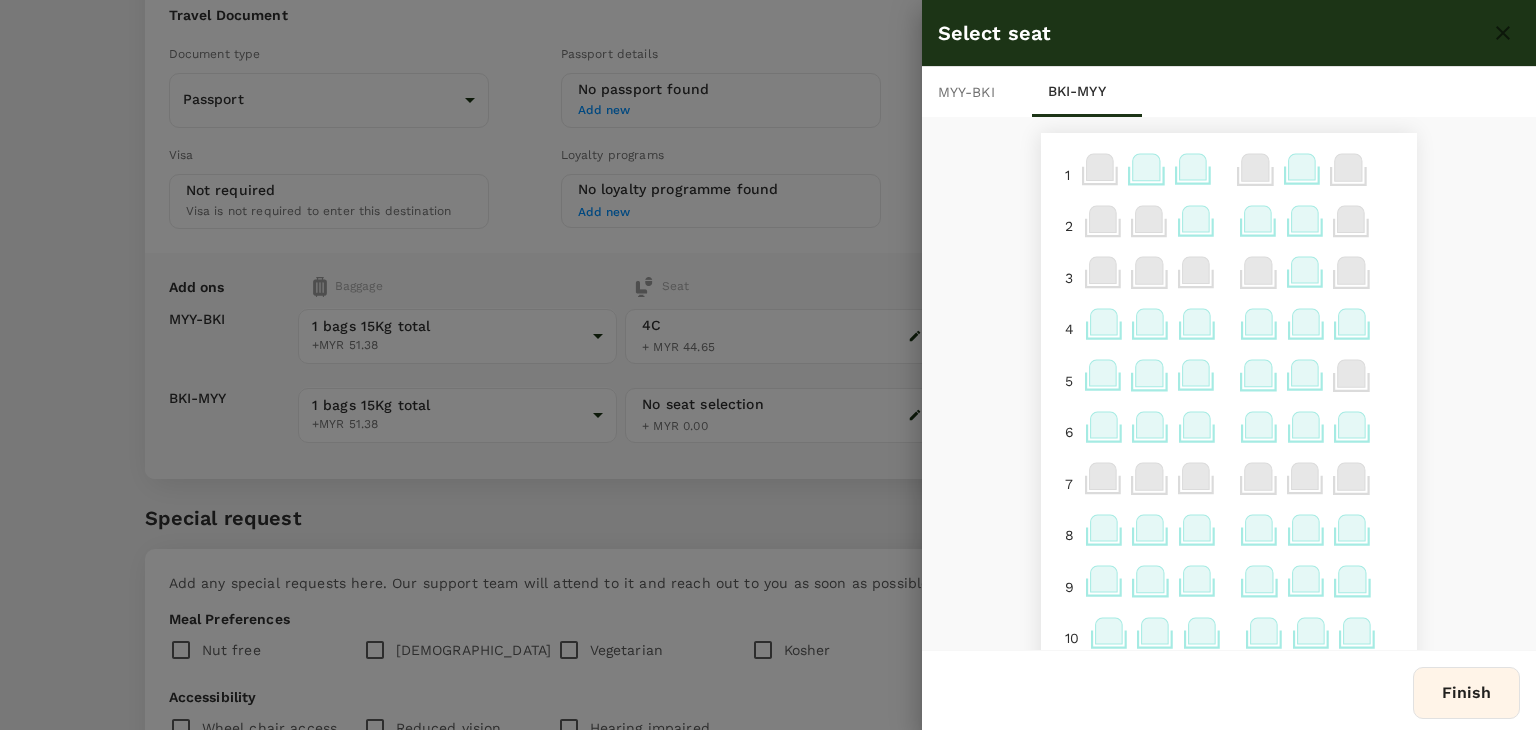 click on "MYY  -  BKI" at bounding box center (977, 92) 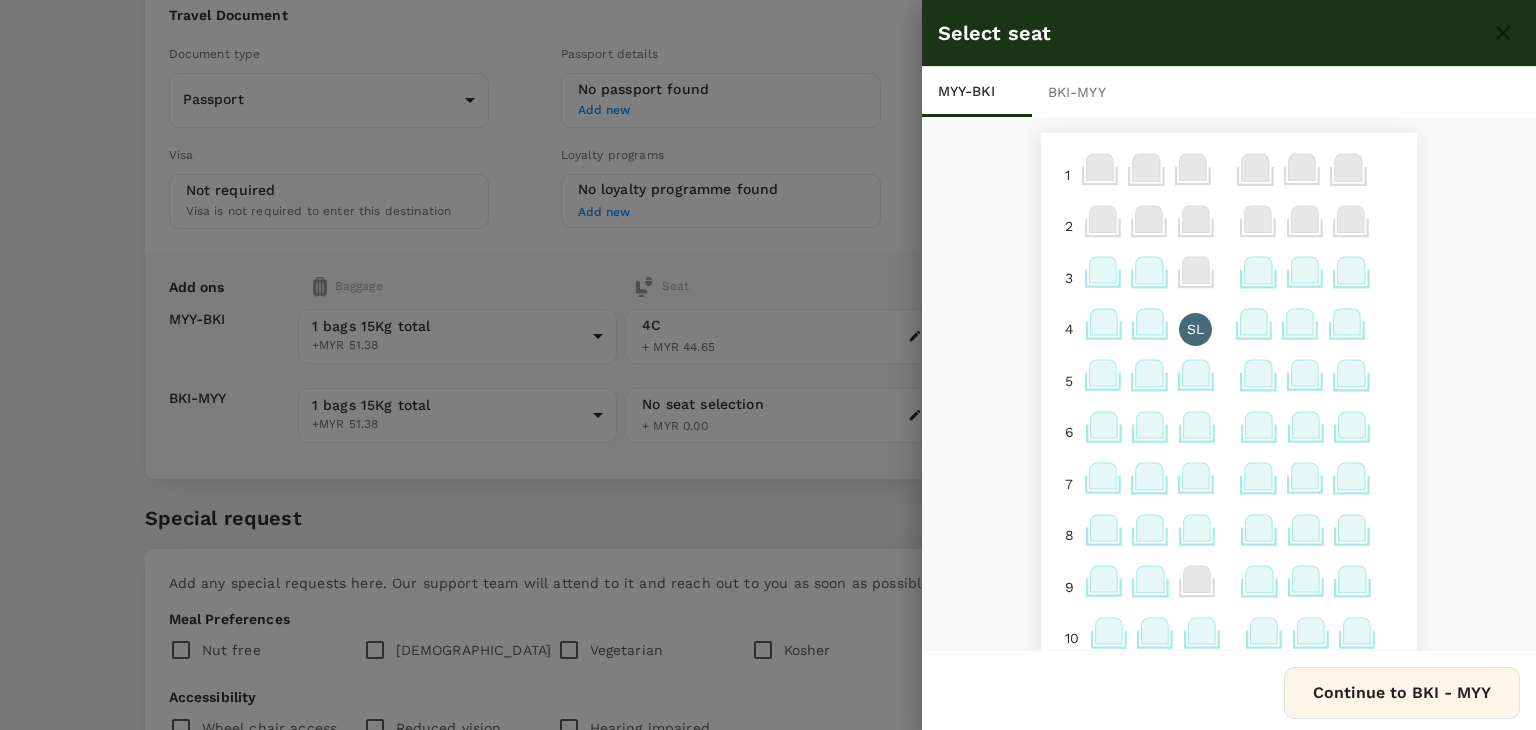click on "SL" at bounding box center (1195, 329) 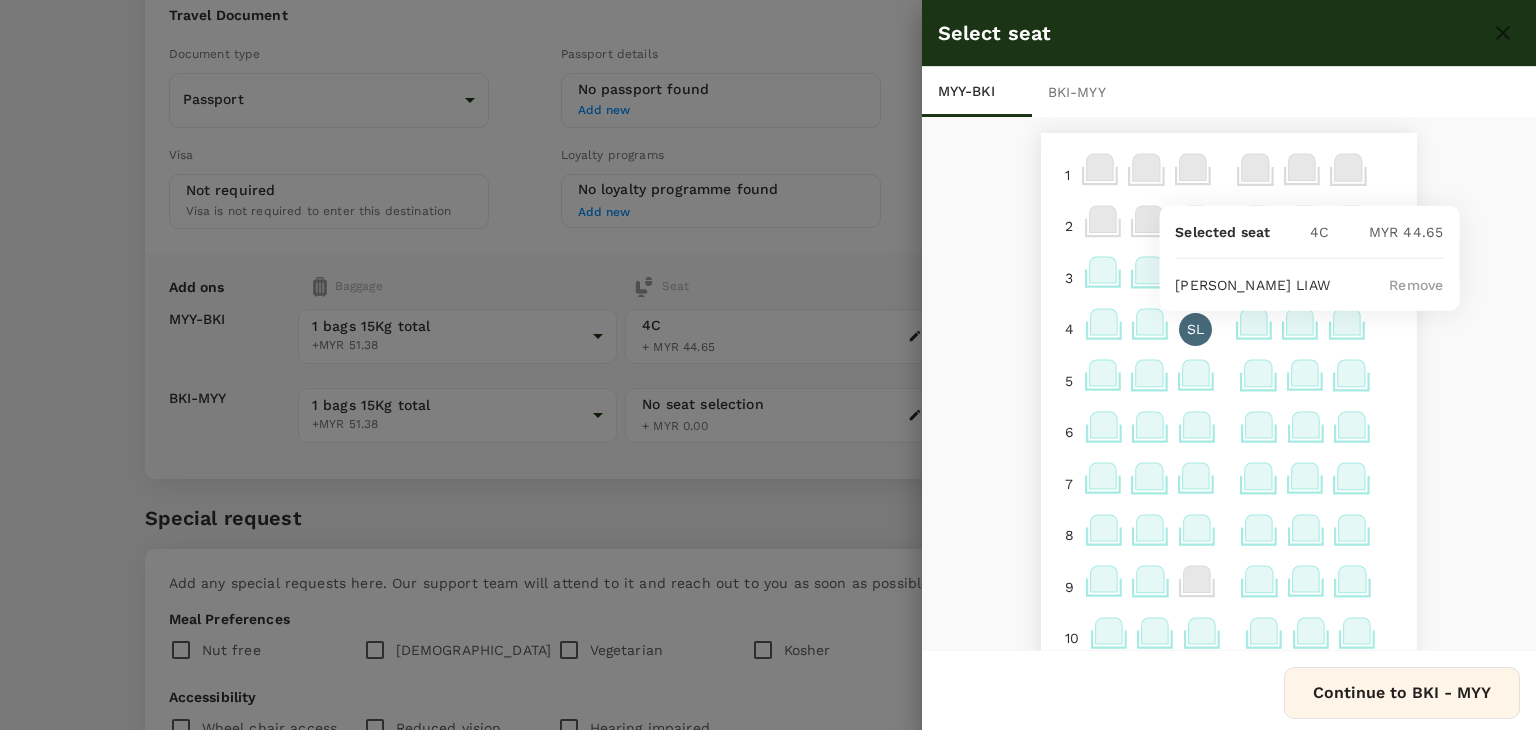 click on "Remove" at bounding box center (1416, 285) 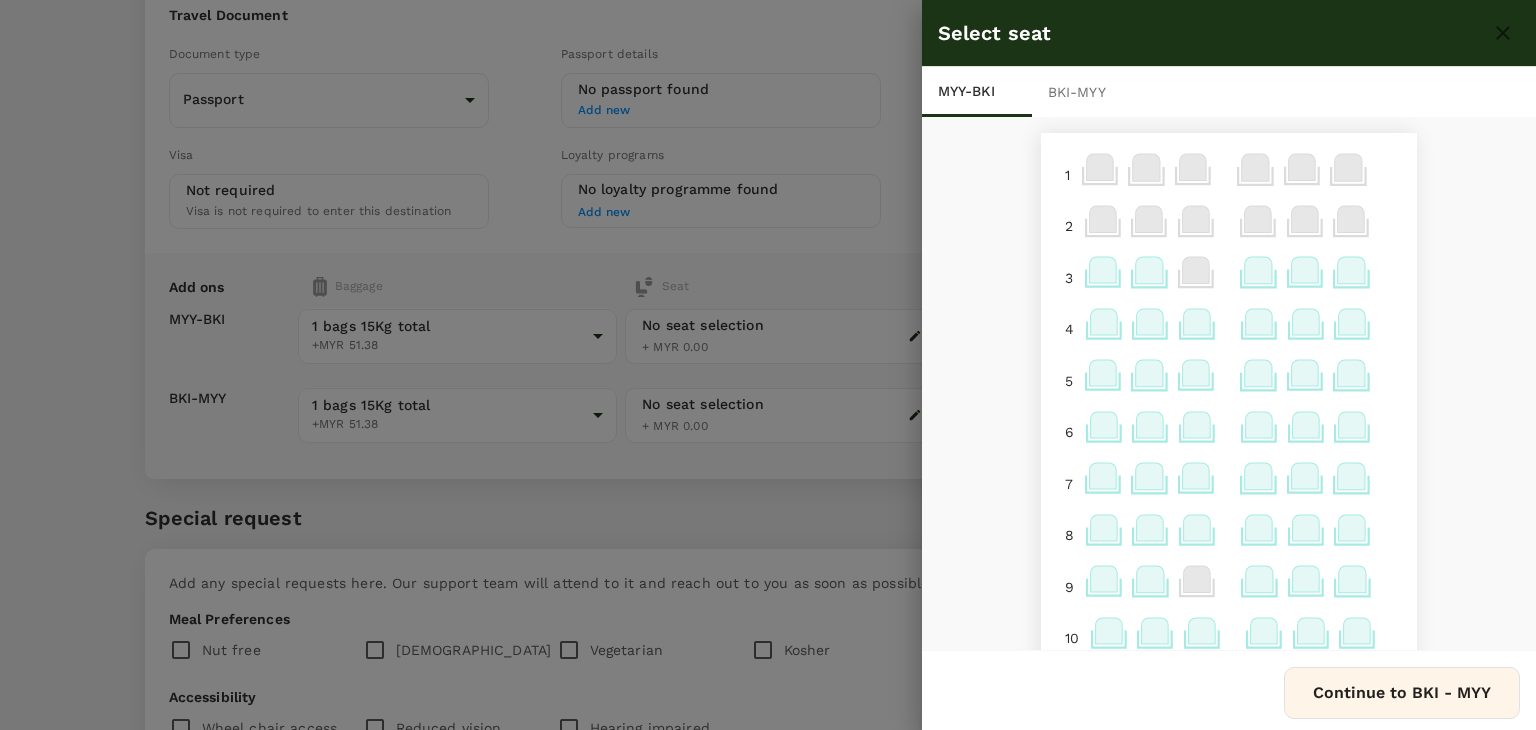 click 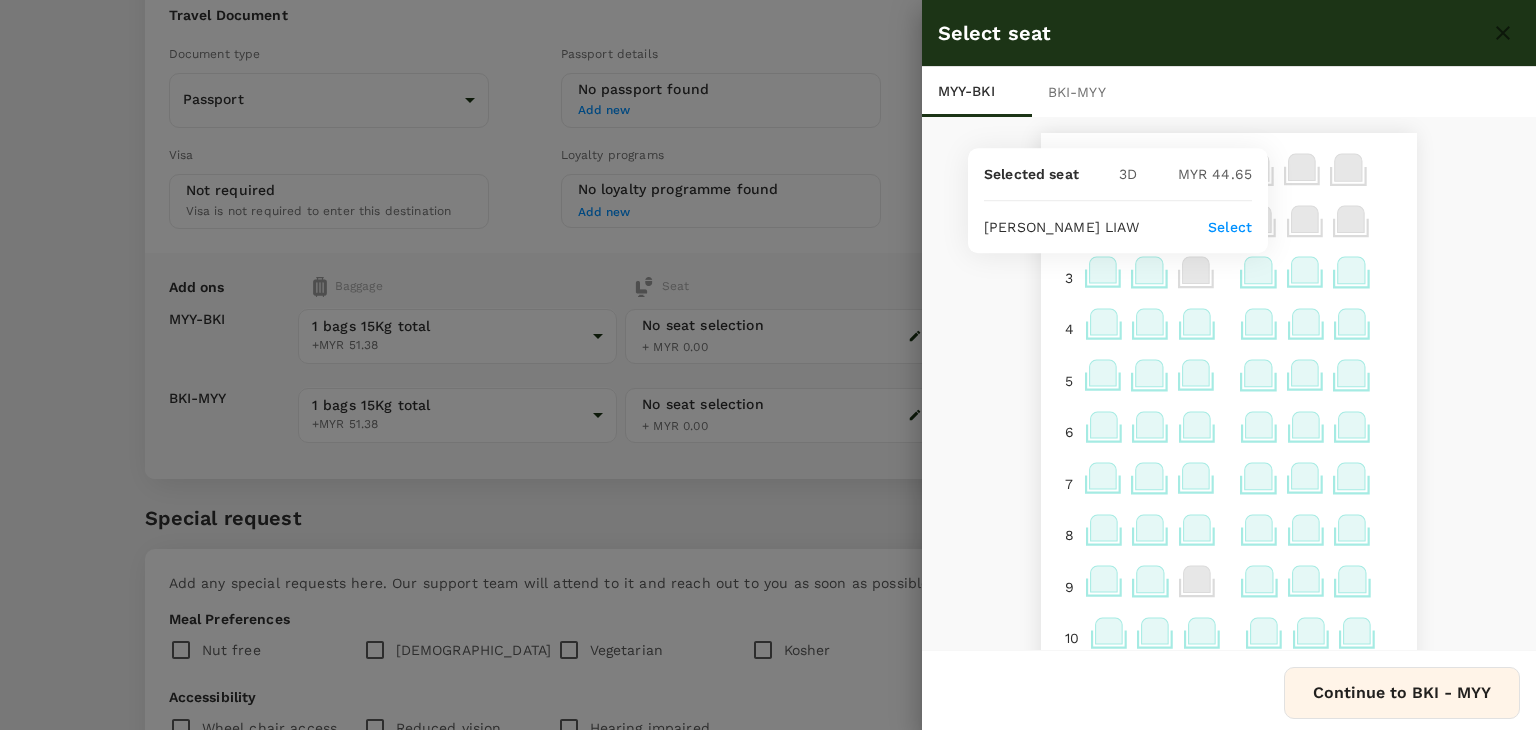 click on "Select" at bounding box center [1230, 227] 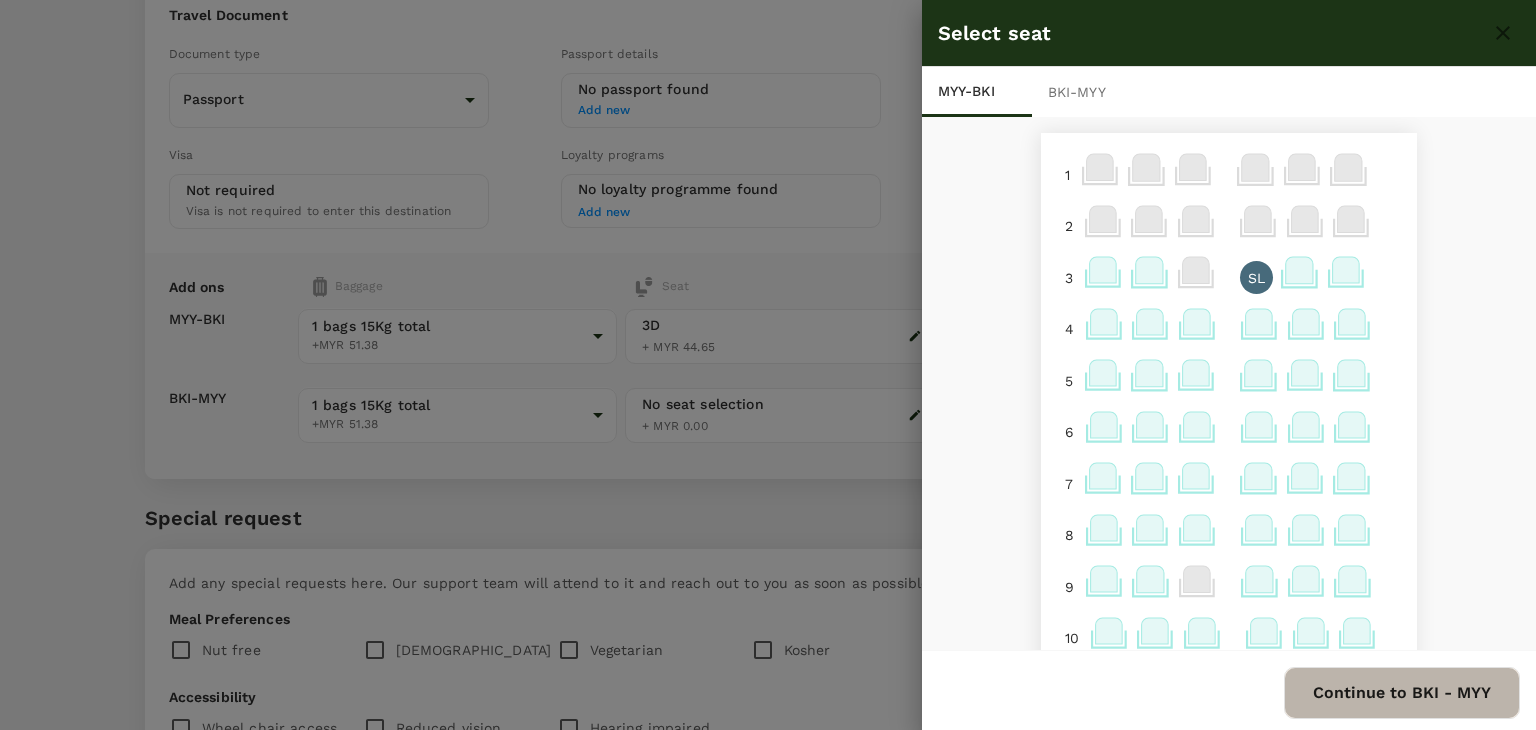 click on "Continue to   BKI - MYY" at bounding box center (1402, 693) 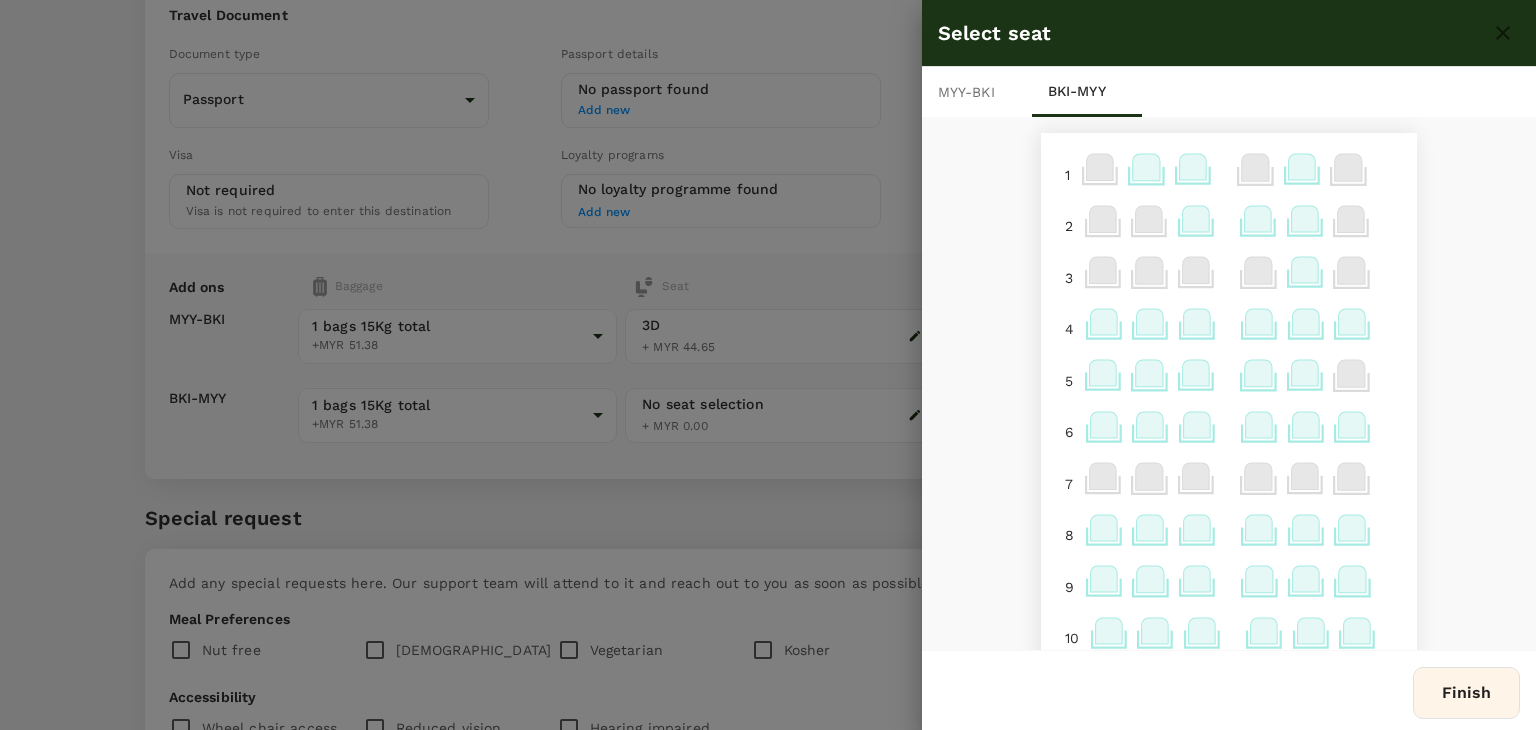 click 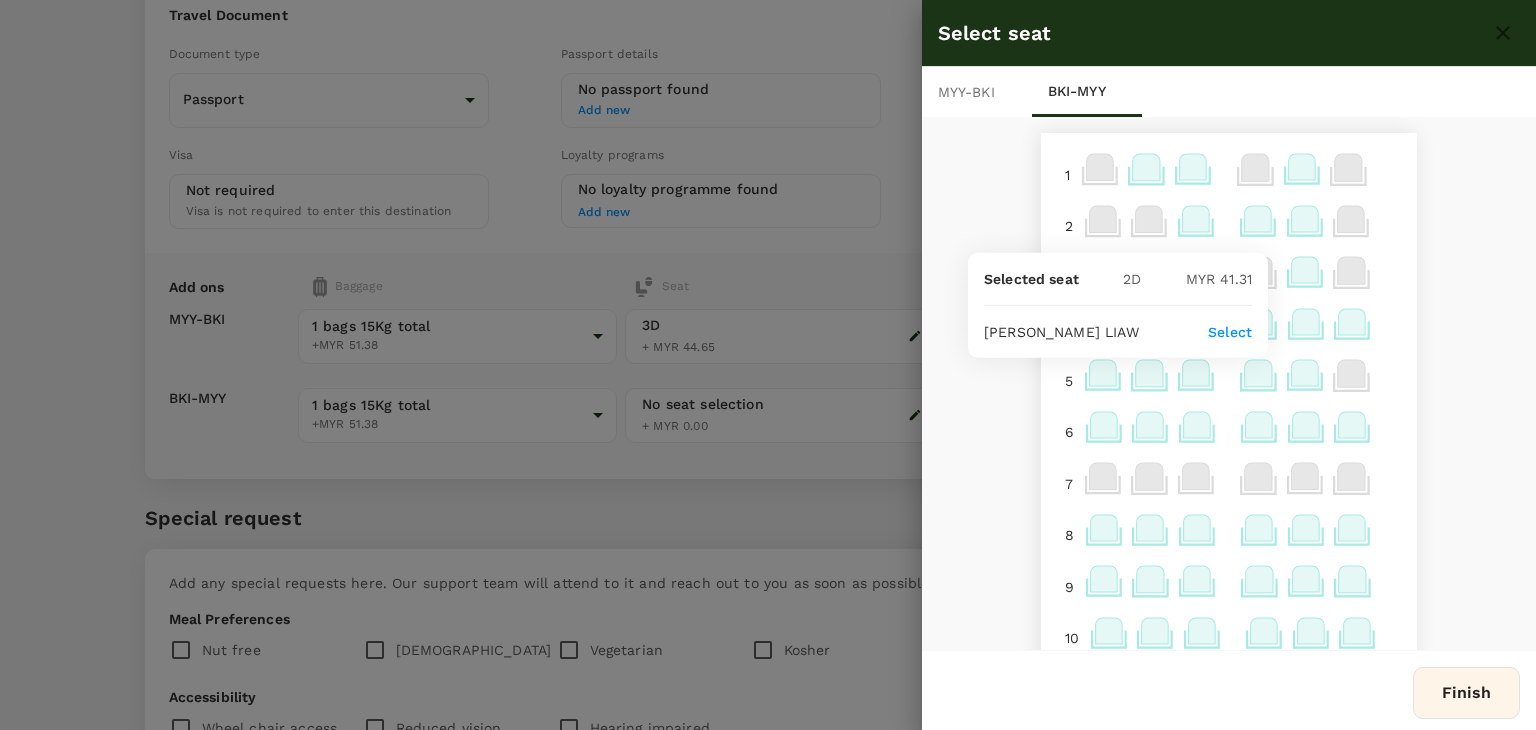 click on "Select" at bounding box center (1230, 332) 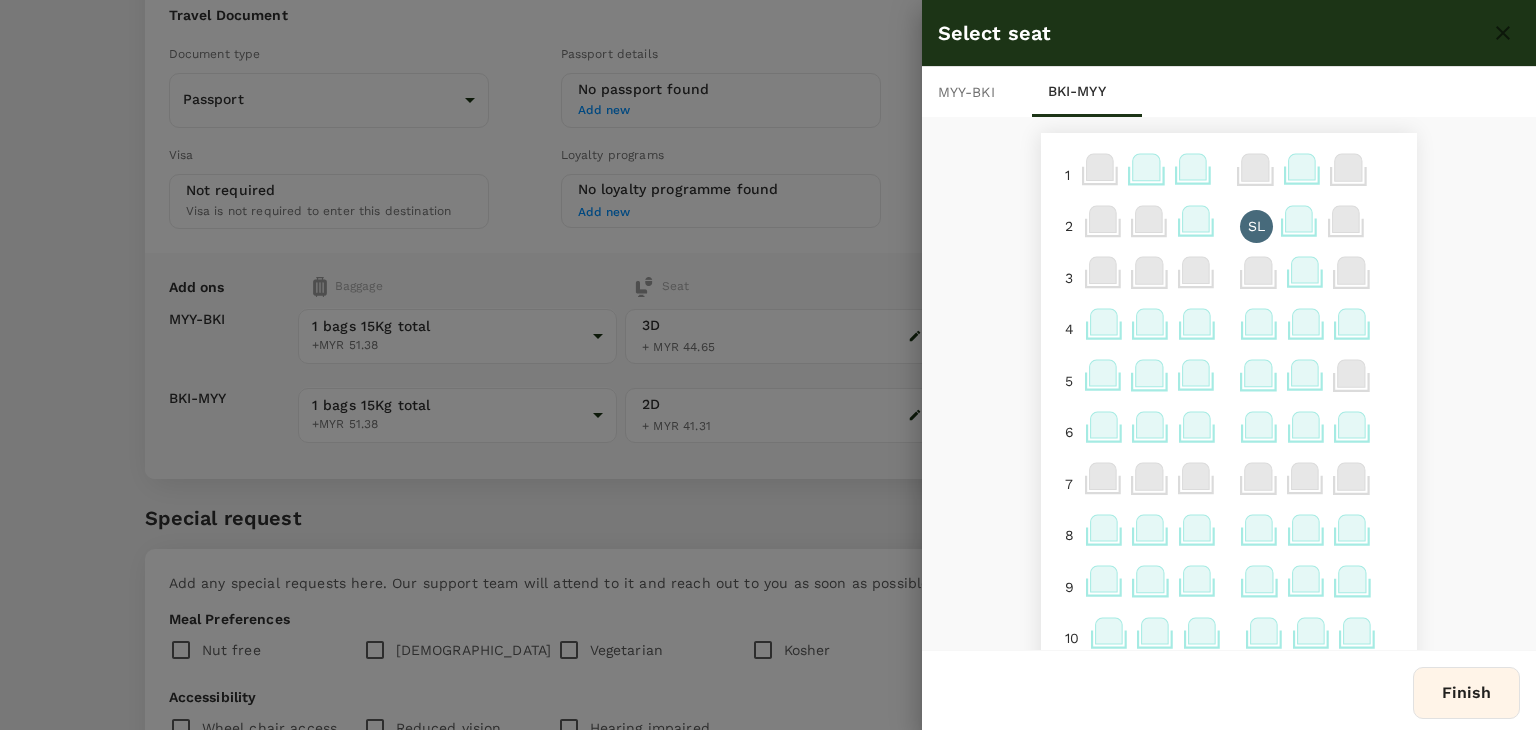 click 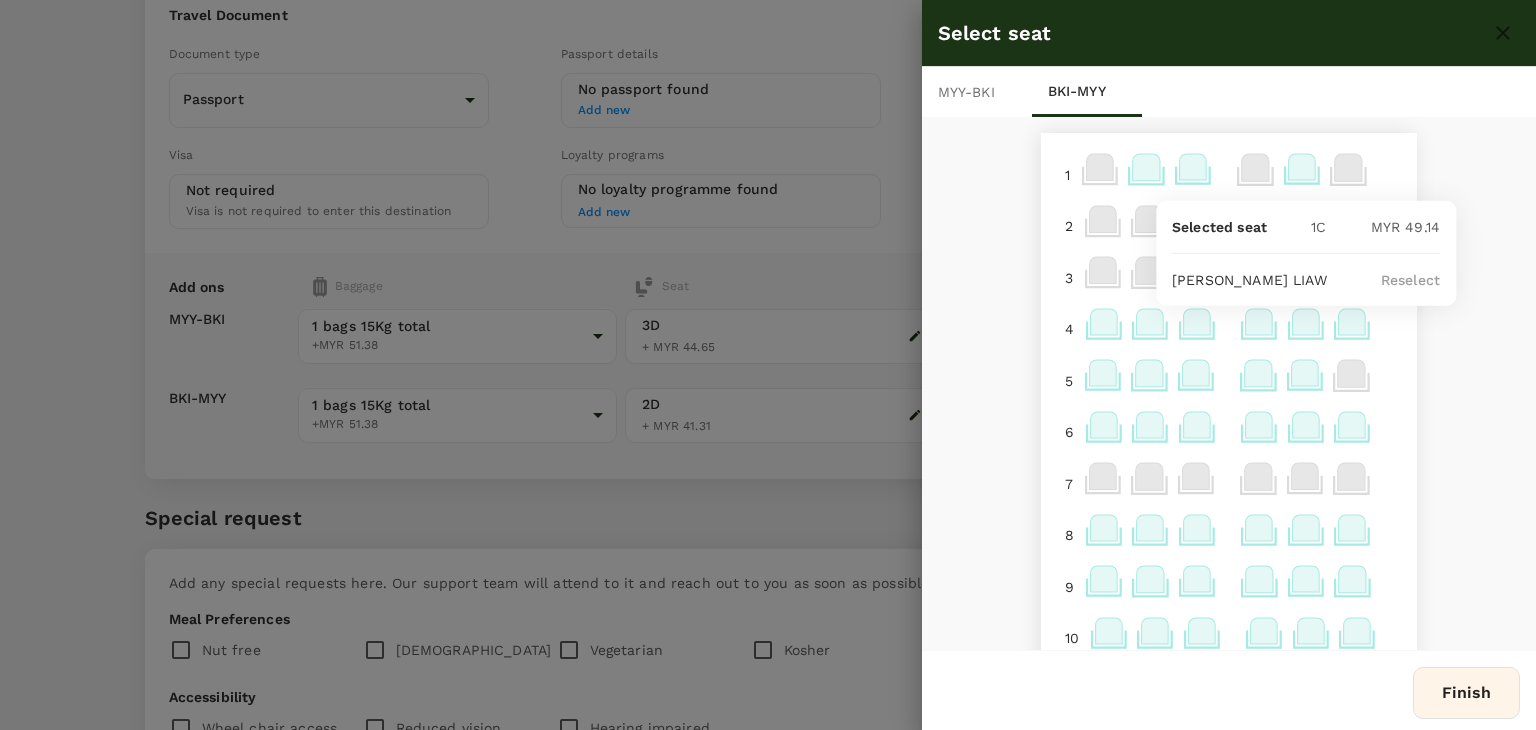 click 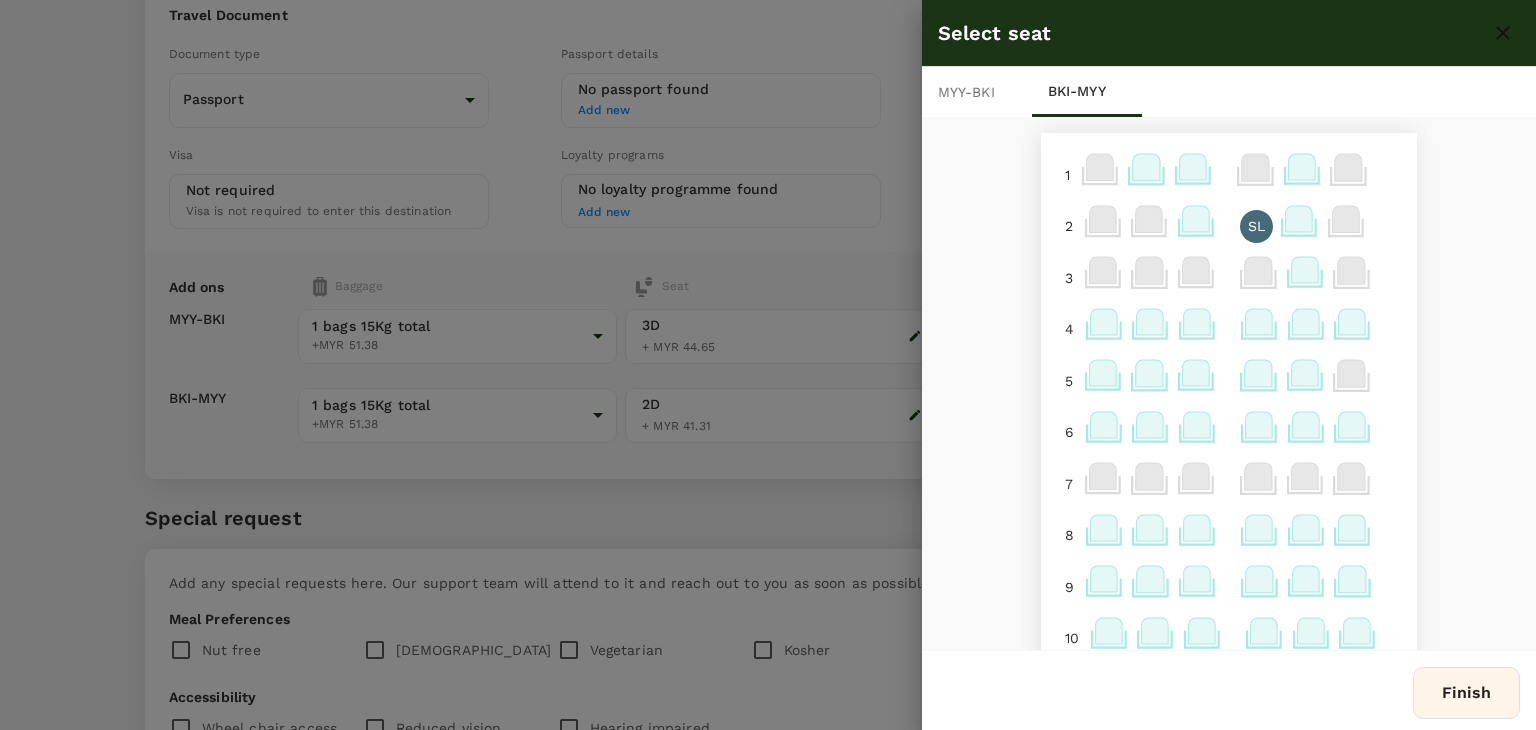click 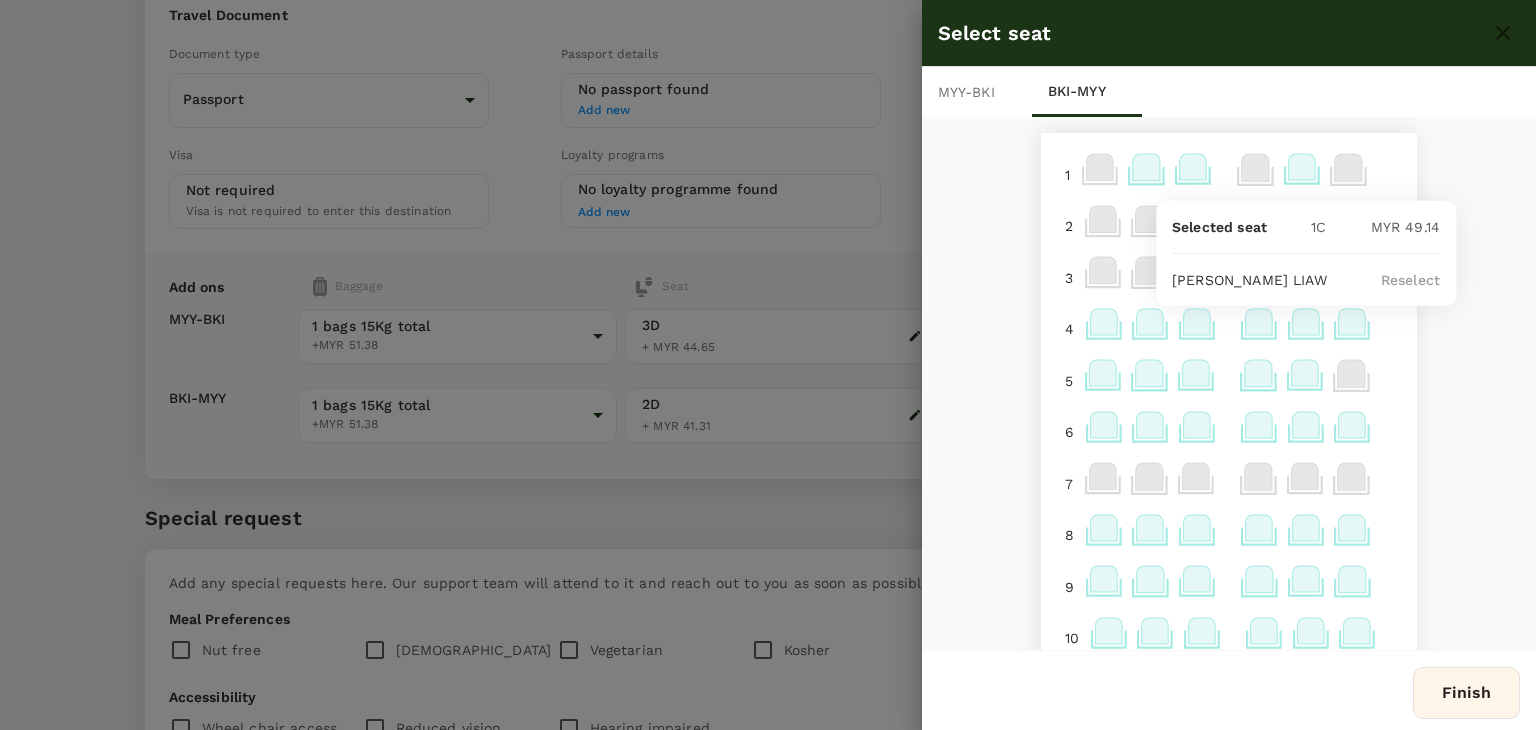 click on "Reselect" at bounding box center (1410, 280) 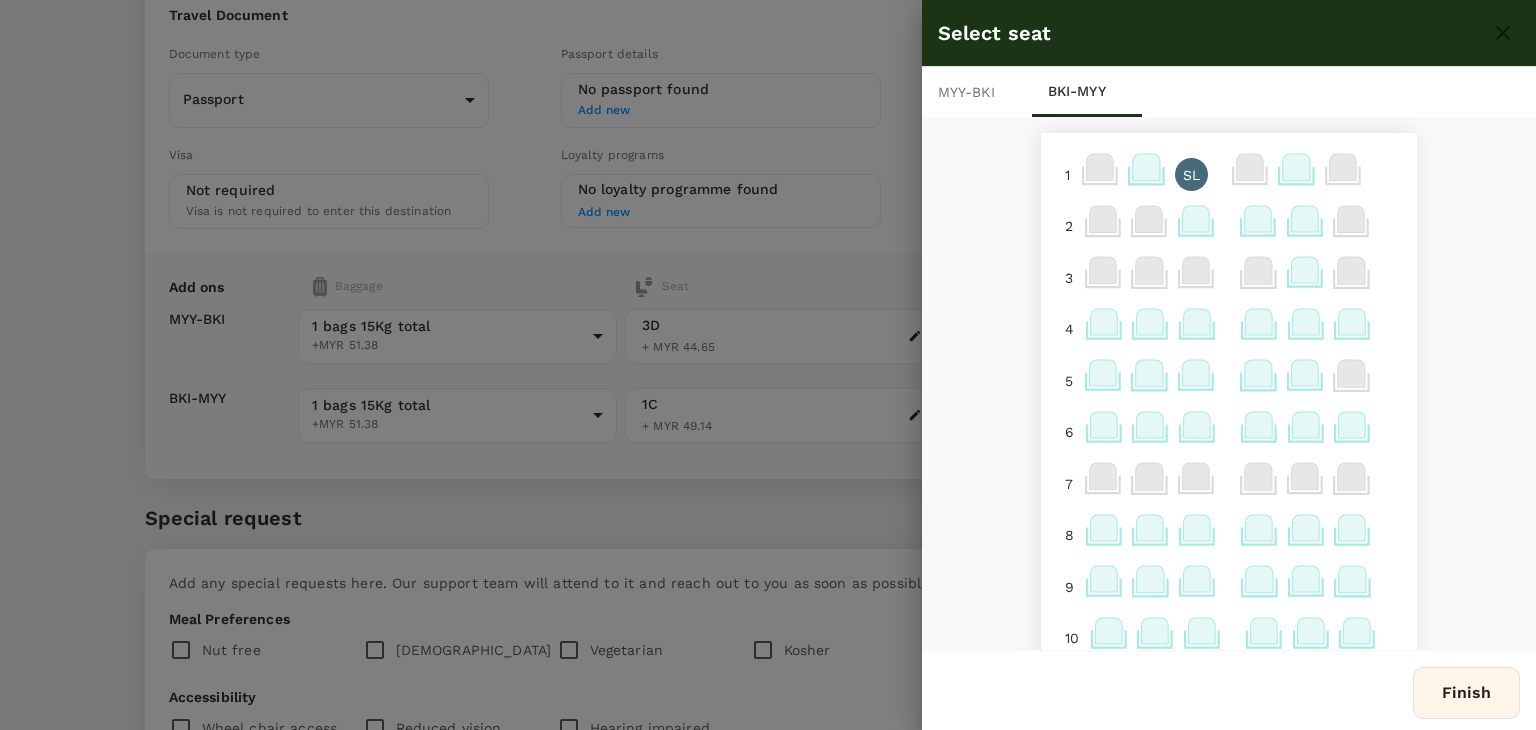 click on "Finish" at bounding box center [1466, 693] 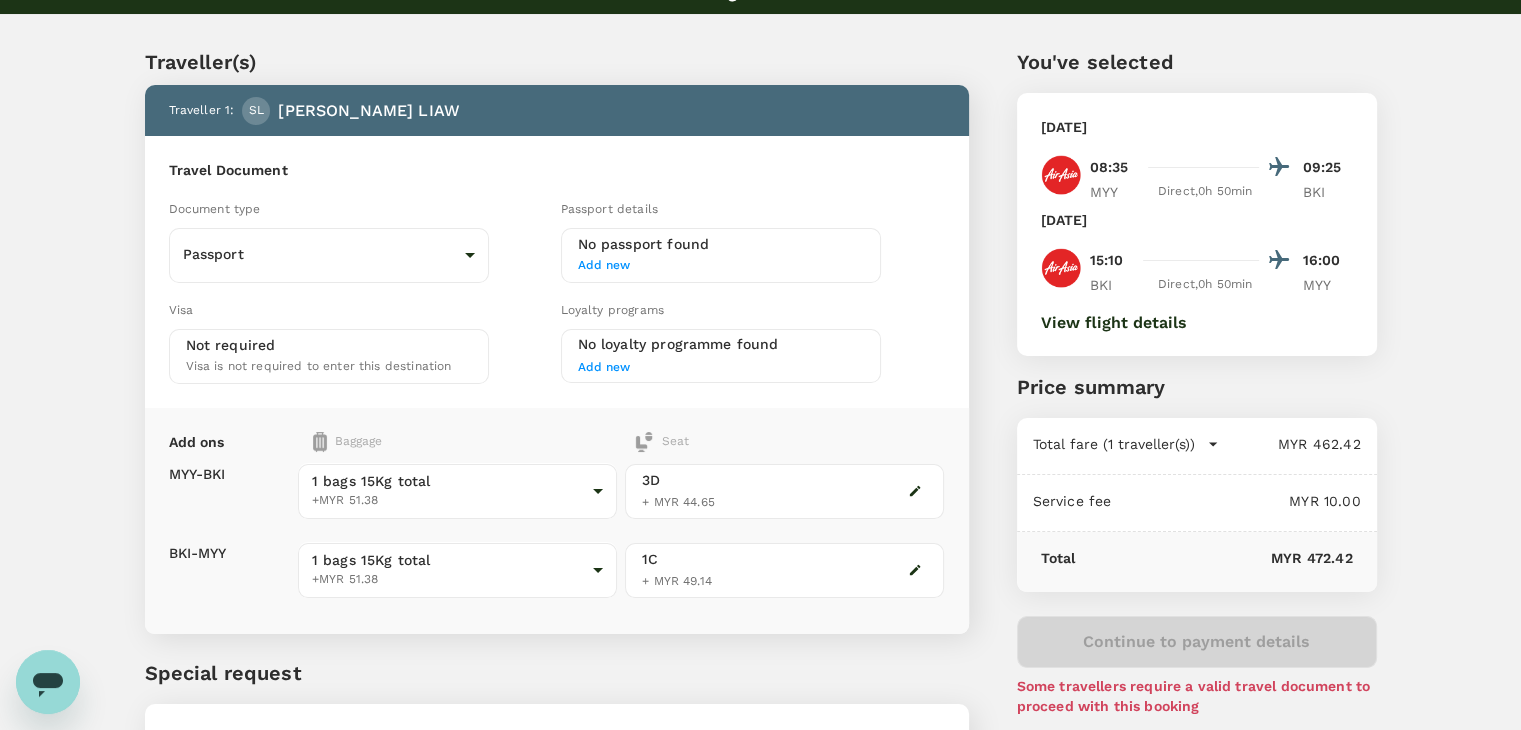 scroll, scrollTop: 0, scrollLeft: 0, axis: both 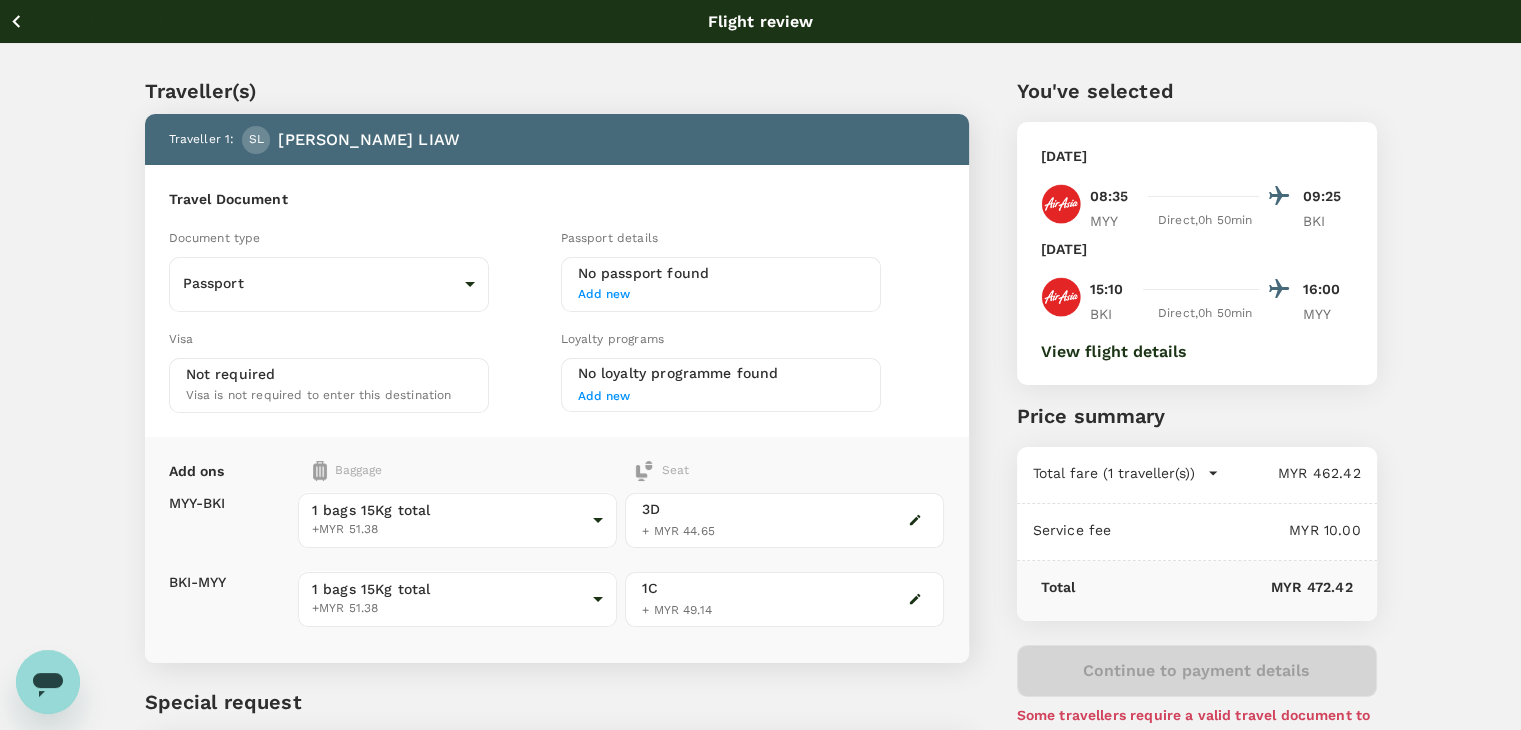 type 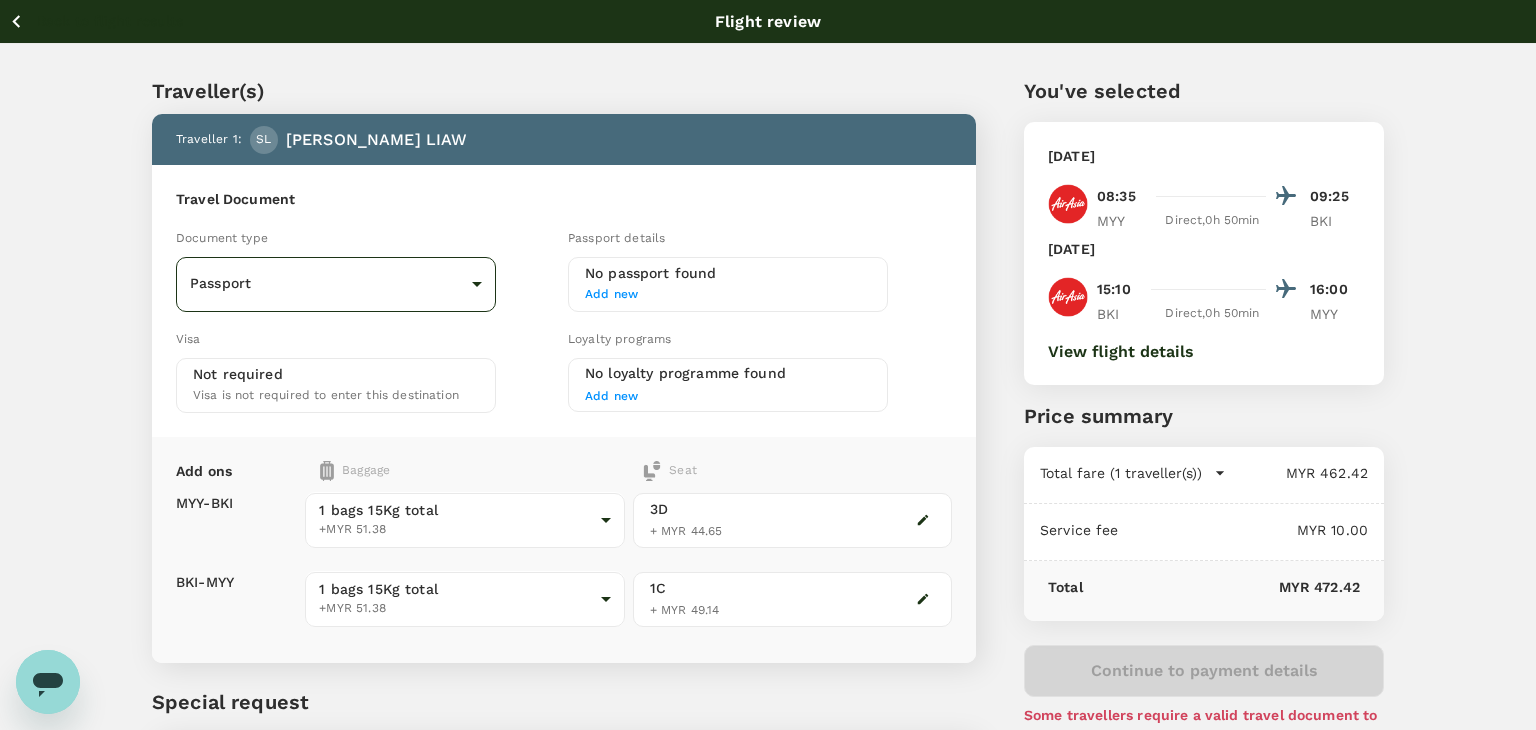 click on "Back to flight results Flight review Traveller(s) Traveller   1 : SL SIN ANN   LIAW Travel Document Document type Passport Passport ​ Passport details No passport found Add new Visa Not required Visa is not required to enter this destination Loyalty programs No loyalty programme found Add new Add ons Baggage Seat MYY  -  BKI BKI  -  MYY 1 bags 15Kg total +MYR 51.38 1 - 51.38 ​ 1 bags 15Kg total +MYR 51.38 1 - 51.38 ​ 3D + MYR 44.65 1C + MYR 49.14 Special request Add any special requests here. Our support team will attend to it and reach out to you as soon as possible. Meal Preferences Nut free Halal Vegetarian Kosher Accessibility Wheel chair access Reduced vision Hearing impaired Any other requests? Let us know here Please purcashe nasi lemak pak naseer for both flight if fare rm 34.00 x ​ Add request You've selected Tuesday, 29 Jul 2025 08:35 09:25 MYY Direct ,  0h 50min BKI Thursday, 31 Jul 2025 15:10 16:00 BKI Direct ,  0h 50min MYY View flight details Price summary Total fare (1 traveller(s))  (" at bounding box center [768, 618] 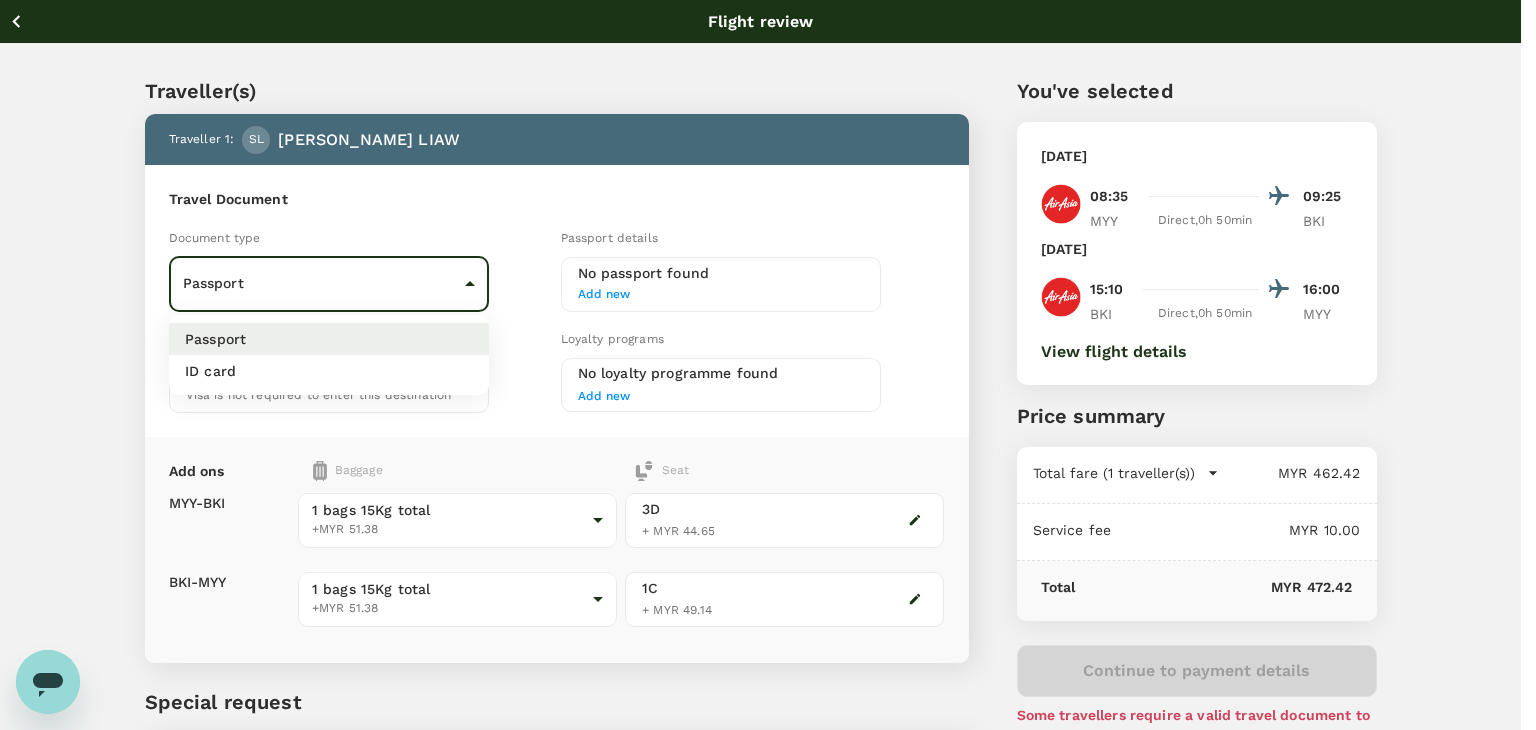 click on "ID card" at bounding box center (329, 371) 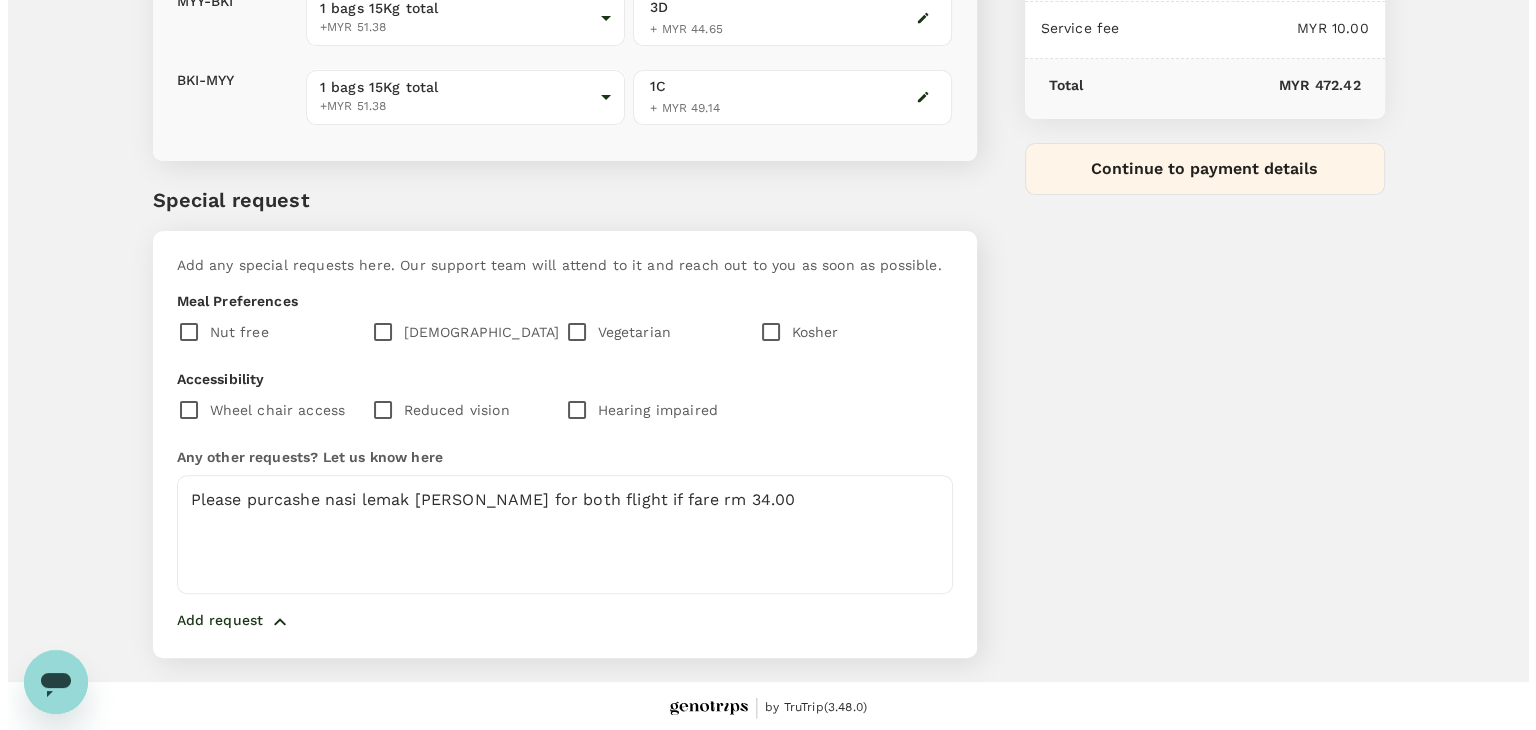 scroll, scrollTop: 503, scrollLeft: 0, axis: vertical 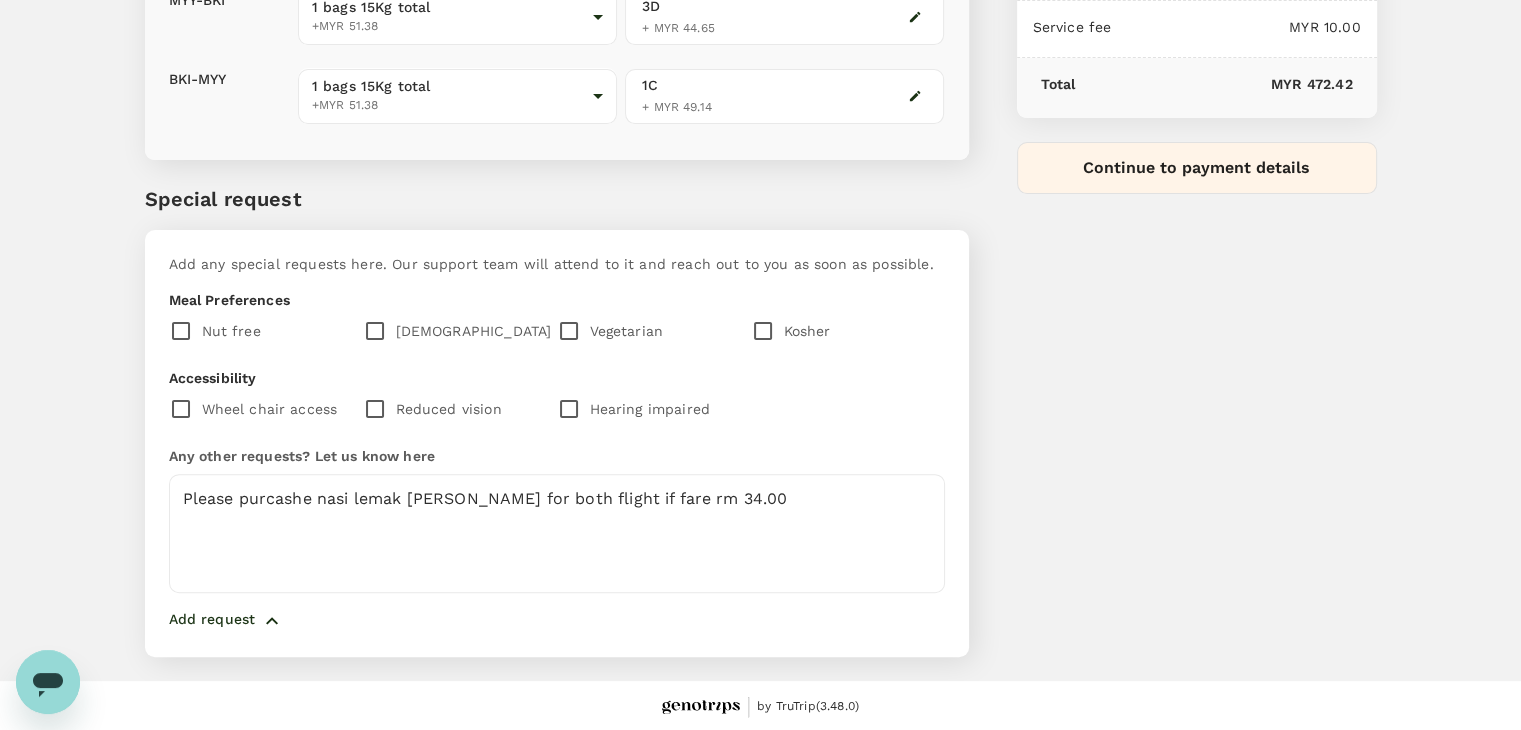 click on "Continue to payment details" at bounding box center (1197, 168) 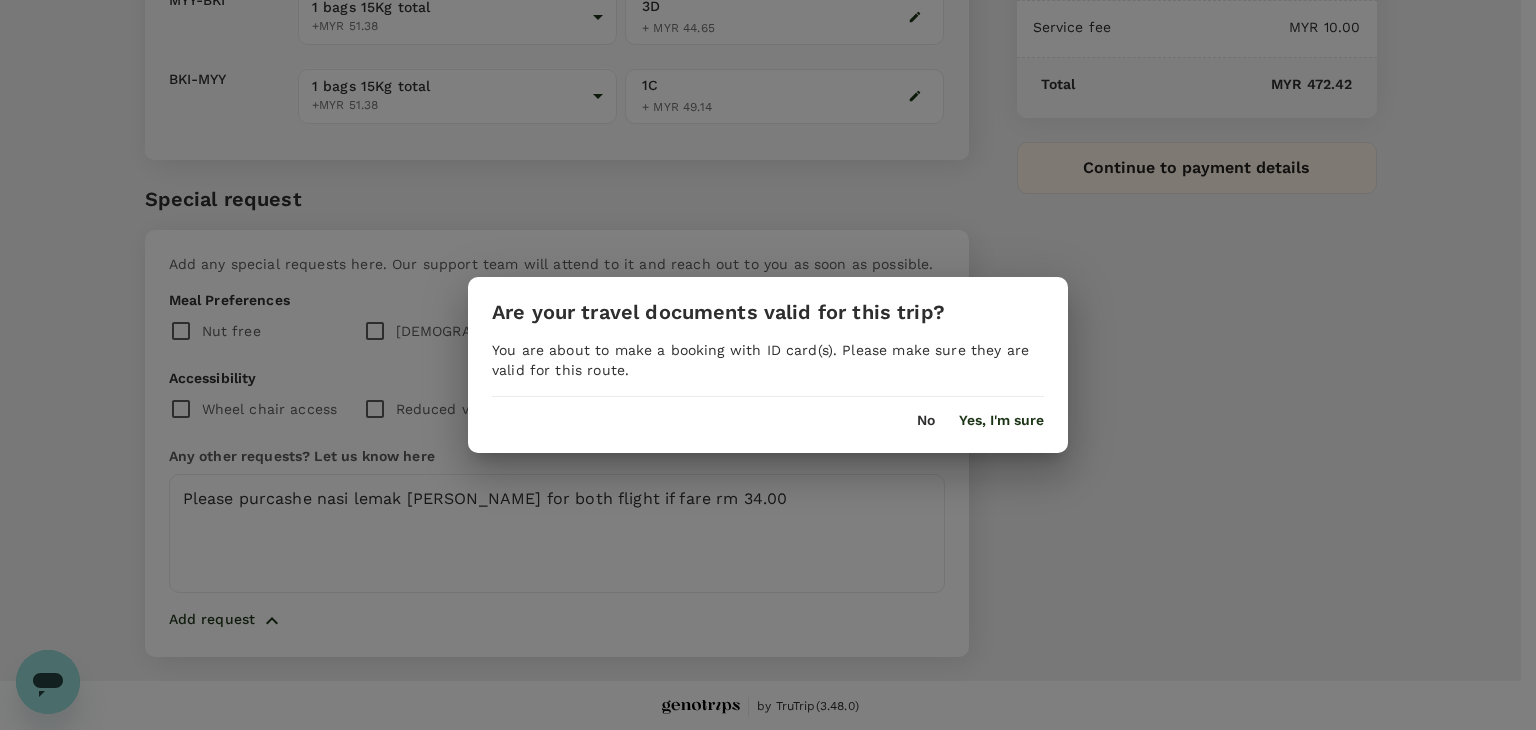 click on "Yes, I'm sure" at bounding box center [1001, 421] 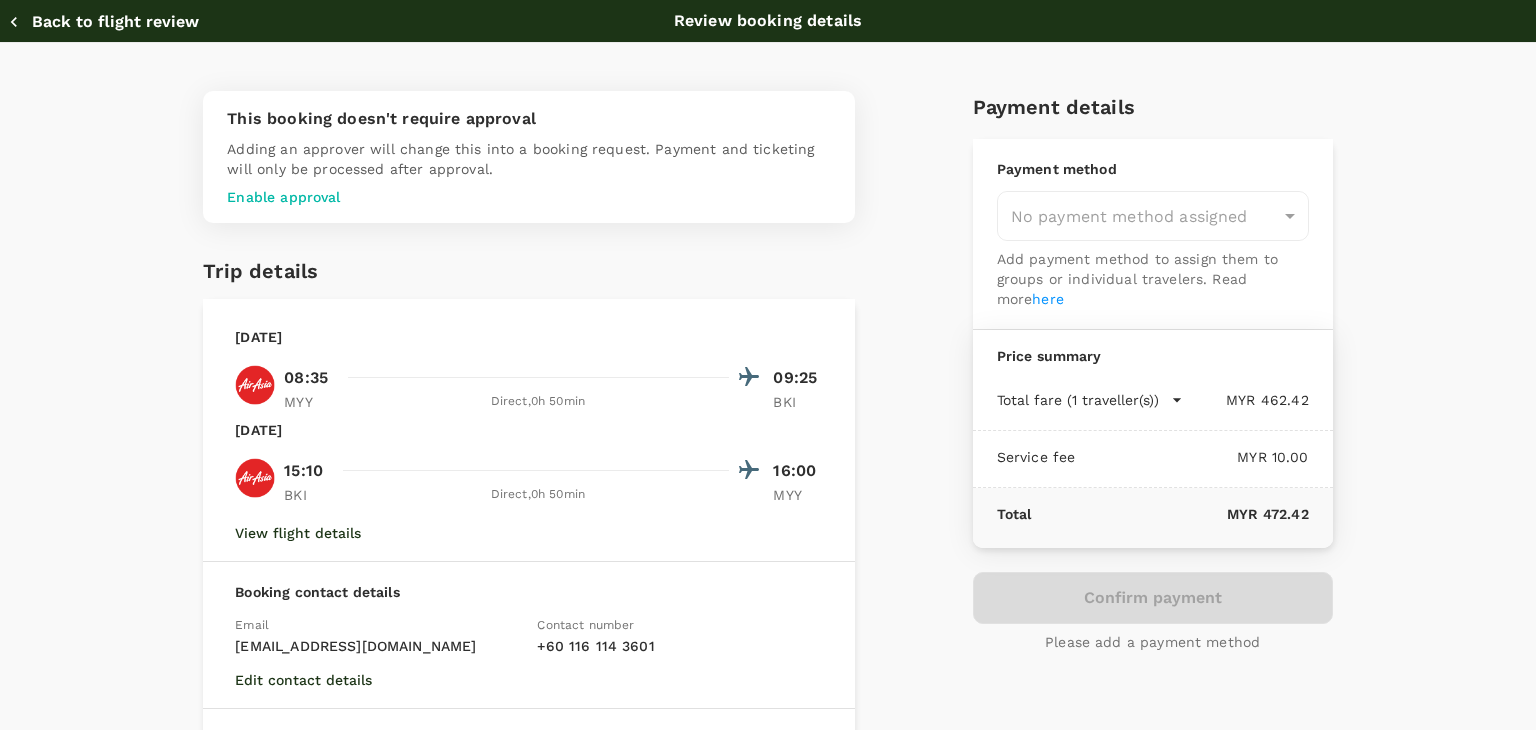 type on "9f734e1c-7c64-4d57-9351-fcdd23c027f8" 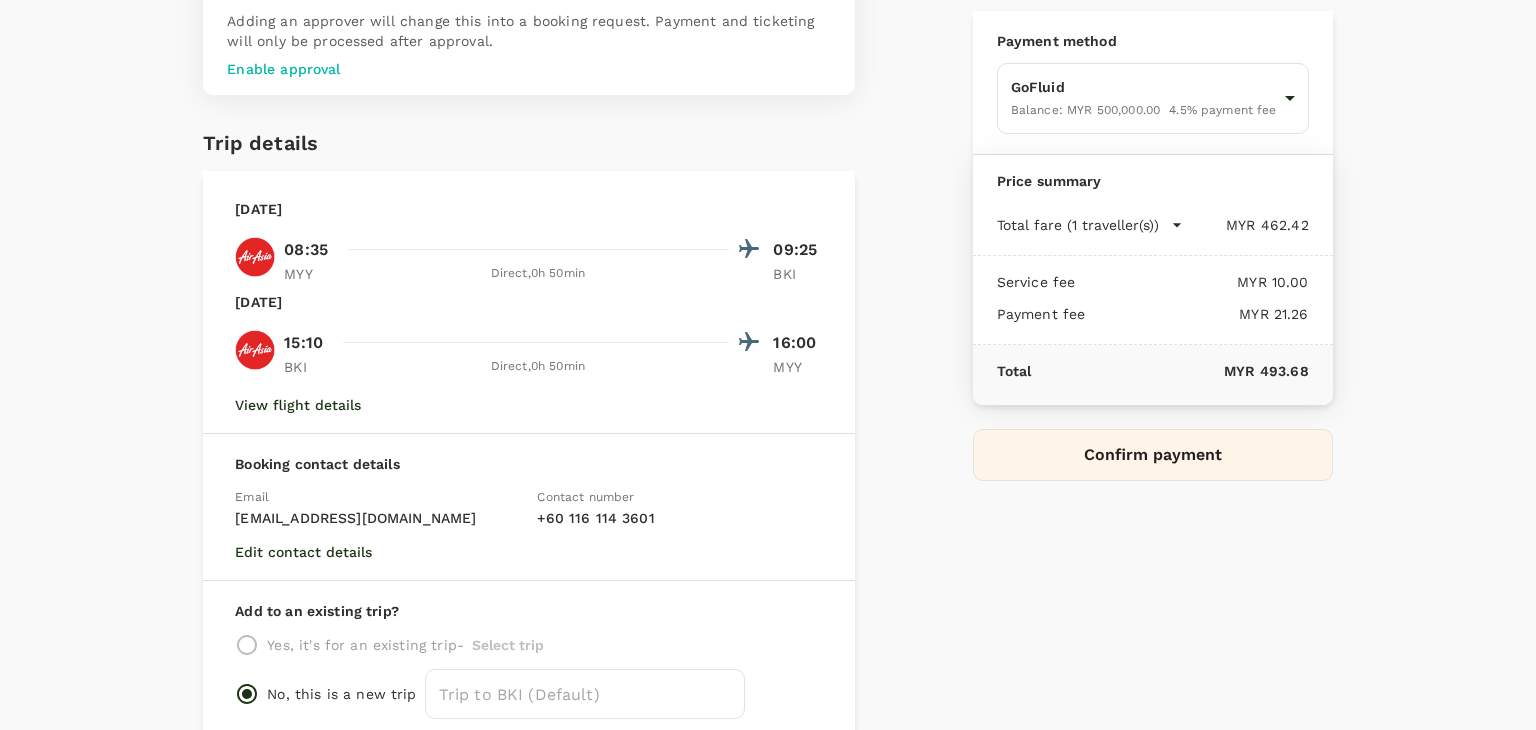 scroll, scrollTop: 28, scrollLeft: 0, axis: vertical 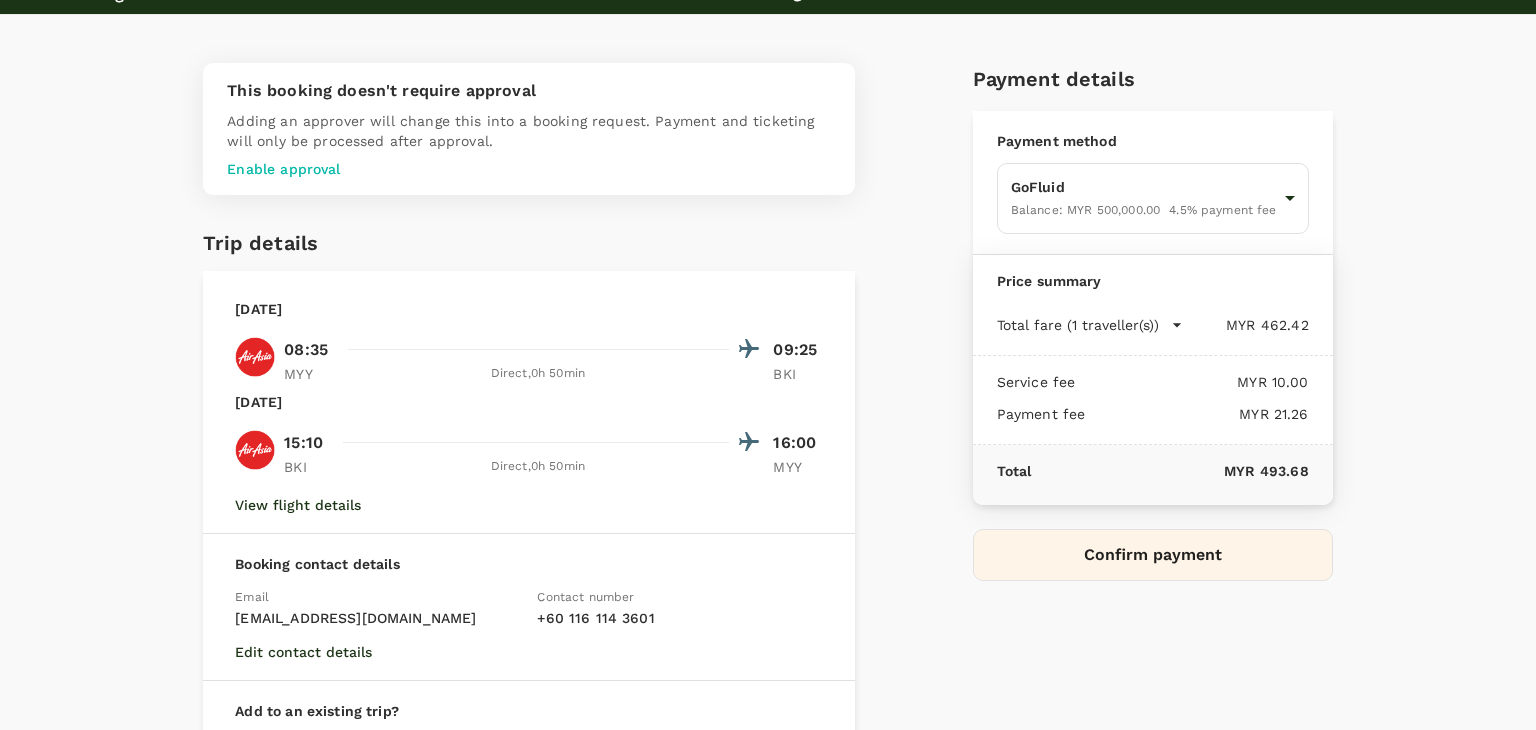 click on "Confirm payment" at bounding box center [1153, 555] 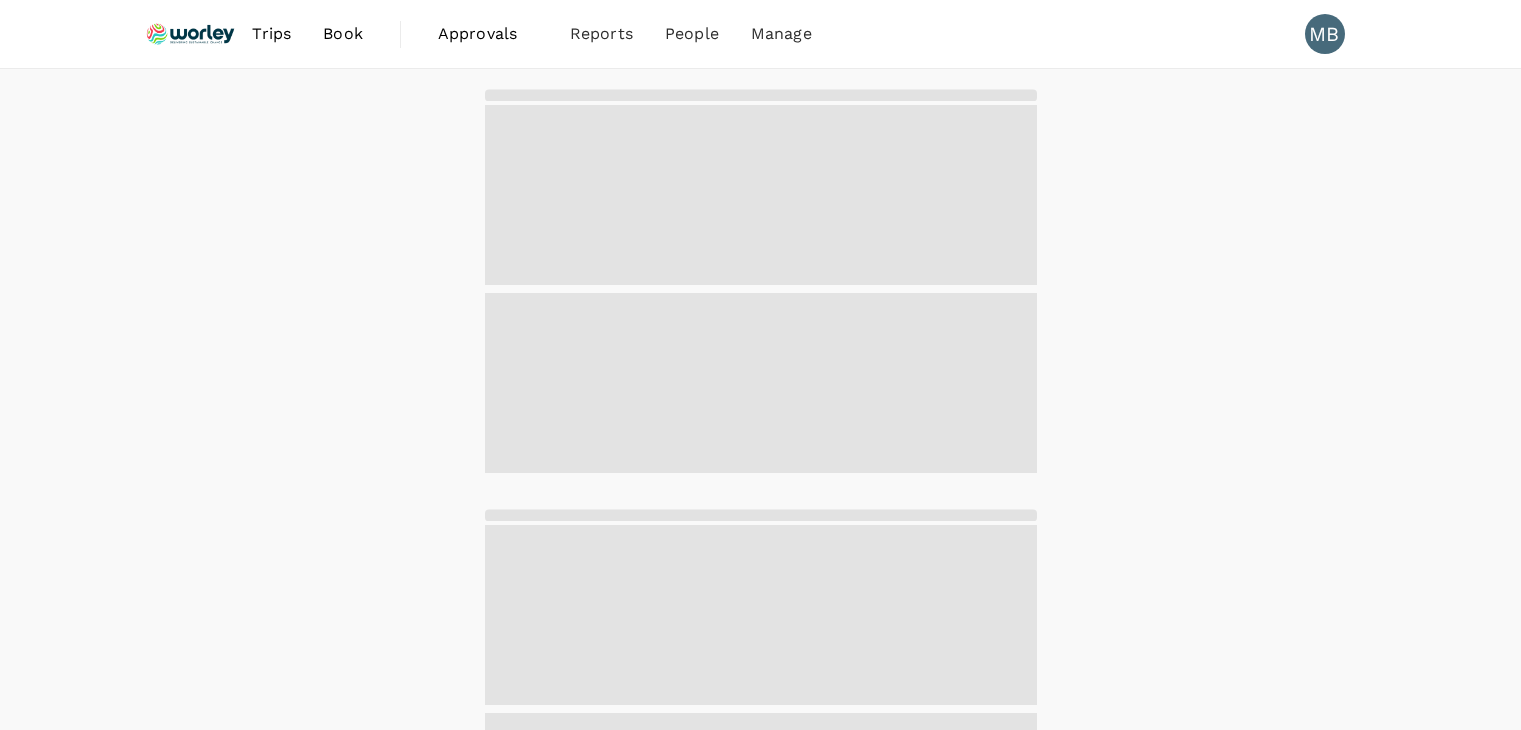 scroll, scrollTop: 0, scrollLeft: 0, axis: both 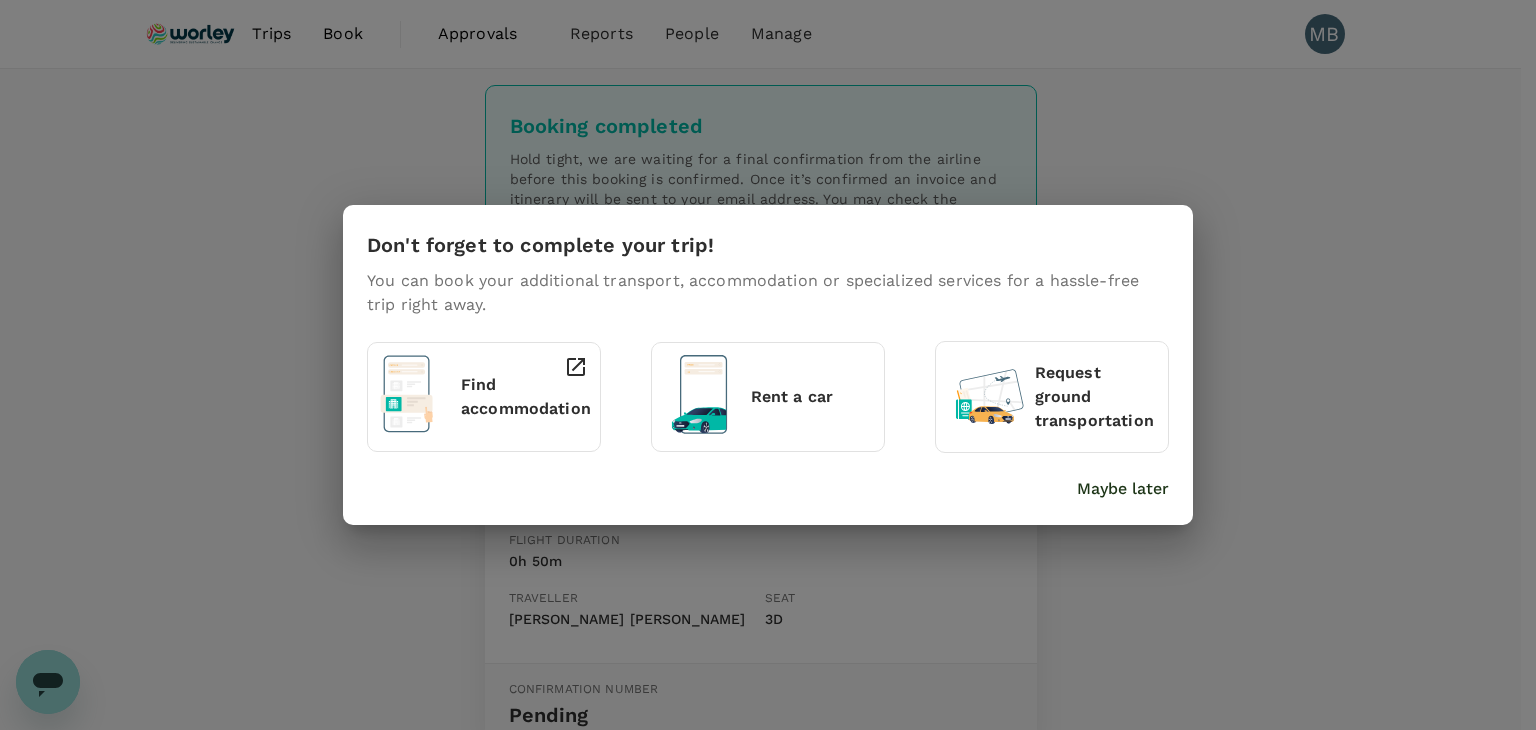 click on "Maybe later" at bounding box center (1123, 489) 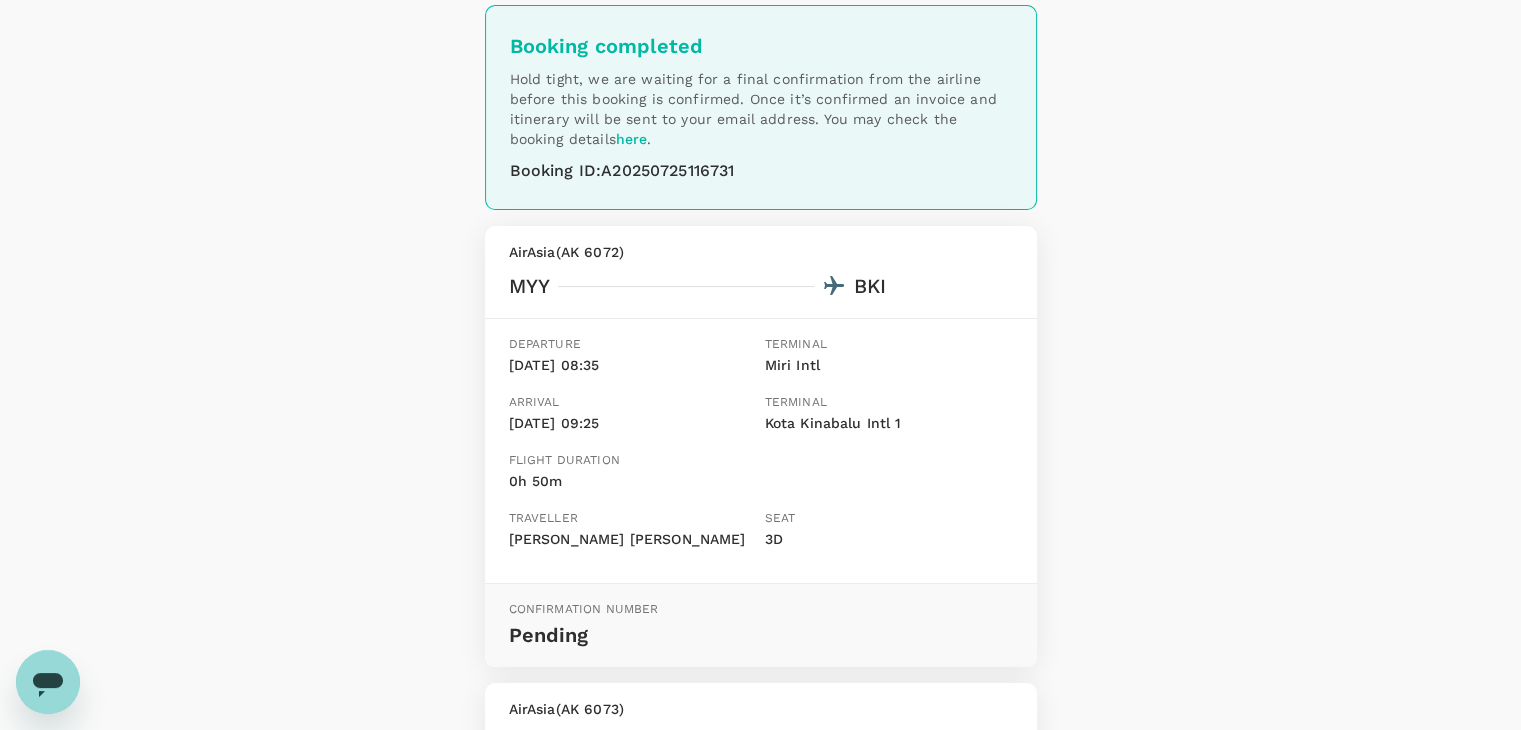 scroll, scrollTop: 0, scrollLeft: 0, axis: both 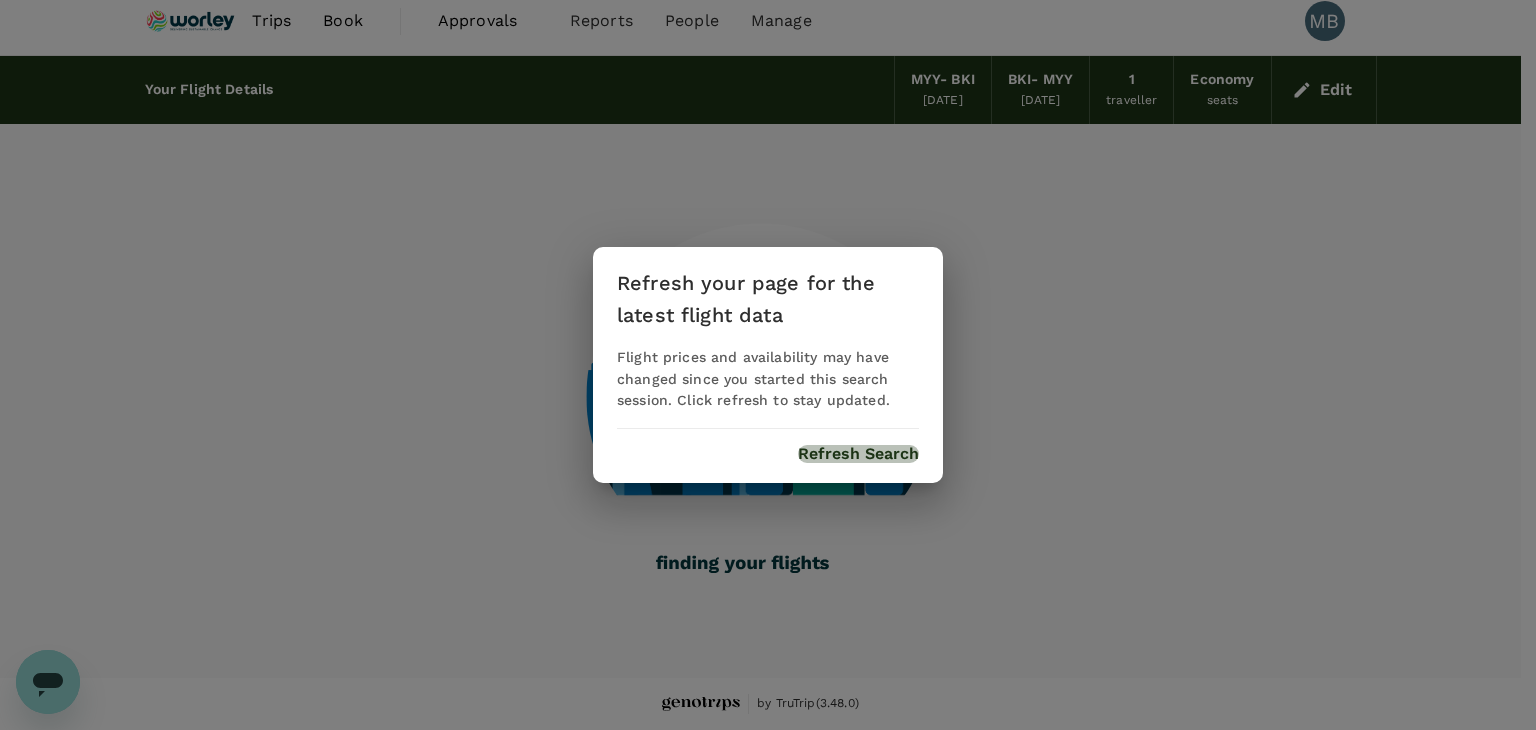 click on "Refresh Search" at bounding box center [858, 454] 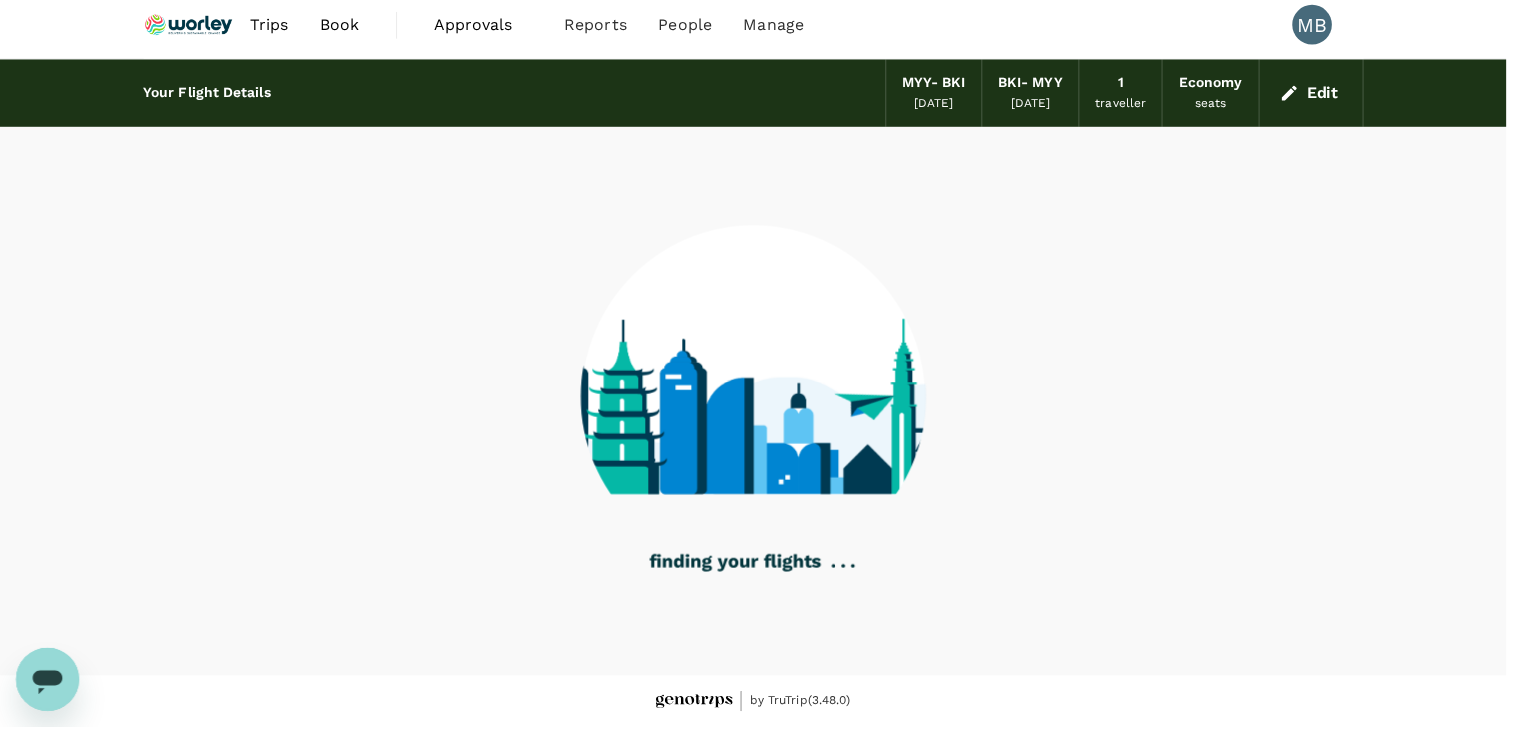 scroll, scrollTop: 0, scrollLeft: 0, axis: both 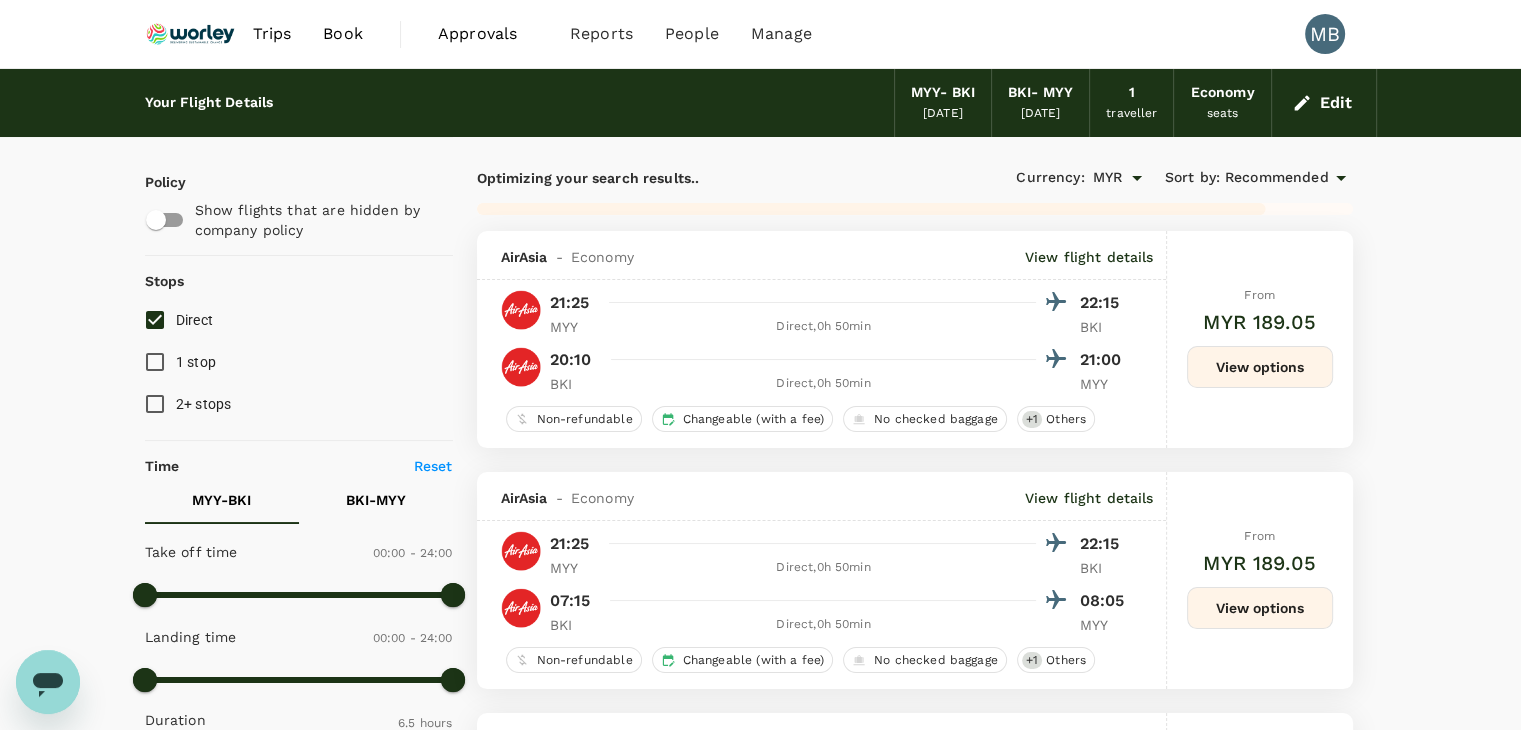 click at bounding box center (191, 34) 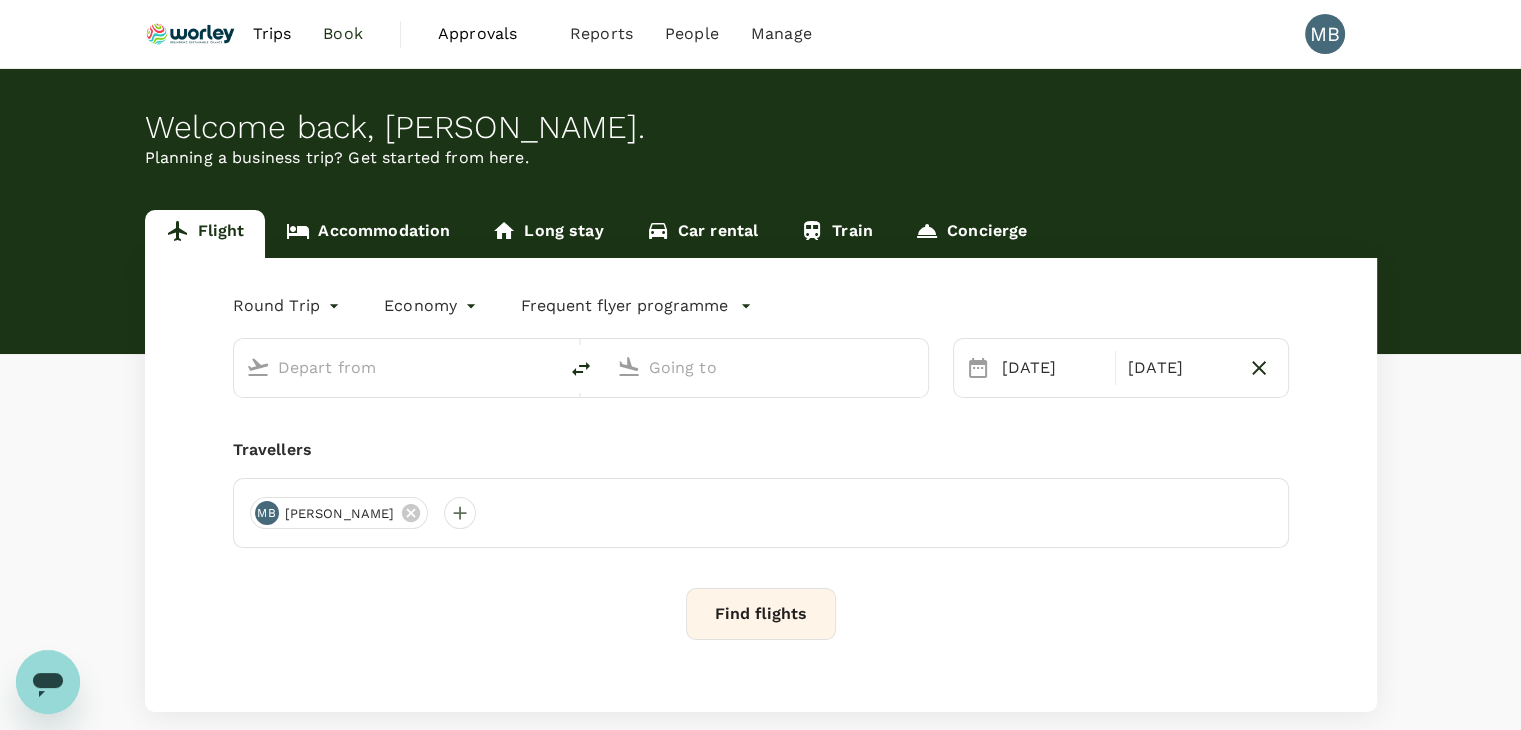 type on "Miri Intl (MYY)" 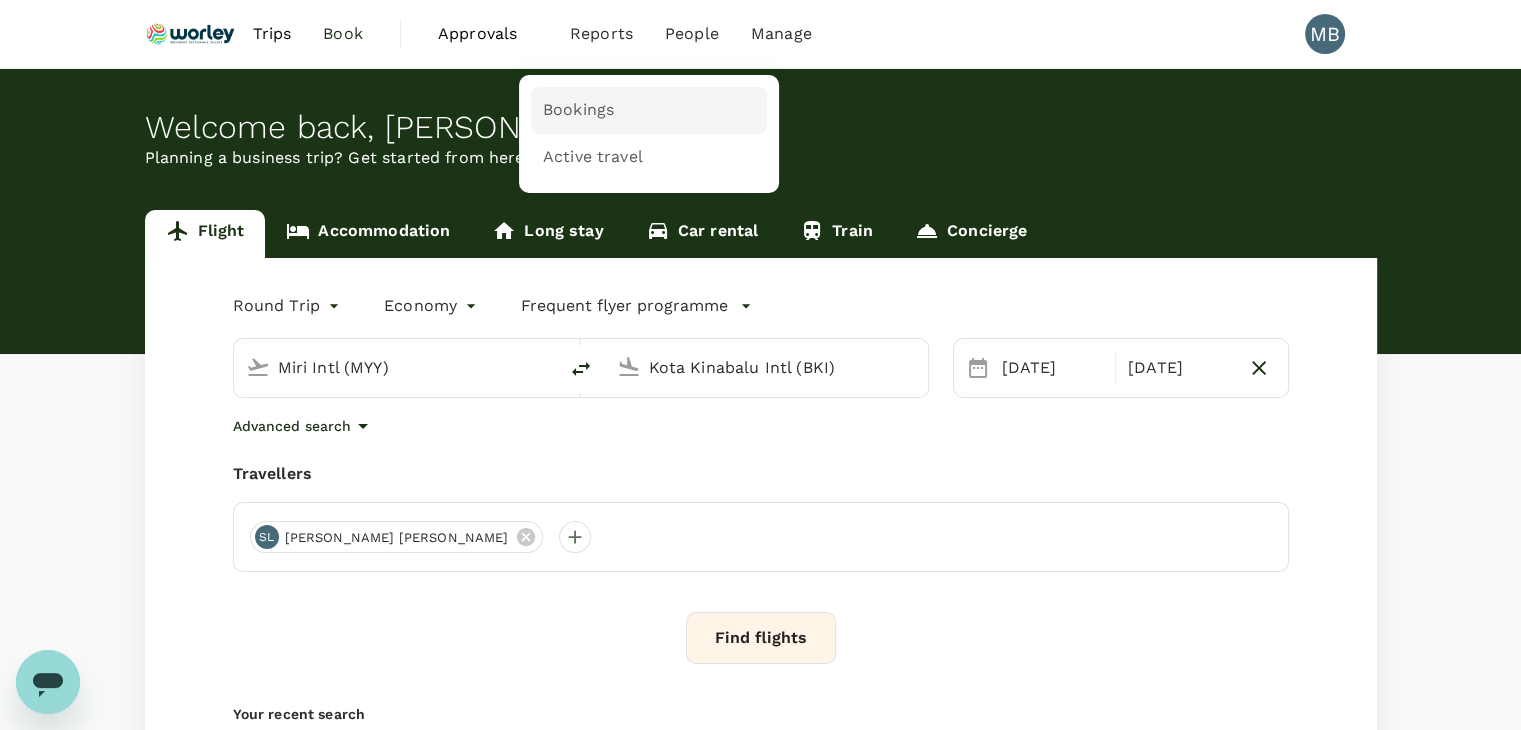 click on "Bookings" at bounding box center [578, 110] 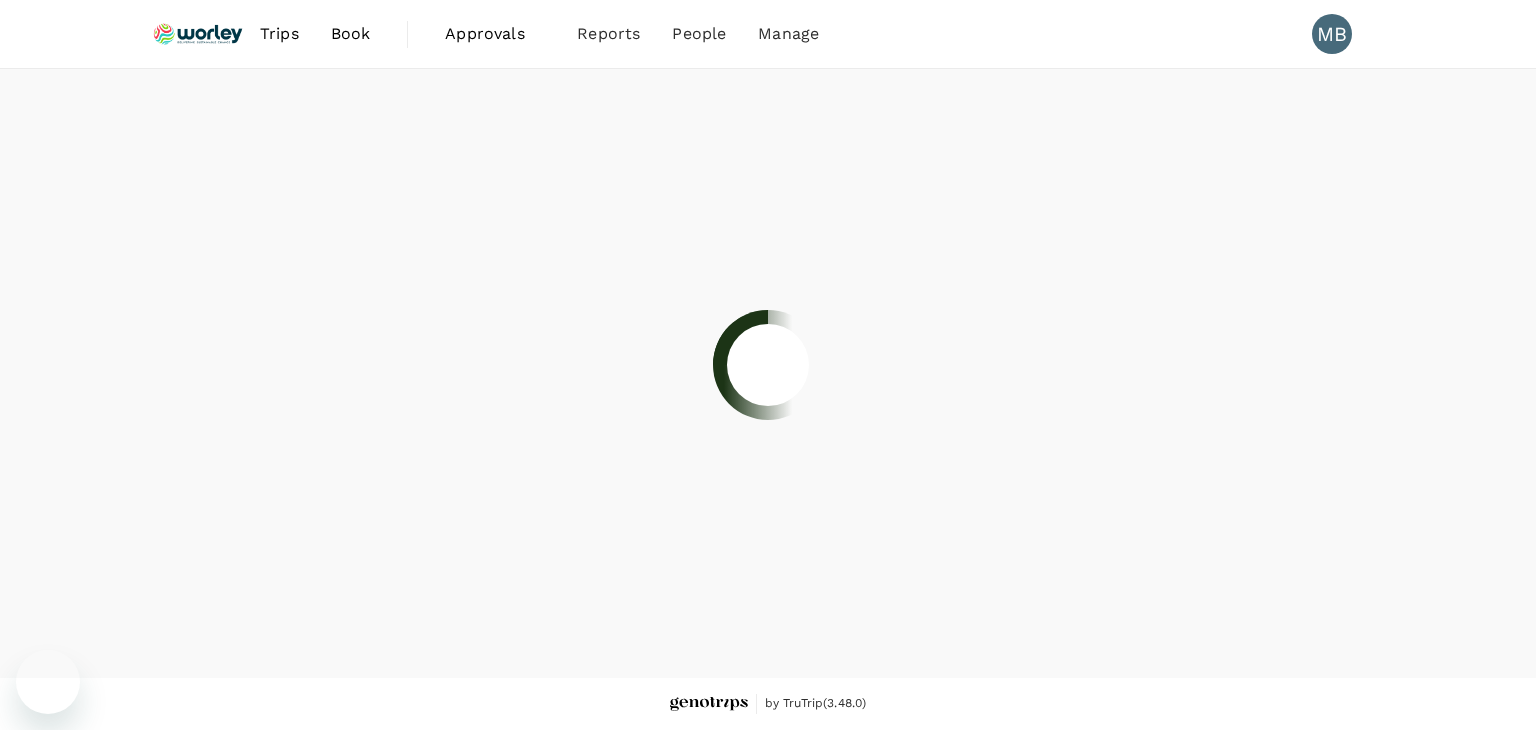 scroll, scrollTop: 0, scrollLeft: 0, axis: both 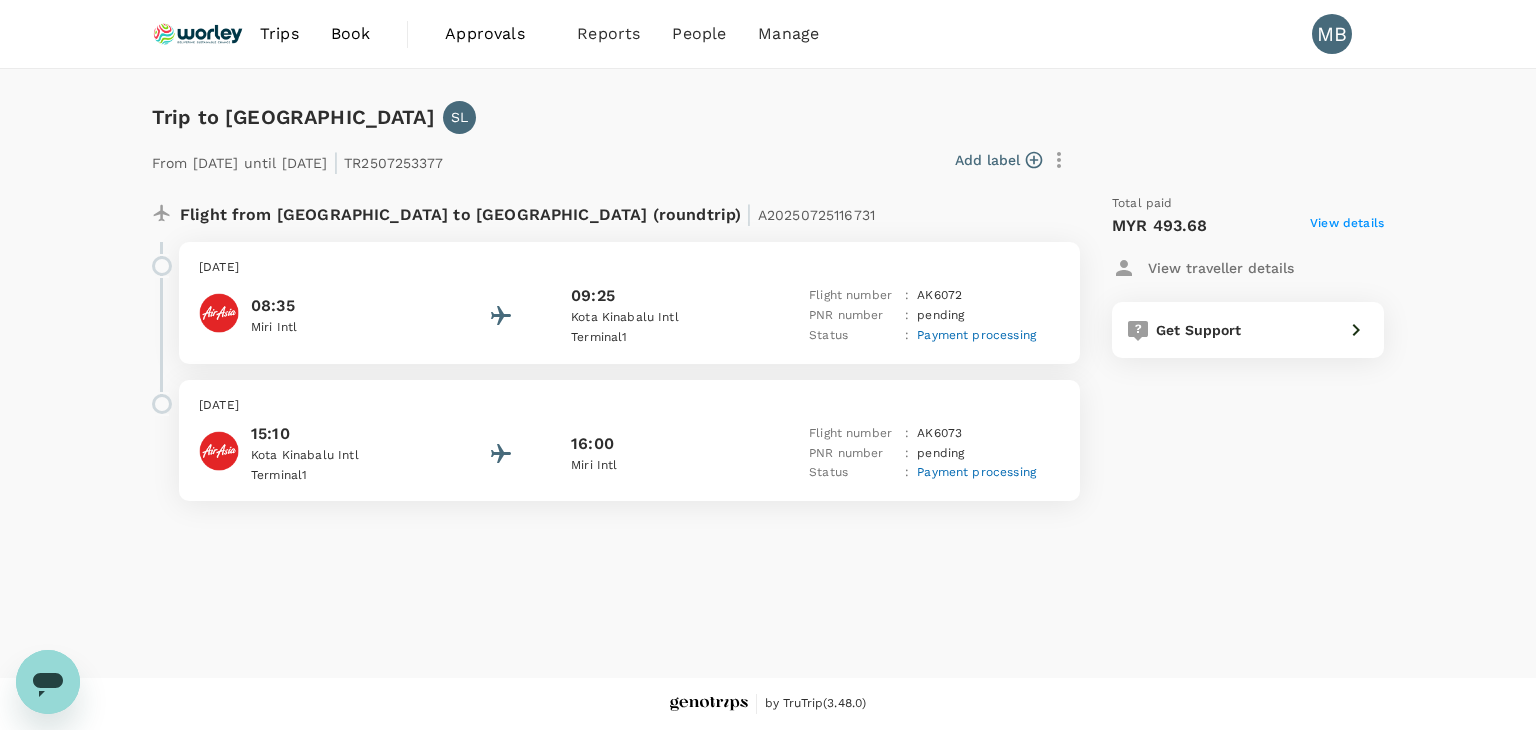 click on "08:35" at bounding box center [341, 306] 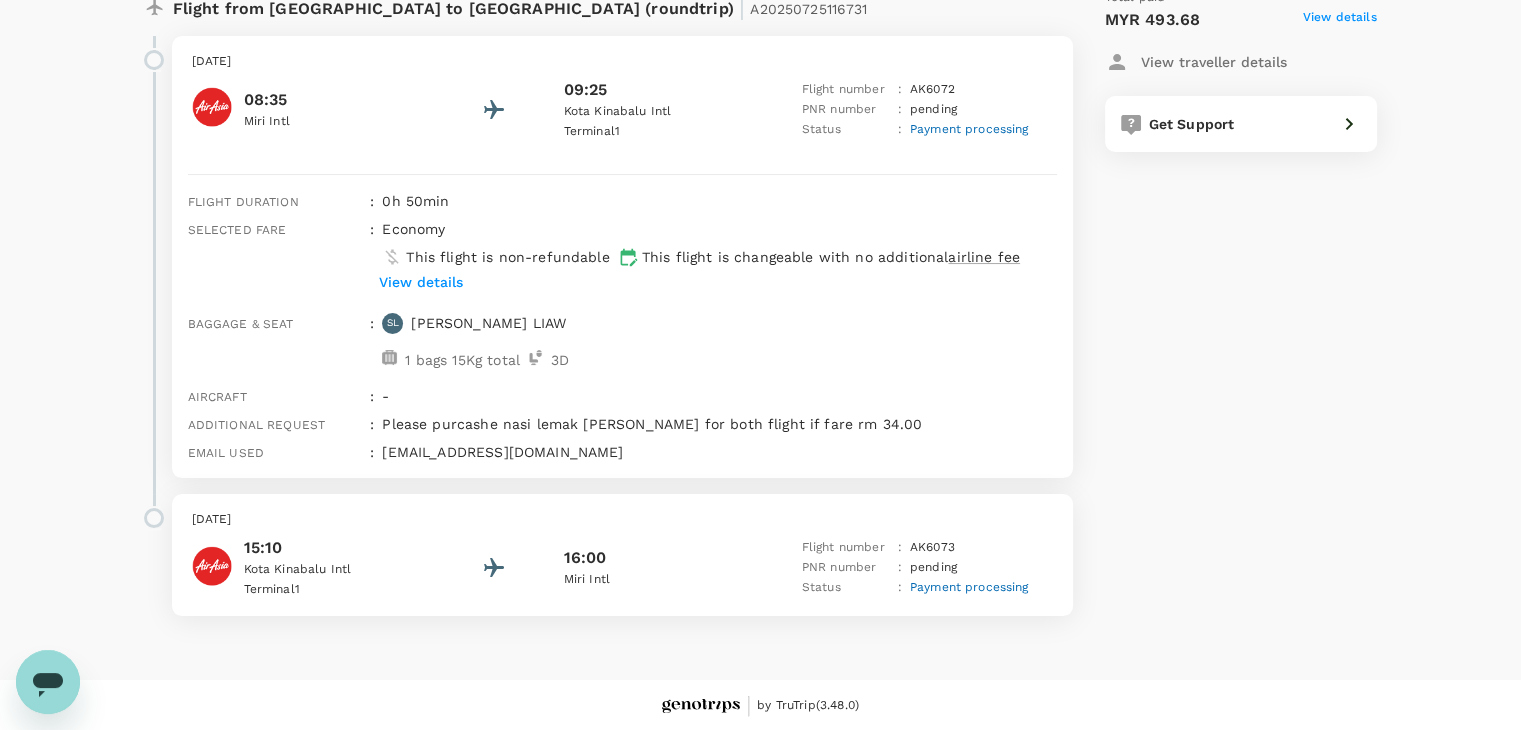scroll, scrollTop: 208, scrollLeft: 0, axis: vertical 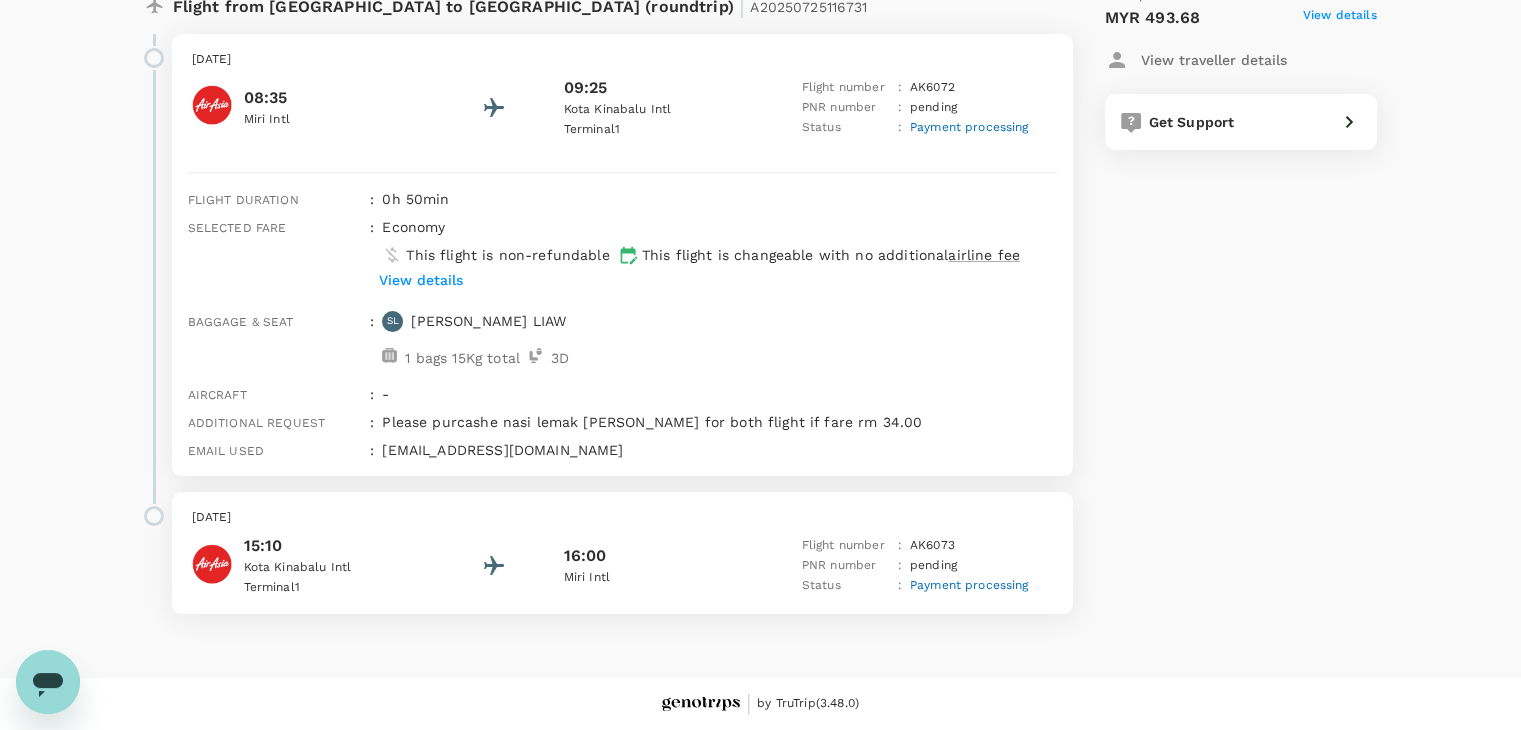 click on "15:10" at bounding box center (334, 546) 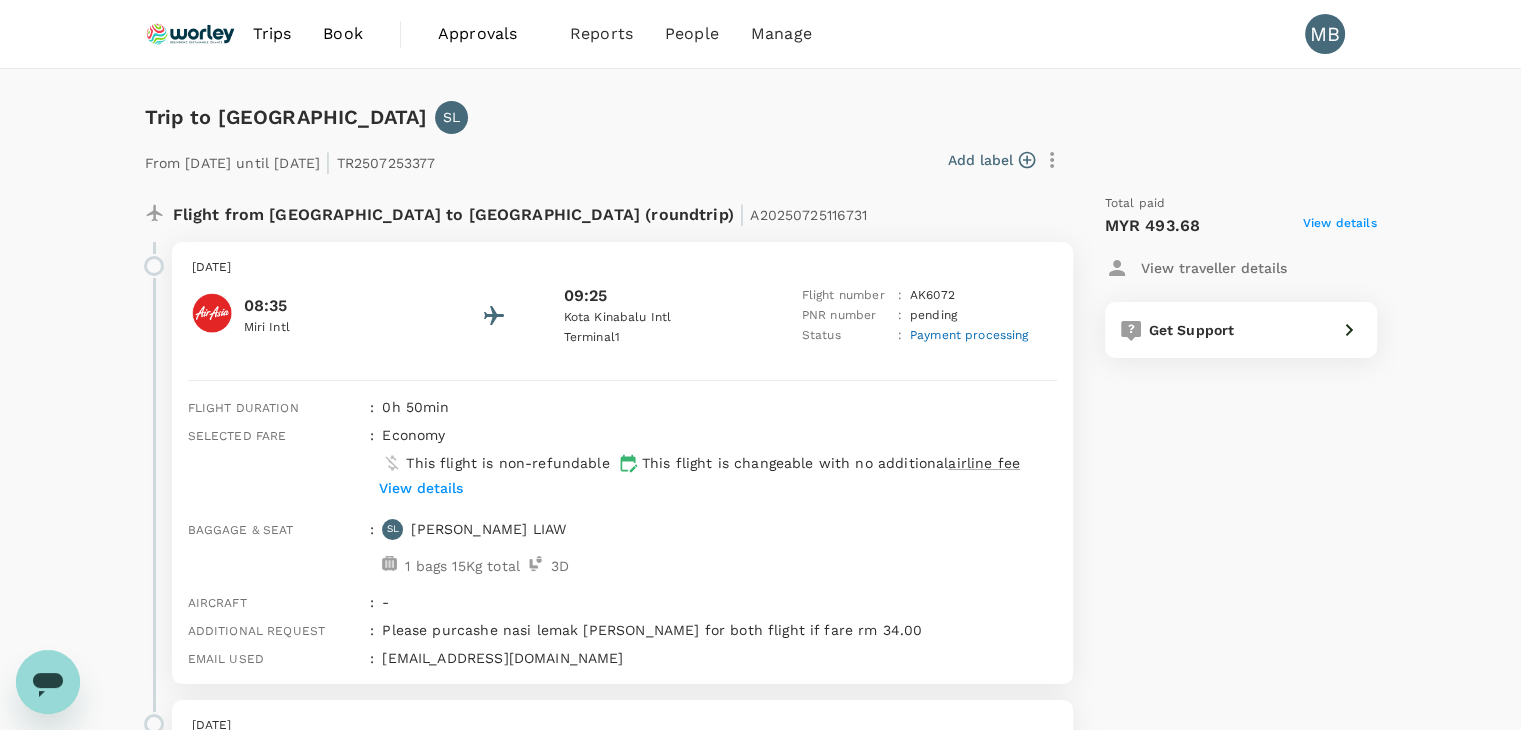 scroll, scrollTop: 0, scrollLeft: 0, axis: both 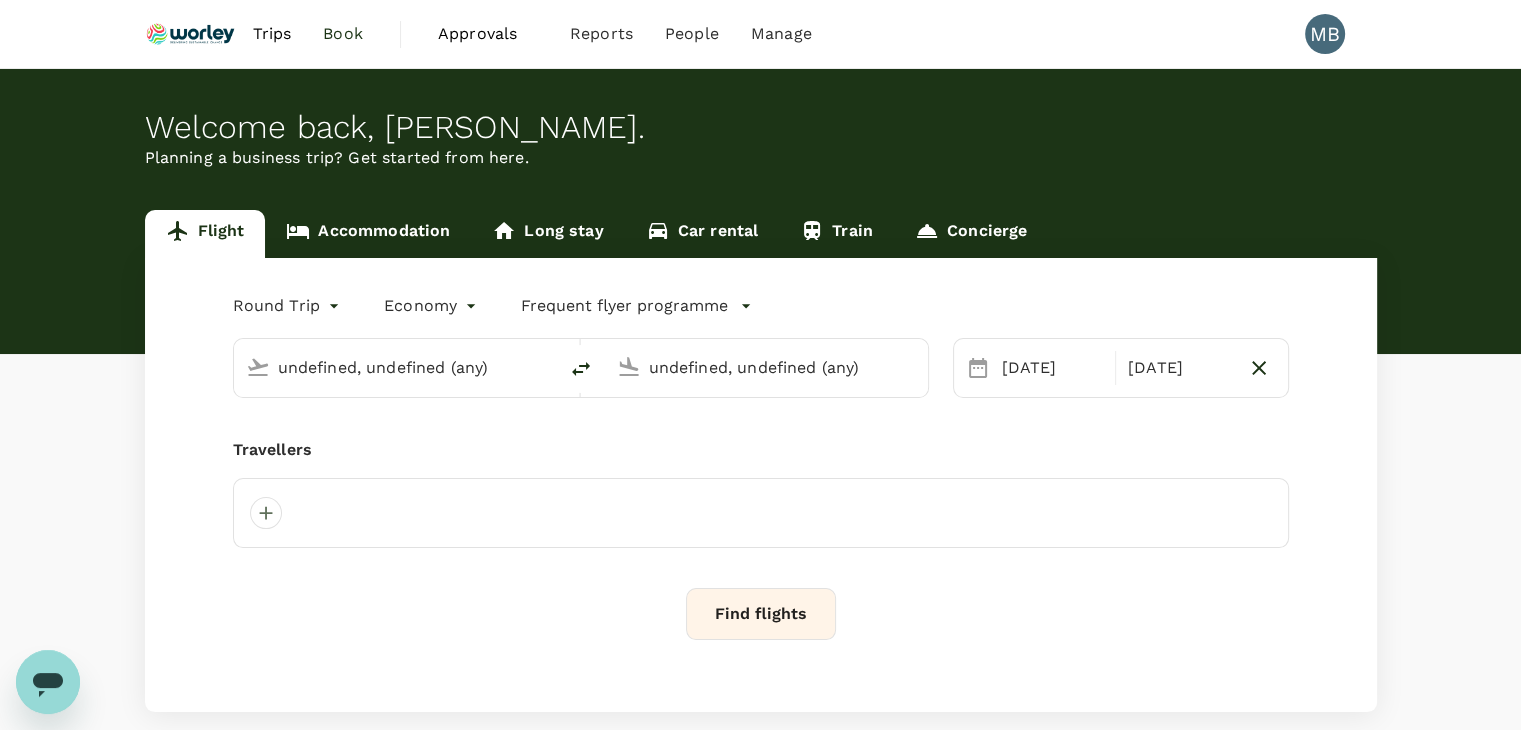 type on "Miri Intl (MYY)" 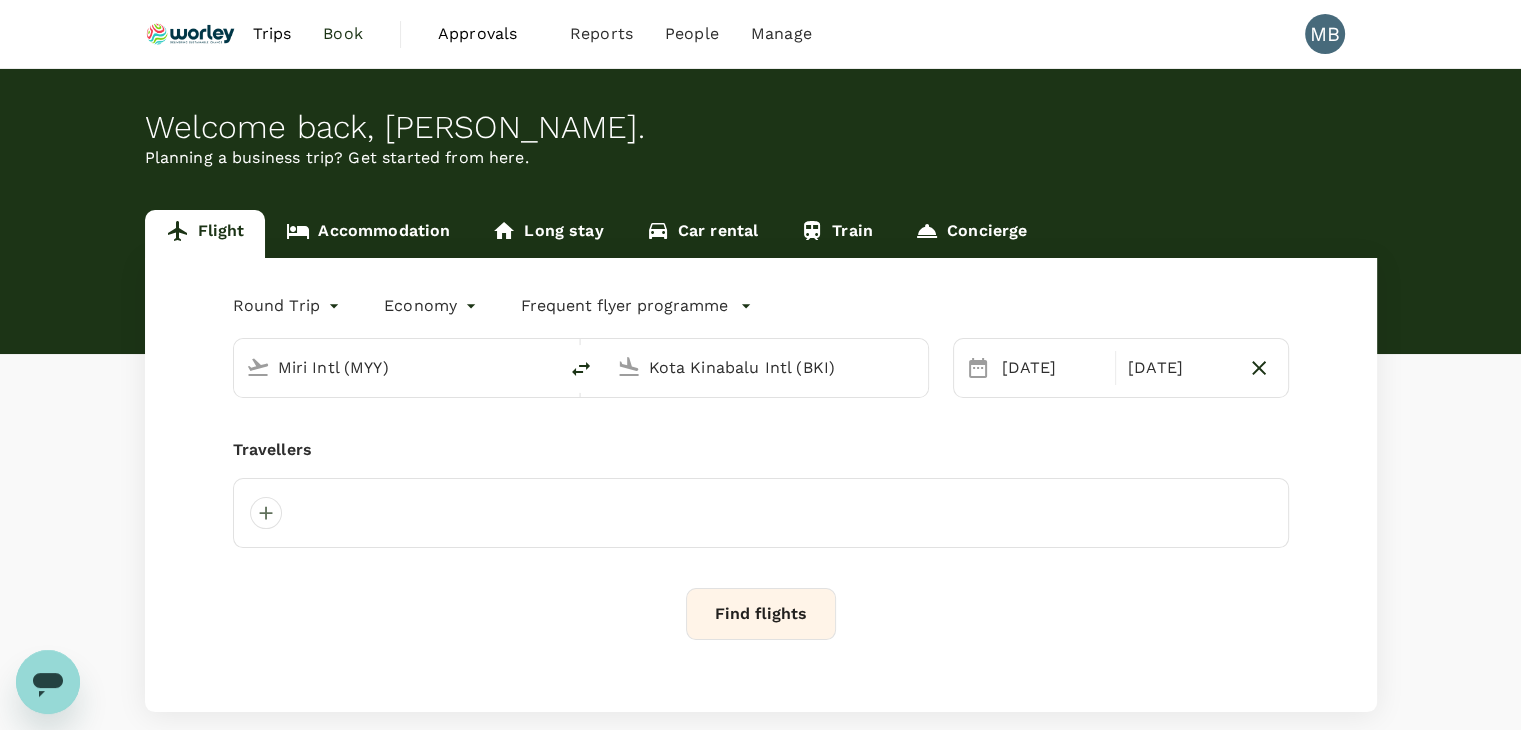 type 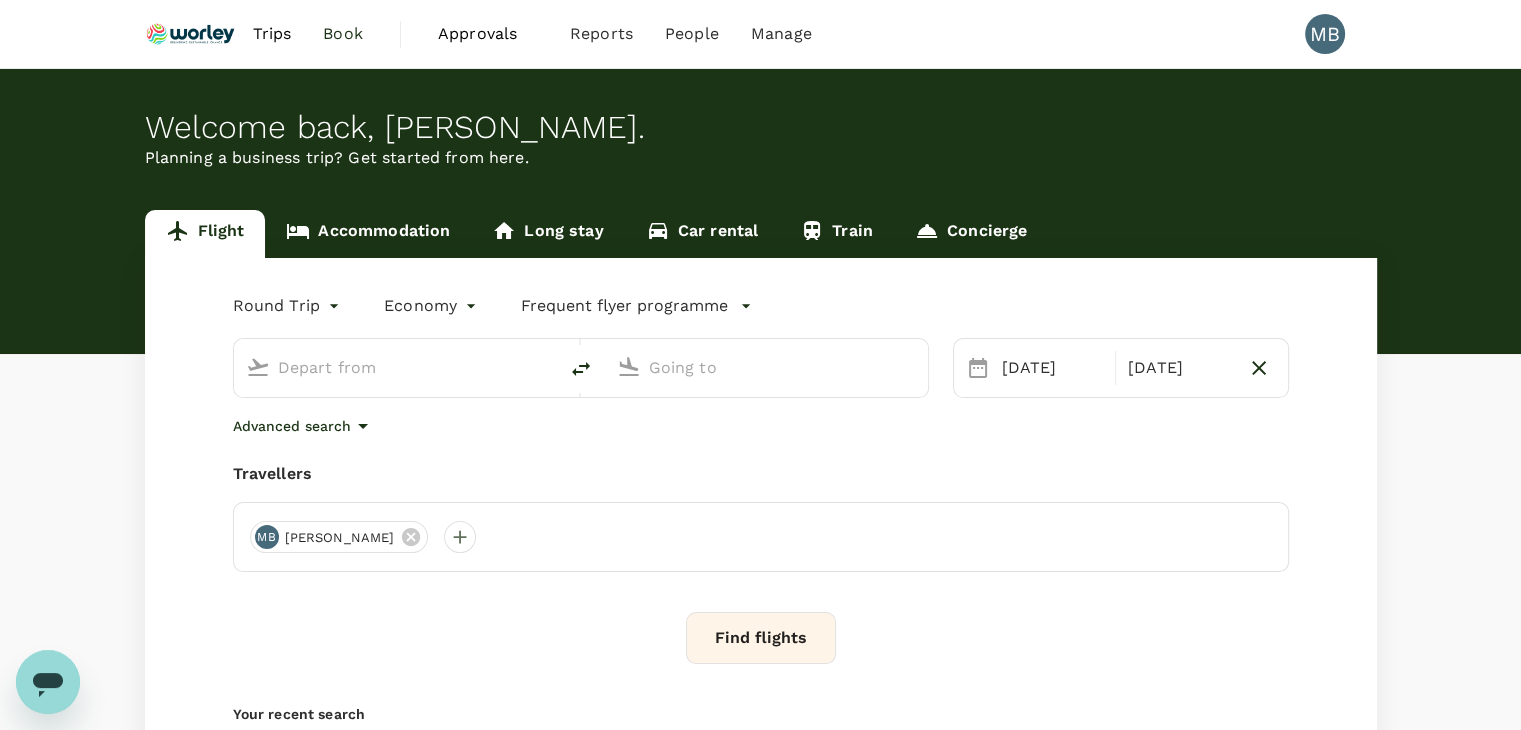 type on "Miri Intl (MYY)" 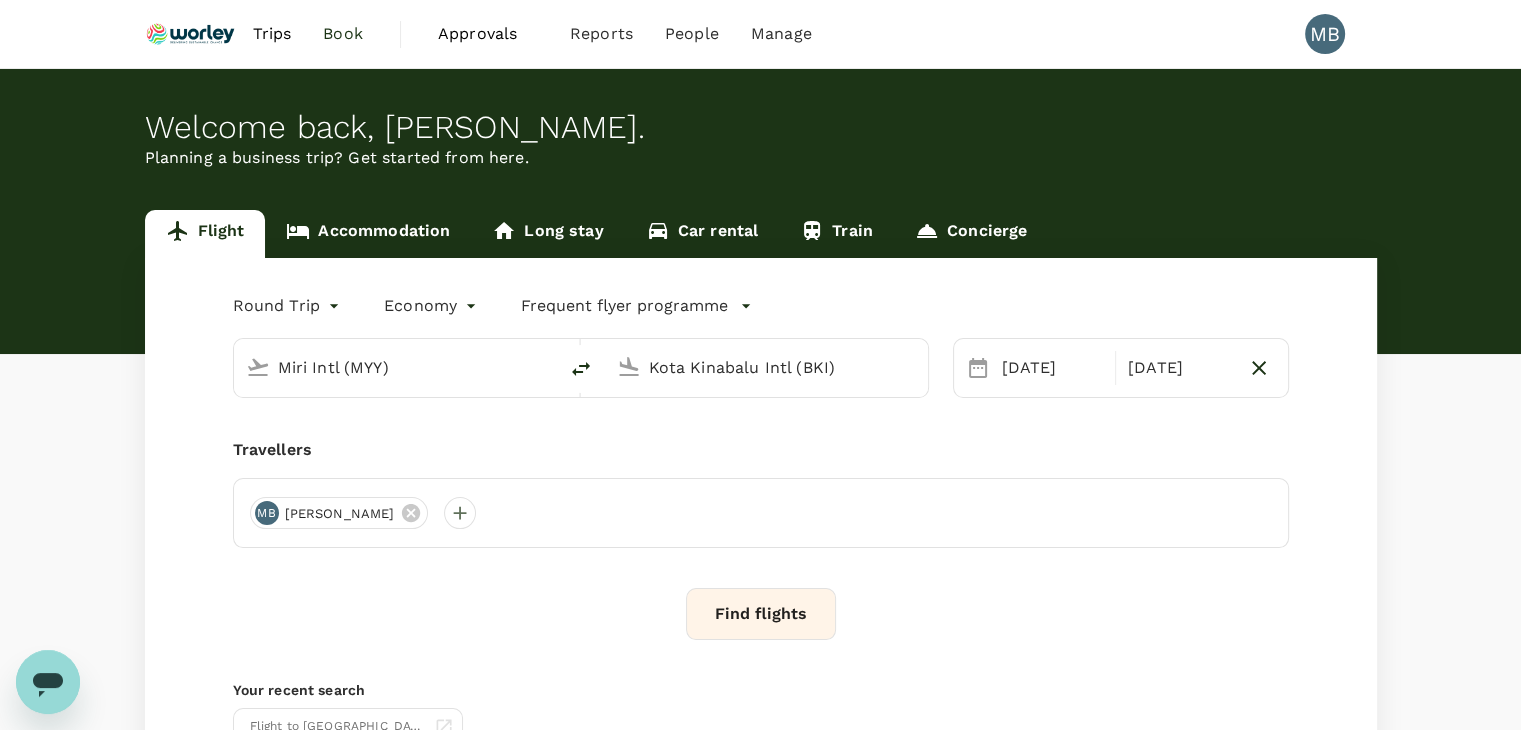 type 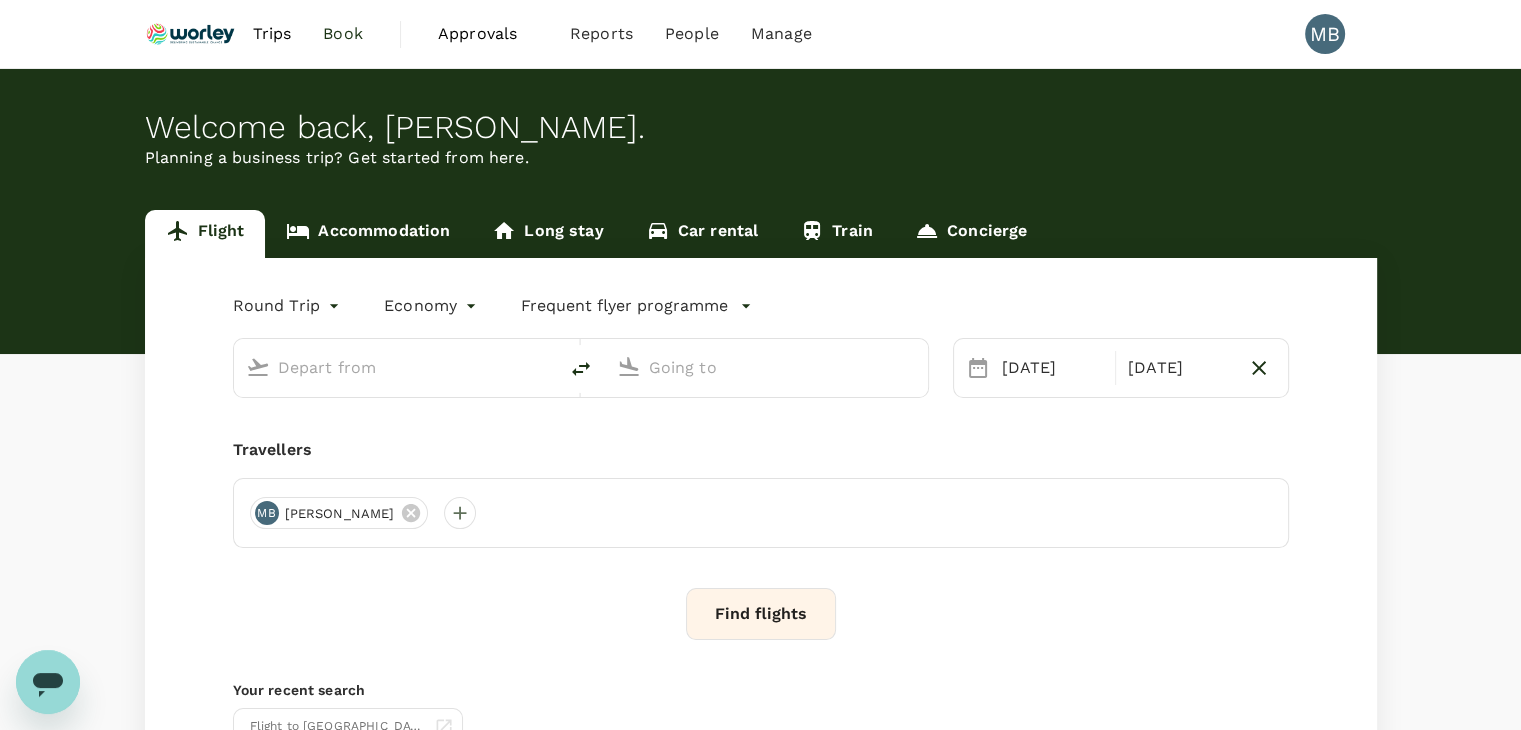 type on "Miri Intl (MYY)" 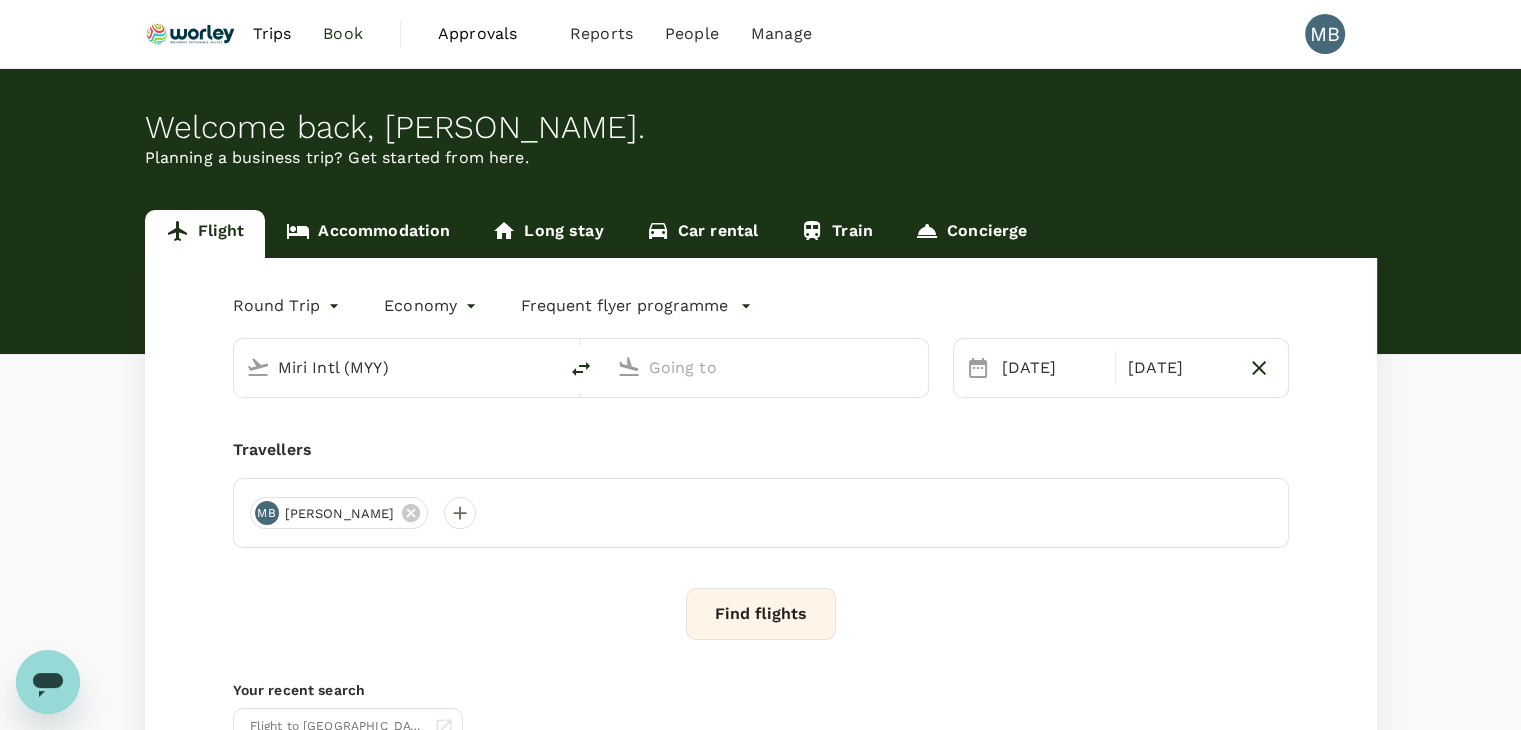 type on "Kota Kinabalu Intl (BKI)" 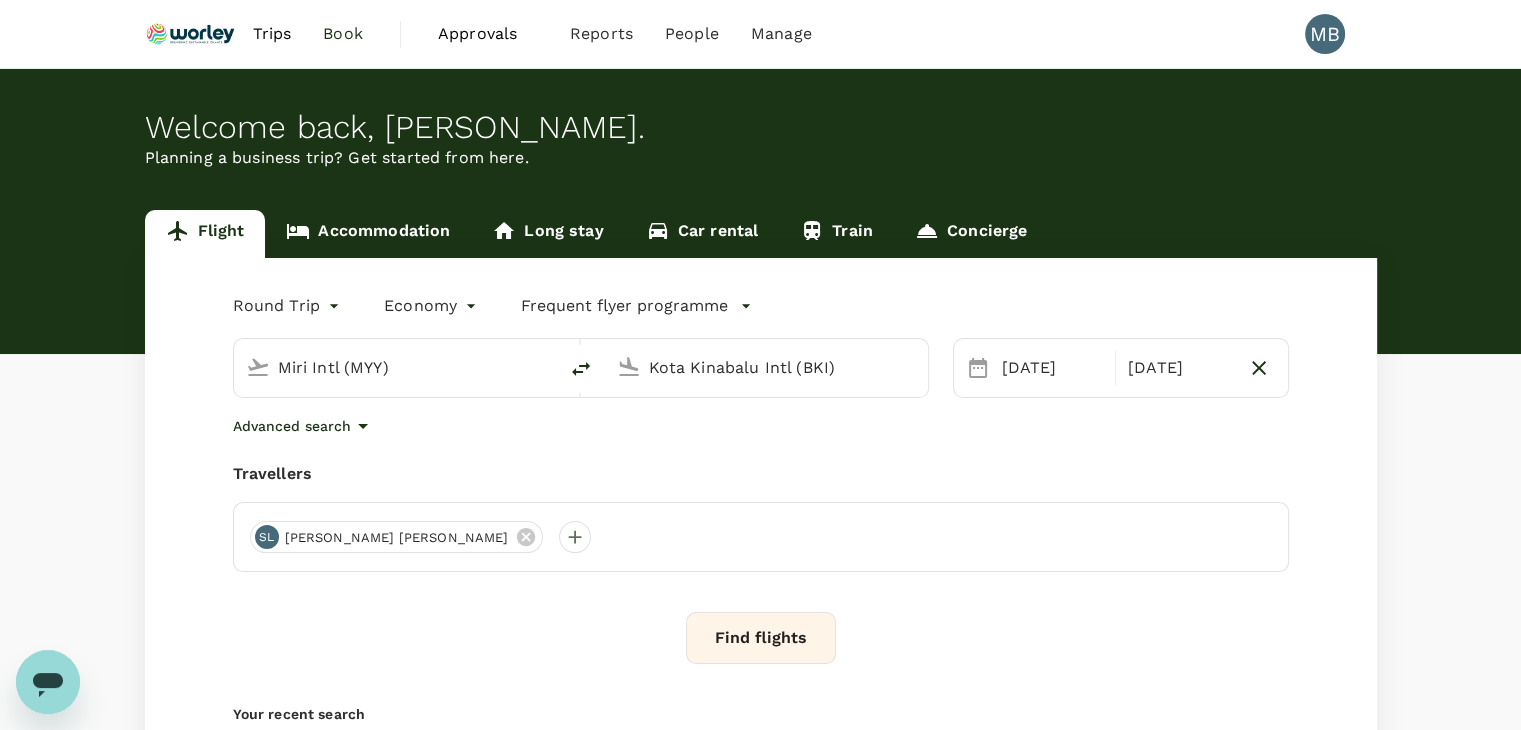 click on "Book" at bounding box center [343, 34] 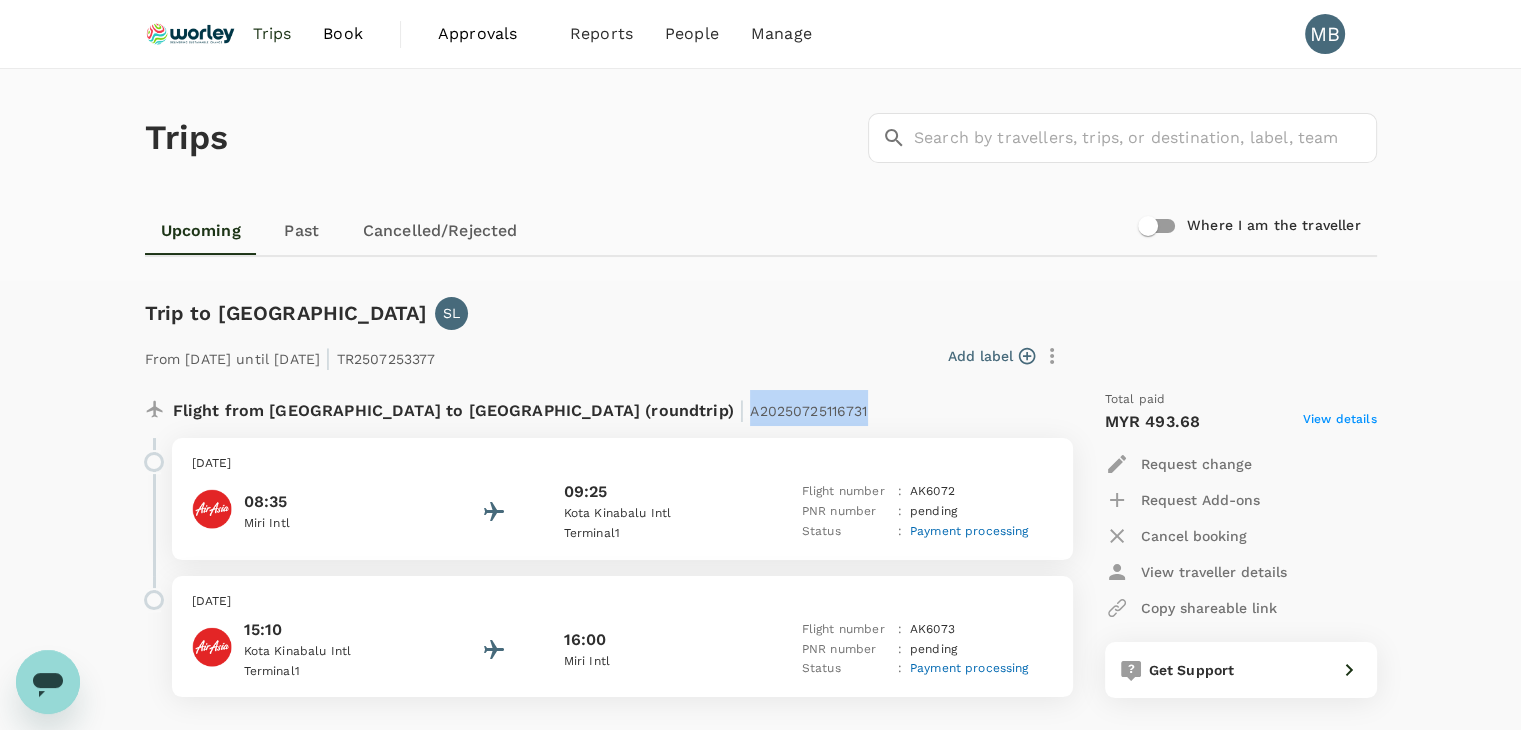 copy on "A20250725116731" 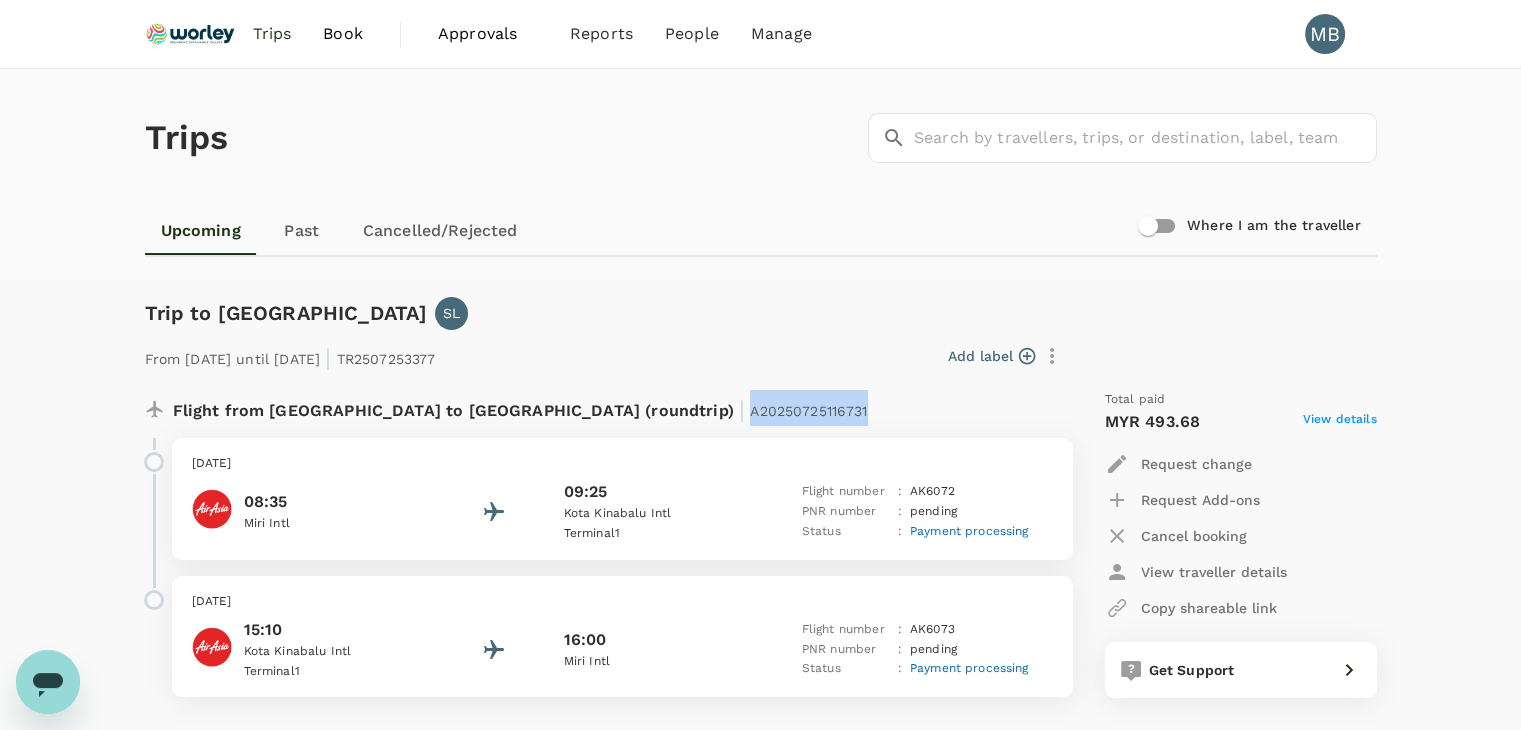 drag, startPoint x: 540, startPoint y: 409, endPoint x: 667, endPoint y: 415, distance: 127.141655 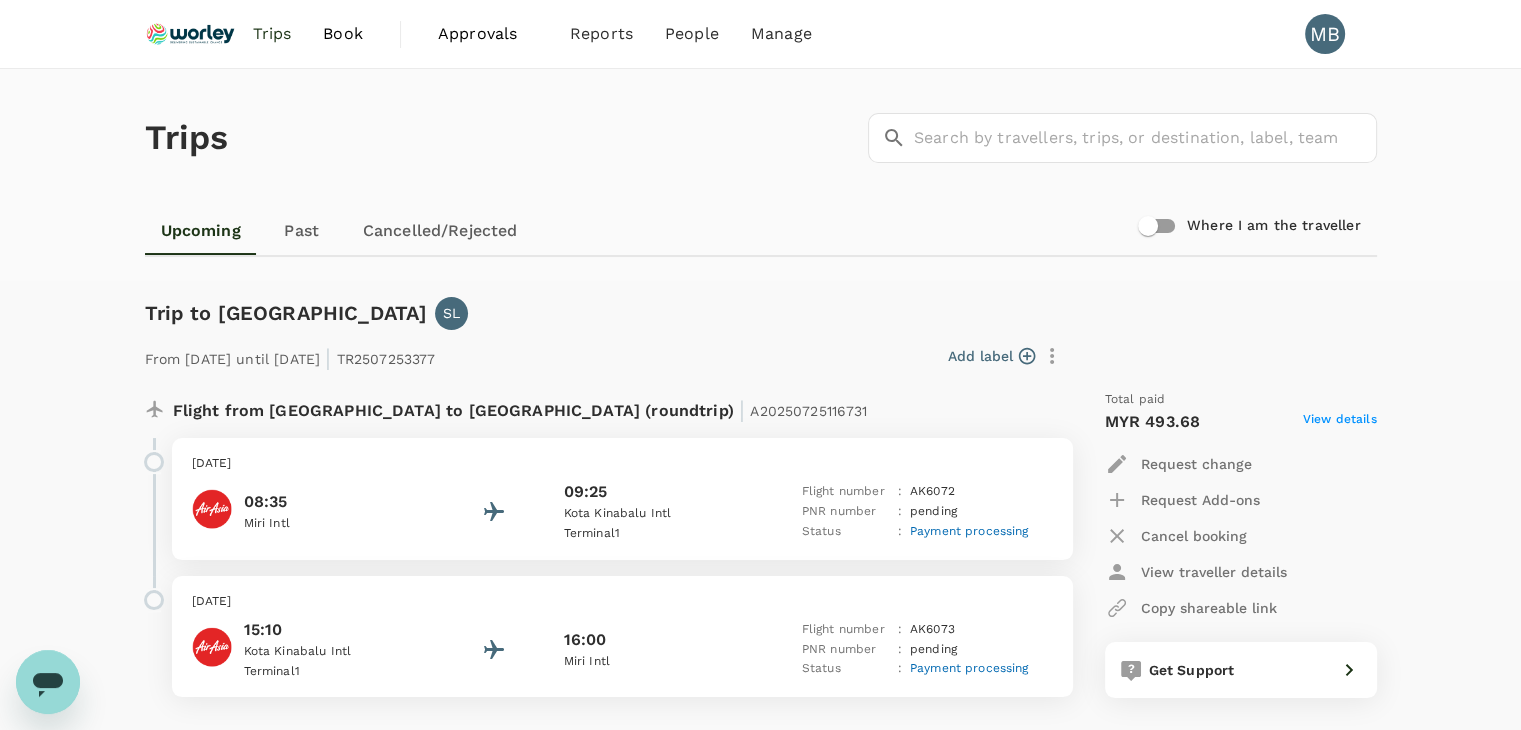 click on "Kota Kinabalu Intl" at bounding box center [654, 514] 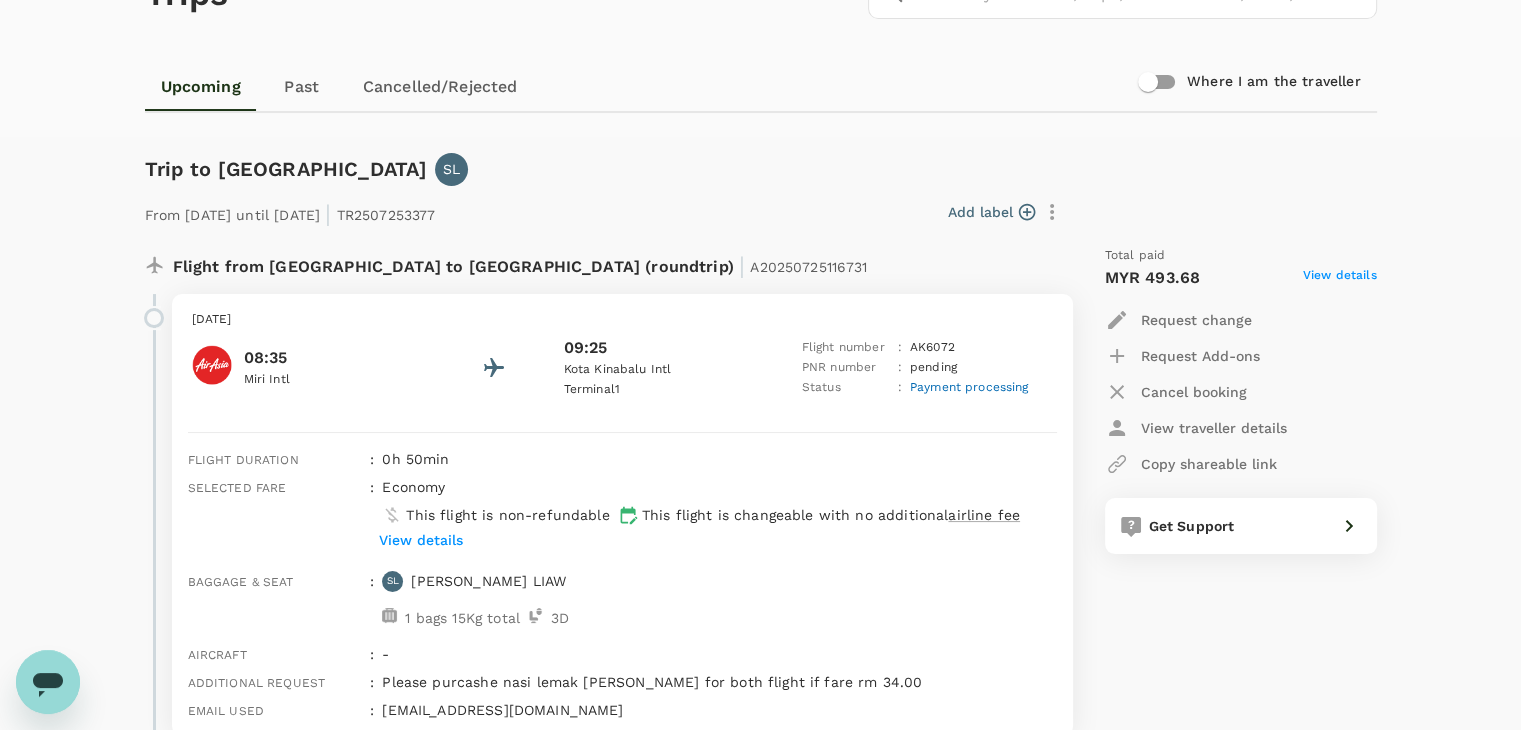 scroll, scrollTop: 0, scrollLeft: 0, axis: both 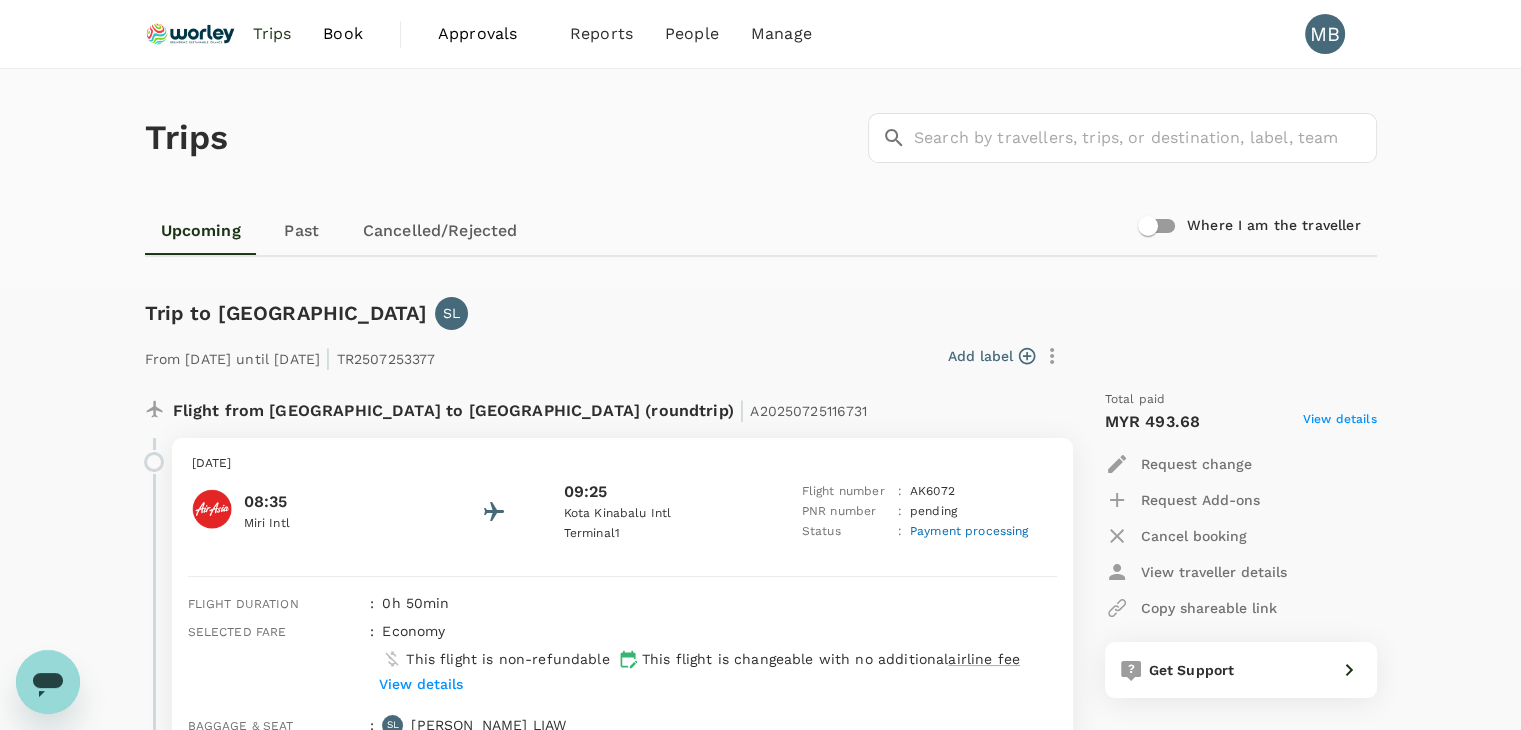 click at bounding box center (191, 34) 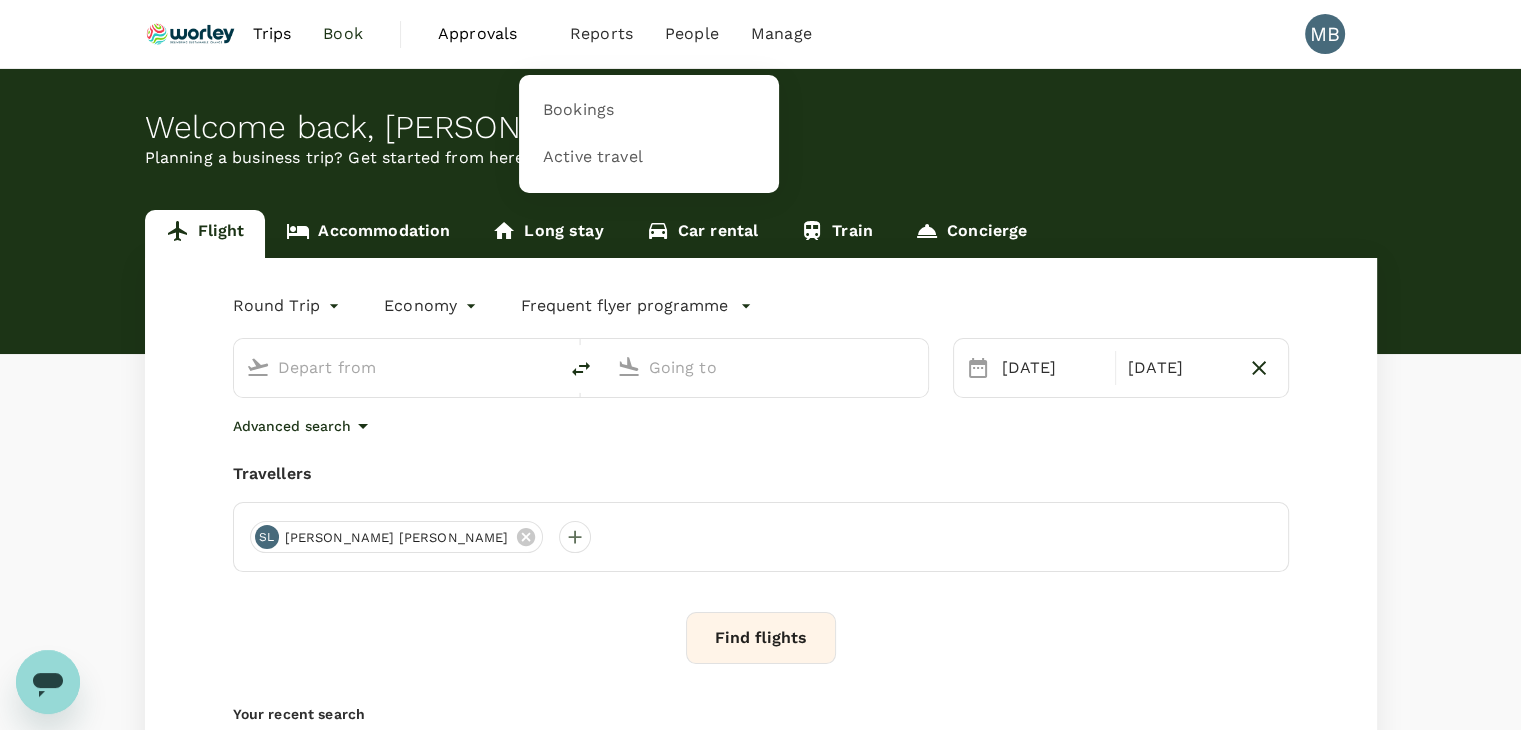 type on "Miri Intl (MYY)" 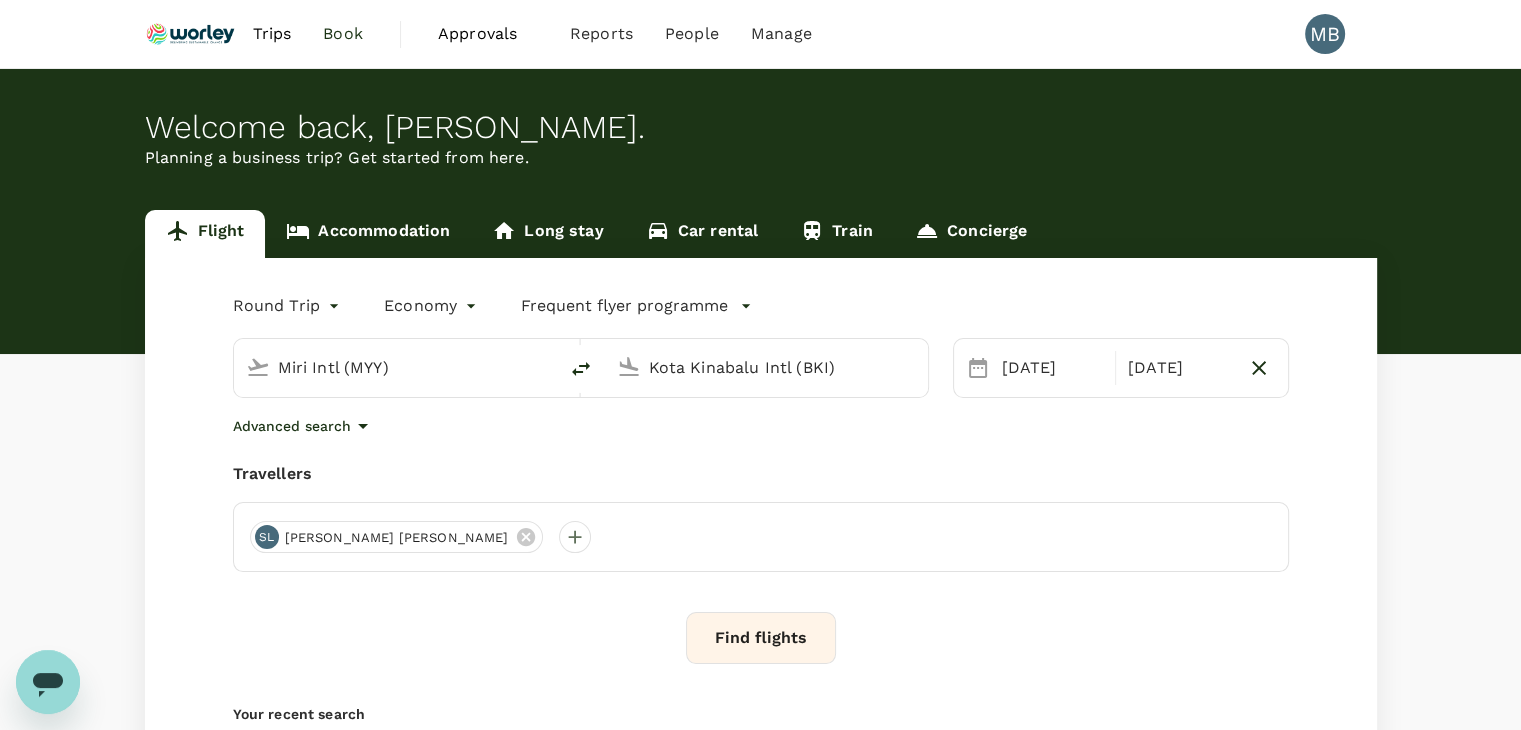 type 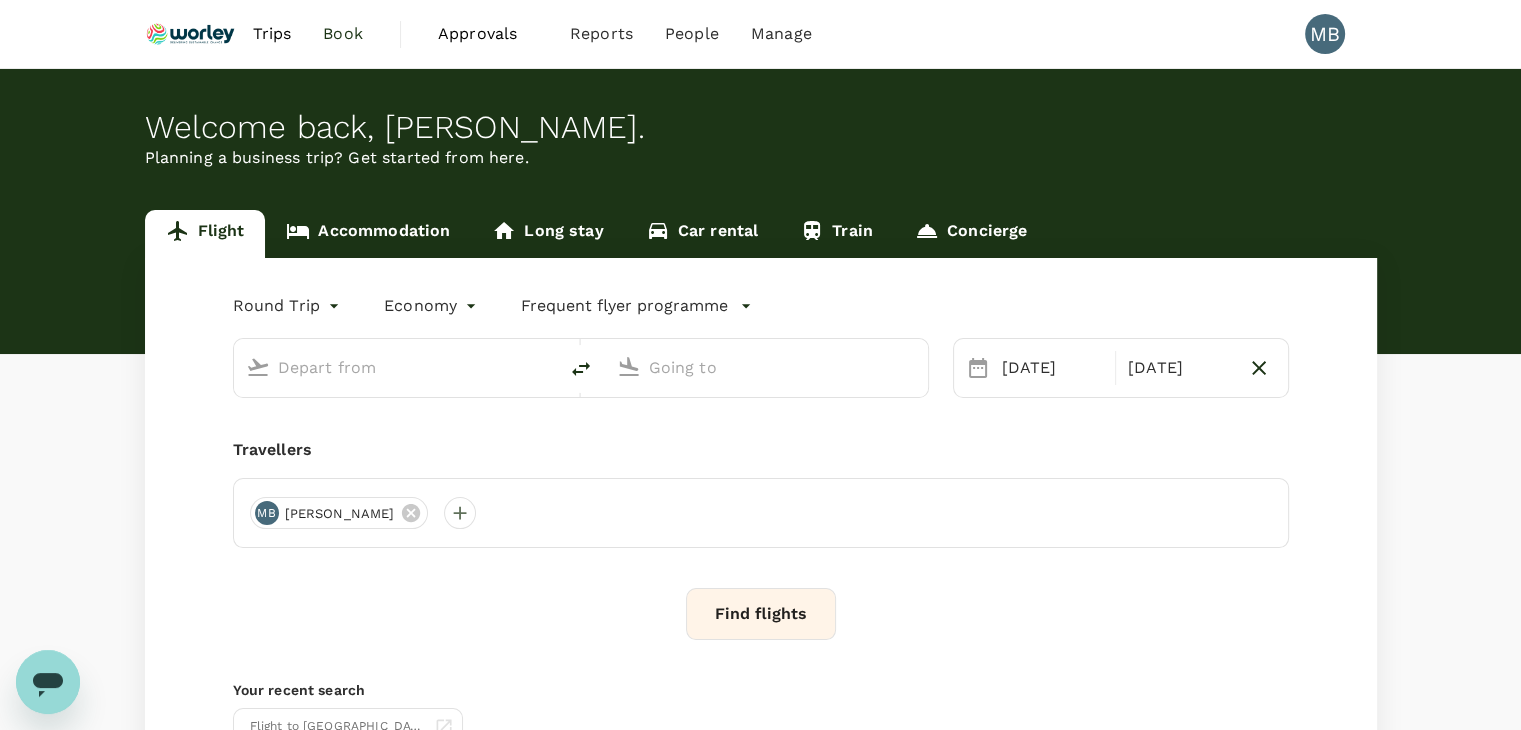 type on "Miri Intl (MYY)" 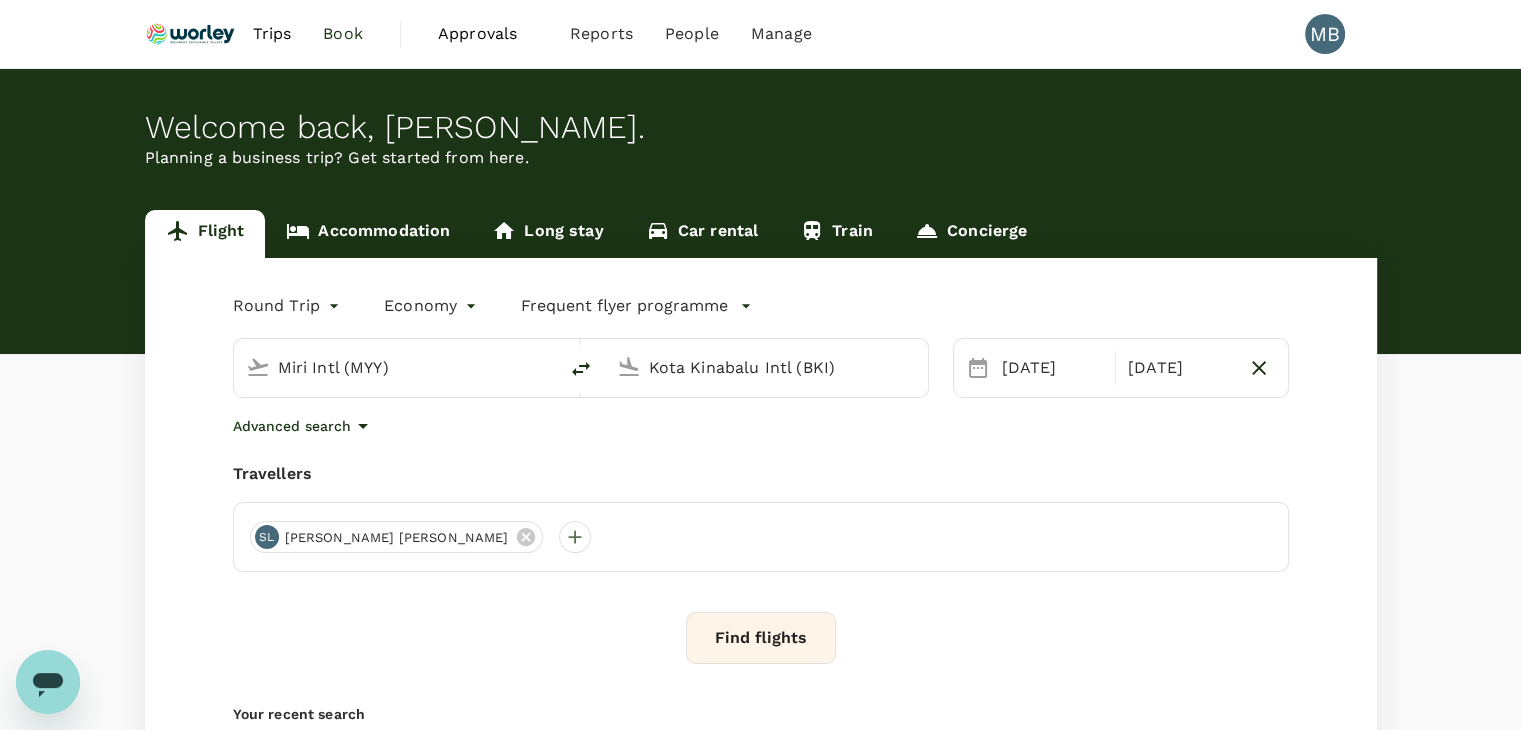 click on "Trips" at bounding box center (271, 34) 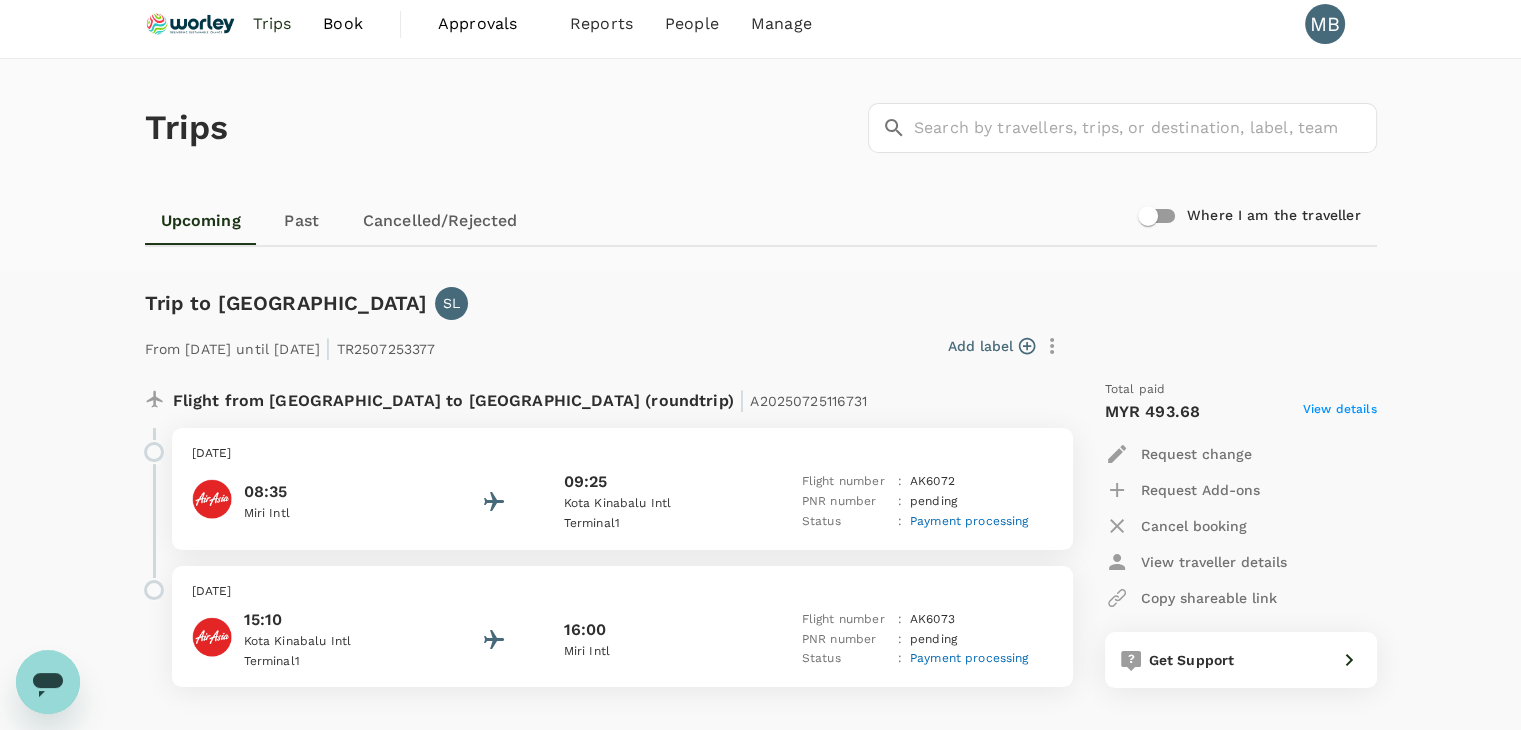 scroll, scrollTop: 0, scrollLeft: 0, axis: both 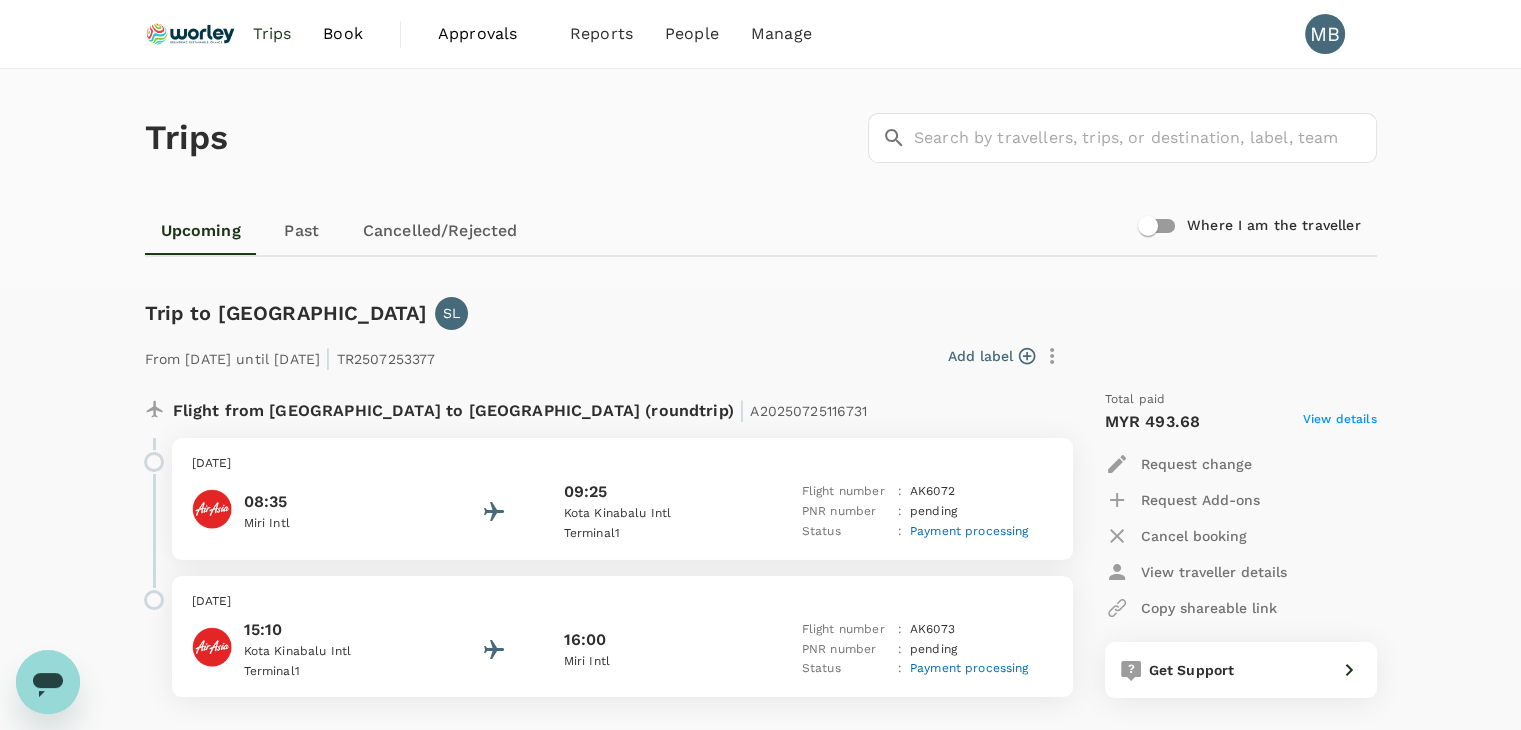 click at bounding box center [191, 34] 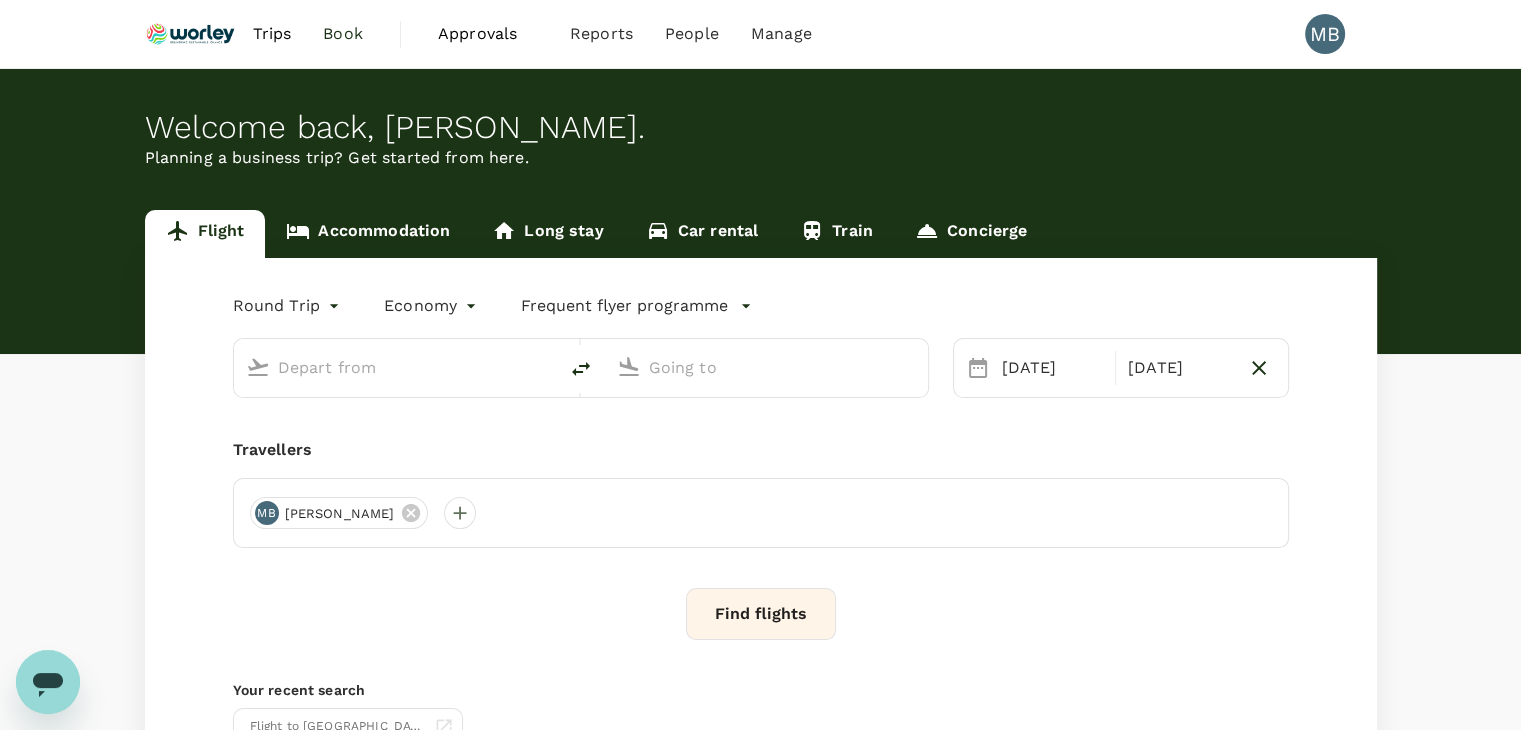 type on "Miri Intl (MYY)" 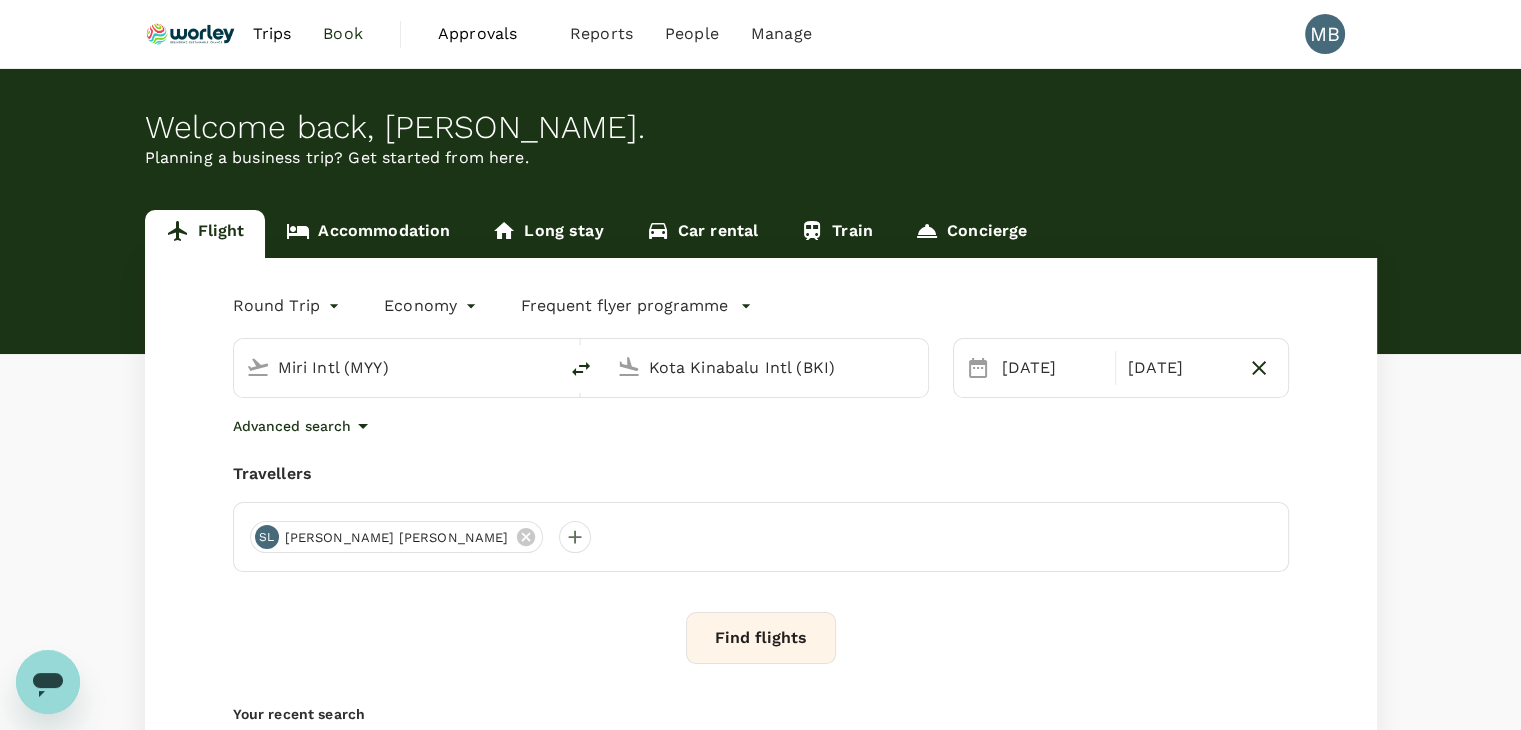 type 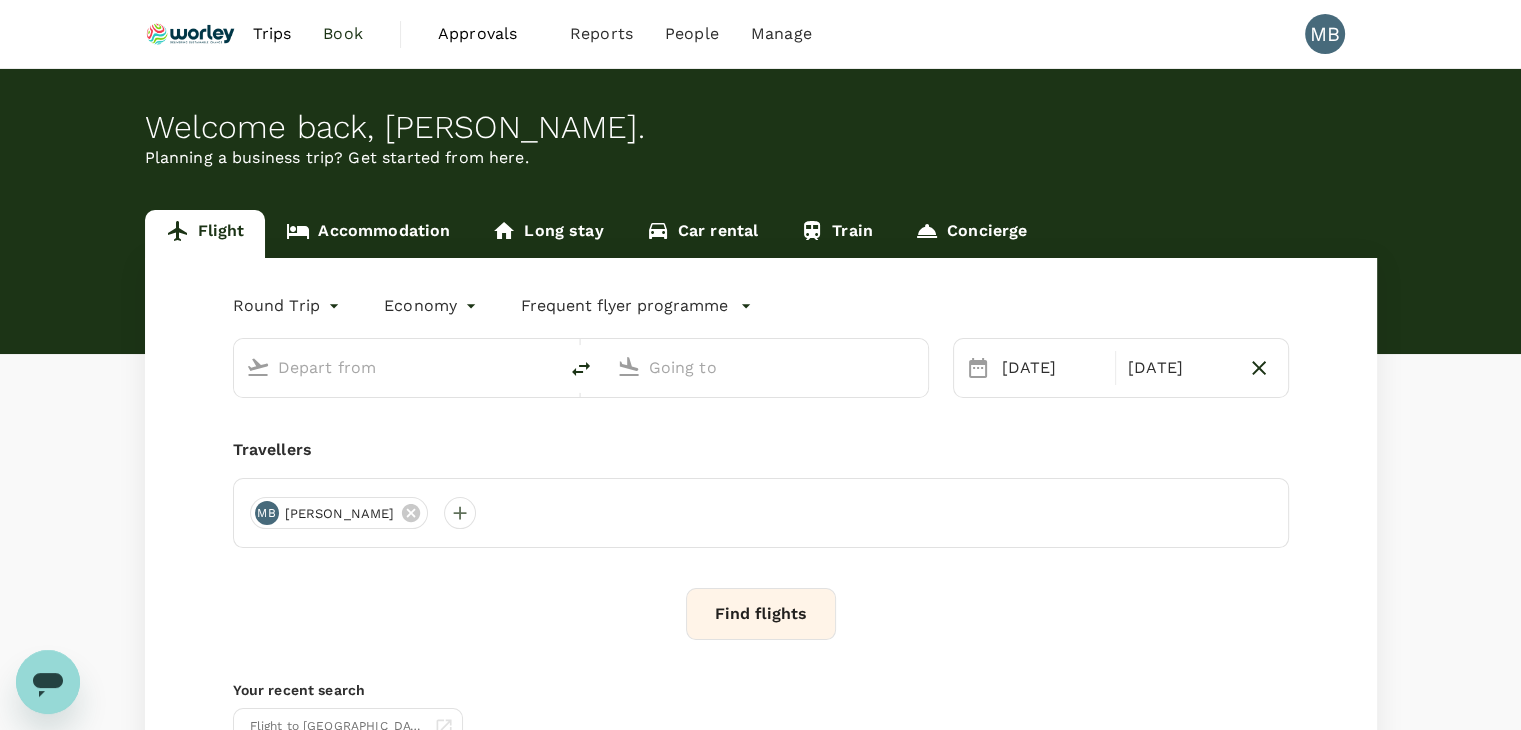 type on "Miri Intl (MYY)" 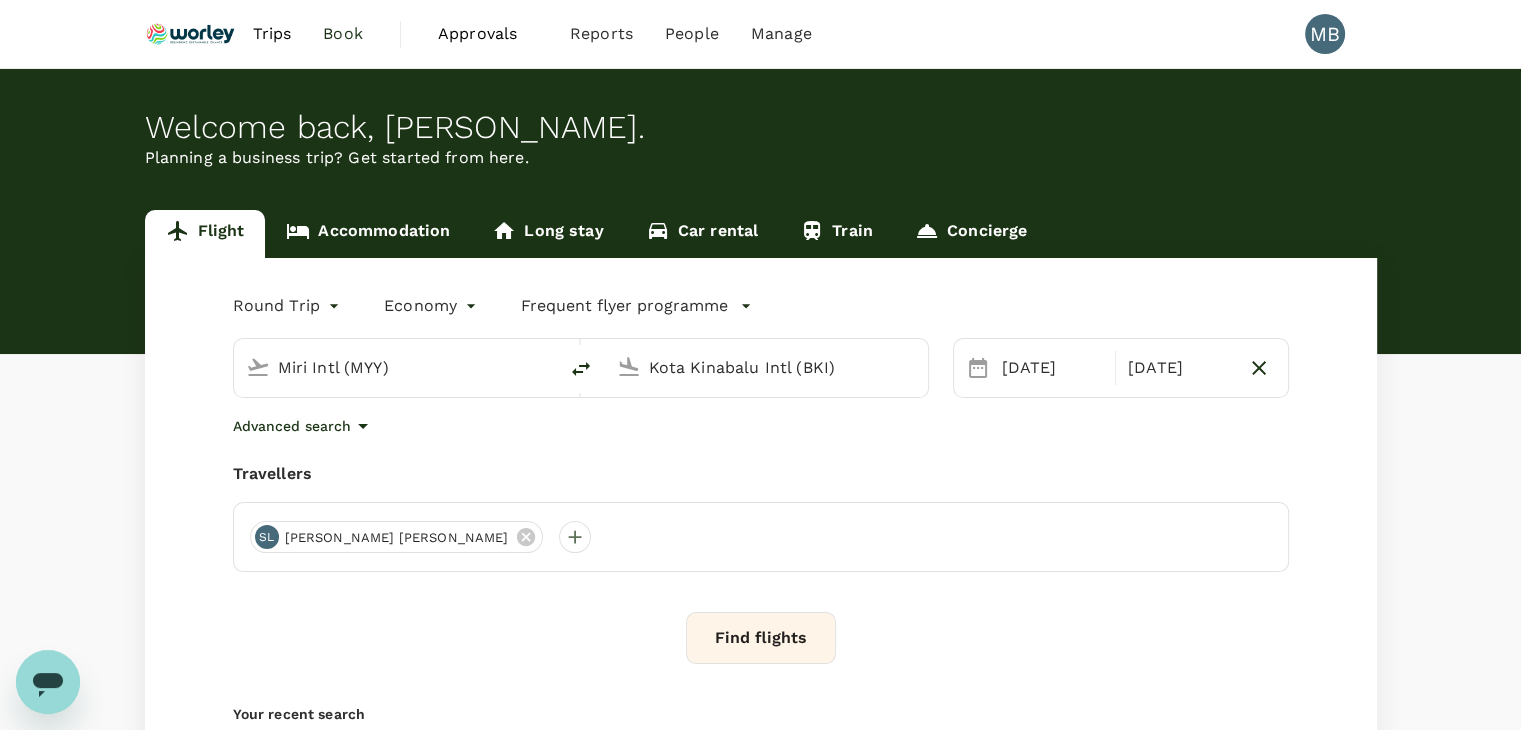 click on "Trips" at bounding box center (271, 34) 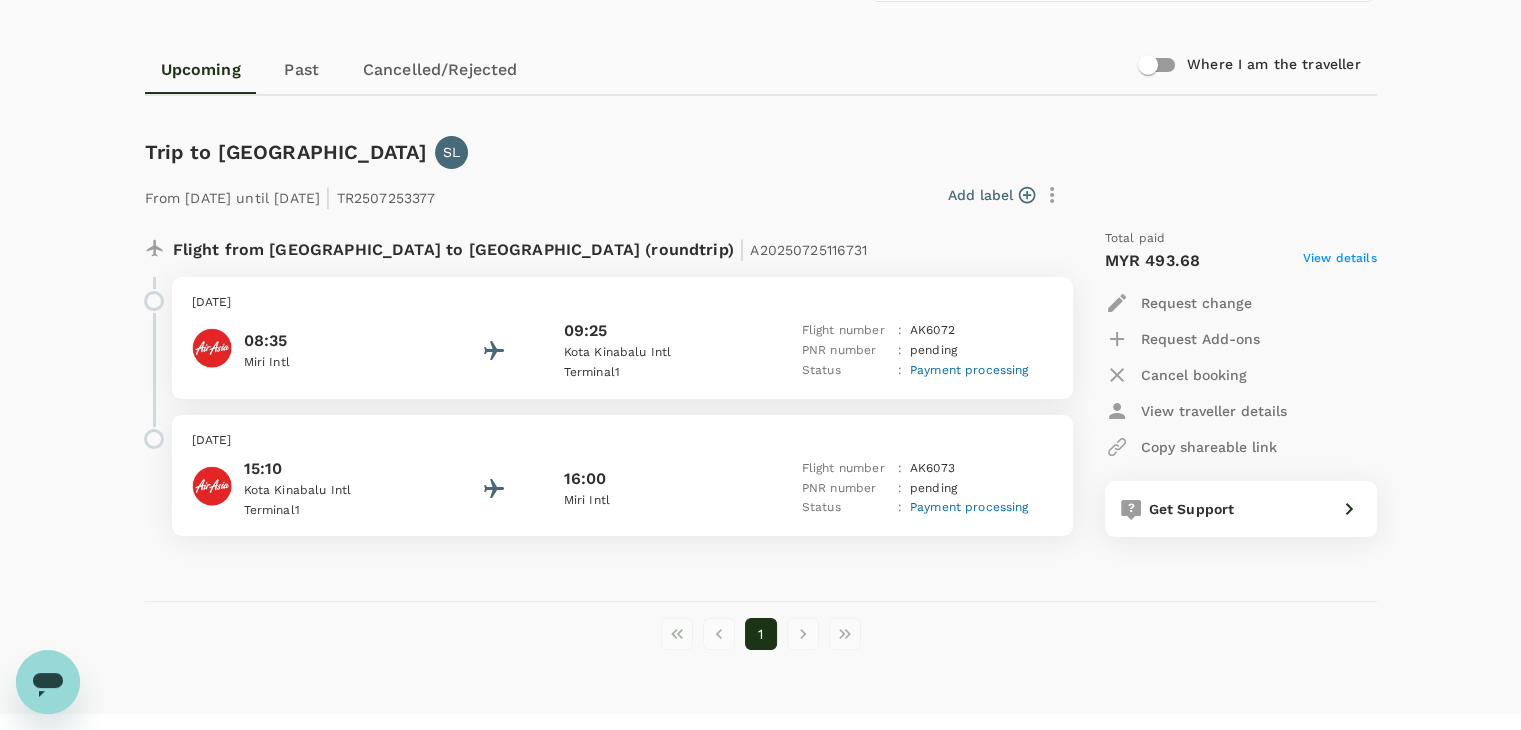 scroll, scrollTop: 196, scrollLeft: 0, axis: vertical 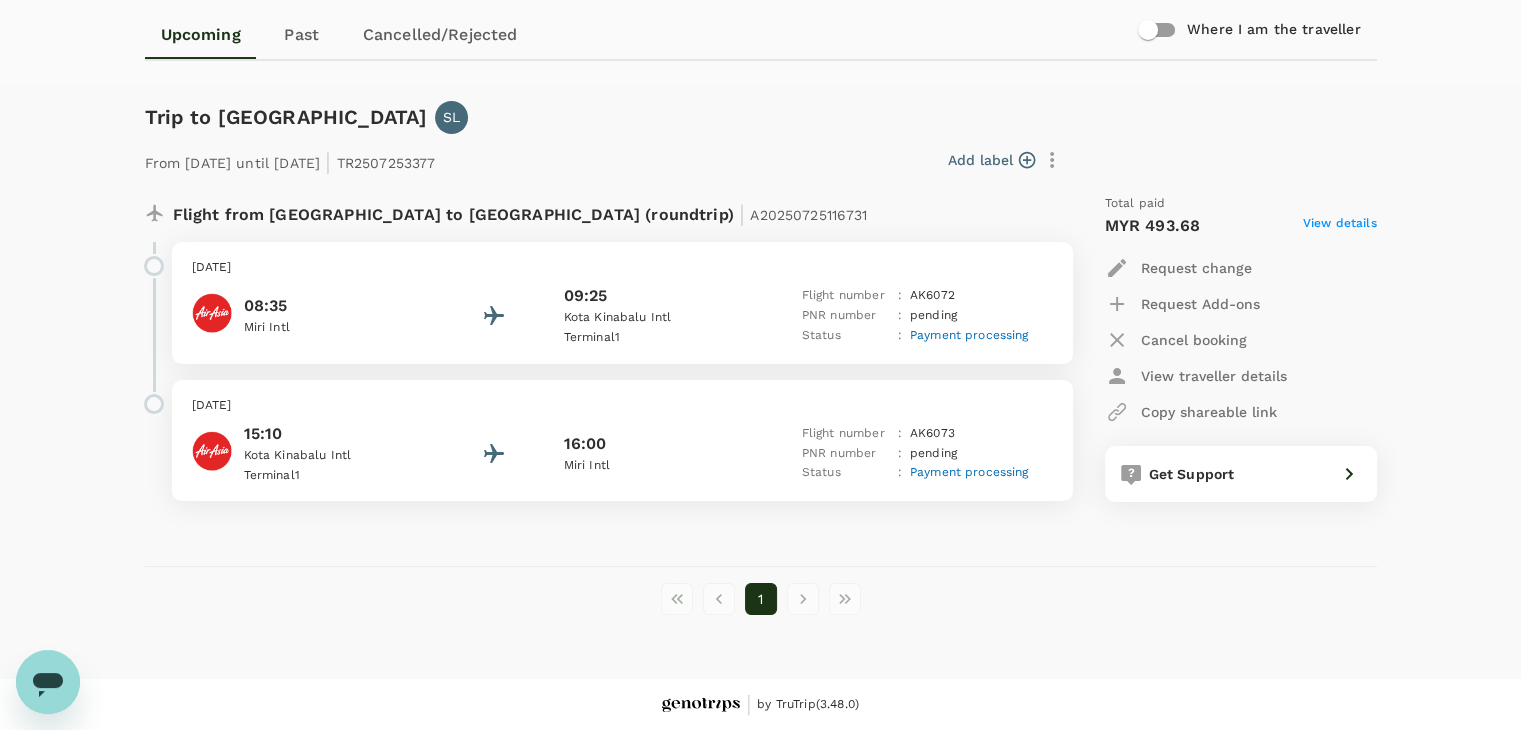 click on "08:35" at bounding box center [334, 306] 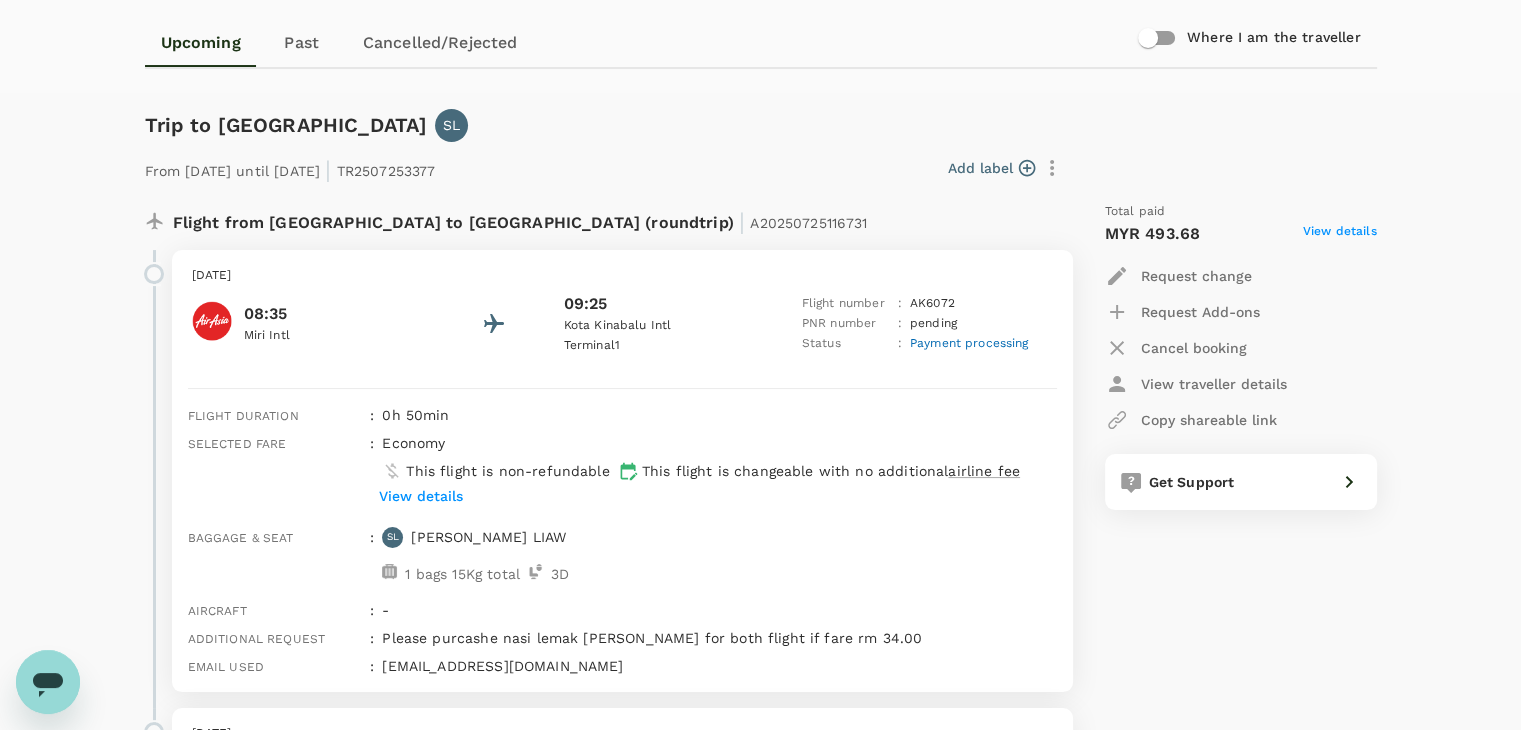scroll, scrollTop: 200, scrollLeft: 0, axis: vertical 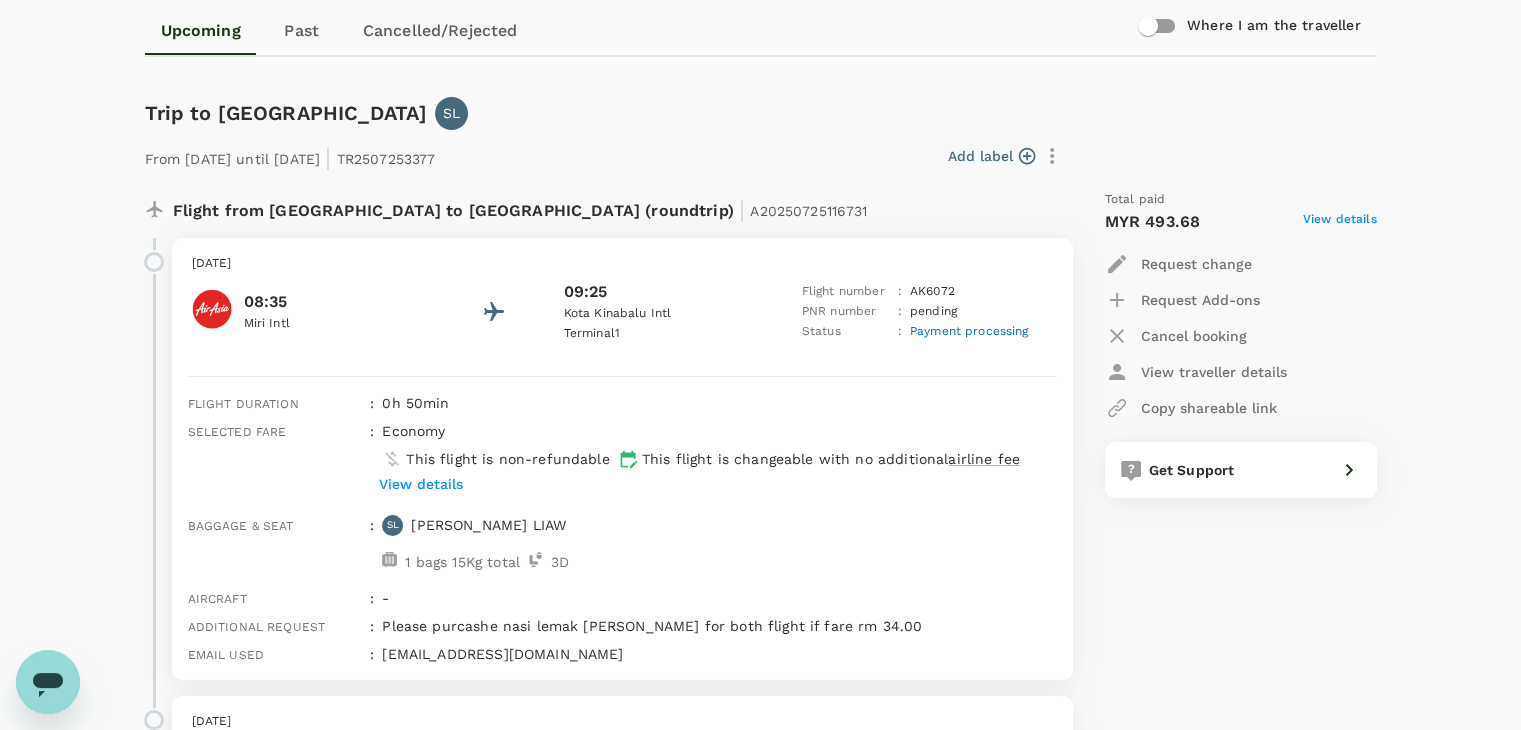 click 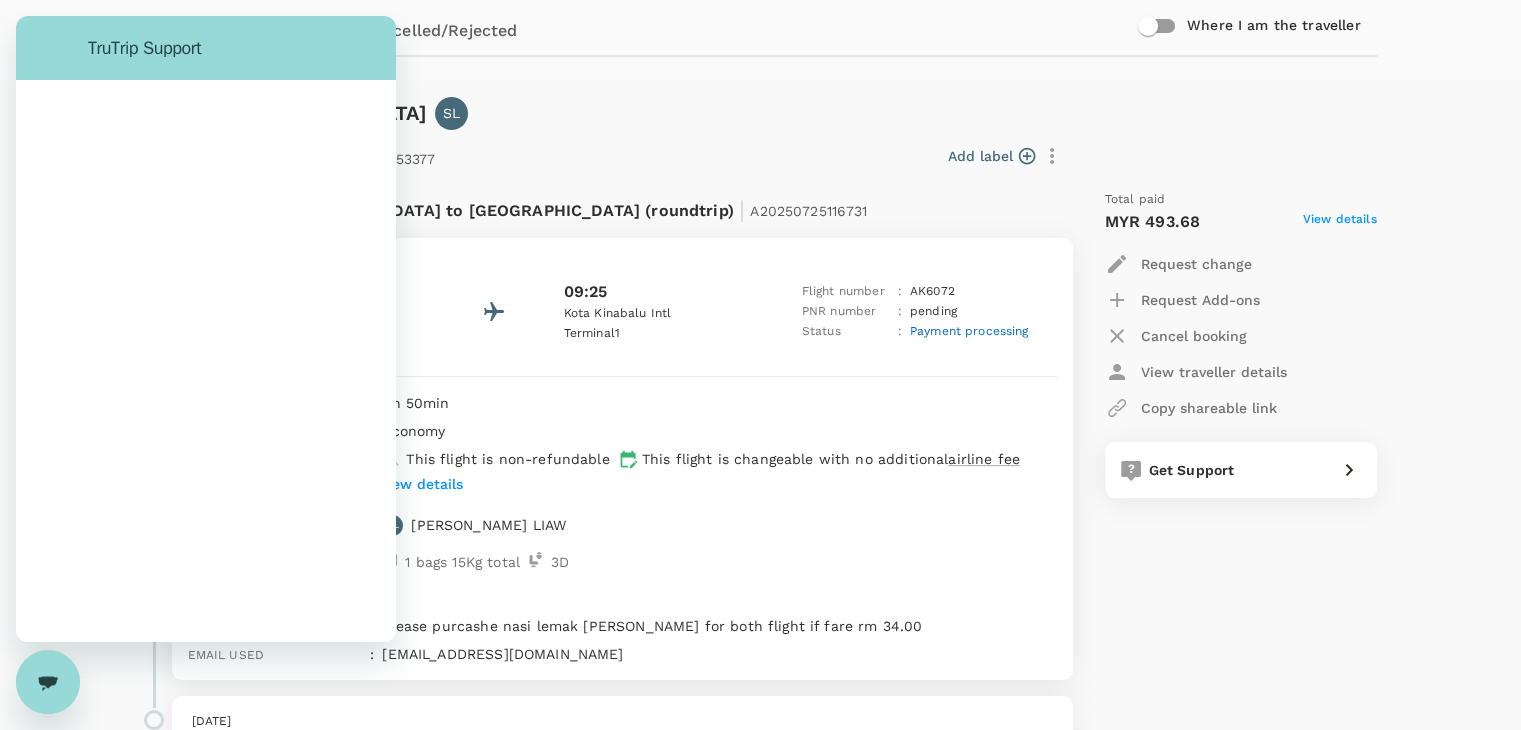 scroll, scrollTop: 0, scrollLeft: 0, axis: both 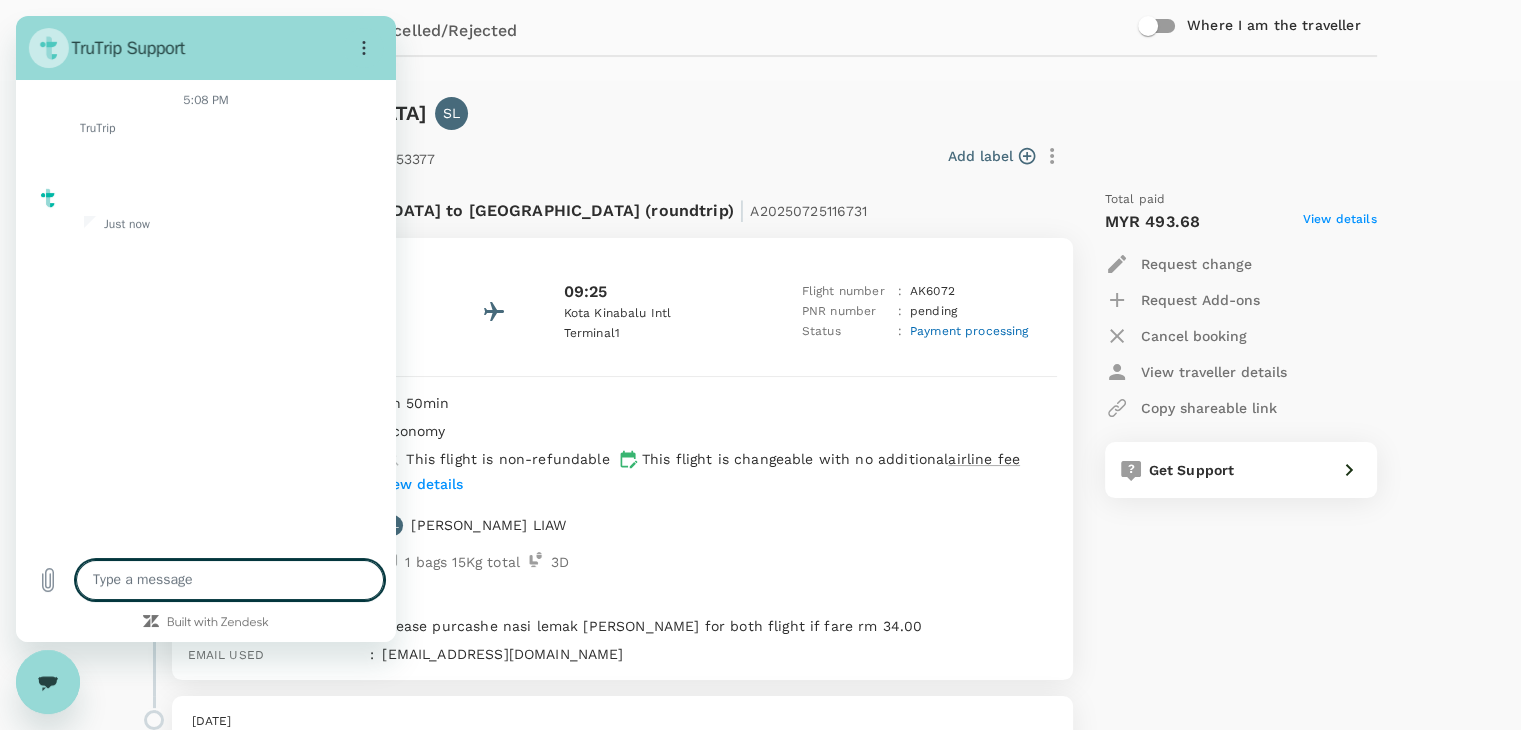 click at bounding box center [230, 580] 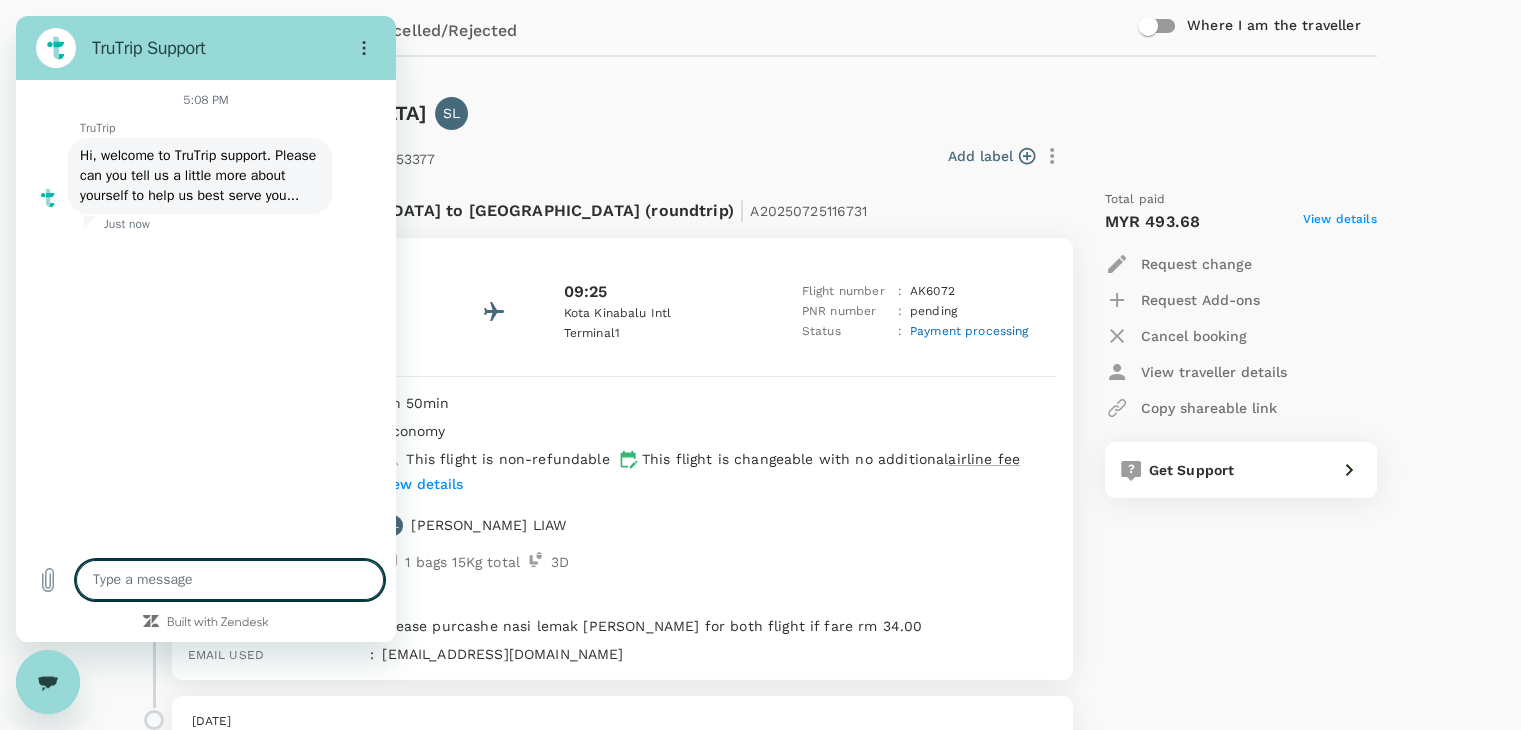 type on "x" 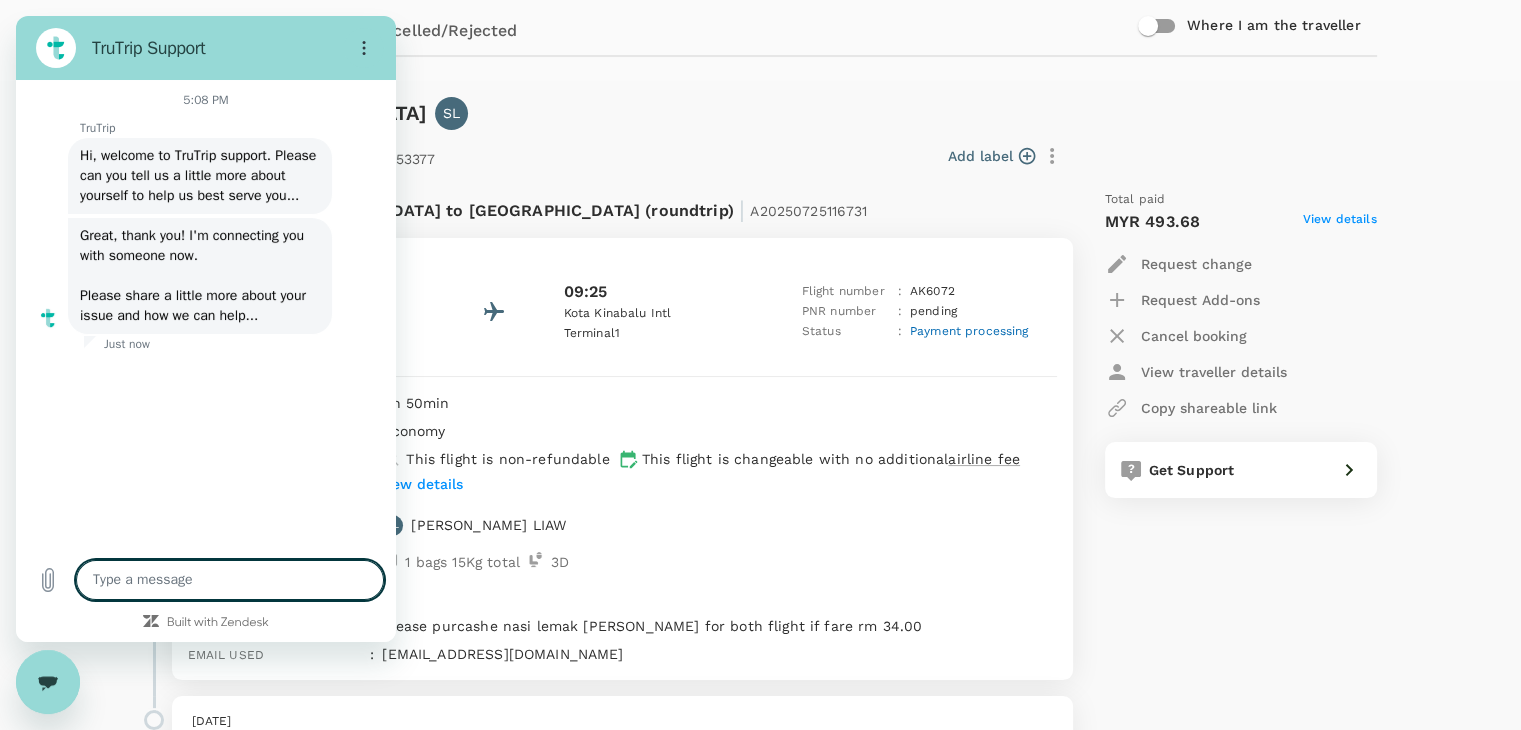 type on "h" 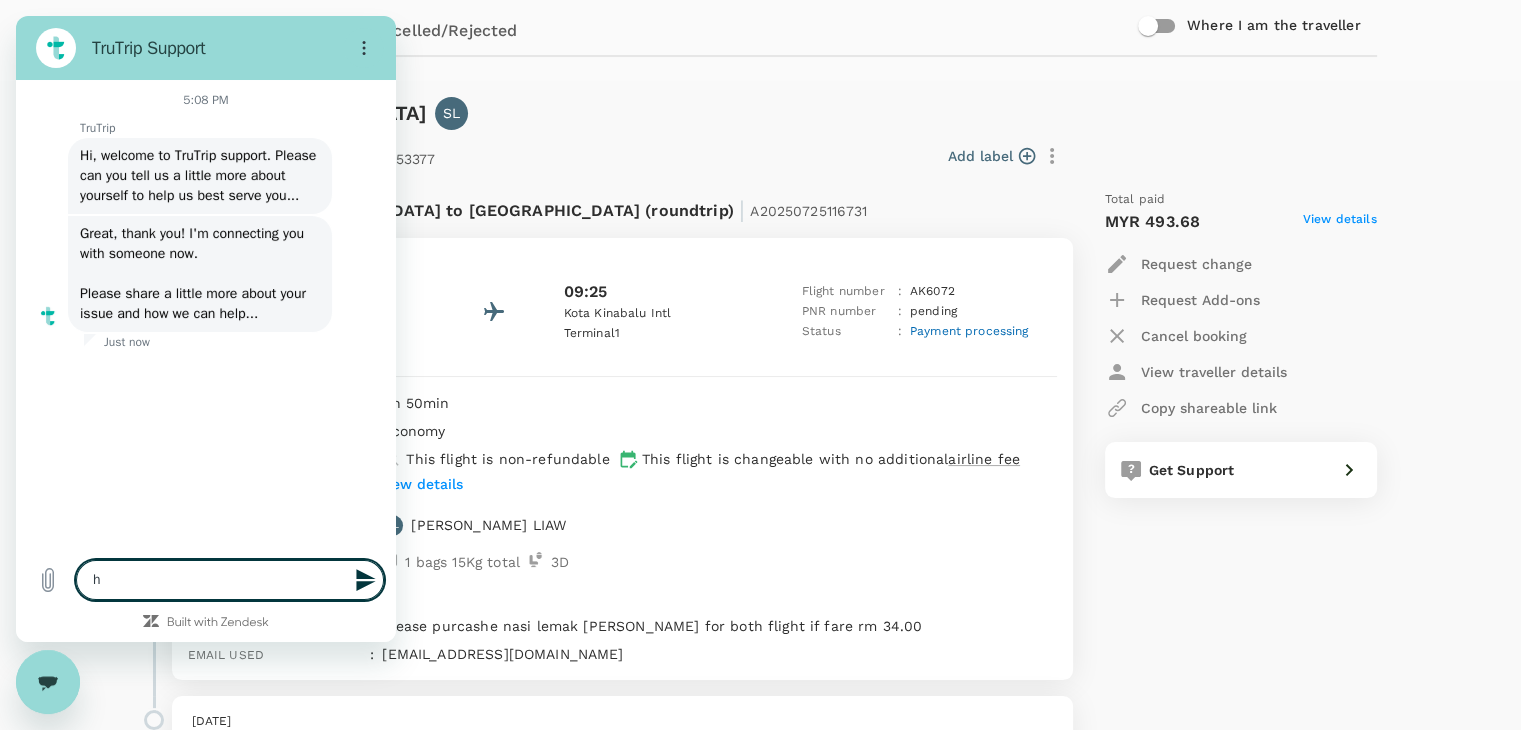 type on "hi" 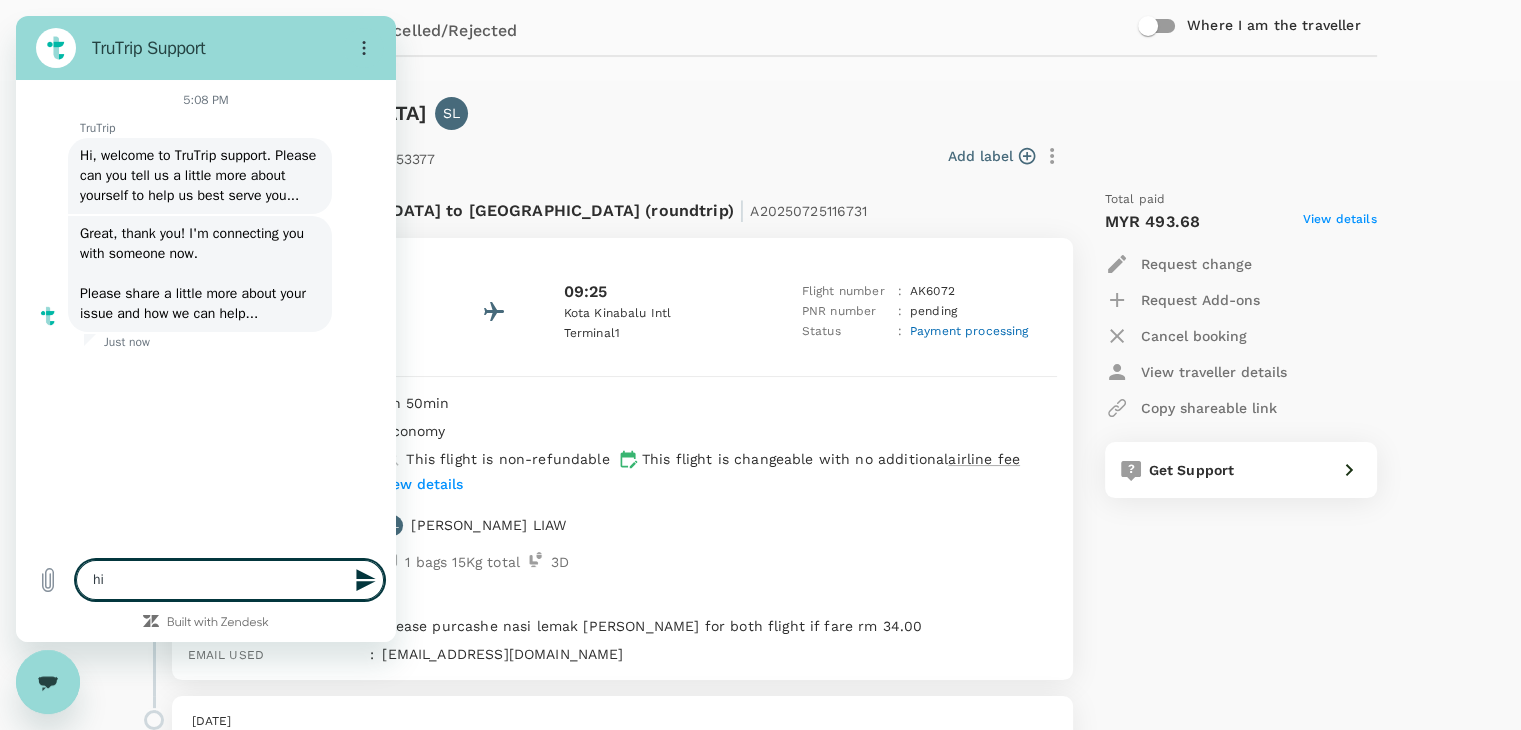 type 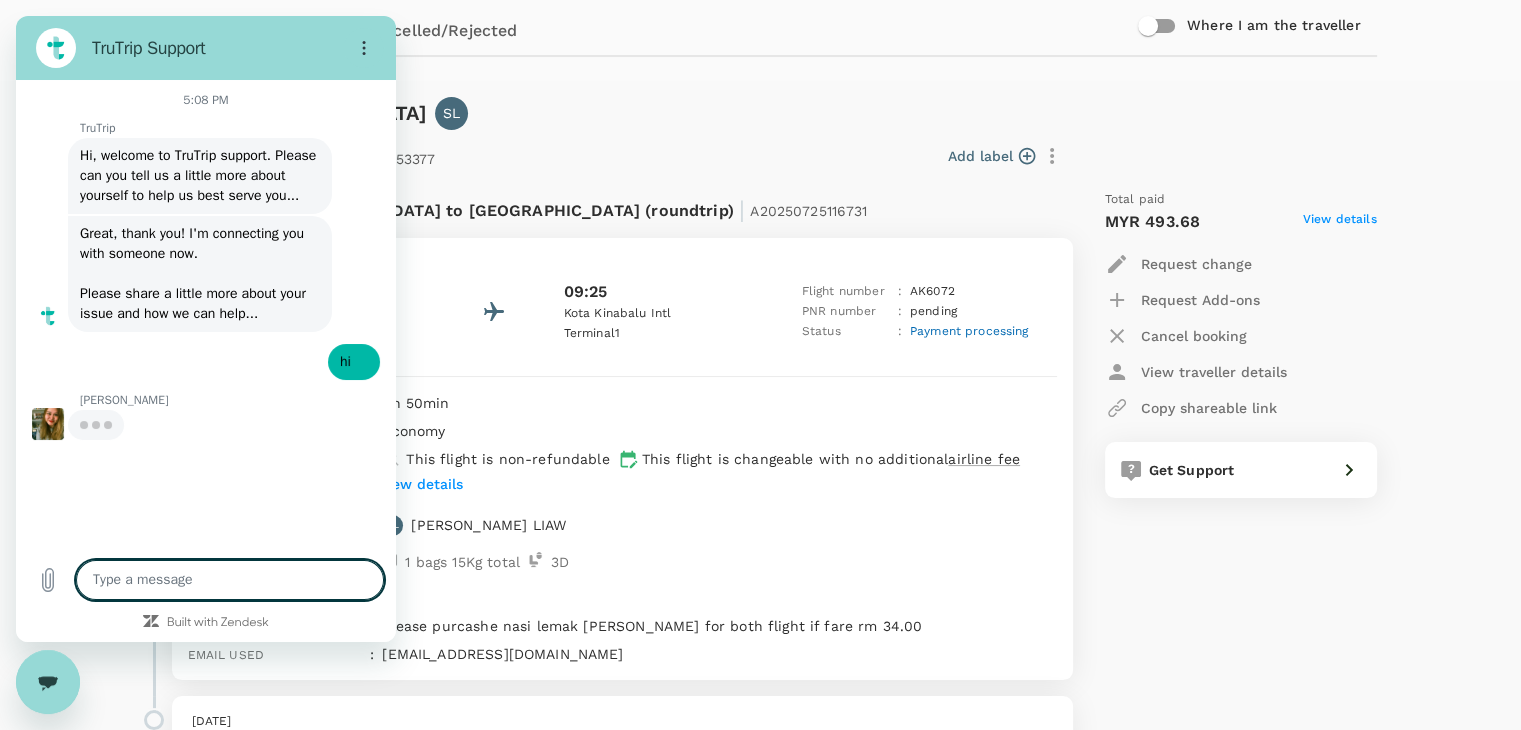 type on "x" 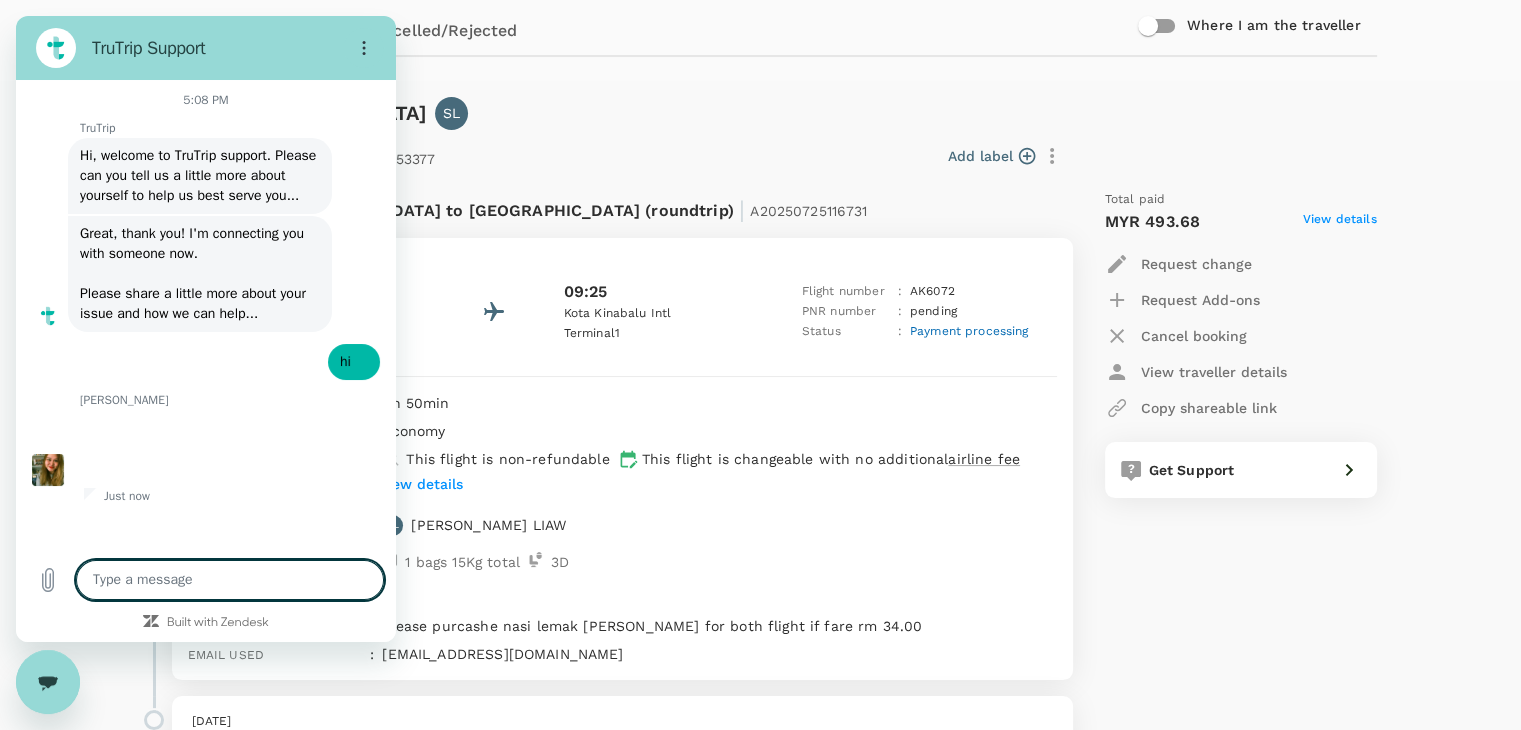 click at bounding box center [230, 580] 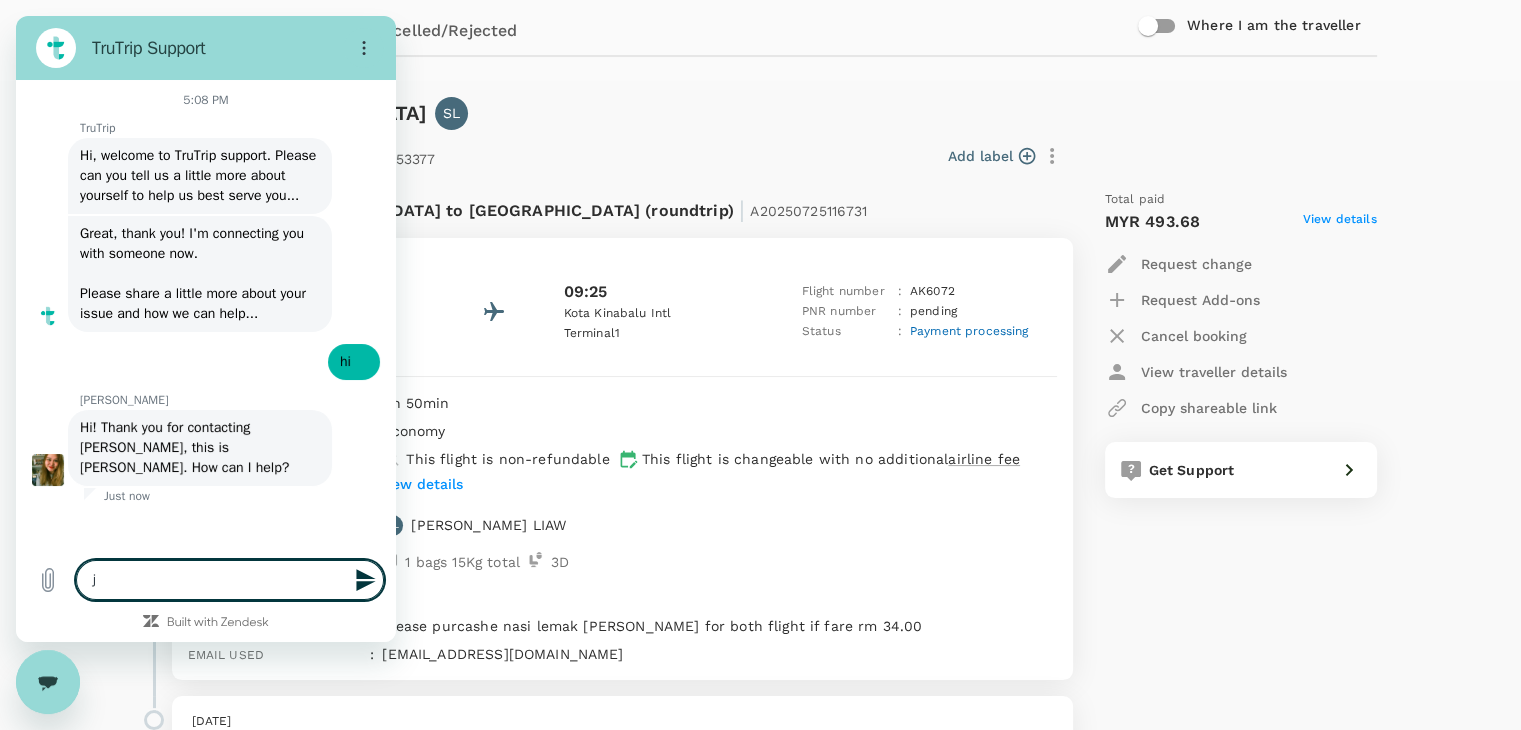type on "ju" 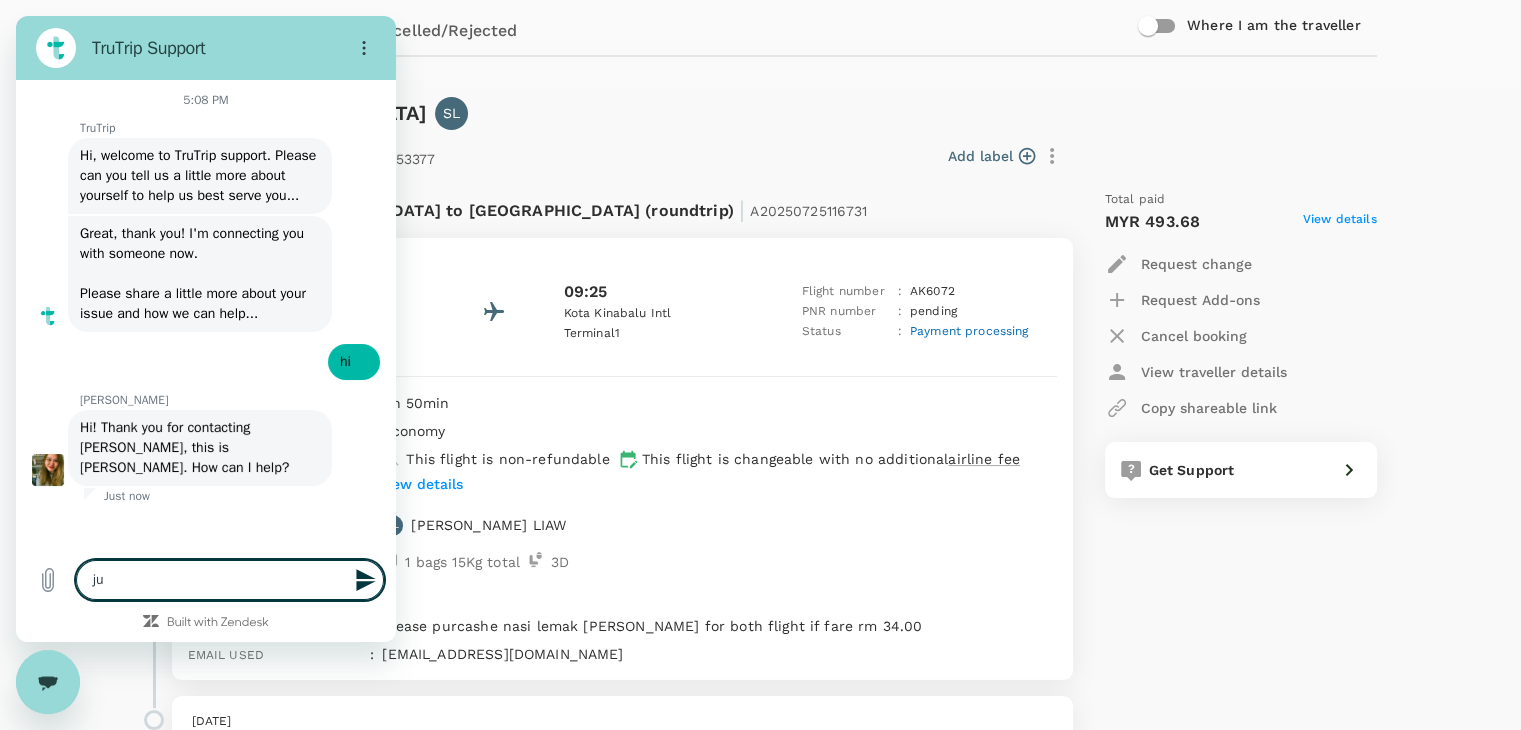 type on "jus" 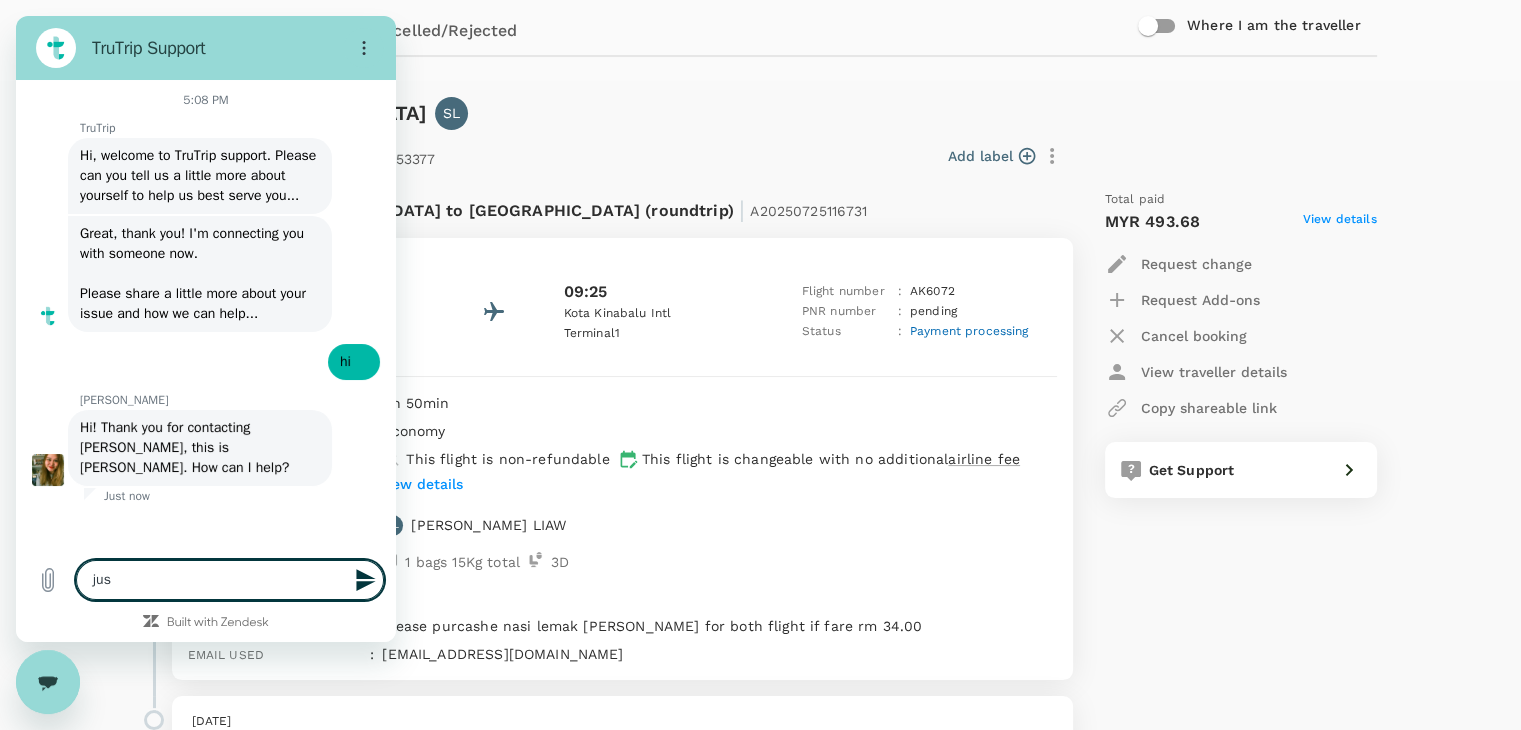 type on "just" 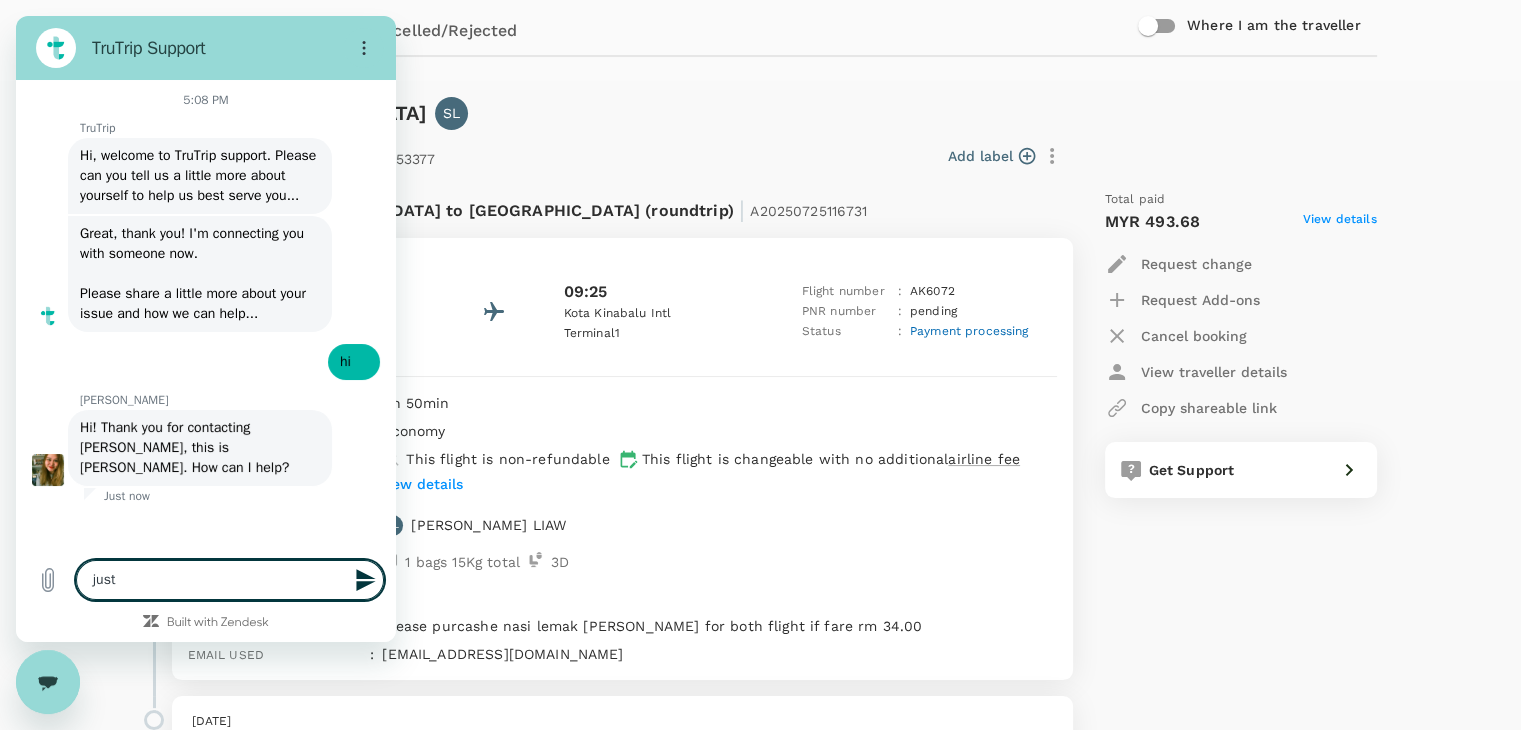 type on "just" 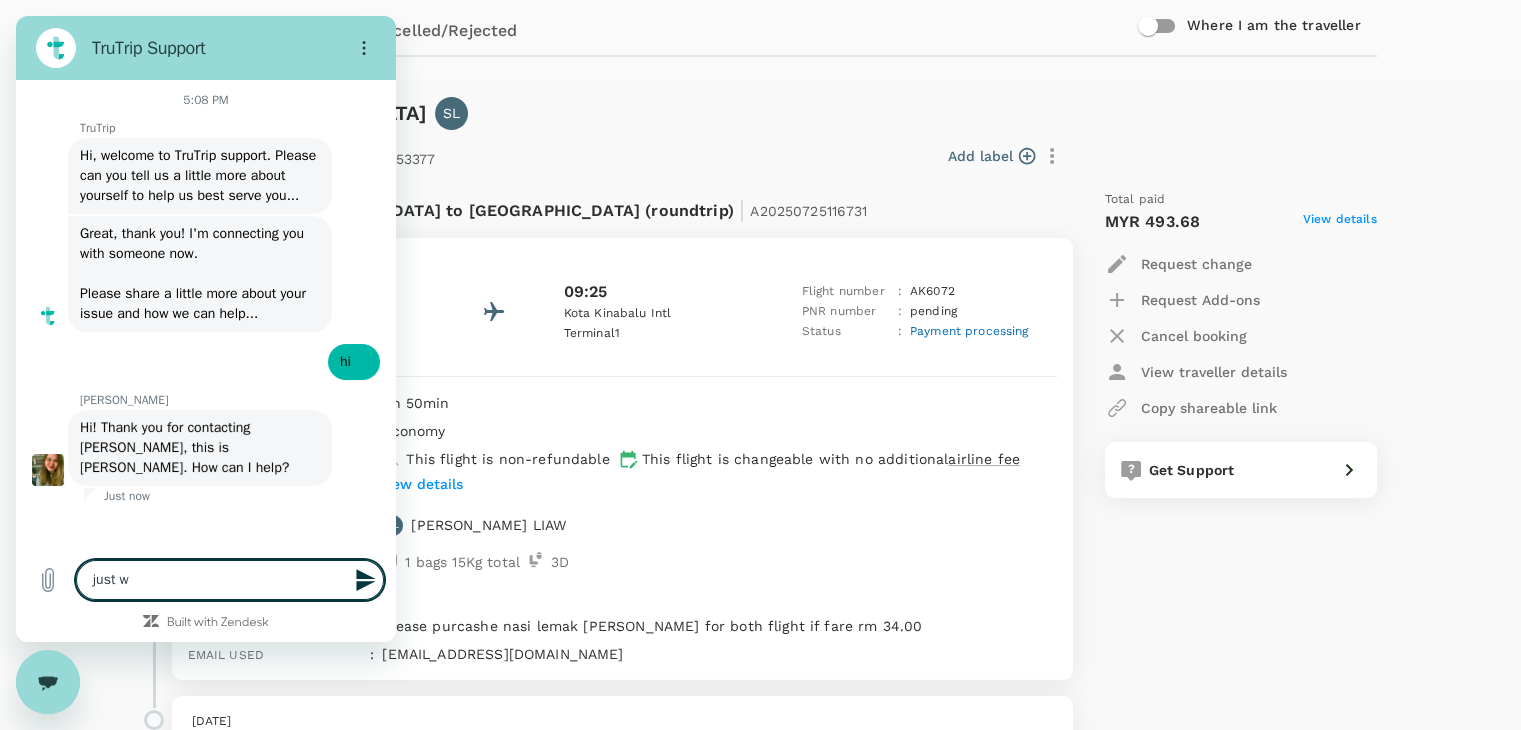type on "just wa" 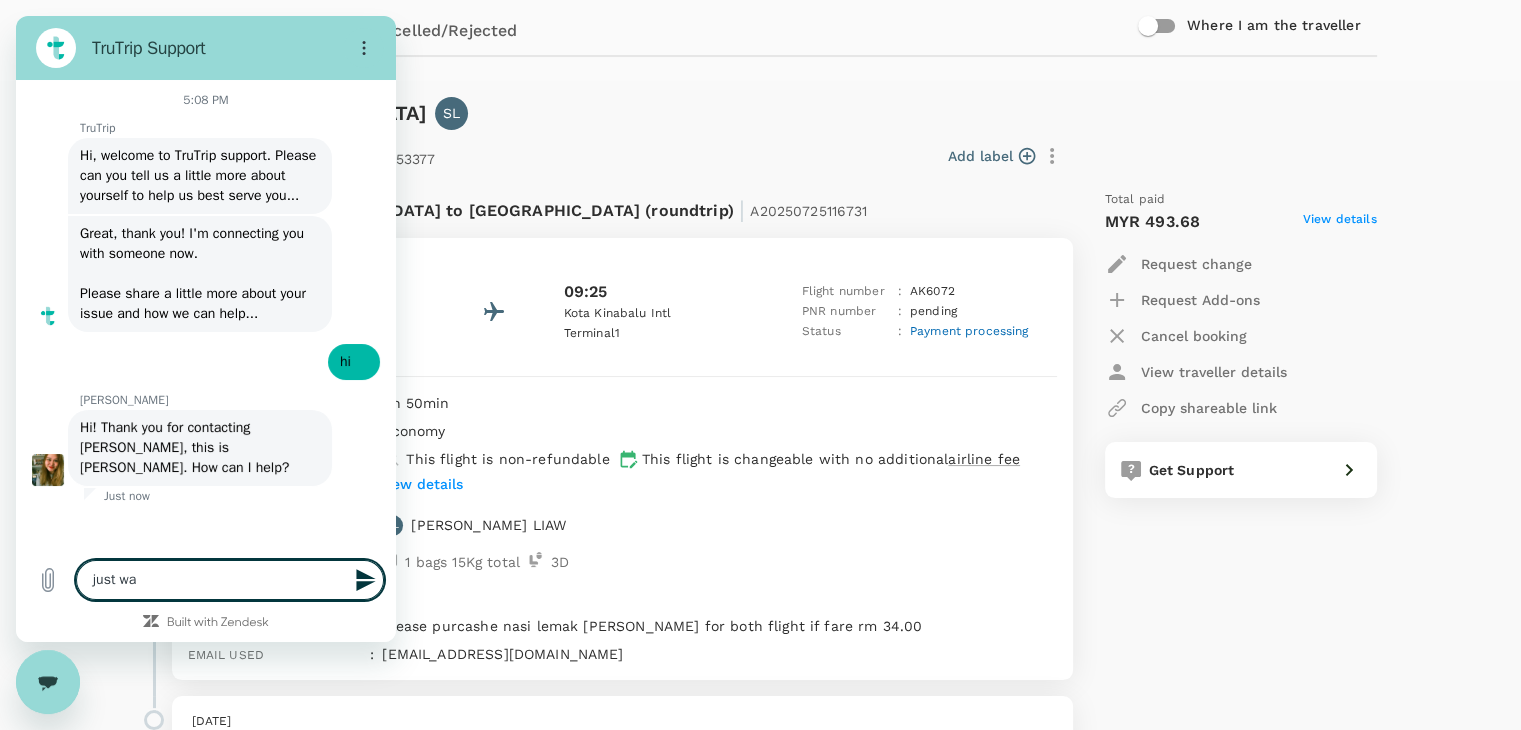 type on "just wan" 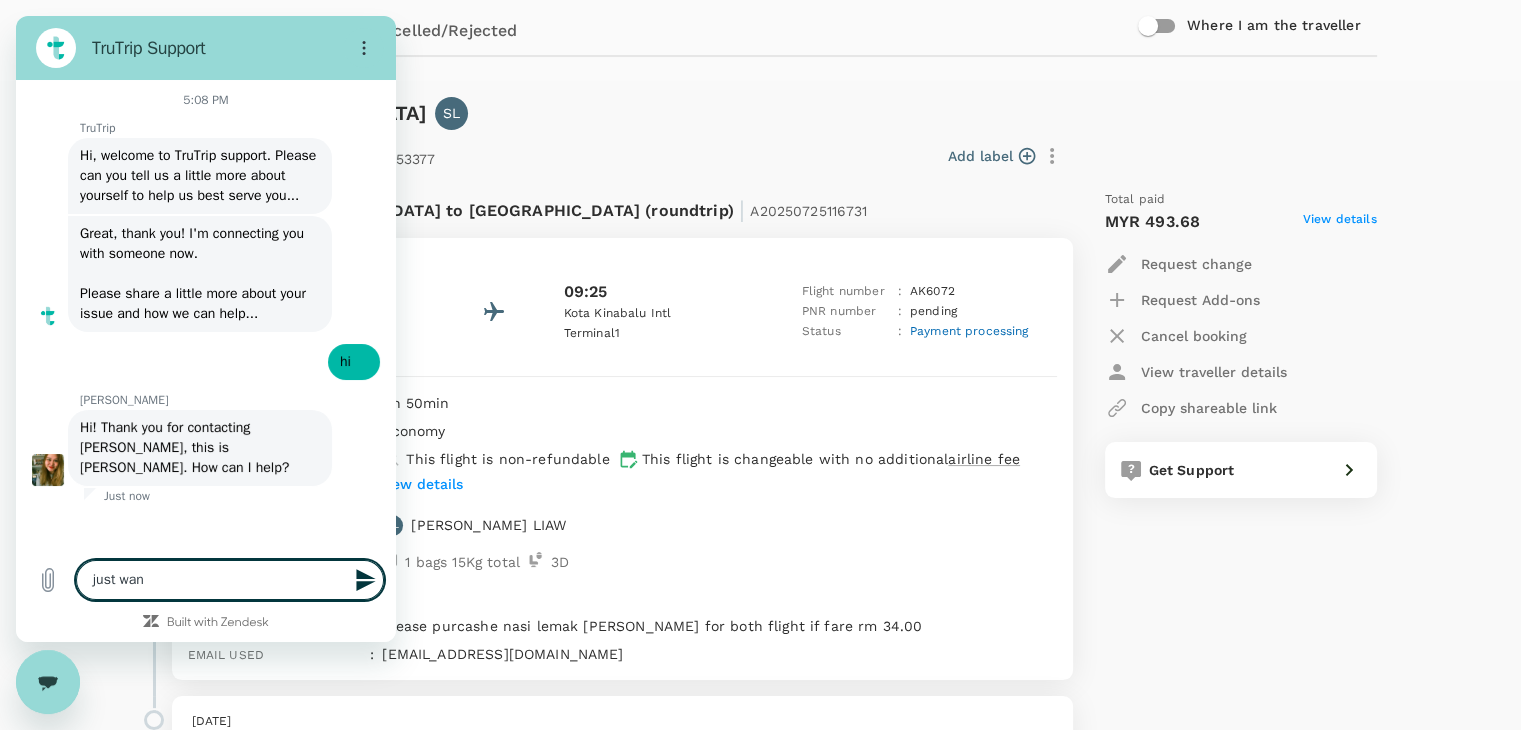 type on "x" 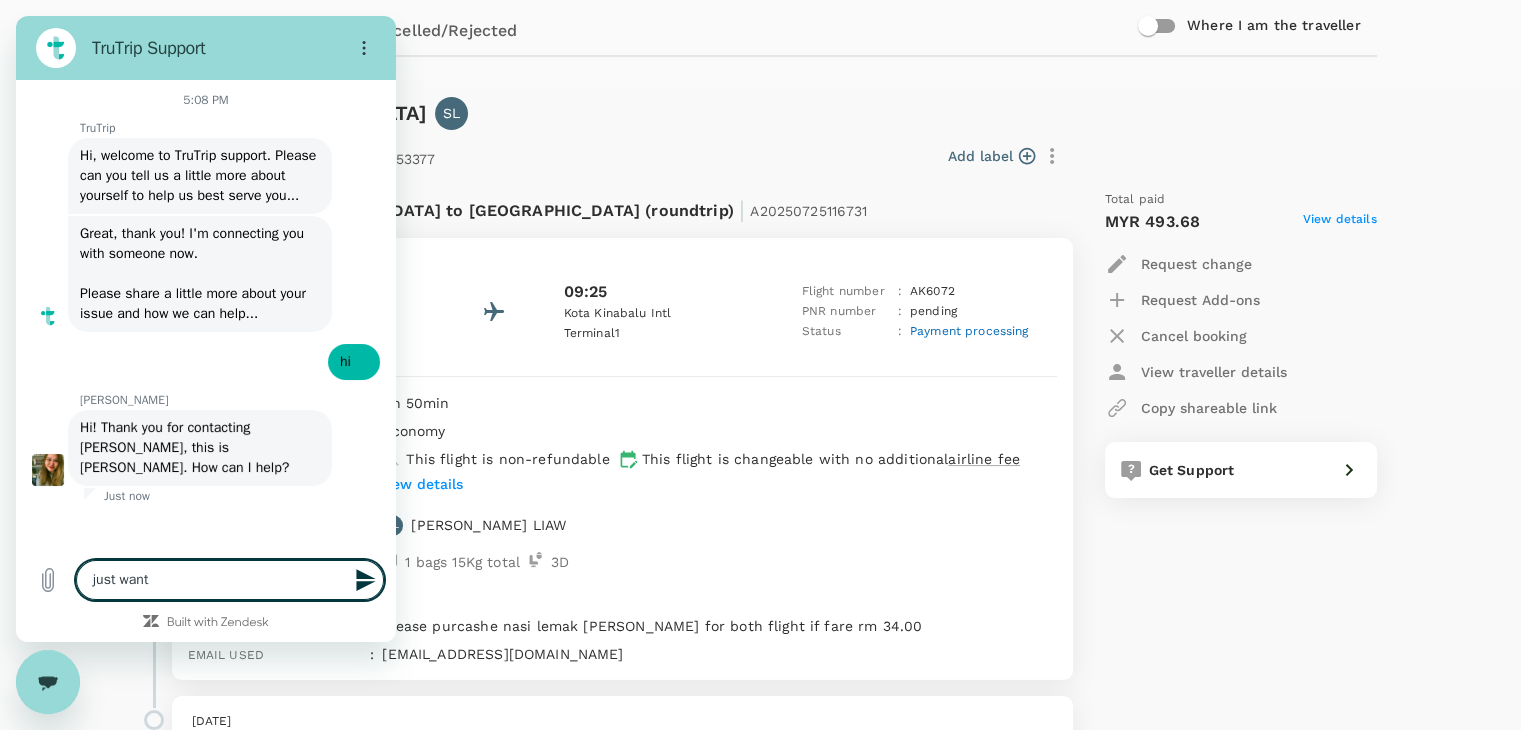 type on "just want" 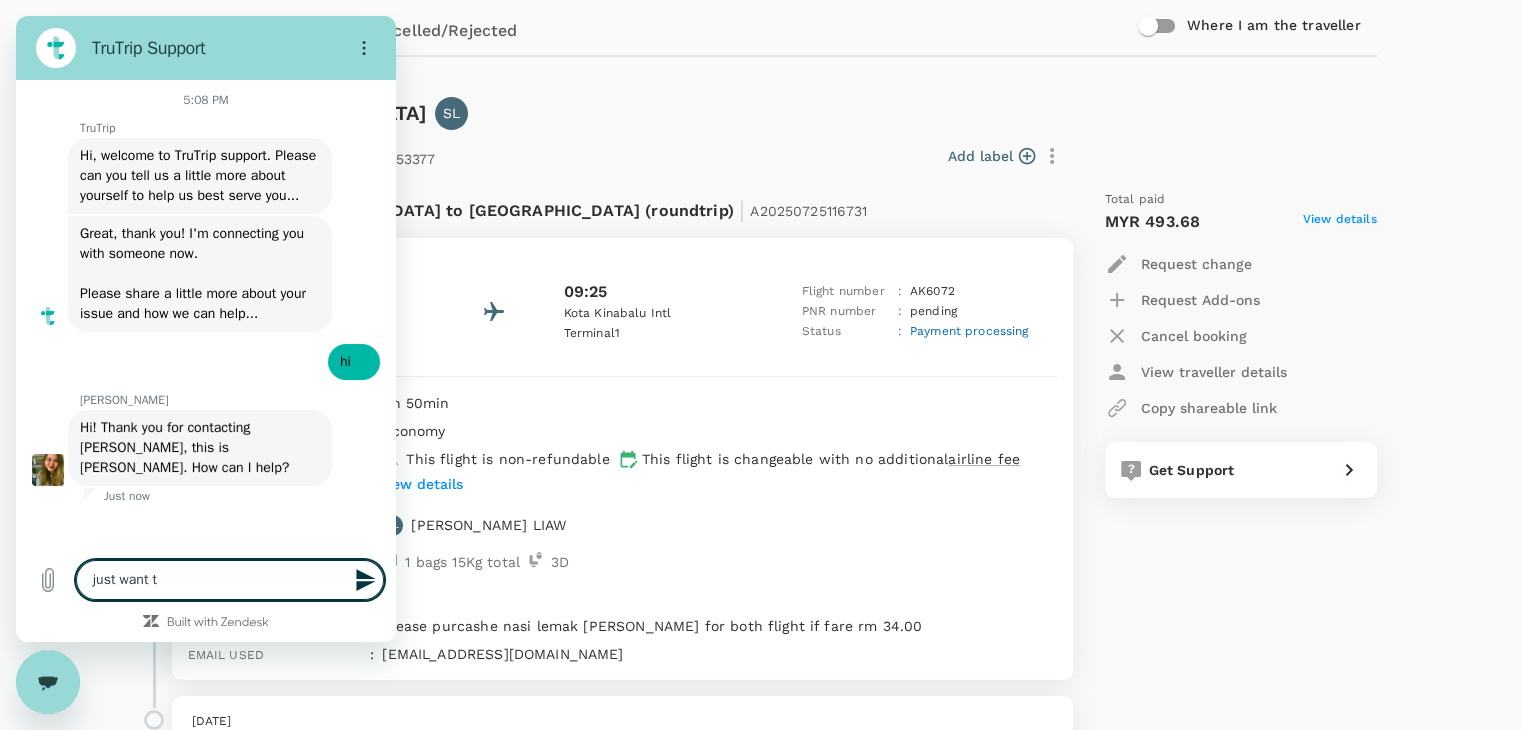 type on "just want to" 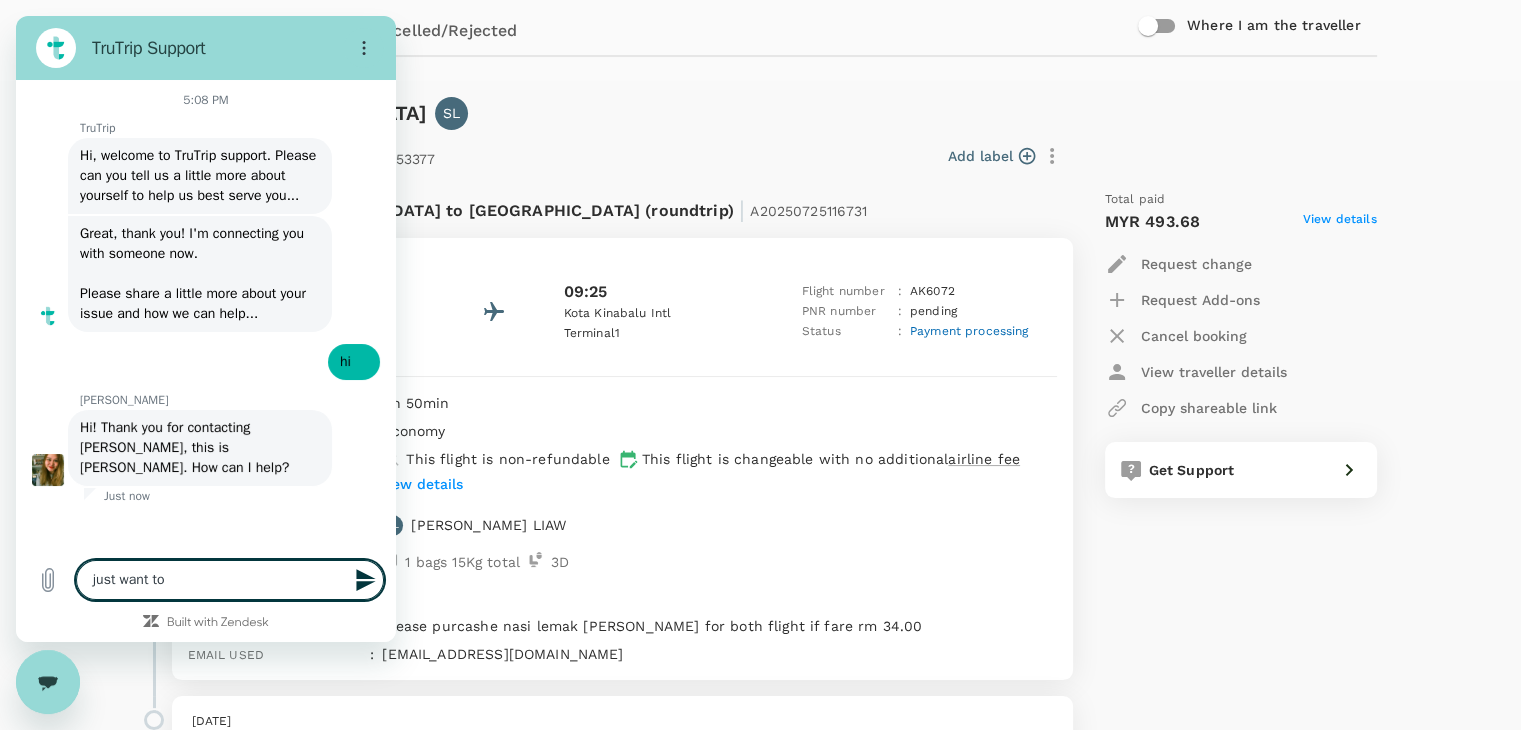 type on "just want to" 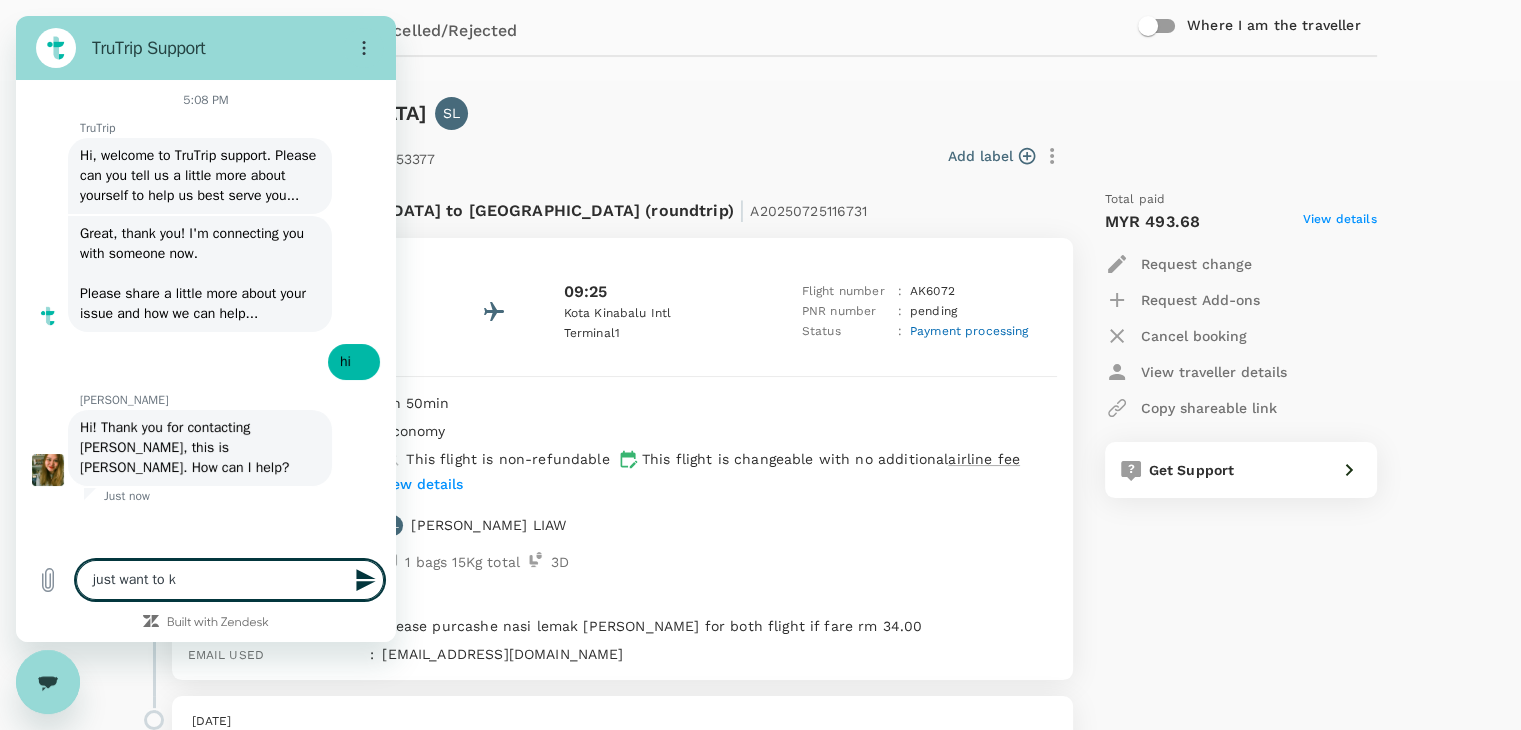 type on "just want to kn" 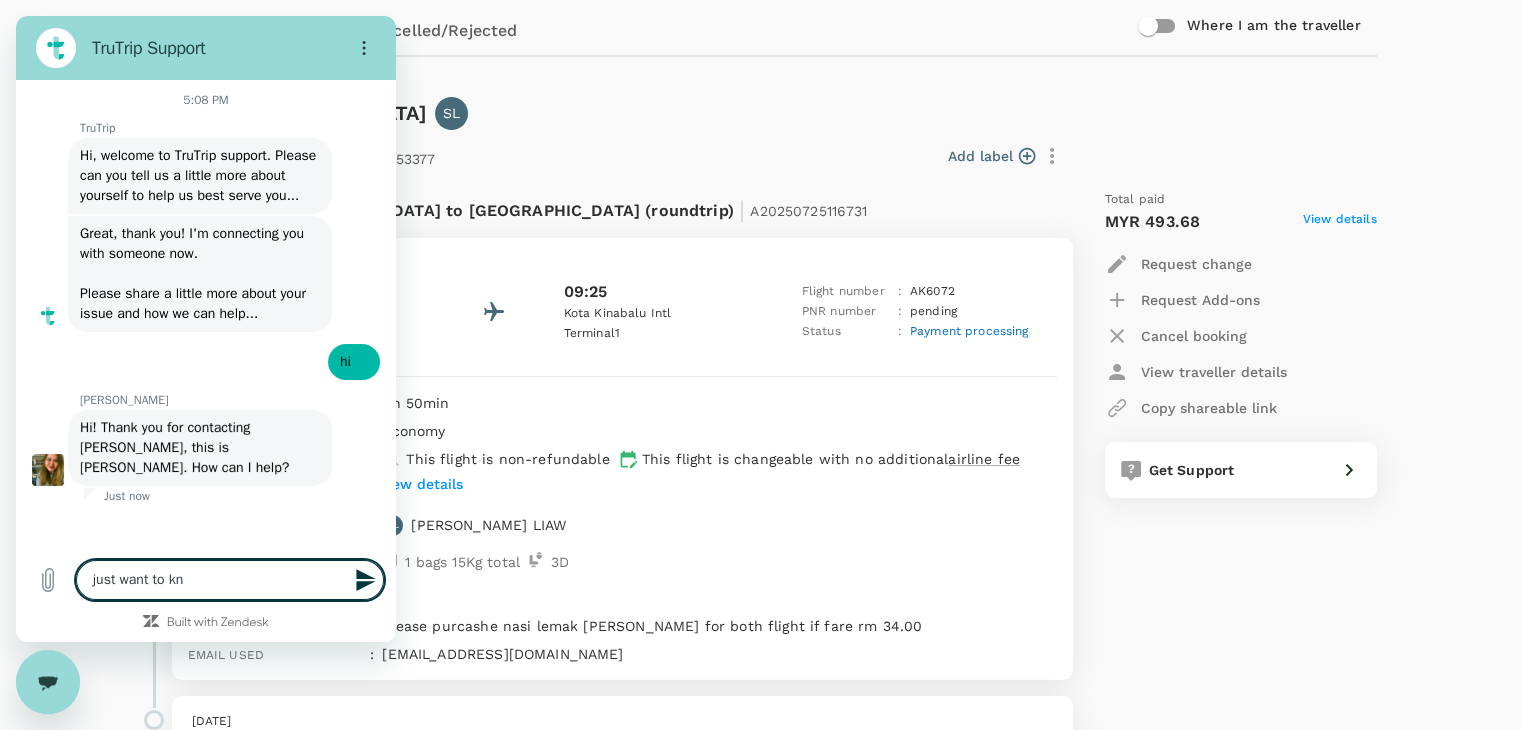 type on "just want to kno" 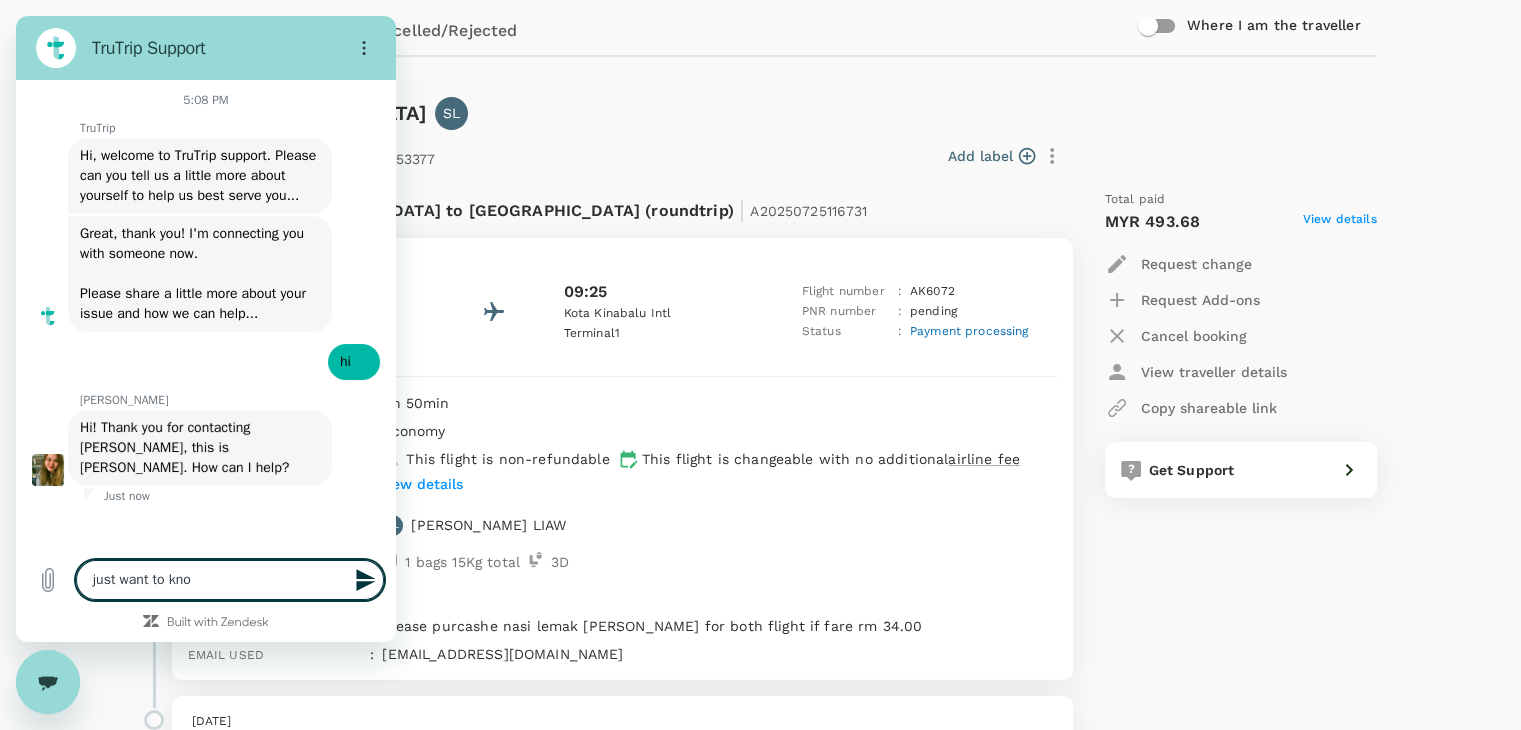 type on "just want to know" 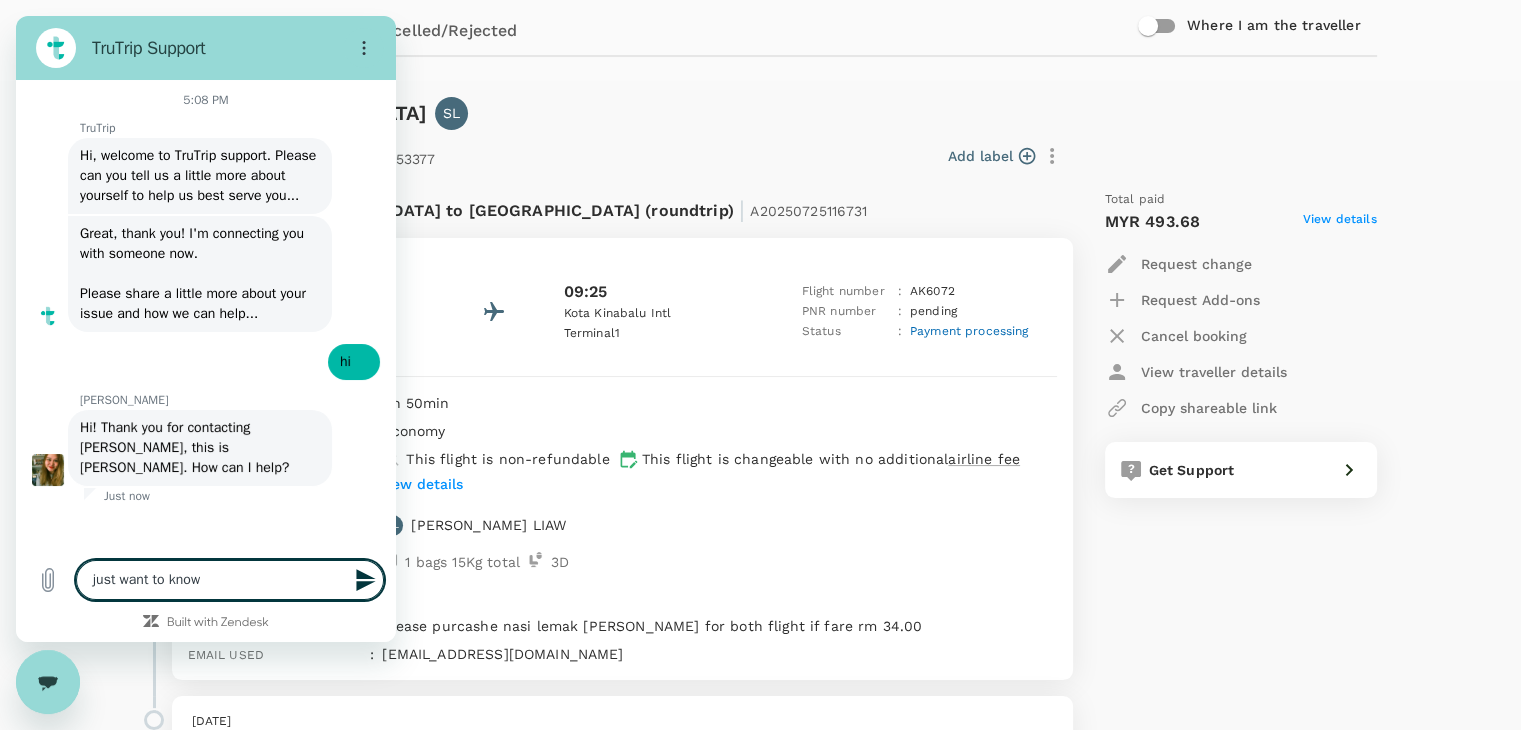 type on "just want to know" 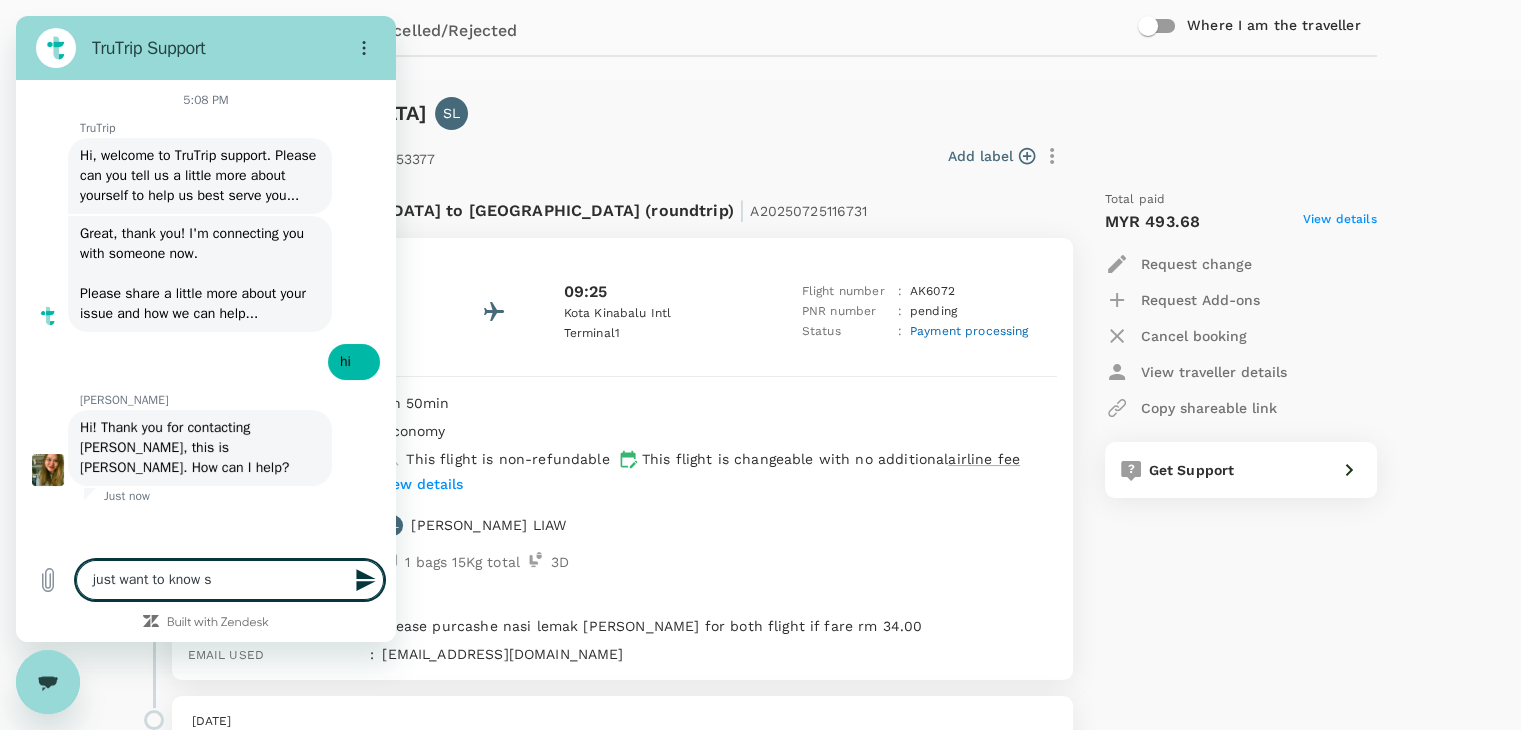 type on "just want to know st" 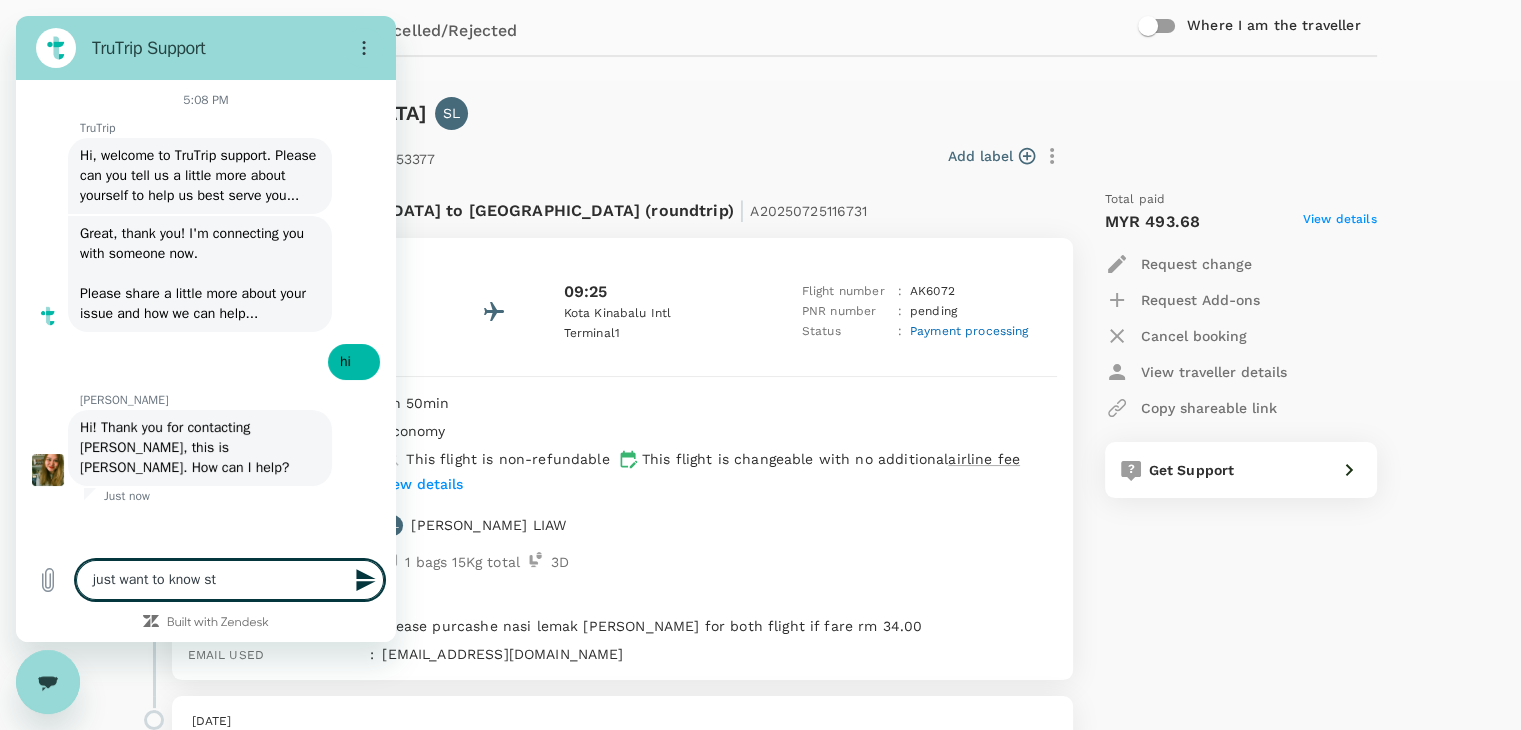 type on "just want to know stt" 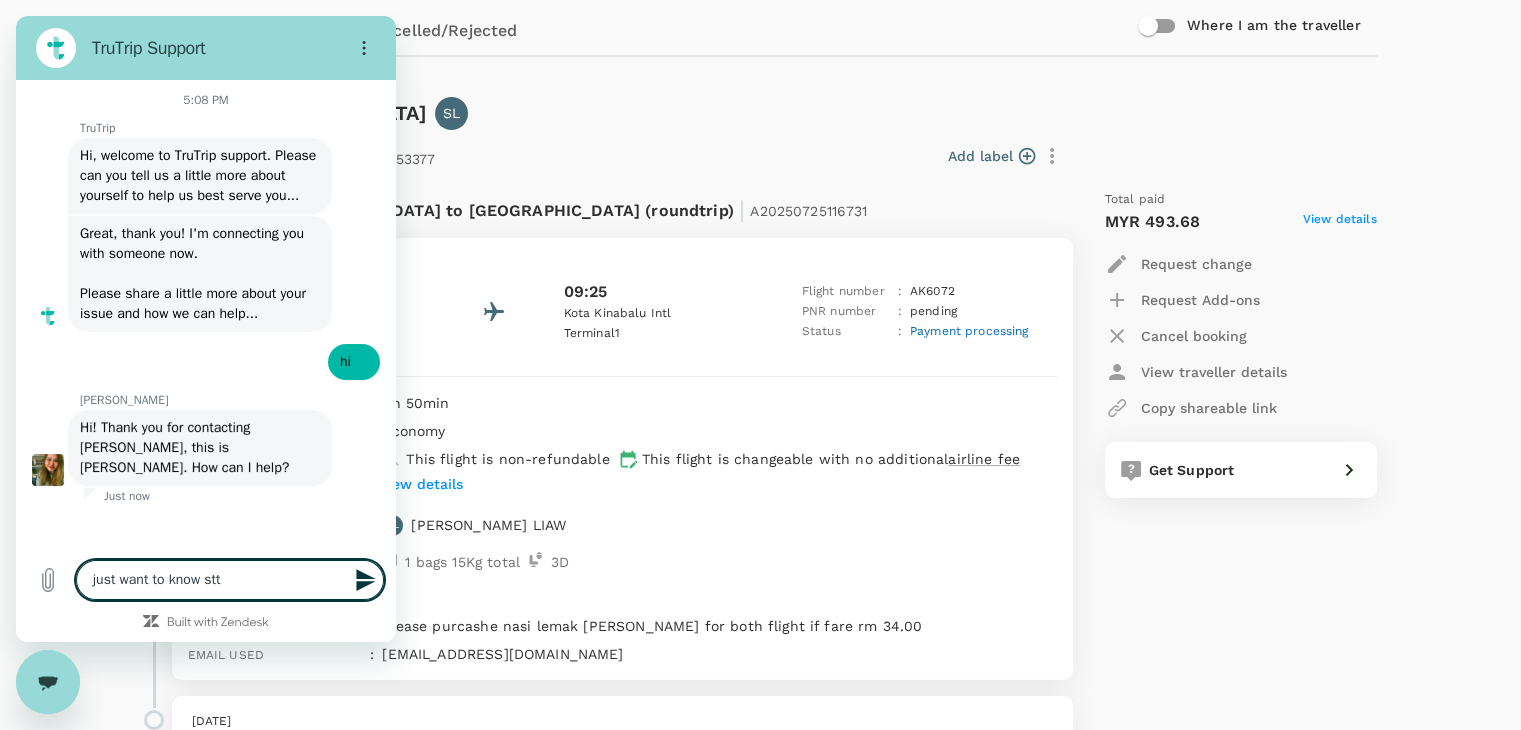 type on "just want to know st" 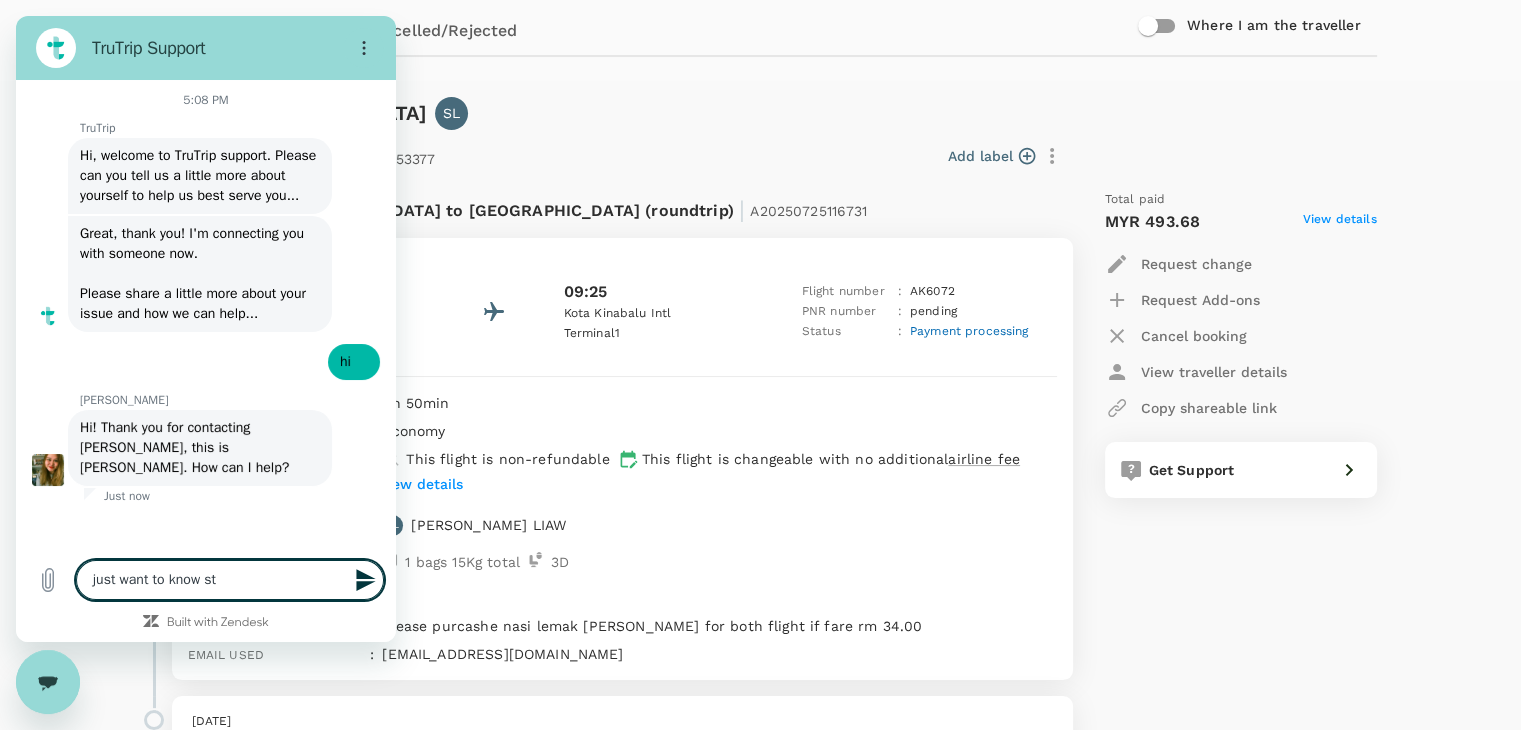 type on "just want to know sta" 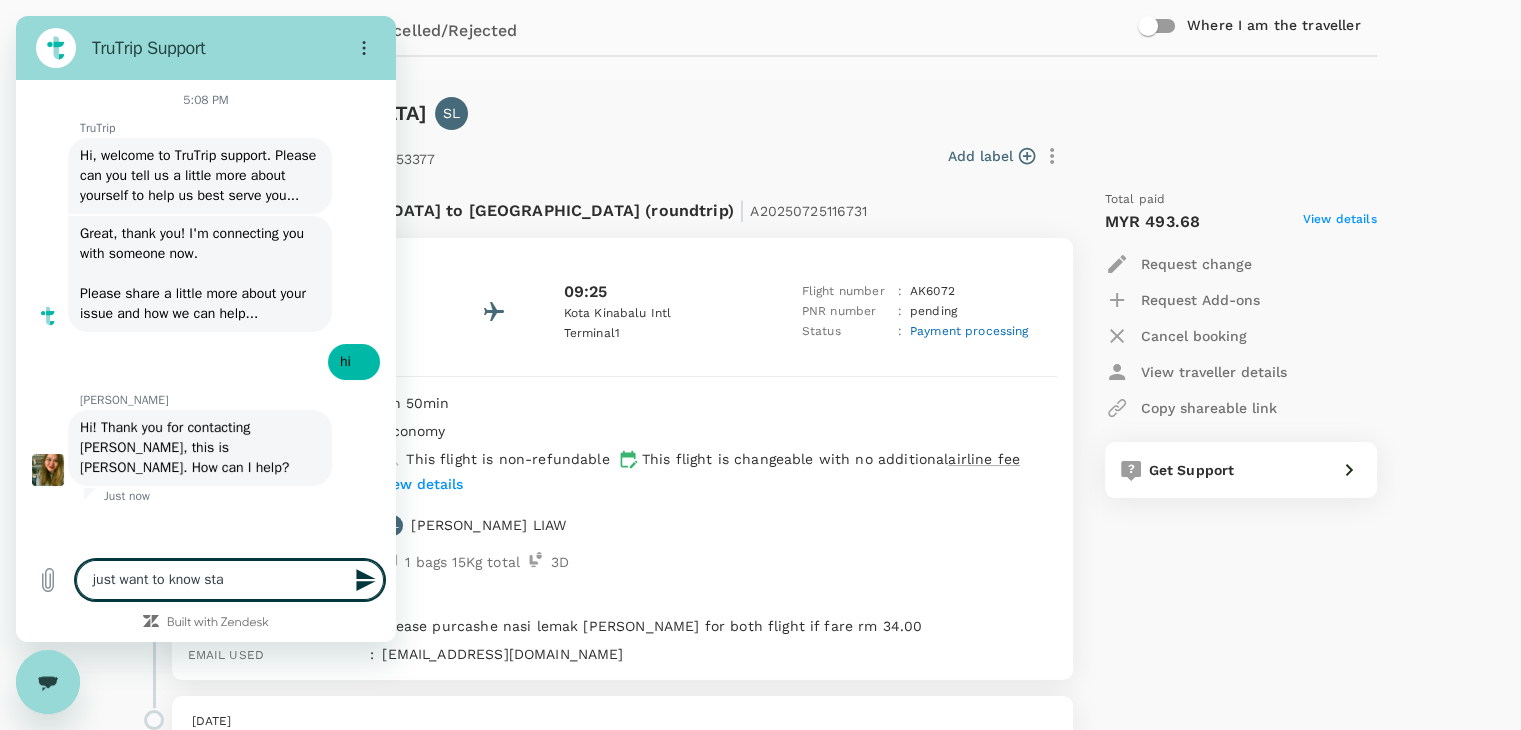 type on "just want to know st" 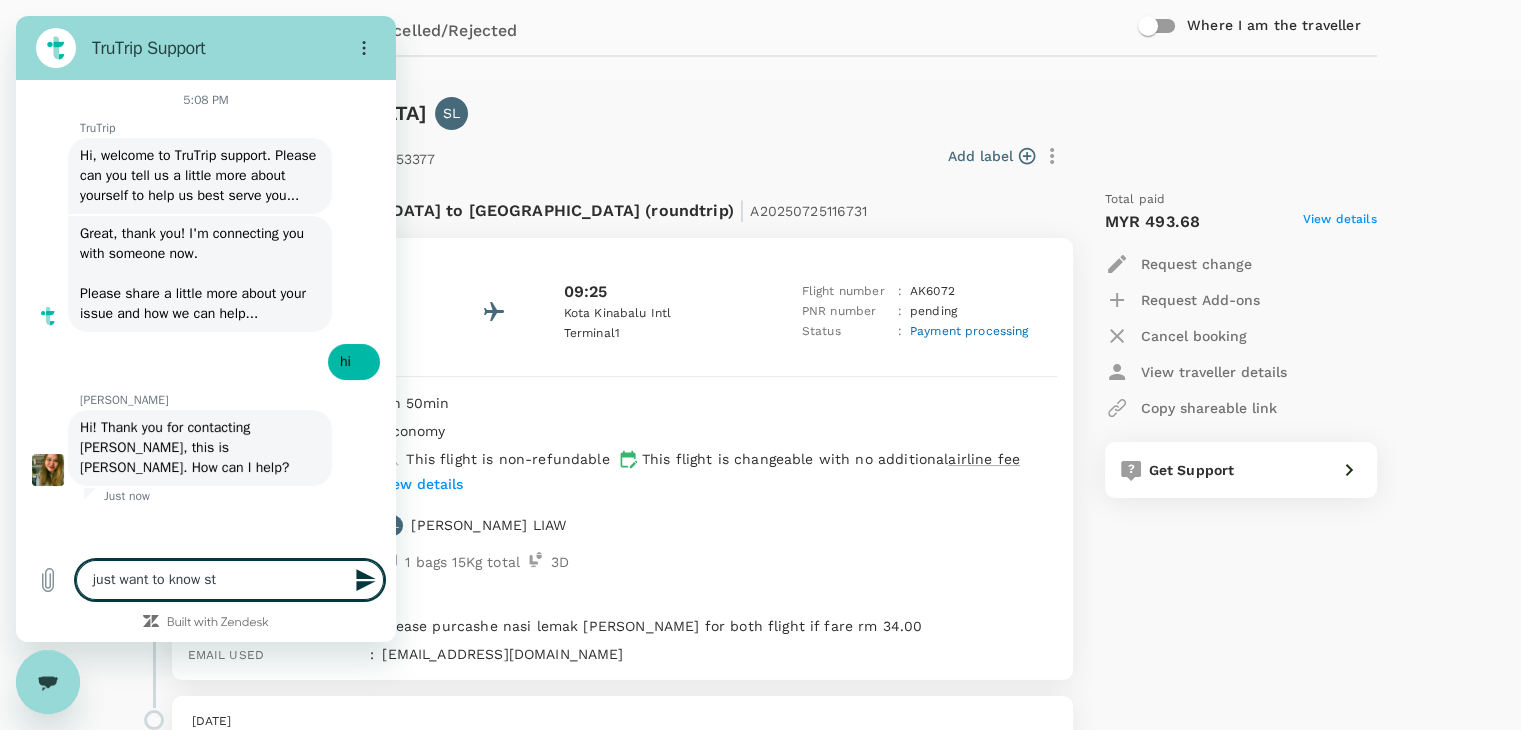 type on "just want to know s" 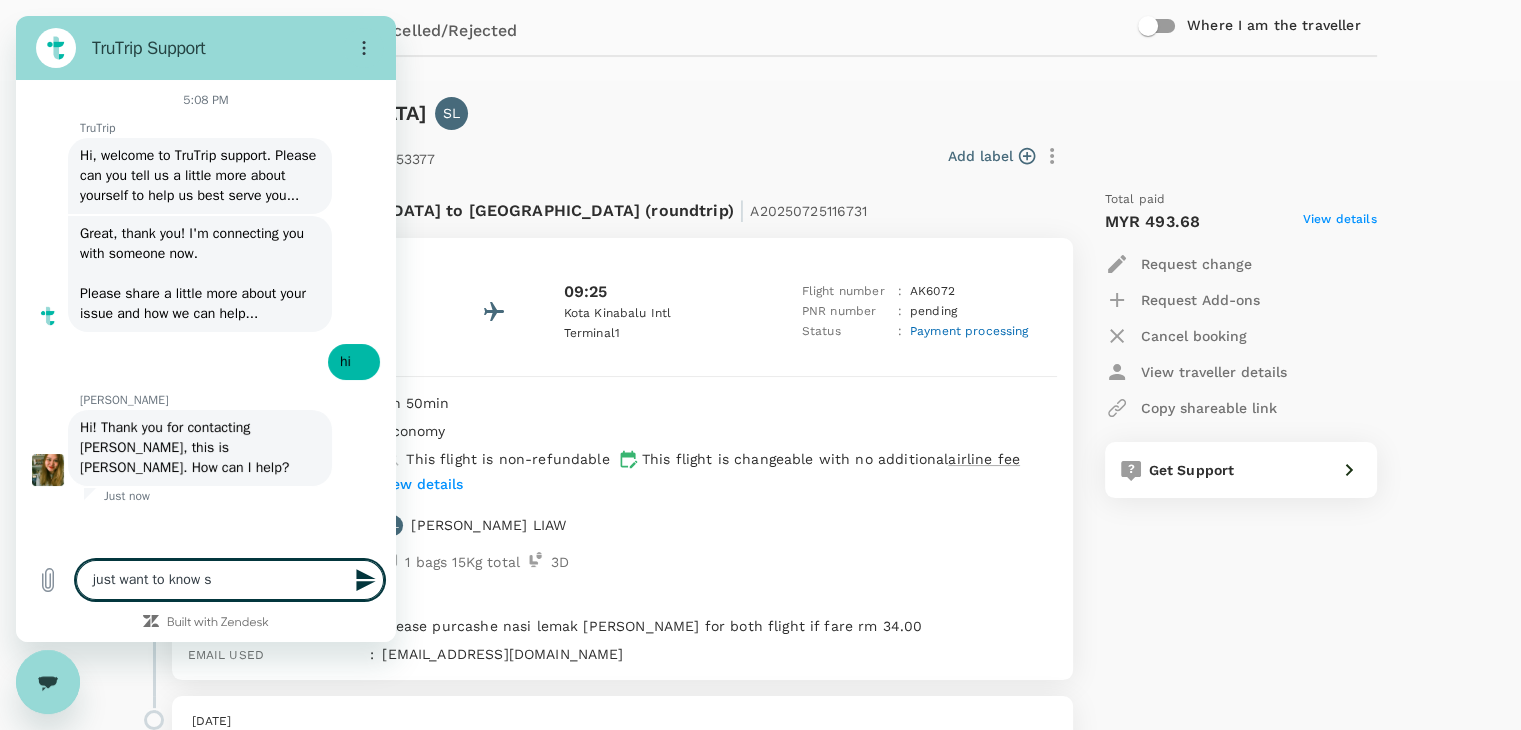 type on "just want to know" 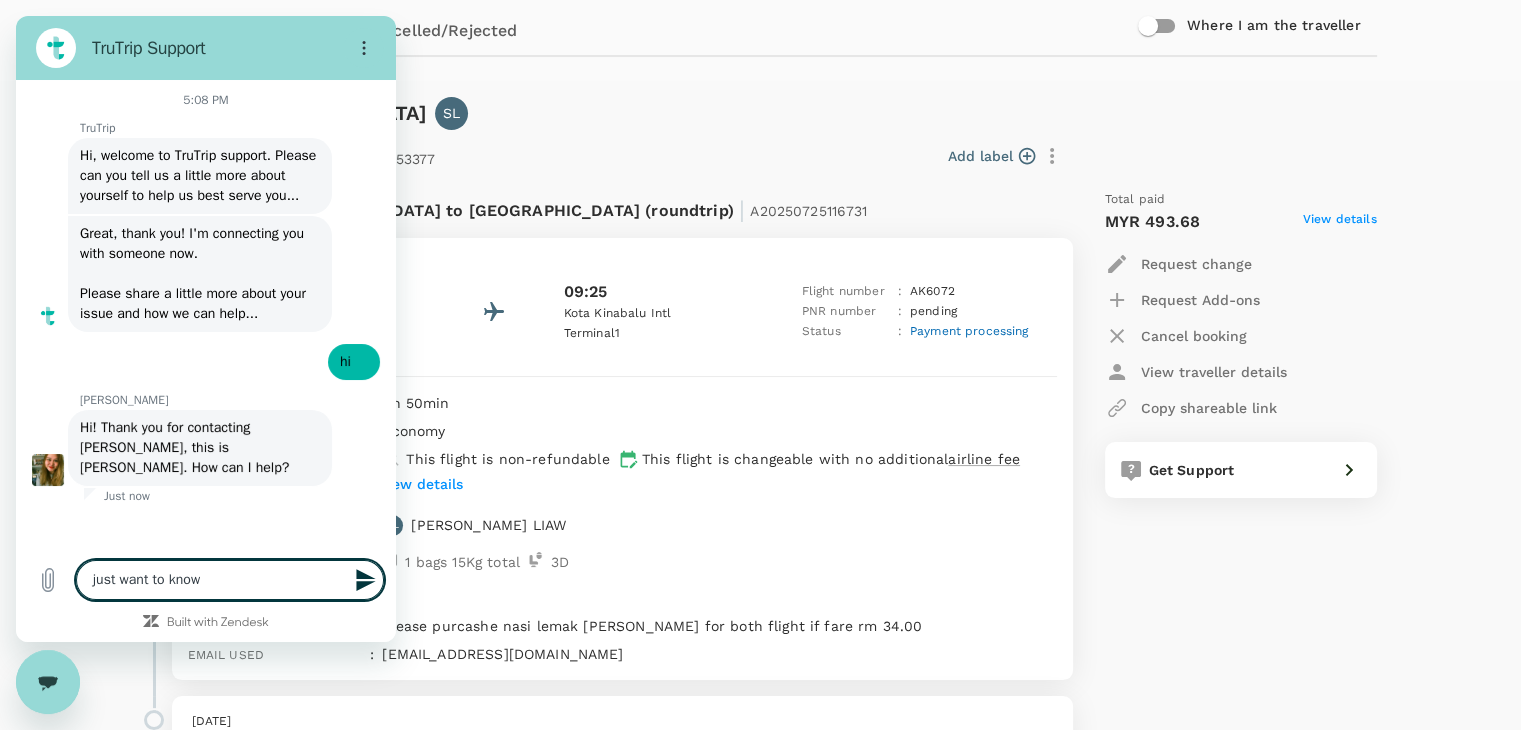 type on "just want to know" 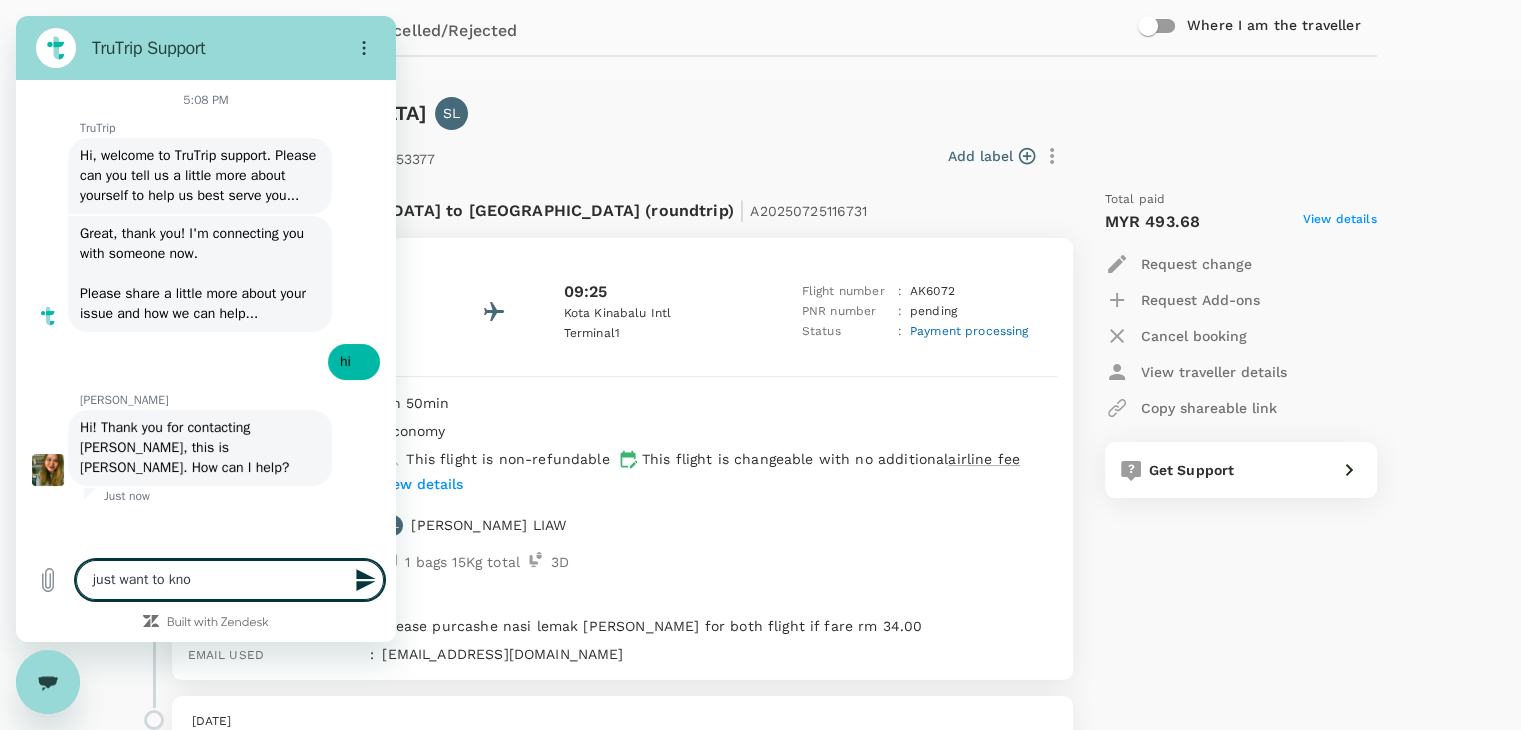 type on "just want to kn" 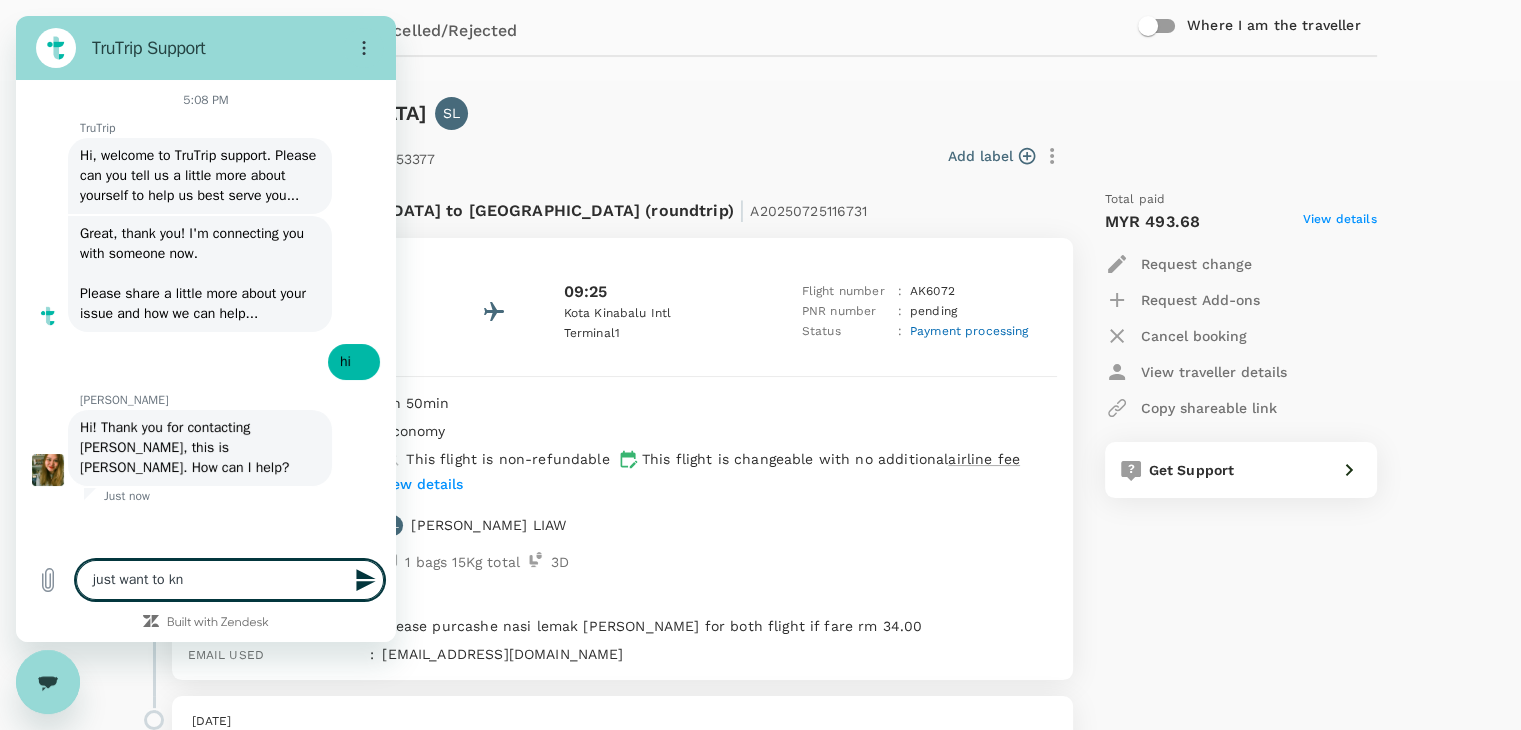type on "just want to k" 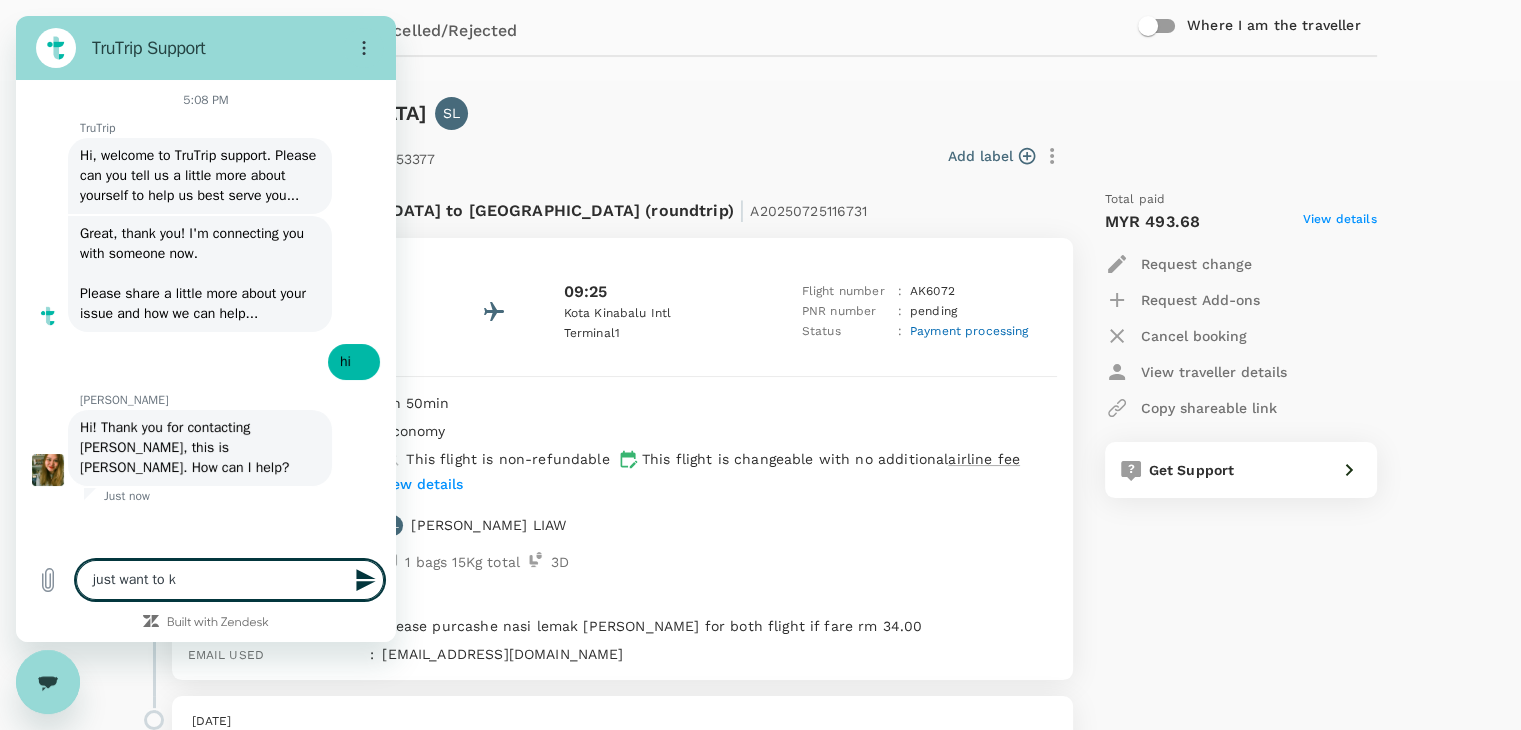 type on "just want to" 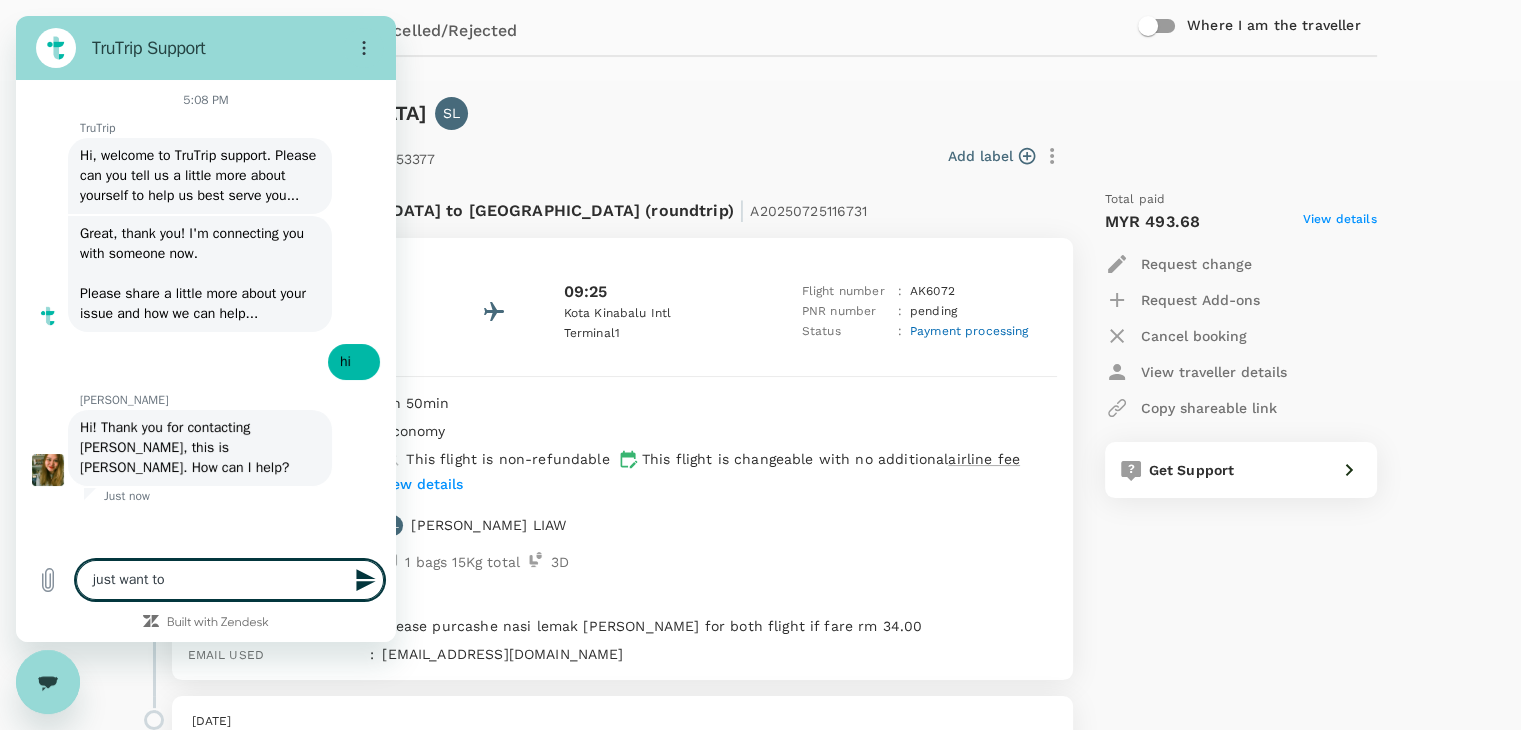 type on "just want to" 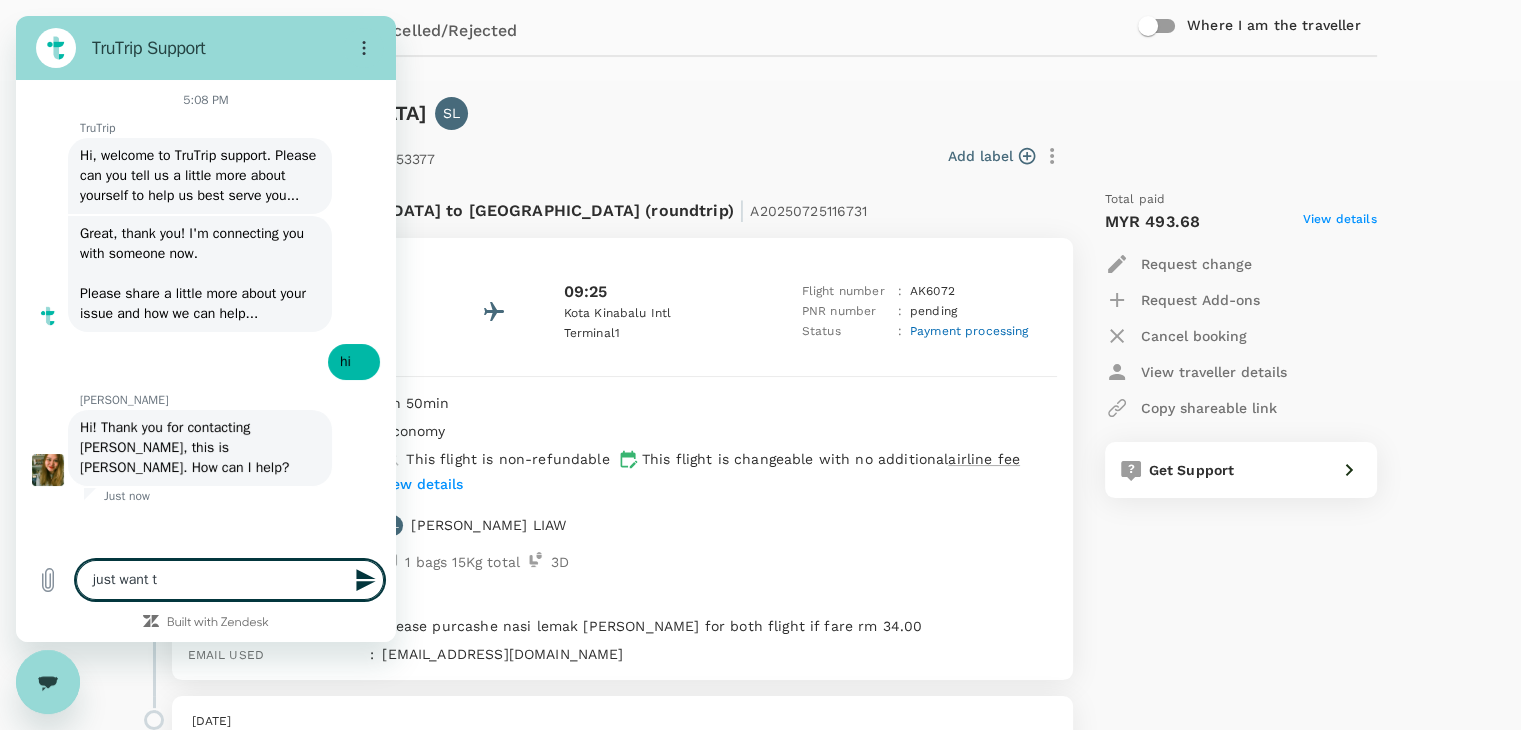 type on "just want" 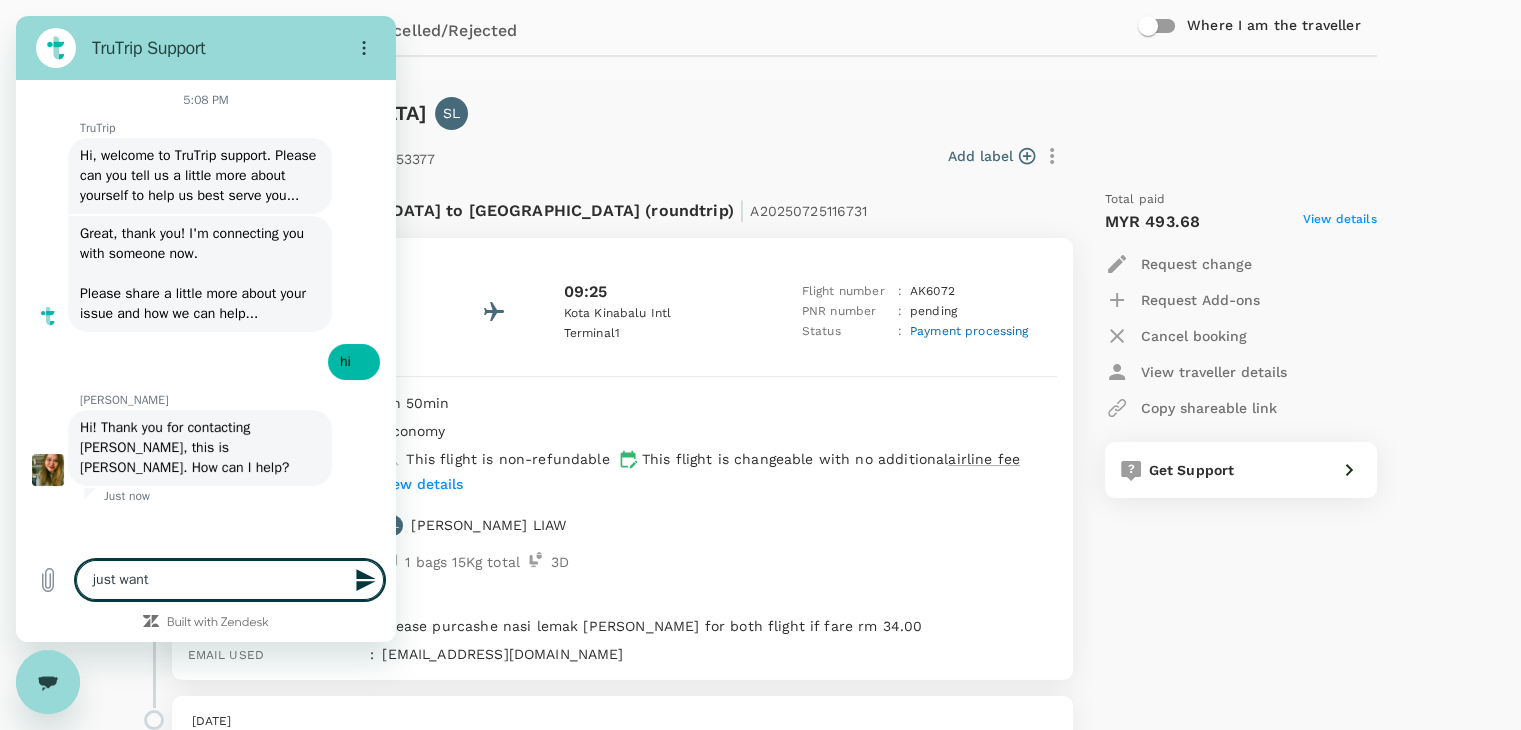 type on "just want" 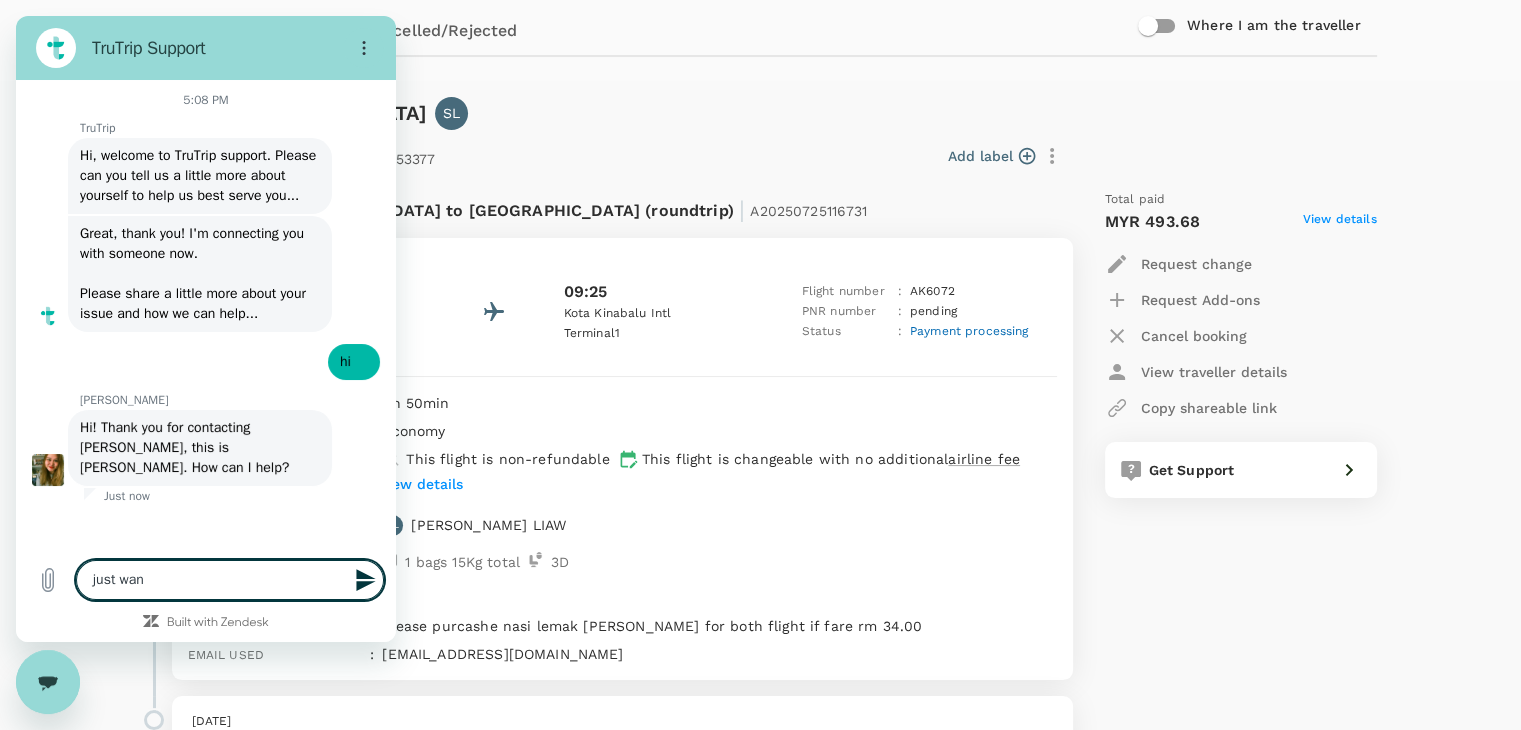 type on "just wa" 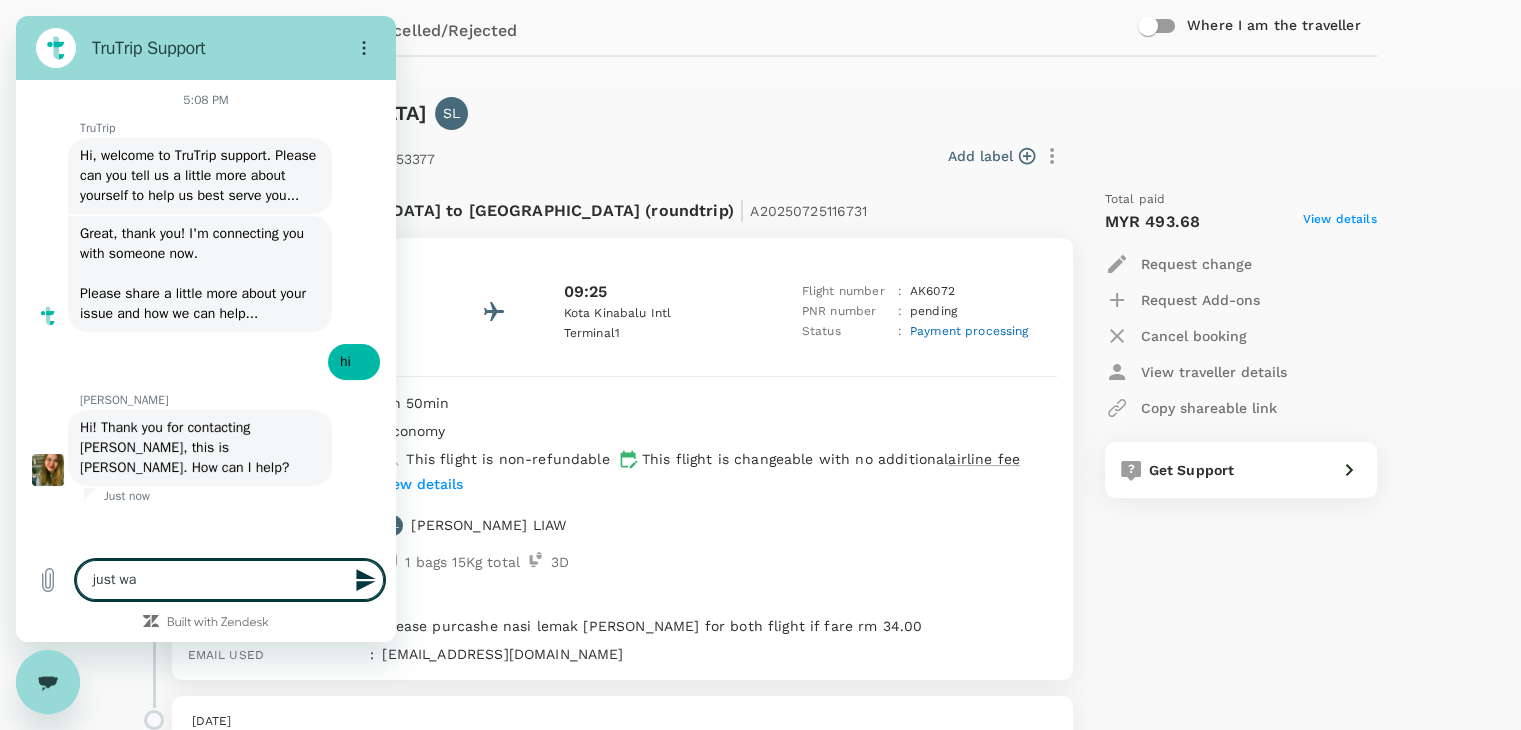 type on "just w" 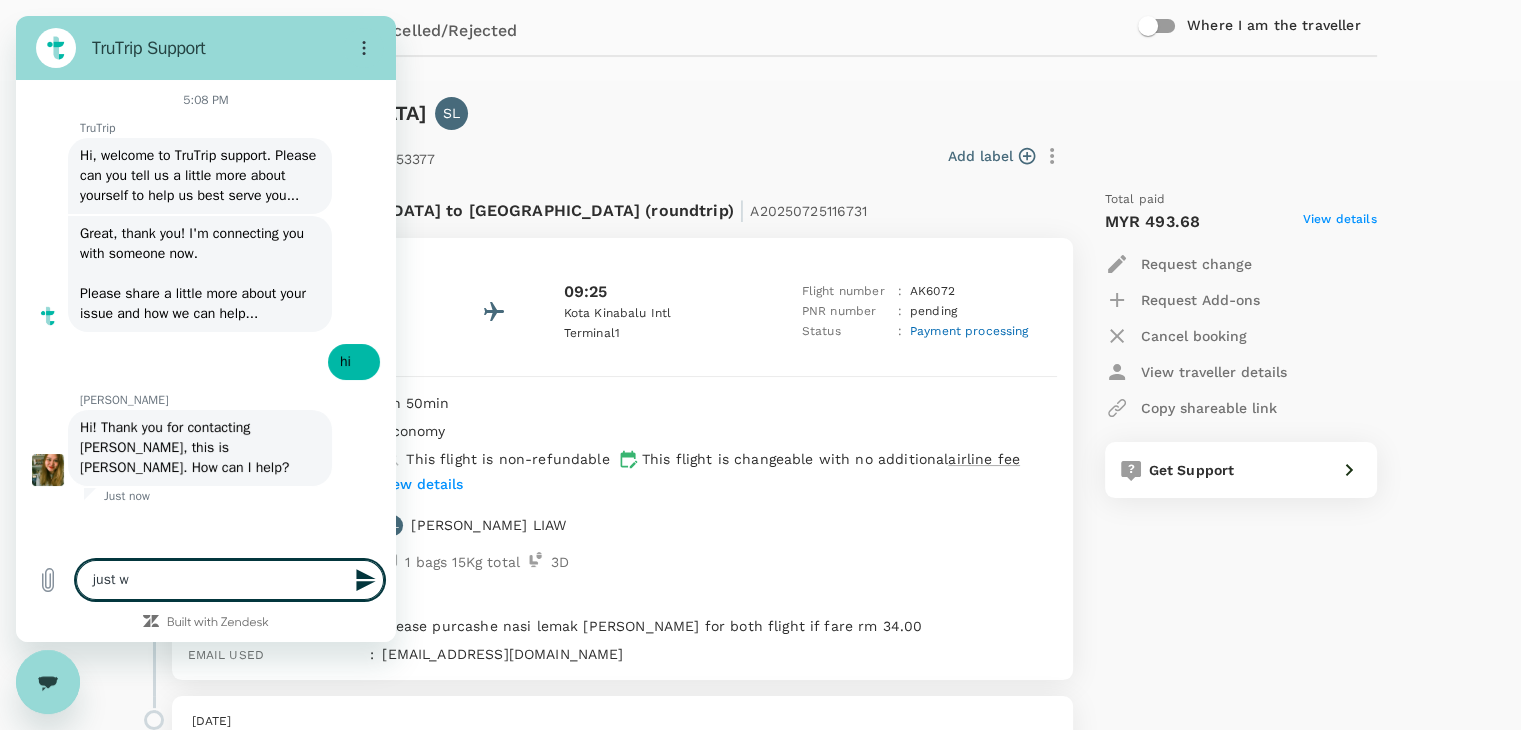 type on "just" 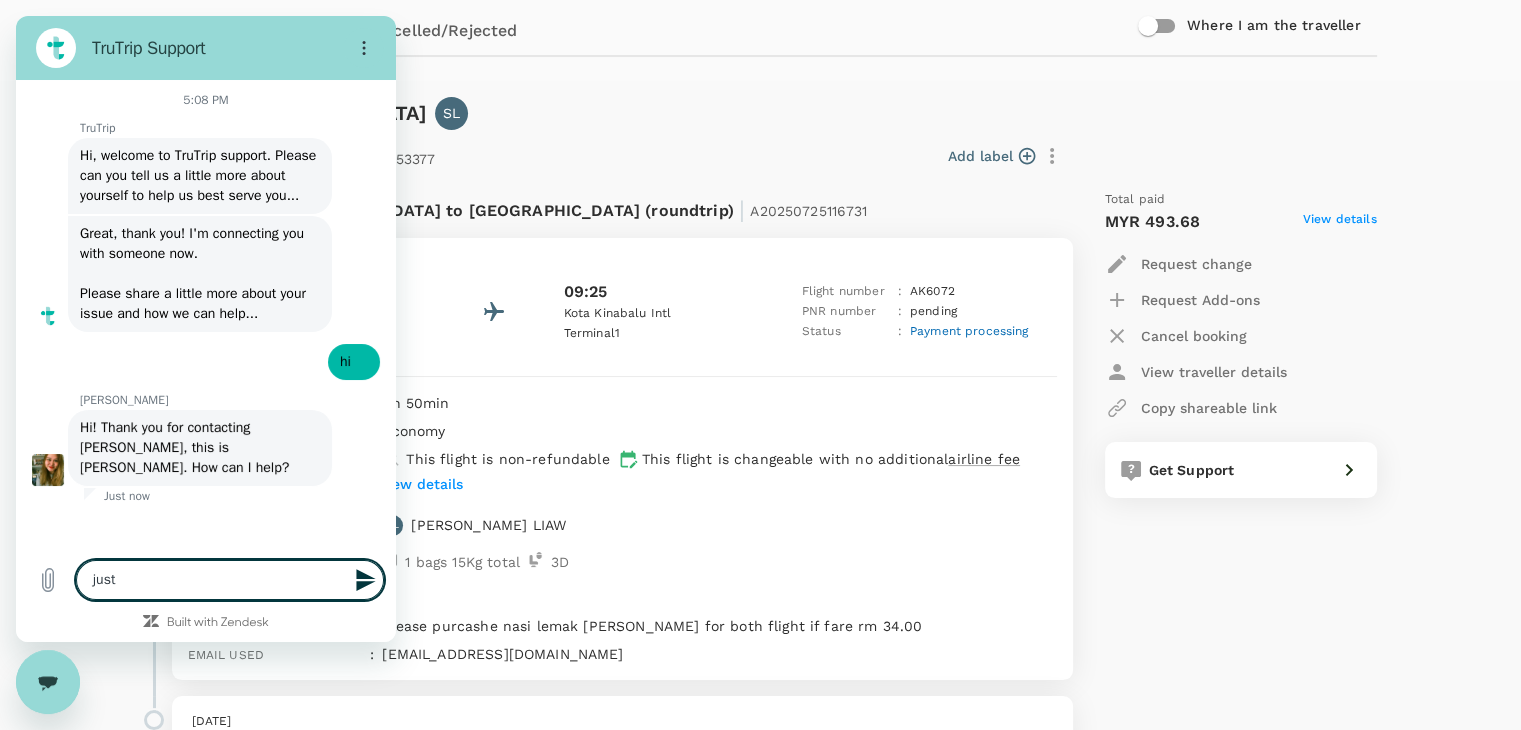type on "just" 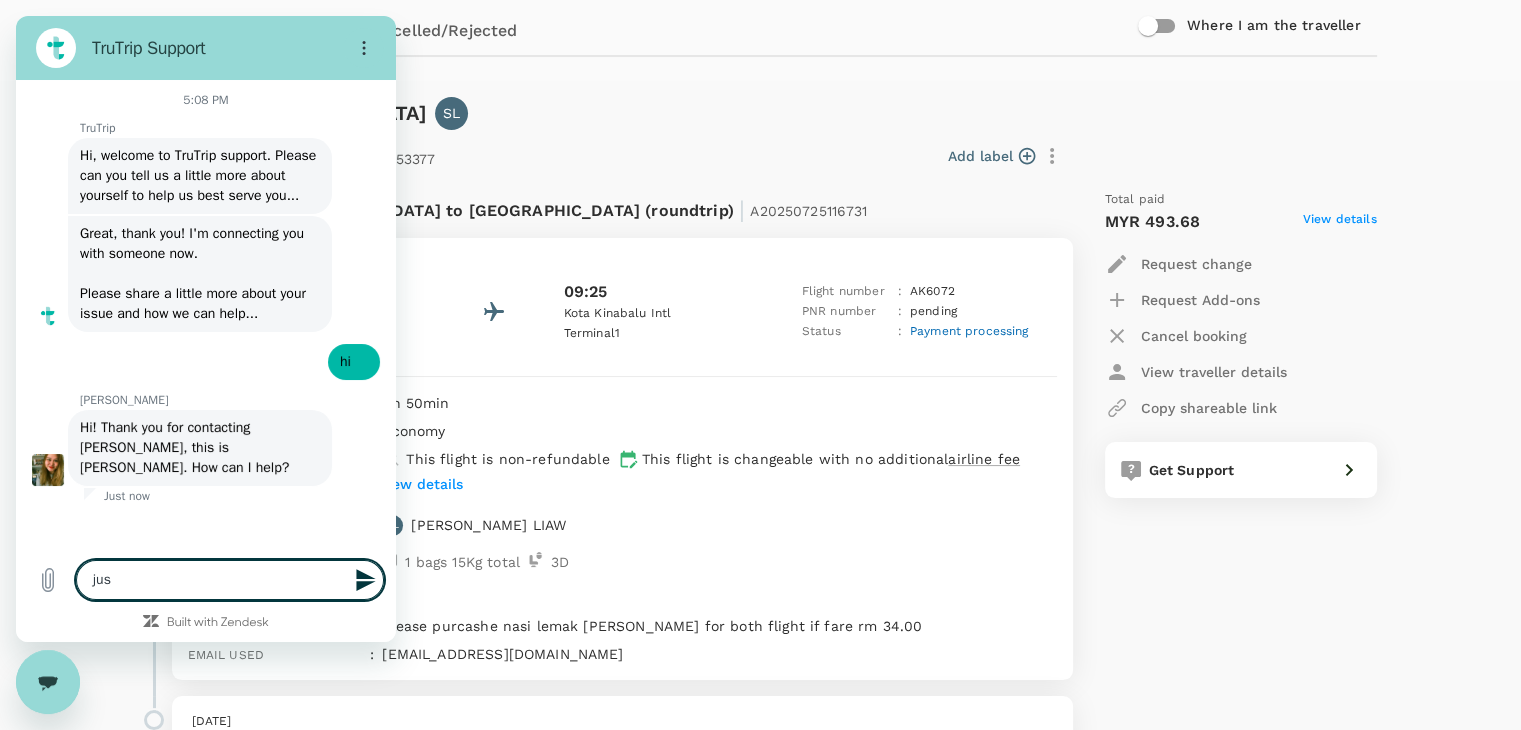 type on "ju" 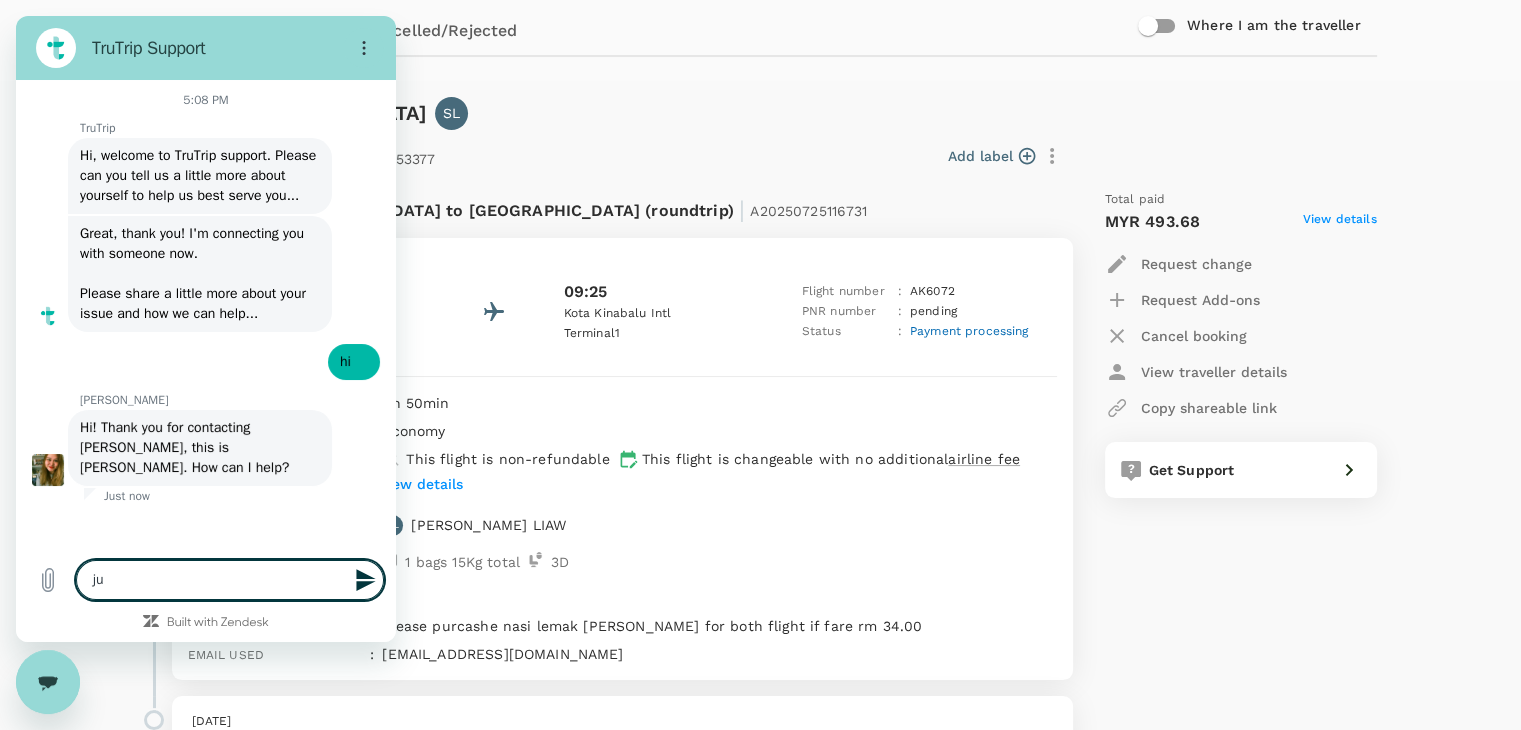 type on "j" 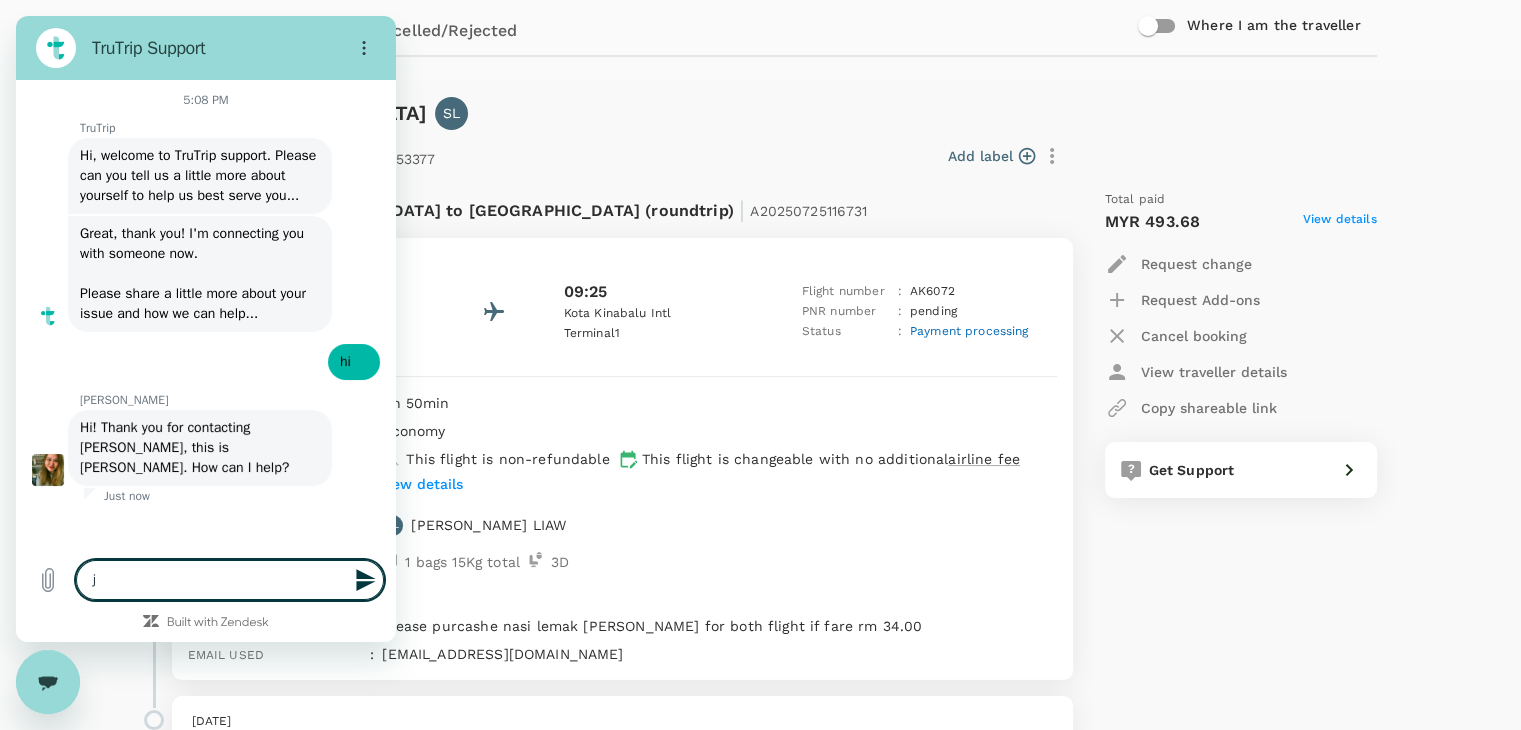 type 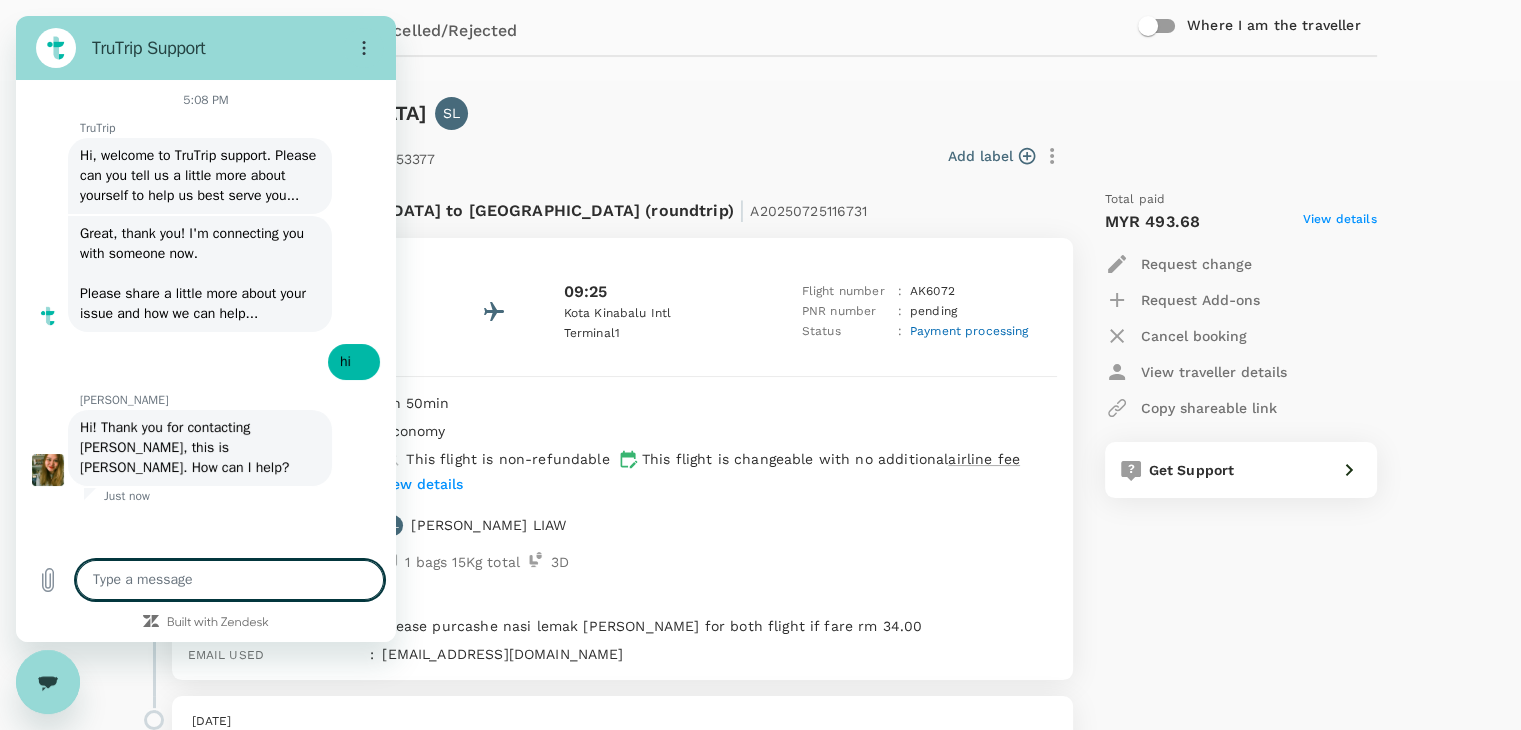 type on "k" 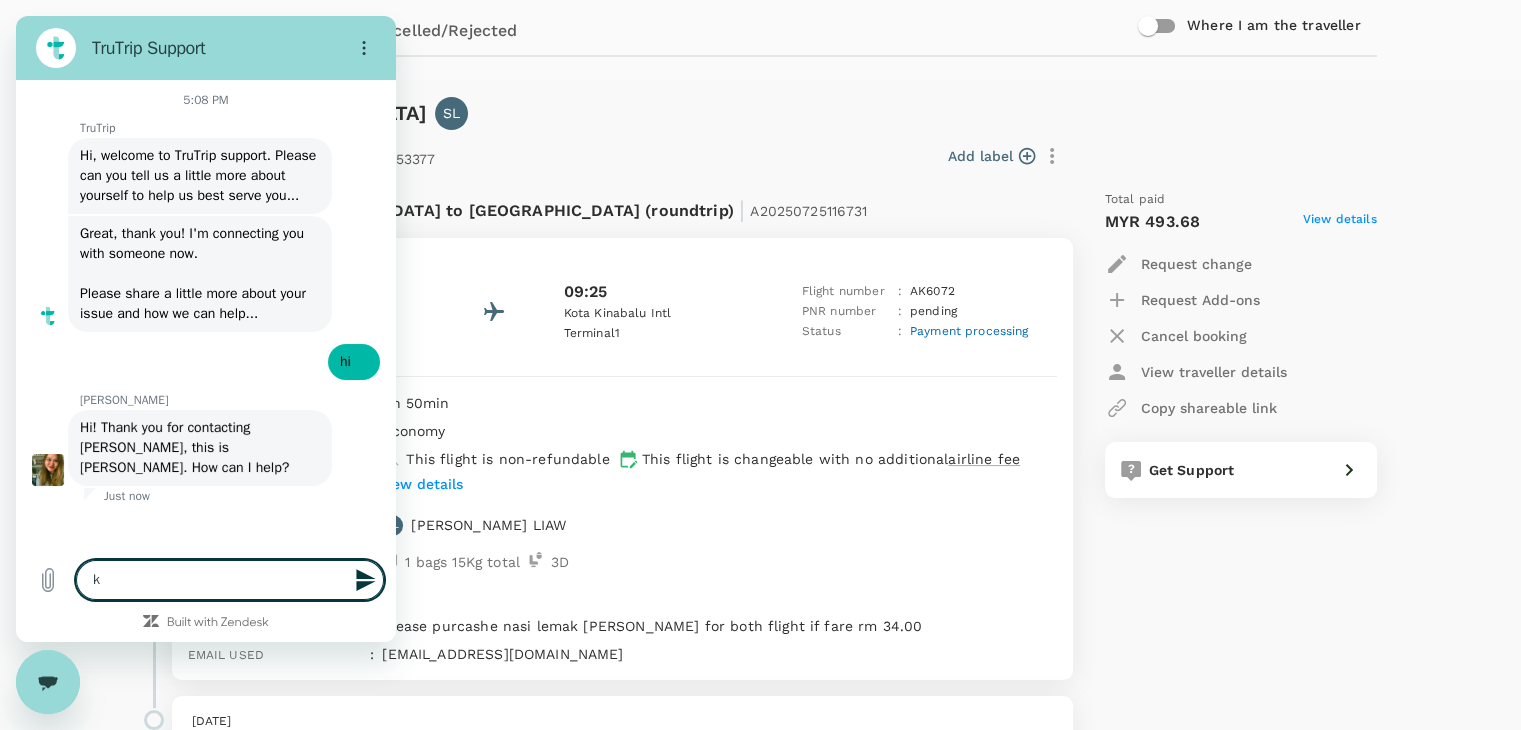 type on "ki" 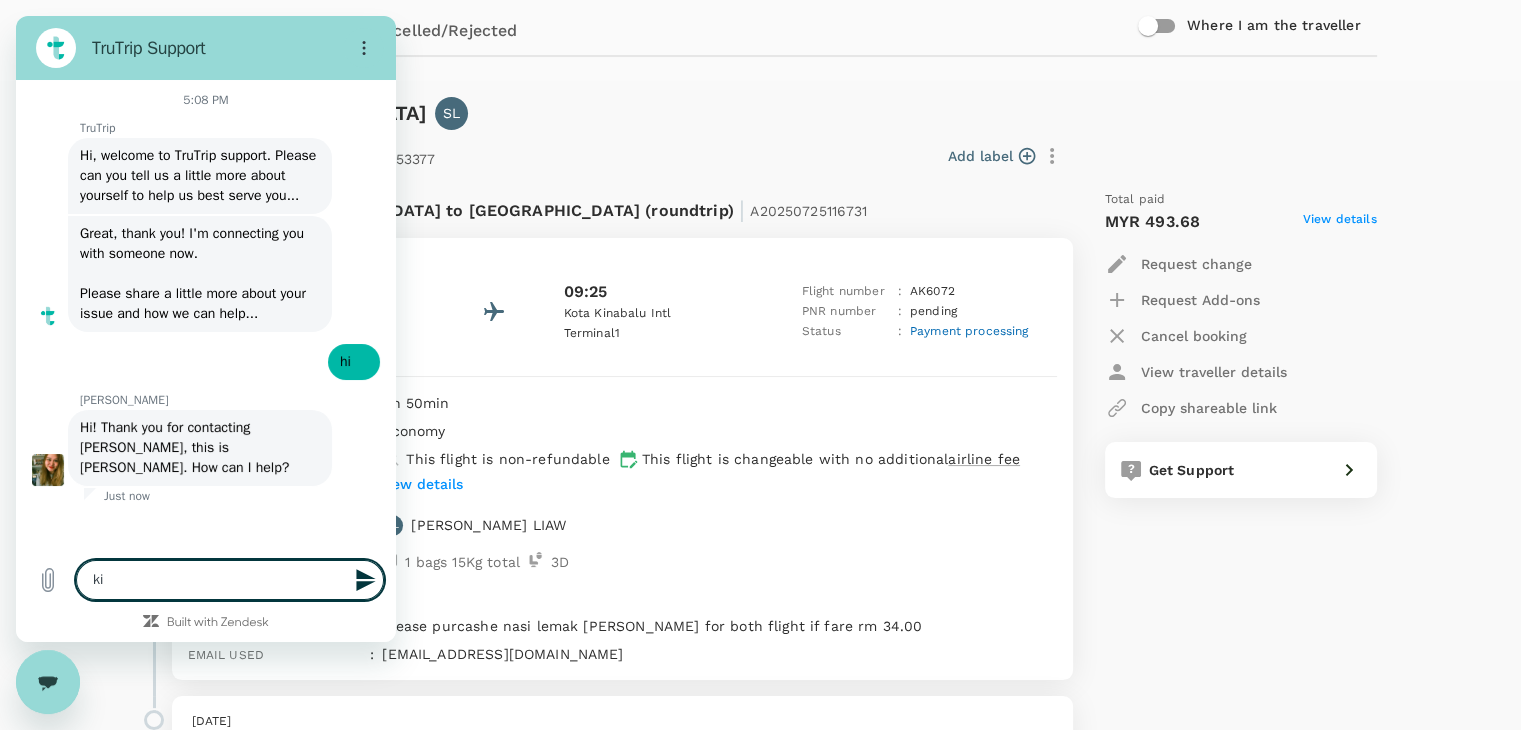 type on "k" 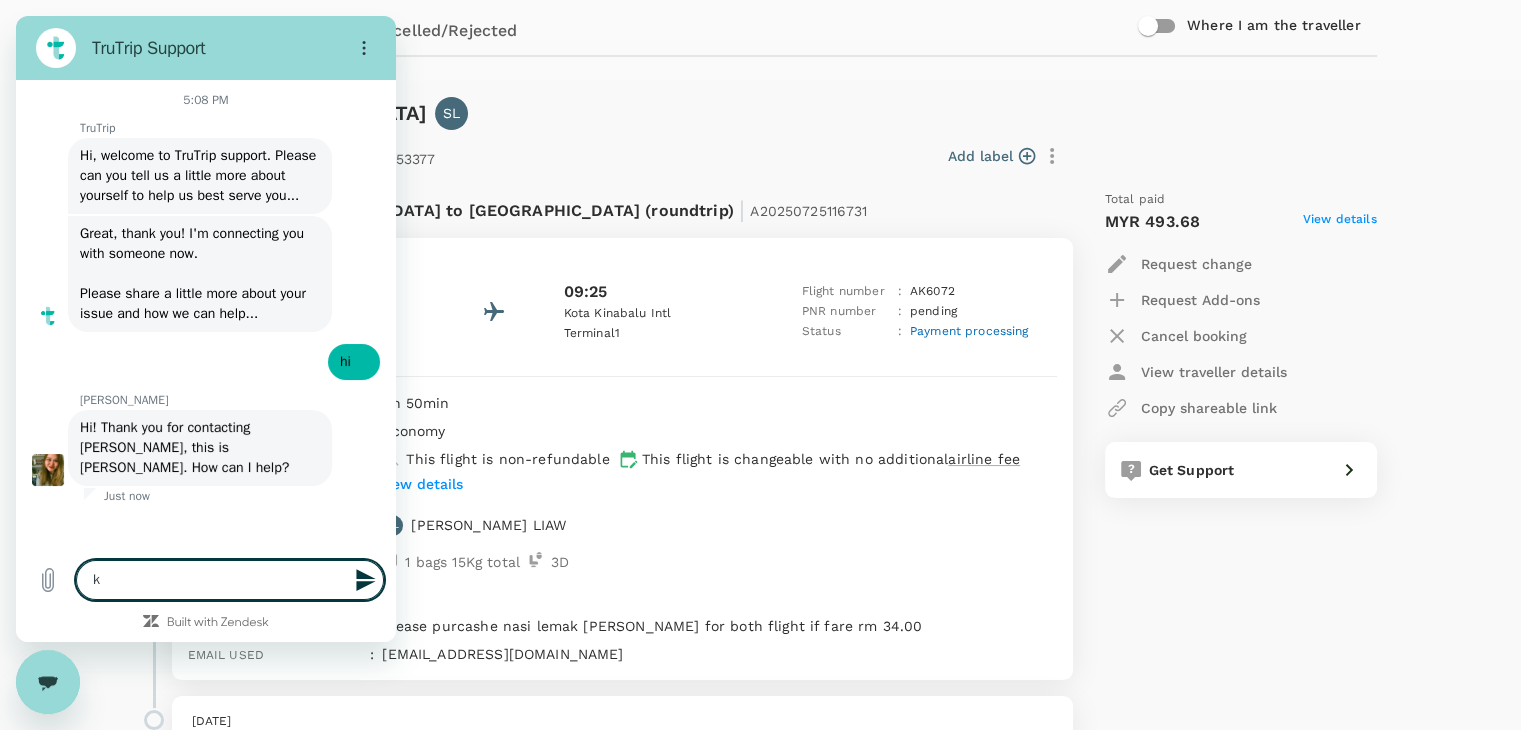 type 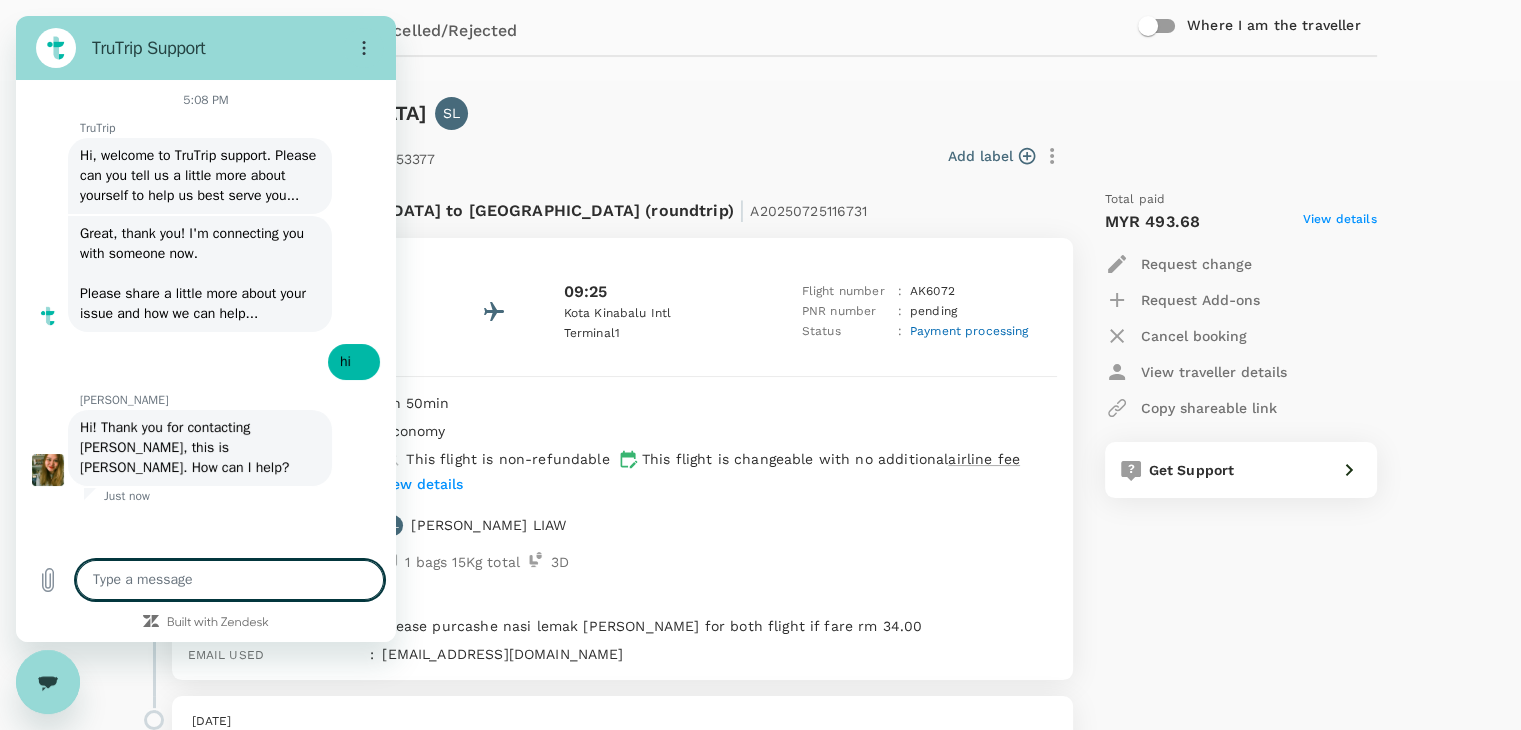 type on "c" 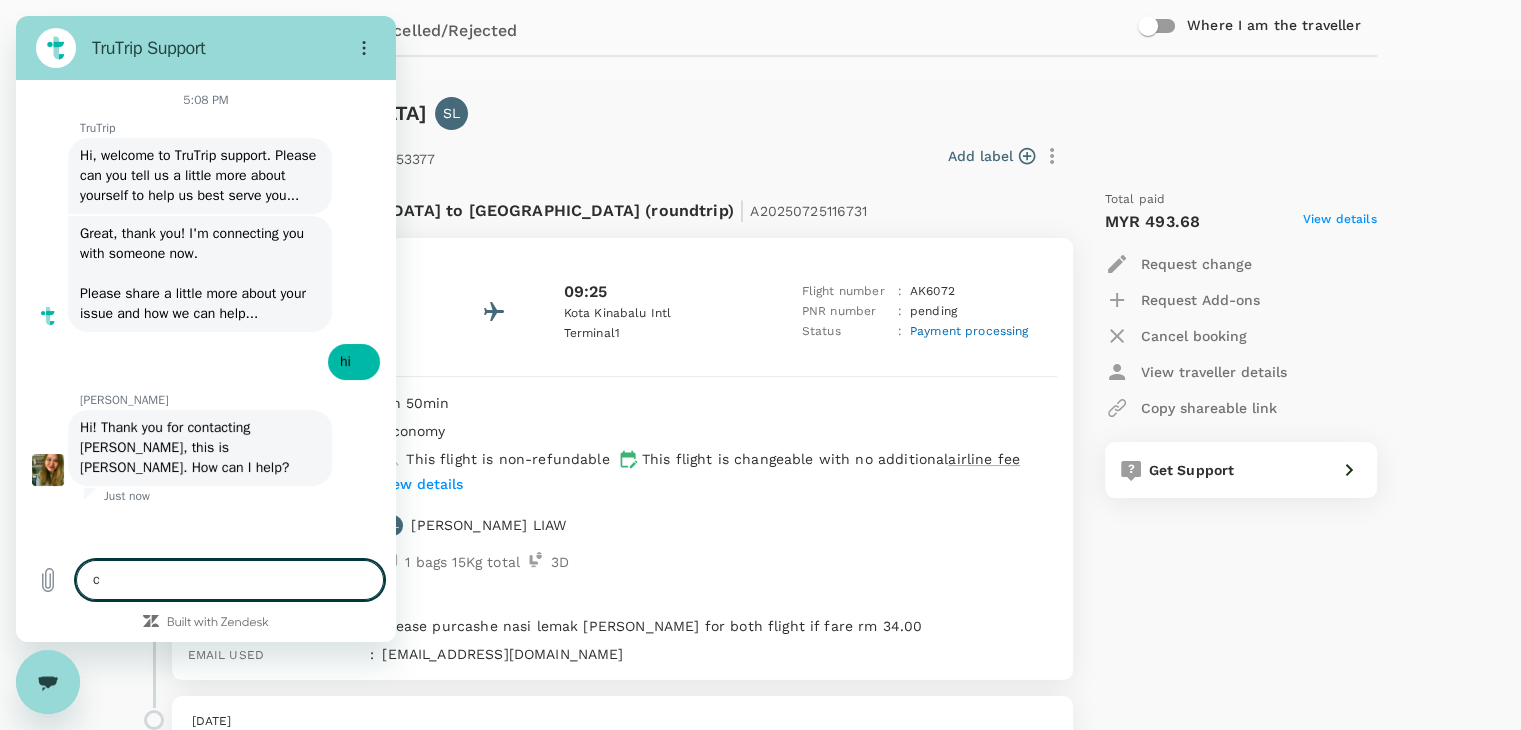 type on "x" 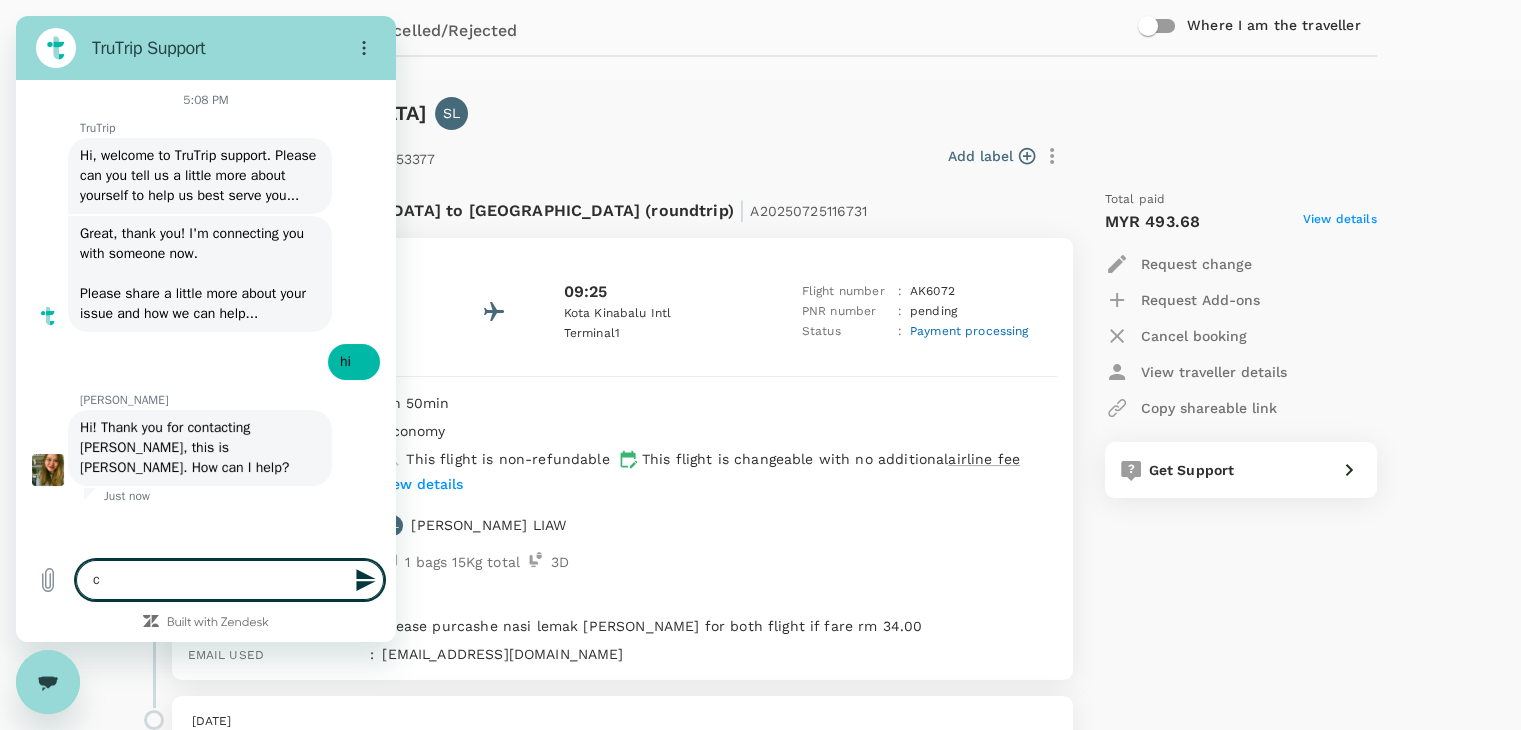 type on "ca" 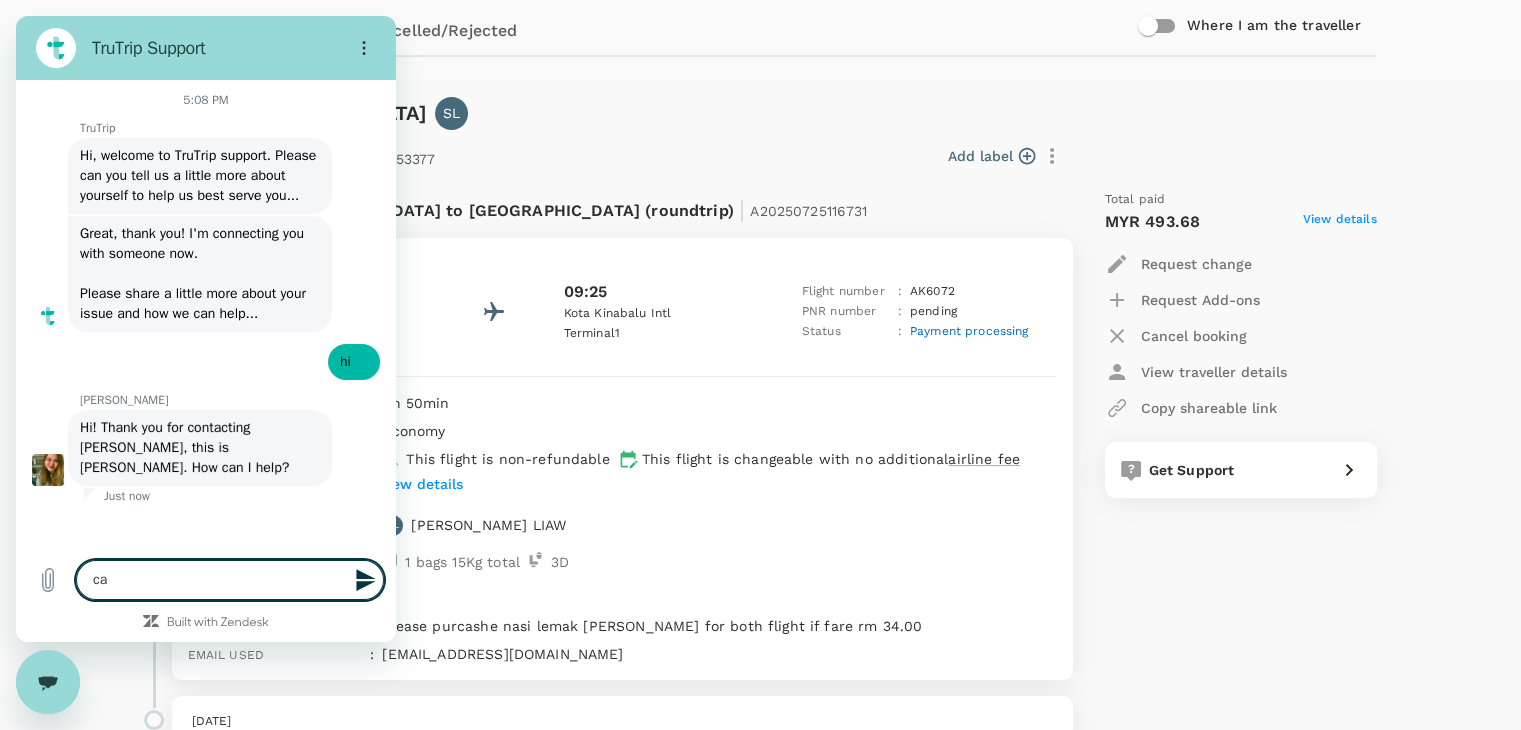 type on "can" 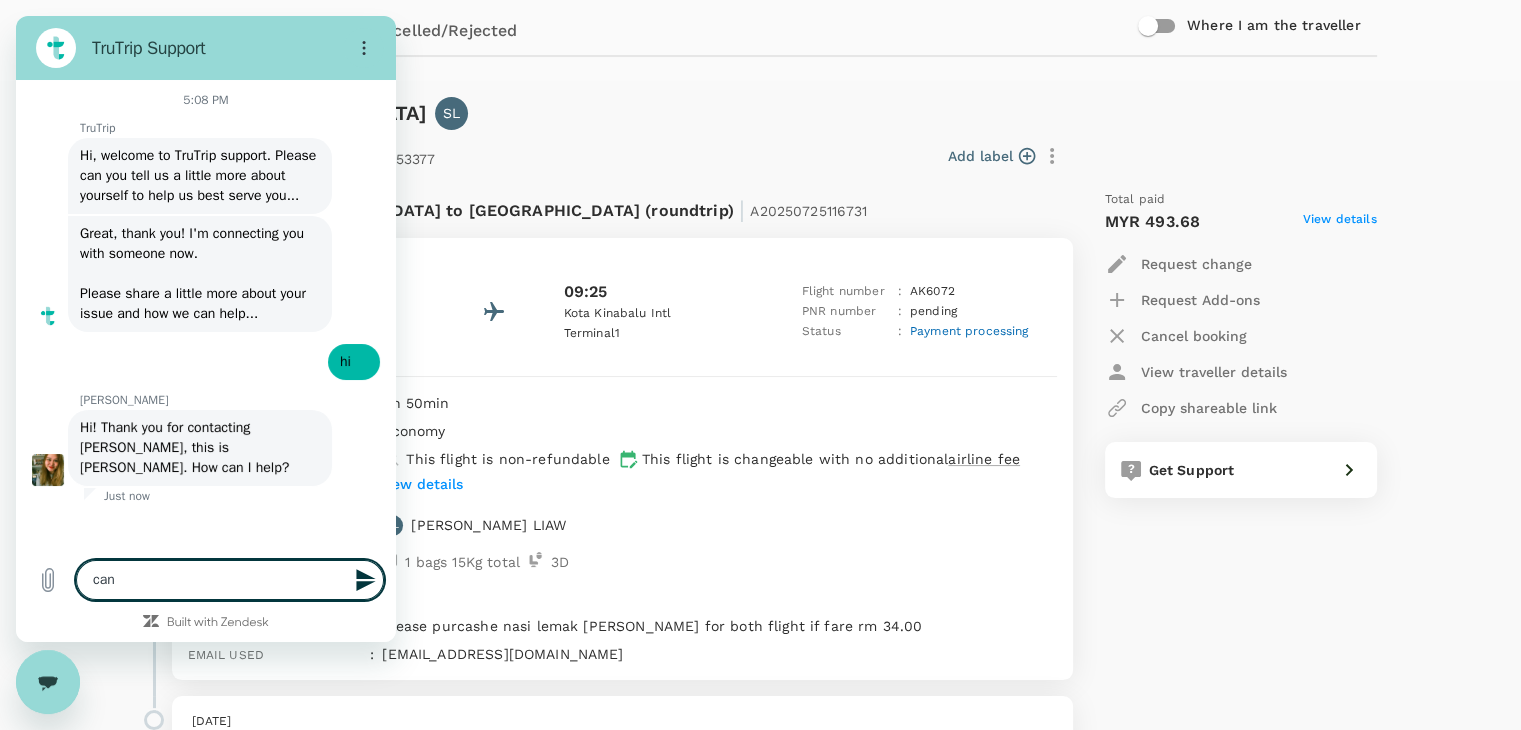 type on "can" 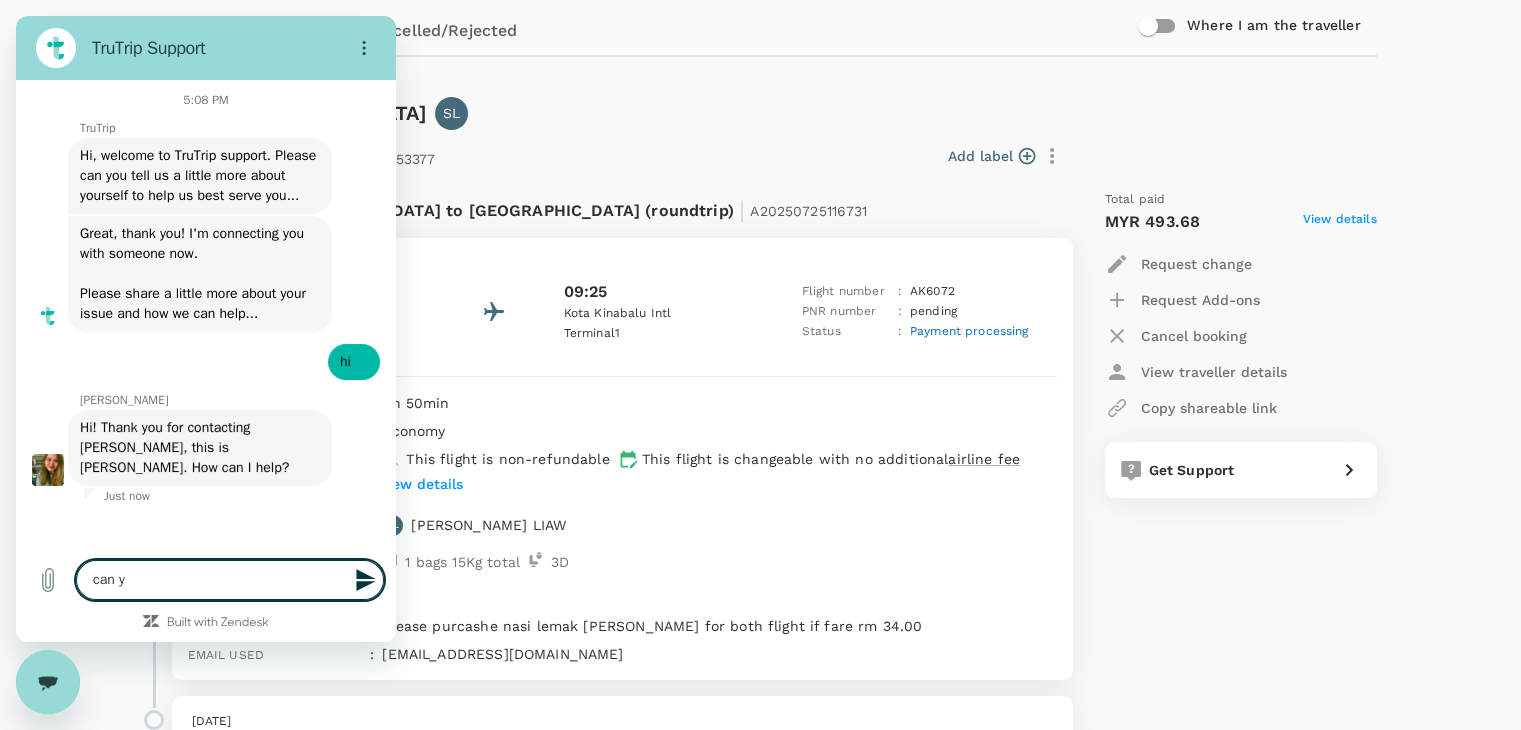 type on "can yo" 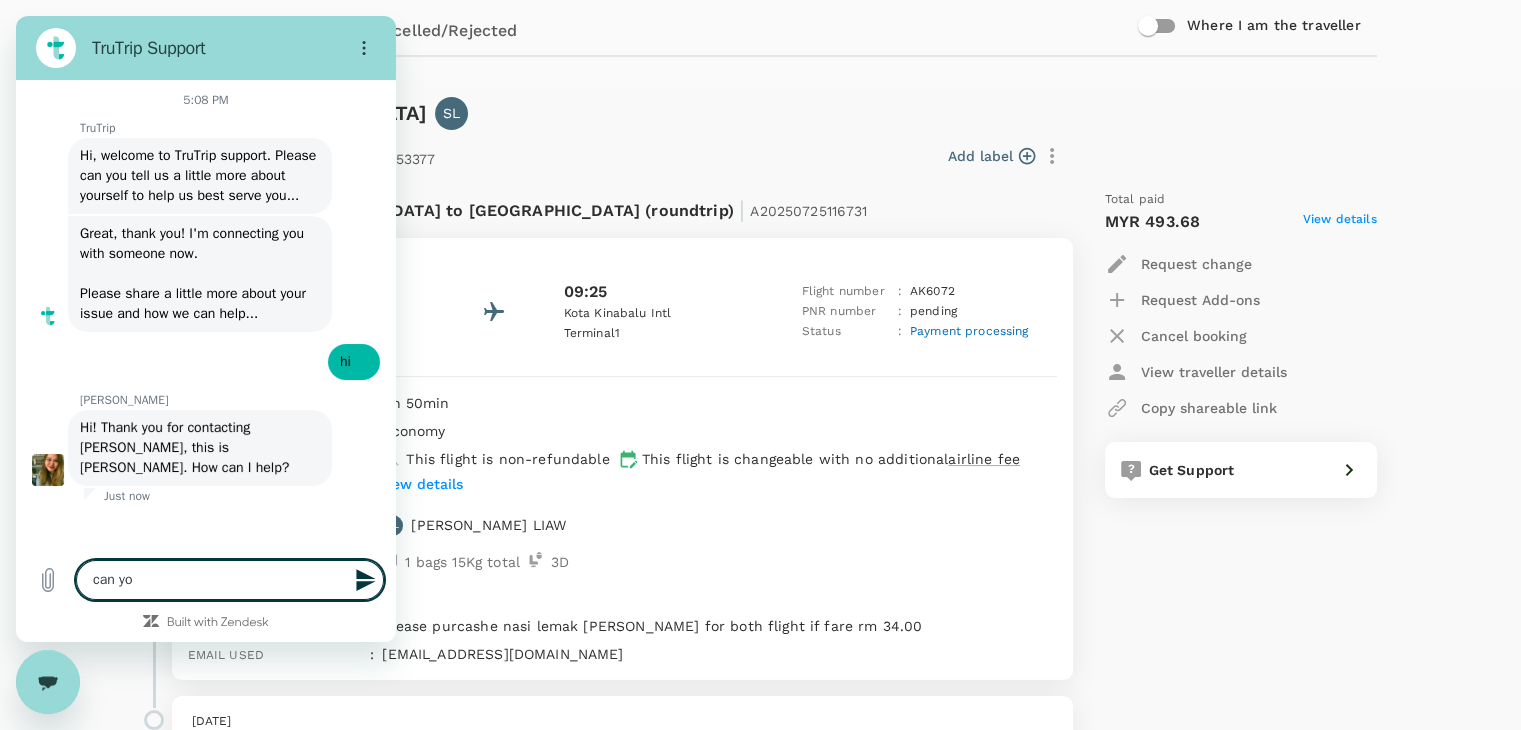type on "can you" 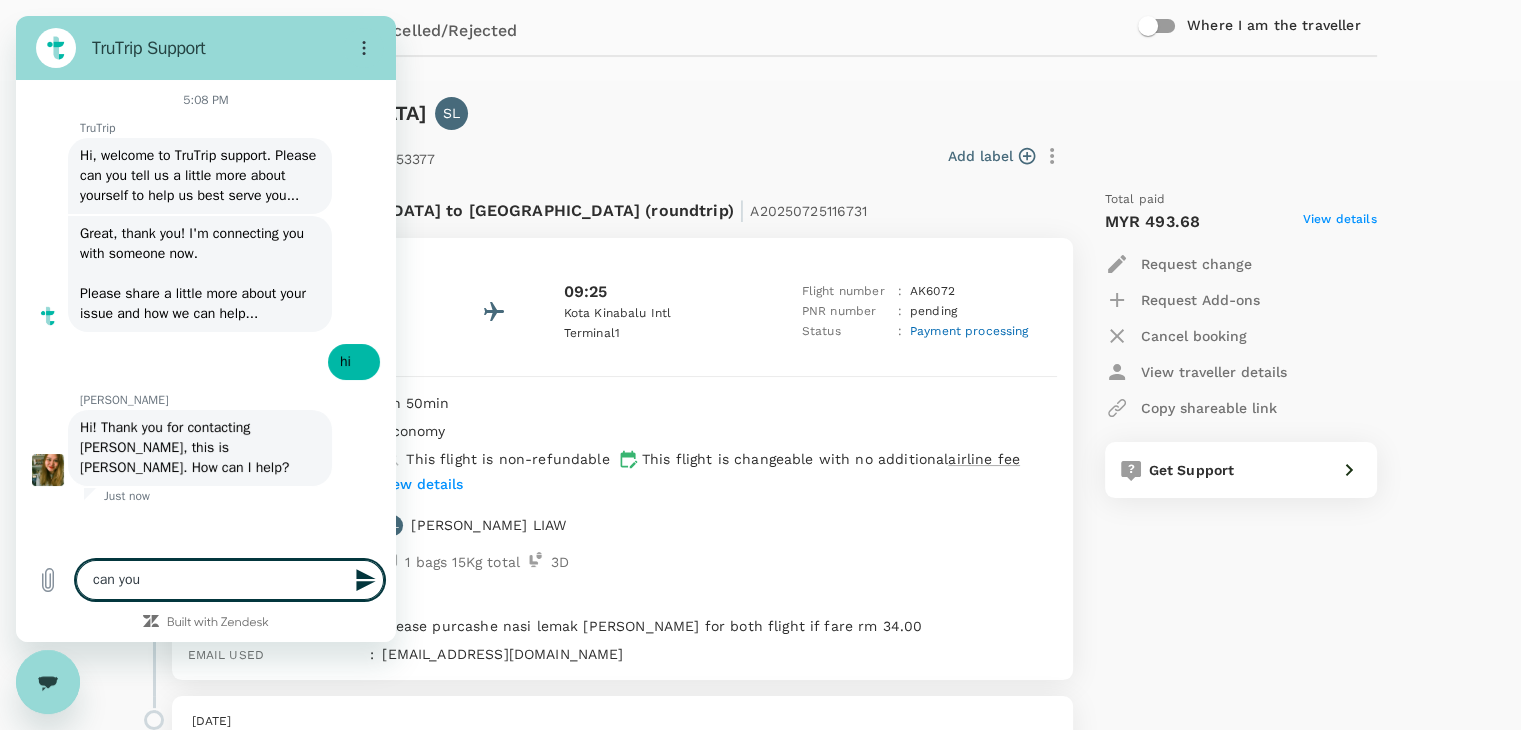 type on "can you" 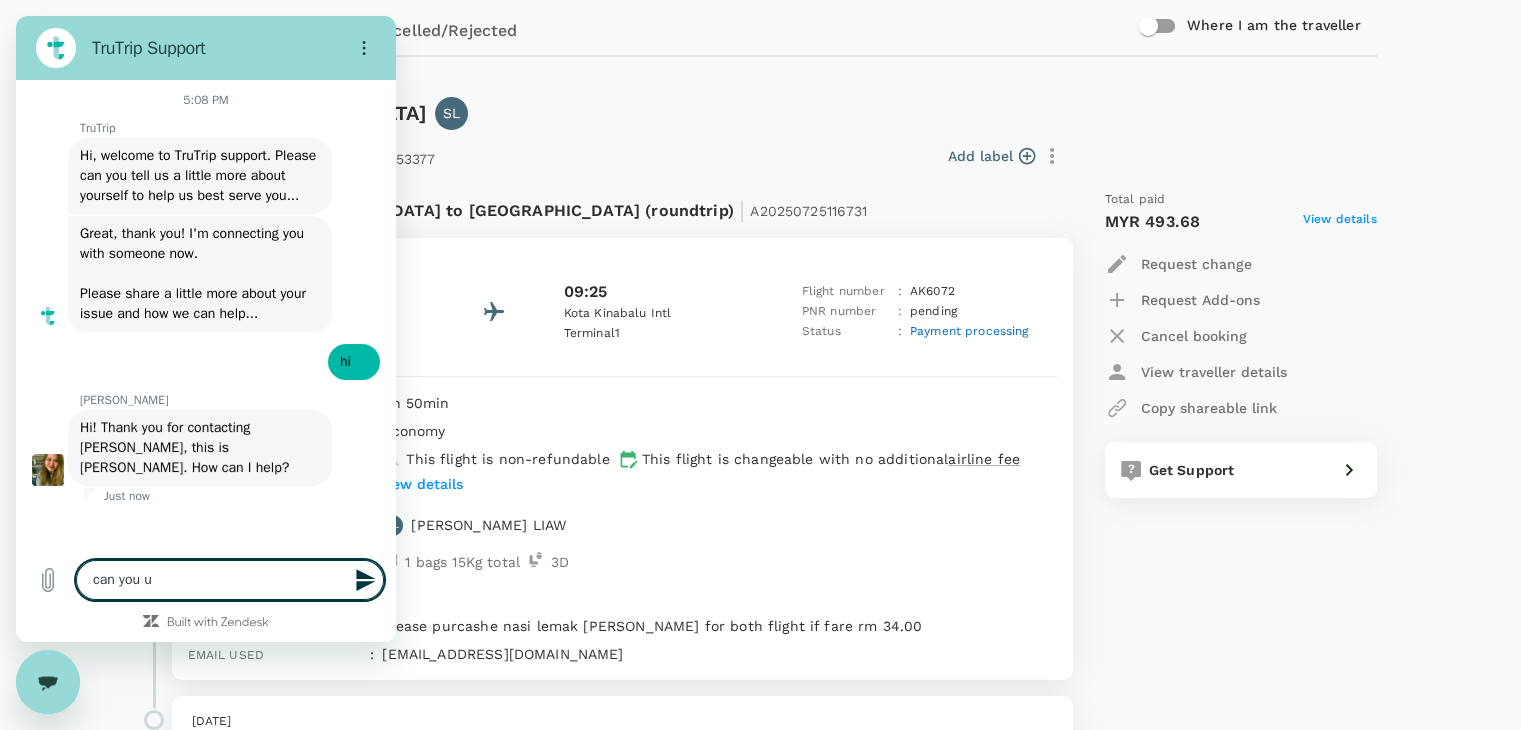 type on "can you up" 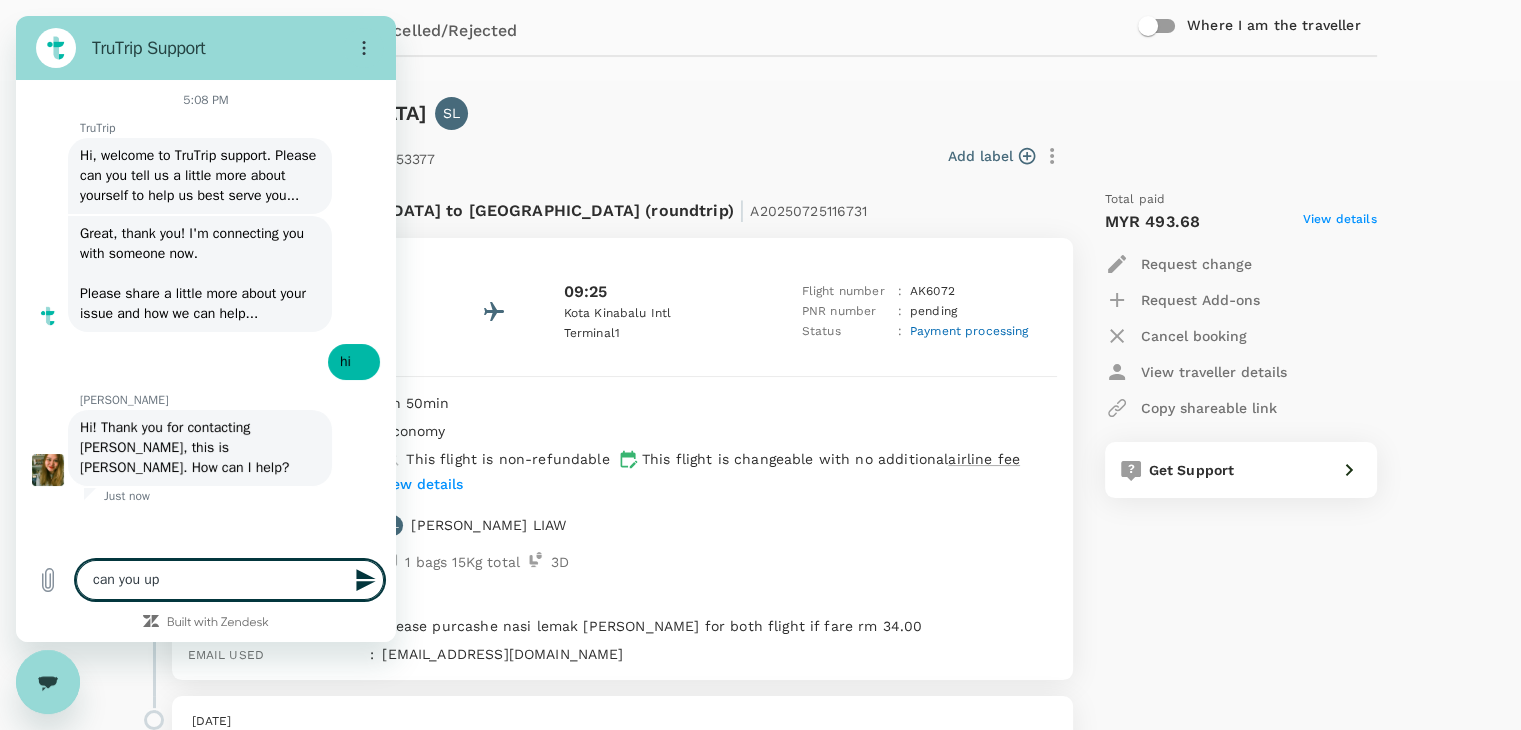type on "can you upd" 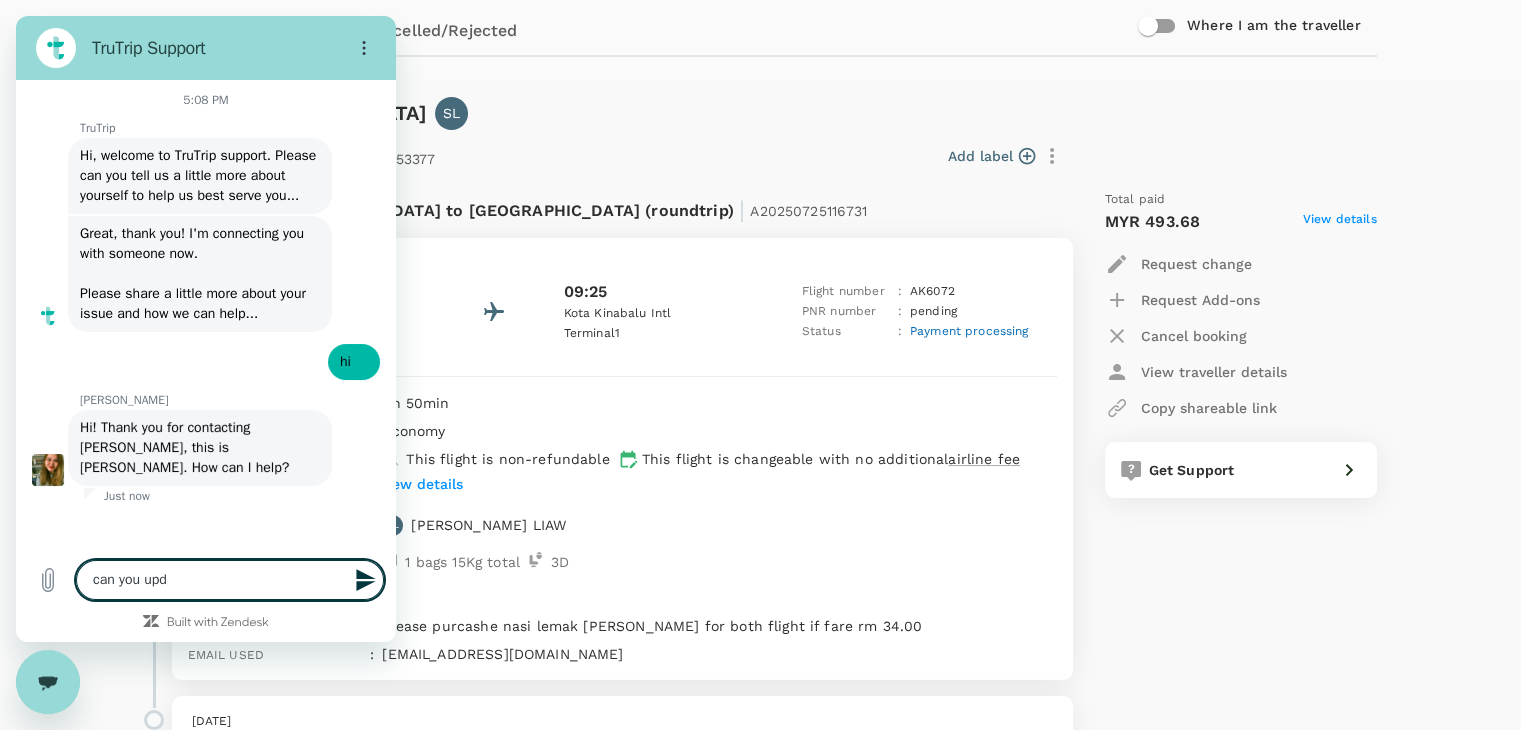 type on "can you upda" 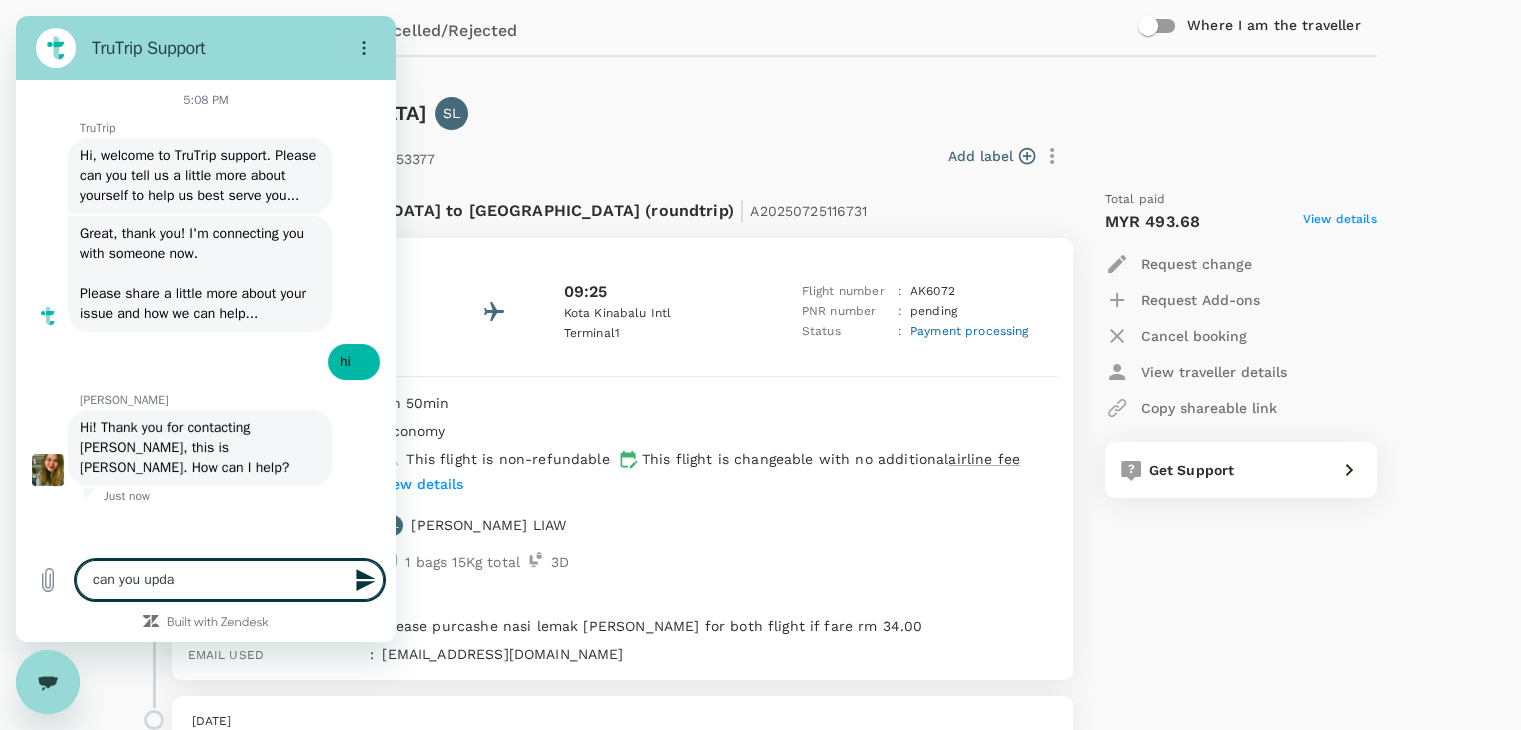 type on "can you updat" 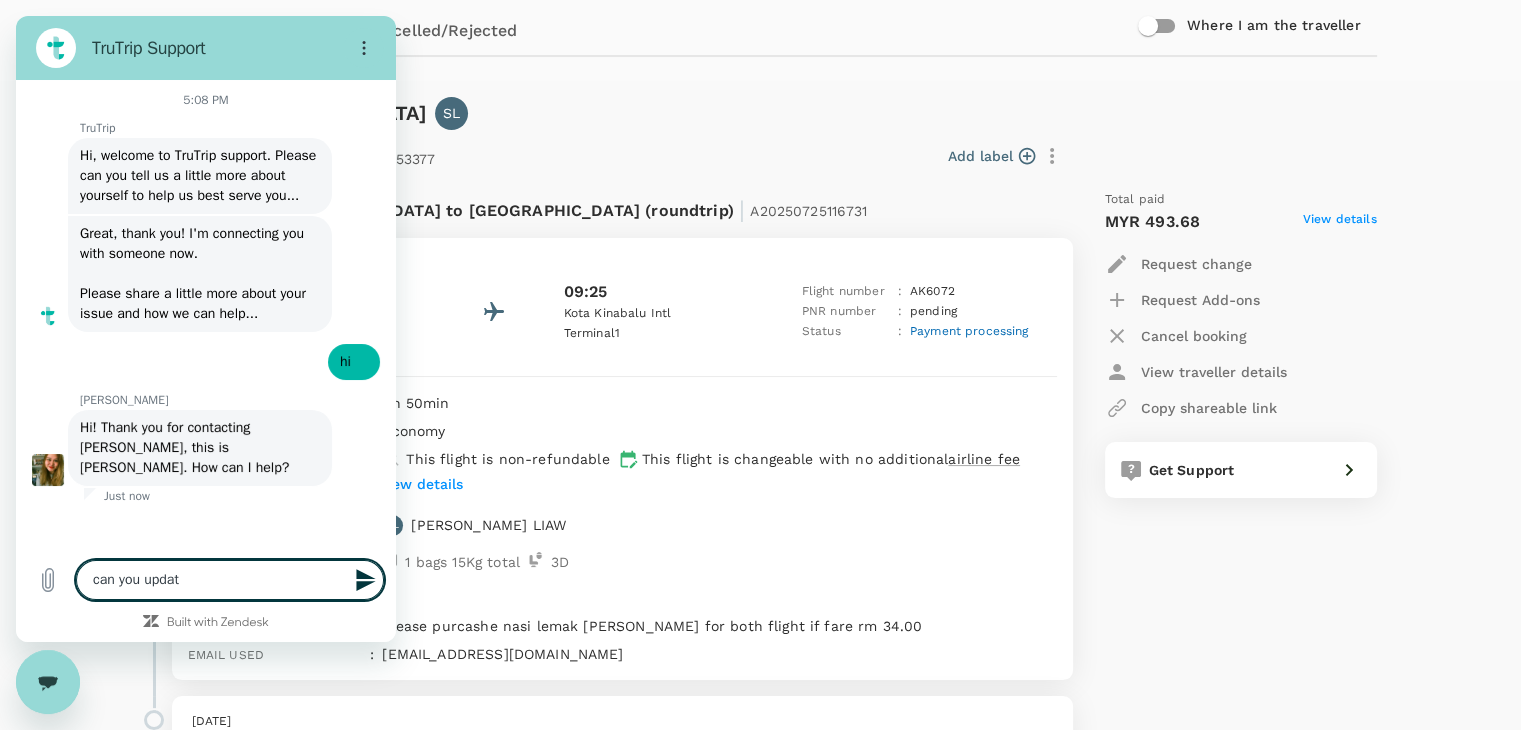 type on "can you update" 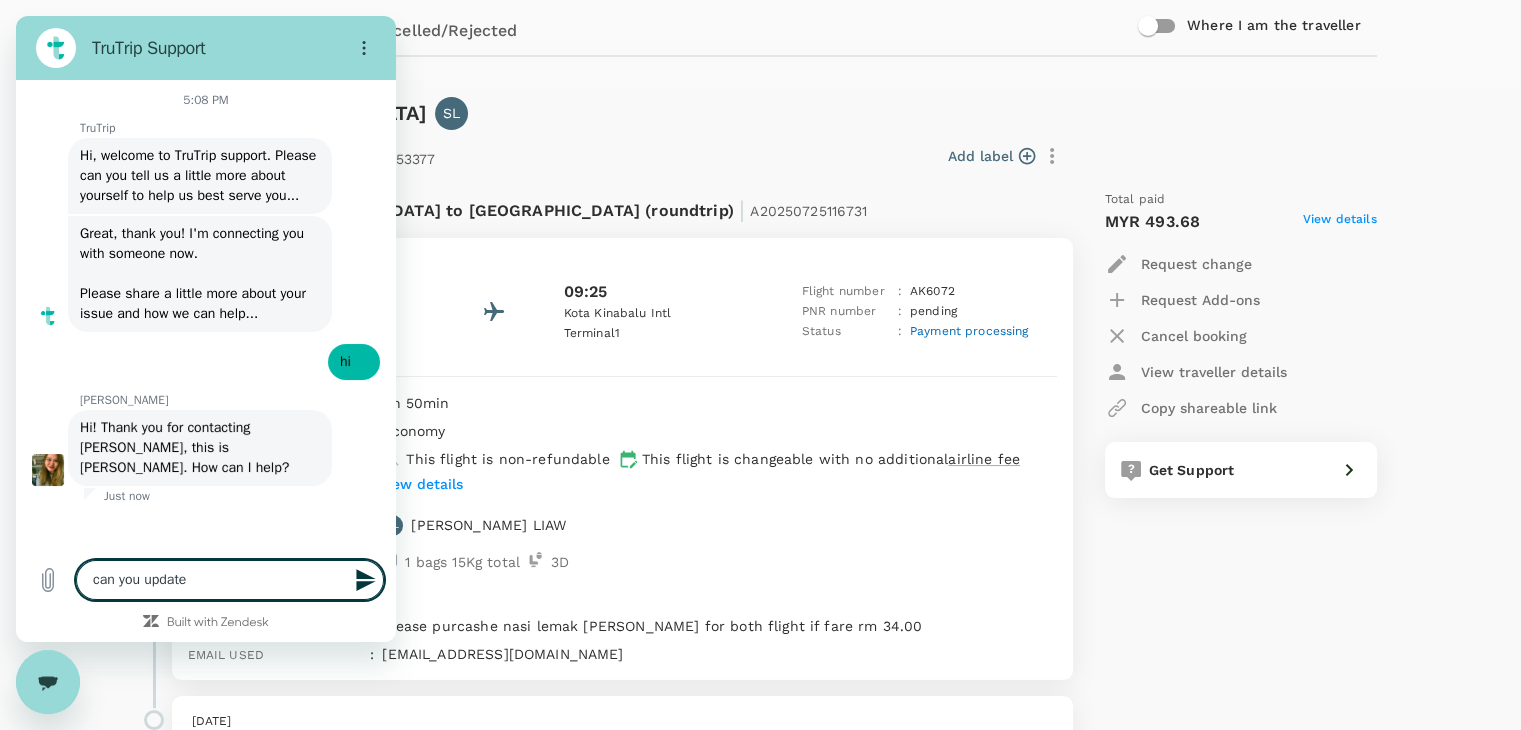 type on "can you update" 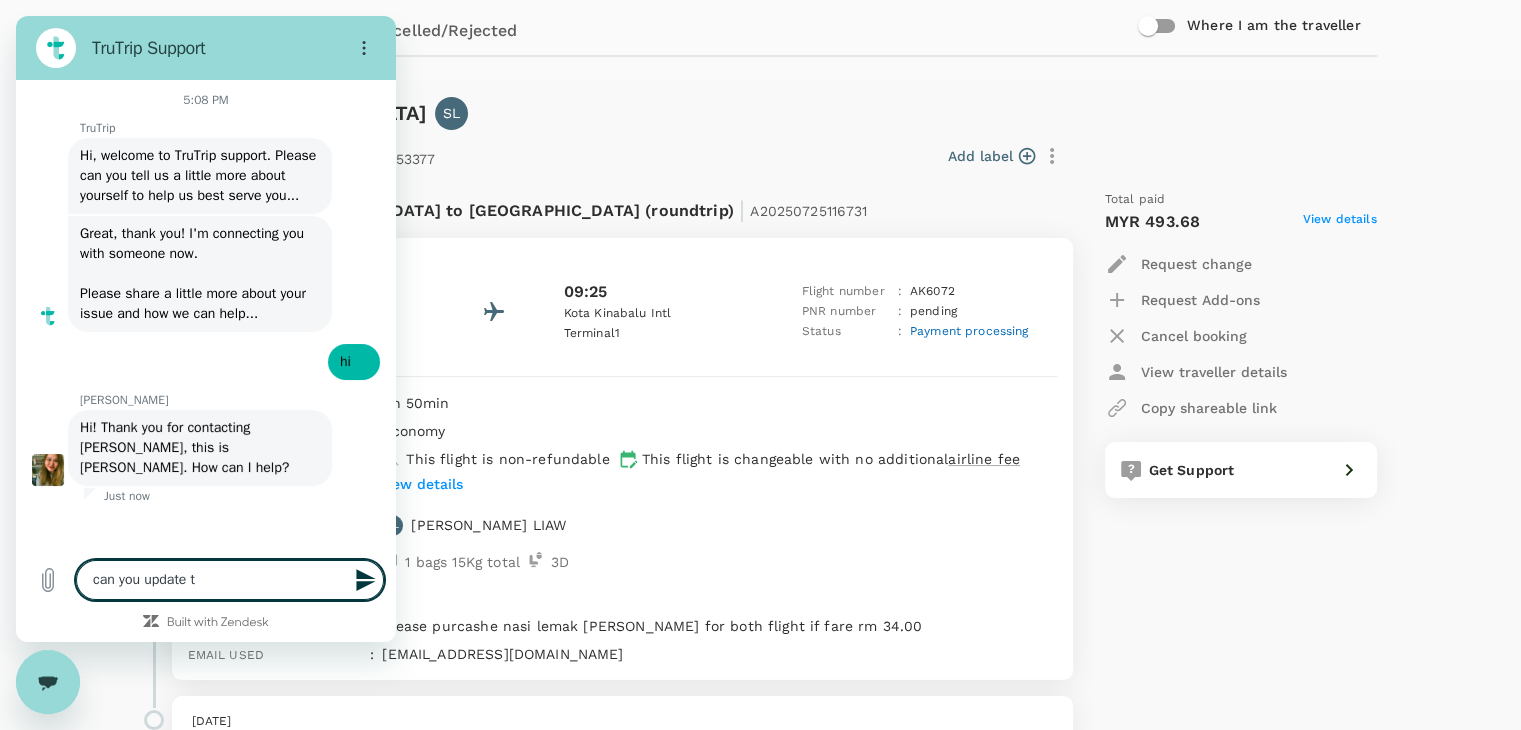 type on "can you update" 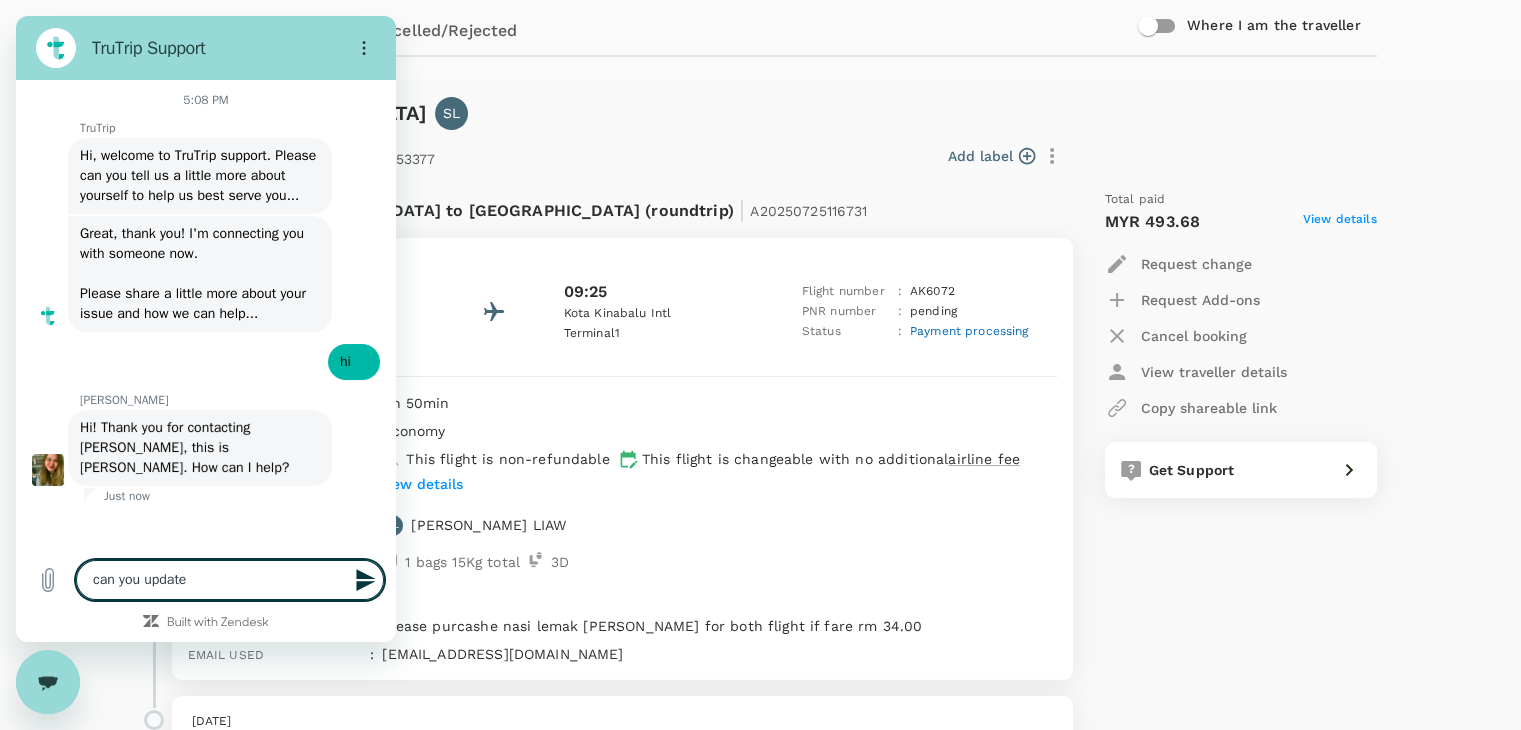 type on "can you update s" 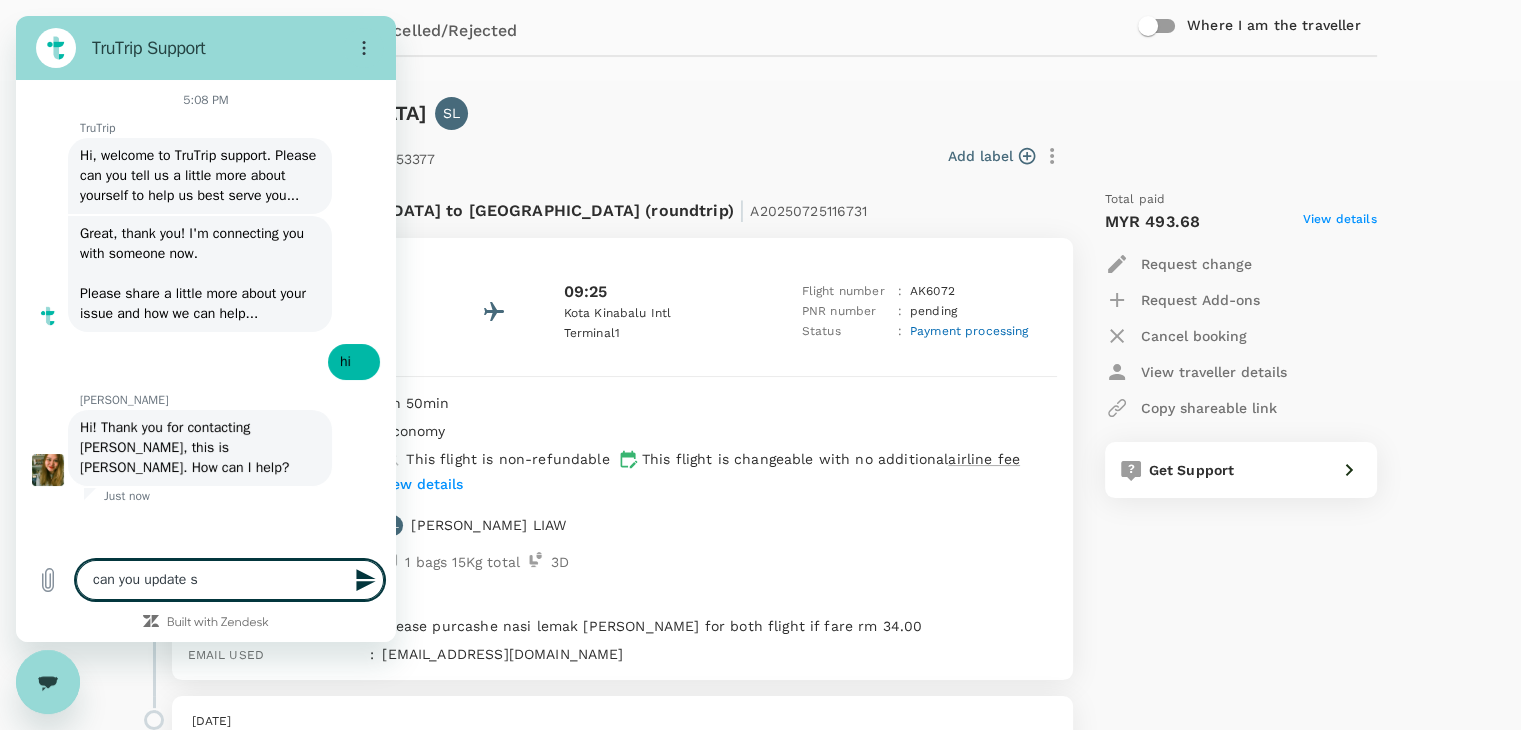 type on "can you update sa" 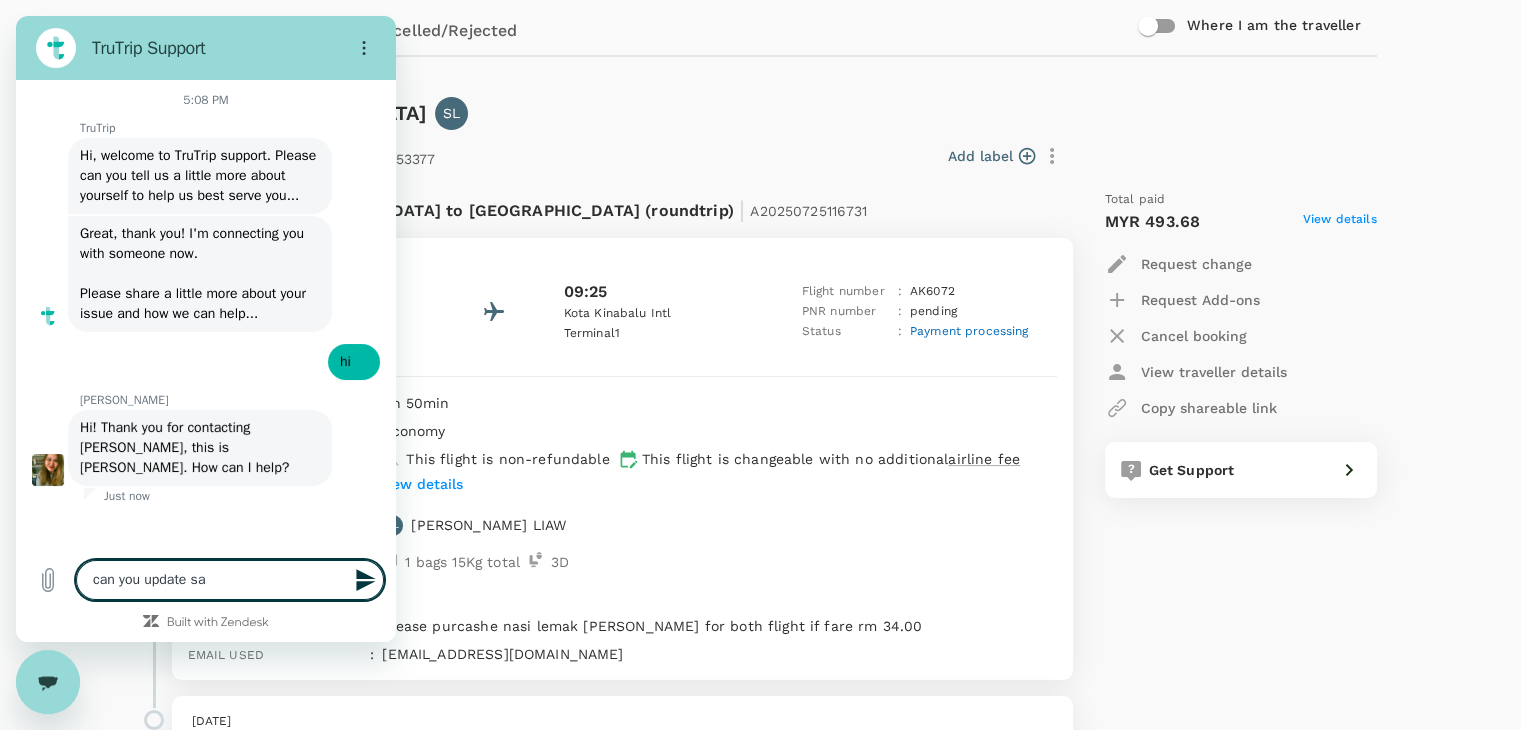 type on "can you update sat" 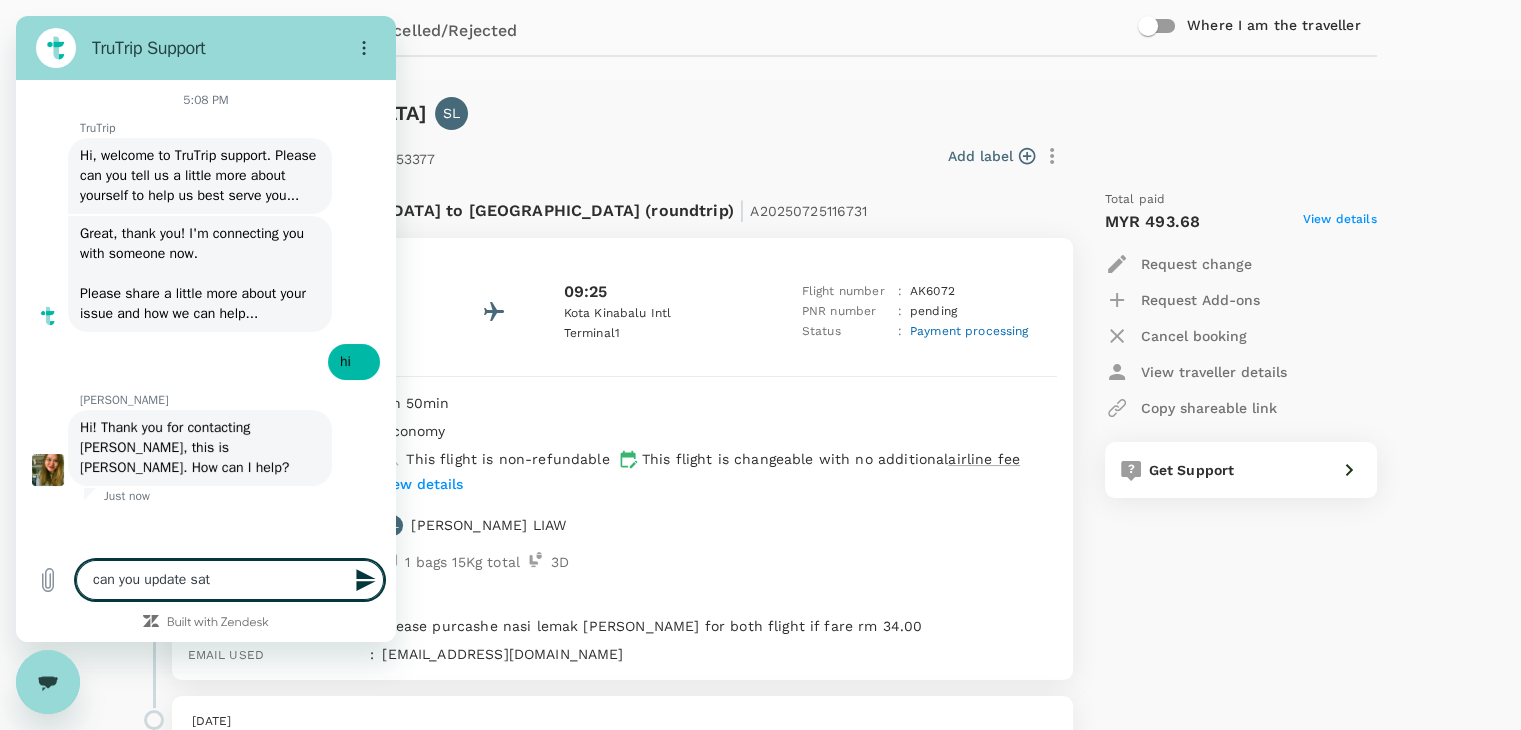 type on "can you update sa" 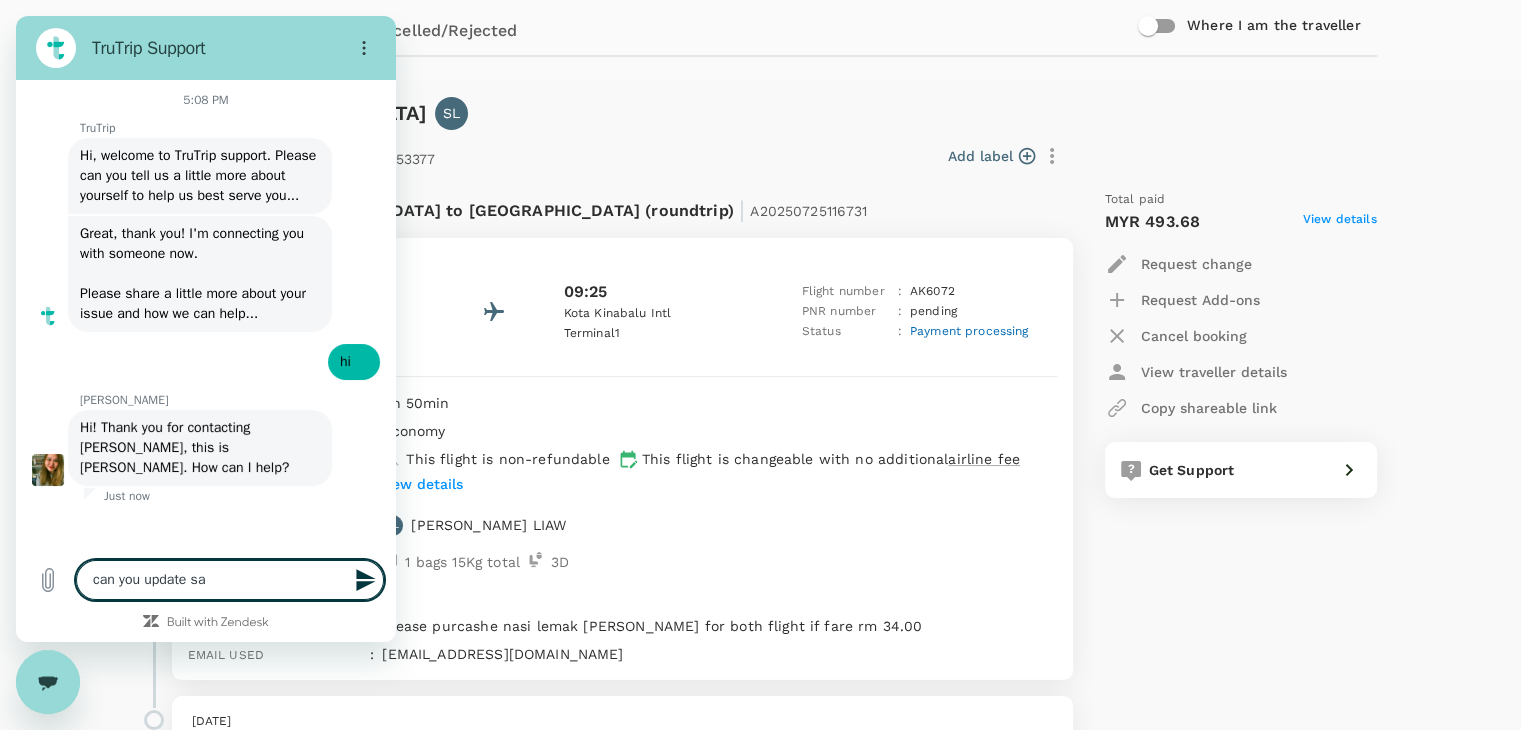 type on "can you update s" 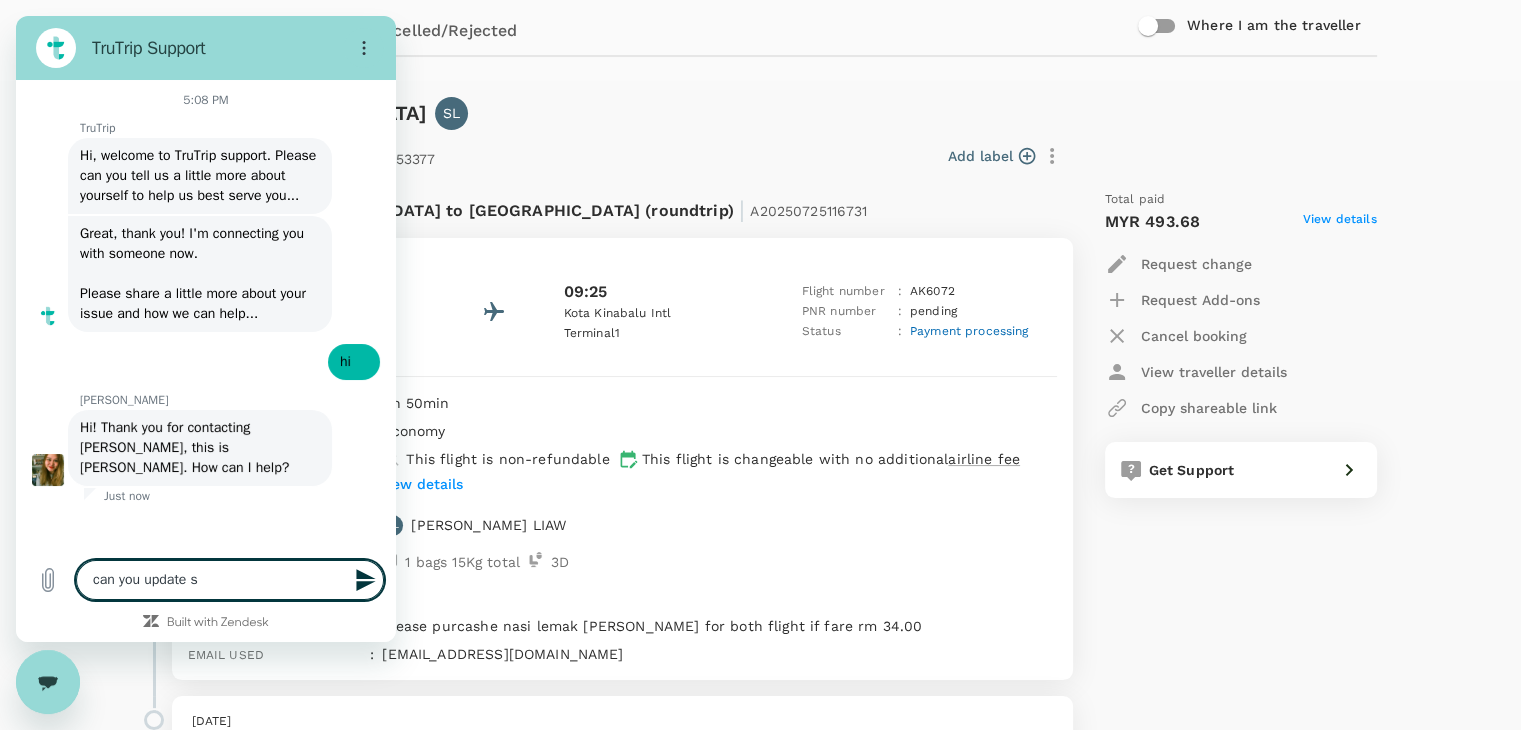 type on "can you update st" 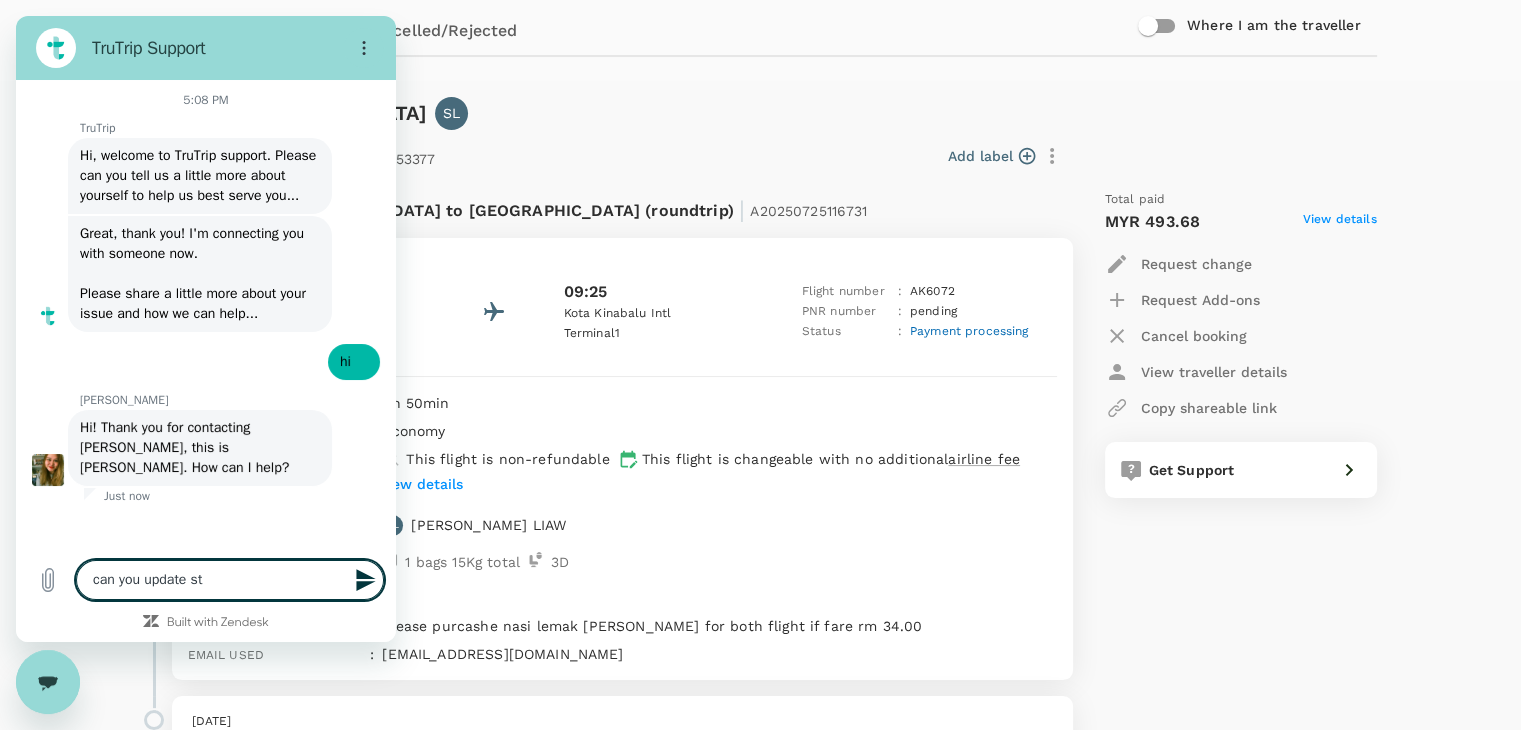type on "can you update sta" 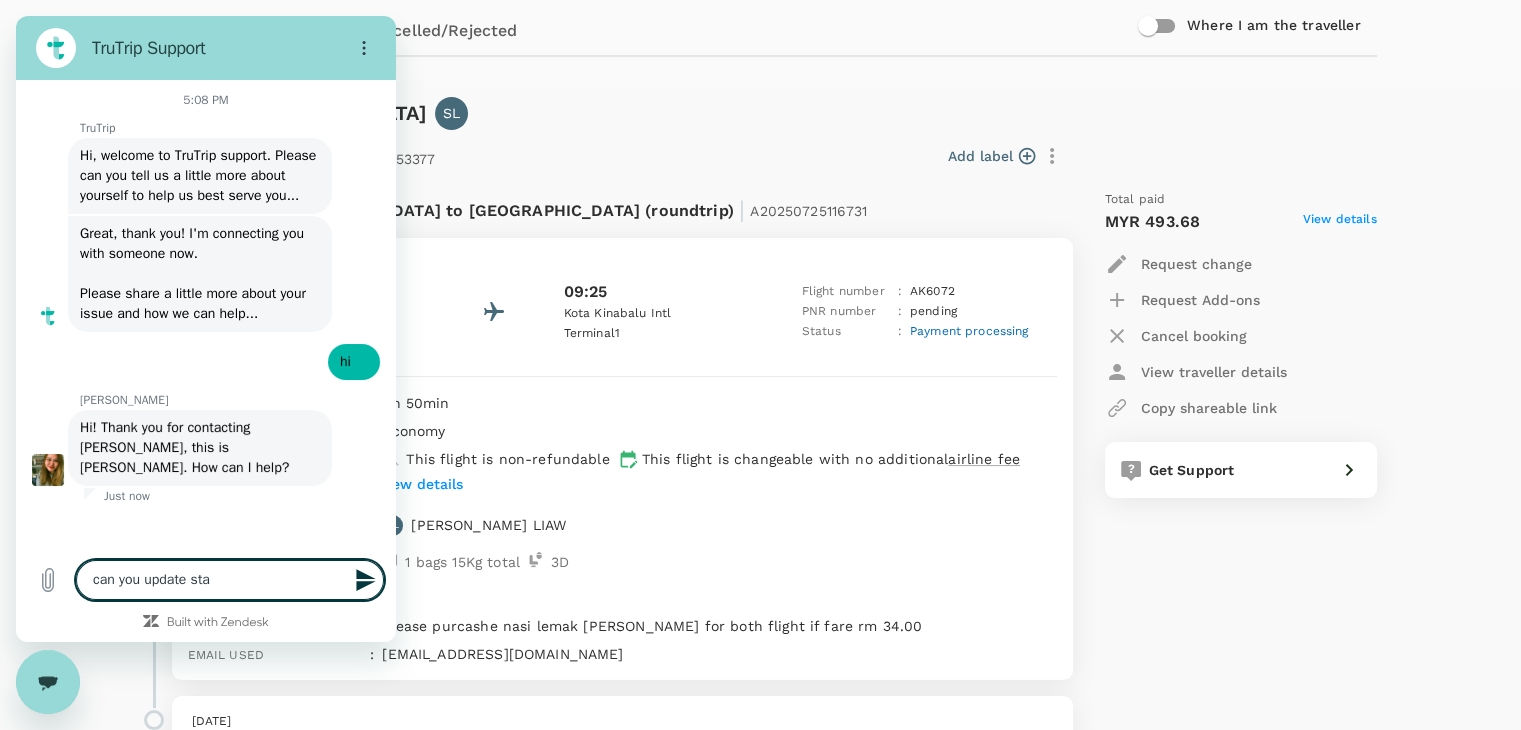 type on "can you update stat" 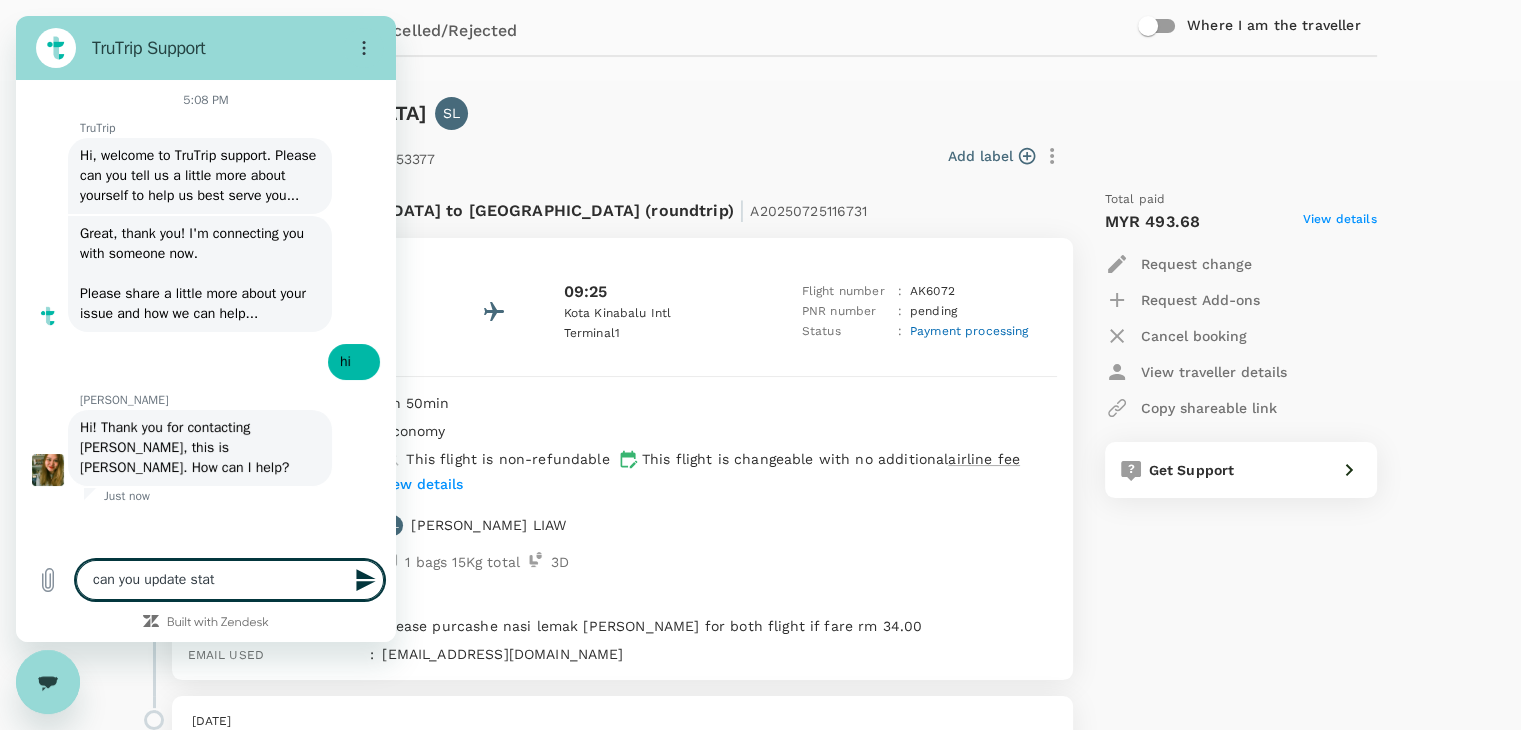 type on "can you update stats" 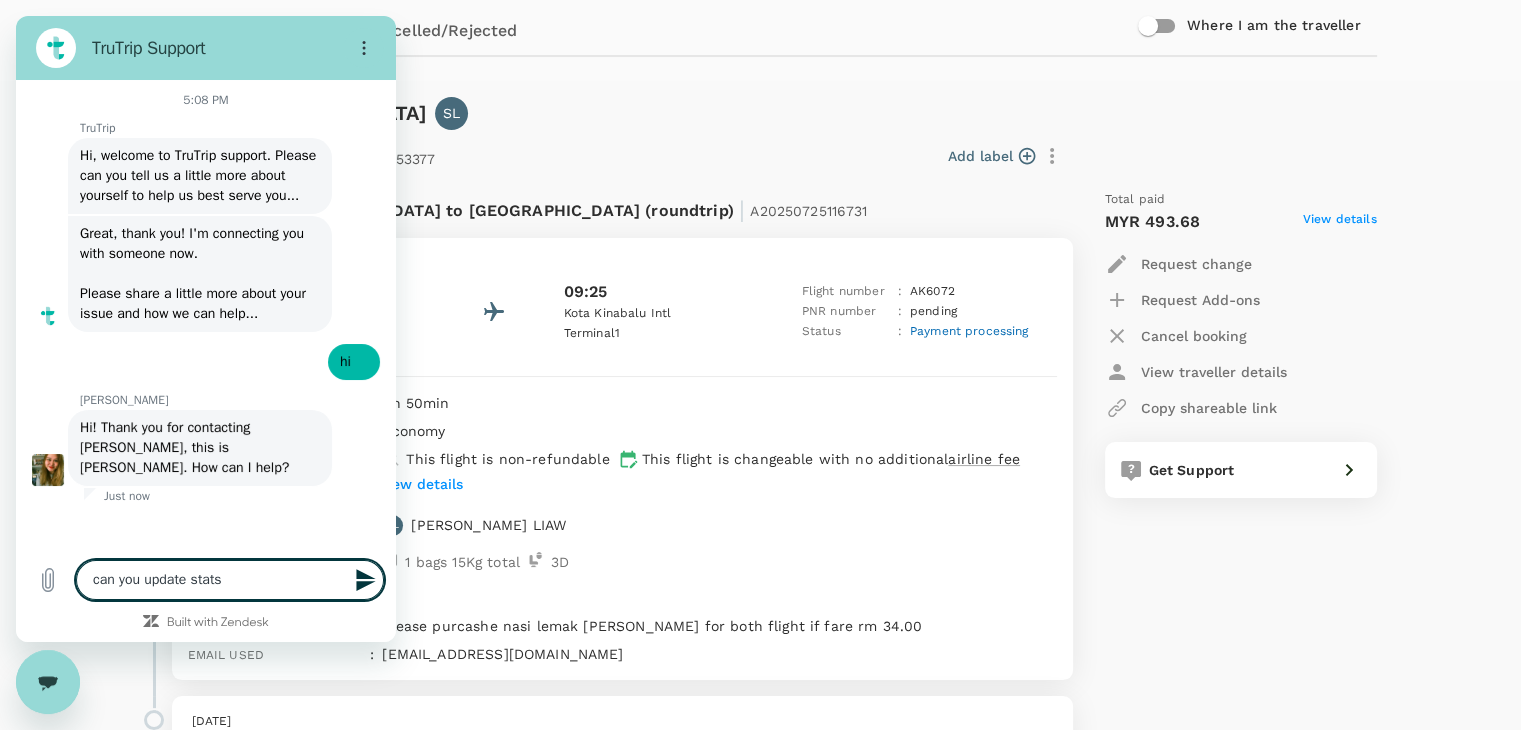 type on "can you update stat" 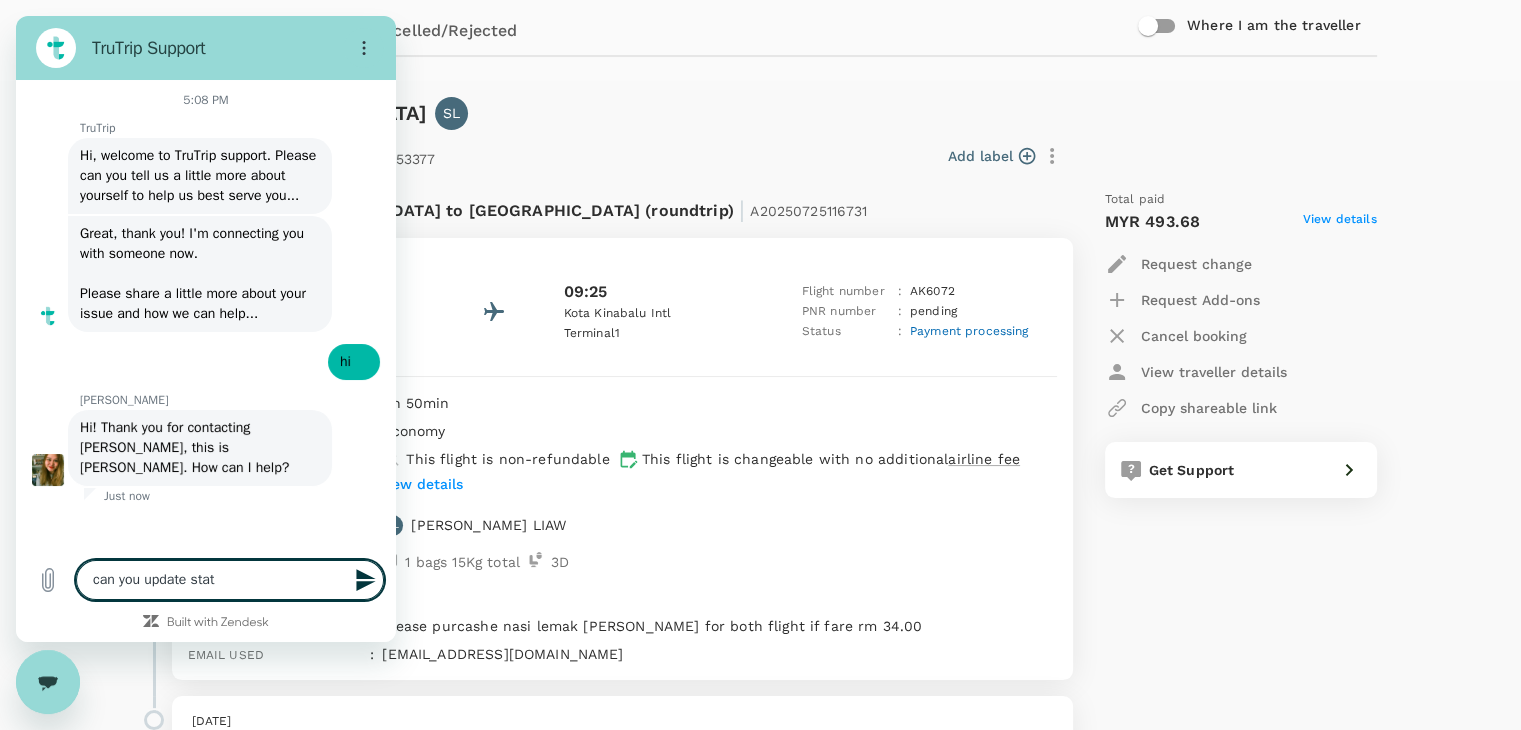 type on "can you update statu" 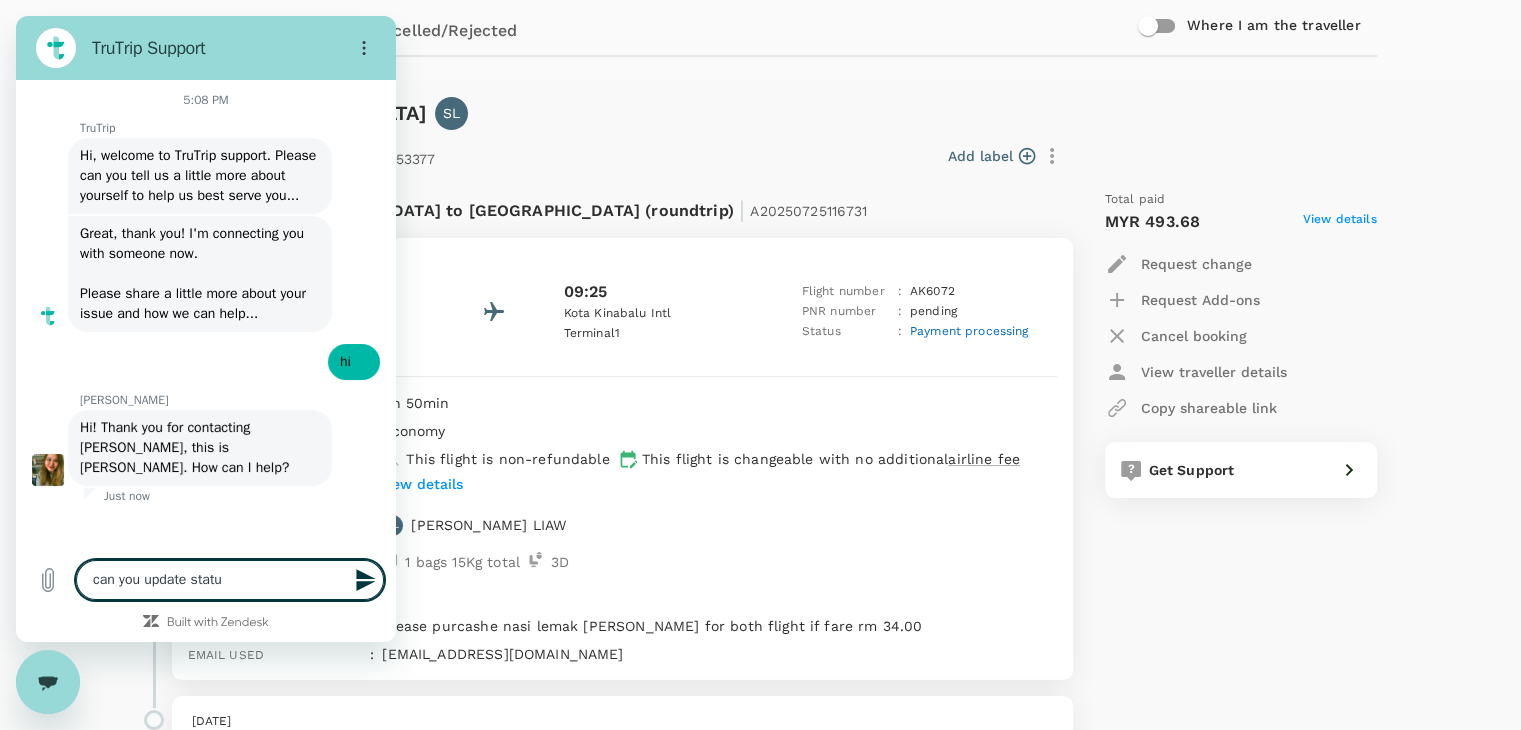 type on "can you update status" 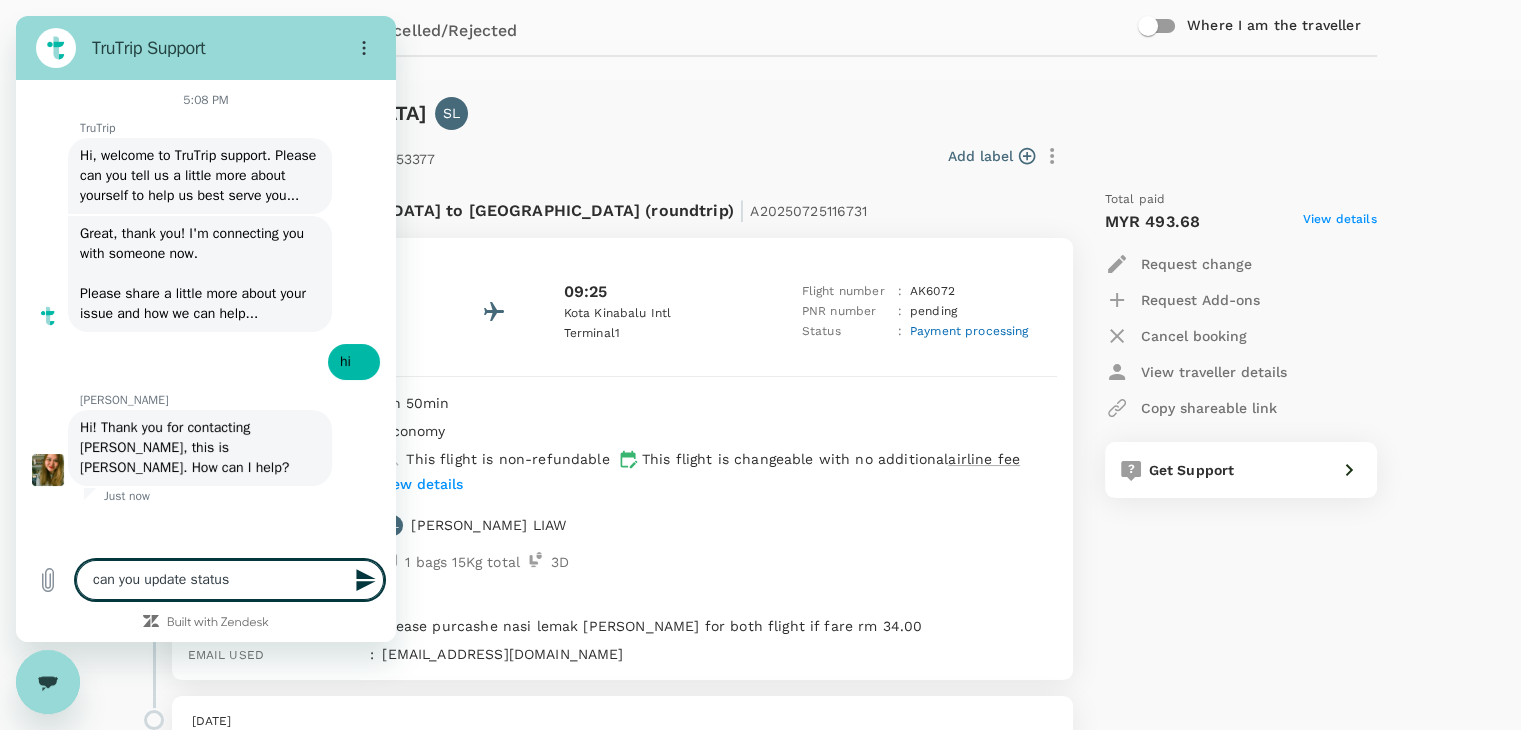 type on "can you update status" 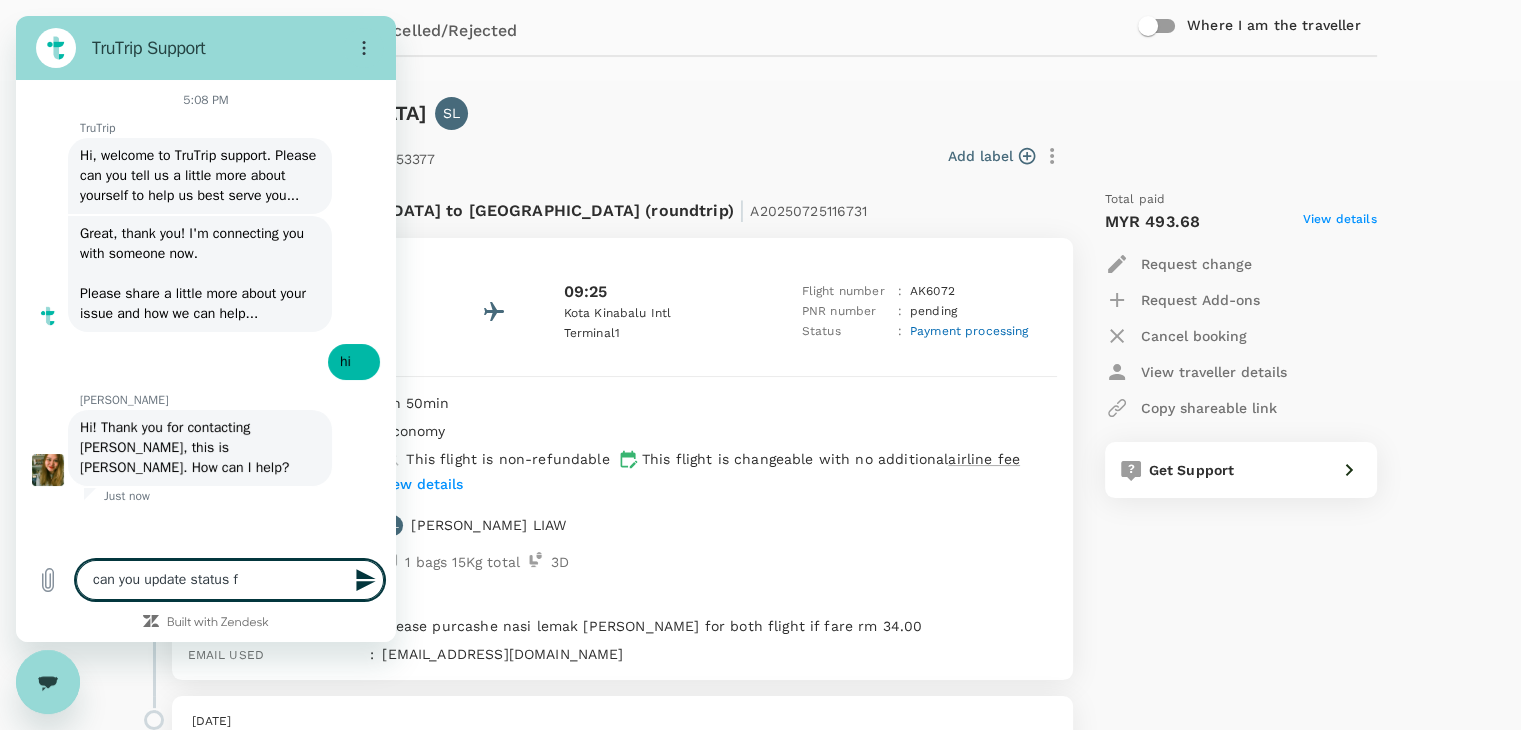 type on "can you update status fi" 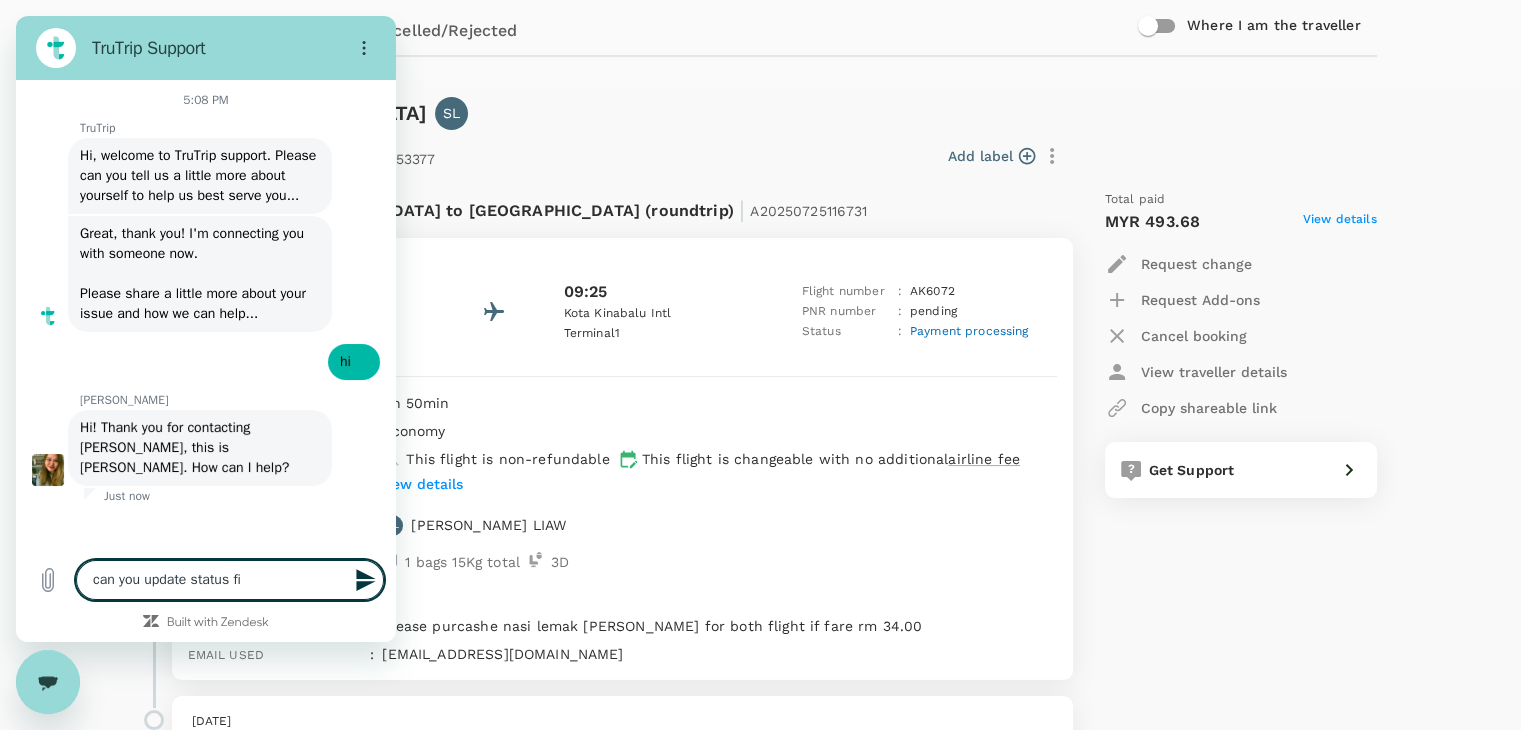 type on "can you update status f" 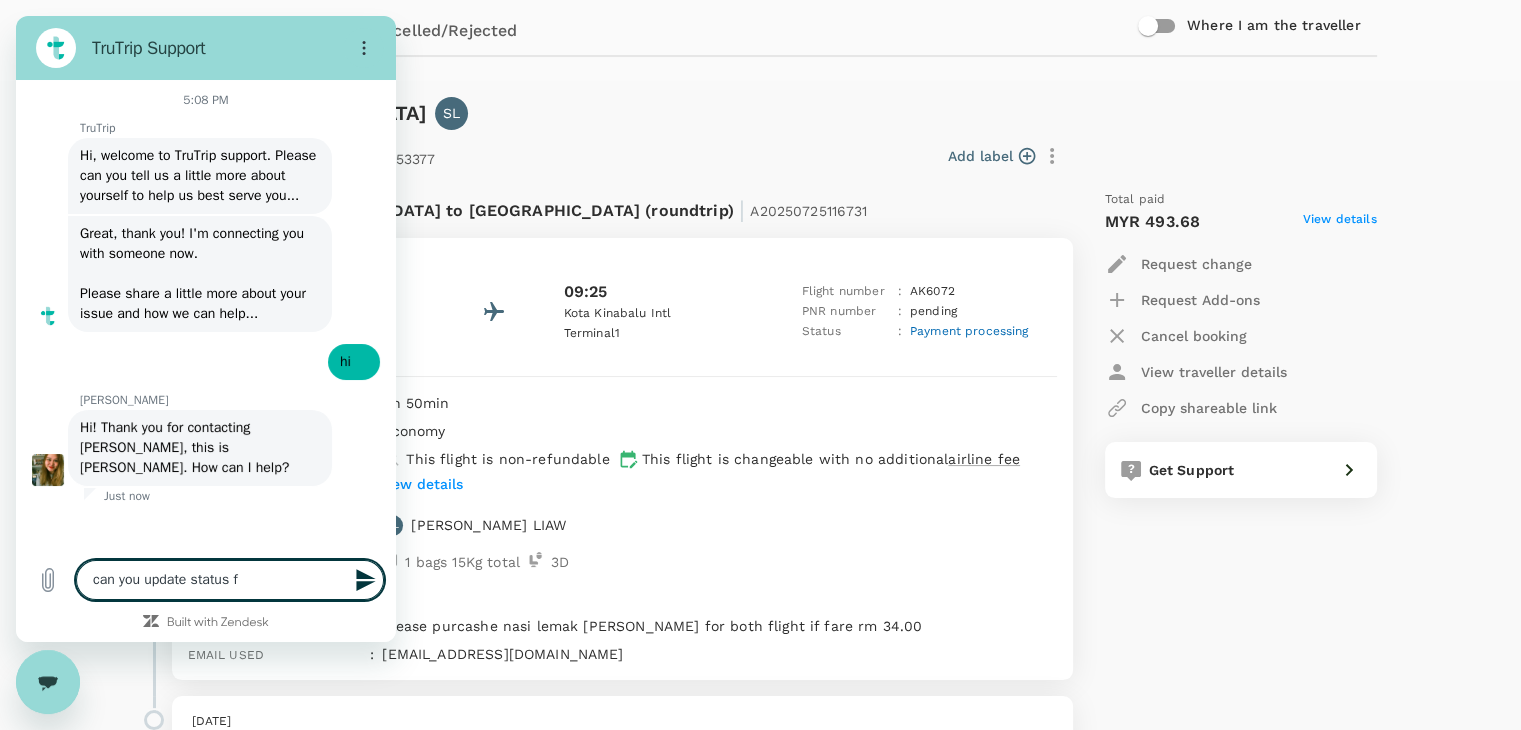 type on "x" 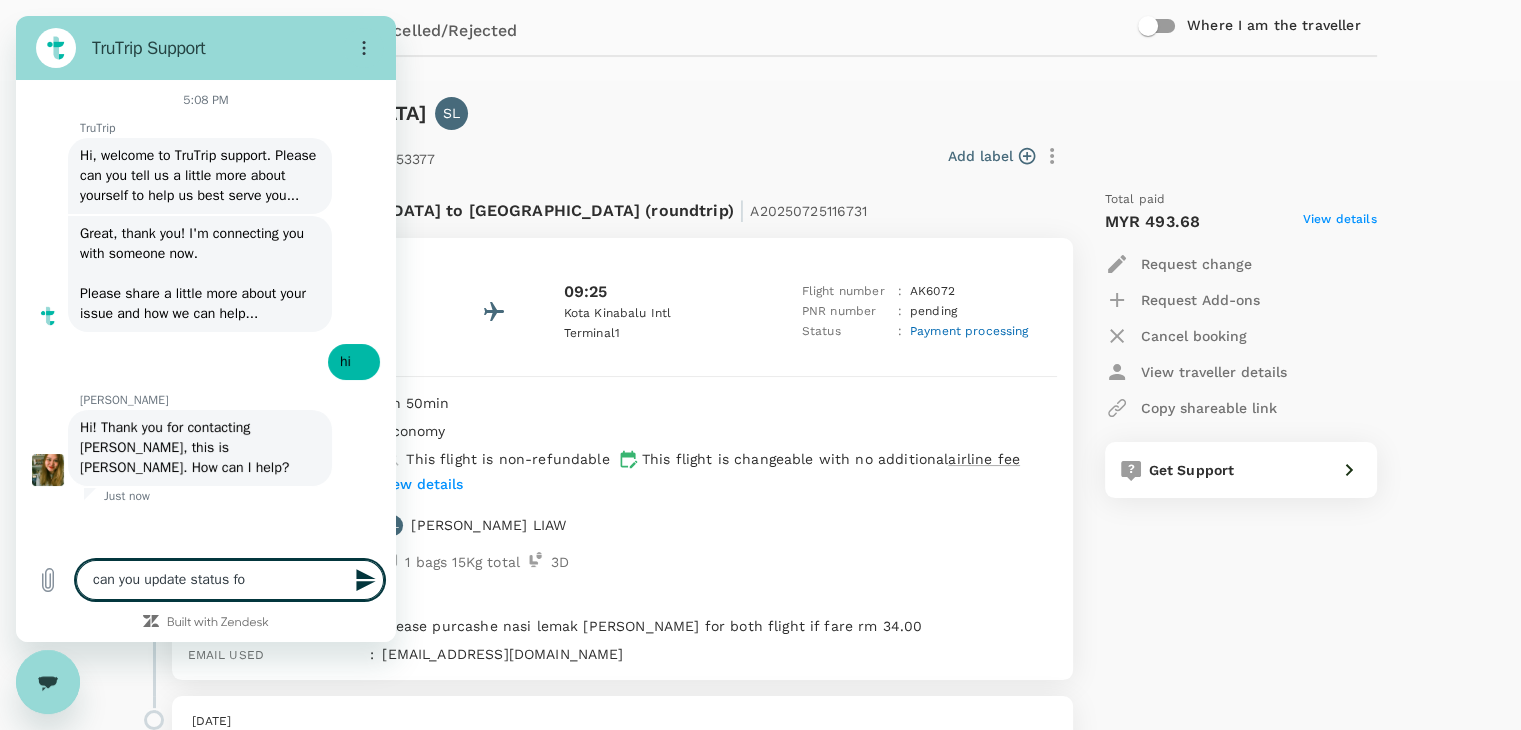 type on "can you update status for" 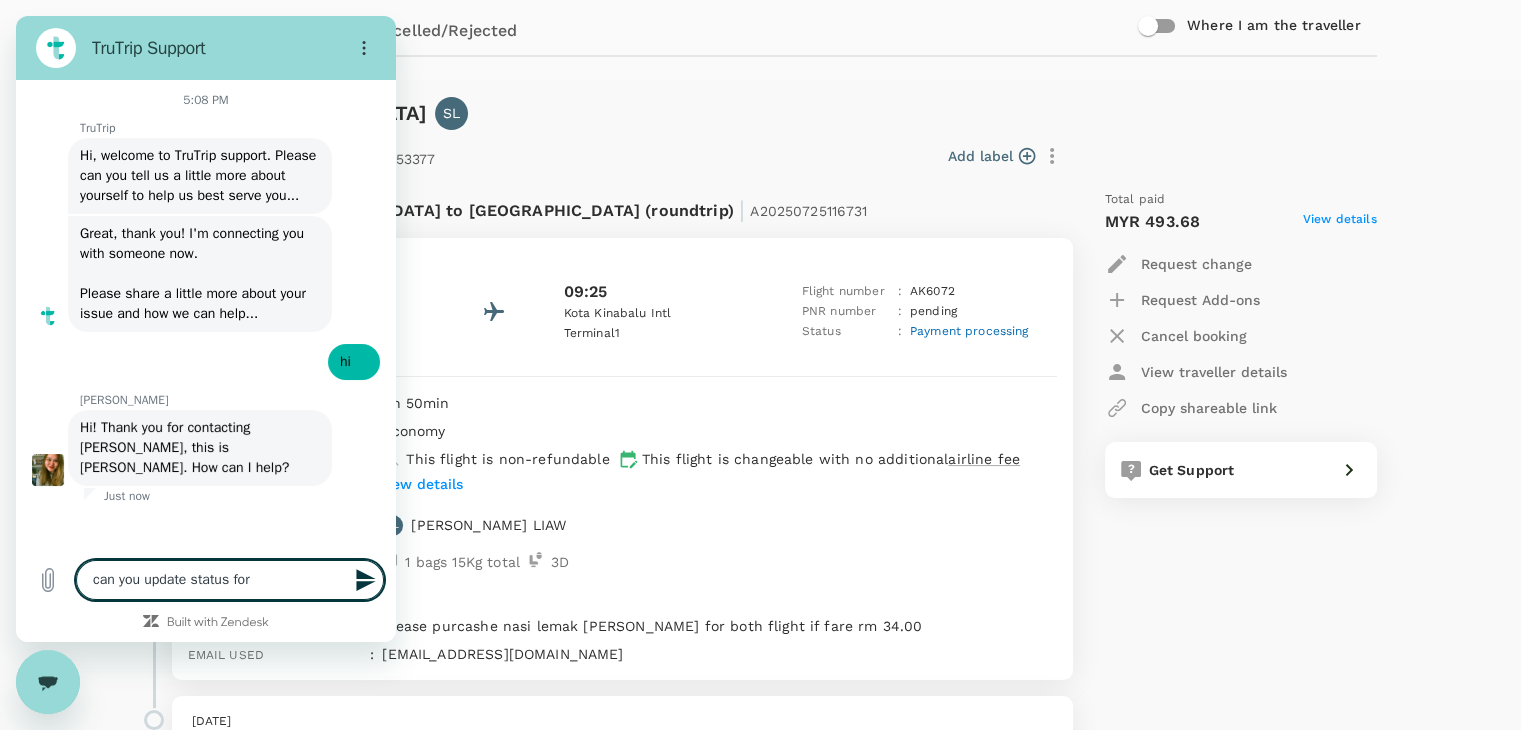 type on "can you update status for" 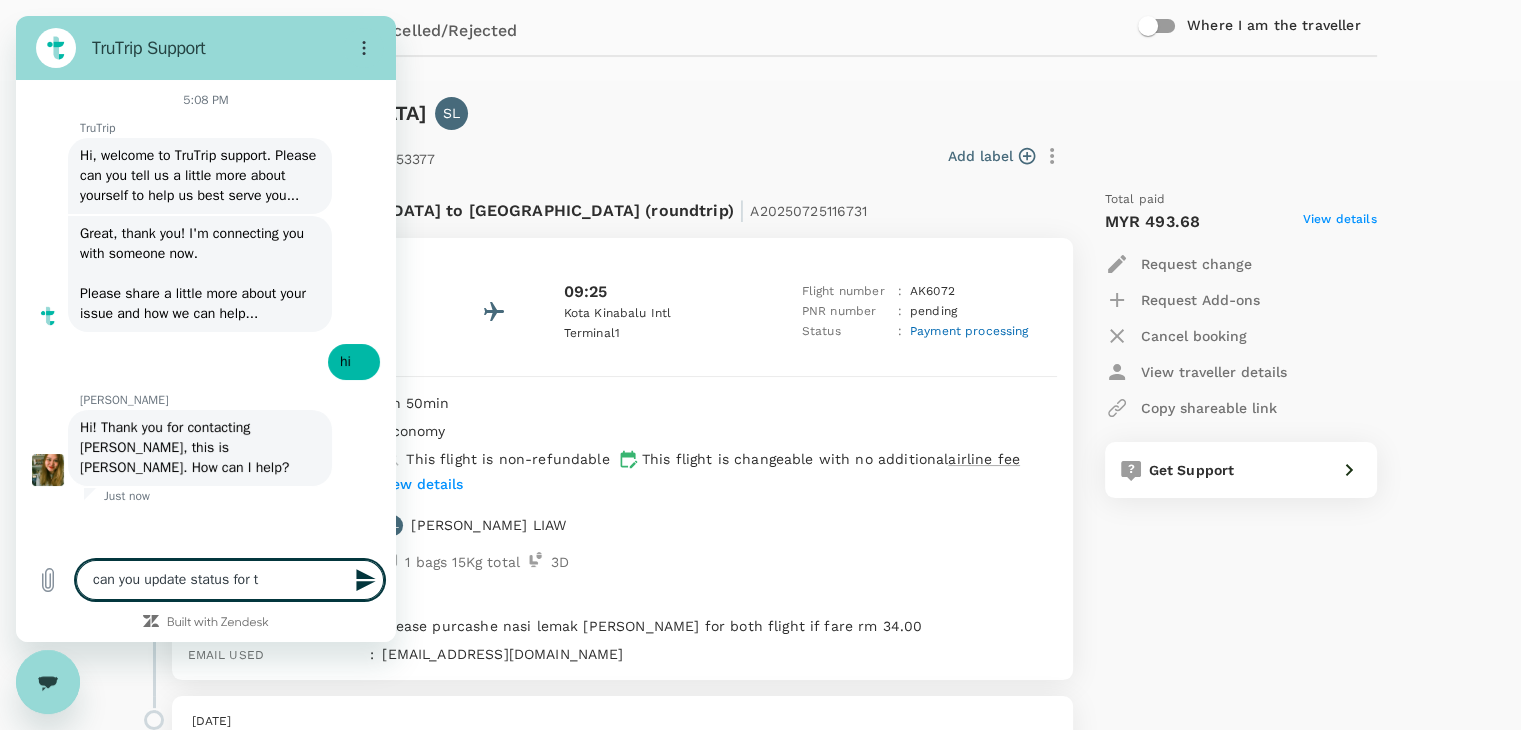type on "can you update status for th" 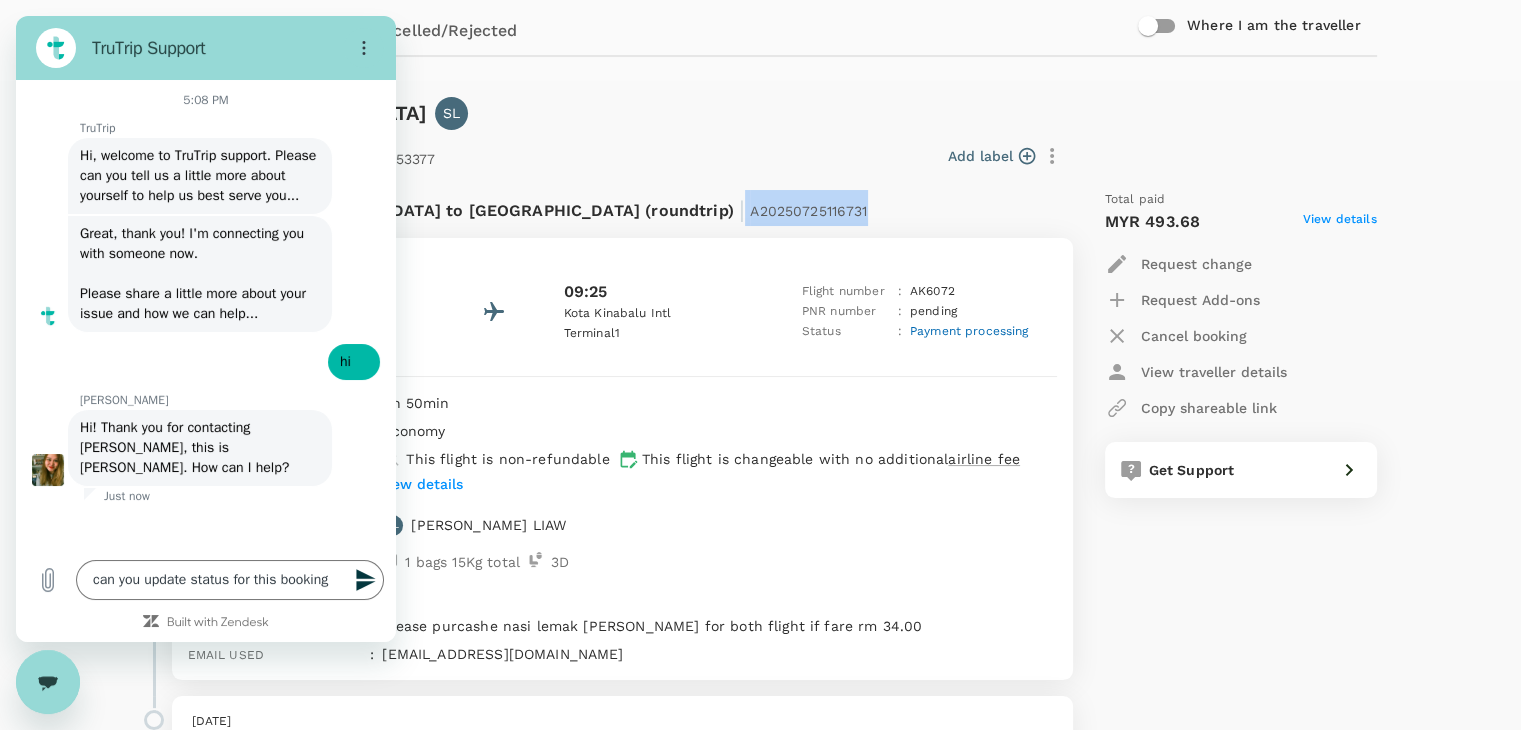 copy on "A20250725116731" 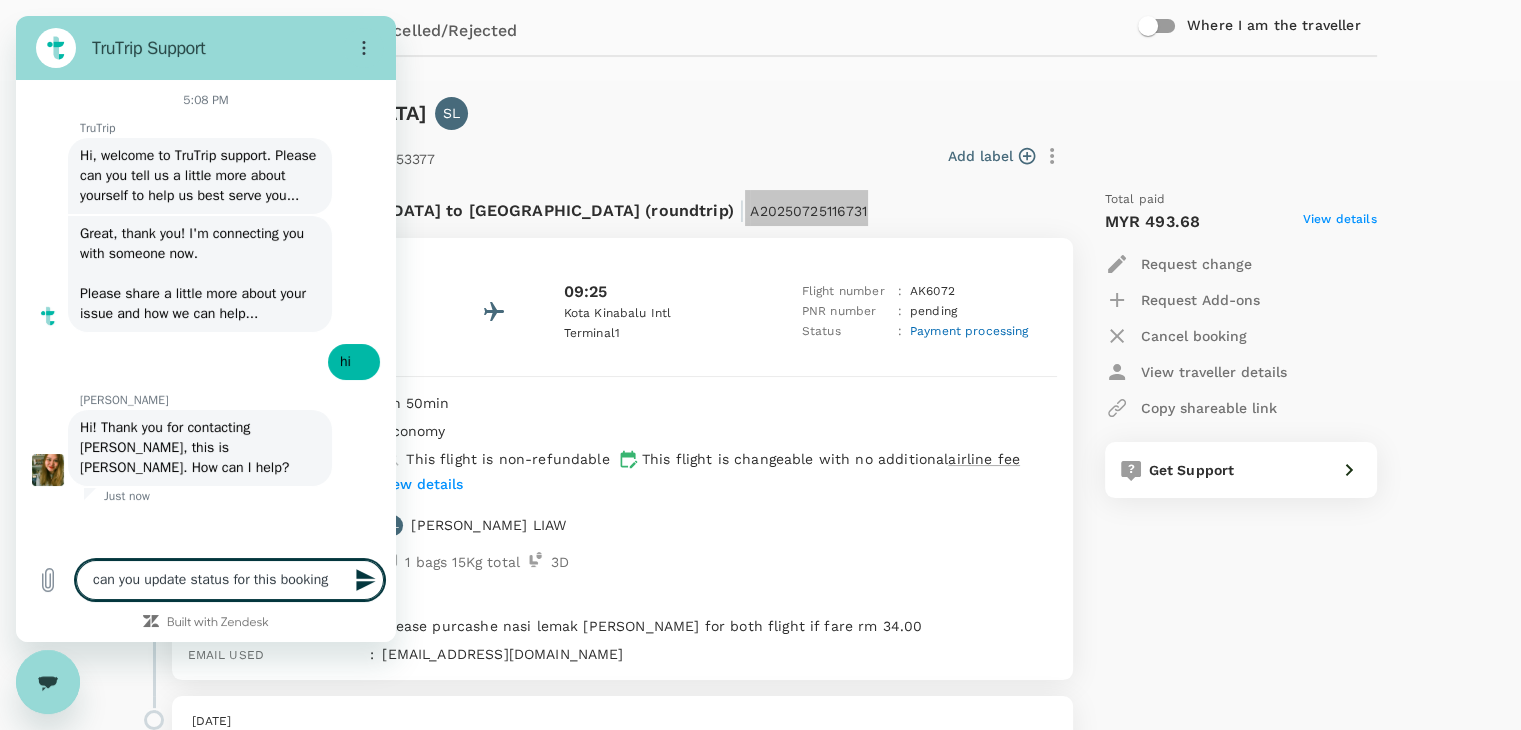 click on "can you update status for this booking" at bounding box center (230, 580) 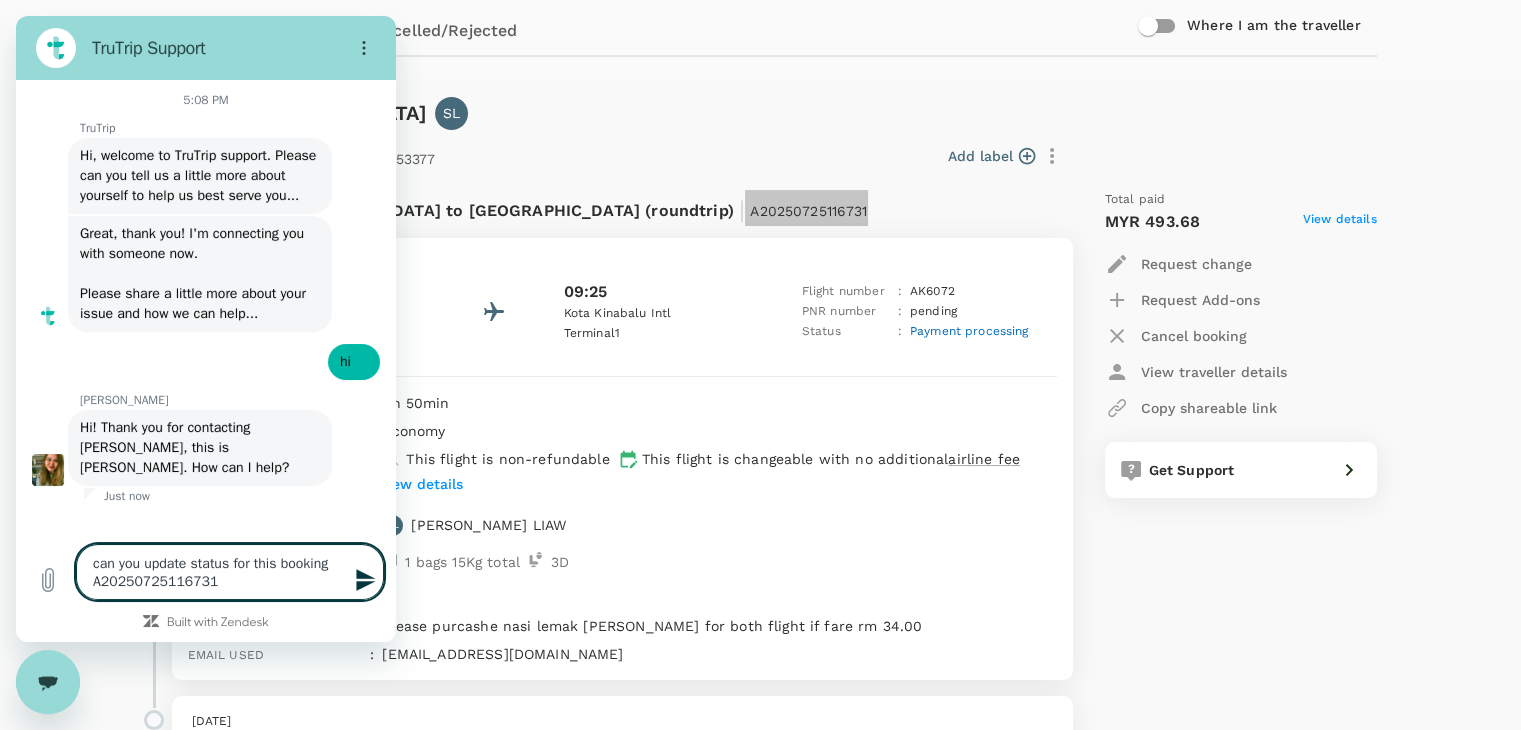 click 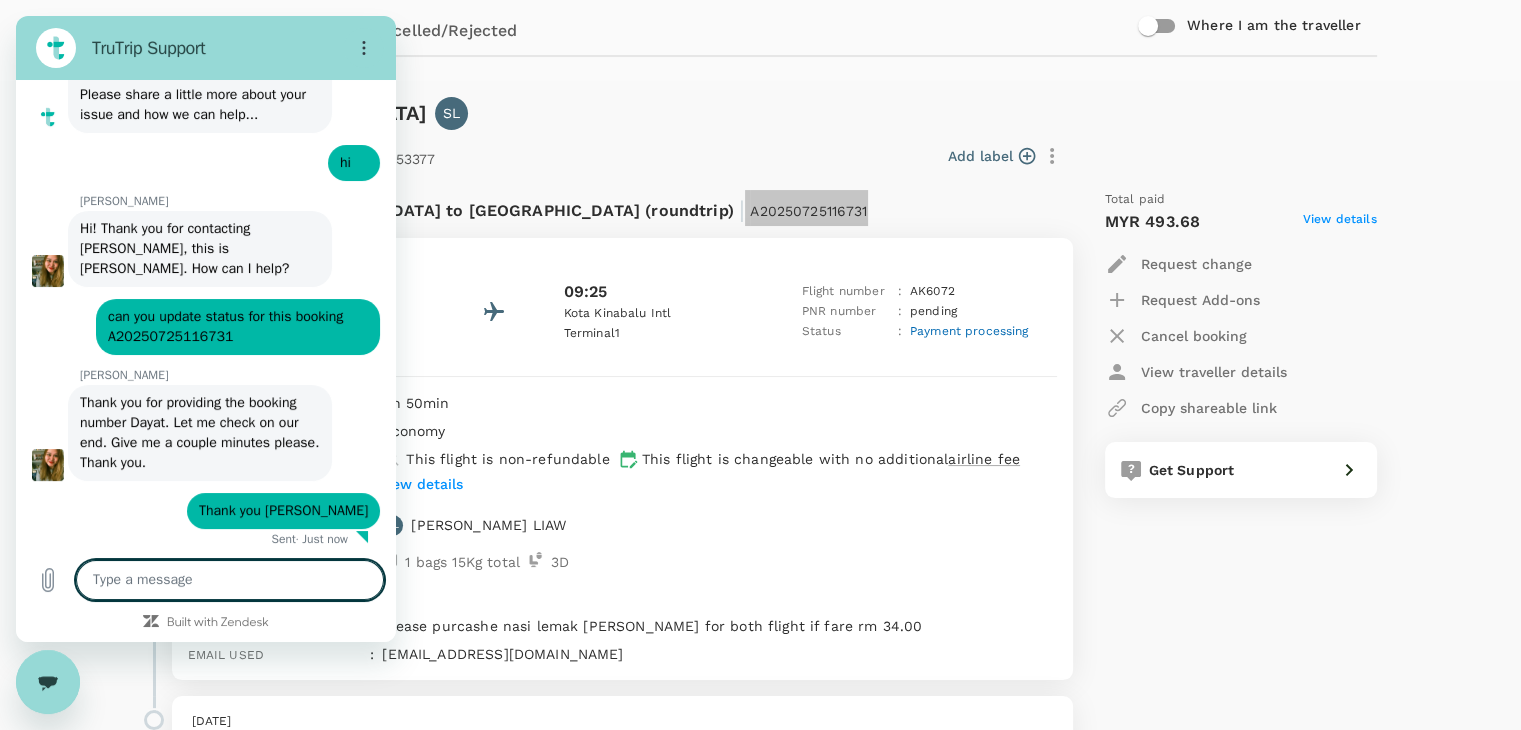 scroll, scrollTop: 203, scrollLeft: 0, axis: vertical 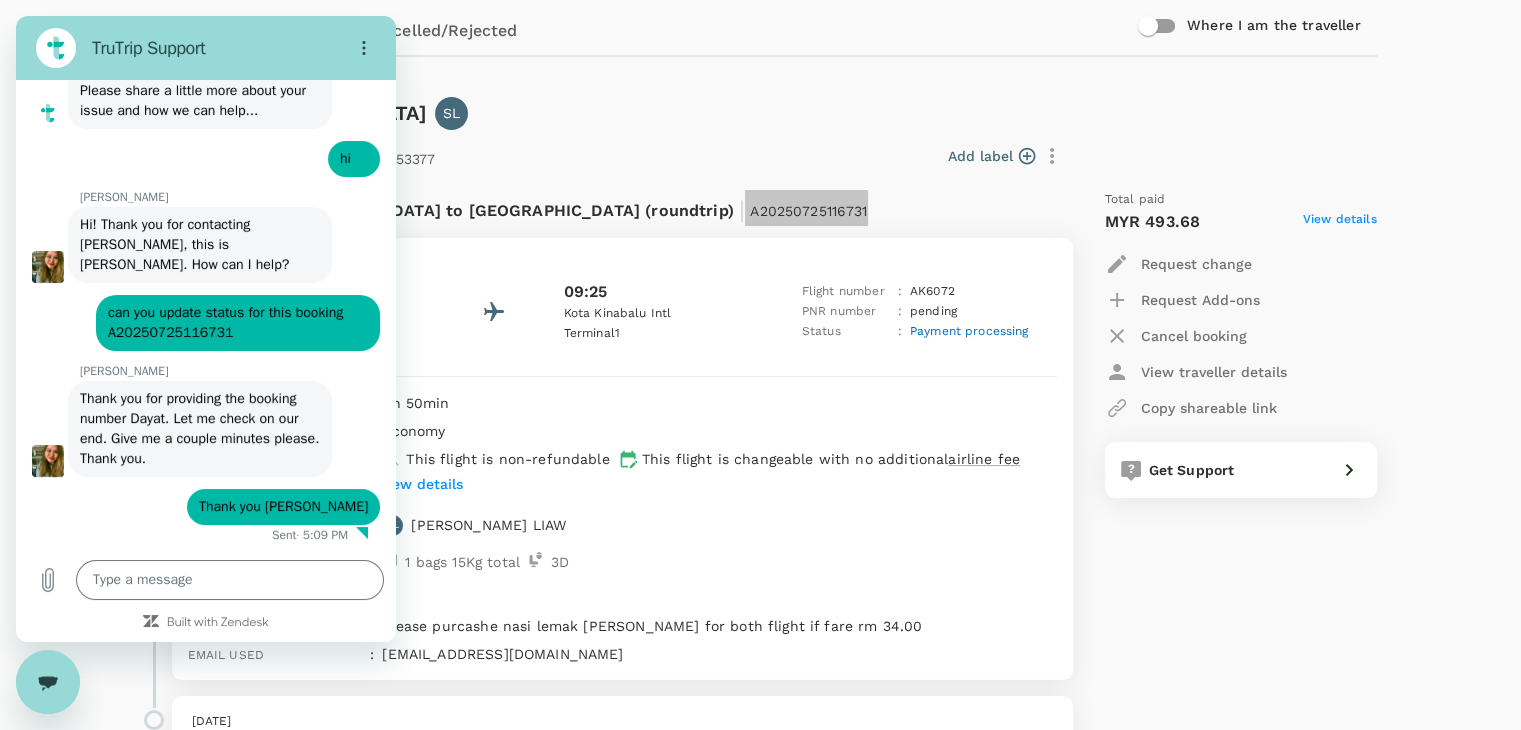 click at bounding box center [48, 682] 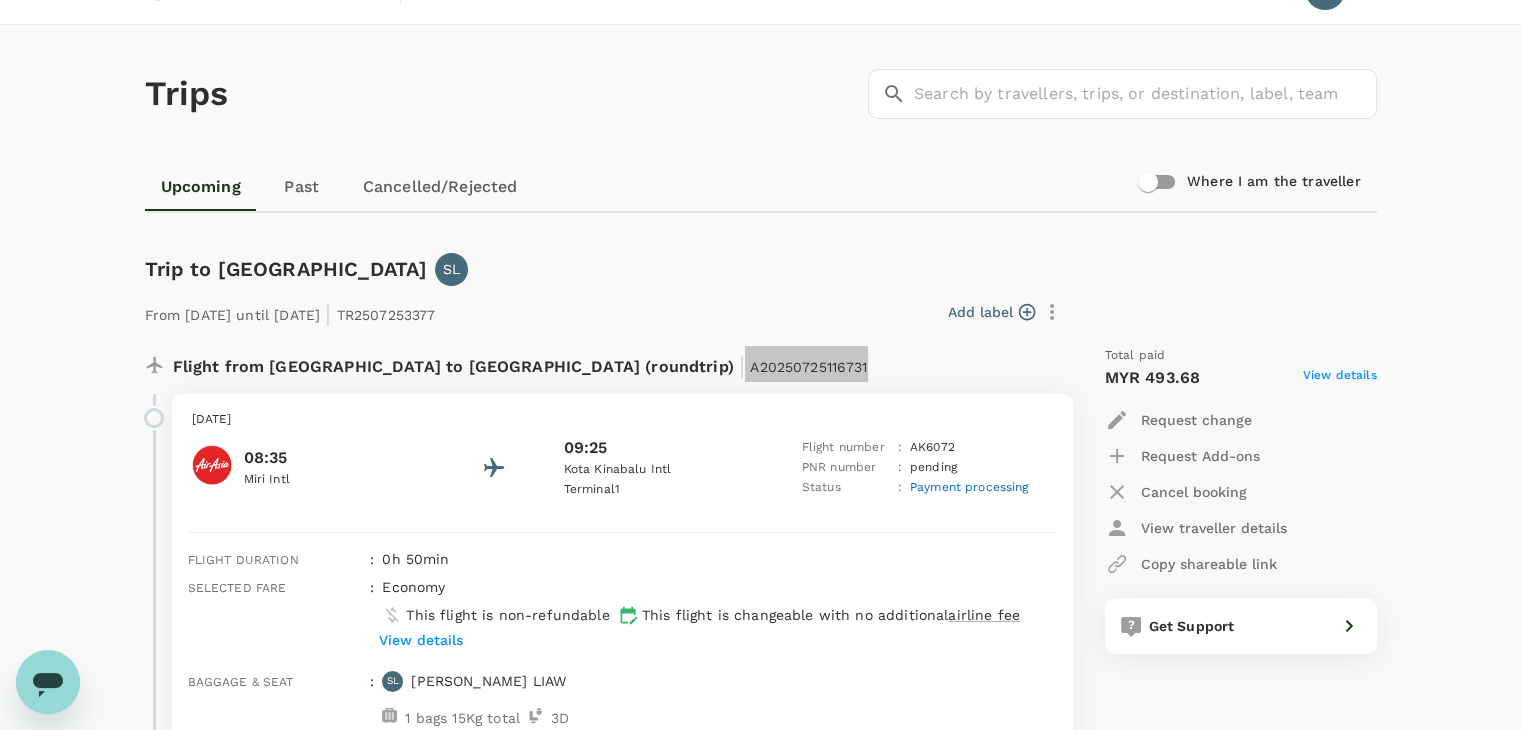scroll, scrollTop: 0, scrollLeft: 0, axis: both 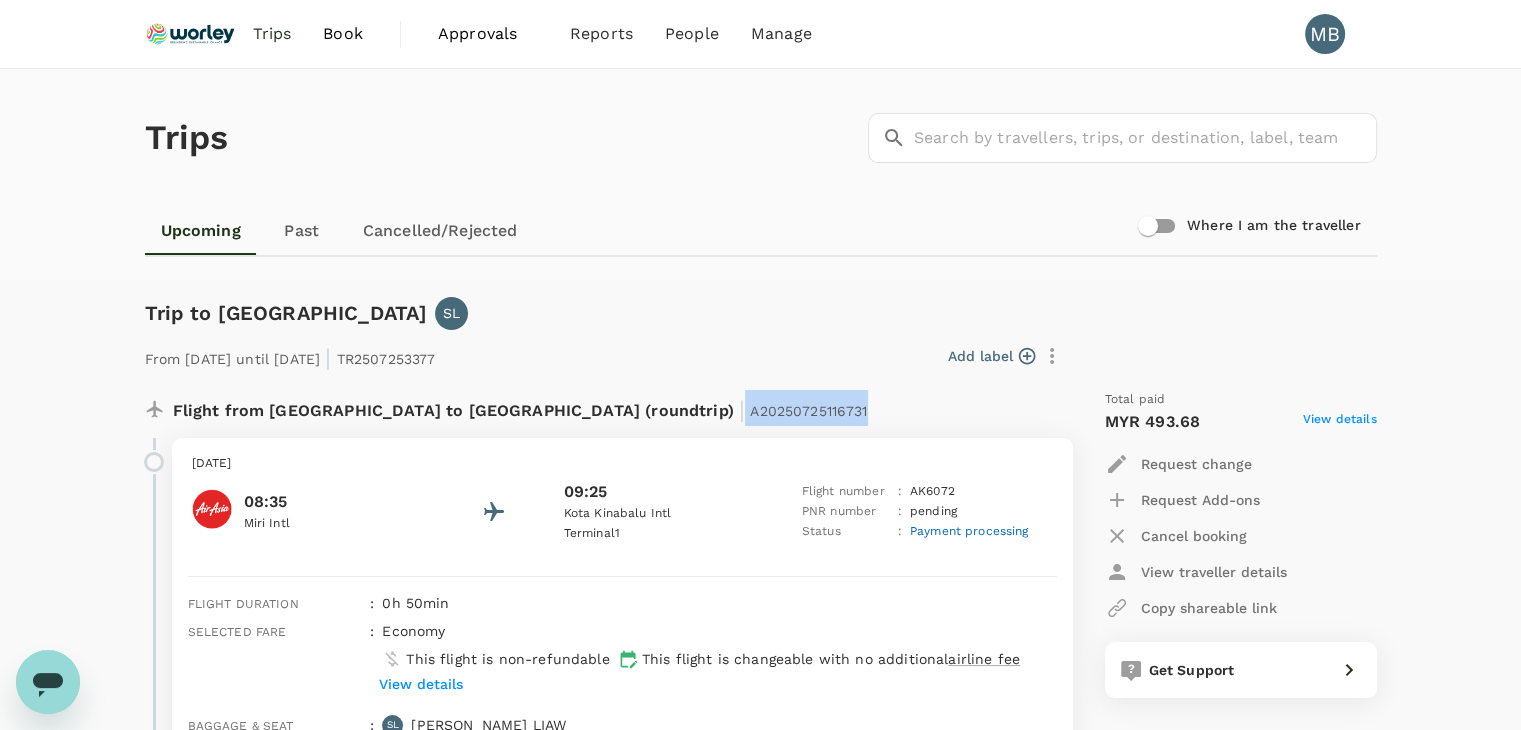 click at bounding box center [191, 34] 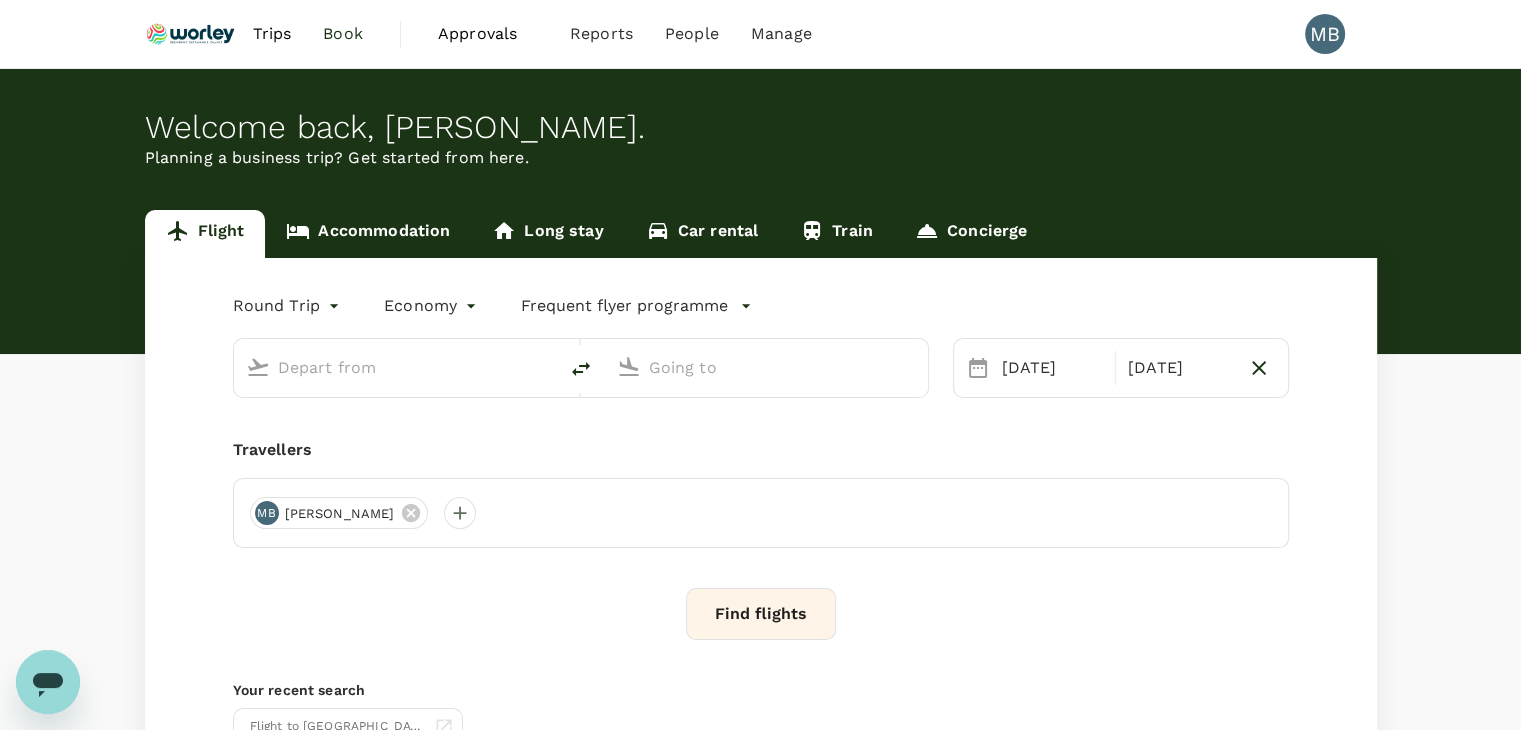 click on "Trips" at bounding box center [271, 34] 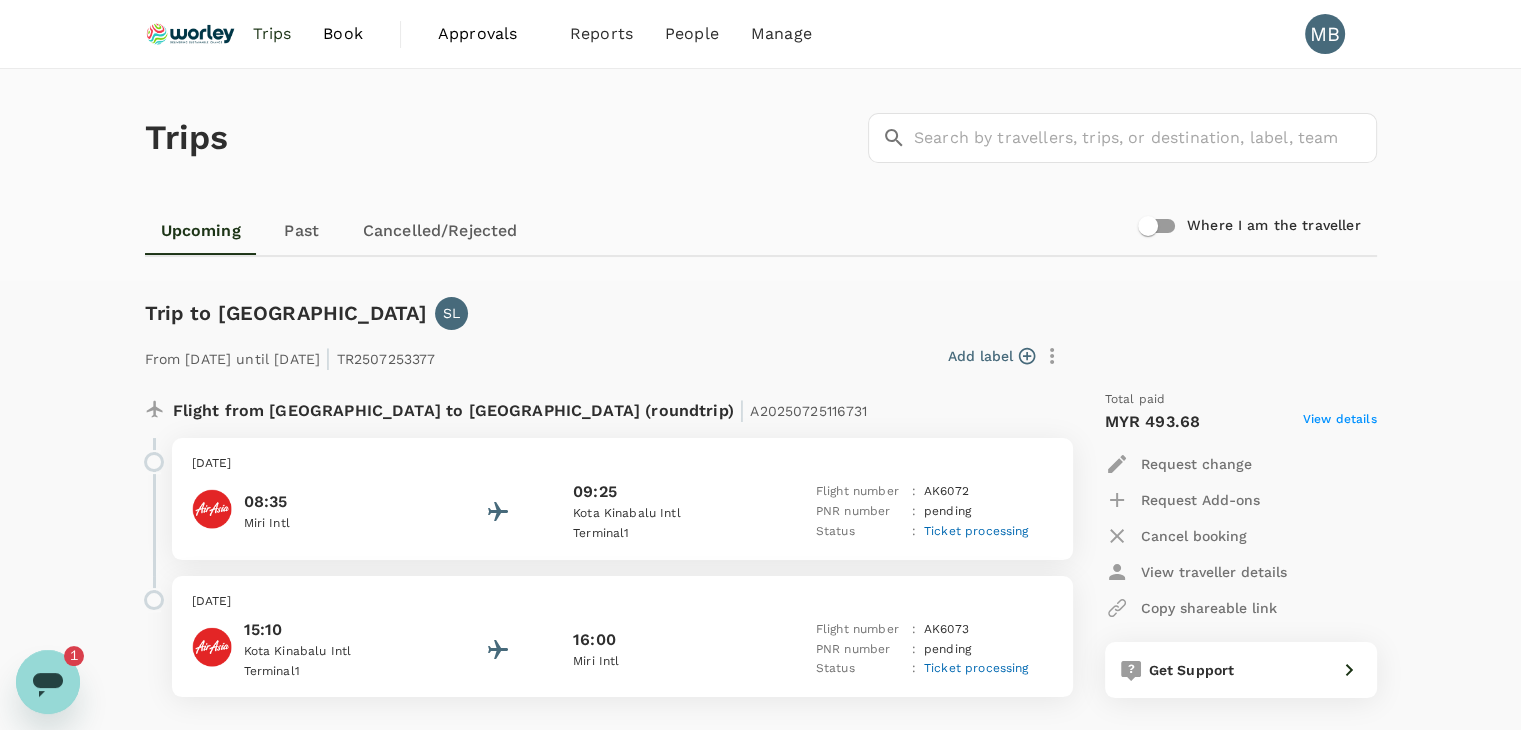 scroll, scrollTop: 0, scrollLeft: 0, axis: both 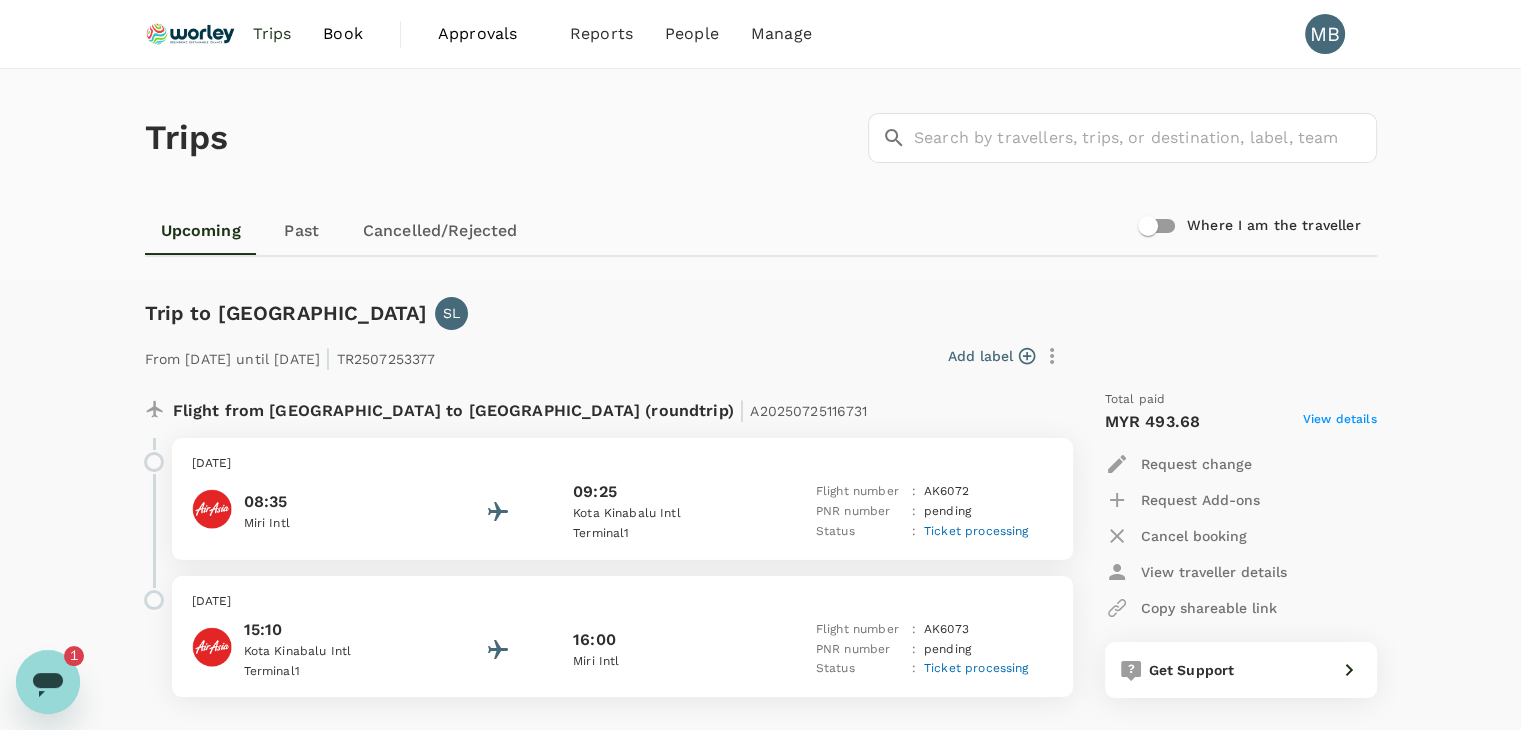 click 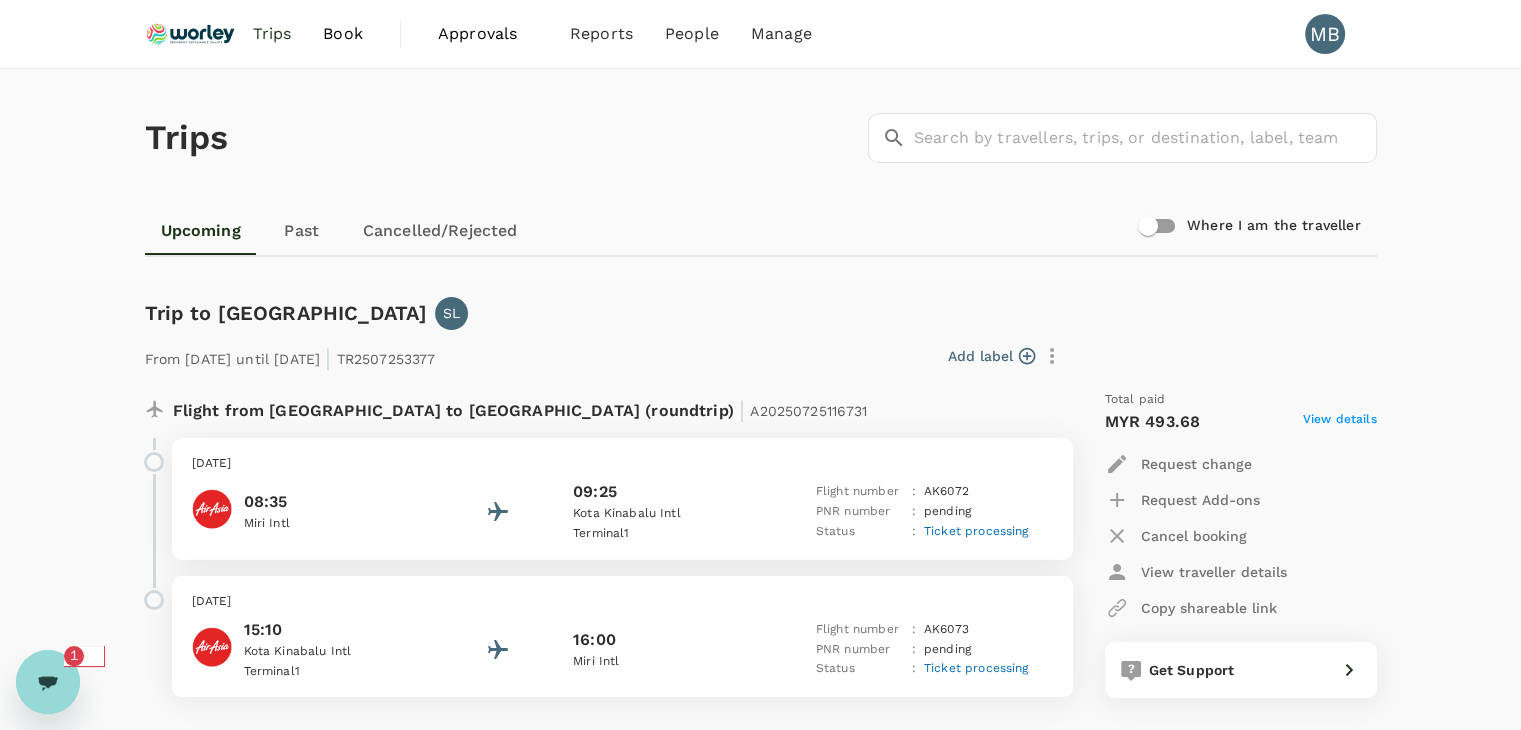 scroll, scrollTop: 0, scrollLeft: 0, axis: both 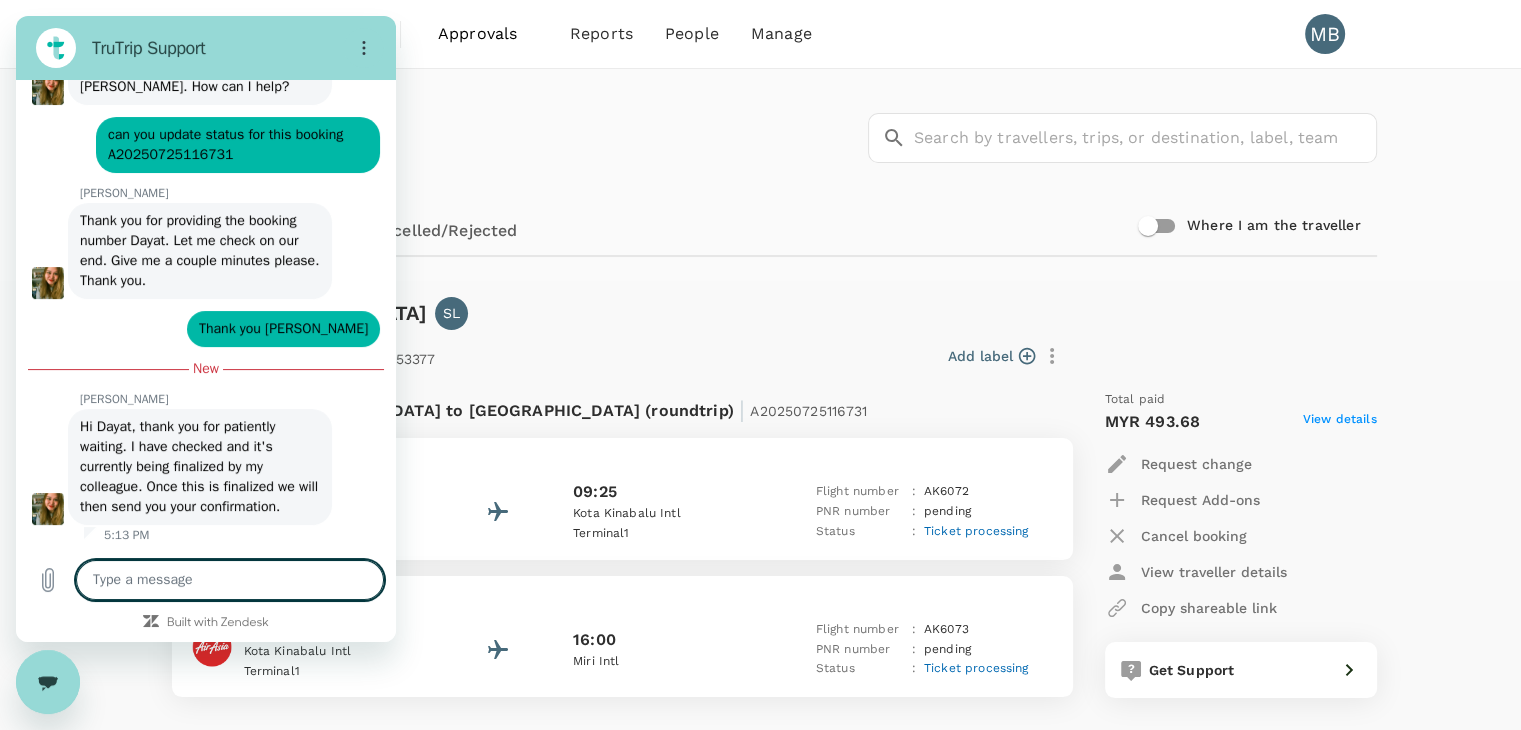 click at bounding box center (230, 580) 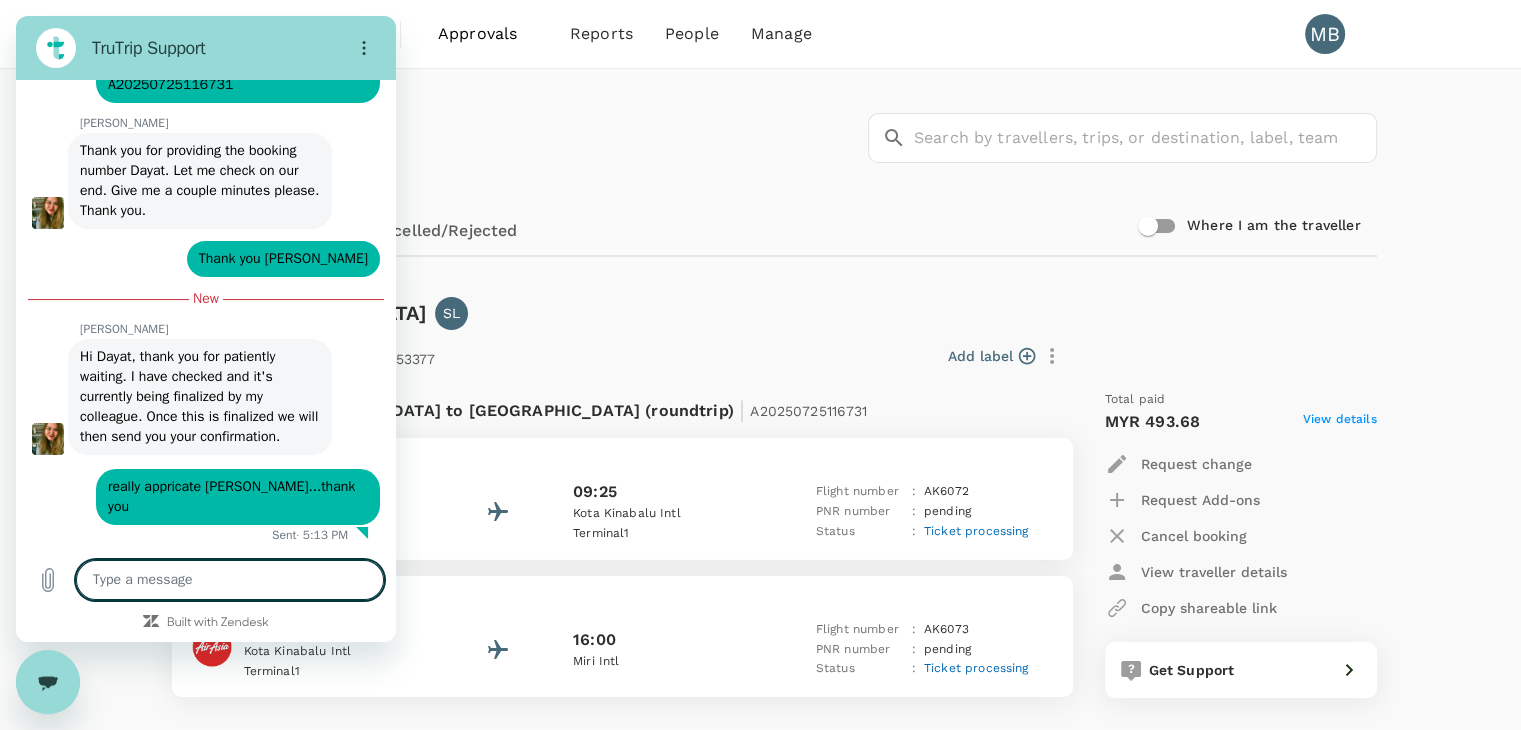 scroll, scrollTop: 448, scrollLeft: 0, axis: vertical 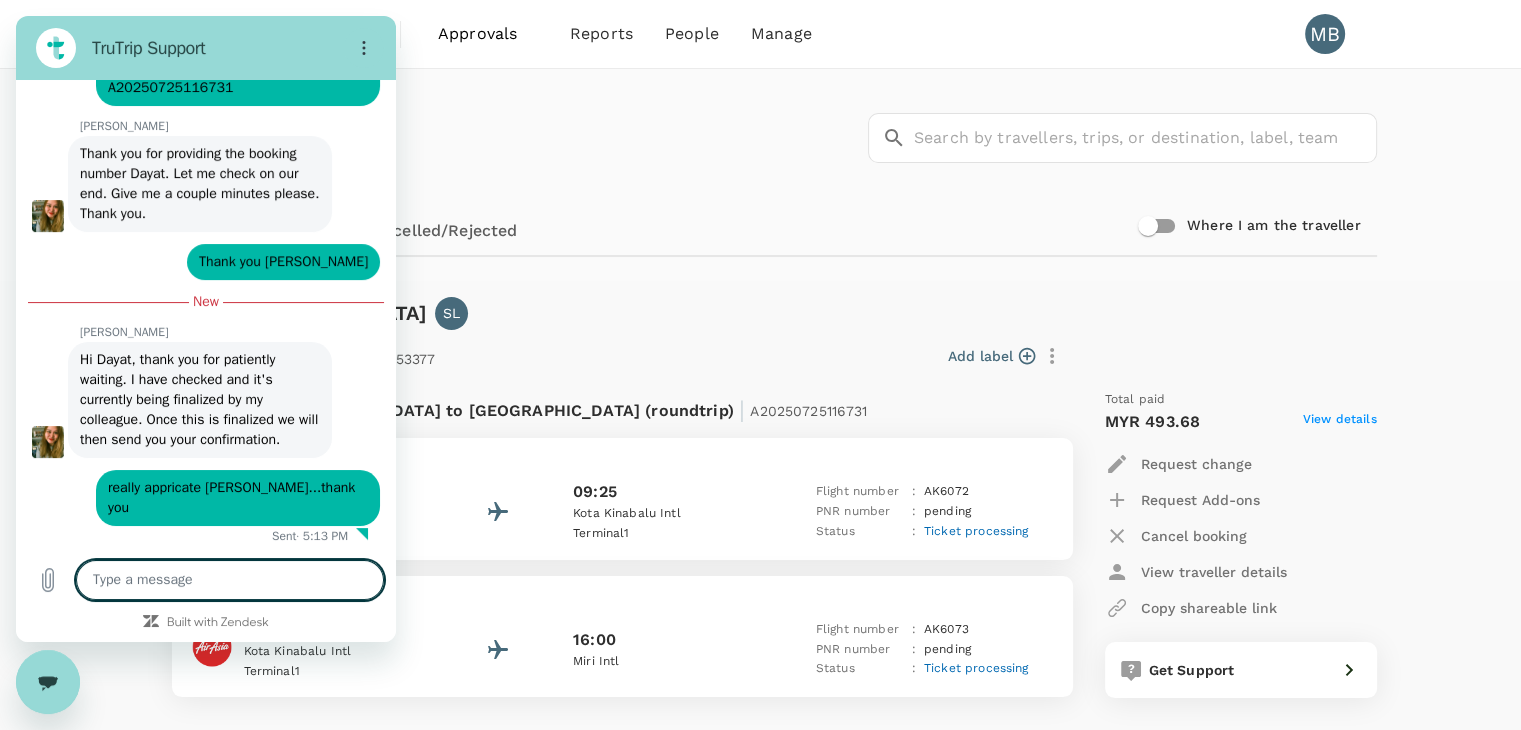 click 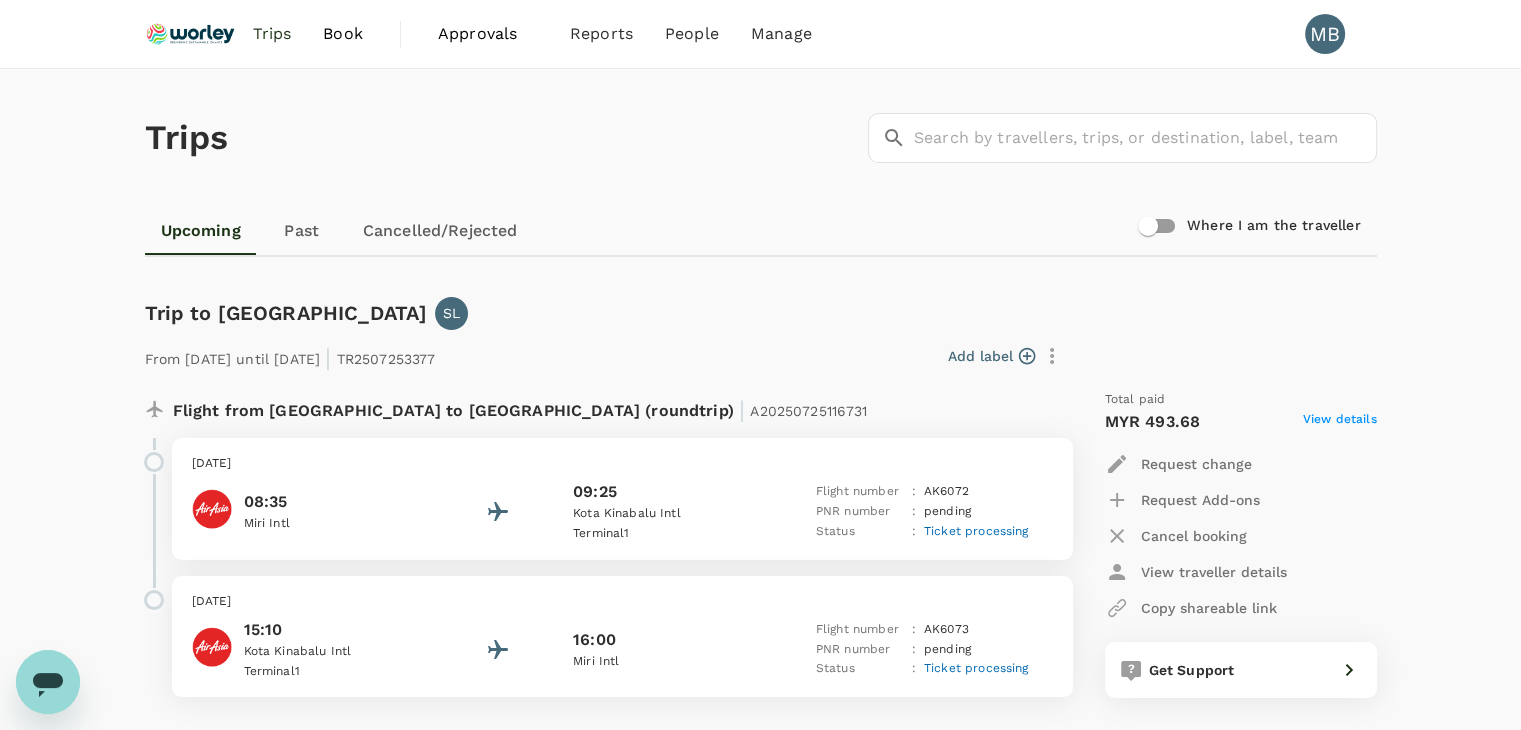 scroll, scrollTop: 451, scrollLeft: 0, axis: vertical 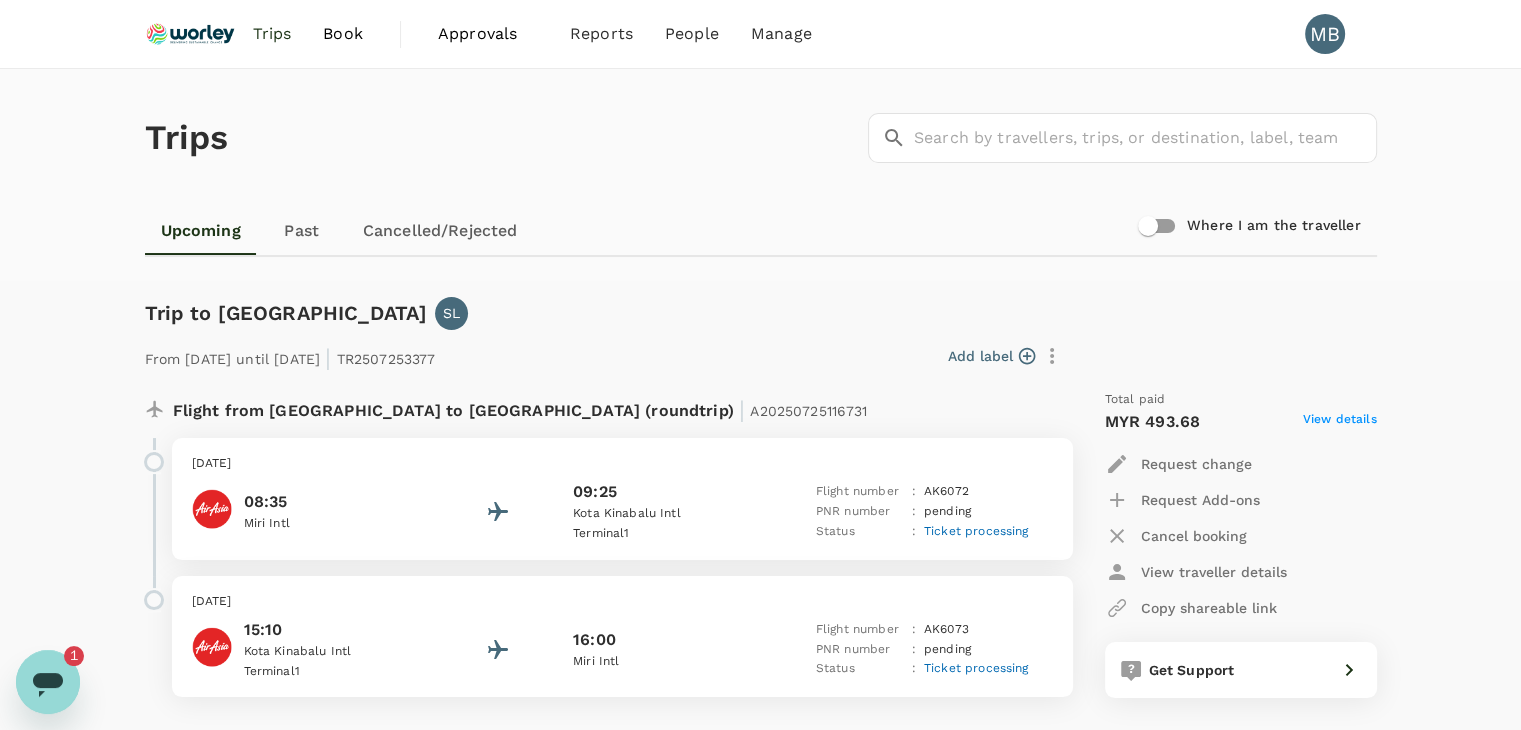 click 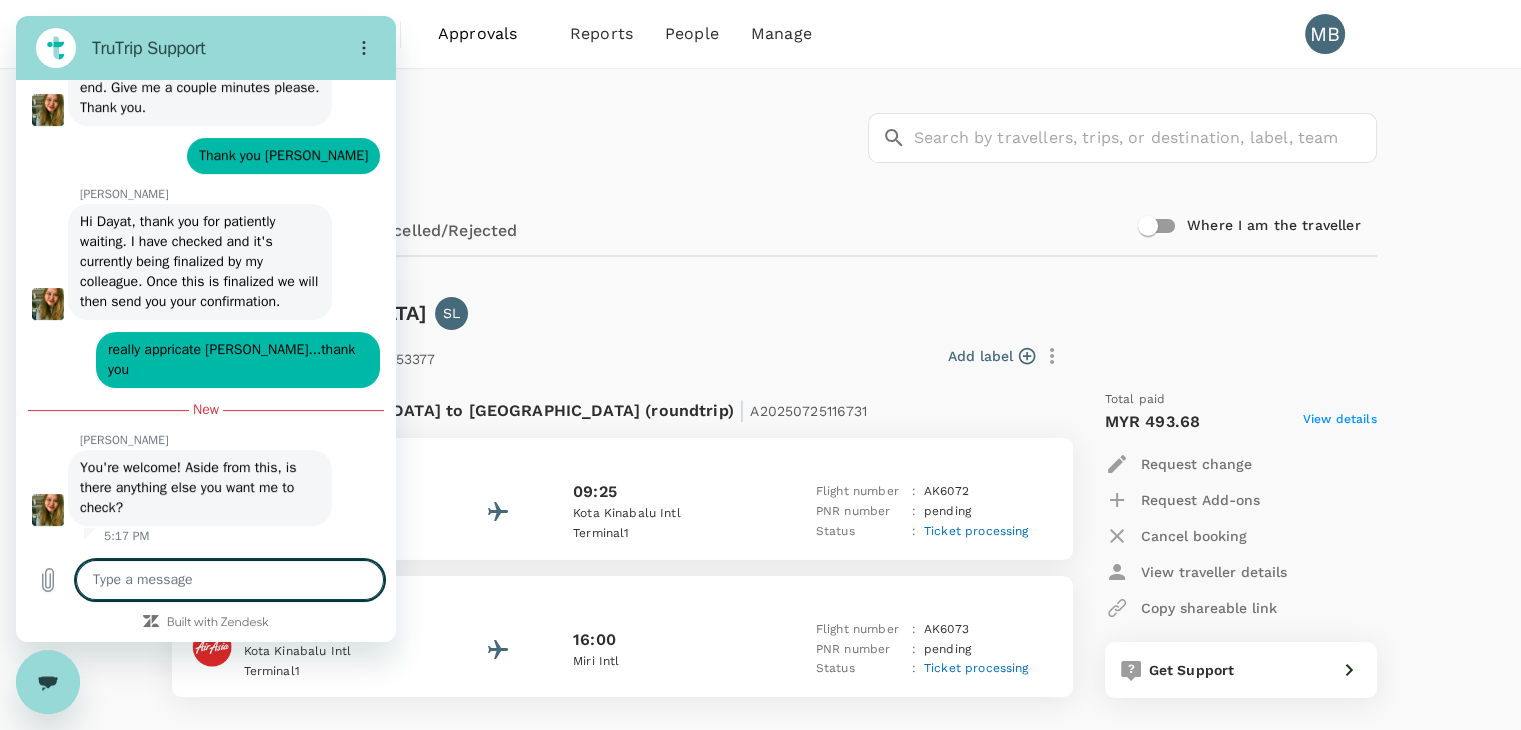 scroll, scrollTop: 555, scrollLeft: 0, axis: vertical 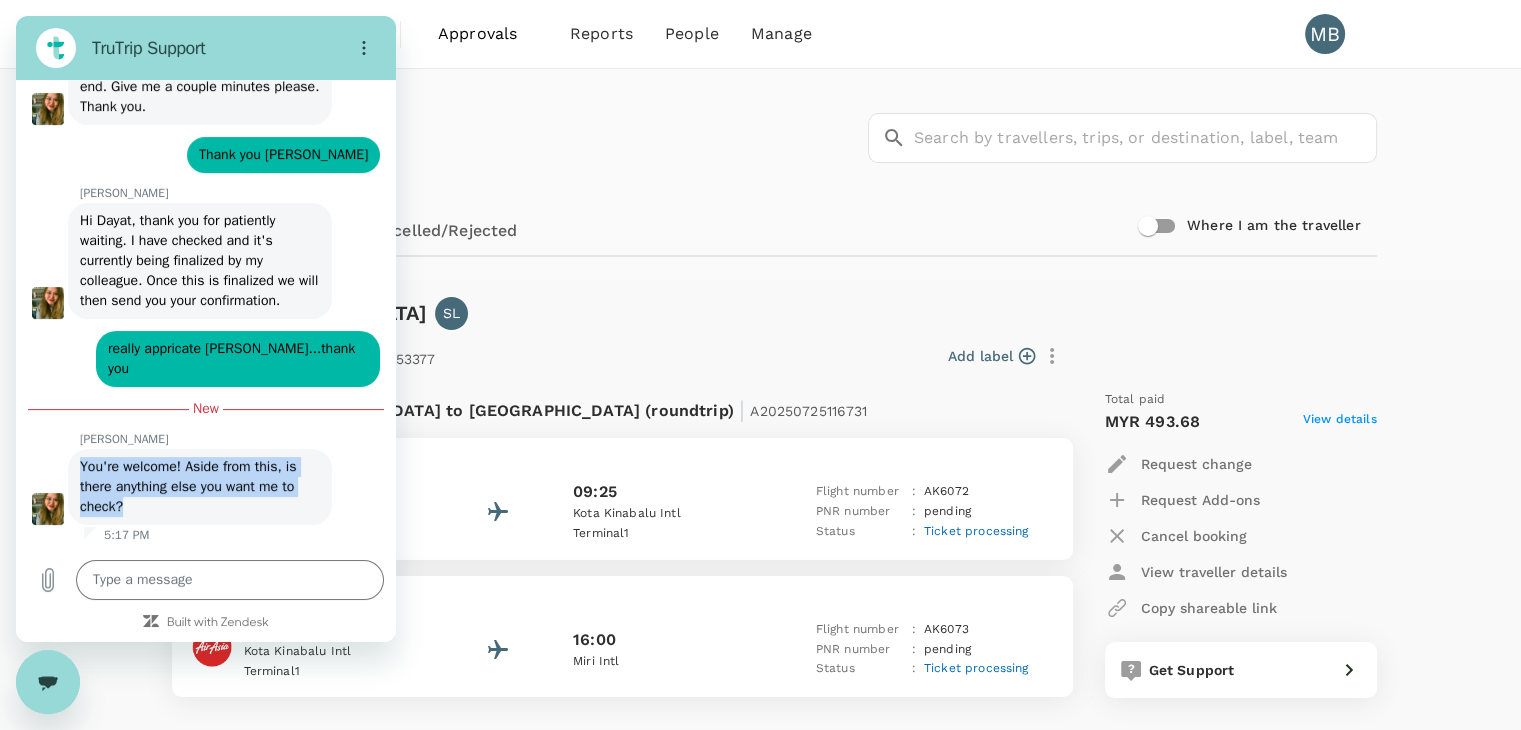 drag, startPoint x: 82, startPoint y: 469, endPoint x: 127, endPoint y: 502, distance: 55.803226 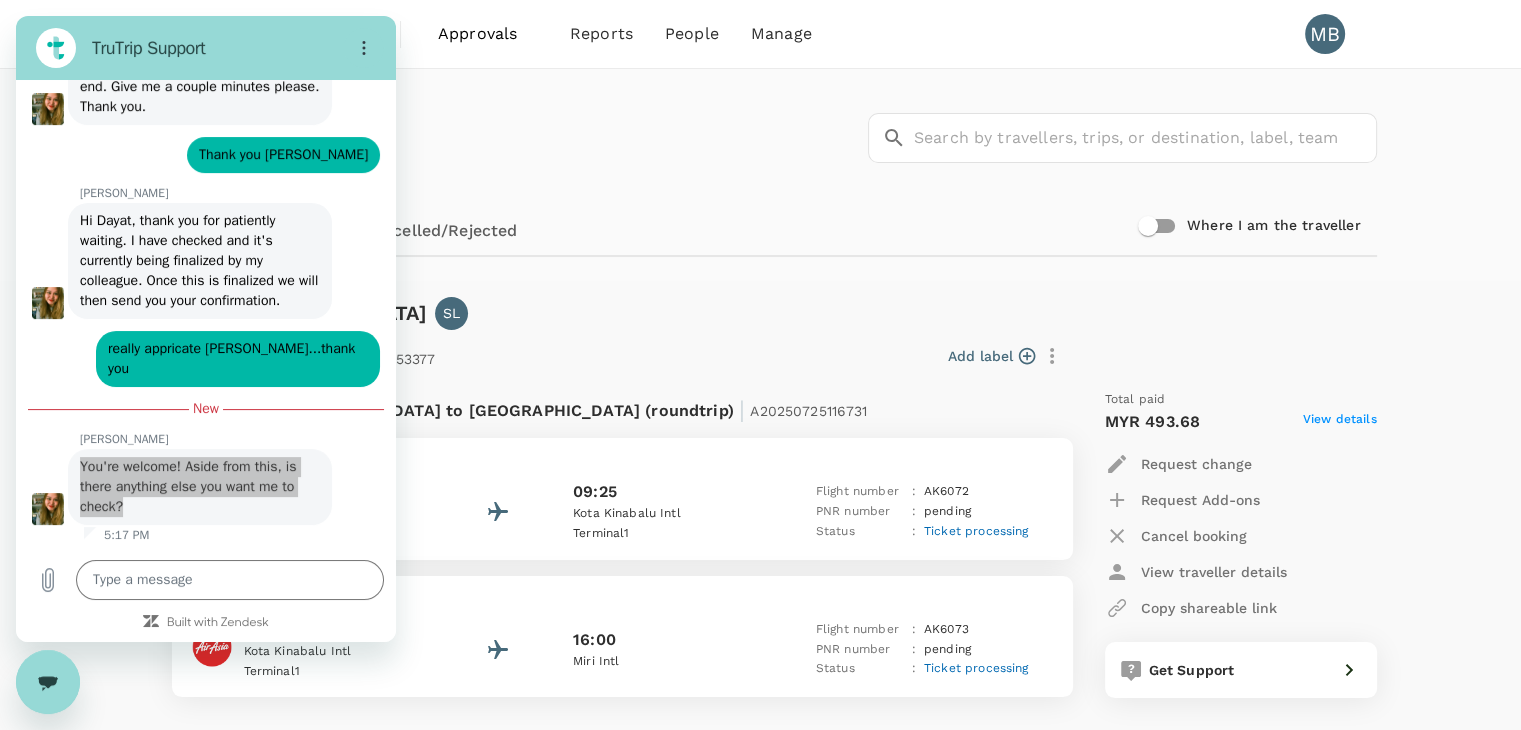 click at bounding box center (48, 682) 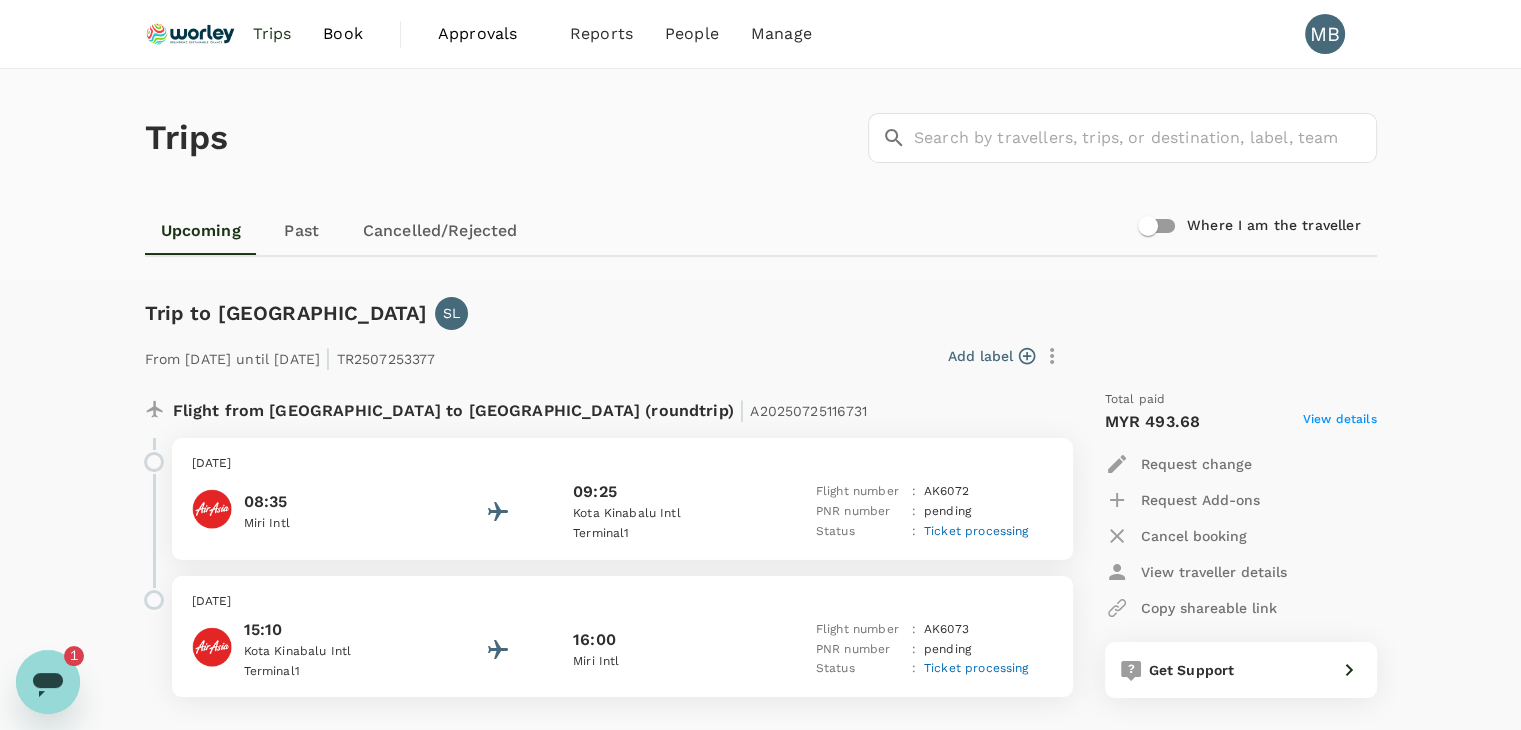 scroll, scrollTop: 0, scrollLeft: 0, axis: both 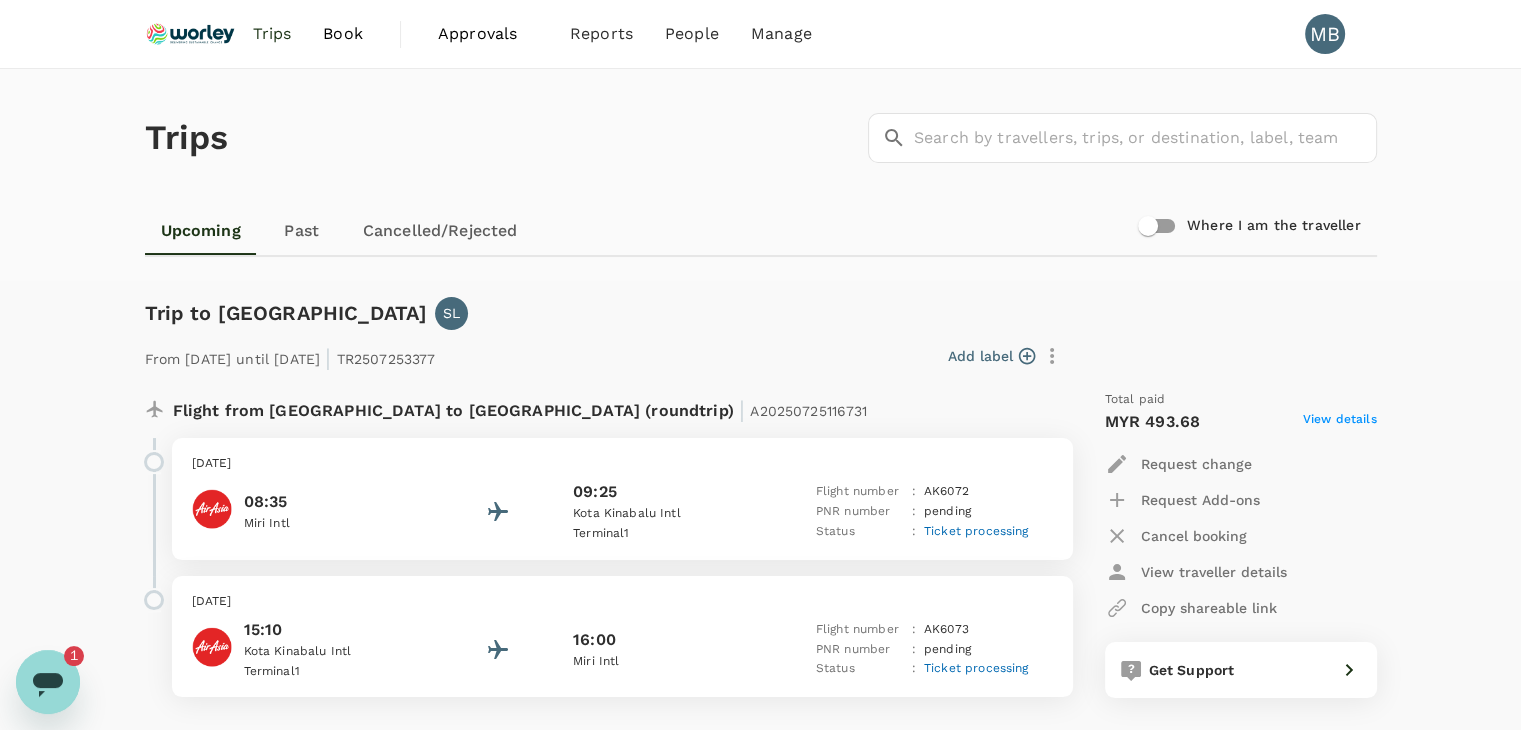 click at bounding box center (48, 682) 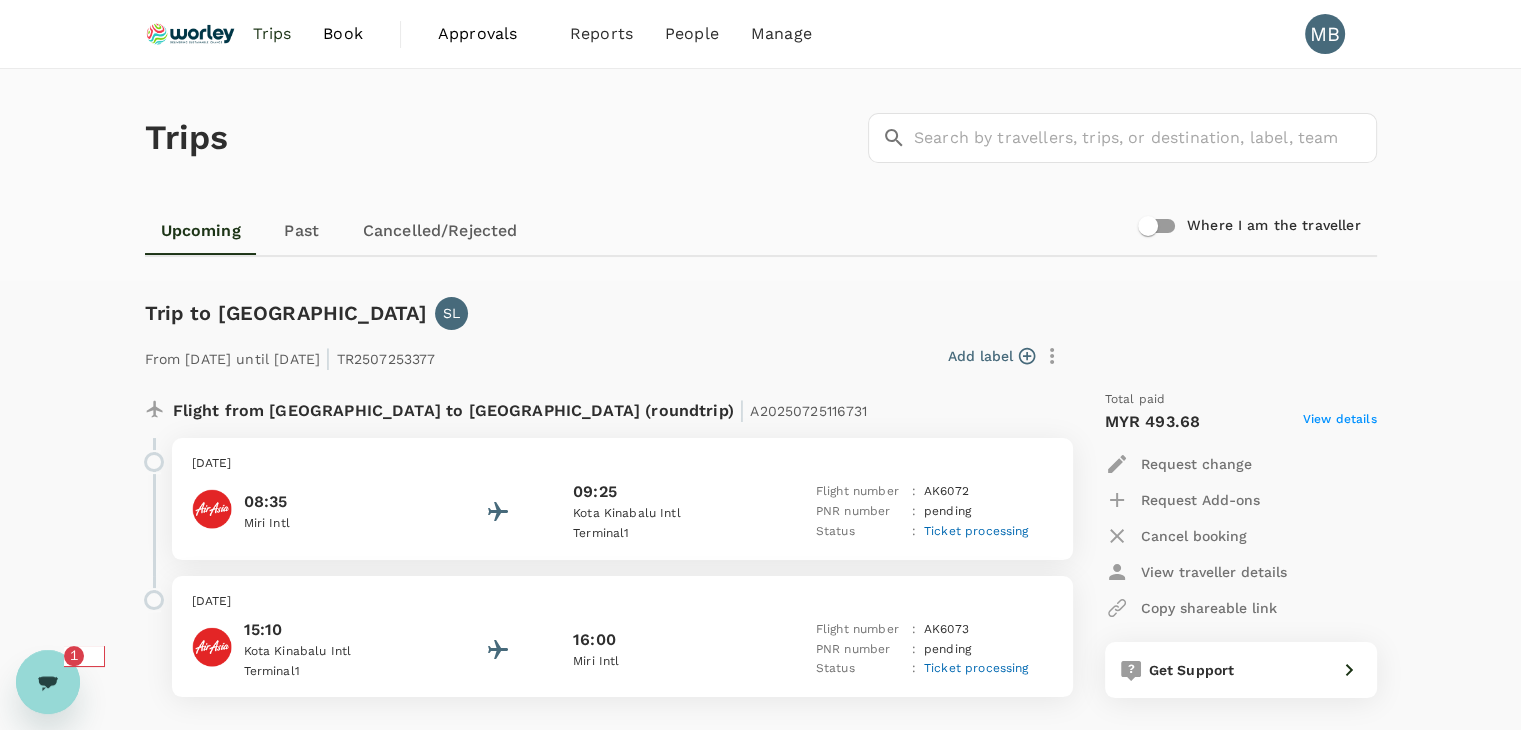 scroll, scrollTop: 0, scrollLeft: 0, axis: both 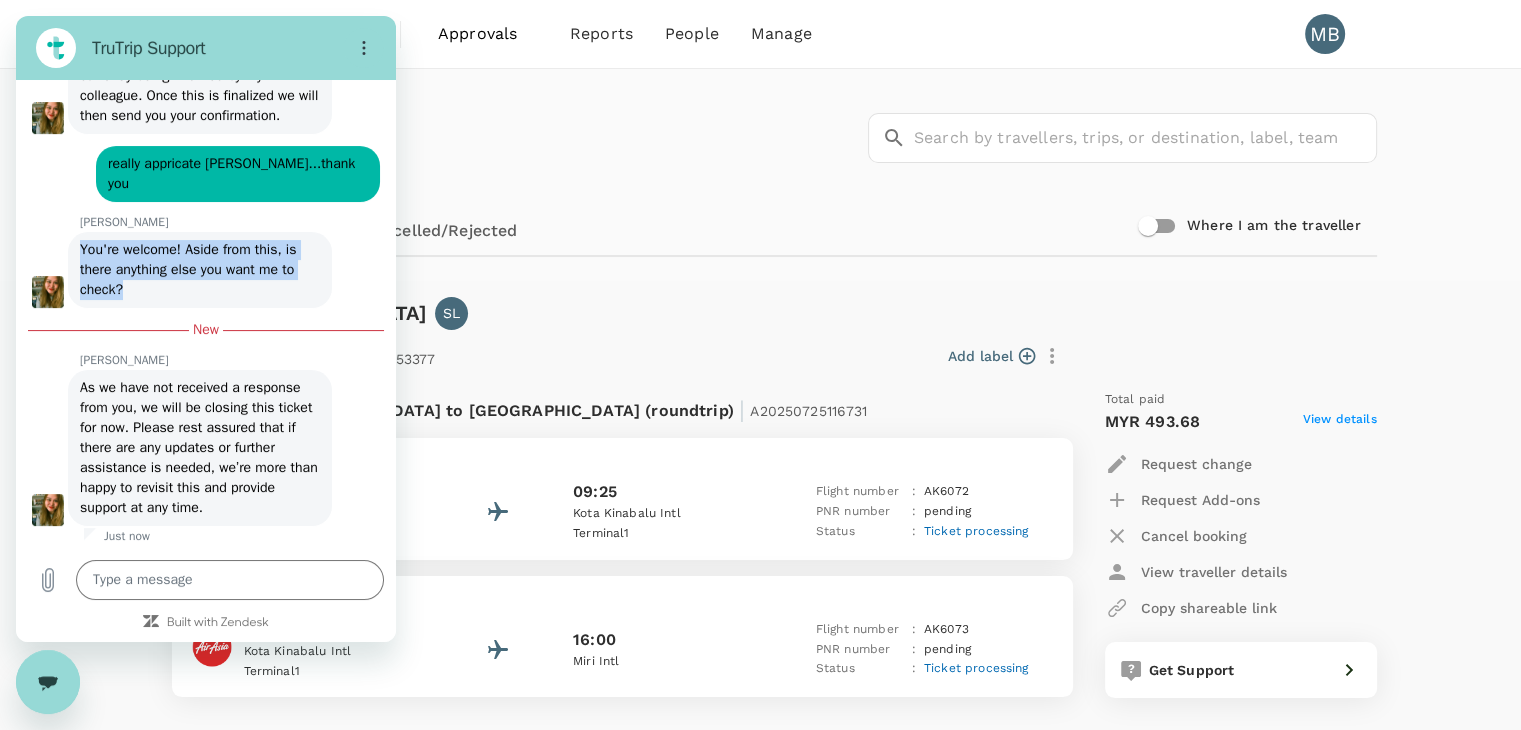 drag, startPoint x: 80, startPoint y: 245, endPoint x: 132, endPoint y: 287, distance: 66.8431 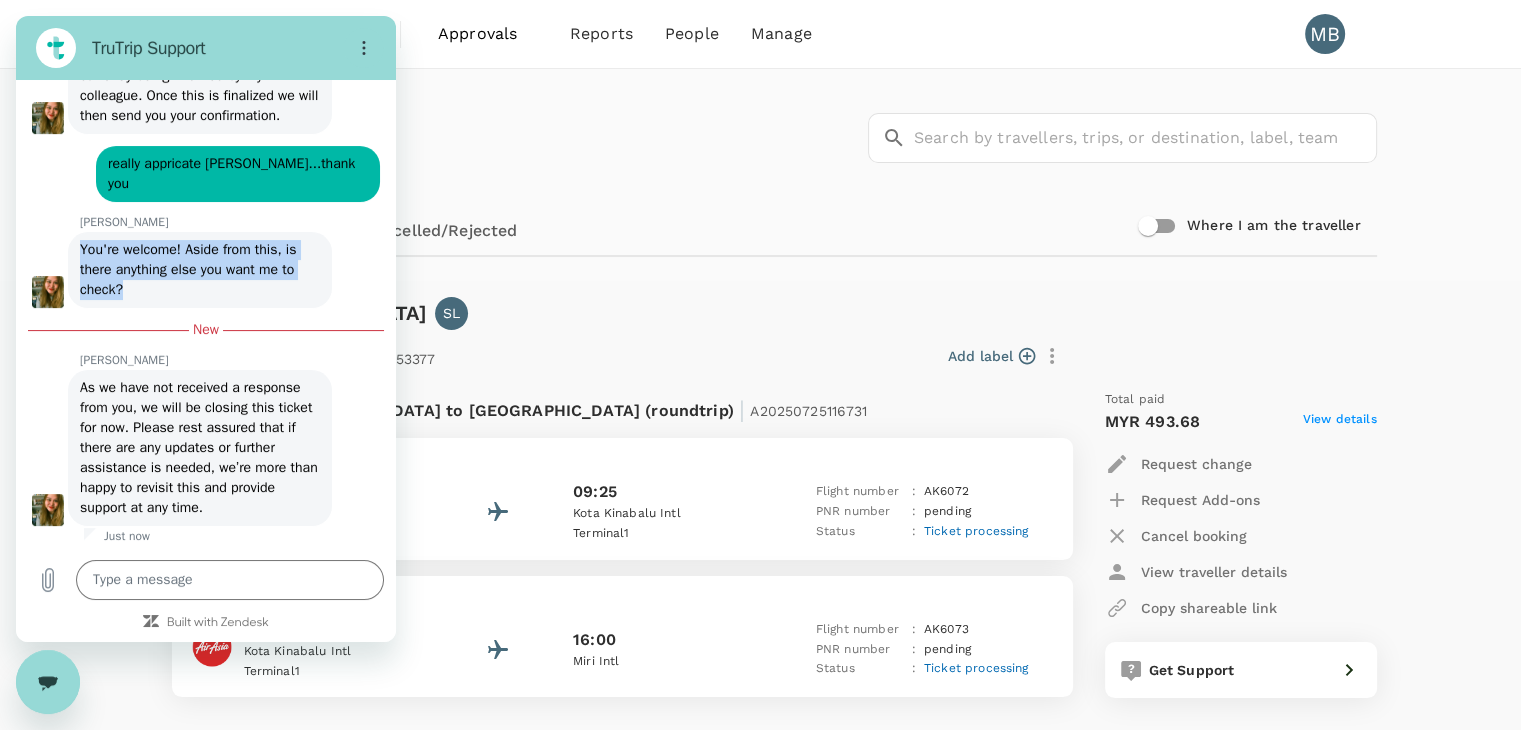 click on "You're welcome! Aside from this, is there anything else you want me to check?" at bounding box center (200, 270) 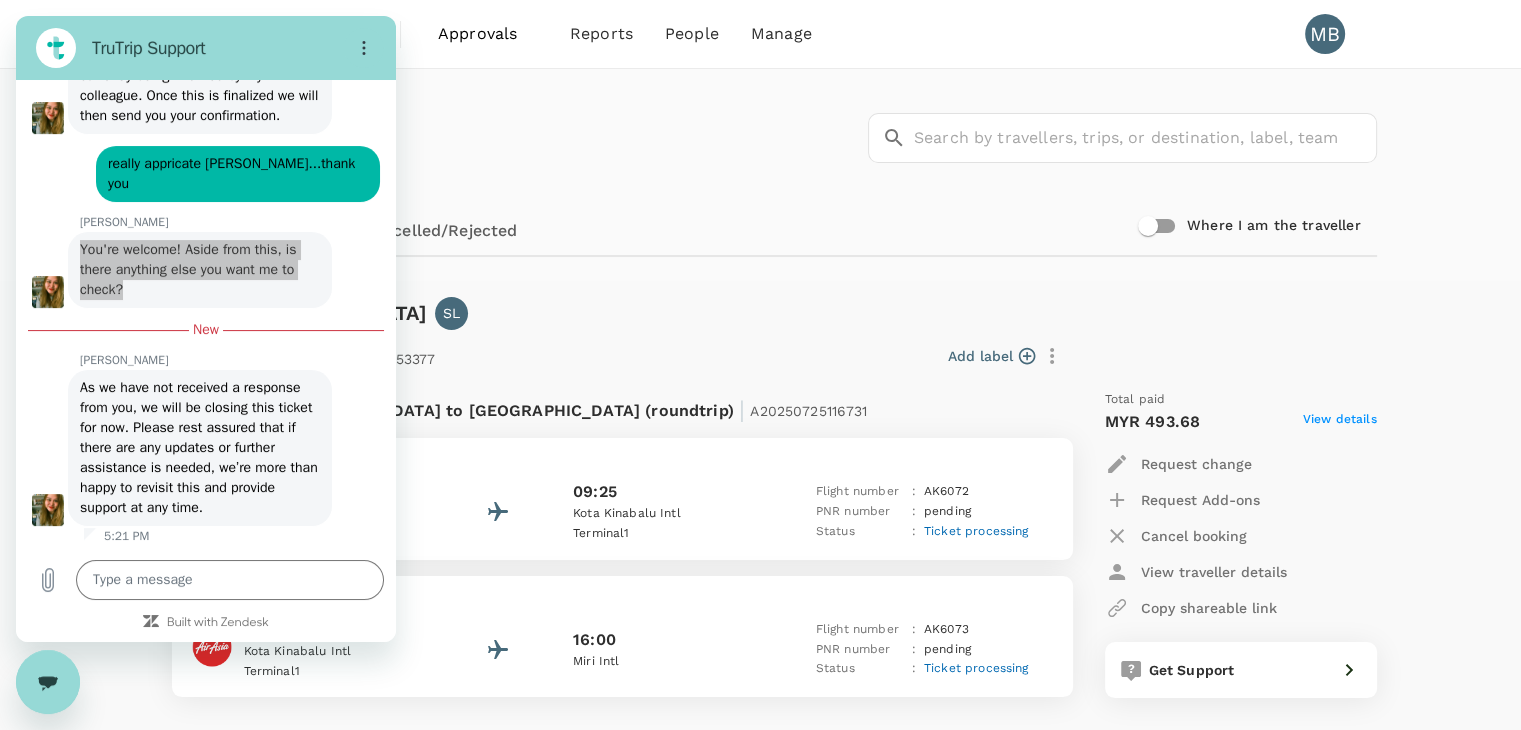 click at bounding box center [48, 682] 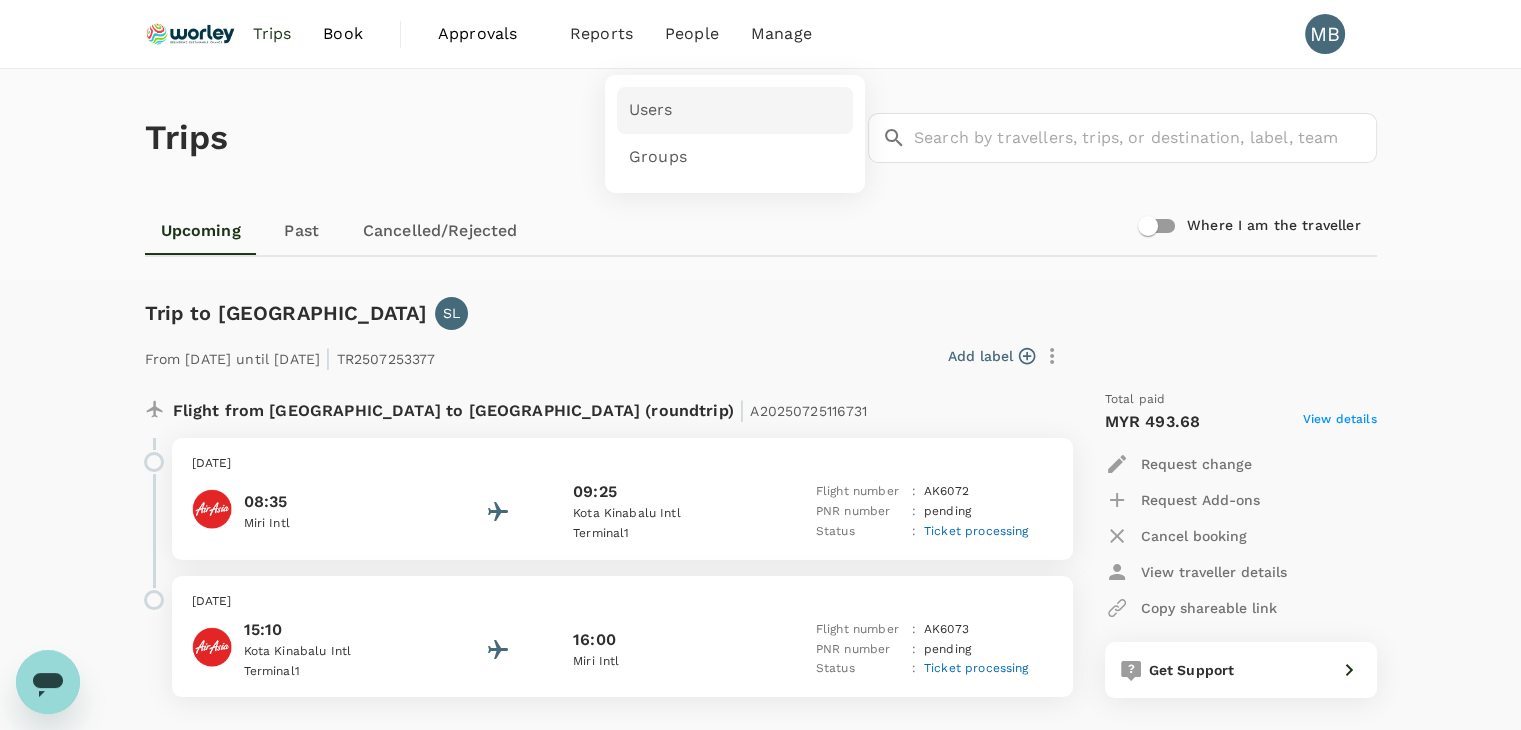click on "Users" at bounding box center [735, 110] 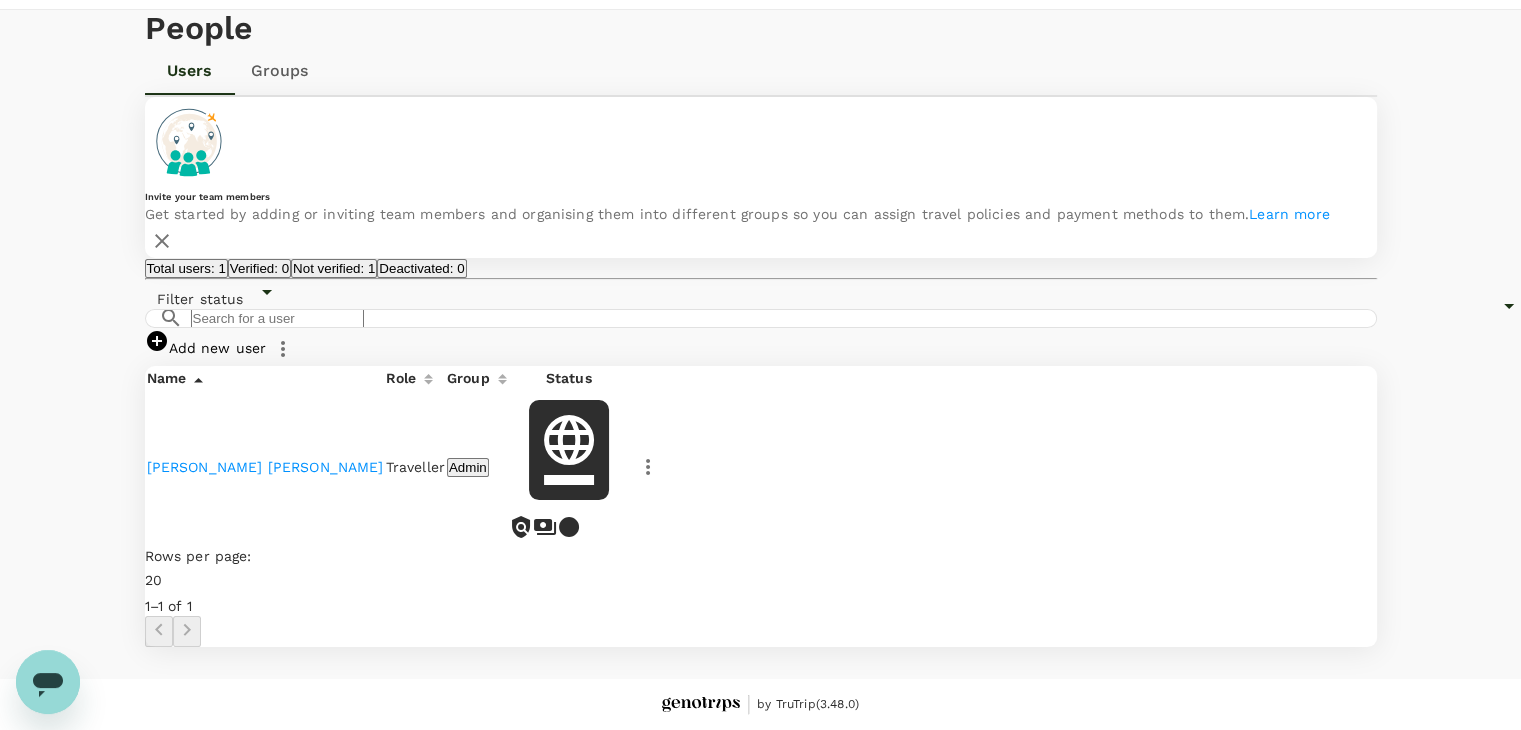 scroll, scrollTop: 100, scrollLeft: 0, axis: vertical 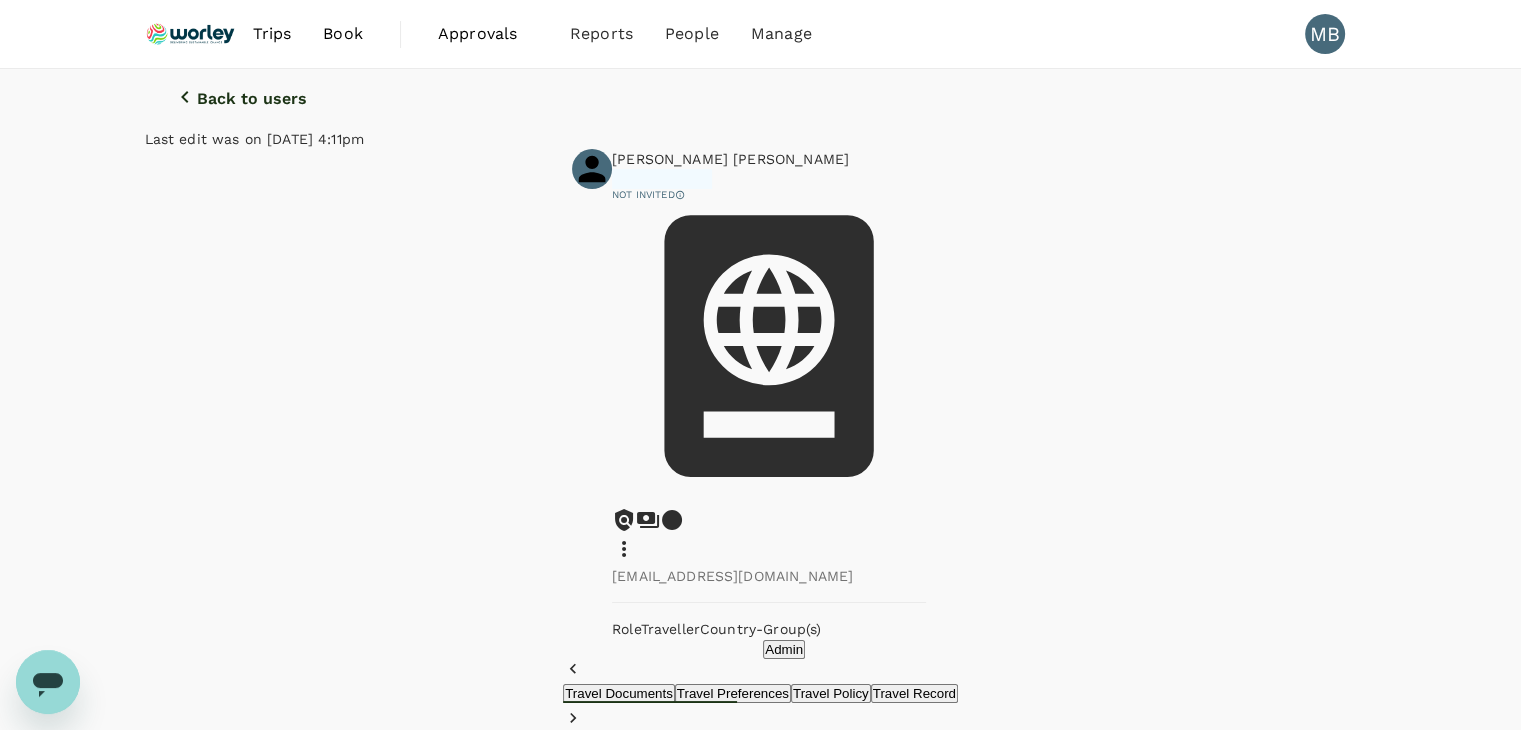 click on "Book" at bounding box center [343, 34] 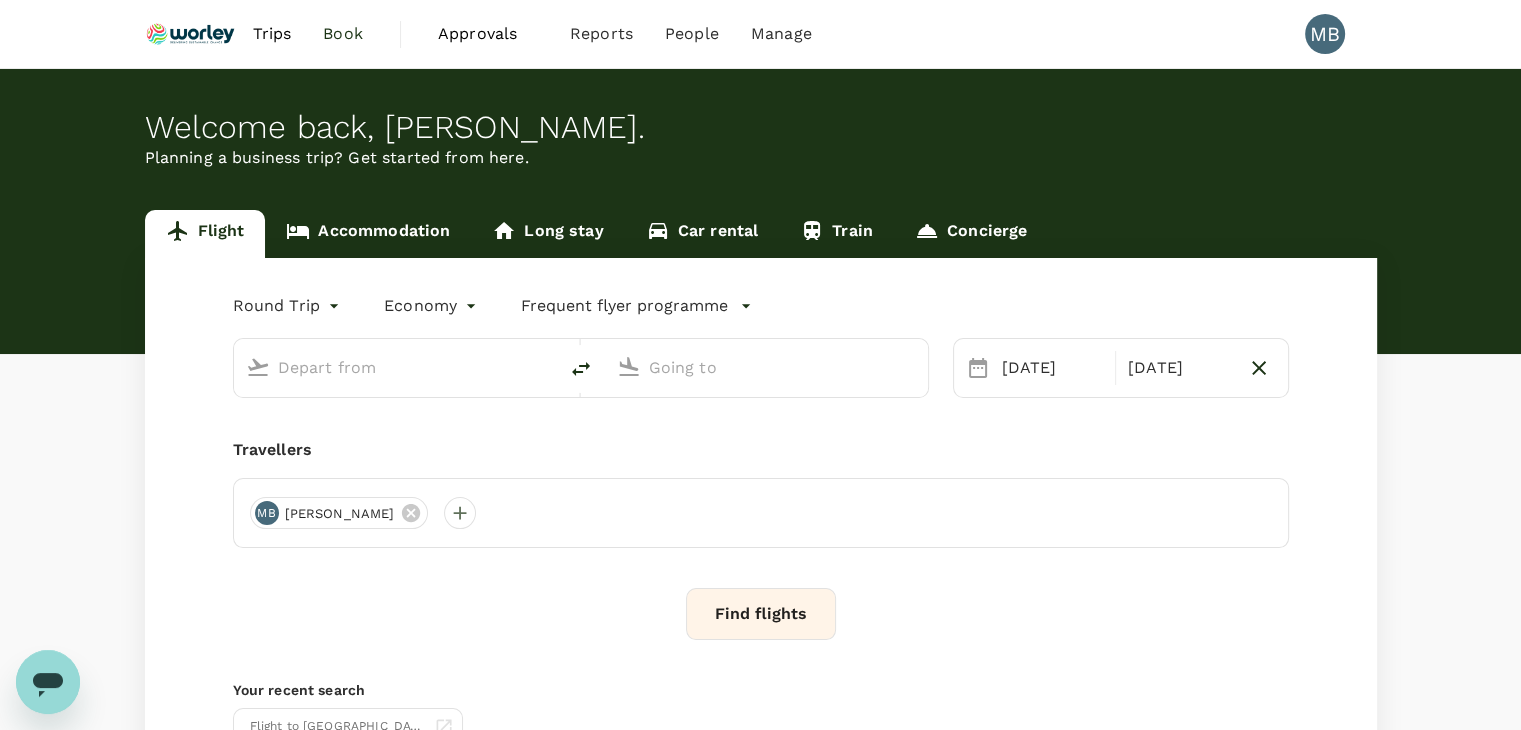 click on "Trips" at bounding box center [271, 34] 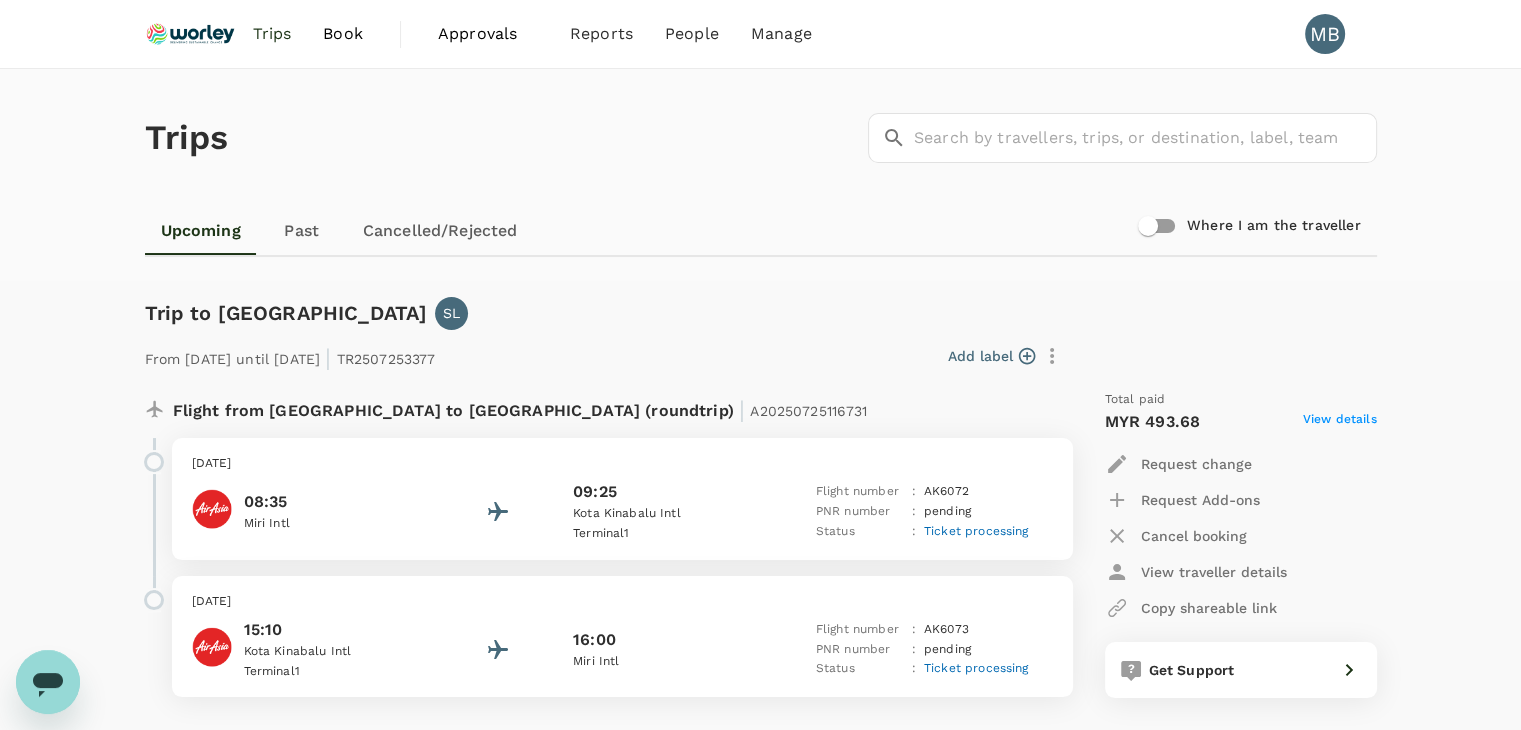 click on "View details" at bounding box center (1340, 422) 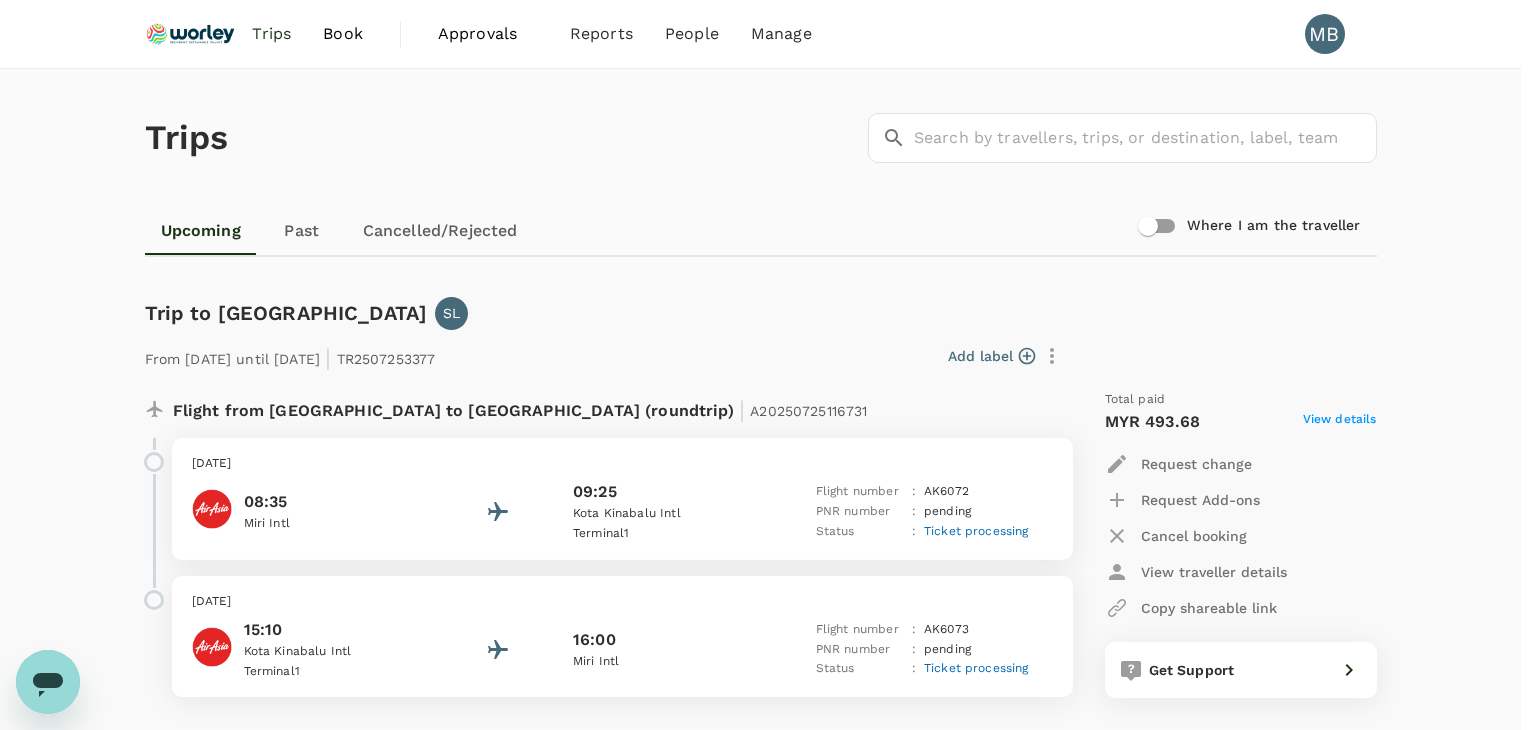 click 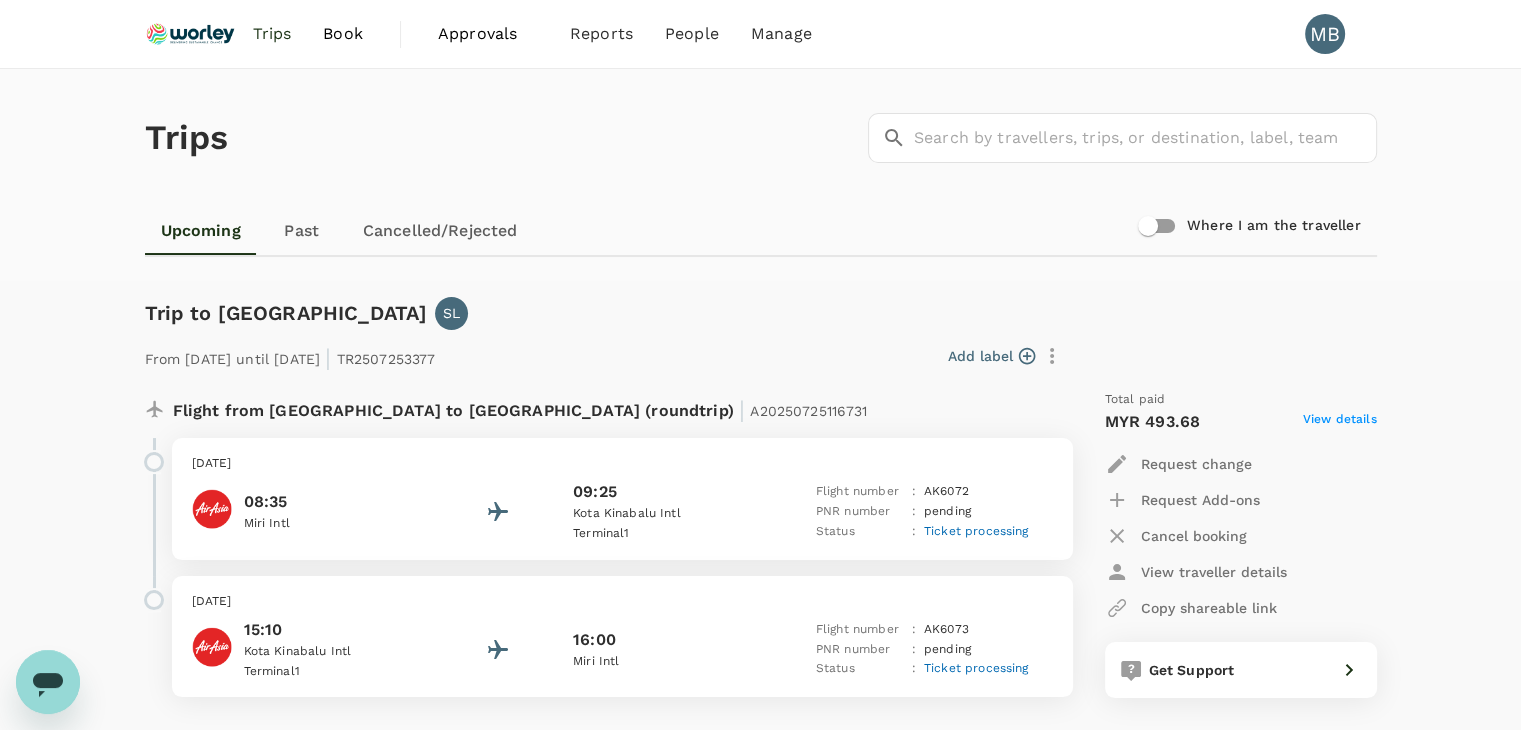 click at bounding box center [191, 34] 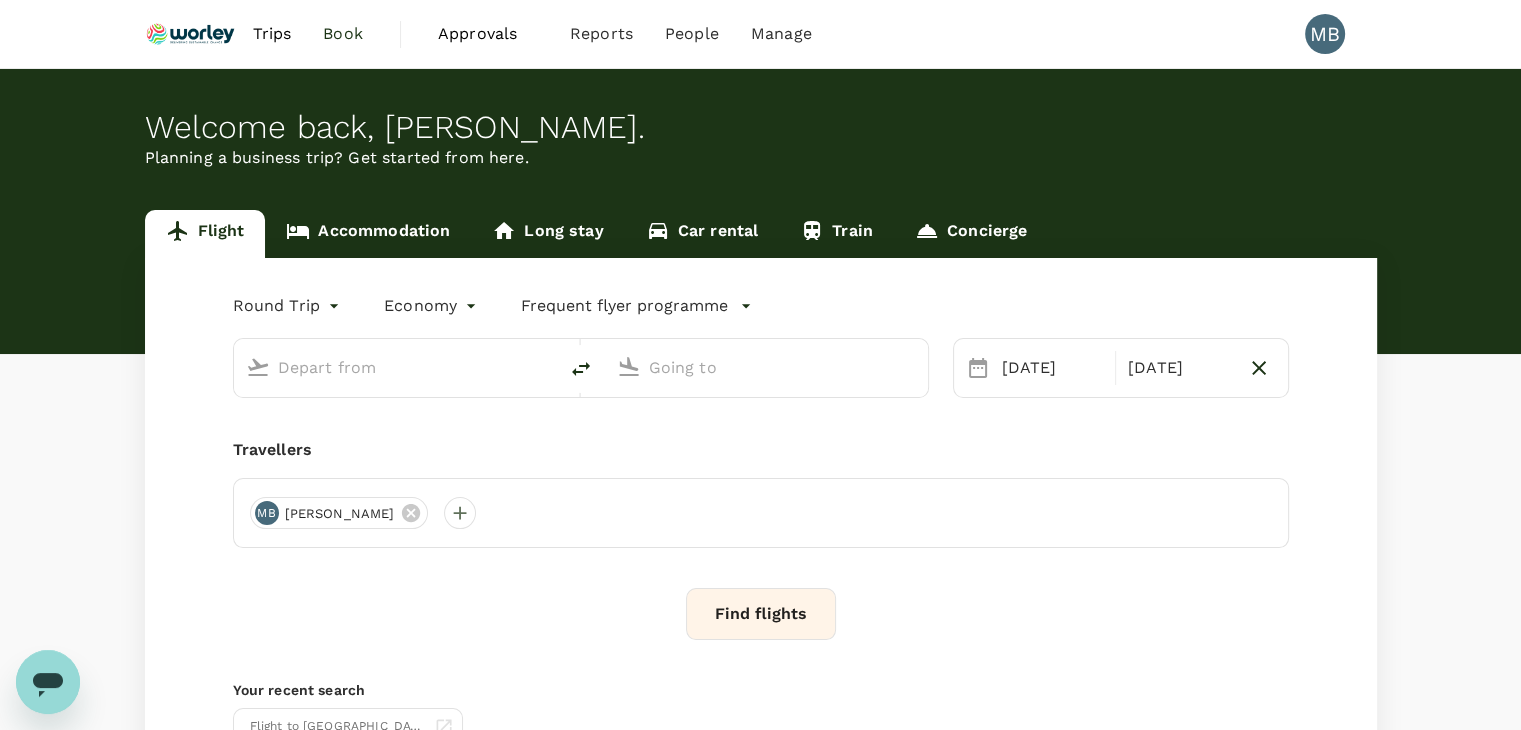 click on "Trips" at bounding box center (271, 34) 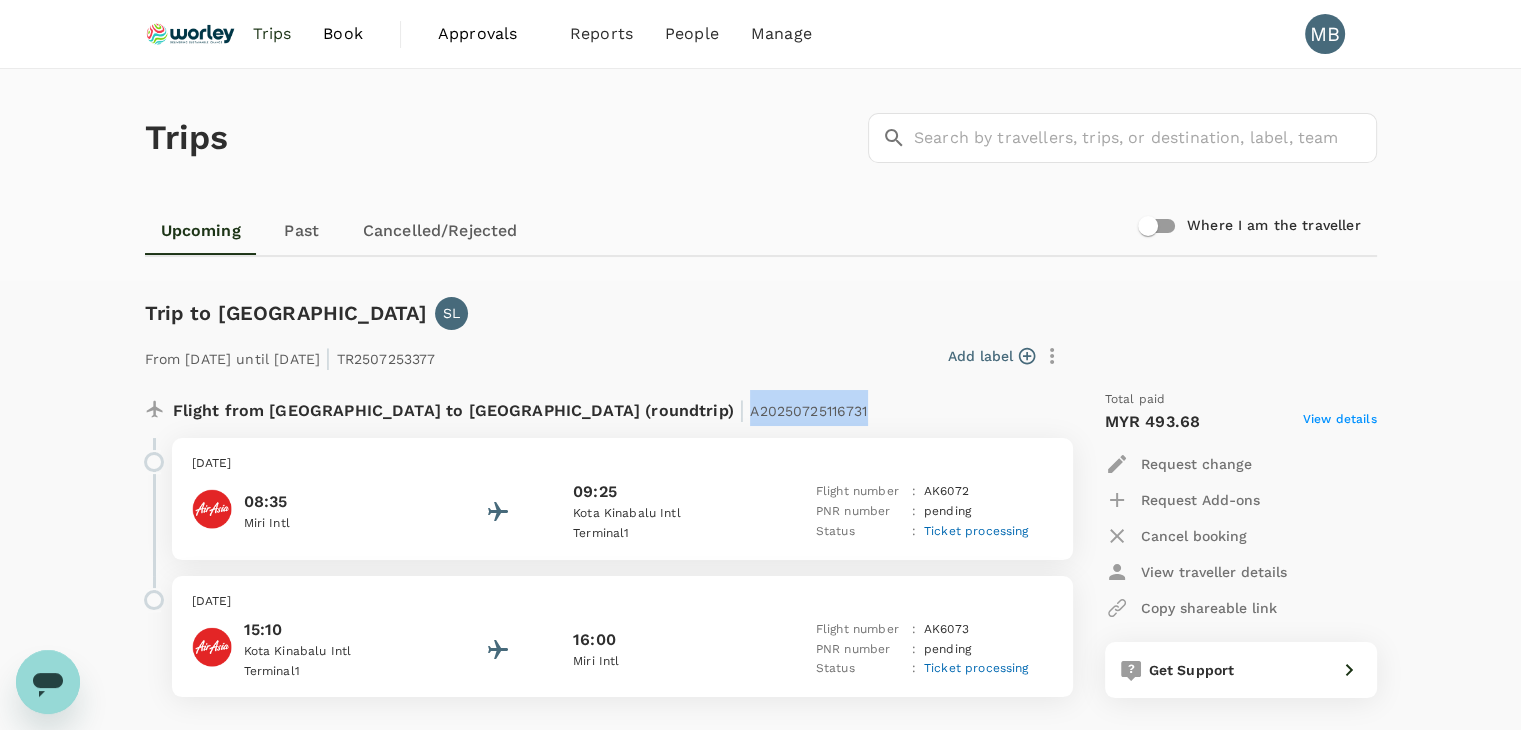 copy on "A20250725116731" 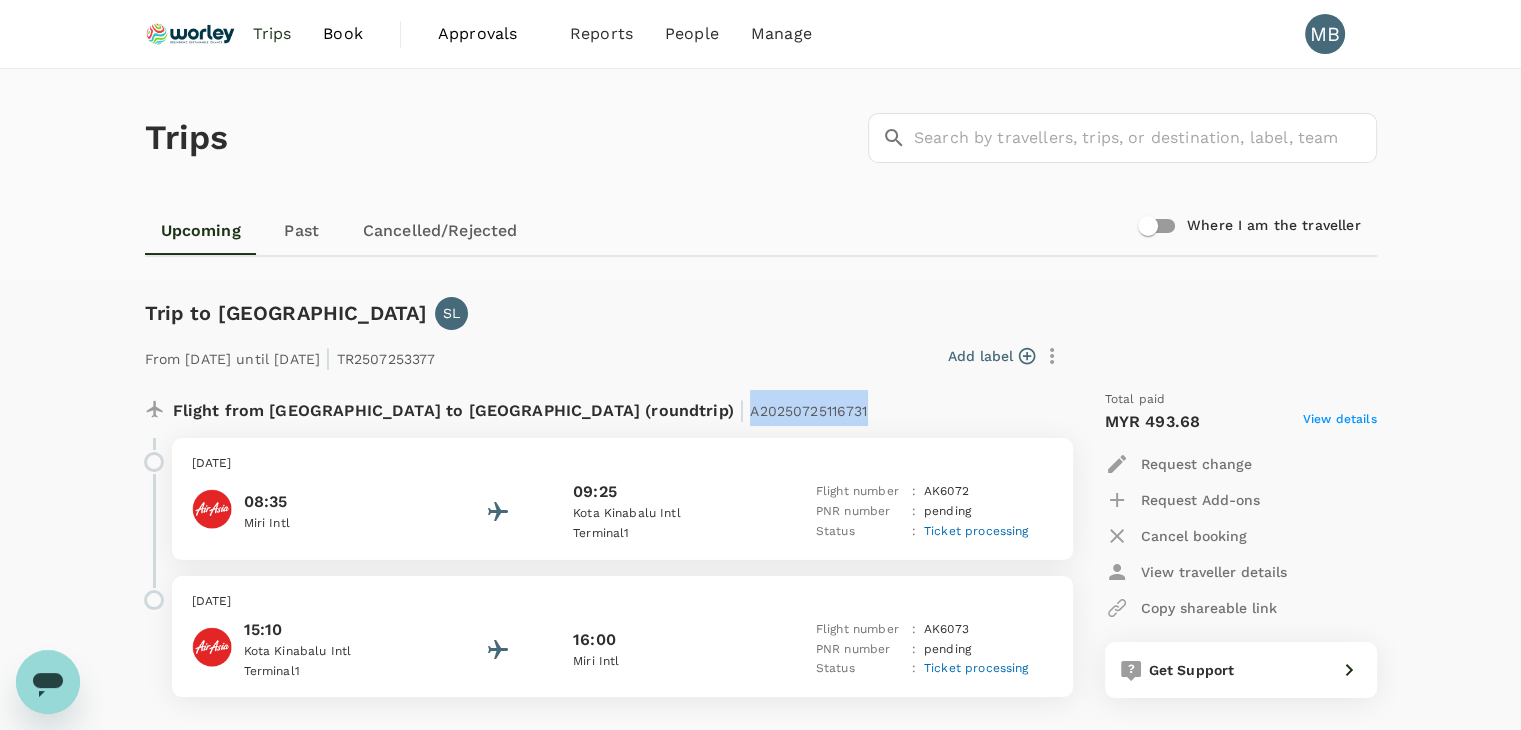 drag, startPoint x: 540, startPoint y: 408, endPoint x: 668, endPoint y: 411, distance: 128.03516 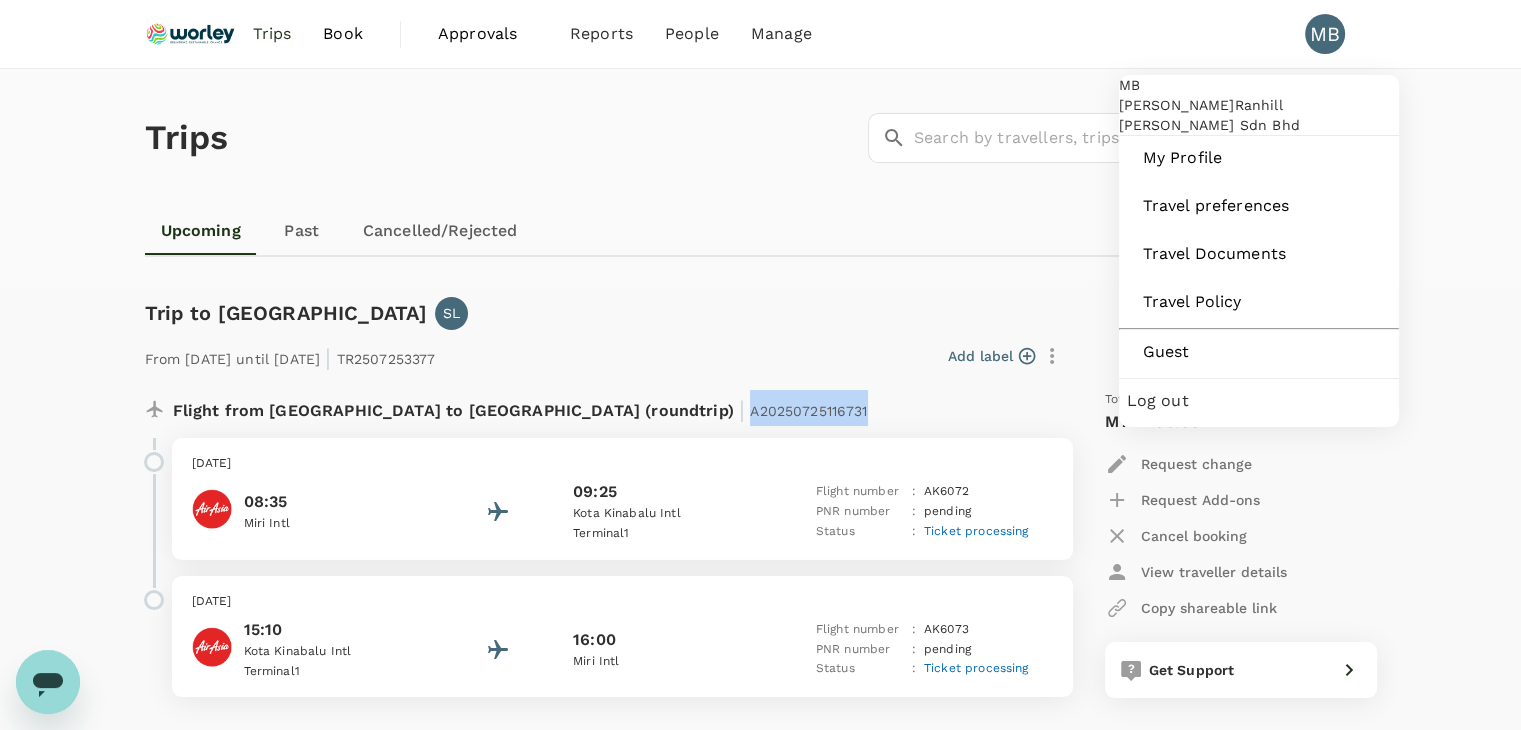 click on "Log out" at bounding box center [1259, 401] 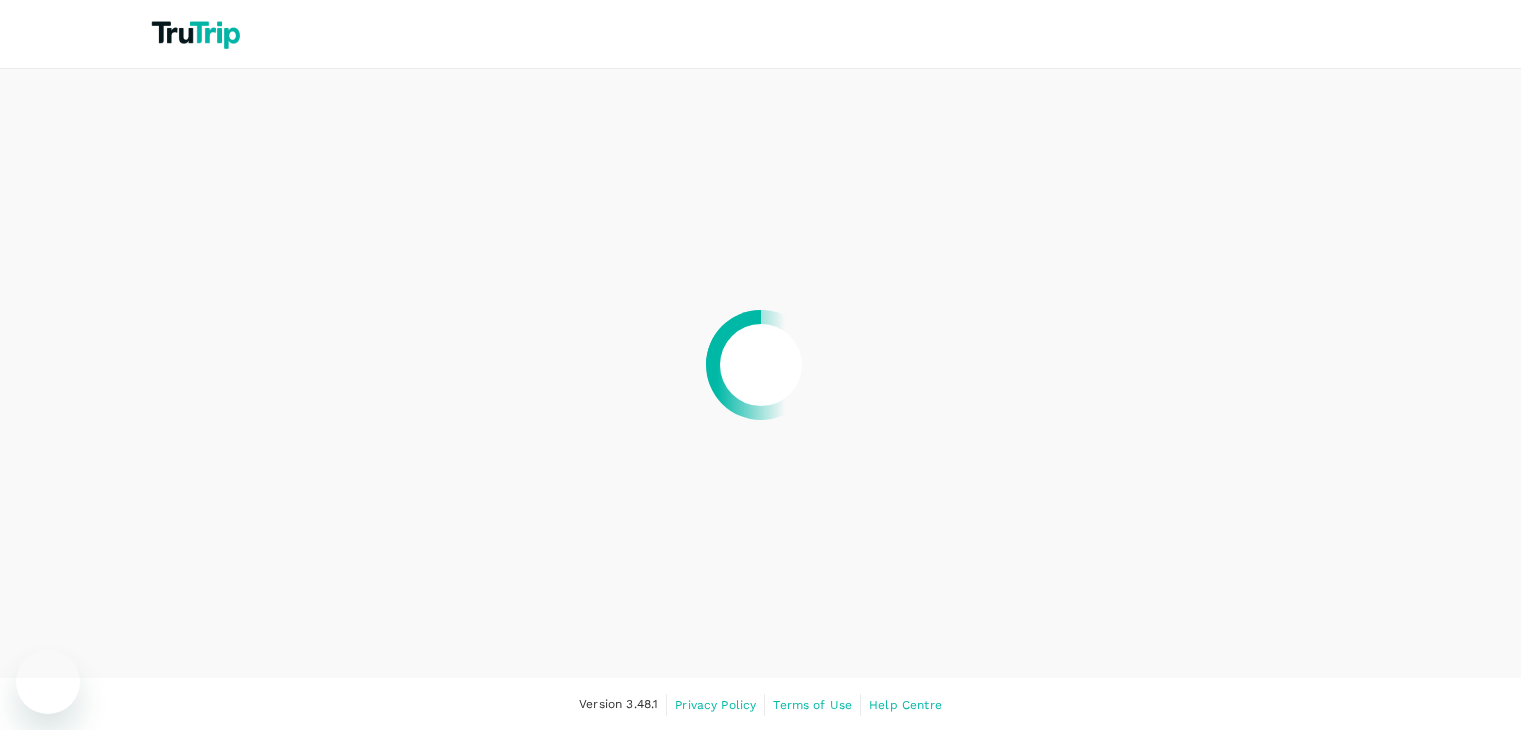 scroll, scrollTop: 0, scrollLeft: 0, axis: both 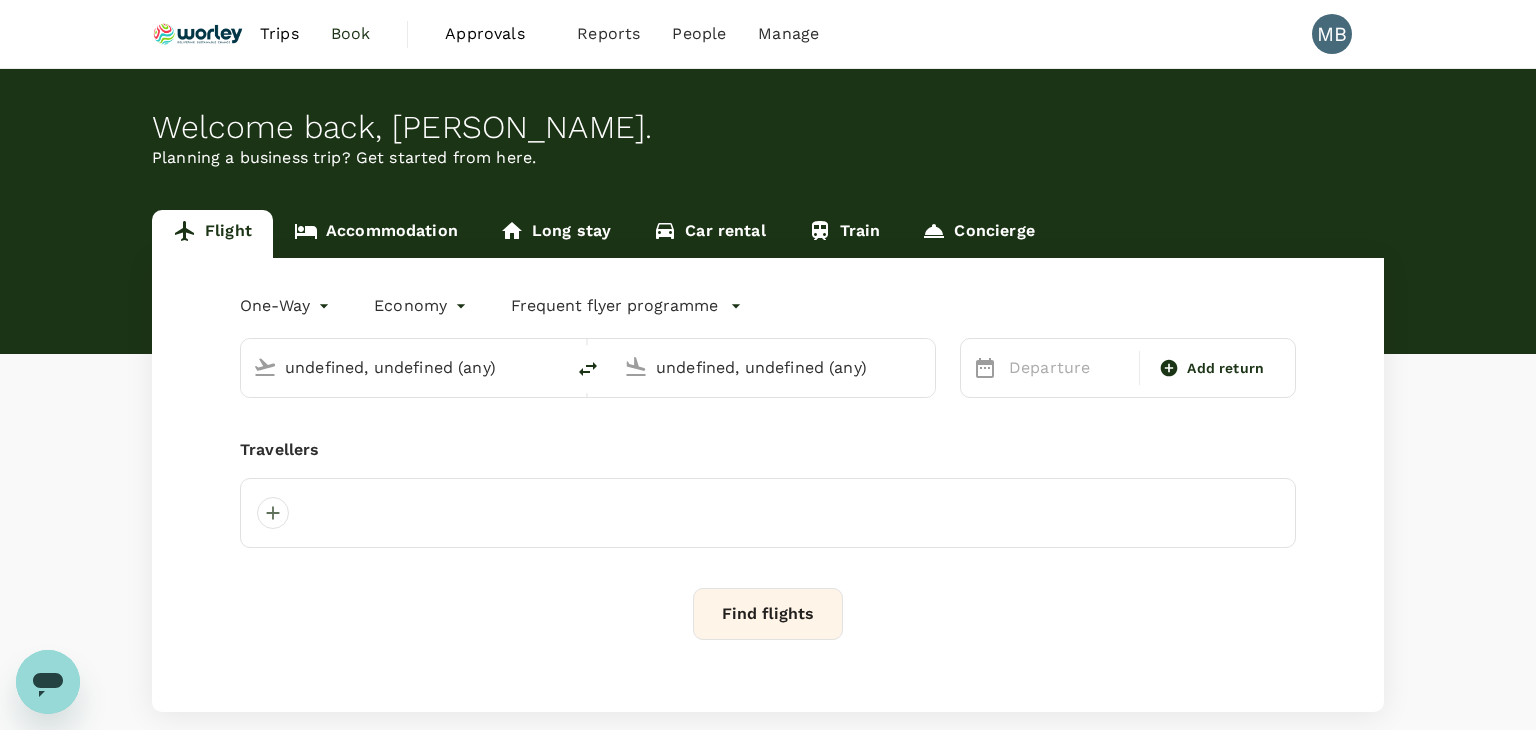 type 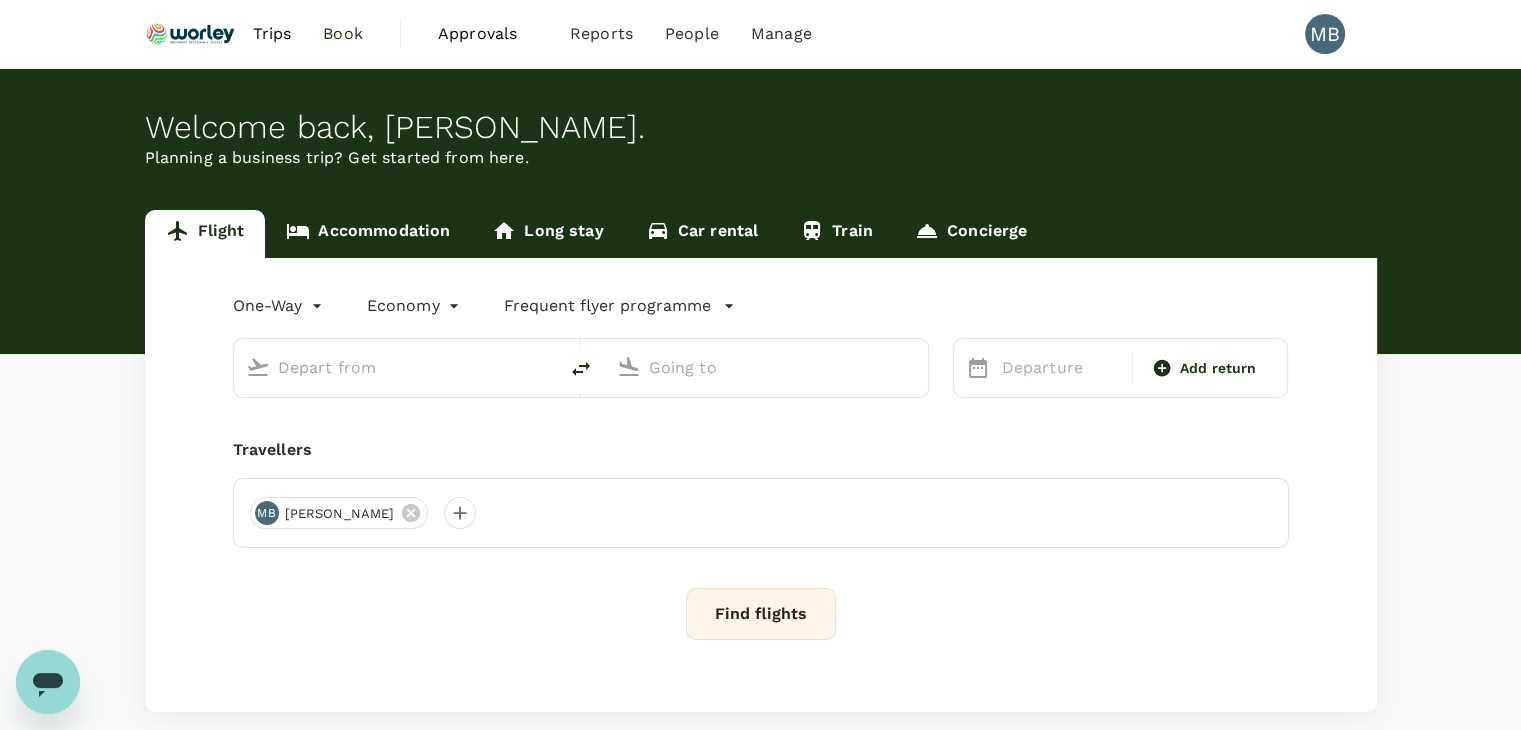 type on "roundtrip" 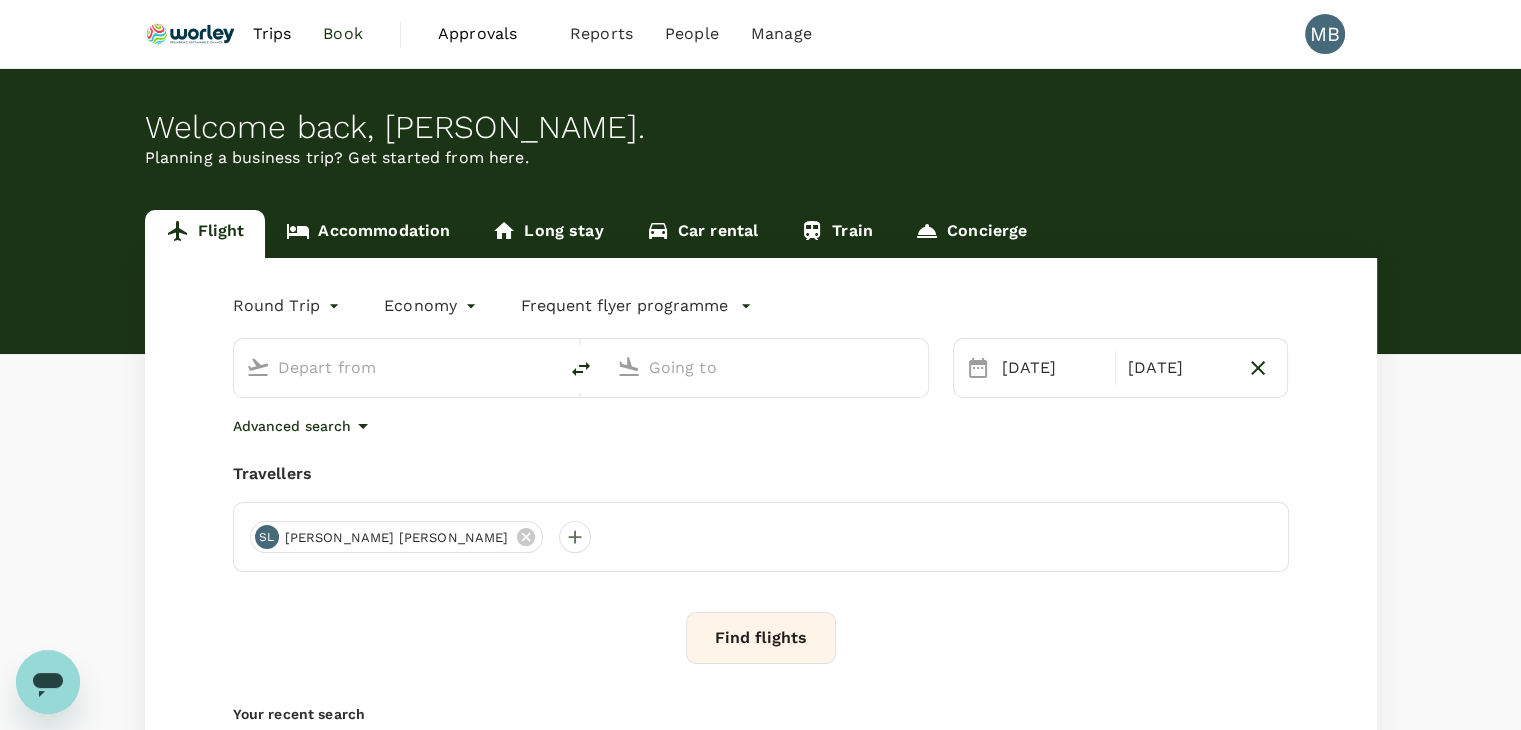type on "Miri Intl (MYY)" 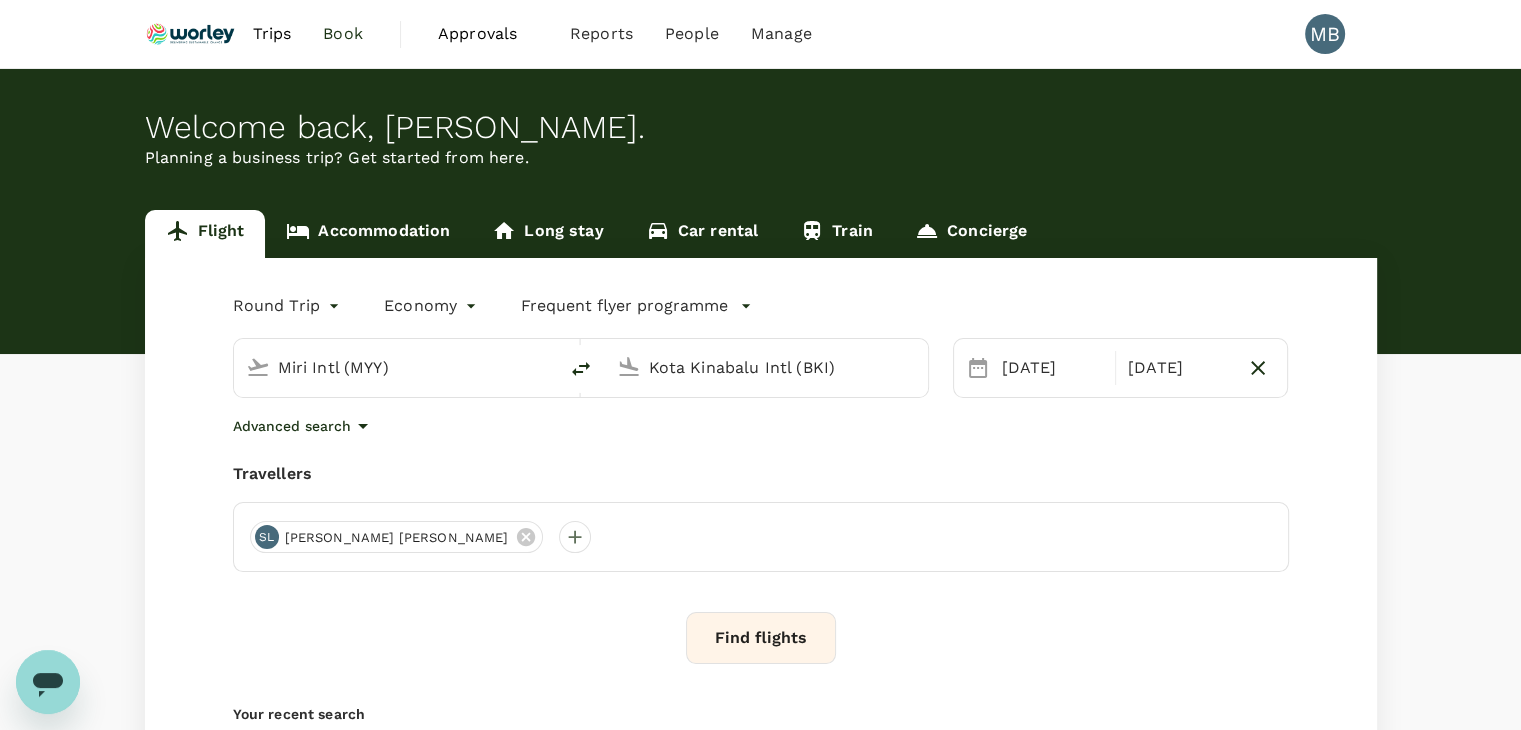 click on "Trips" at bounding box center (271, 34) 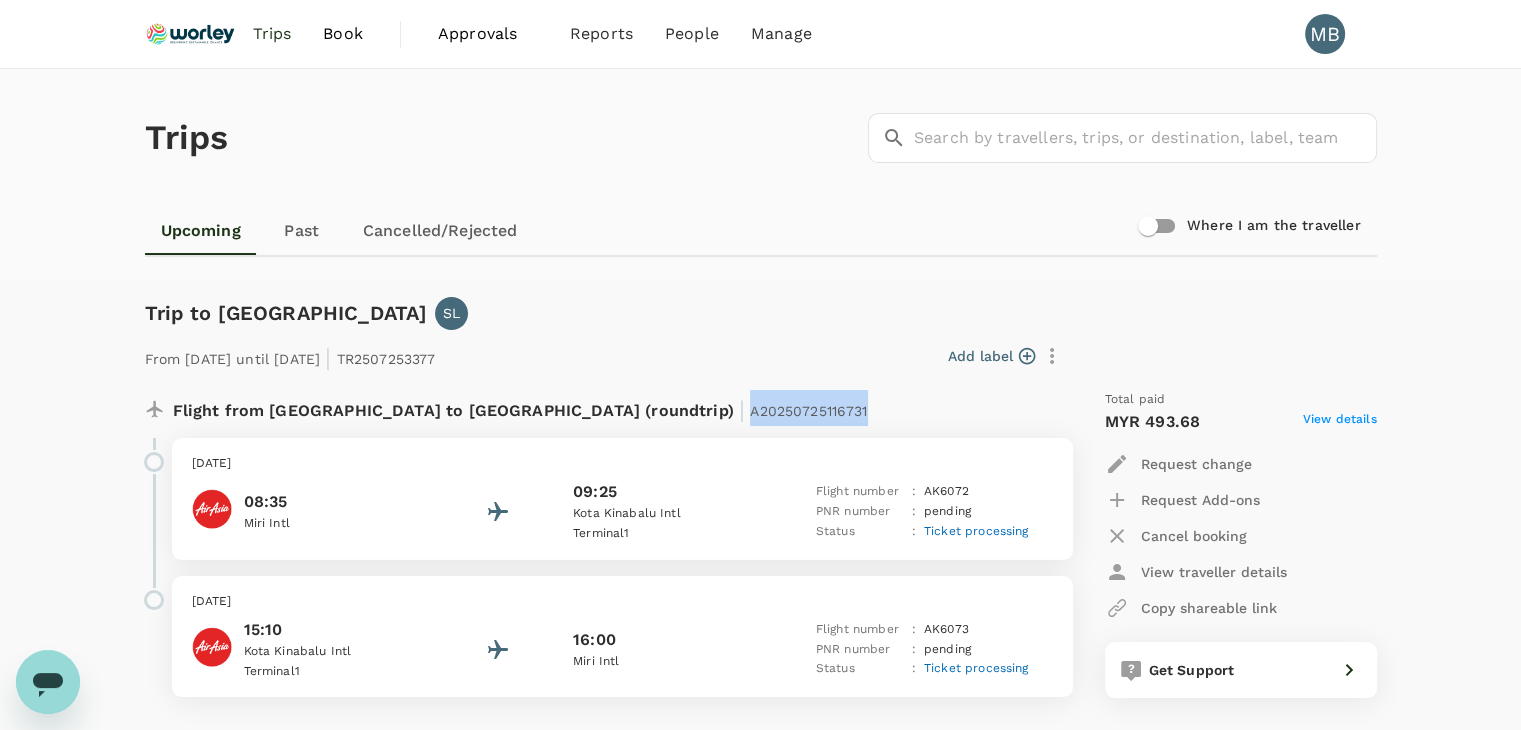 drag, startPoint x: 541, startPoint y: 409, endPoint x: 668, endPoint y: 413, distance: 127.06297 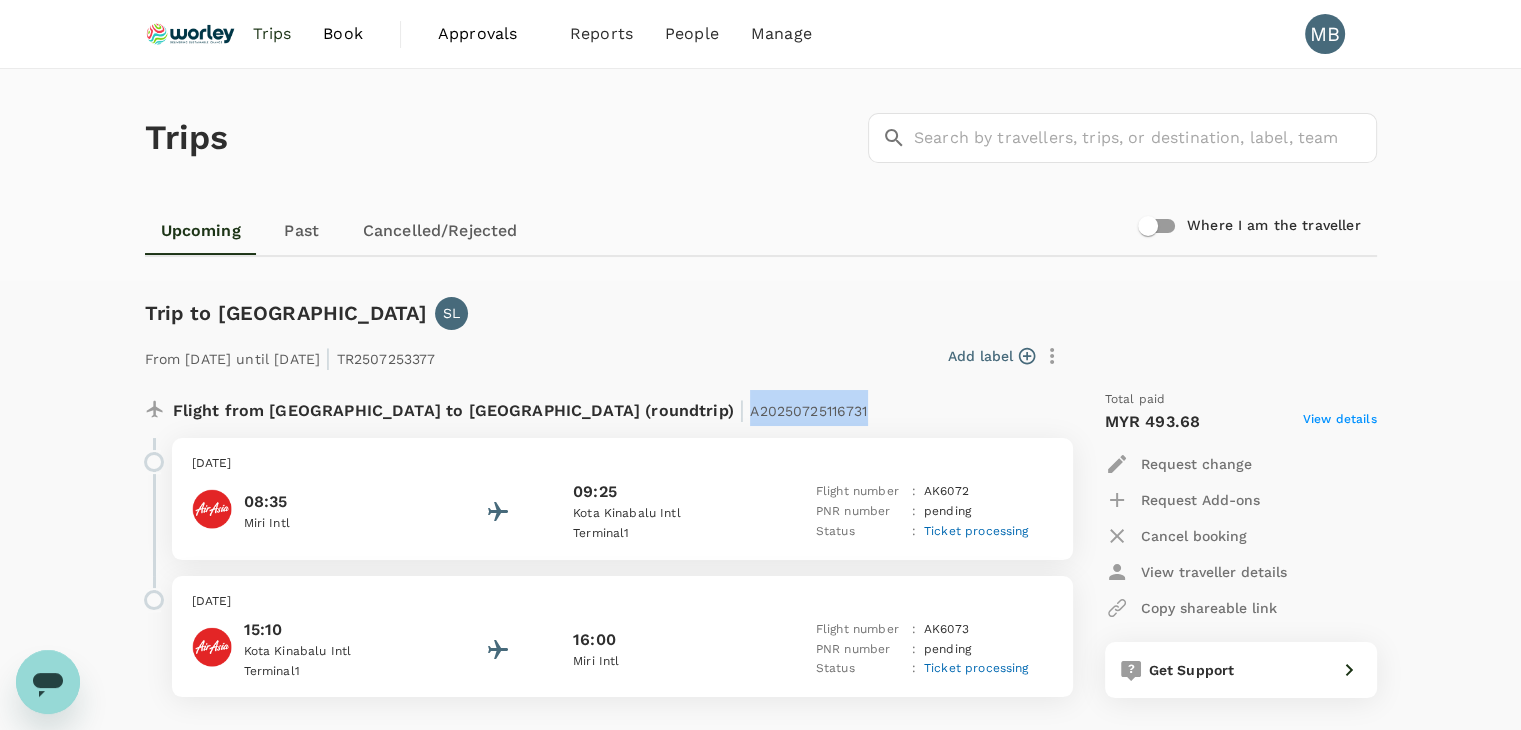 click on "Flight from [GEOGRAPHIC_DATA] to [GEOGRAPHIC_DATA] (roundtrip)   |   A20250725116731" at bounding box center [556, 408] 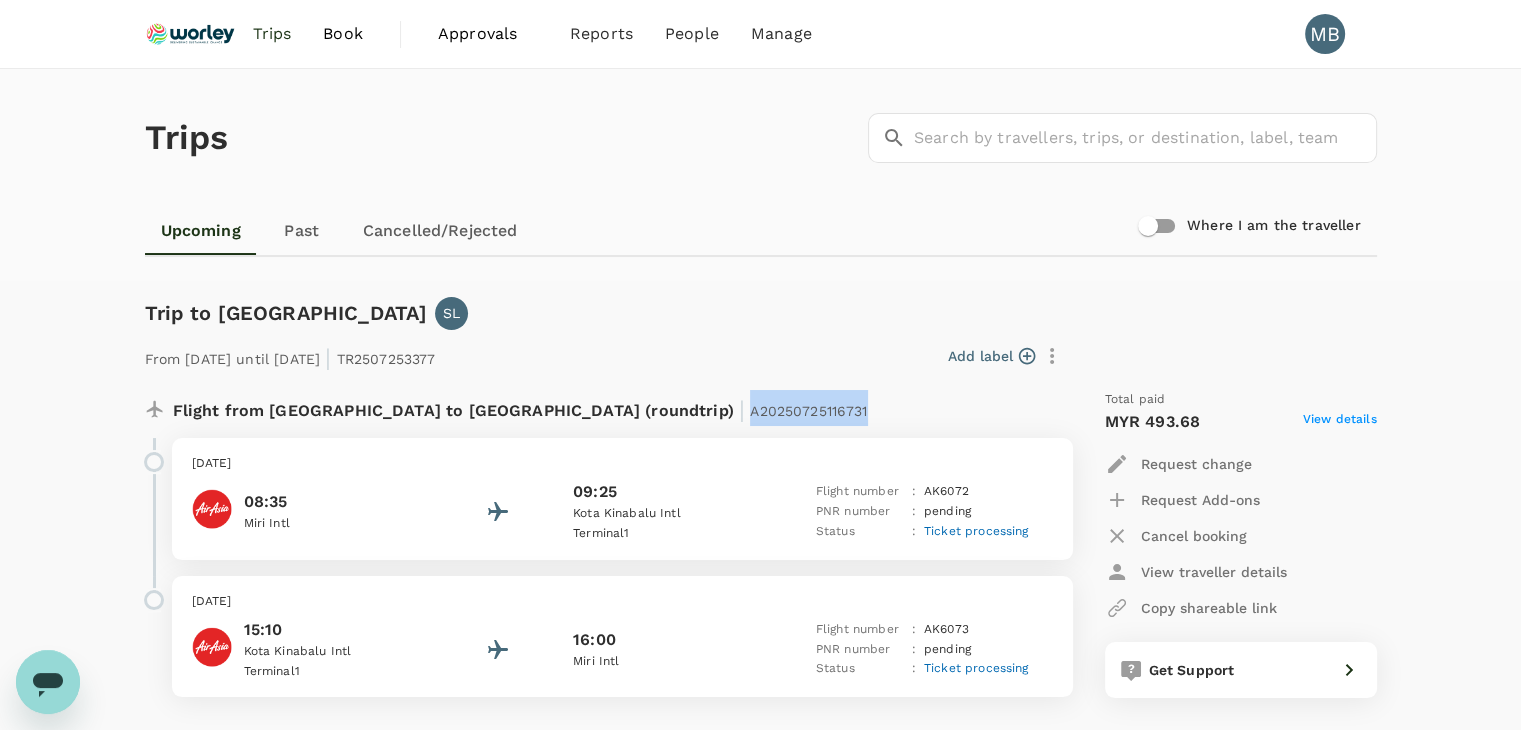 copy on "A20250725116731" 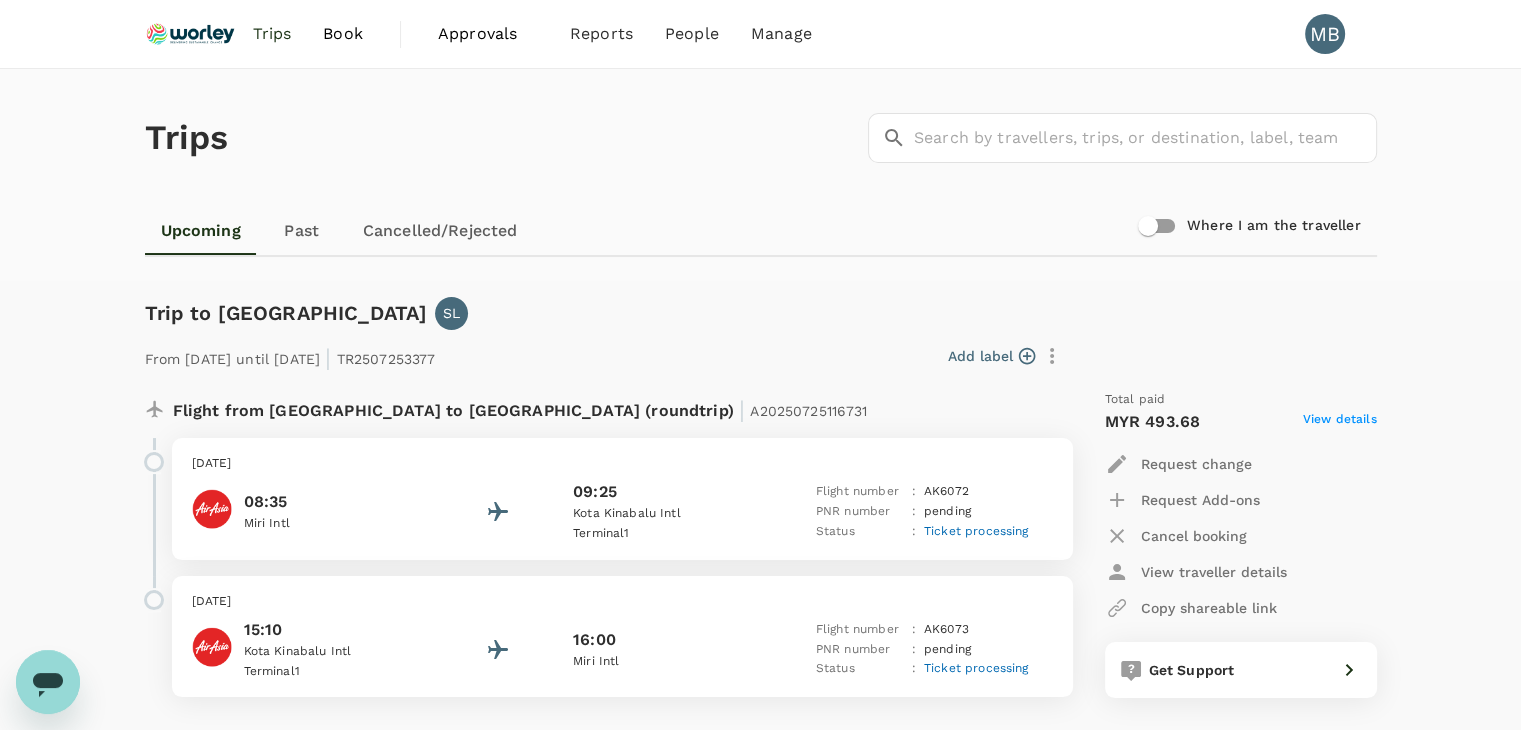 click on "Trip to [GEOGRAPHIC_DATA] SL From [DATE] until [DATE]     |   TR2507253377 Add label Flight from [GEOGRAPHIC_DATA] to [GEOGRAPHIC_DATA] (roundtrip)   |   A20250725116731 [DATE]   08:35 Miri Intl 09:25 [GEOGRAPHIC_DATA]  1 Flight number : AK 6072 PNR number : pending   Status : Ticket processing [DATE]   15:10 [GEOGRAPHIC_DATA]  1 16:00 Miri Intl Flight number : AK 6073 PNR number : pending   Status : Ticket processing Total paid MYR 493.68 View details Request change Request Add-ons Cancel booking View traveller details Copy shareable link Get Support" at bounding box center [753, 514] 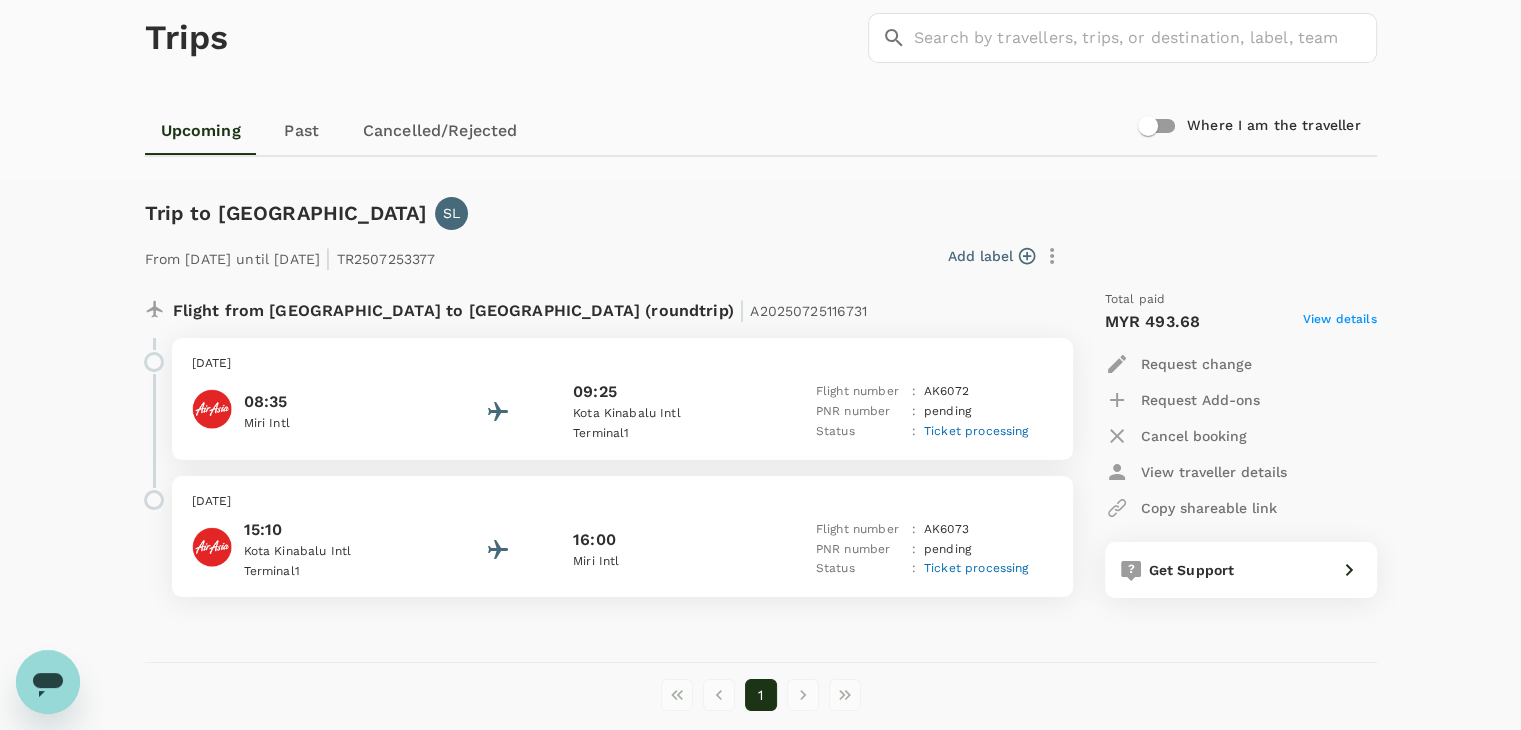 scroll, scrollTop: 0, scrollLeft: 0, axis: both 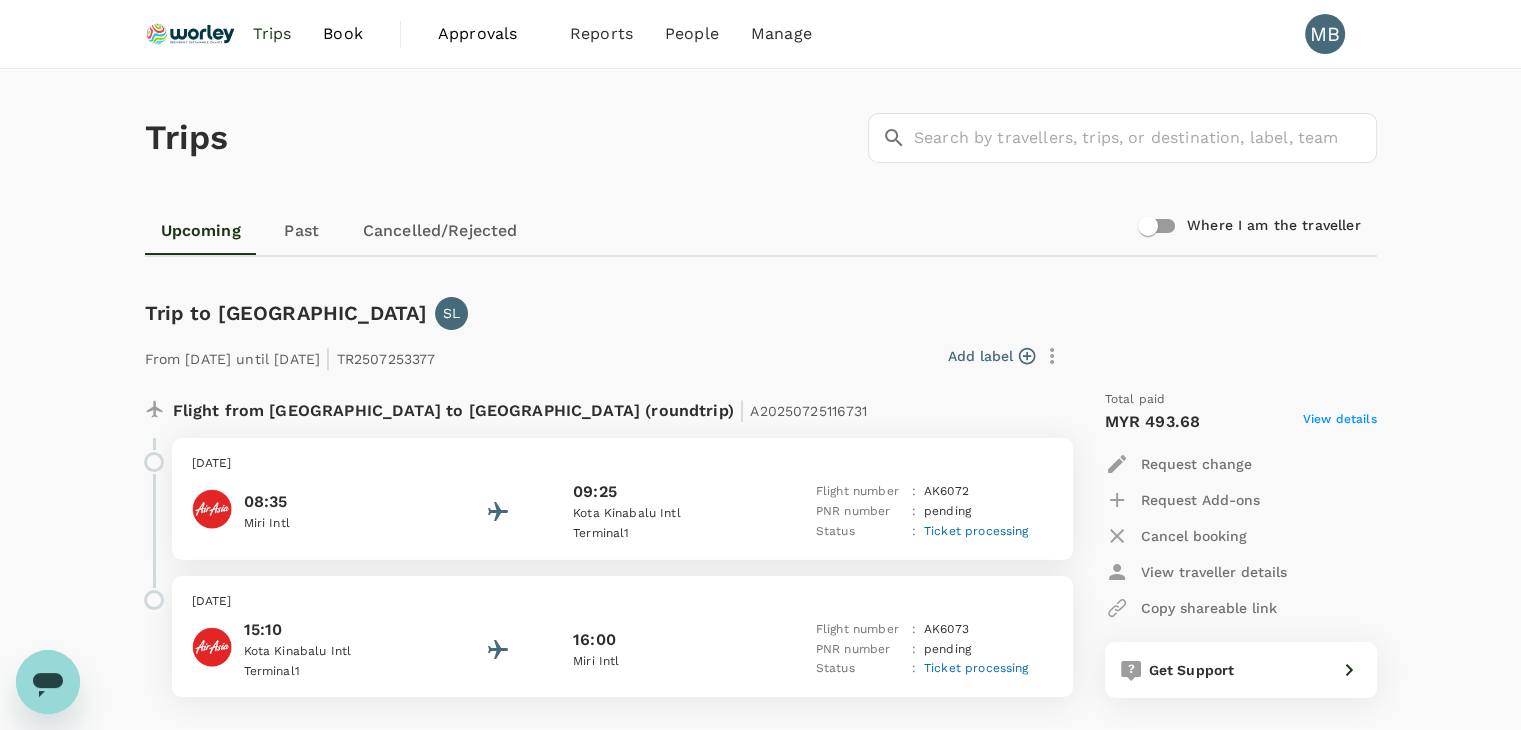 click at bounding box center [191, 34] 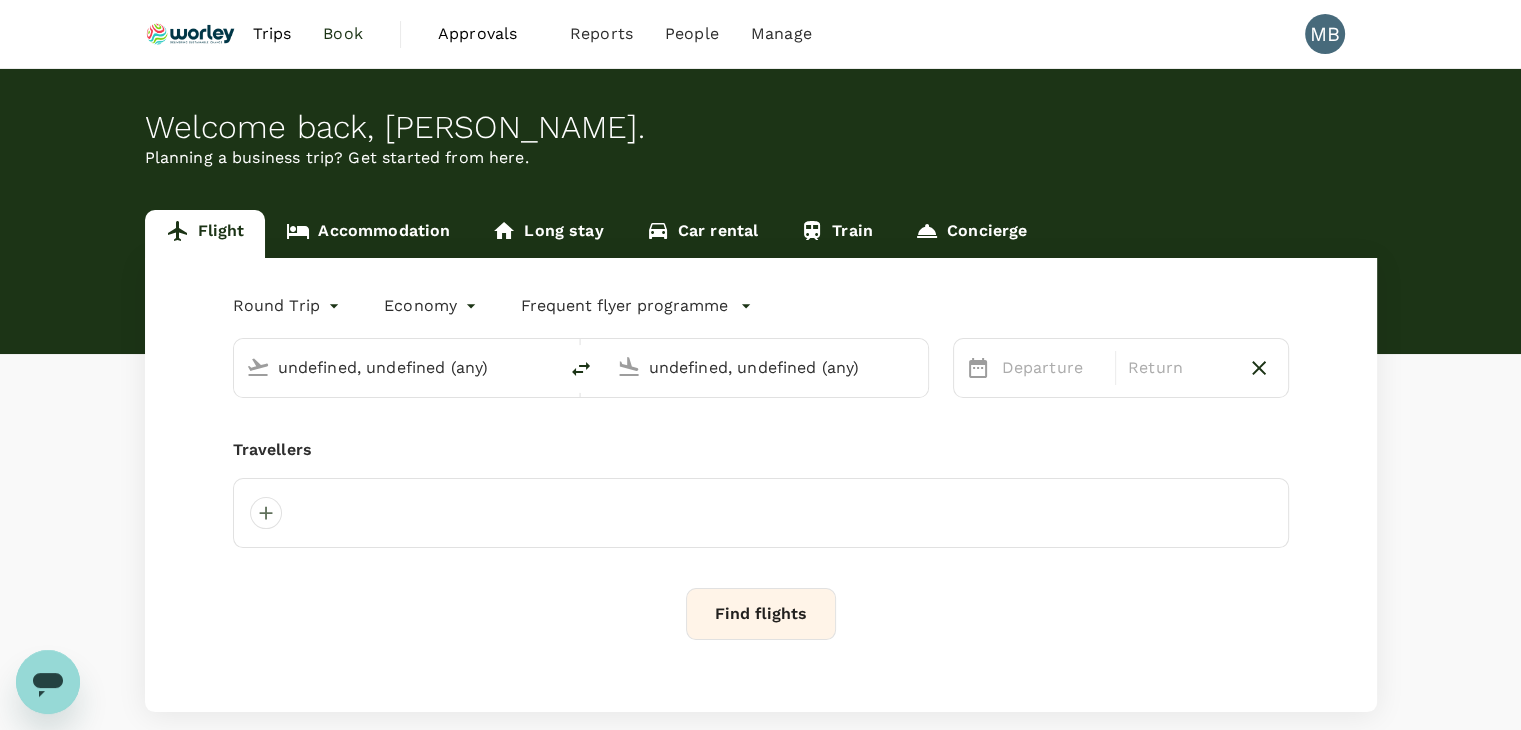 type on "Miri Intl (MYY)" 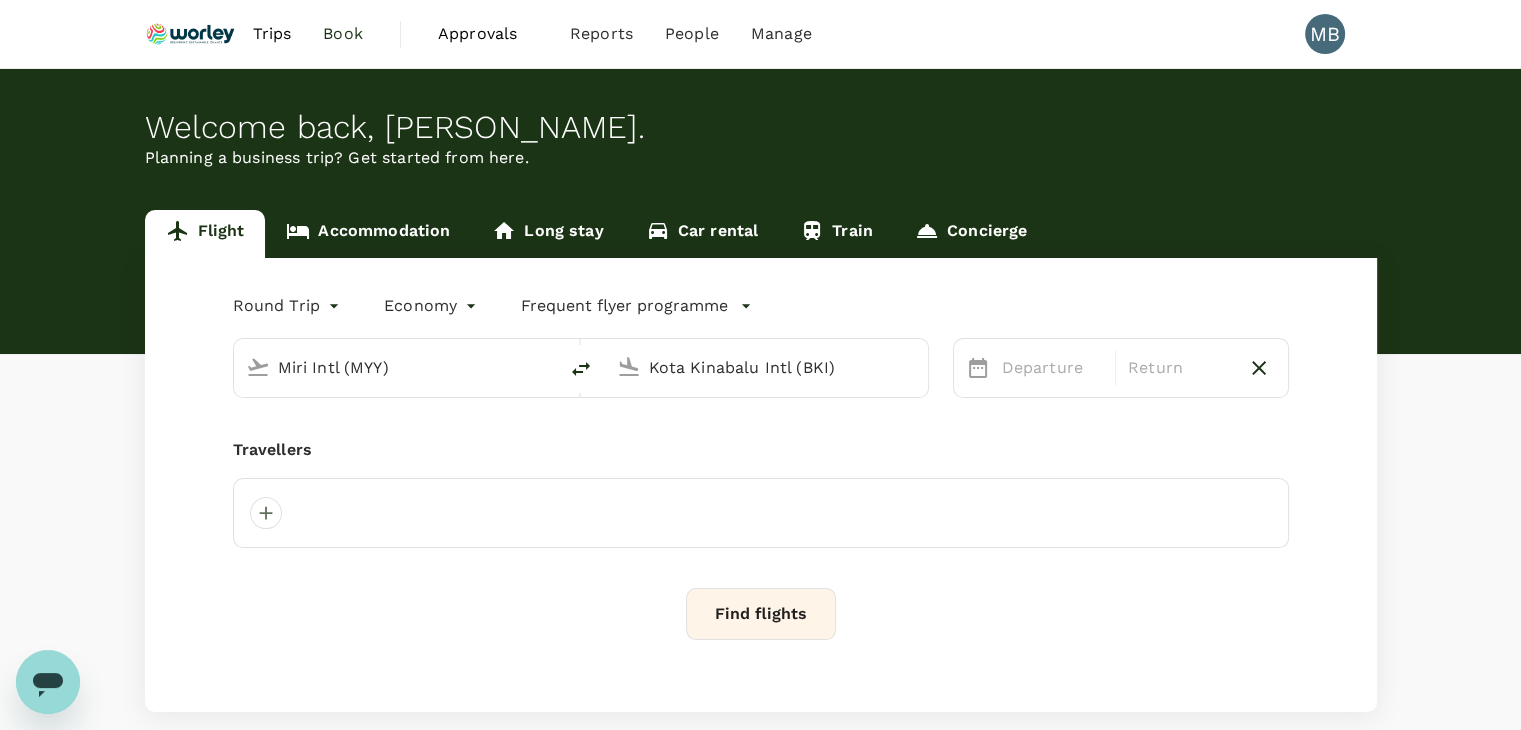 type 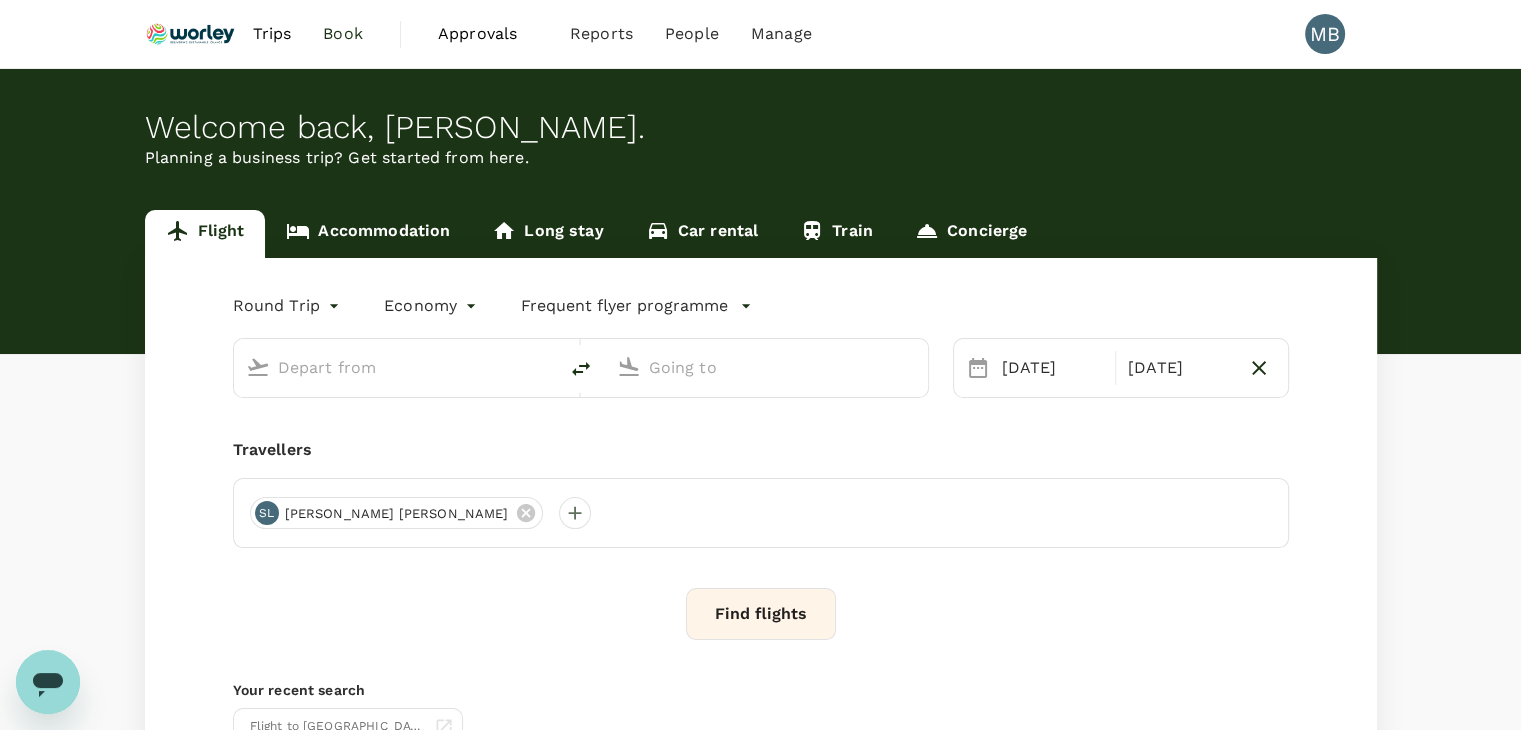 type on "Miri Intl (MYY)" 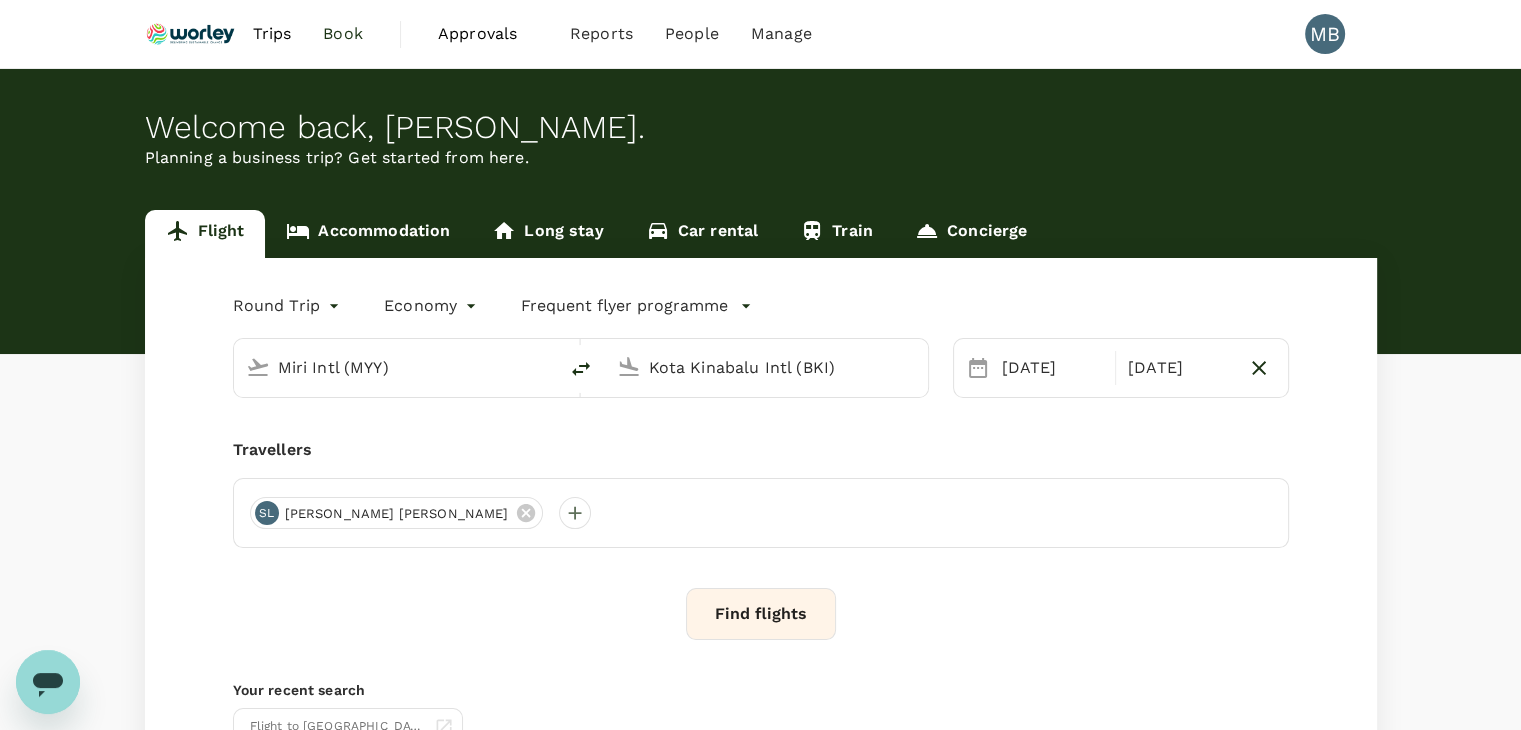 type 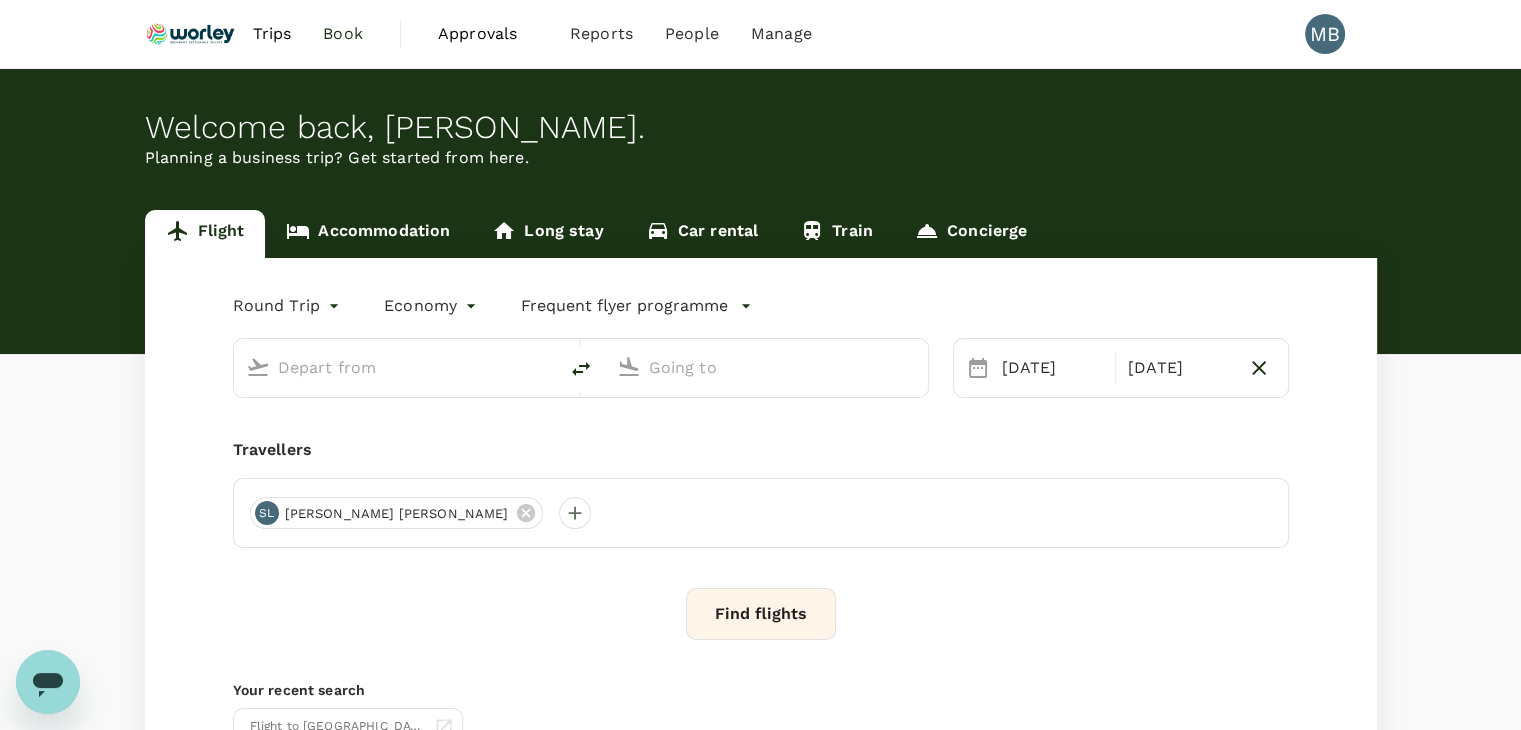 type on "Miri Intl (MYY)" 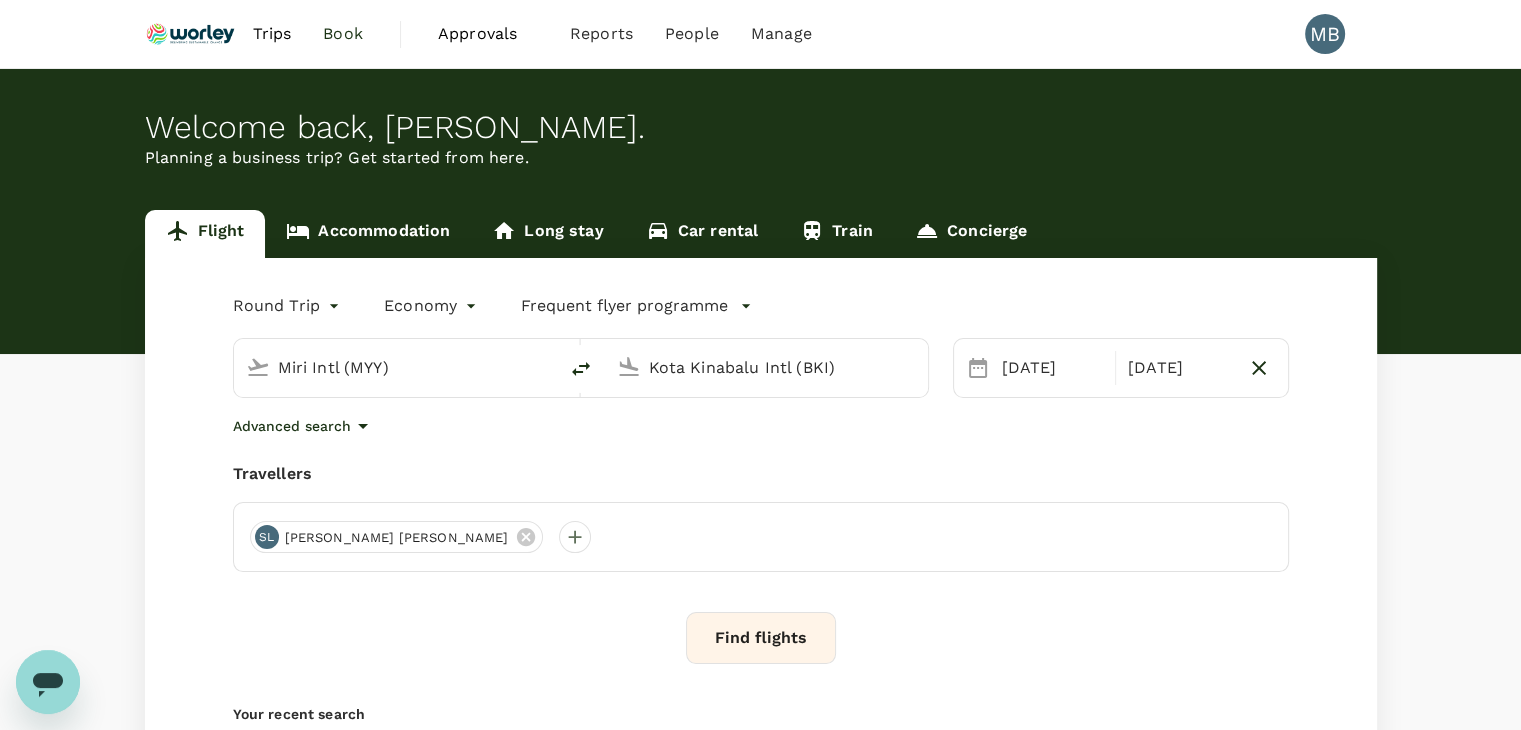 click on "Trips" at bounding box center (271, 34) 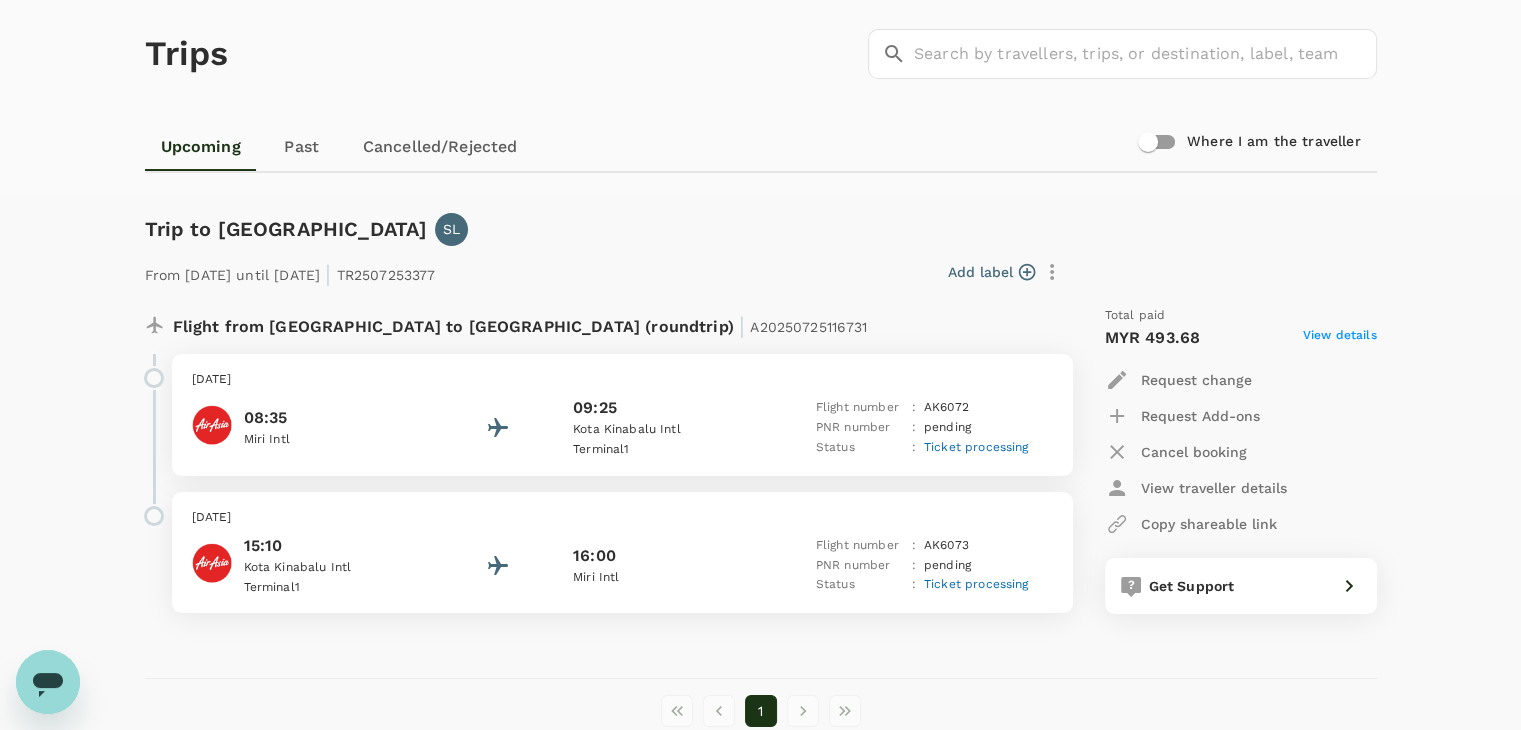 scroll, scrollTop: 196, scrollLeft: 0, axis: vertical 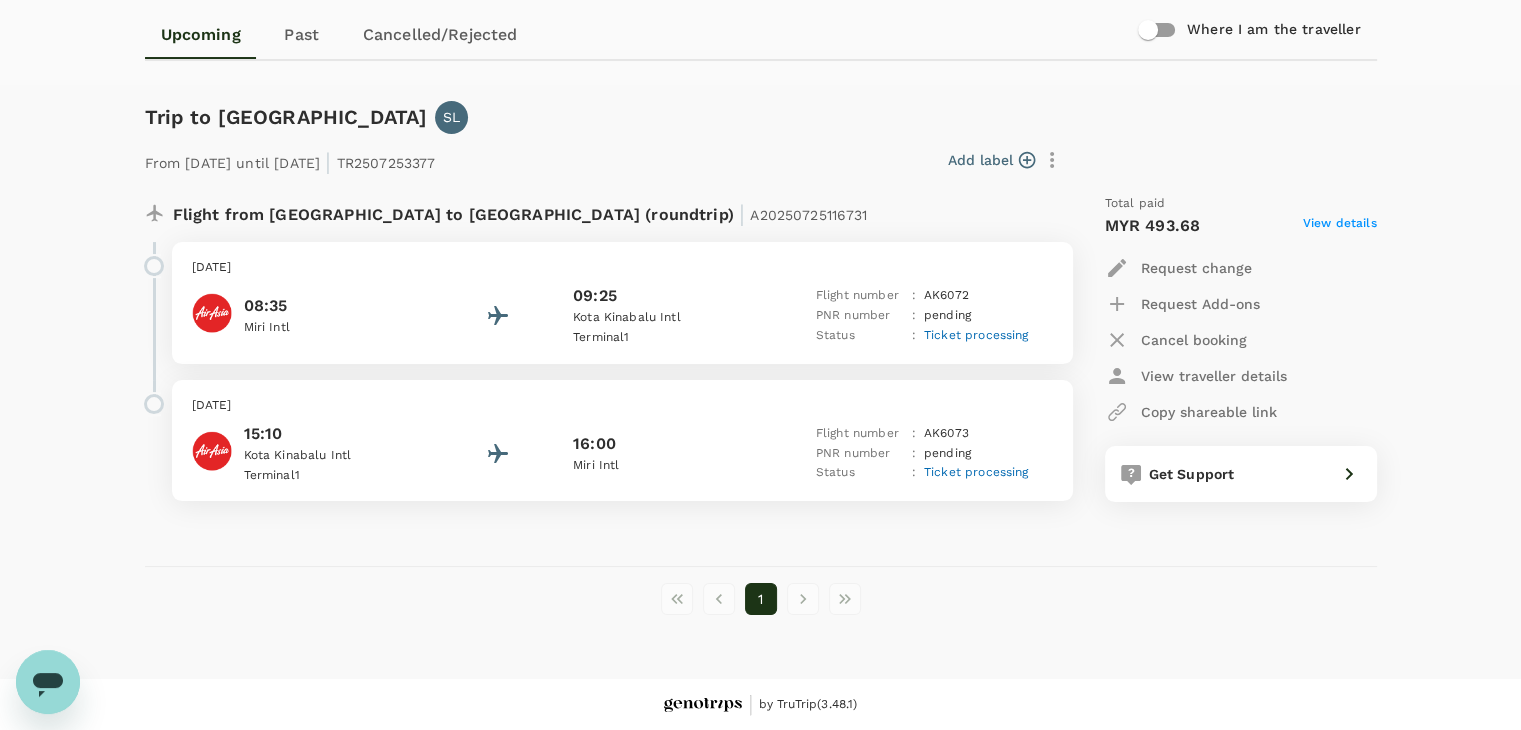 click 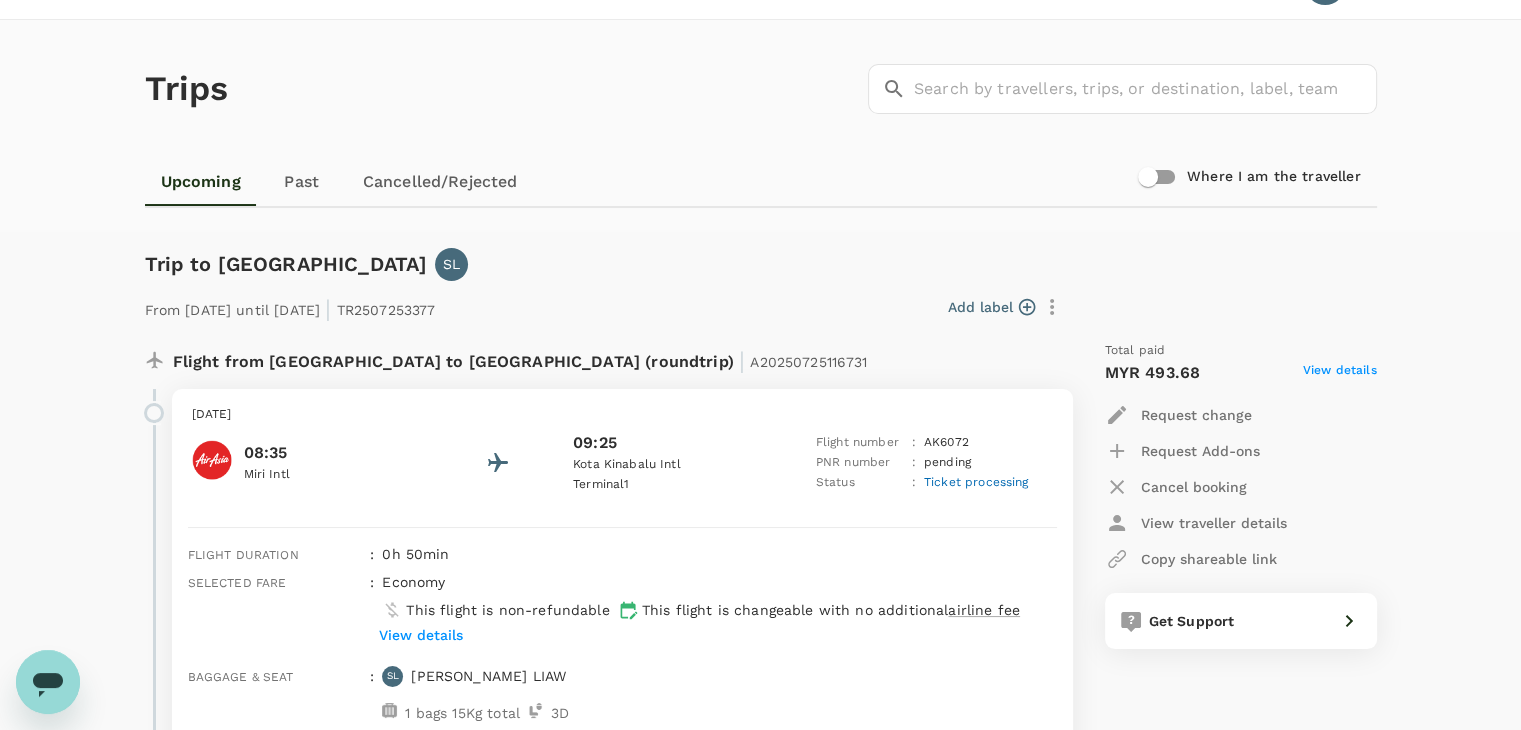 scroll, scrollTop: 0, scrollLeft: 0, axis: both 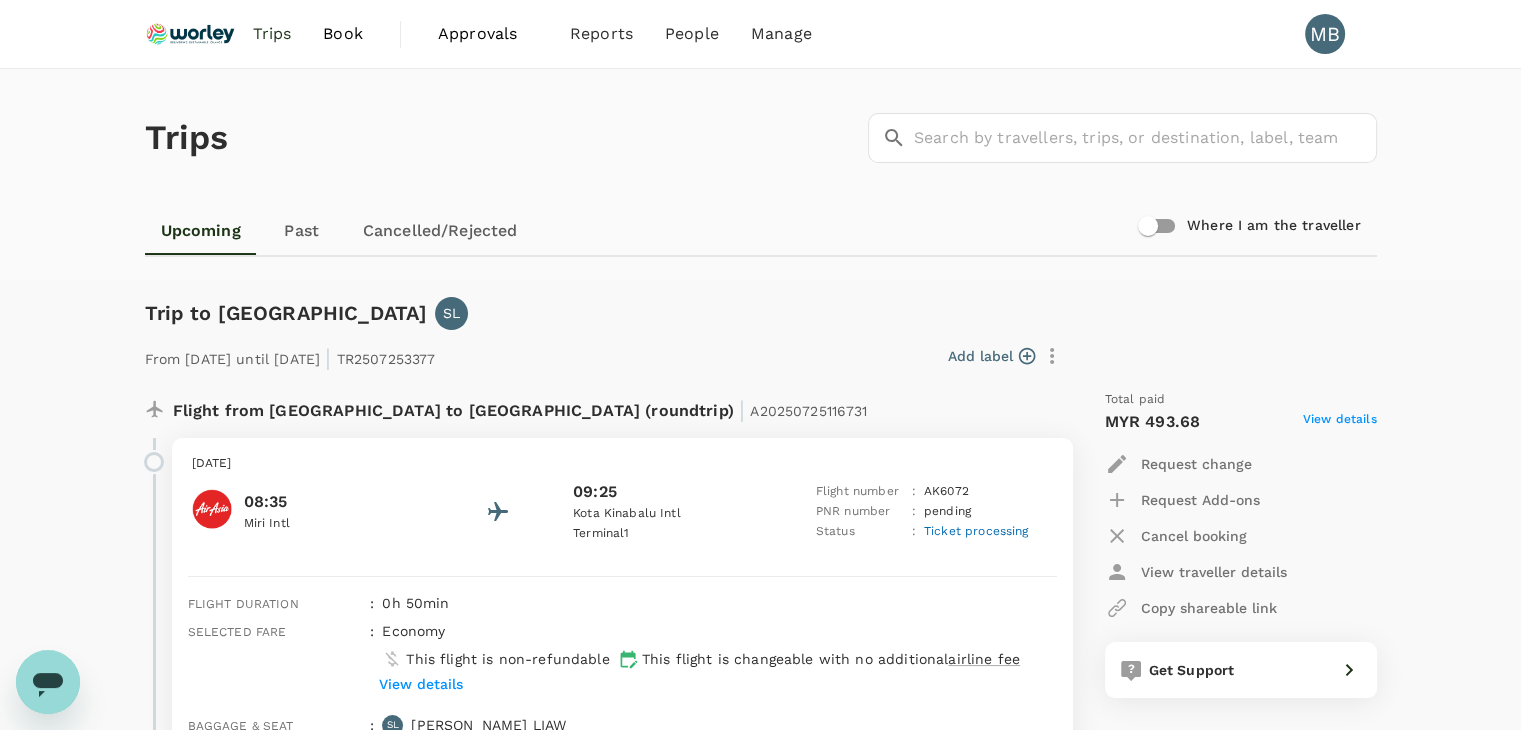 click at bounding box center (191, 34) 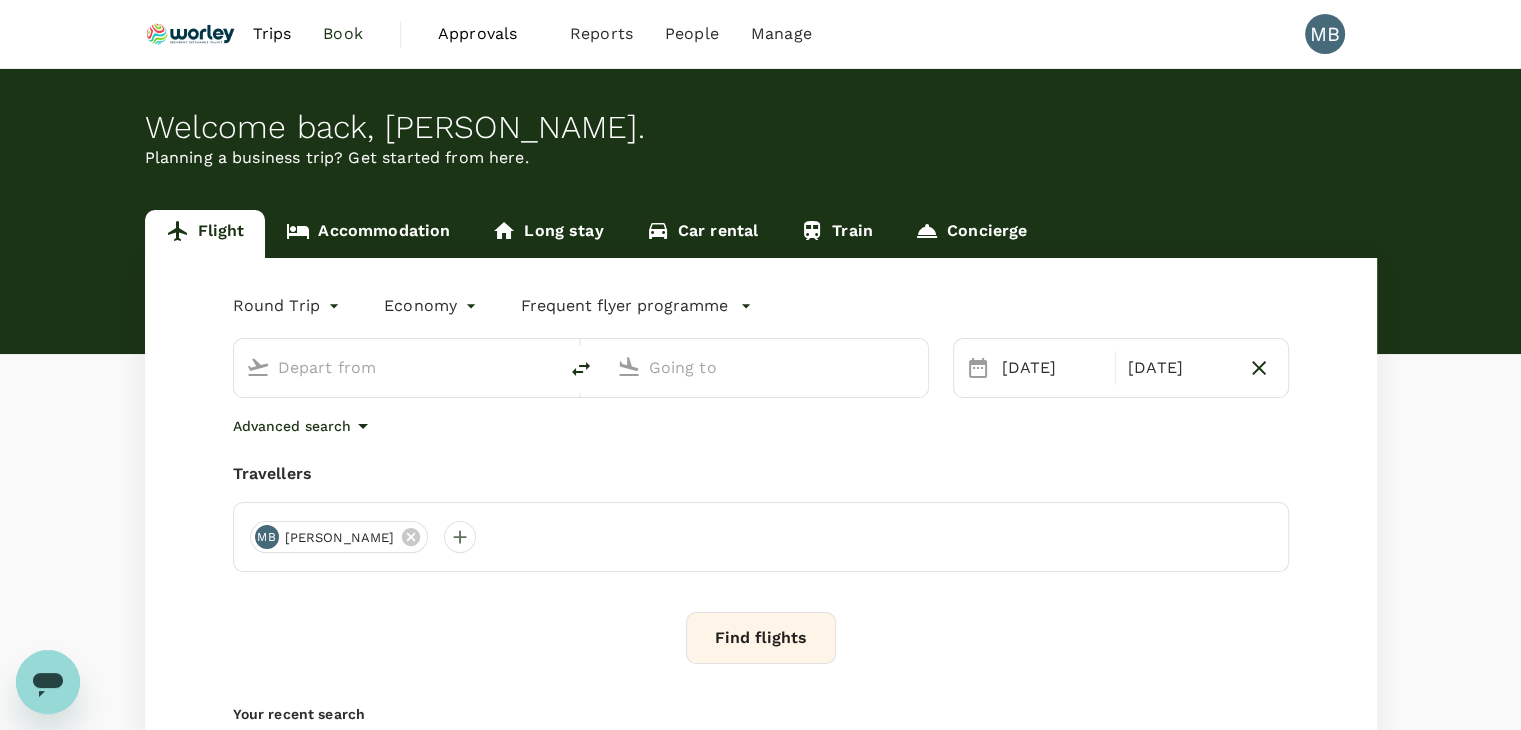 type on "Miri Intl (MYY)" 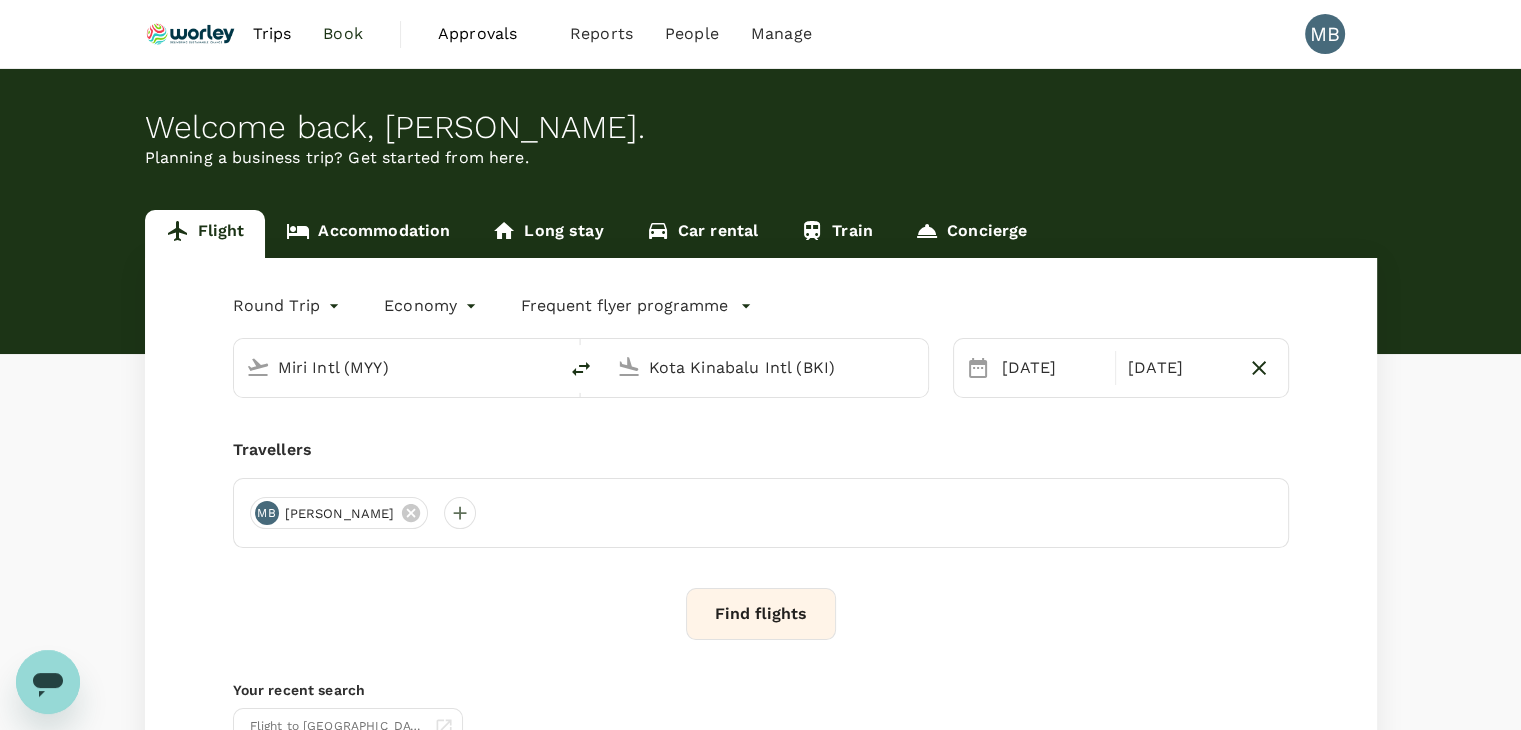type 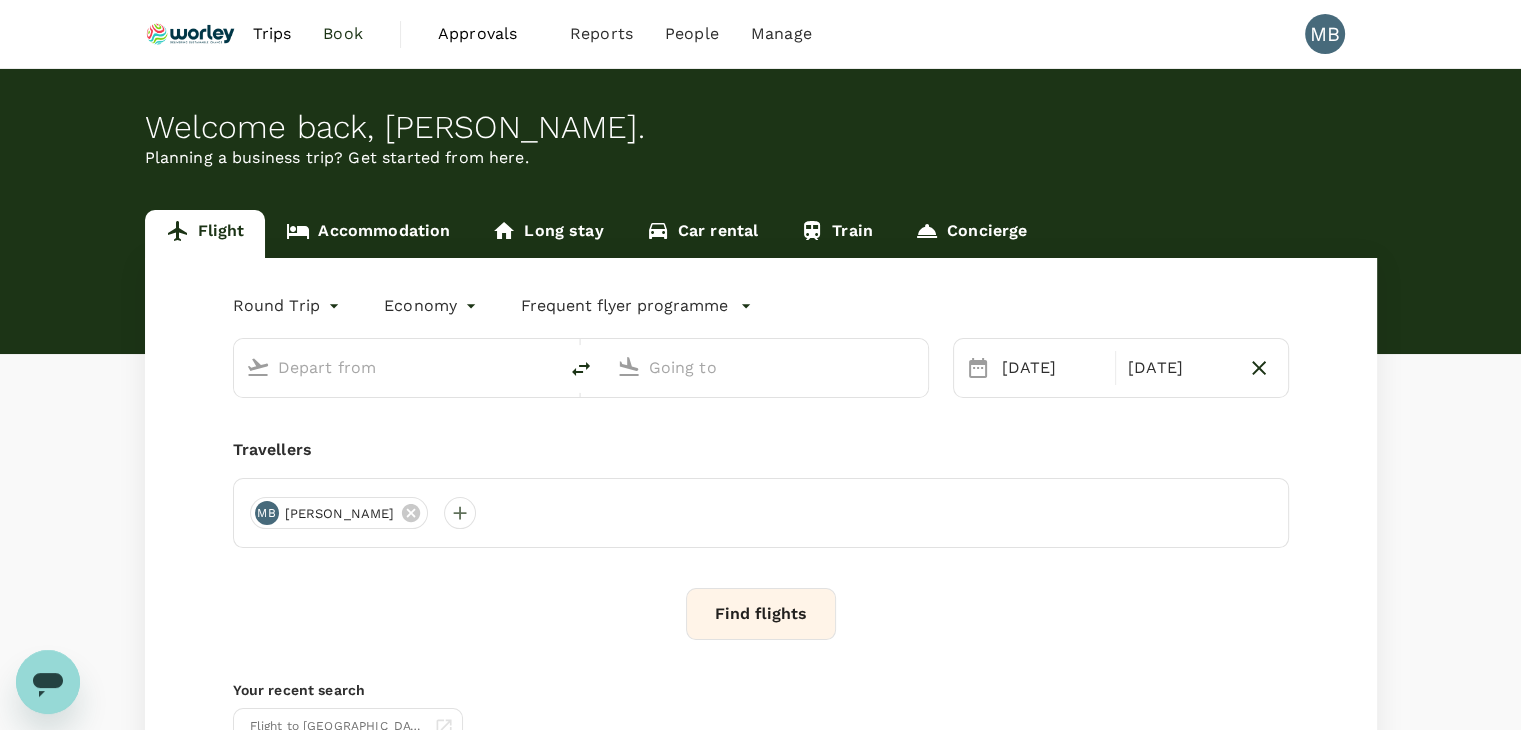 type on "Miri Intl (MYY)" 